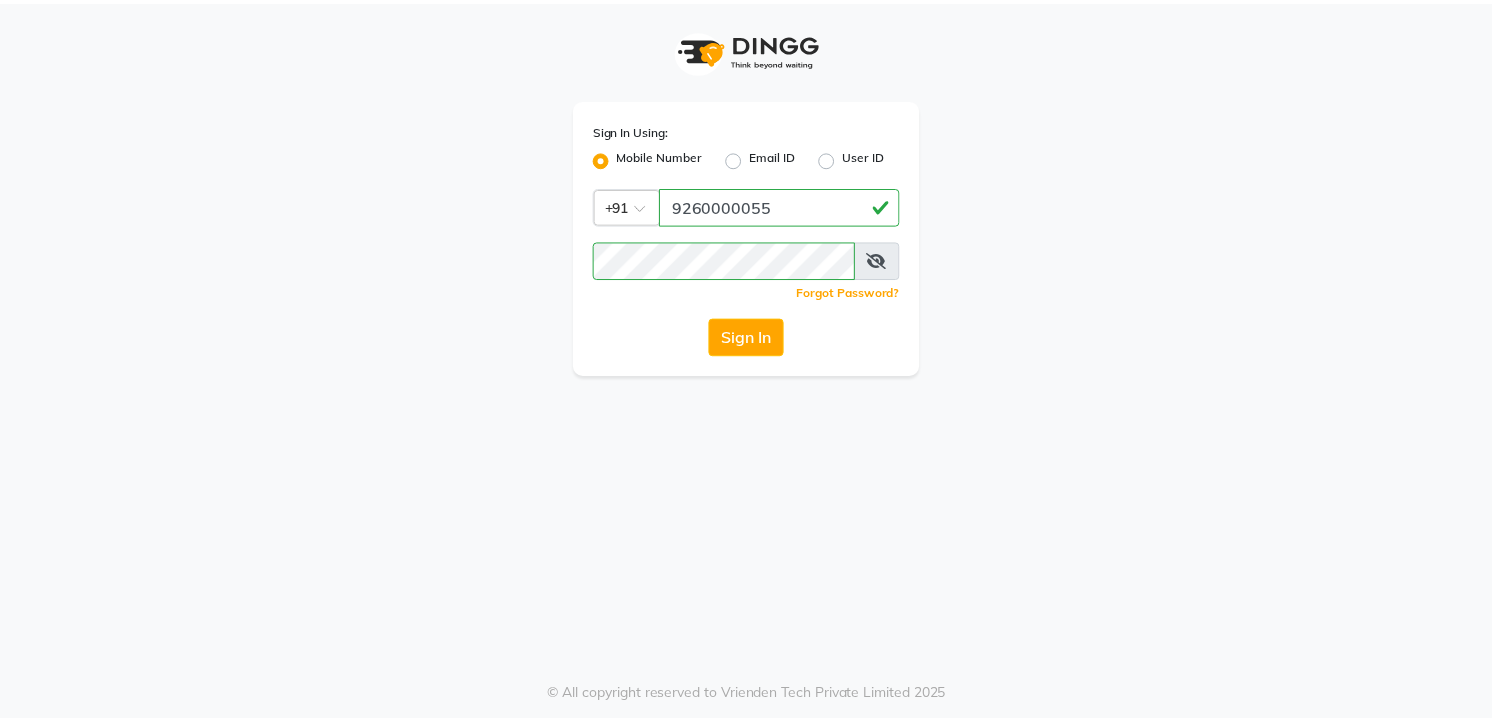 scroll, scrollTop: 0, scrollLeft: 0, axis: both 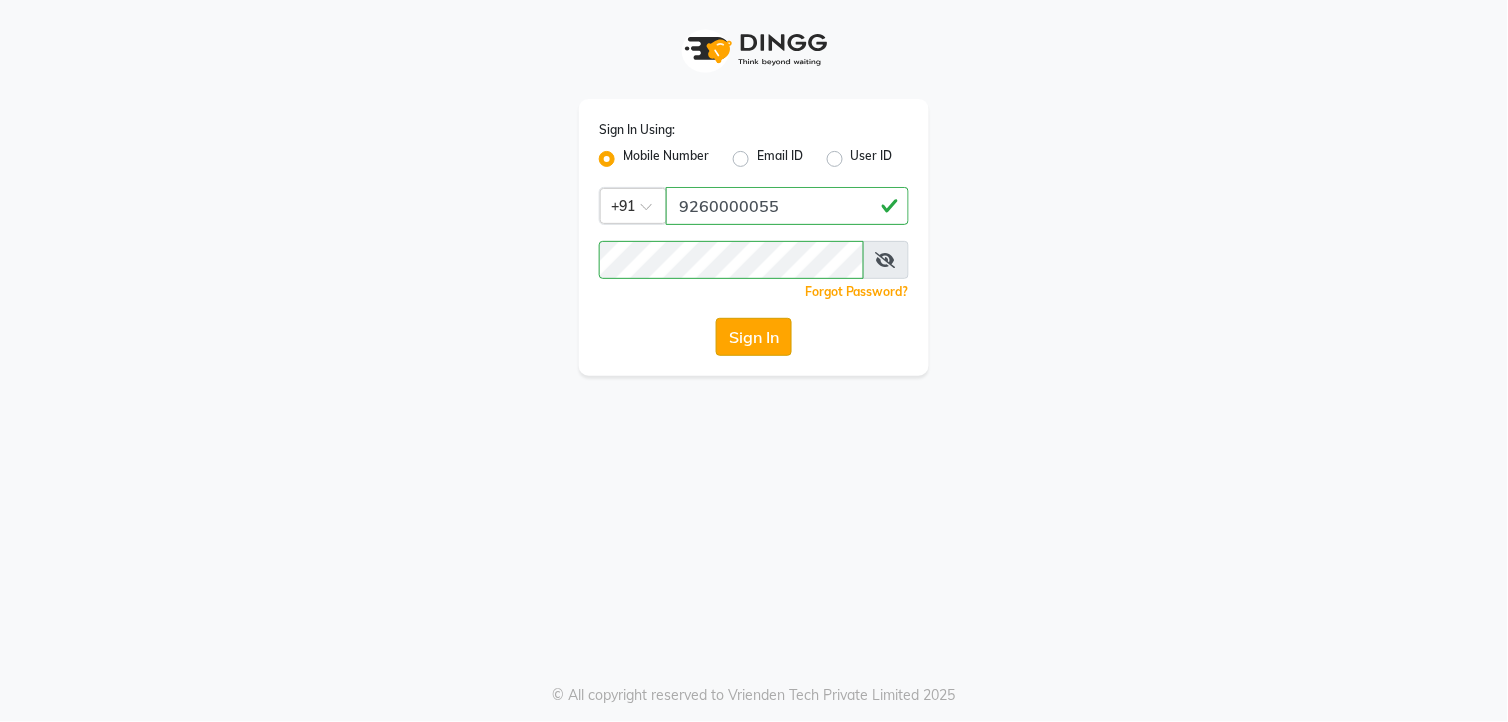 click on "Sign In" 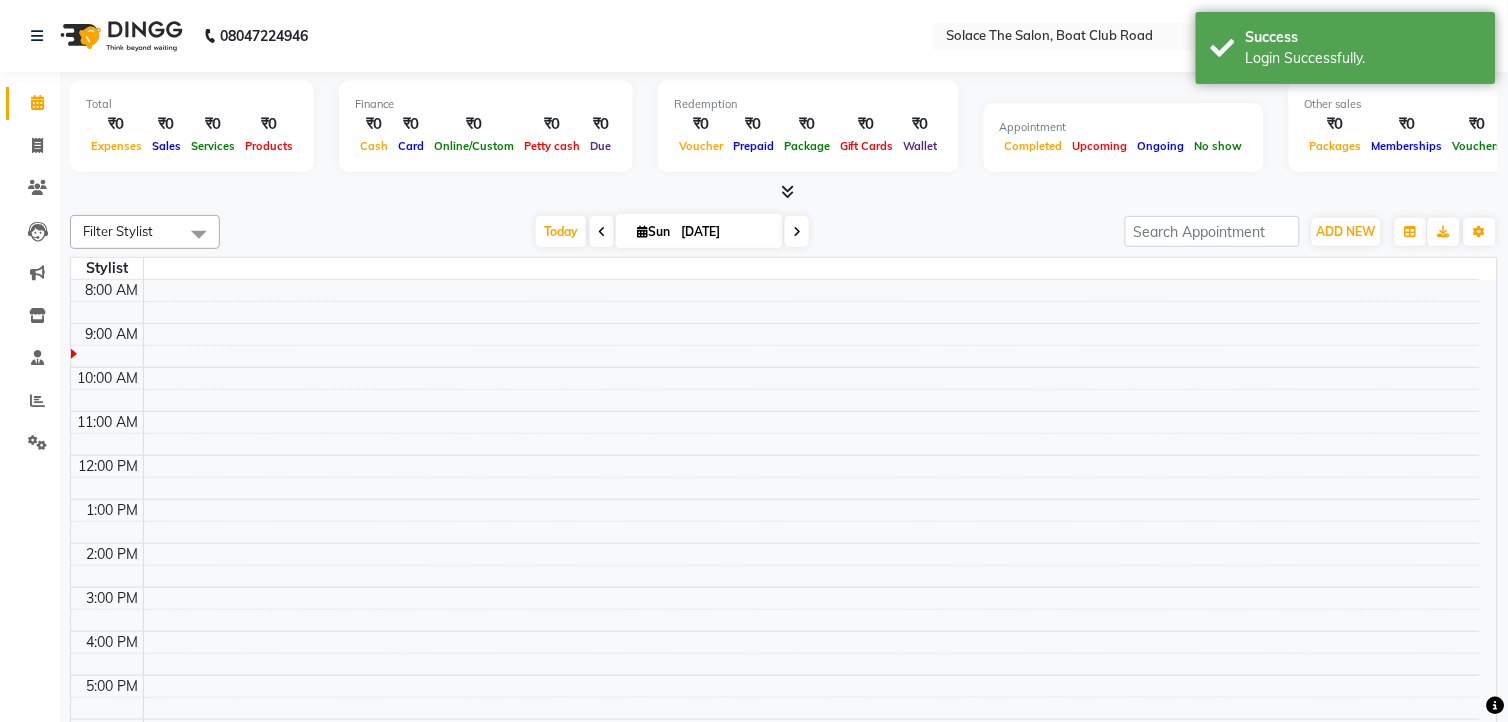 select on "en" 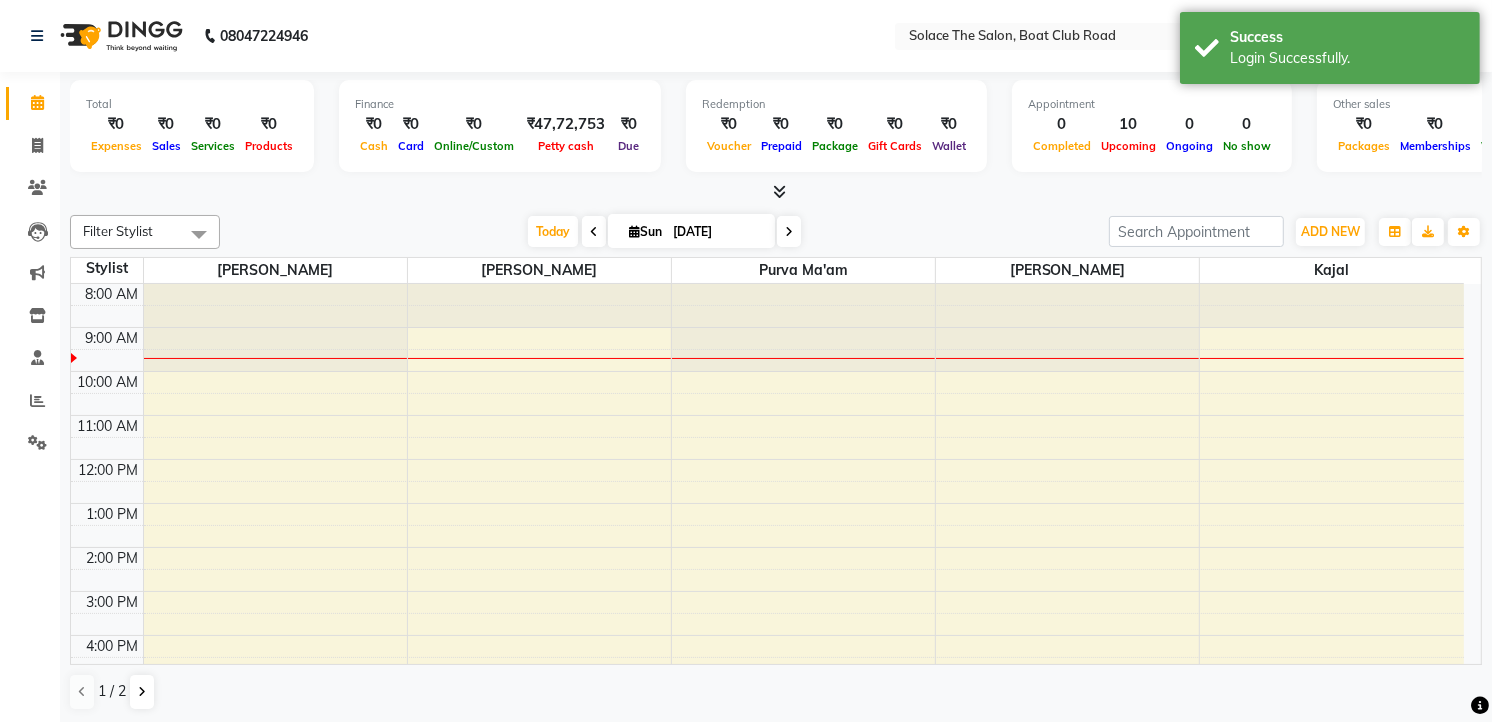 scroll, scrollTop: 0, scrollLeft: 0, axis: both 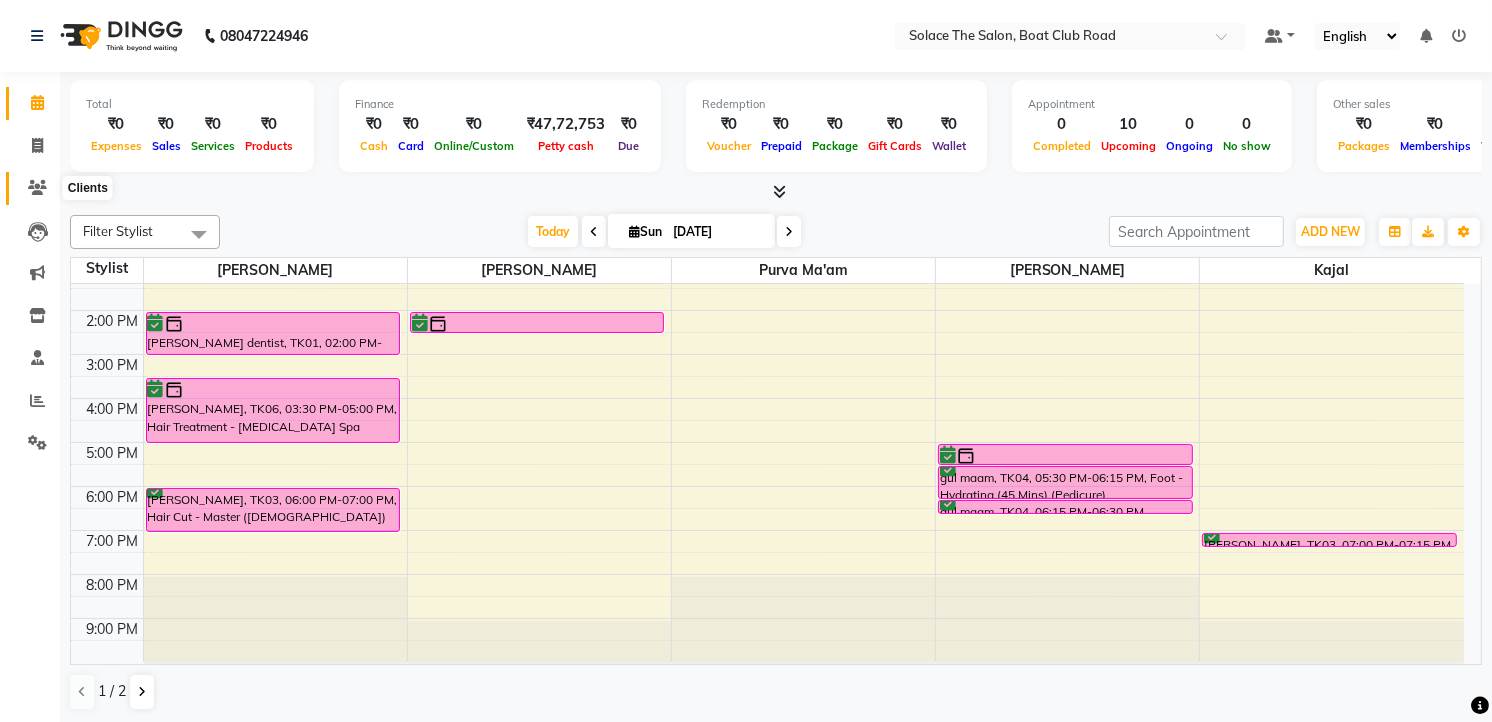 click 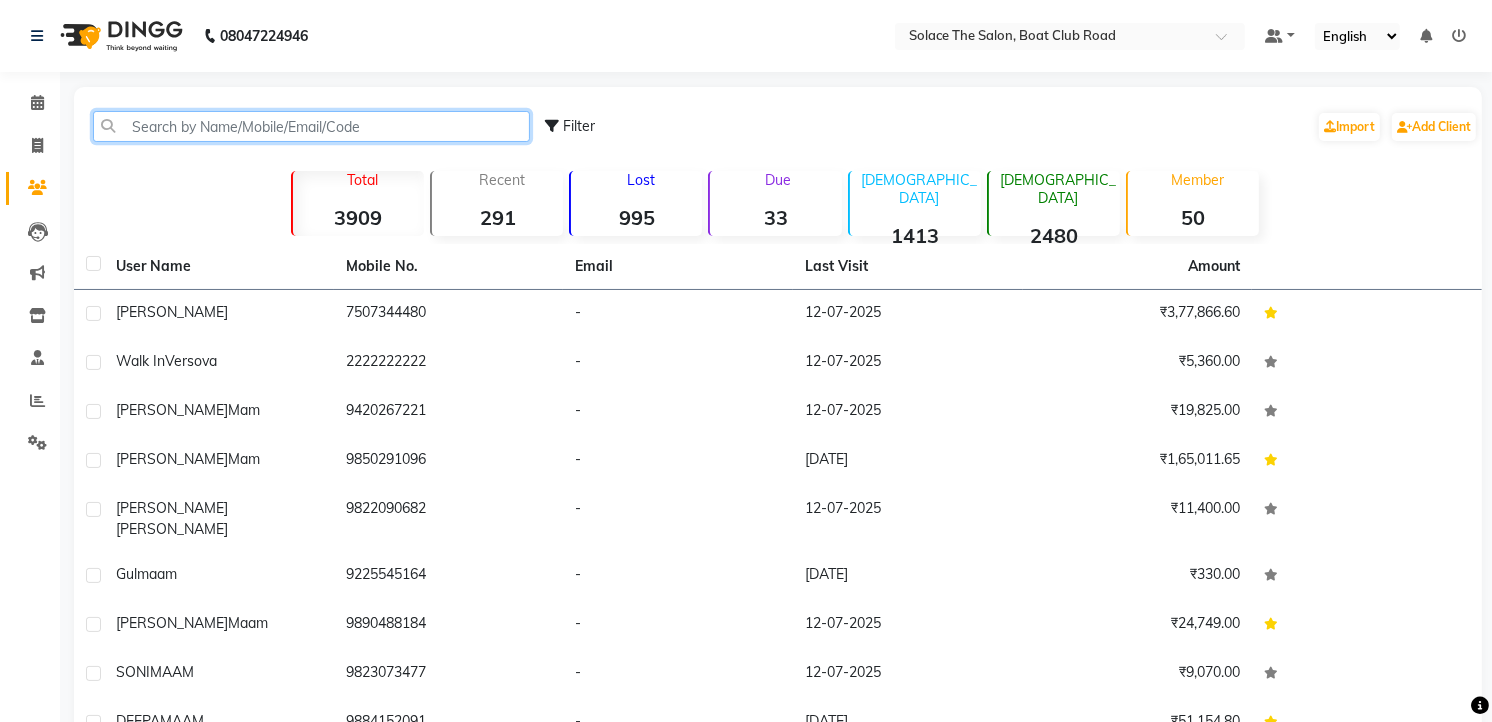 click 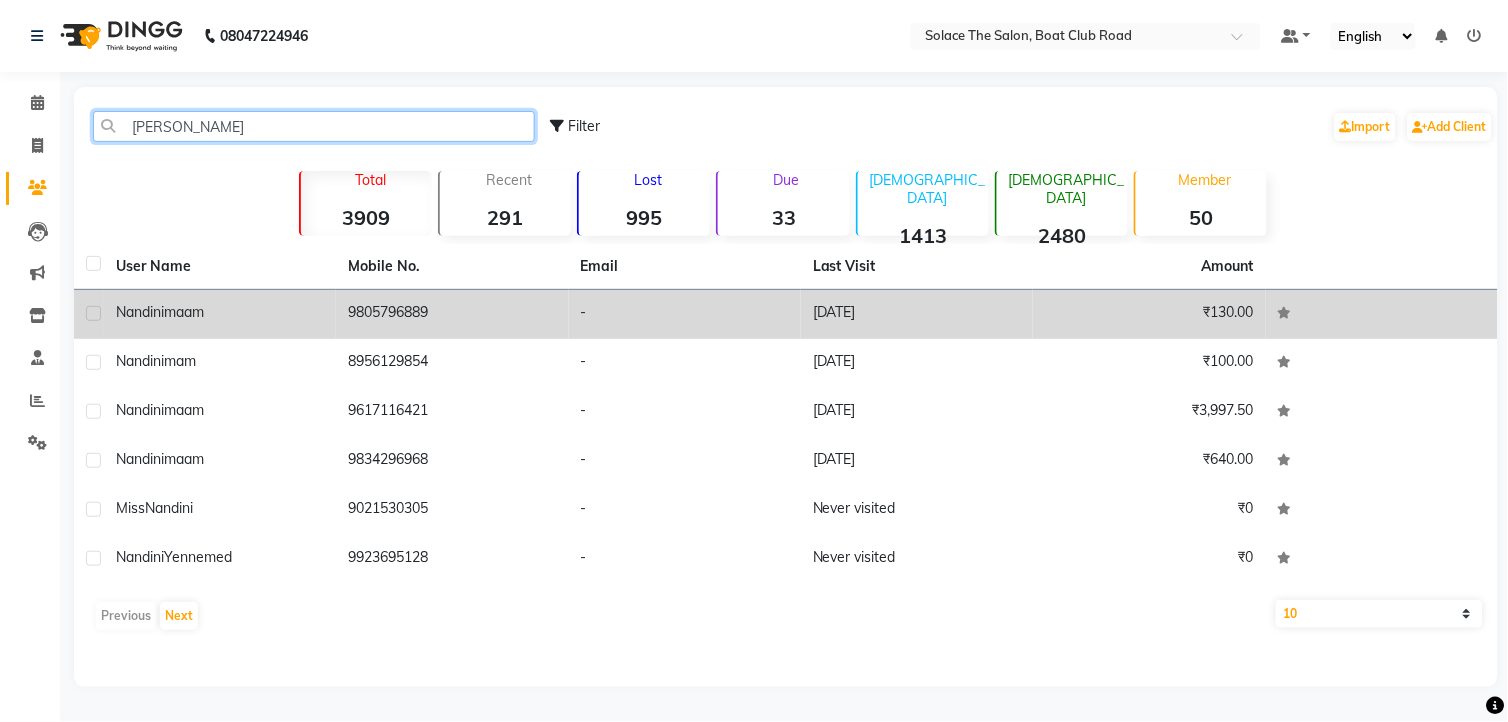 type on "[PERSON_NAME]" 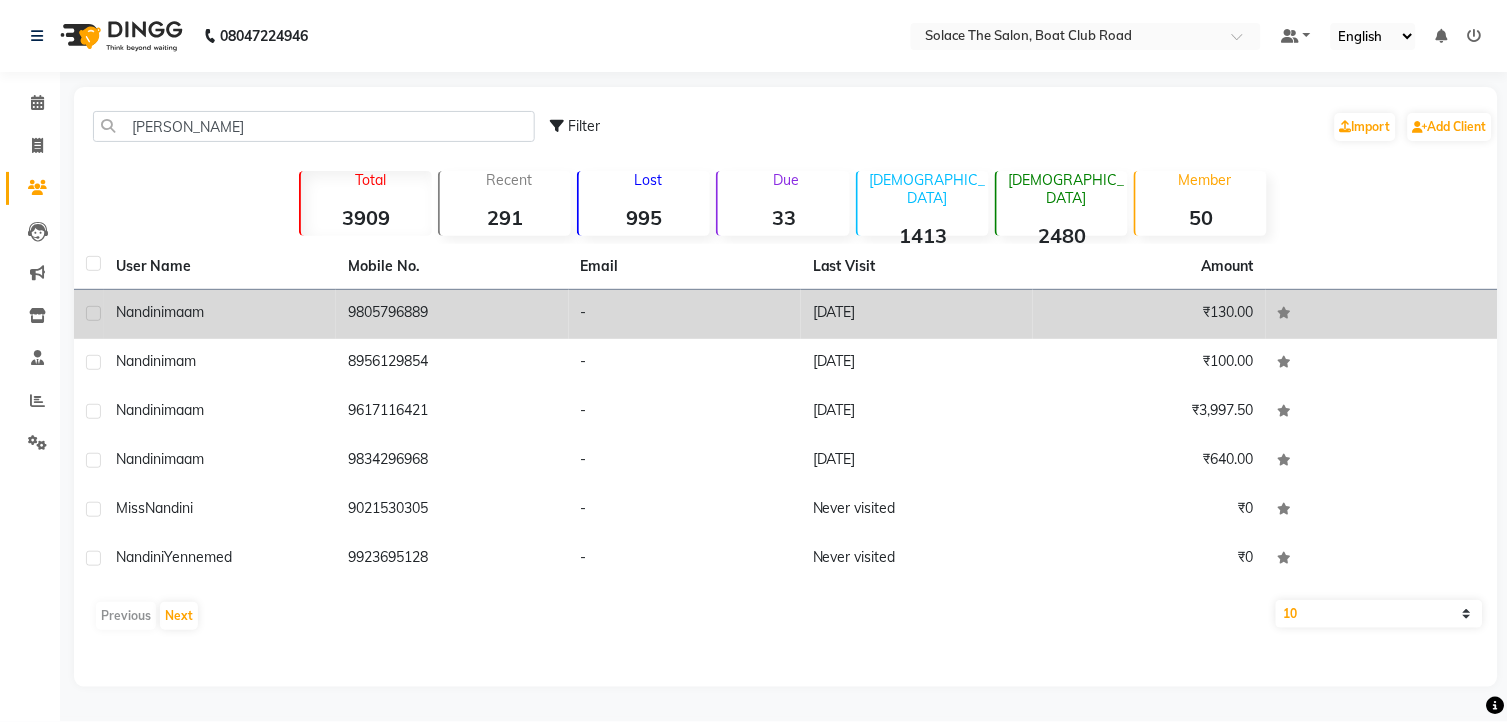 click on "9805796889" 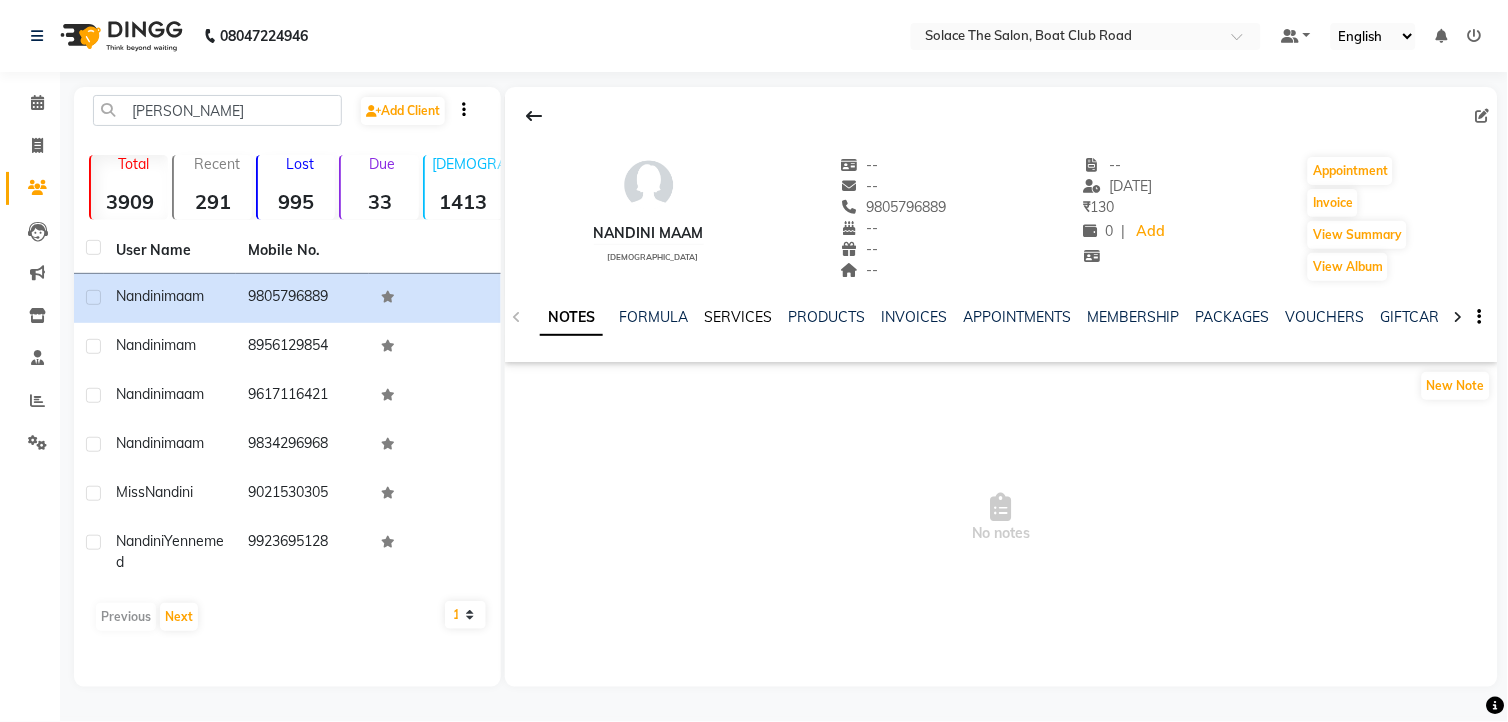 click on "SERVICES" 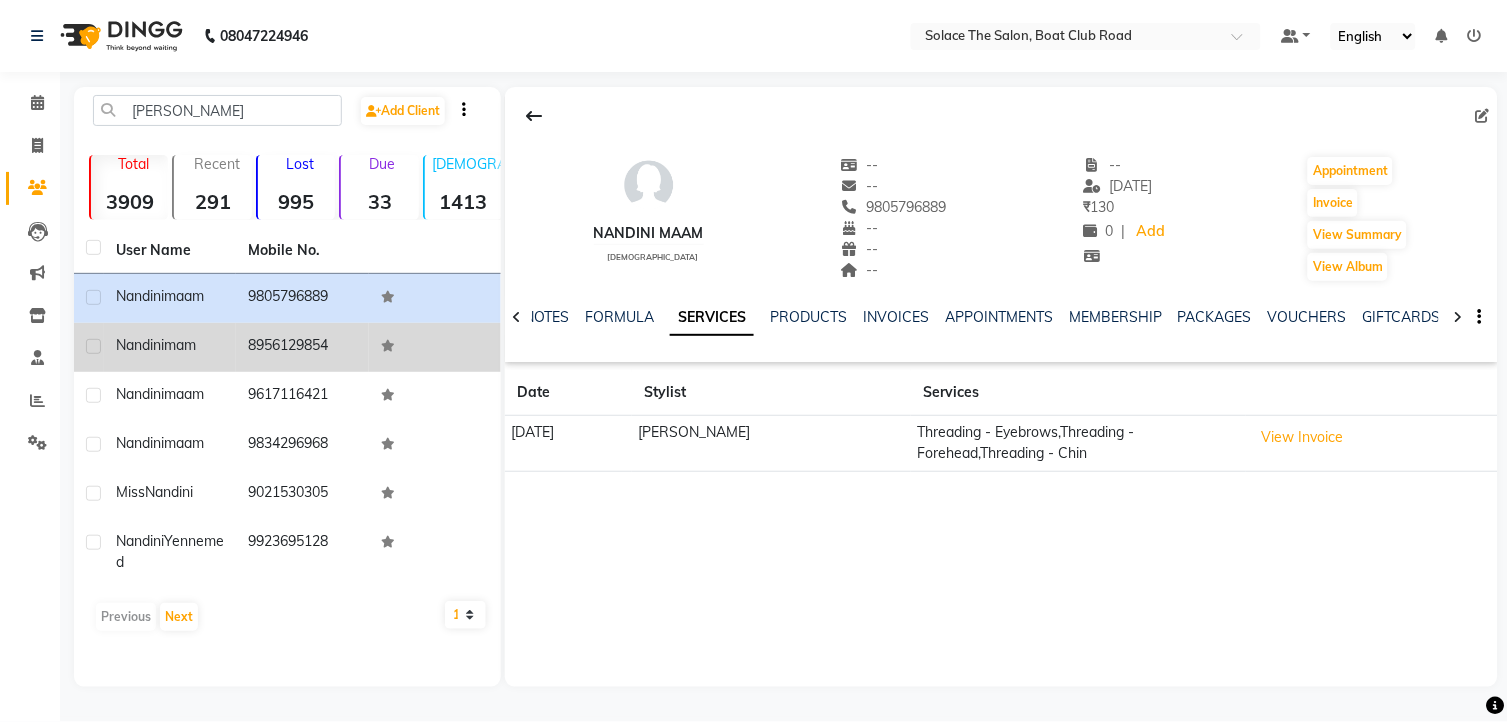 click on "8956129854" 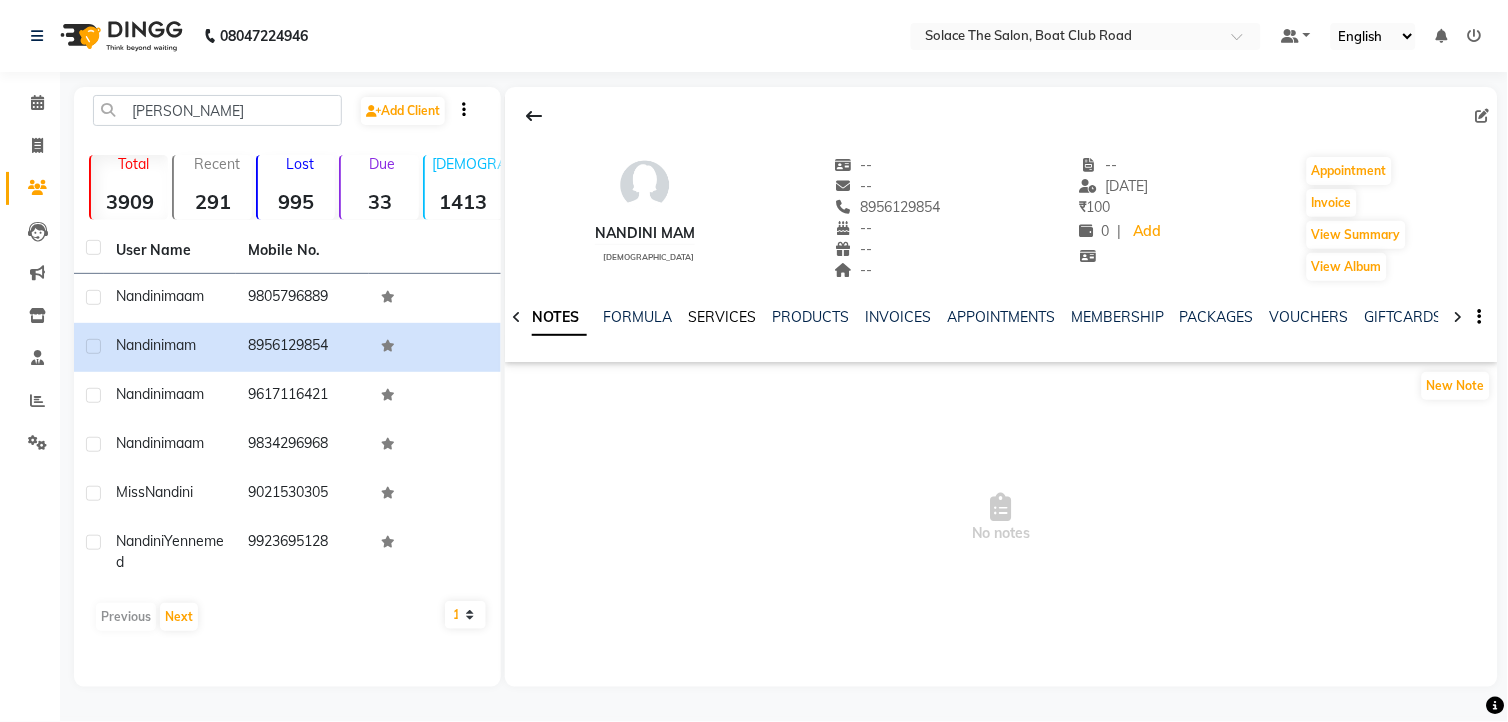click on "SERVICES" 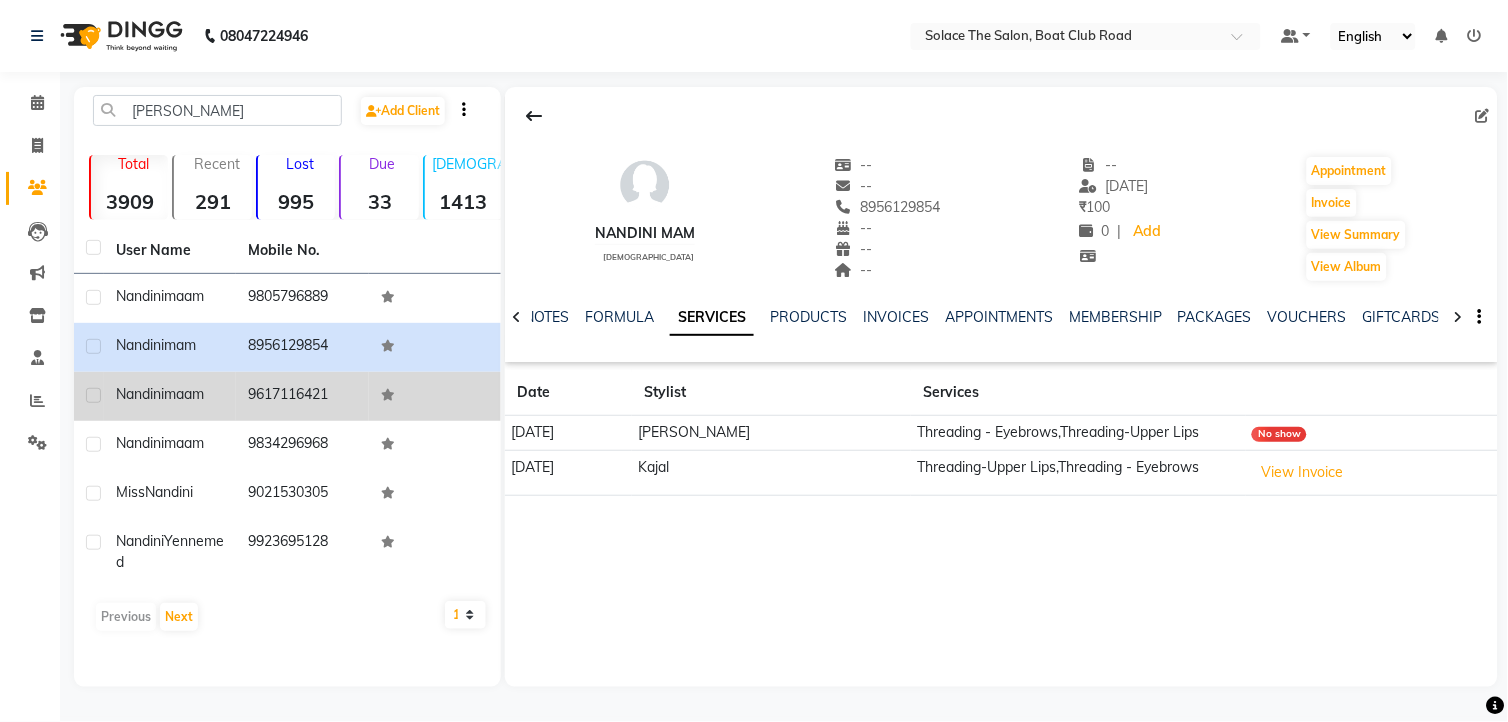 click on "9617116421" 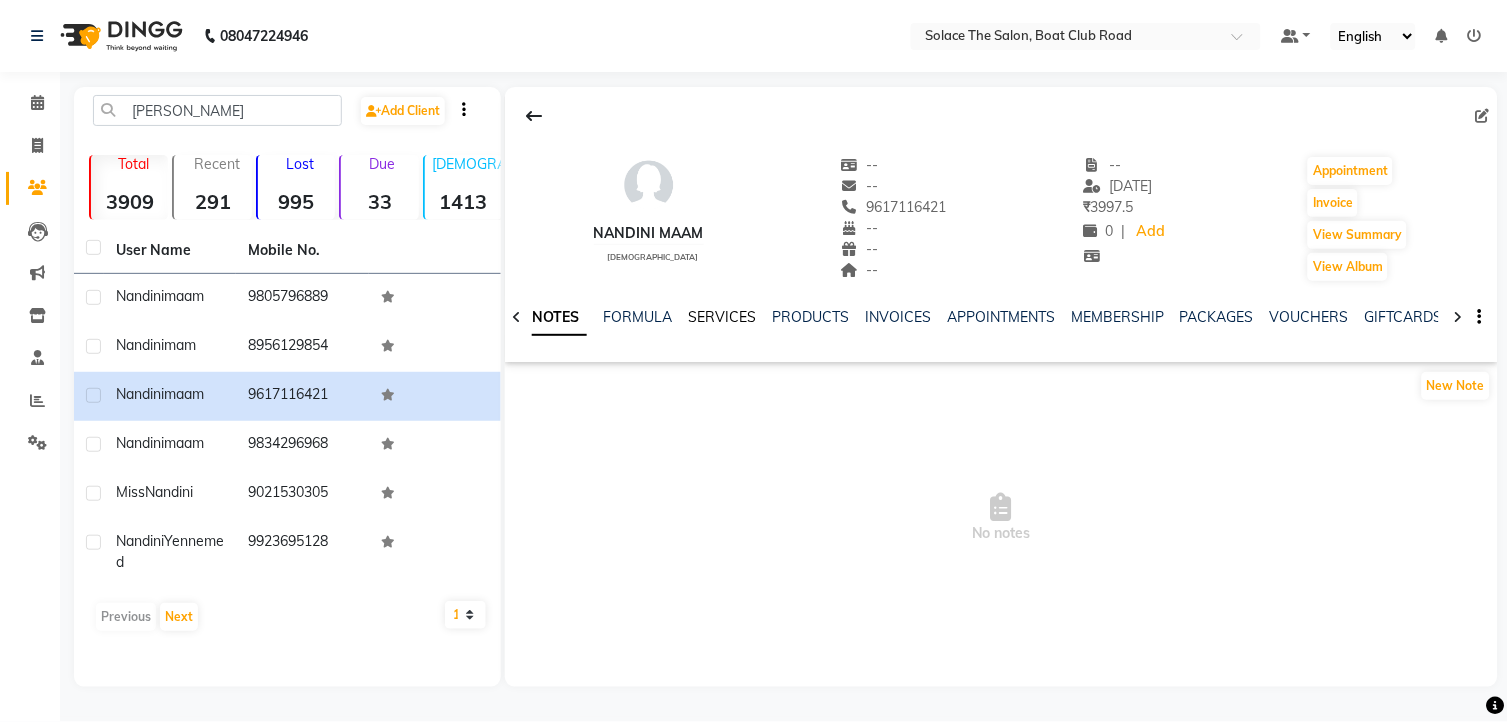 click on "SERVICES" 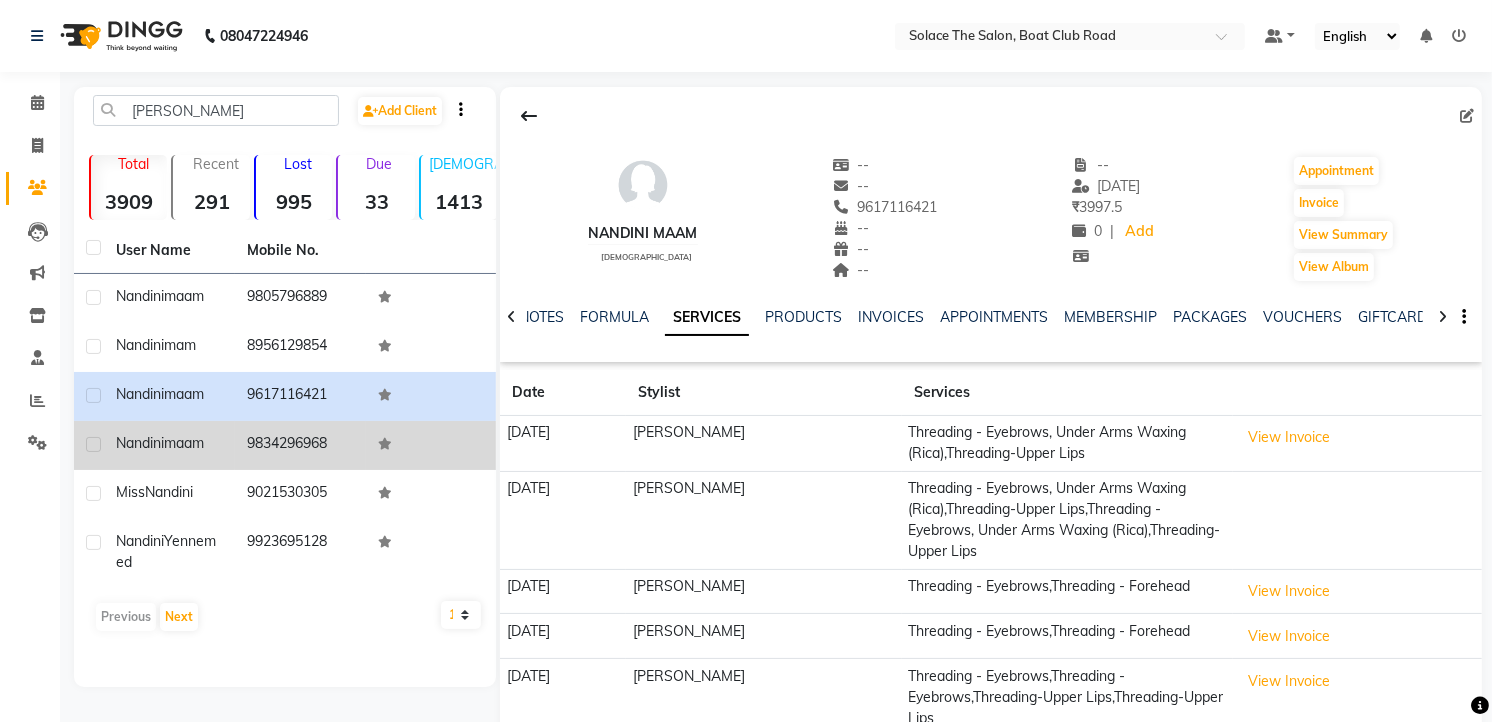 click on "9834296968" 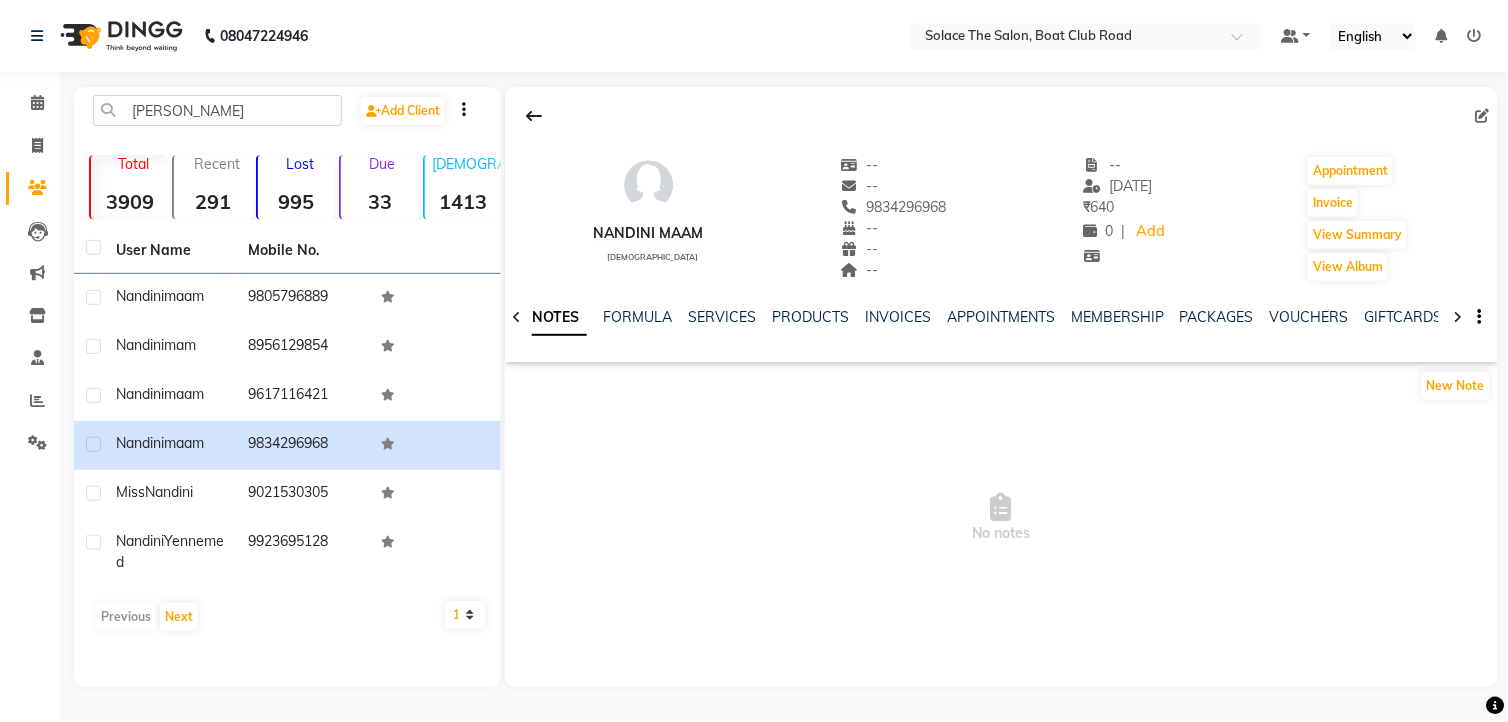 click on "NOTES FORMULA SERVICES PRODUCTS INVOICES APPOINTMENTS MEMBERSHIP PACKAGES VOUCHERS GIFTCARDS POINTS FORMS FAMILY CARDS WALLET" 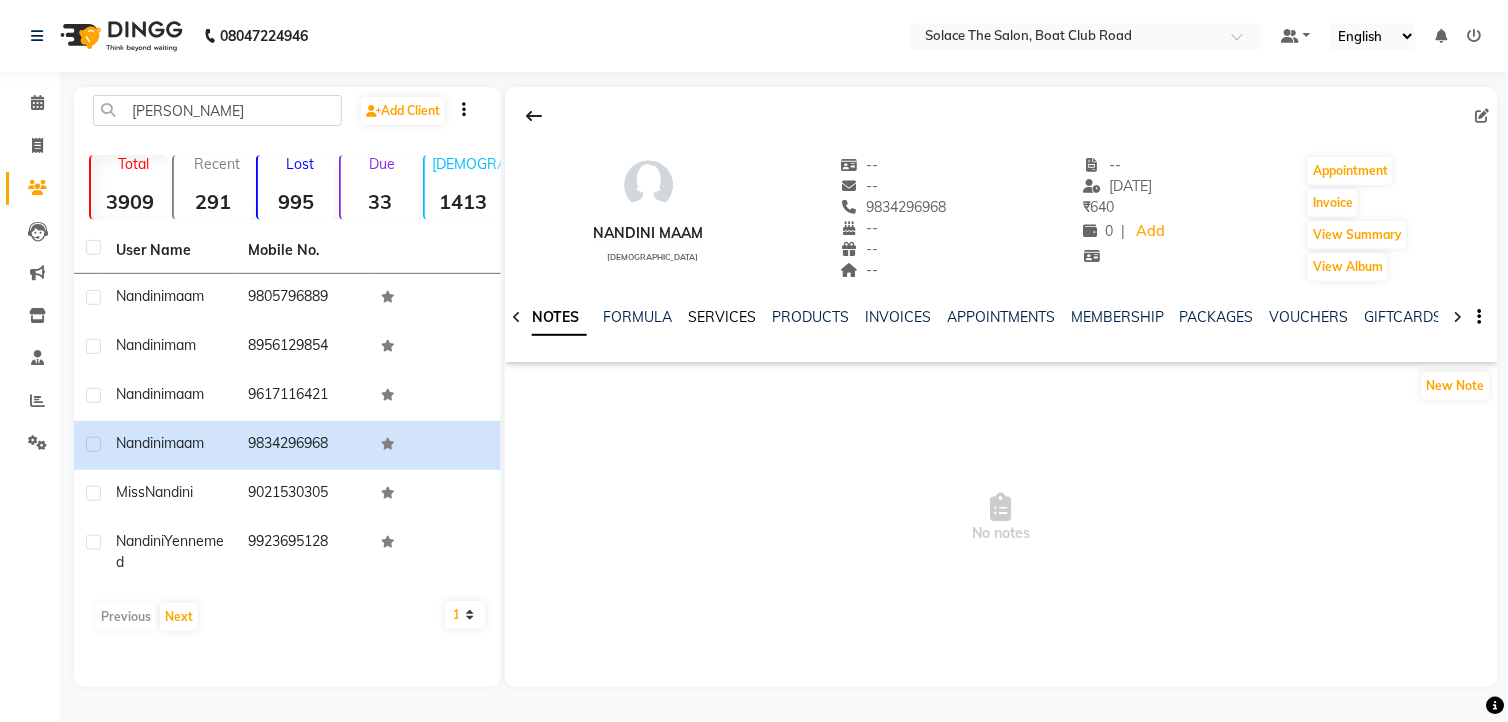 click on "SERVICES" 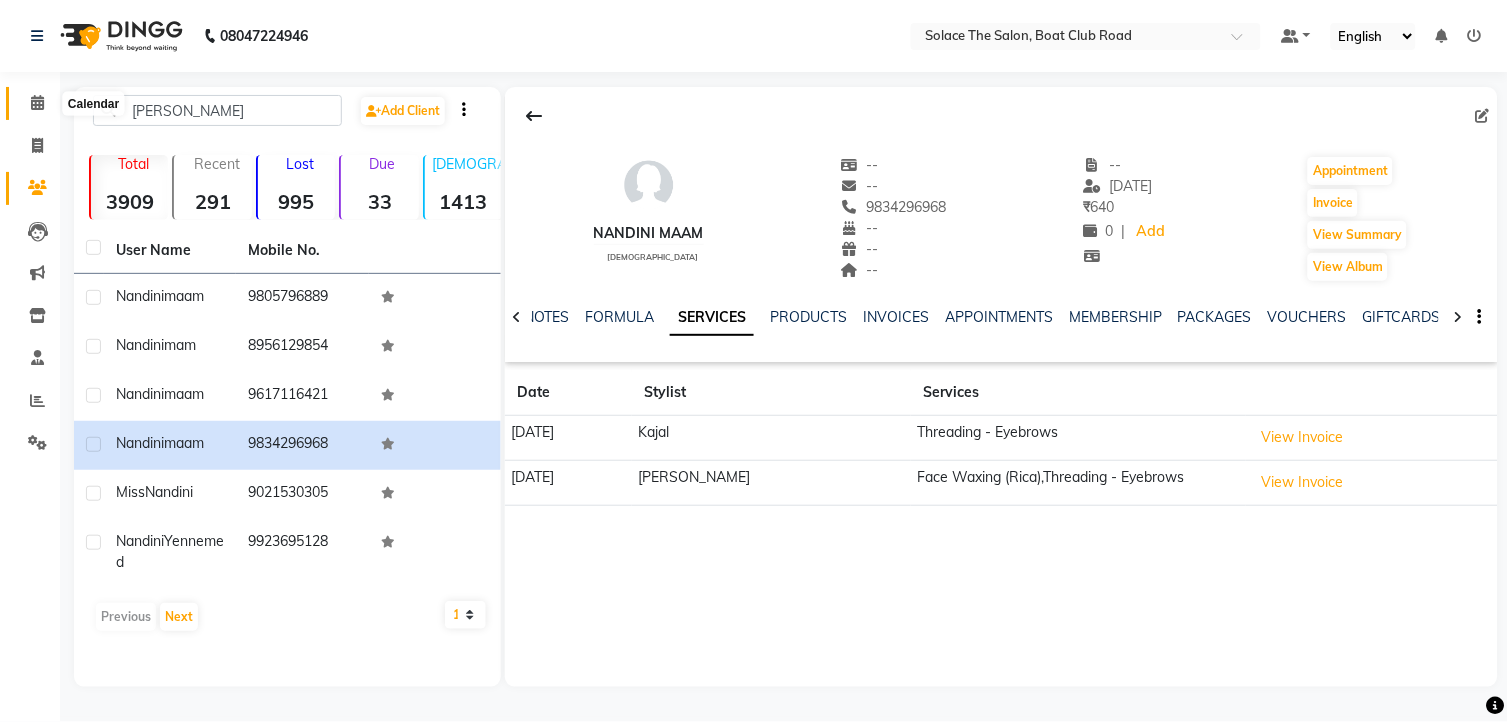 click 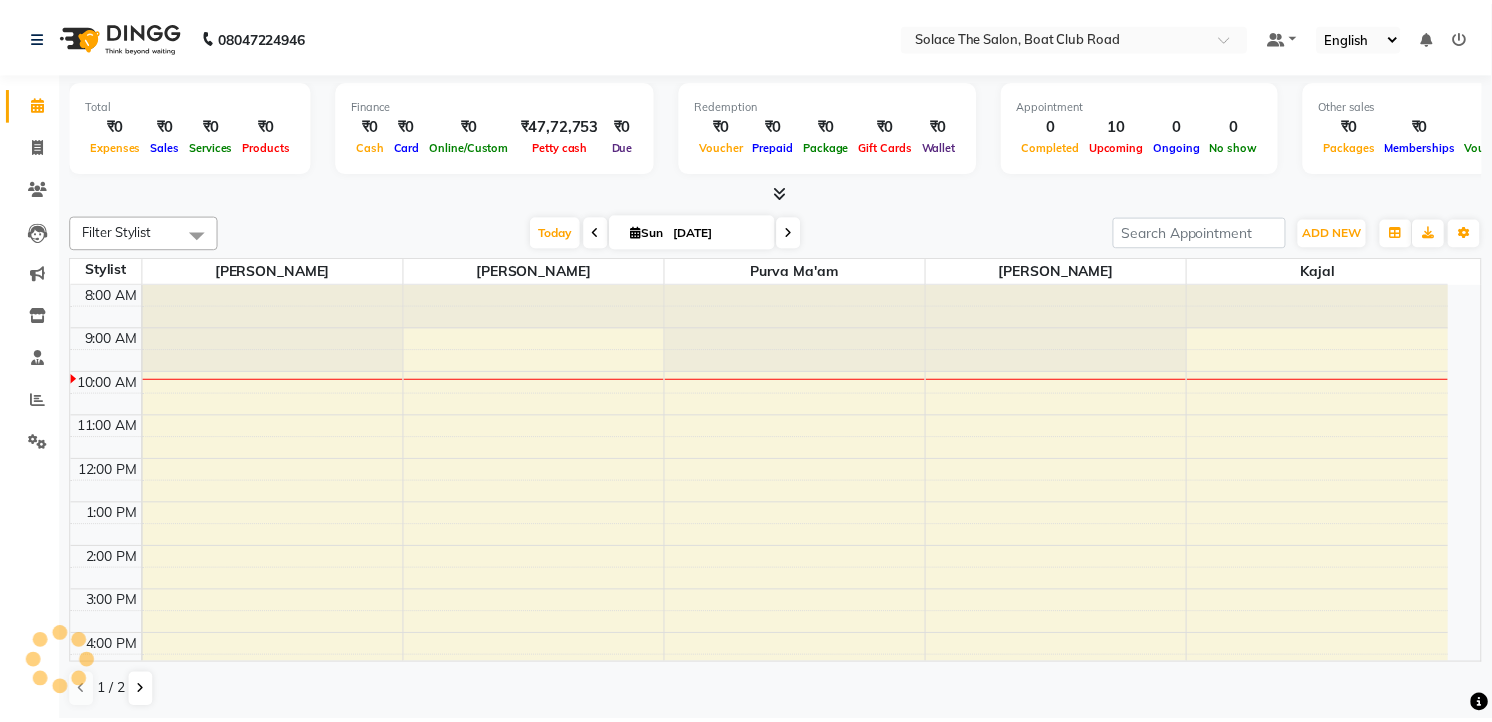 scroll, scrollTop: 0, scrollLeft: 0, axis: both 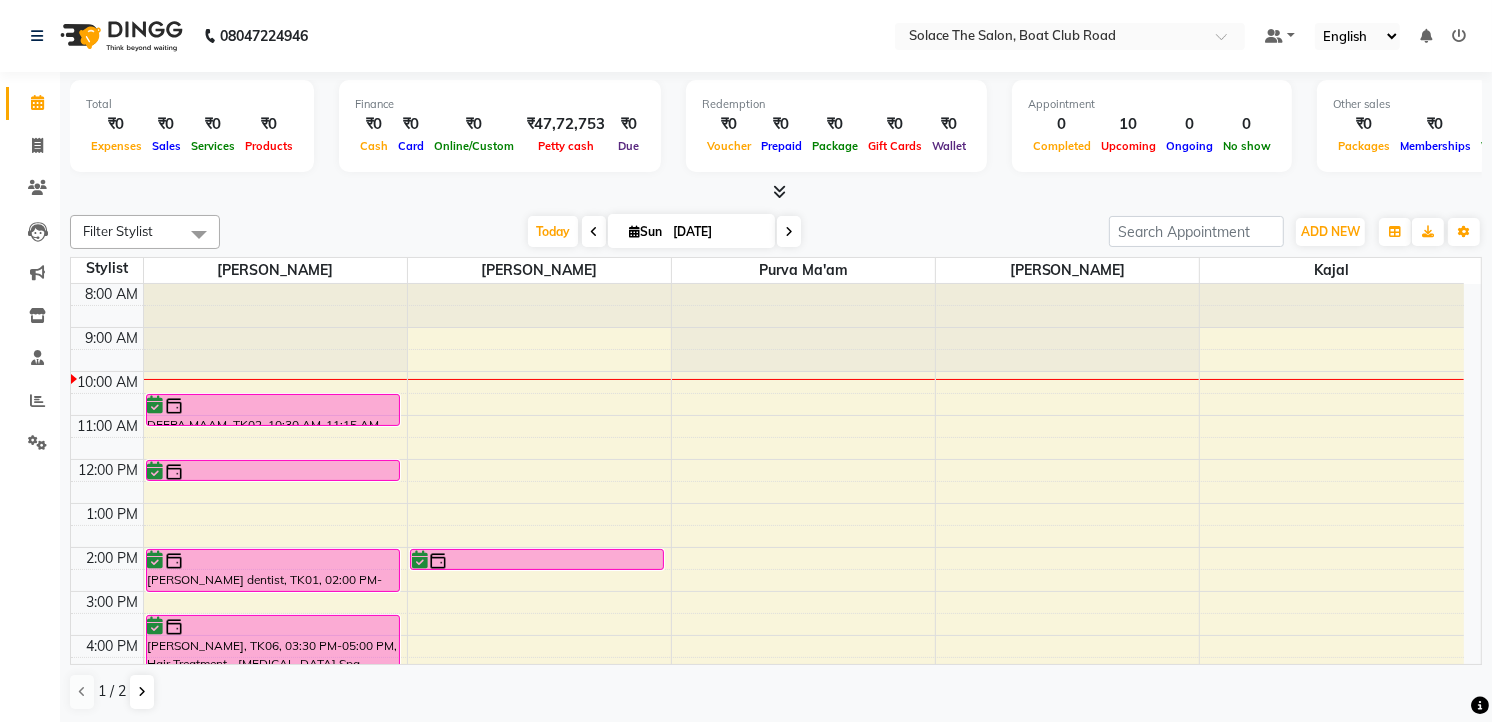 click at bounding box center (594, 232) 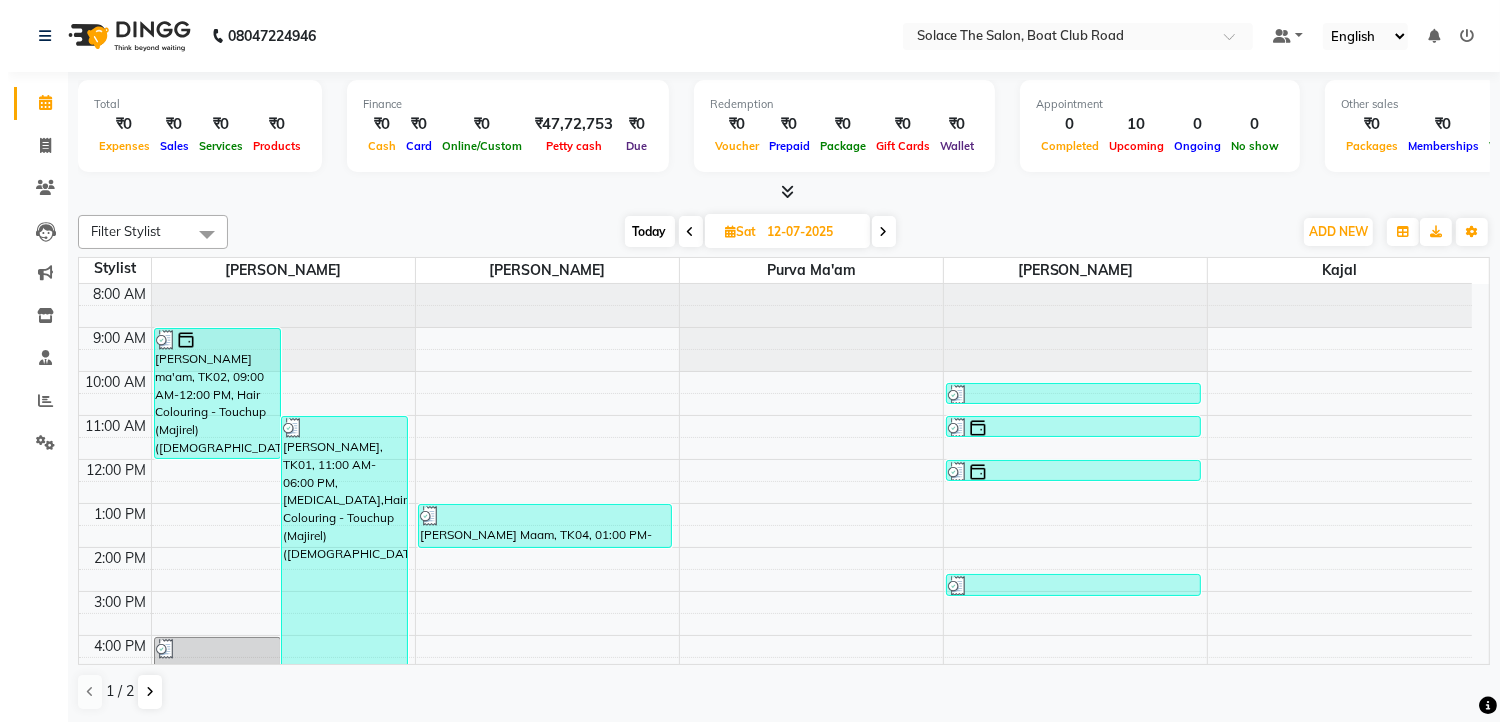 scroll, scrollTop: 237, scrollLeft: 0, axis: vertical 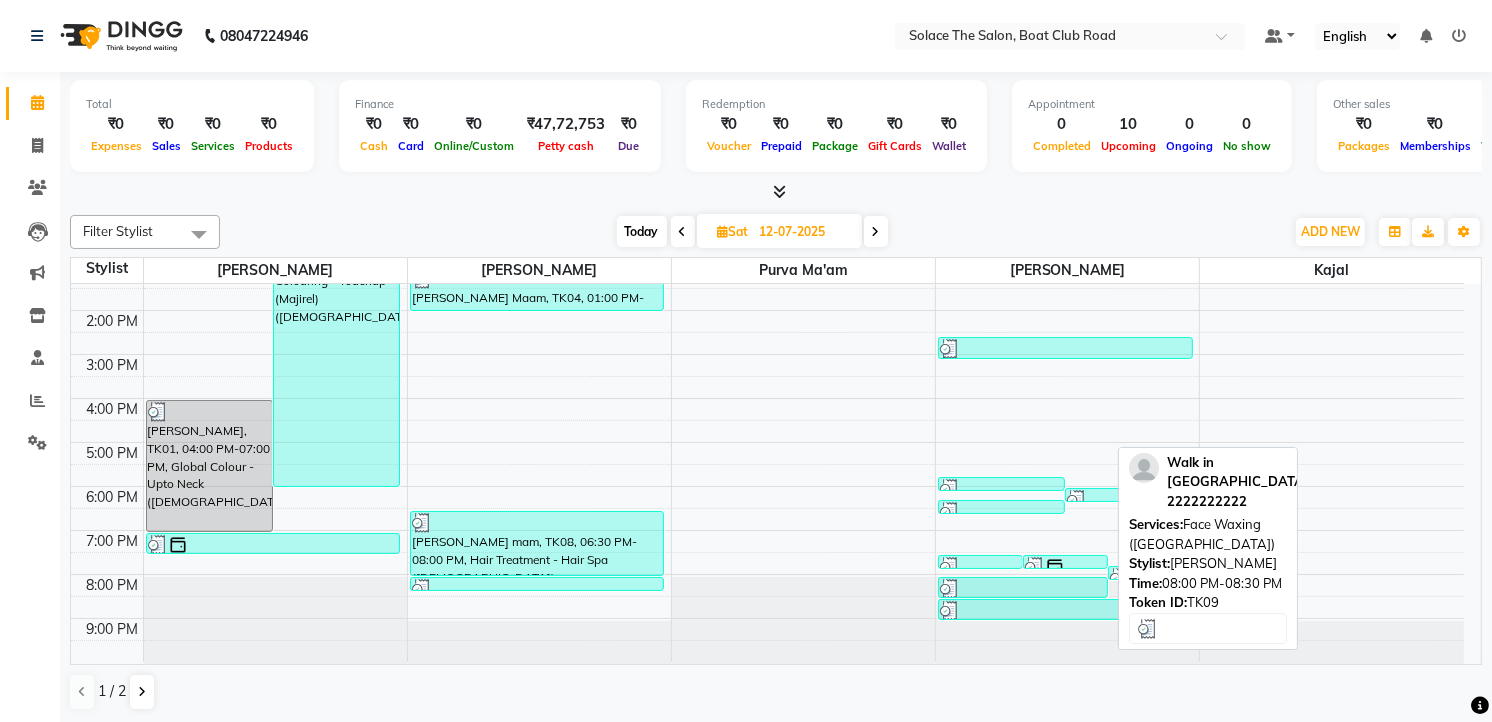 click on "Walk in [GEOGRAPHIC_DATA], TK09, 08:00 PM-08:30 PM,   Face Waxing ([GEOGRAPHIC_DATA])" at bounding box center [1023, 587] 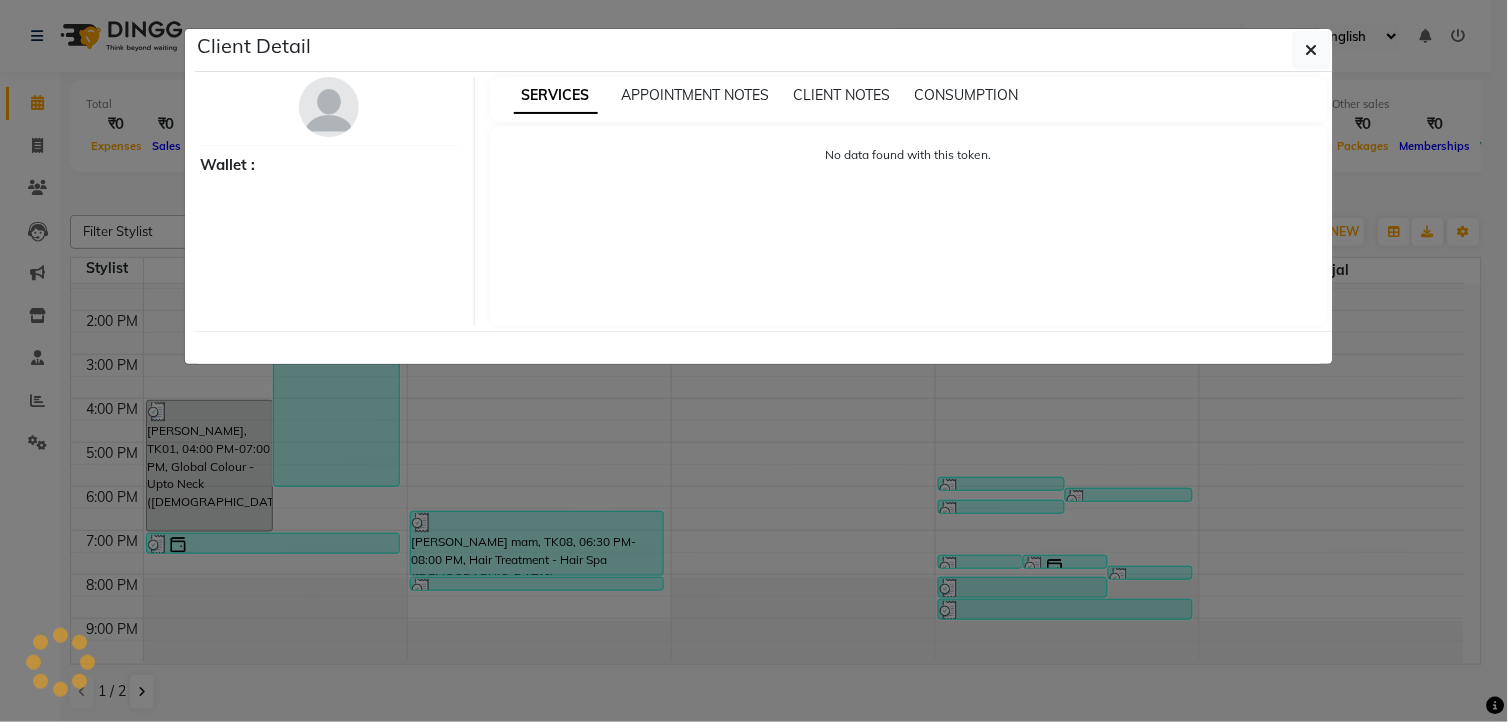 select on "3" 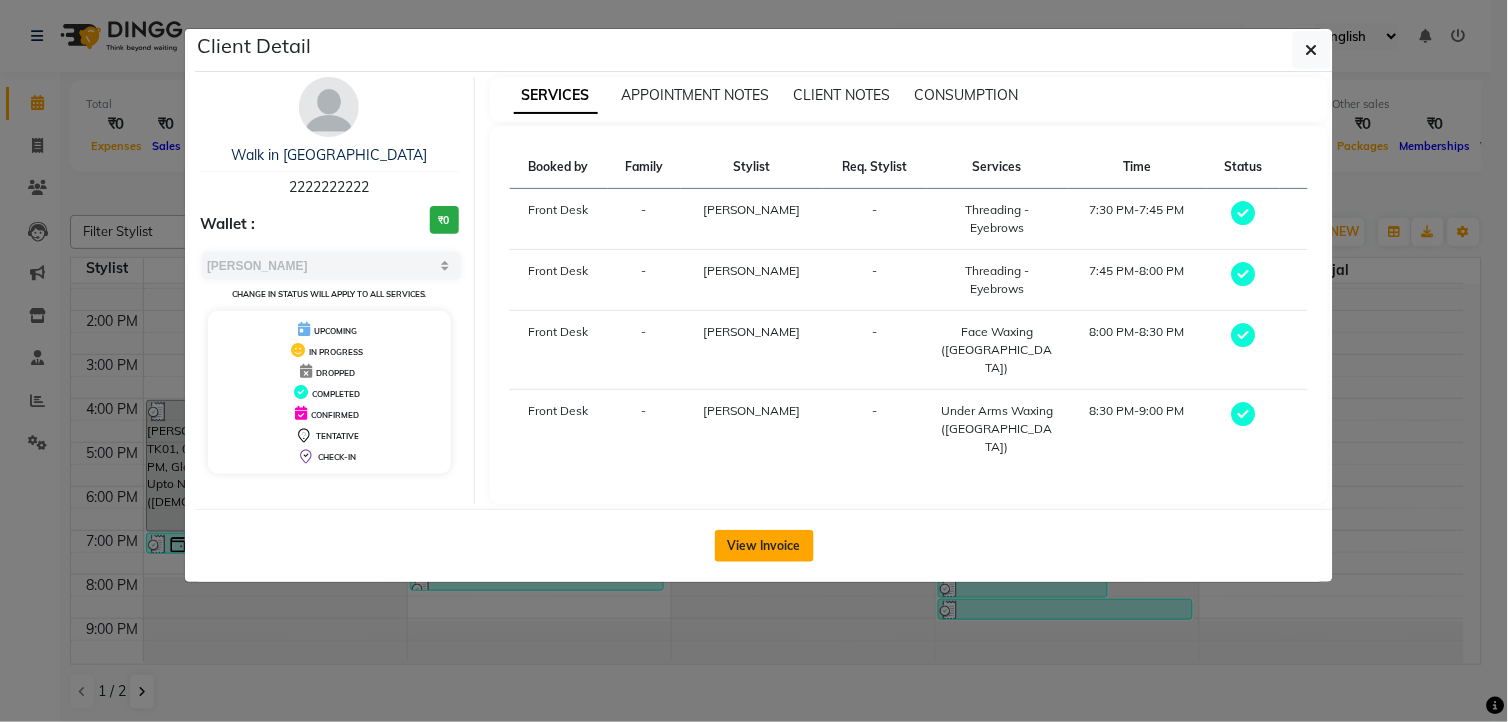 click on "View Invoice" 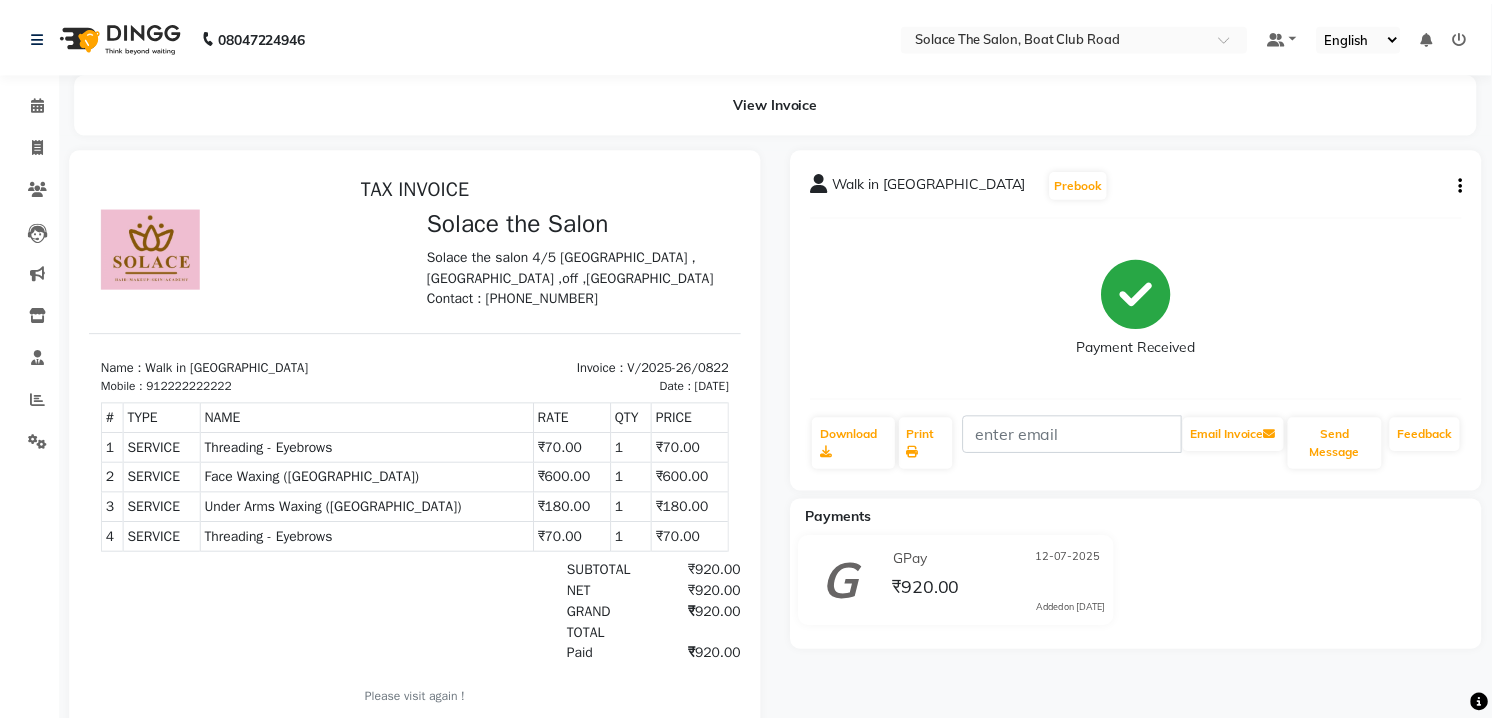 scroll, scrollTop: 0, scrollLeft: 0, axis: both 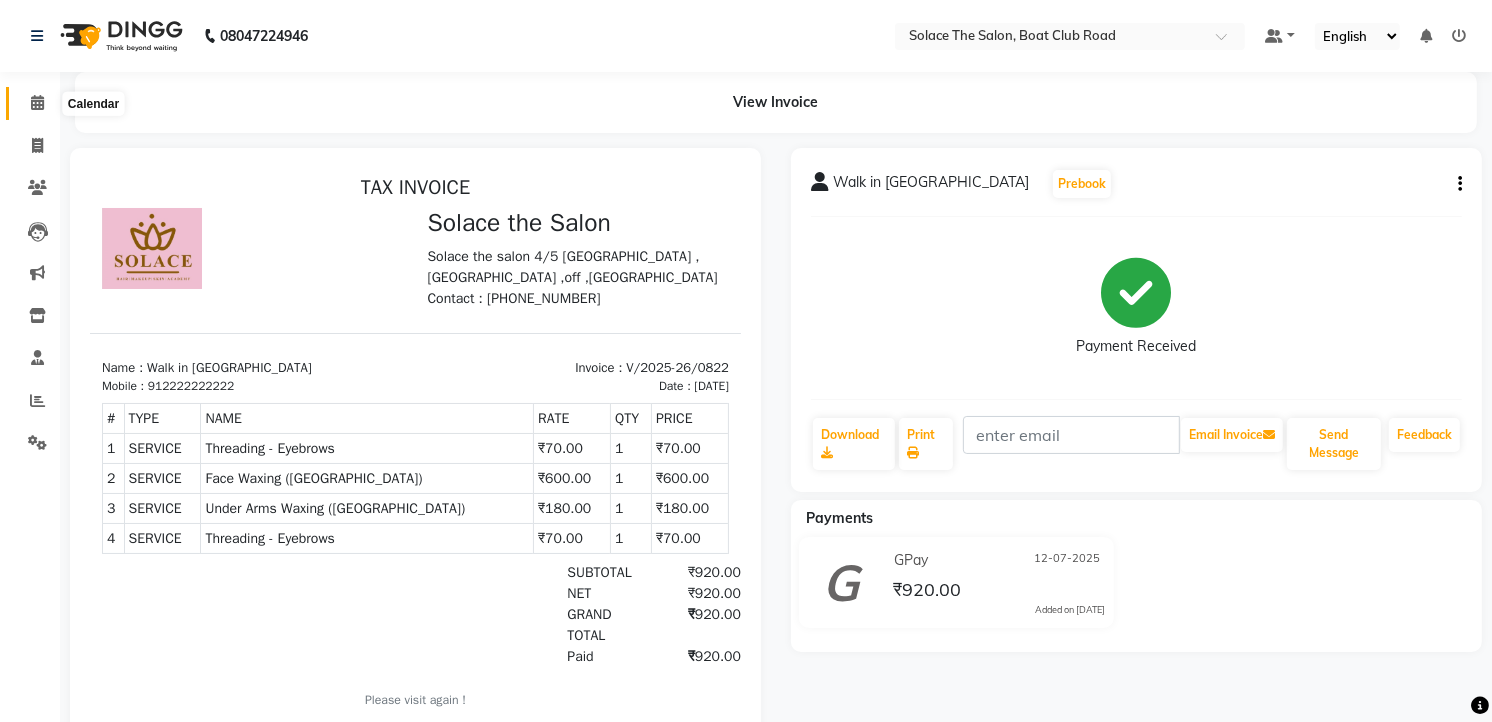 click 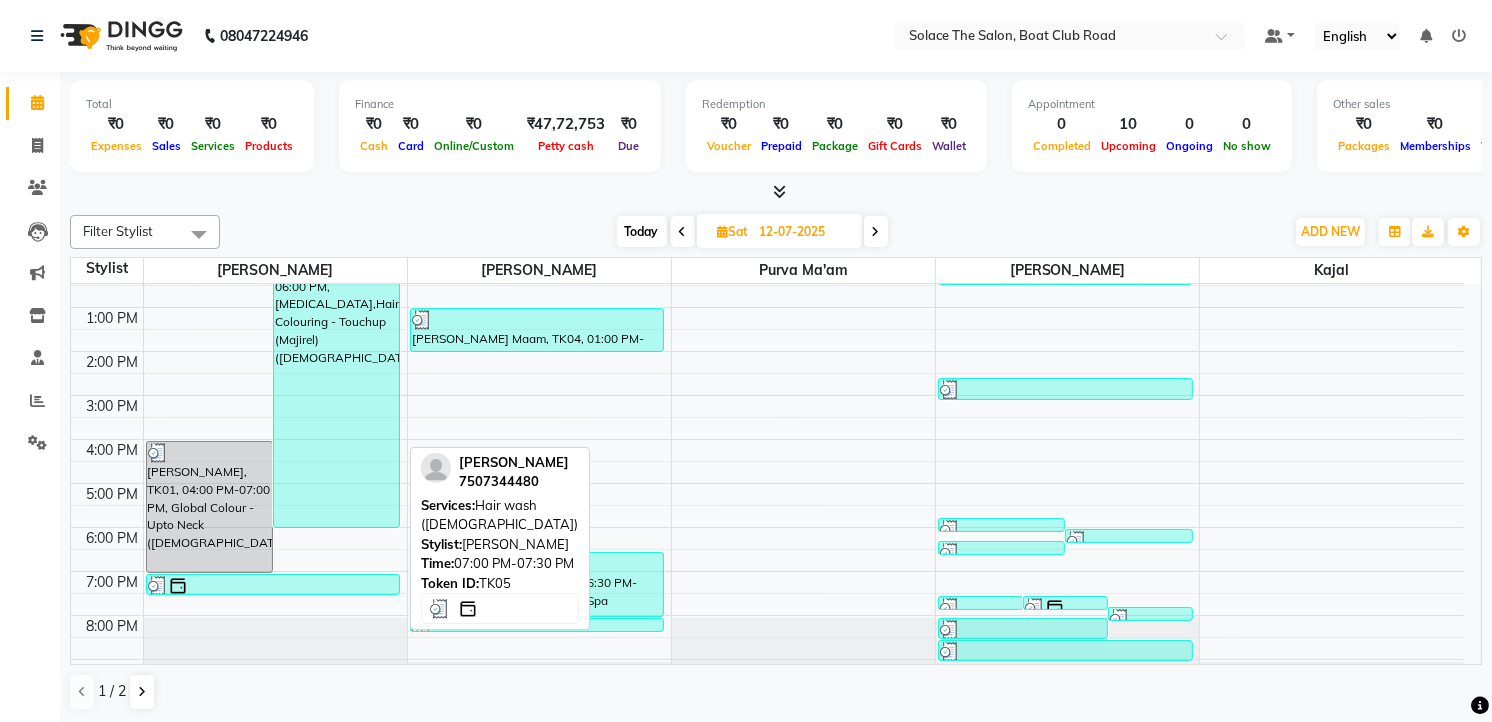 scroll, scrollTop: 0, scrollLeft: 0, axis: both 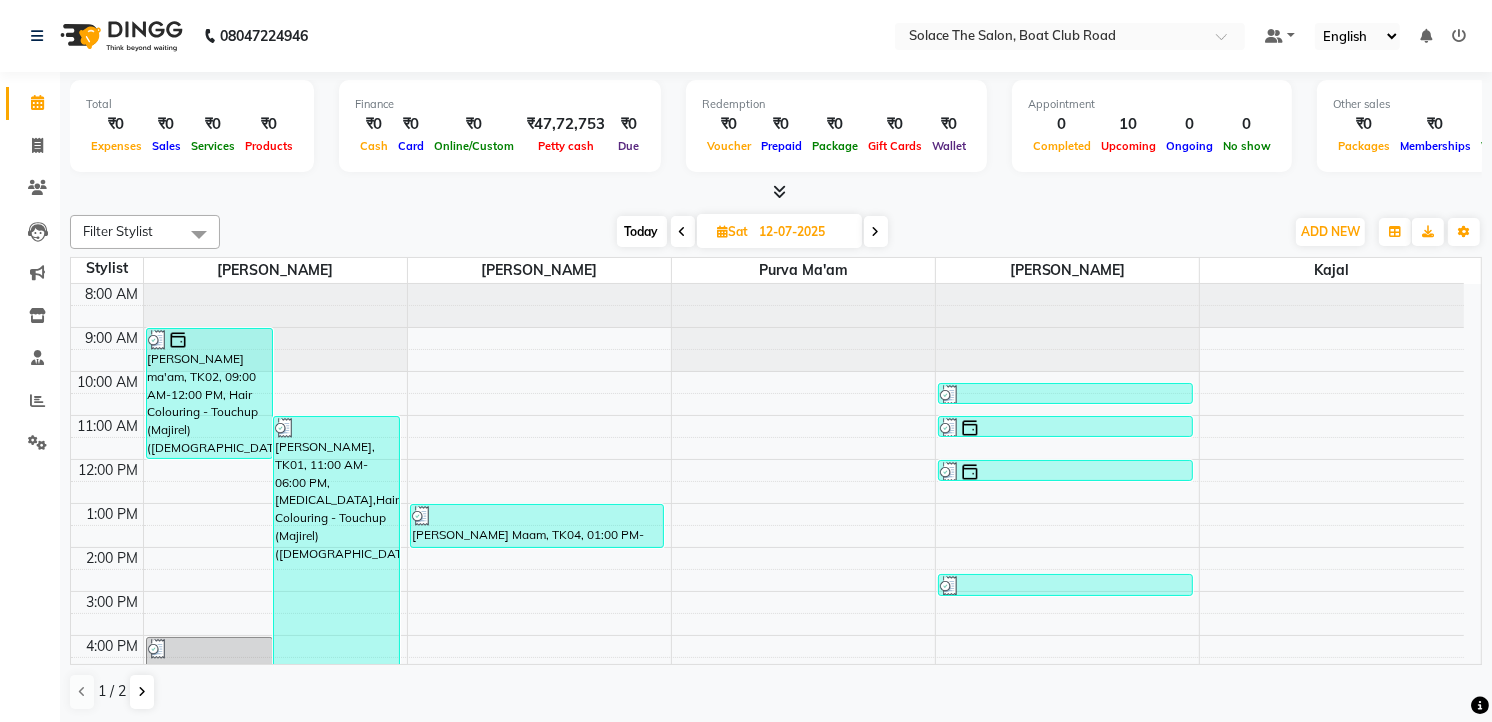 click on "Today" at bounding box center [642, 231] 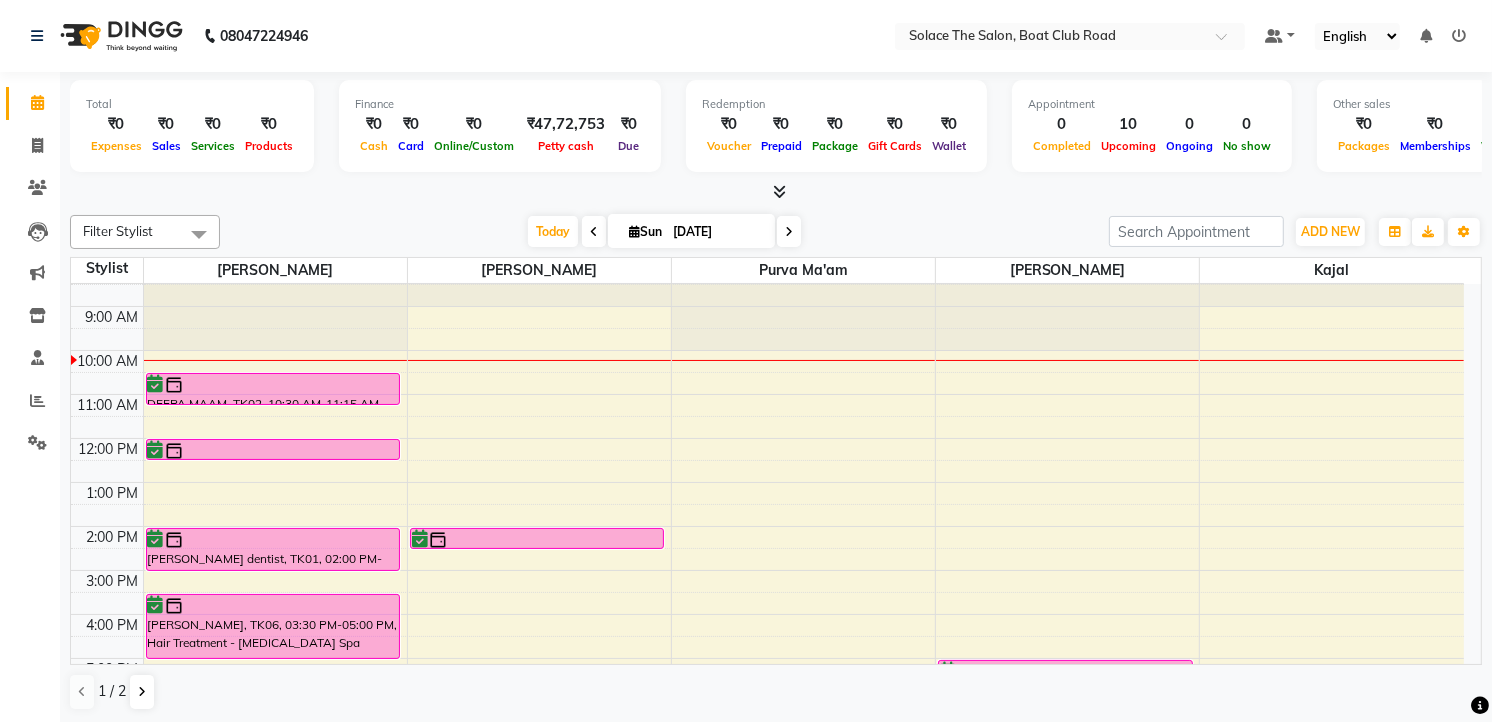 scroll, scrollTop: 0, scrollLeft: 0, axis: both 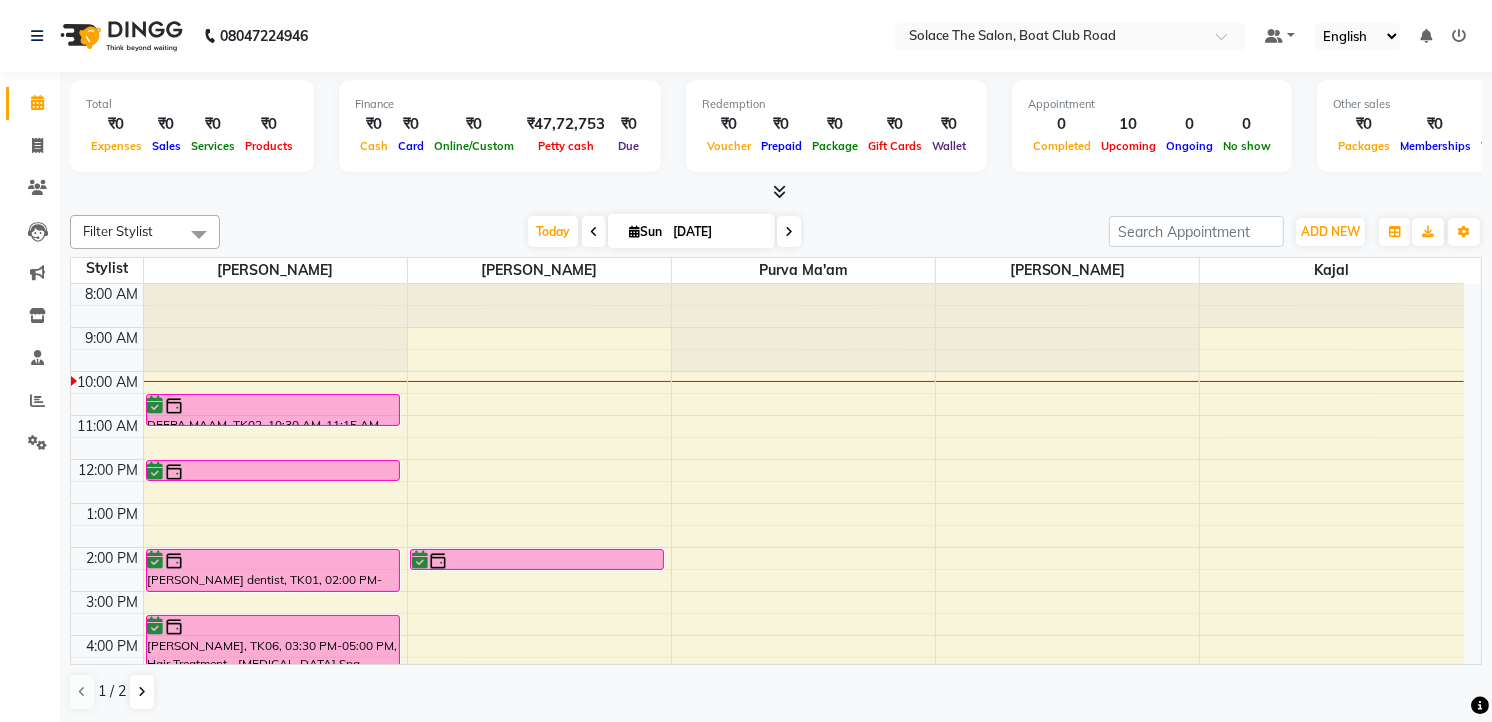 click at bounding box center (789, 232) 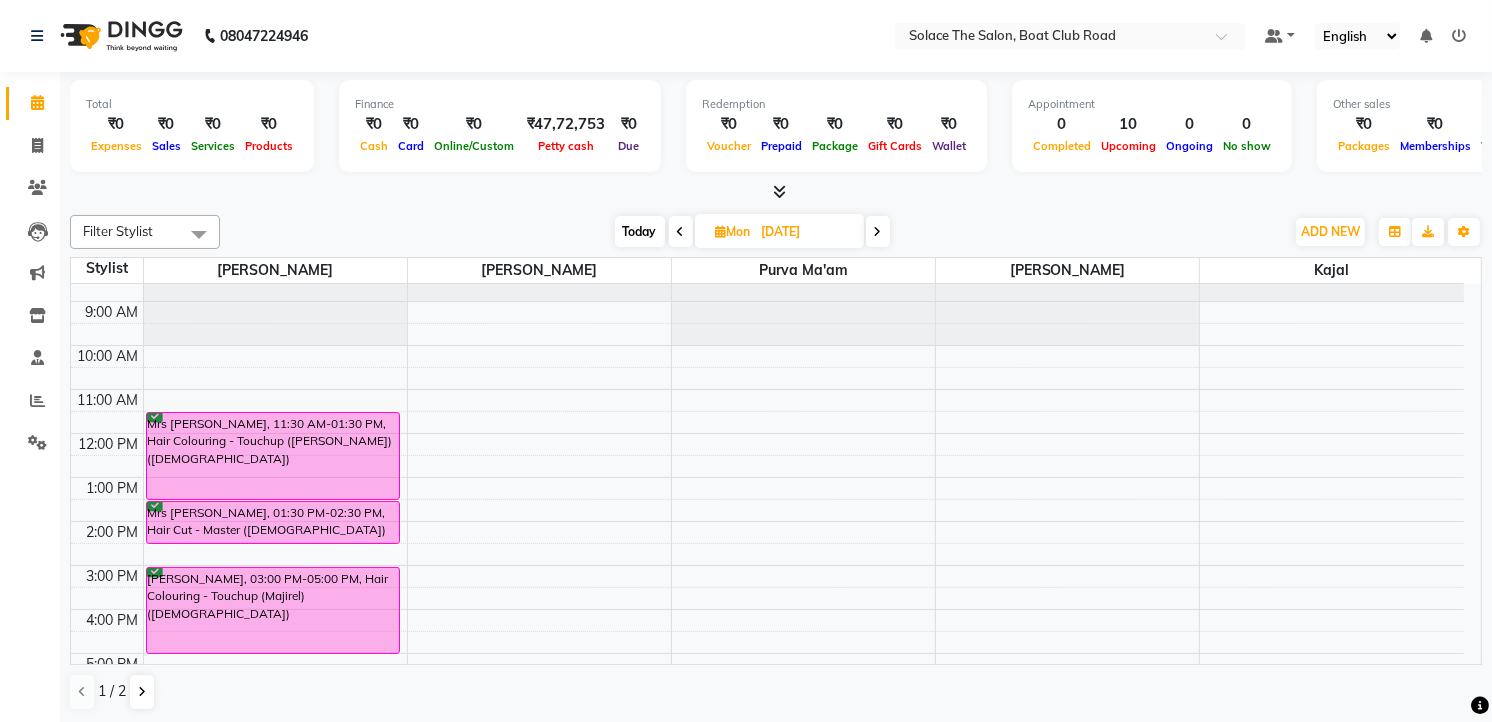 scroll, scrollTop: 0, scrollLeft: 0, axis: both 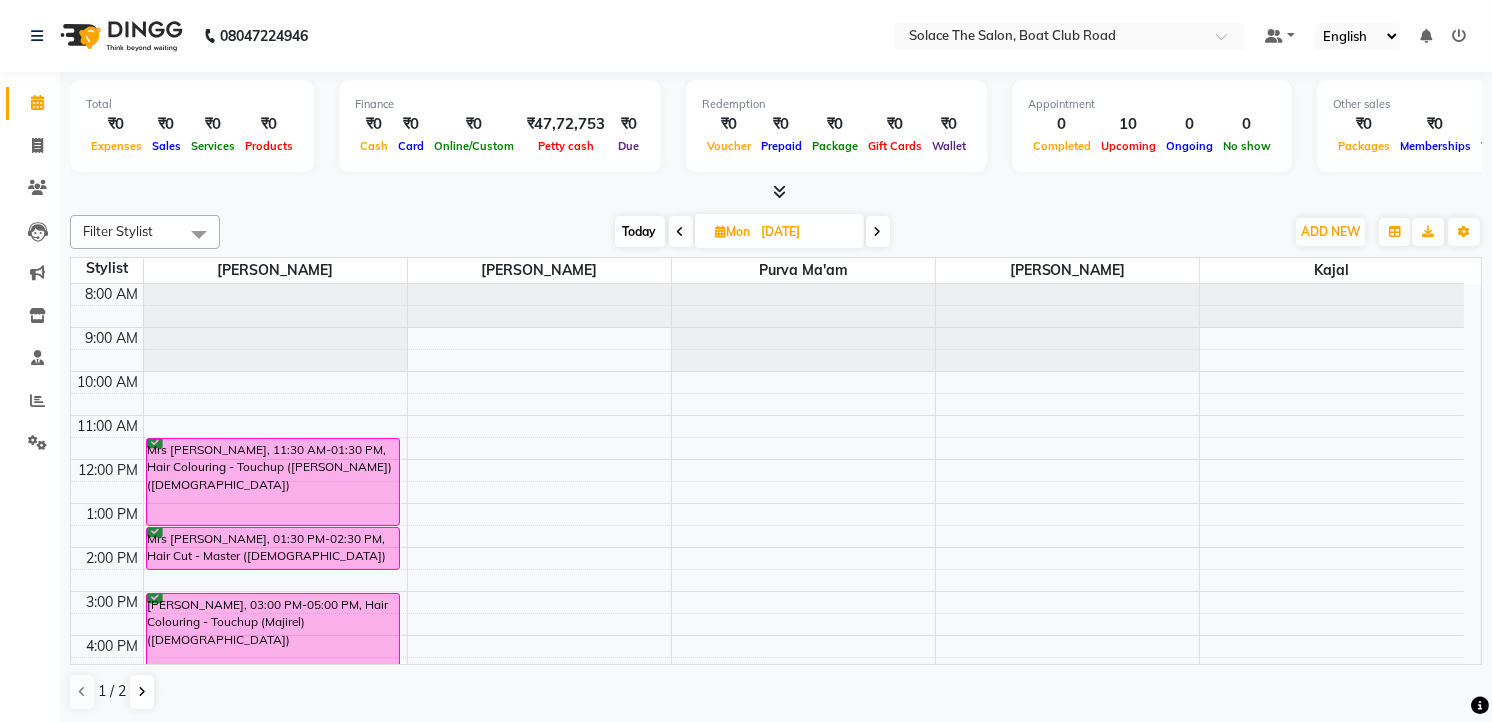 click on "Today" at bounding box center (640, 231) 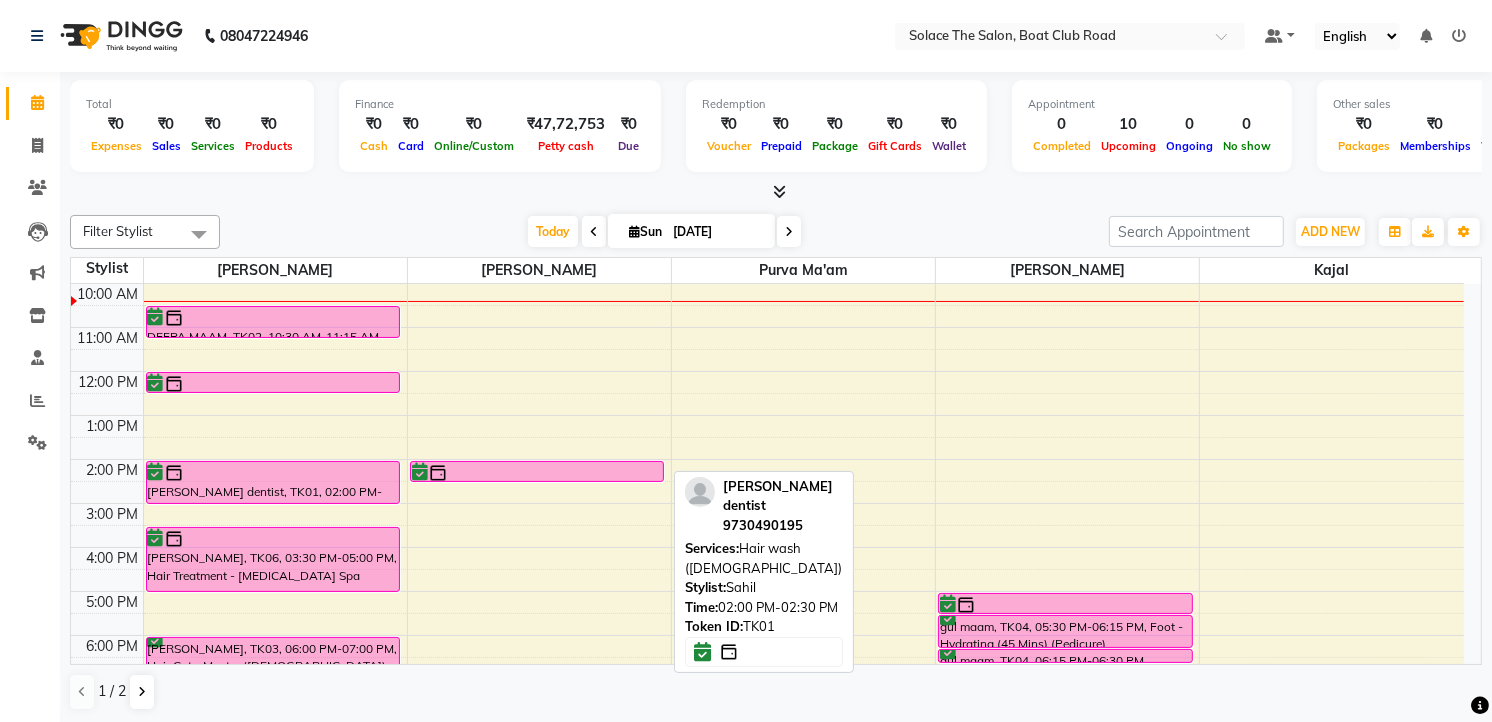 scroll, scrollTop: 0, scrollLeft: 0, axis: both 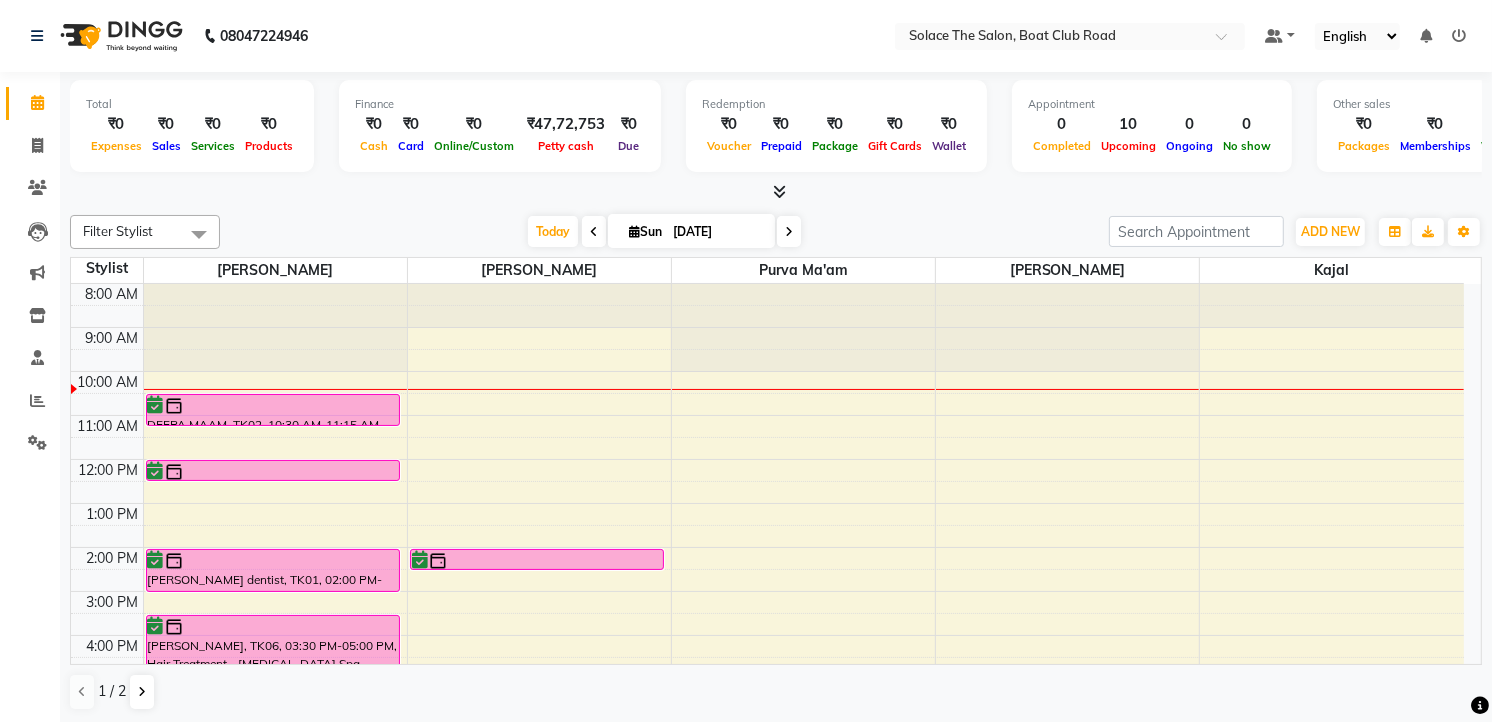 click at bounding box center [594, 232] 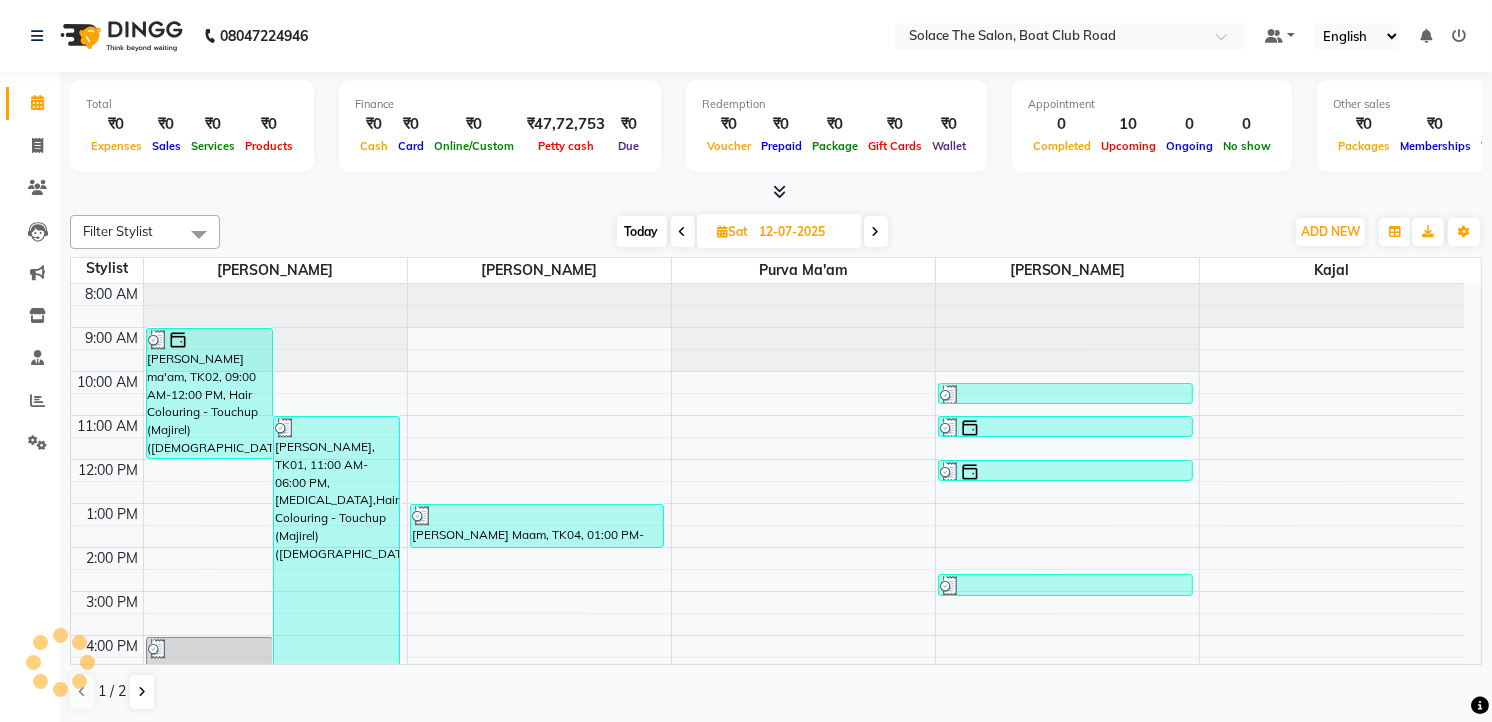 scroll, scrollTop: 88, scrollLeft: 0, axis: vertical 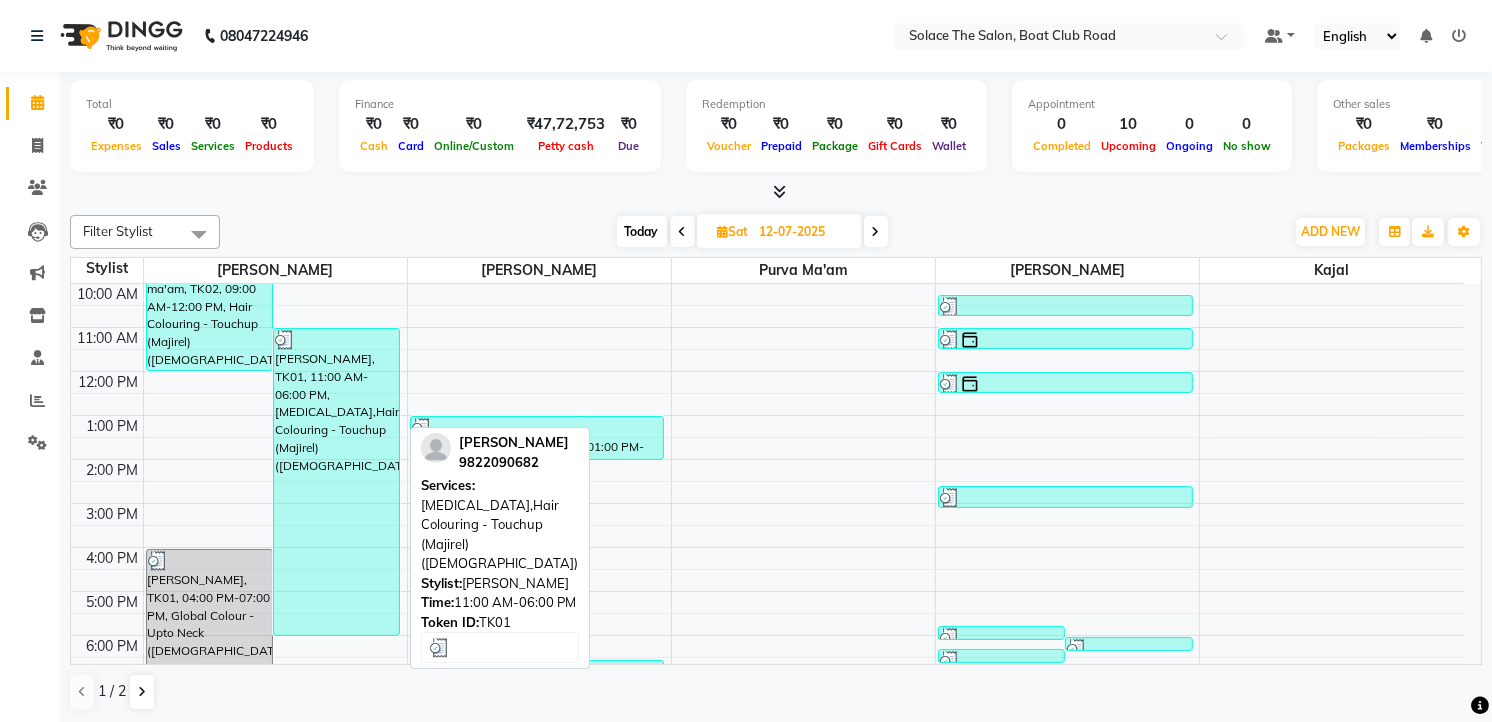 click on "[PERSON_NAME], TK01, 11:00 AM-06:00 PM, [MEDICAL_DATA],Hair Colouring - Touchup (Majirel) ([DEMOGRAPHIC_DATA])" at bounding box center (336, 482) 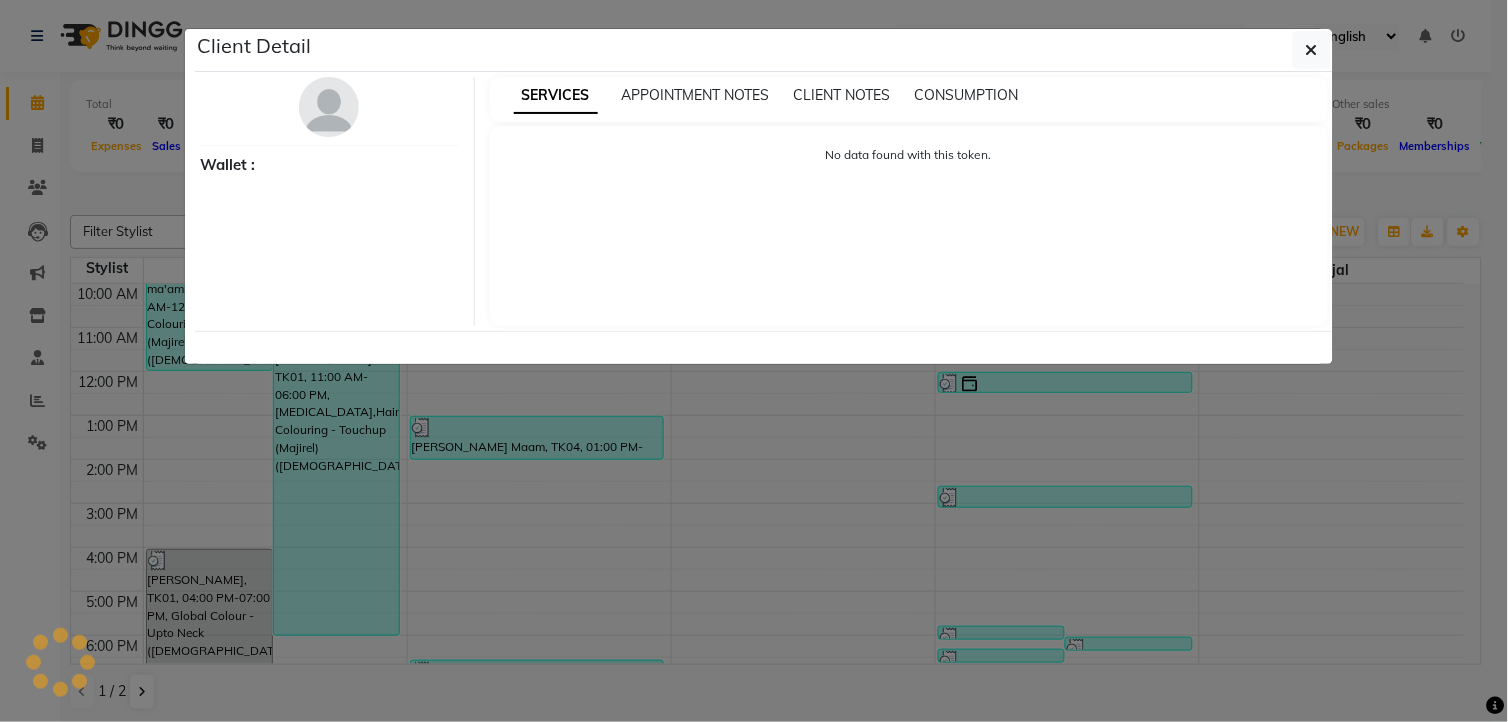 select on "3" 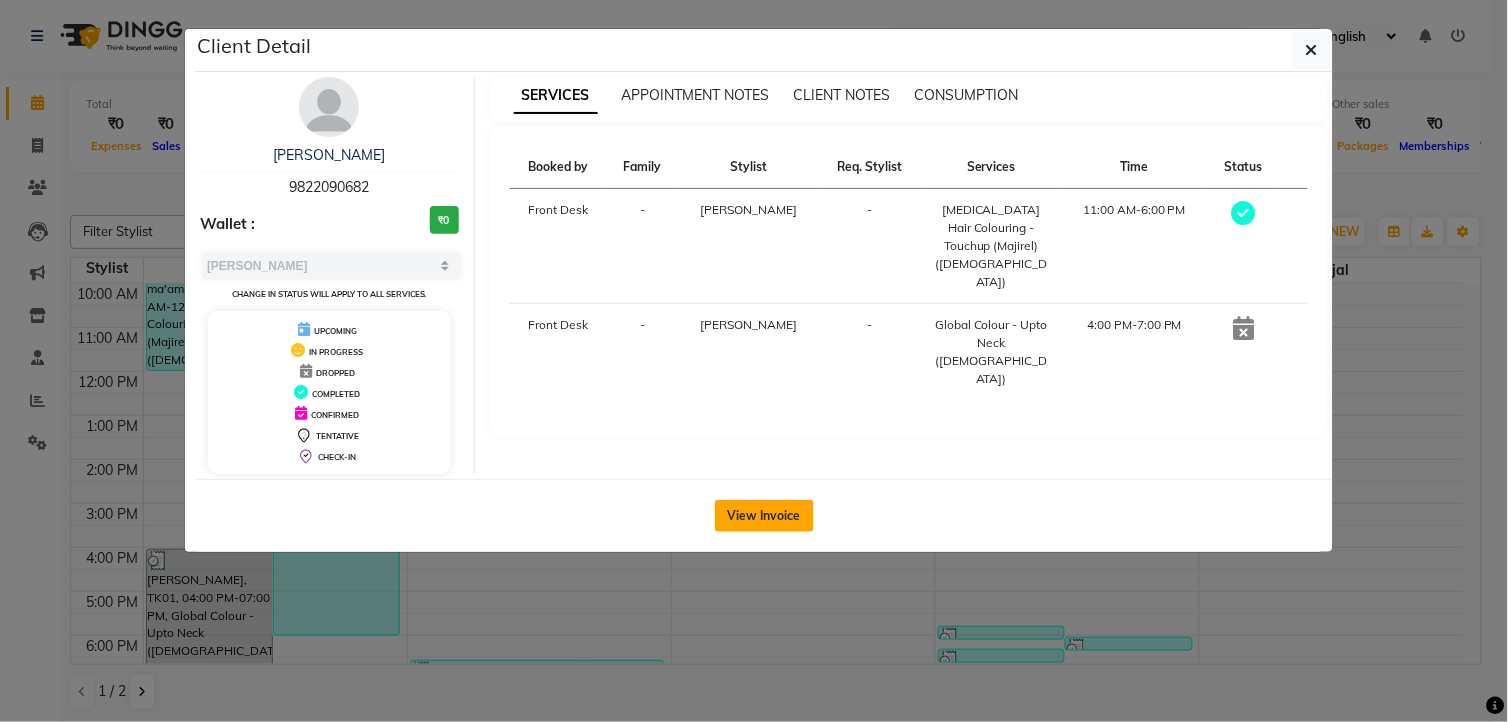 click on "View Invoice" 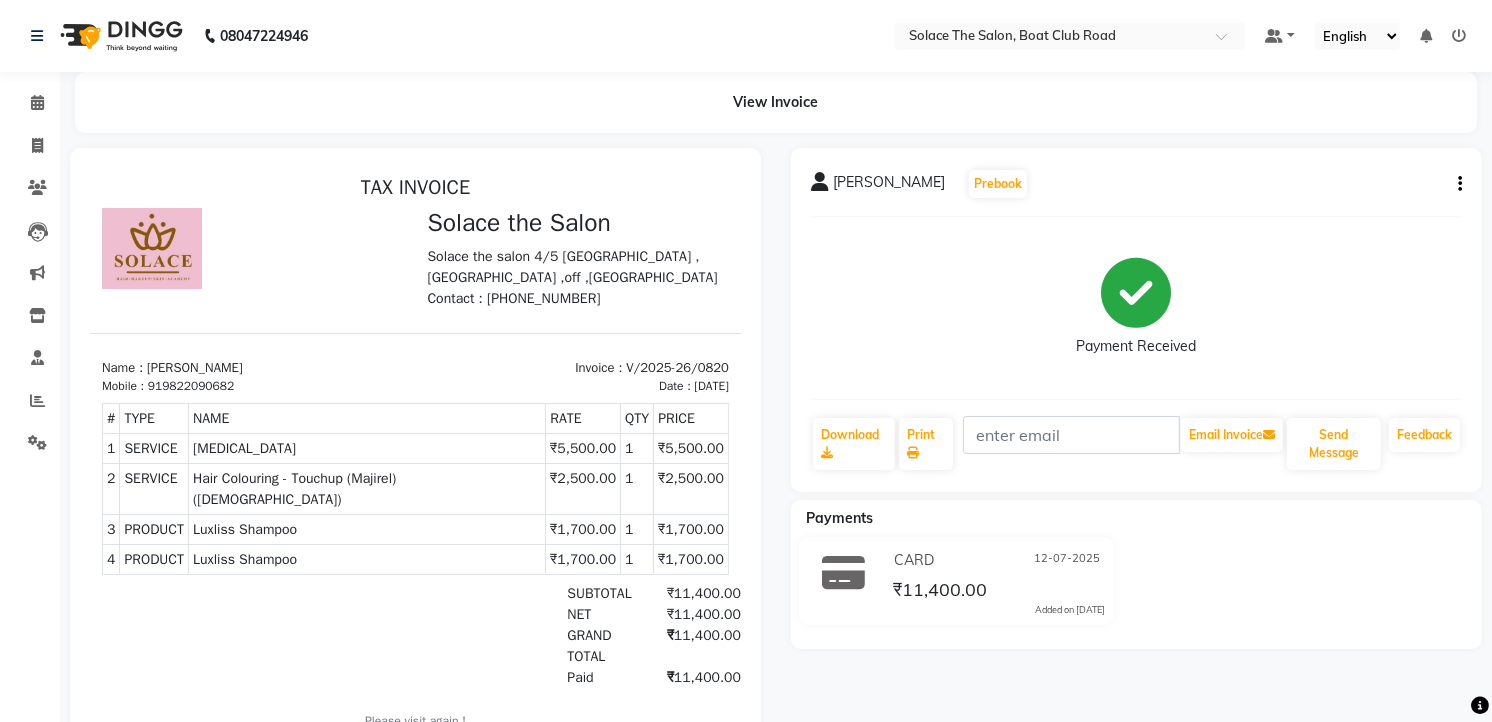 scroll, scrollTop: 0, scrollLeft: 0, axis: both 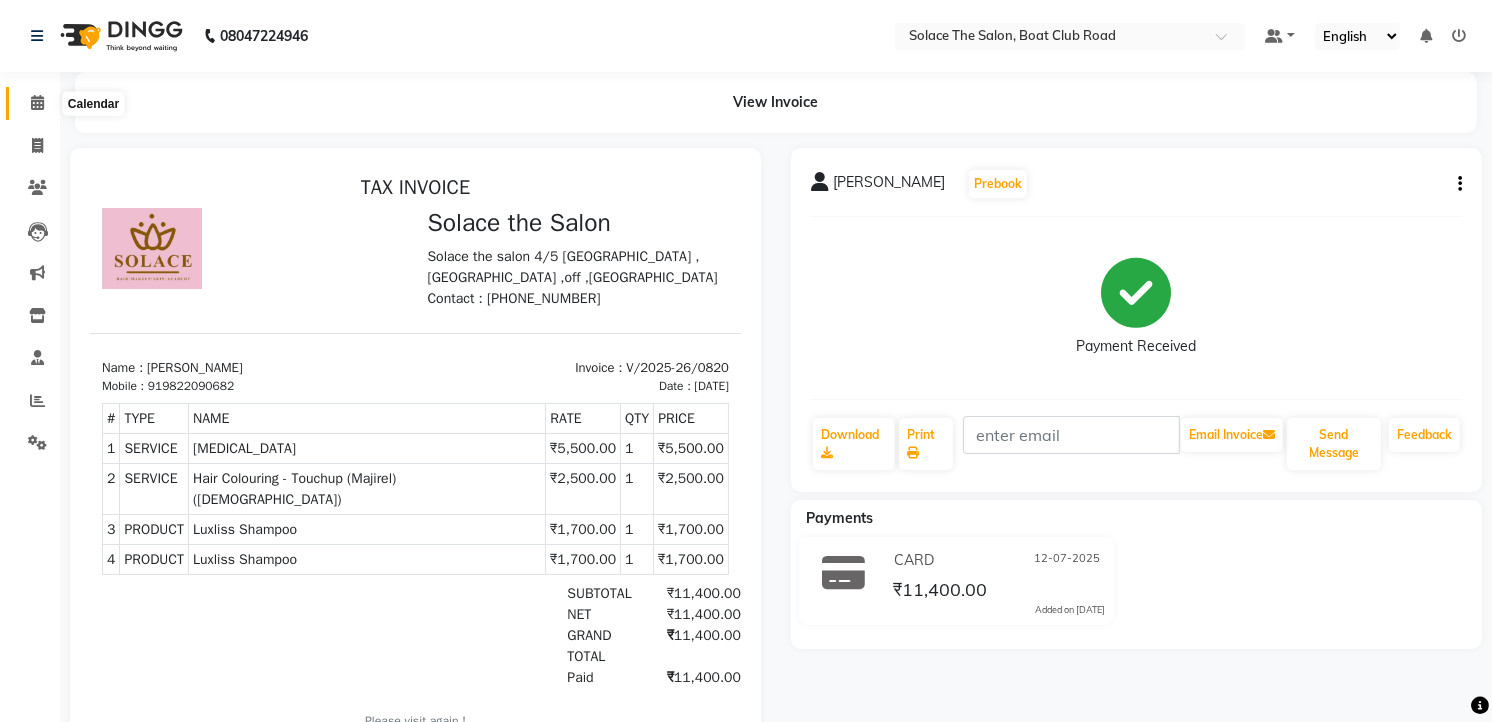click 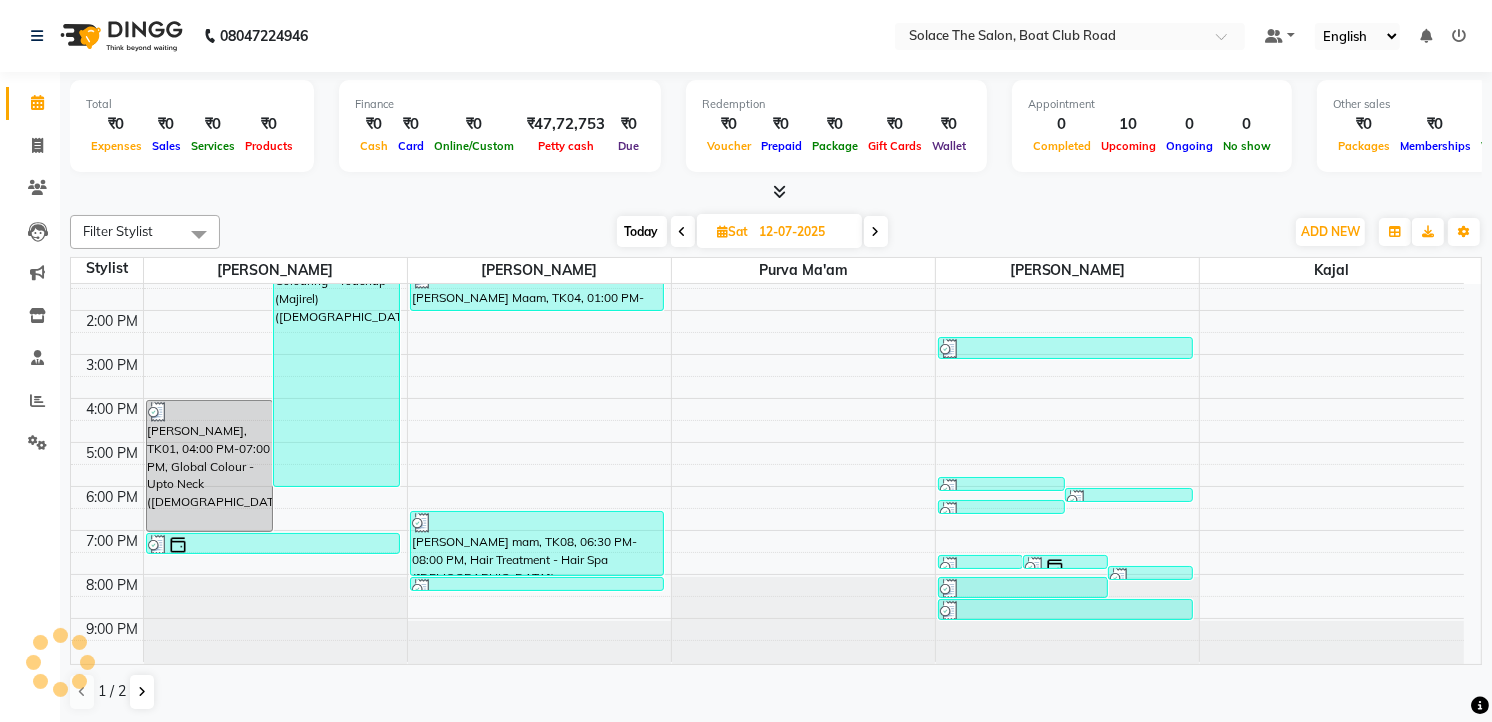 scroll, scrollTop: 126, scrollLeft: 0, axis: vertical 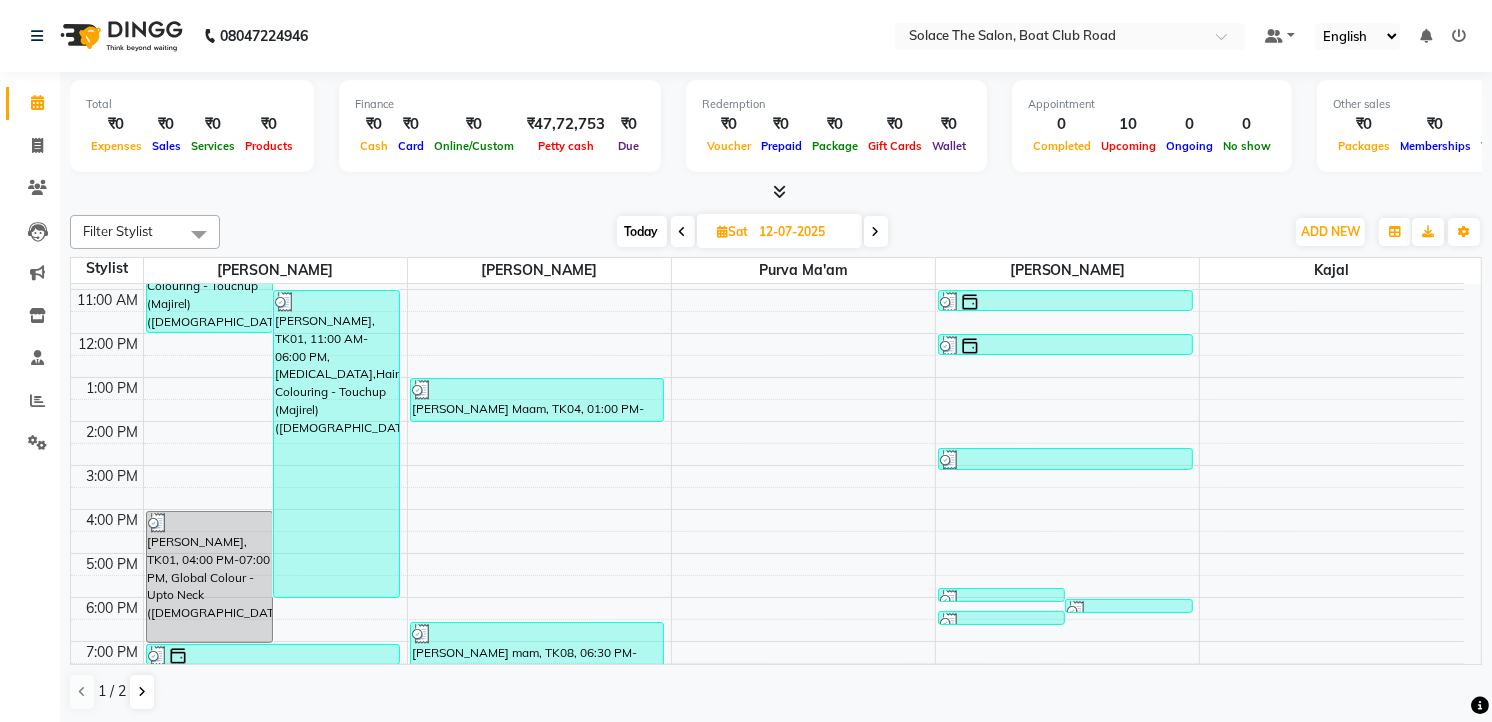 click at bounding box center (876, 232) 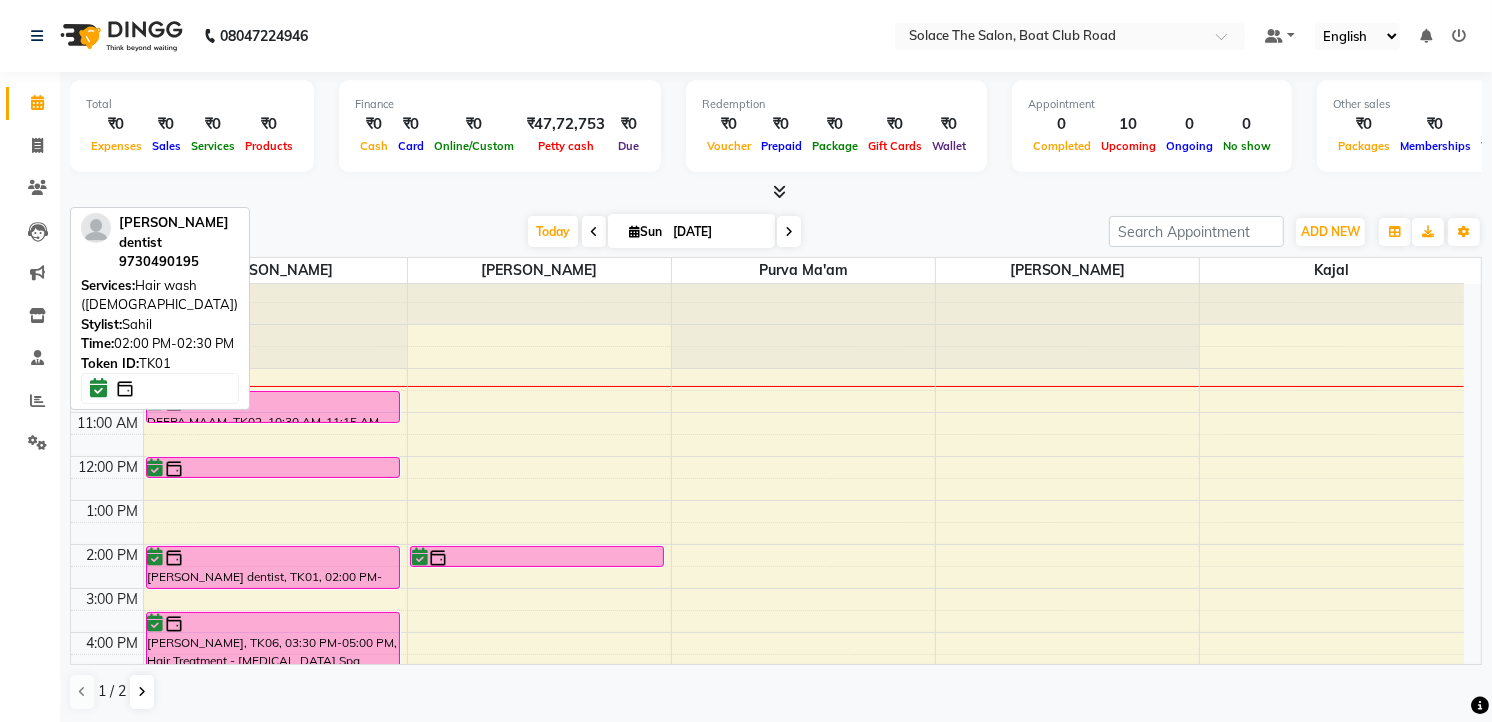 scroll, scrollTop: 0, scrollLeft: 0, axis: both 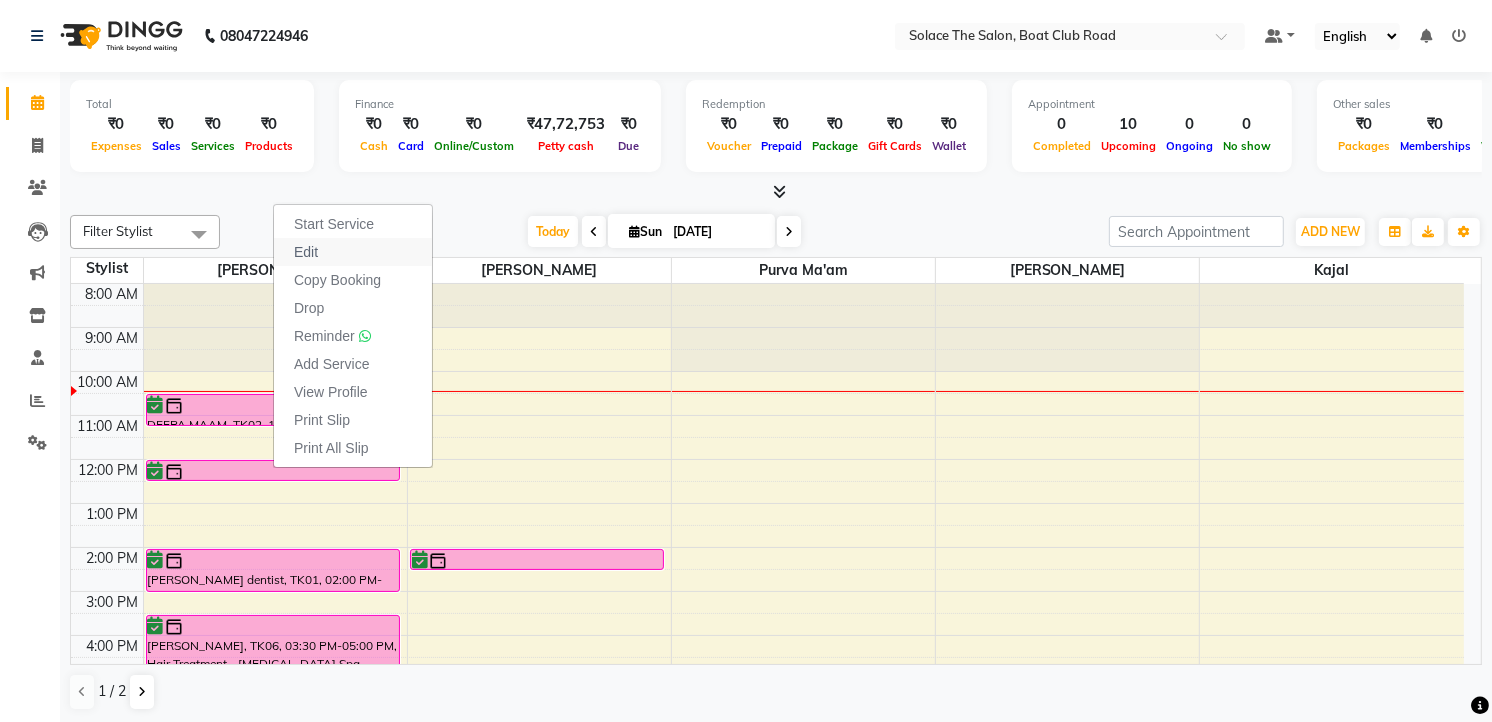 click on "Edit" at bounding box center (306, 252) 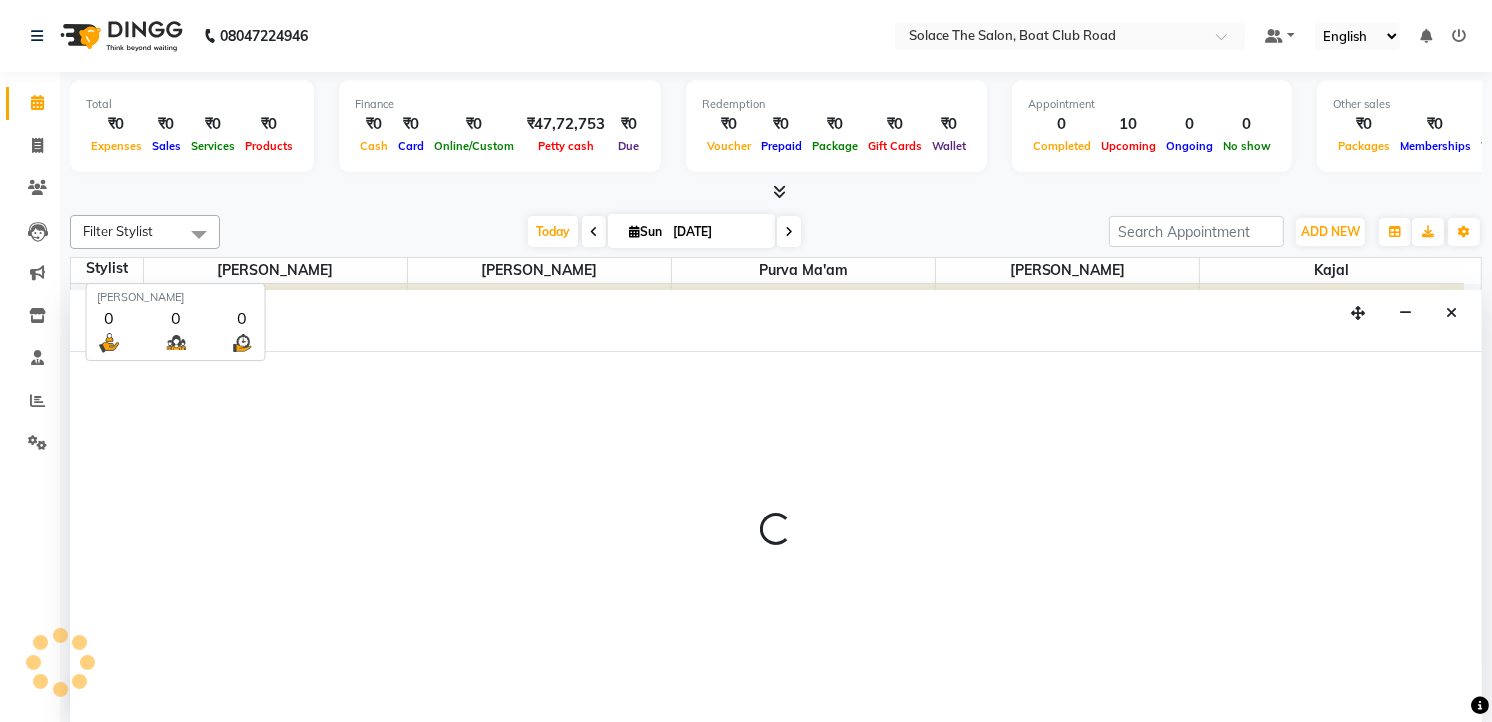 select on "tentative" 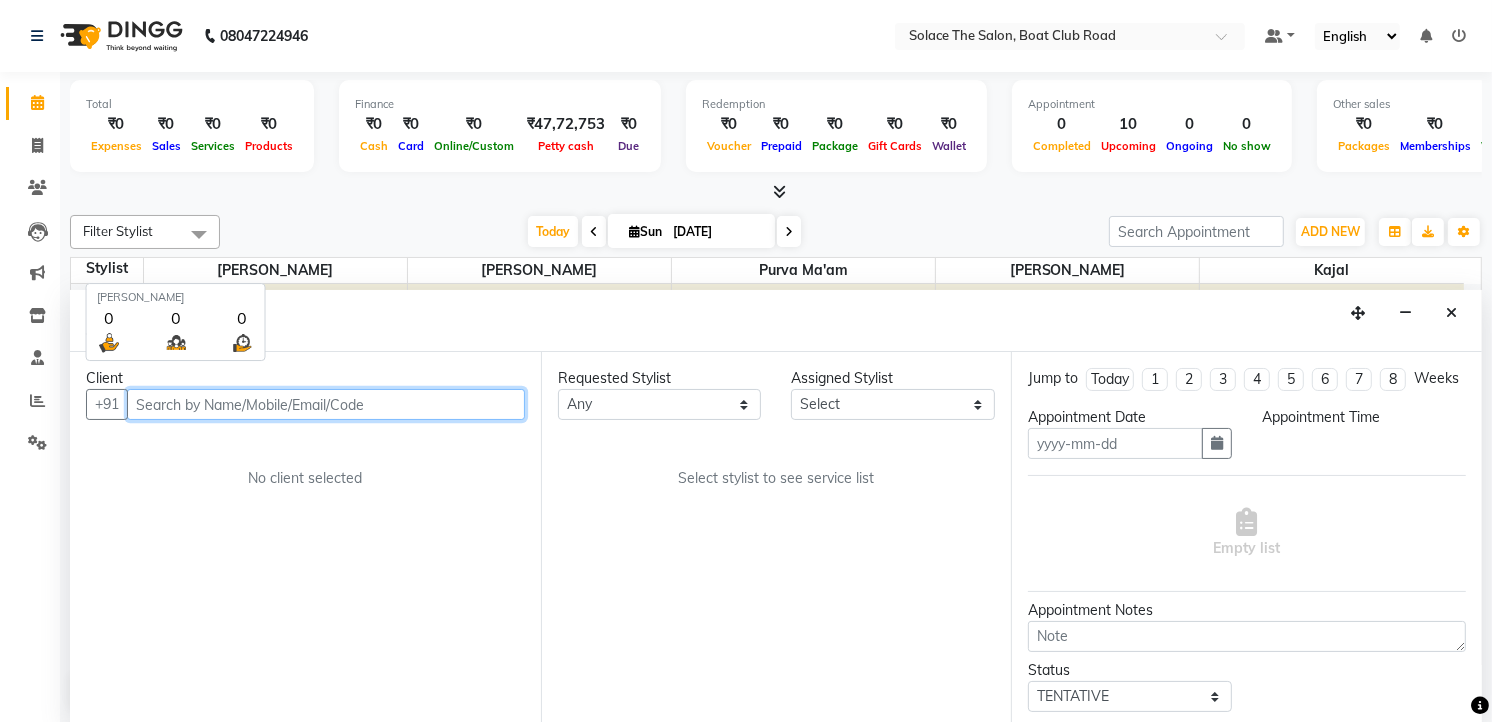 type on "[DATE]" 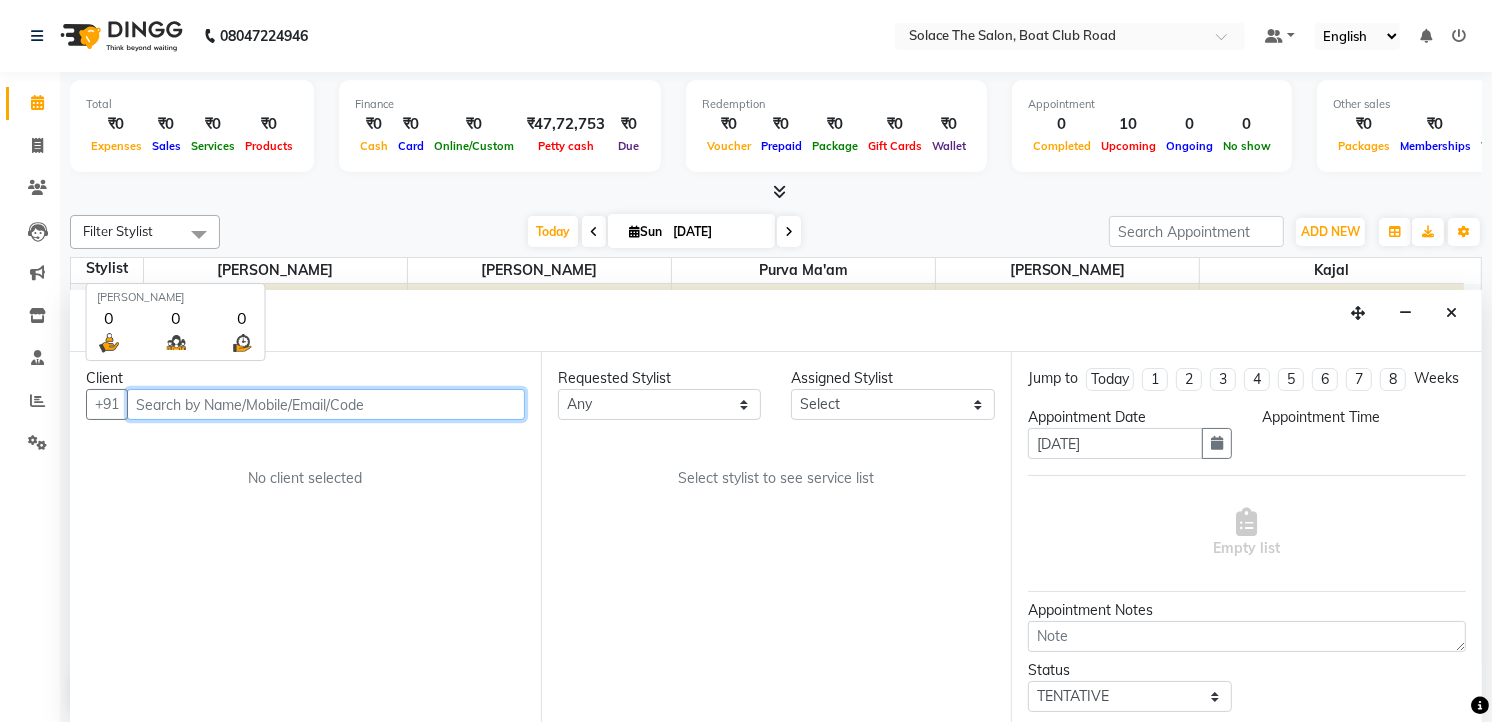 select on "confirm booking" 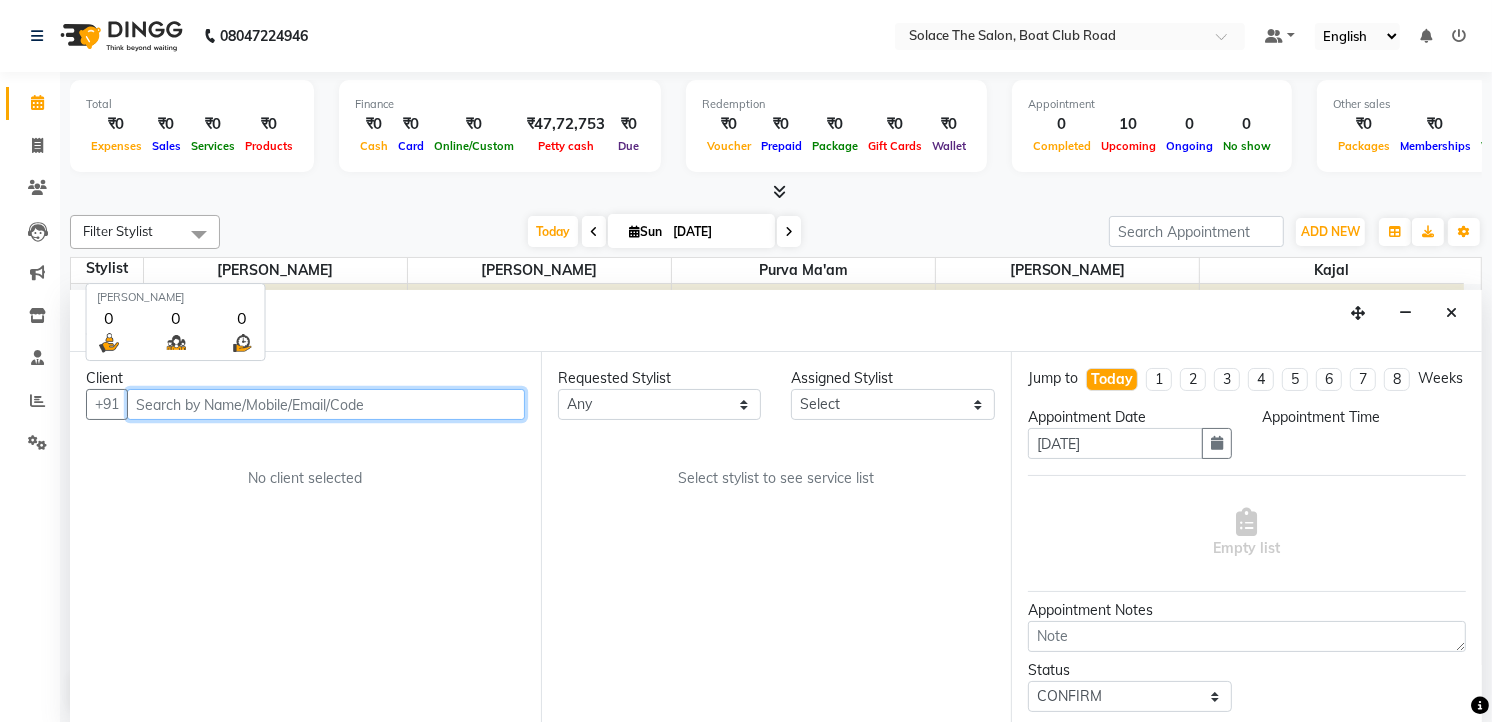 scroll, scrollTop: 1, scrollLeft: 0, axis: vertical 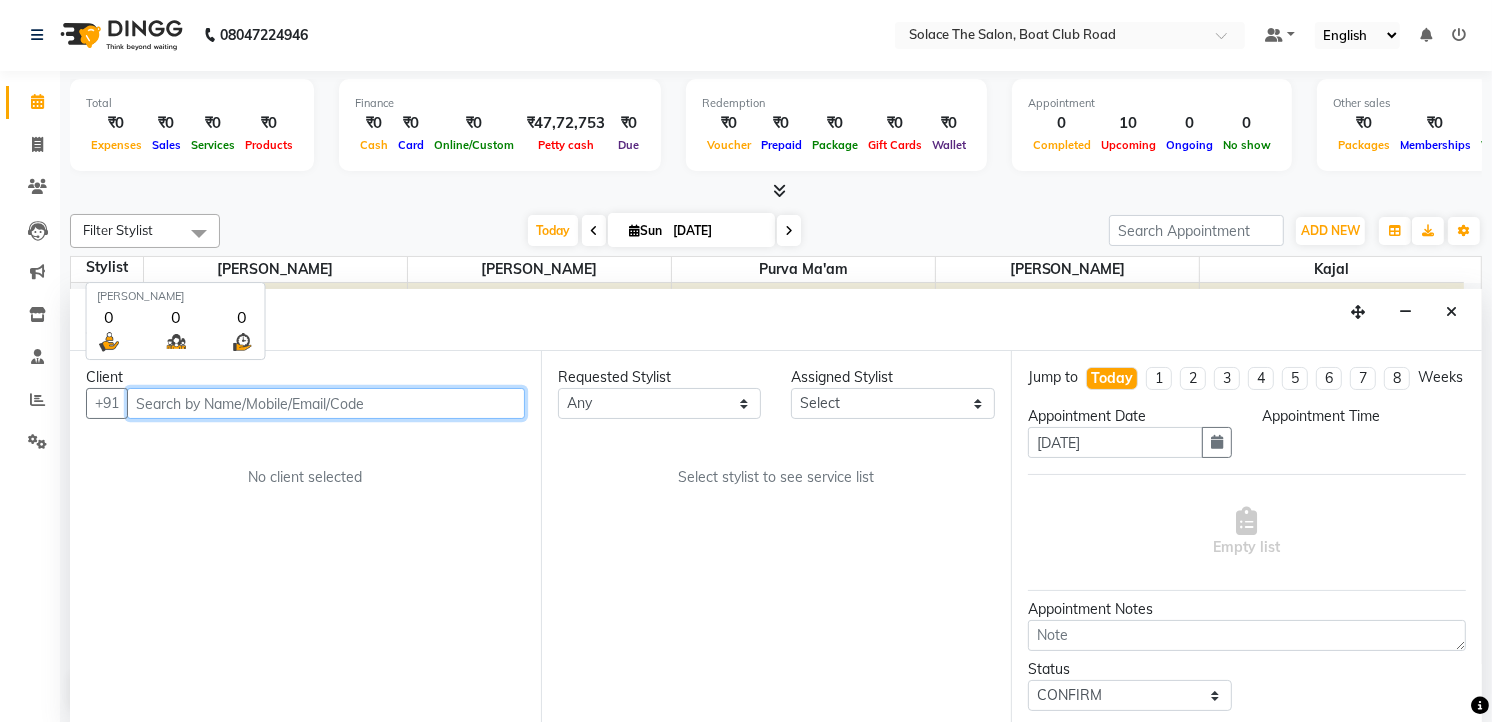 select on "9746" 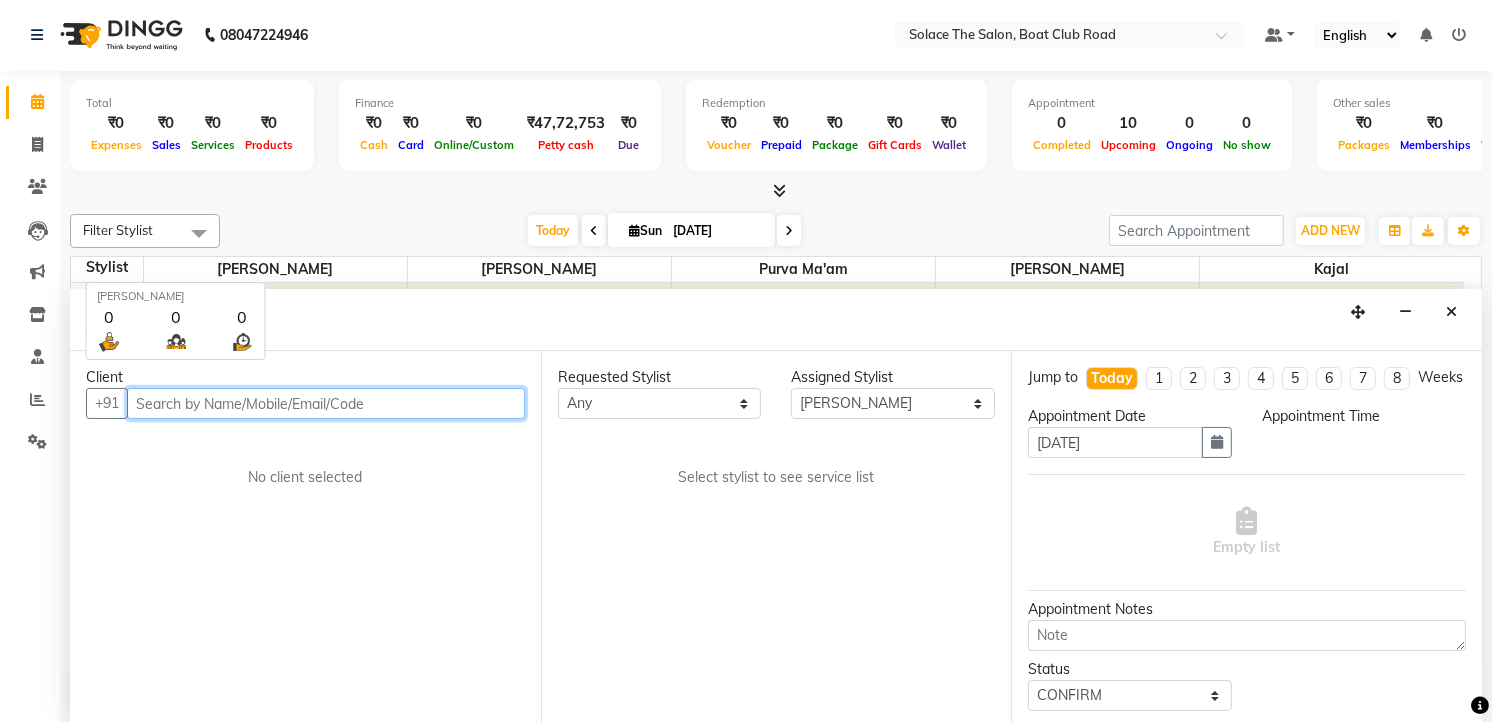 select on "720" 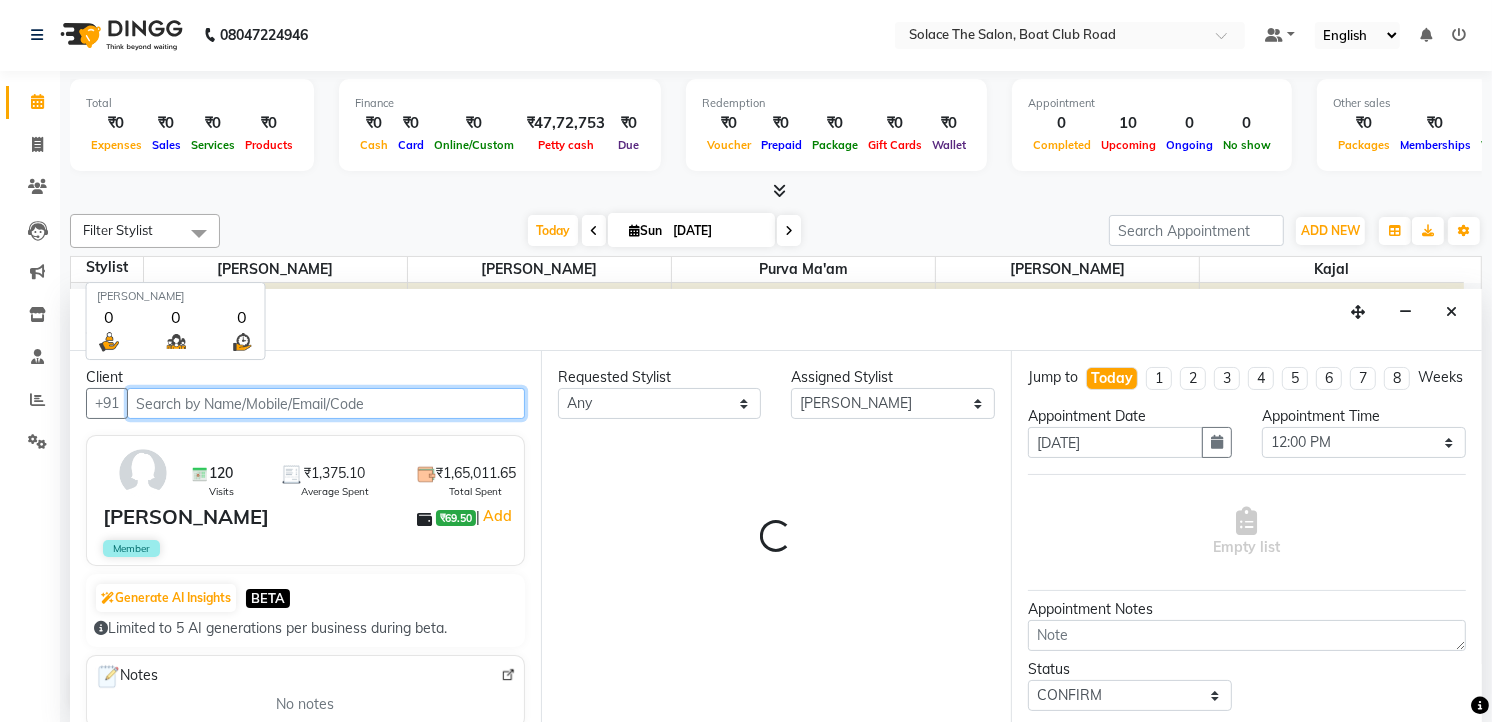 select on "720" 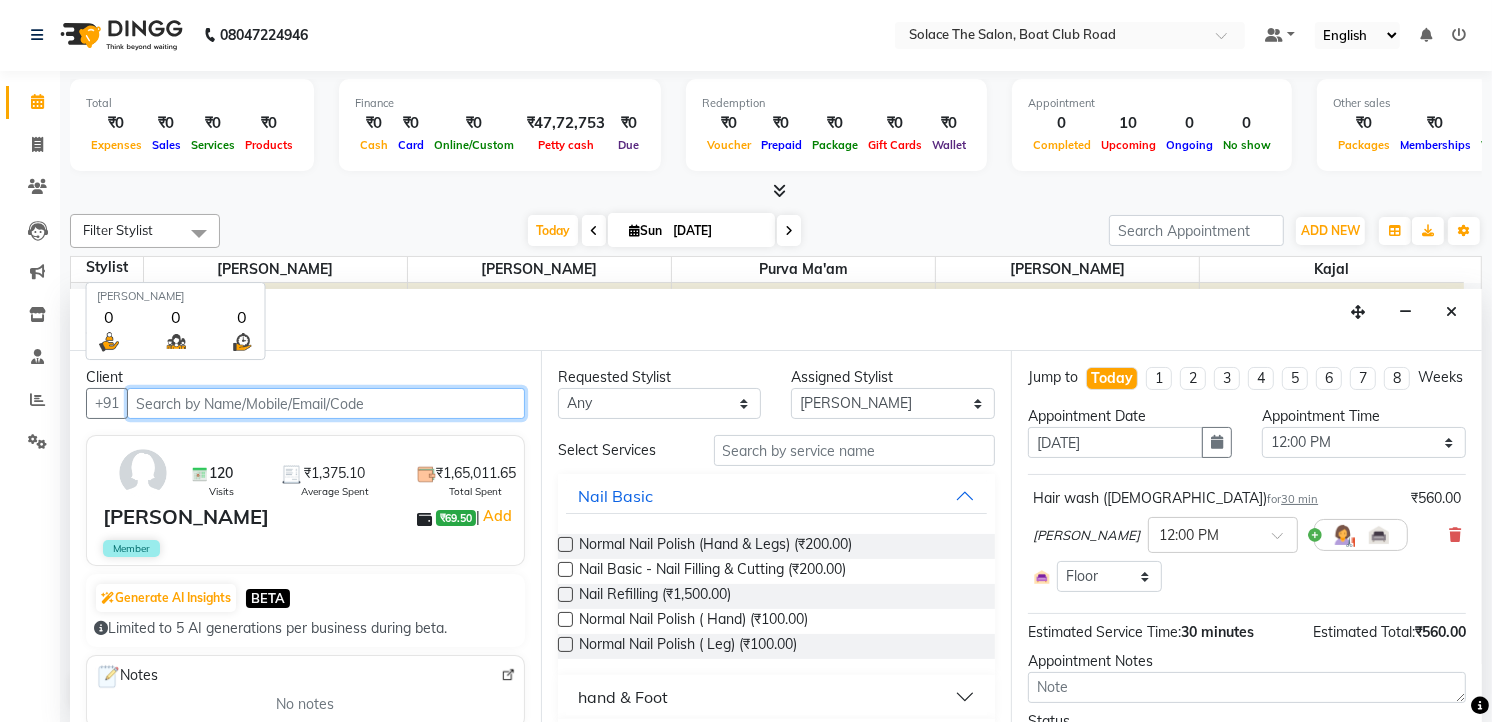 scroll, scrollTop: 88, scrollLeft: 0, axis: vertical 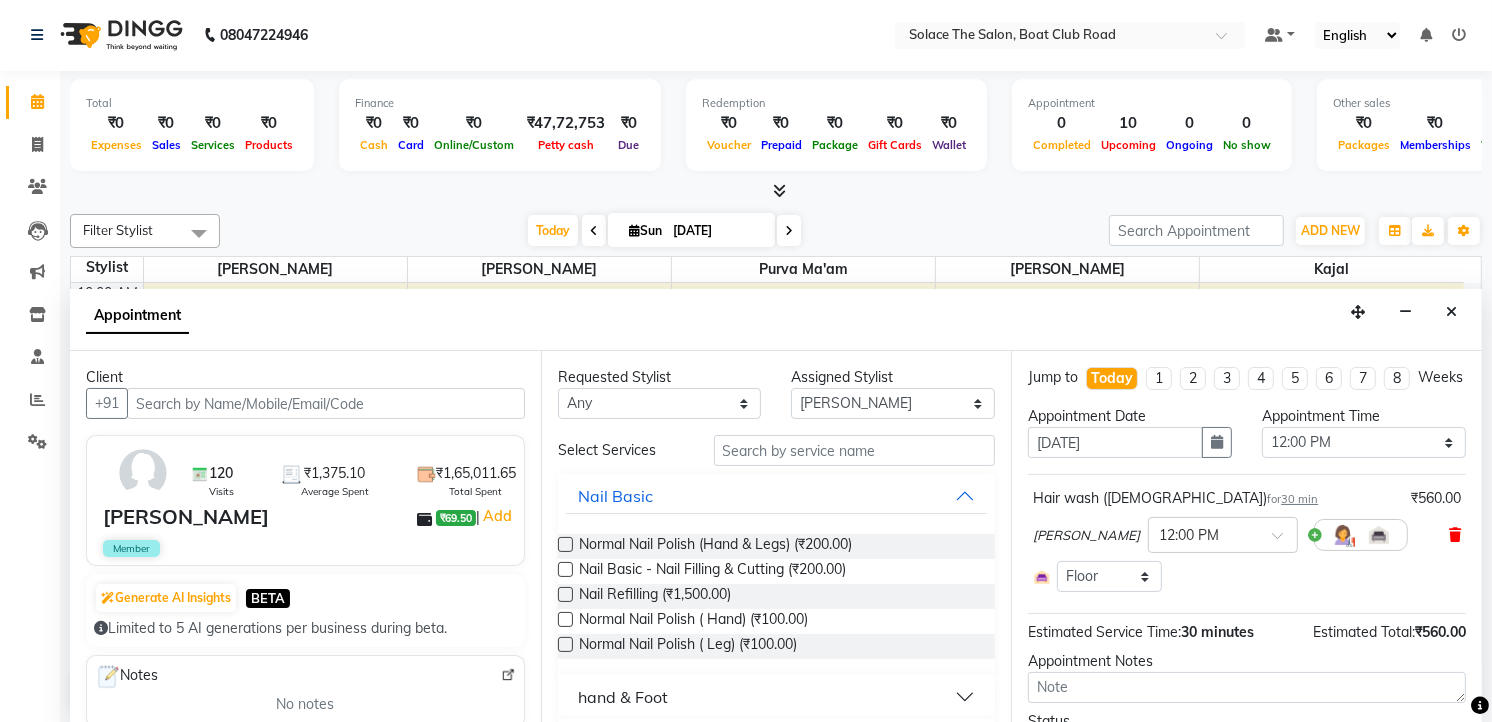 click at bounding box center [1455, 535] 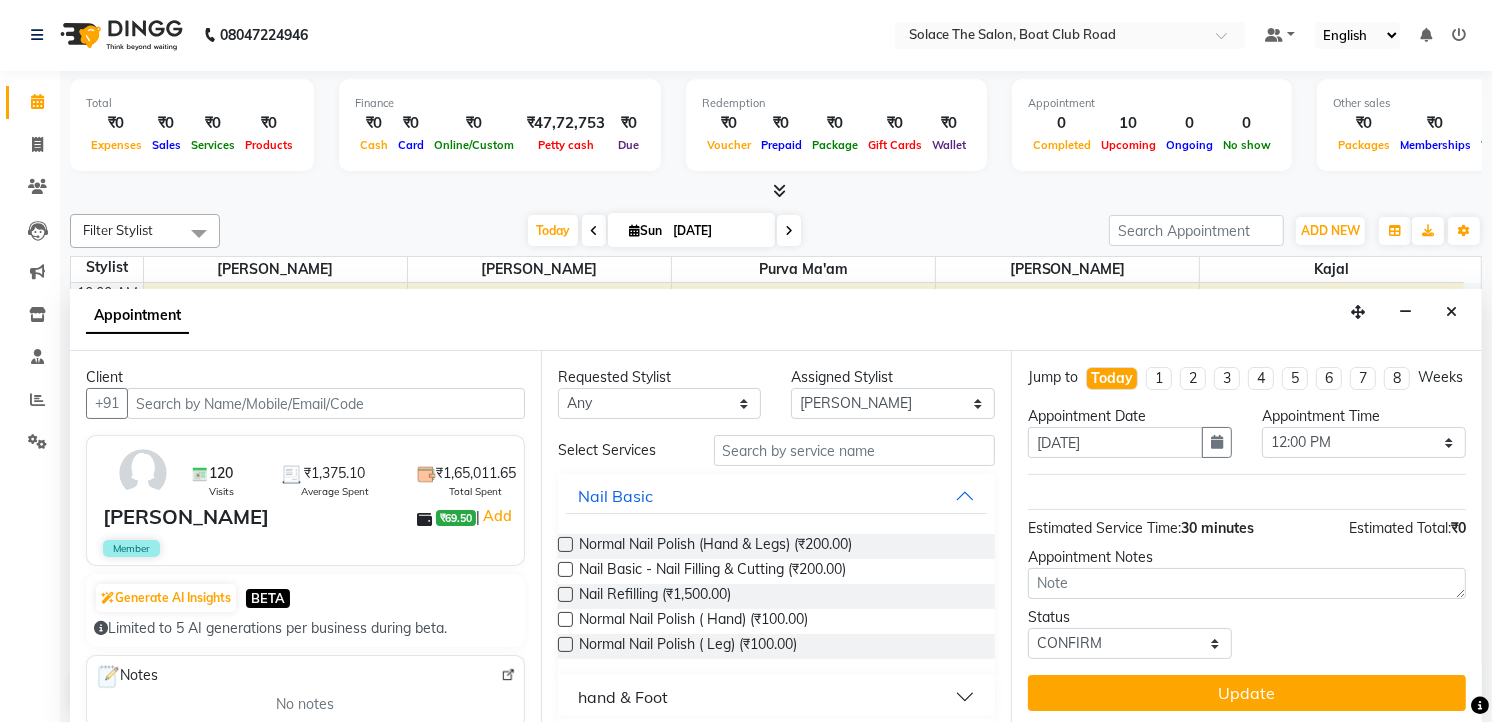 click on "Requested Stylist Any Atul [PERSON_NAME] Kajal Purva Ma'am rishi  [PERSON_NAME] suraj Assigned Stylist Select Atul [PERSON_NAME] Kajal Purva Ma'am rishi  [PERSON_NAME] suraj Select Services    Nail Basic Normal Nail Polish (Hand & Legs) (₹200.00) Nail Basic - Nail Filling & Cutting (₹200.00) Nail Refilling (₹1,500.00) Normal Nail Polish ( Hand)  (₹100.00) Normal Nail Polish ( Leg) (₹100.00)    hand & Foot    Wax & Bleach    Hair Cut    Styling    Highlights    Straightening/ Smoothening    Keratin / Cysteine    Hair Treatment    Hair Colouring    Global Colour    Facial    Advance Facial    Solace Signature Facial    Cleanup    Threading    Add On    Polishing    Makeup    [MEDICAL_DATA]    saree draping     Kanpaki facial" at bounding box center [776, 536] 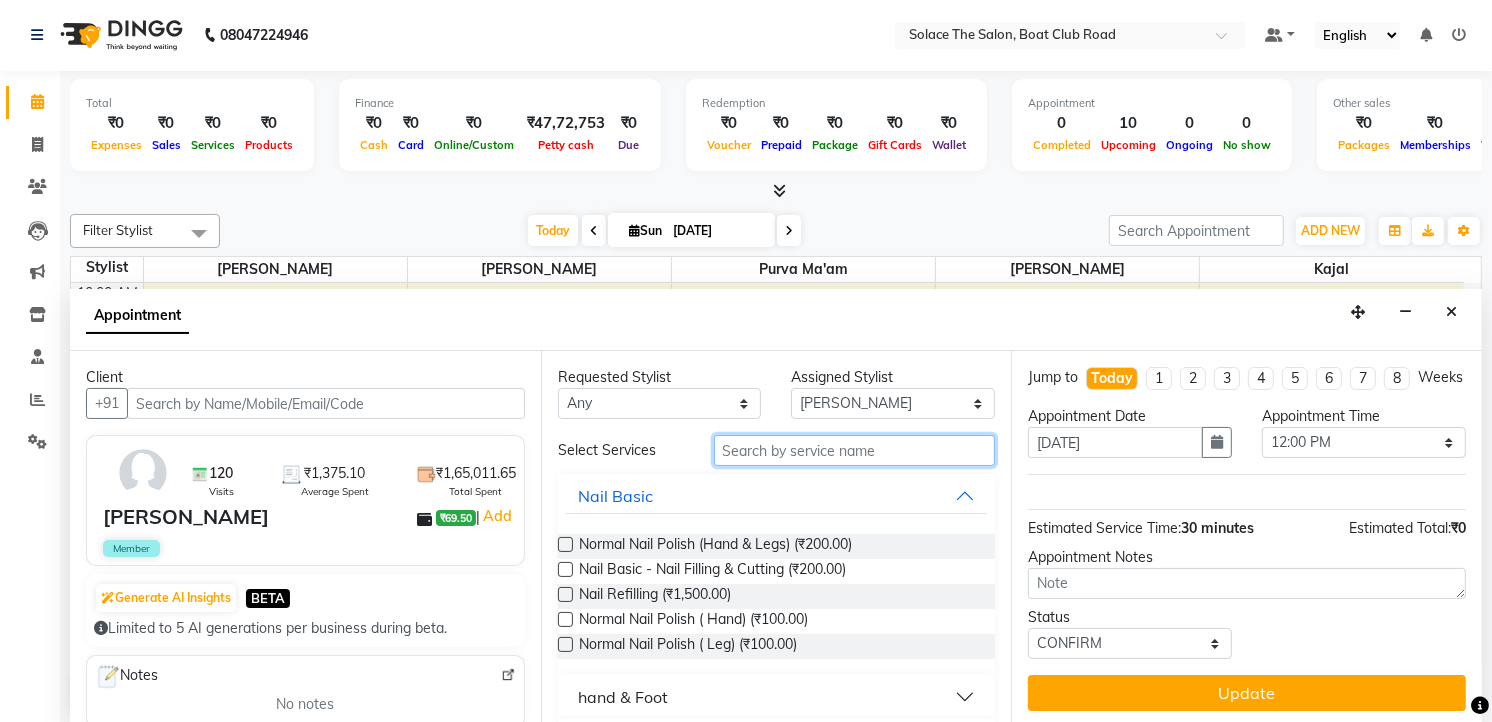click at bounding box center [855, 450] 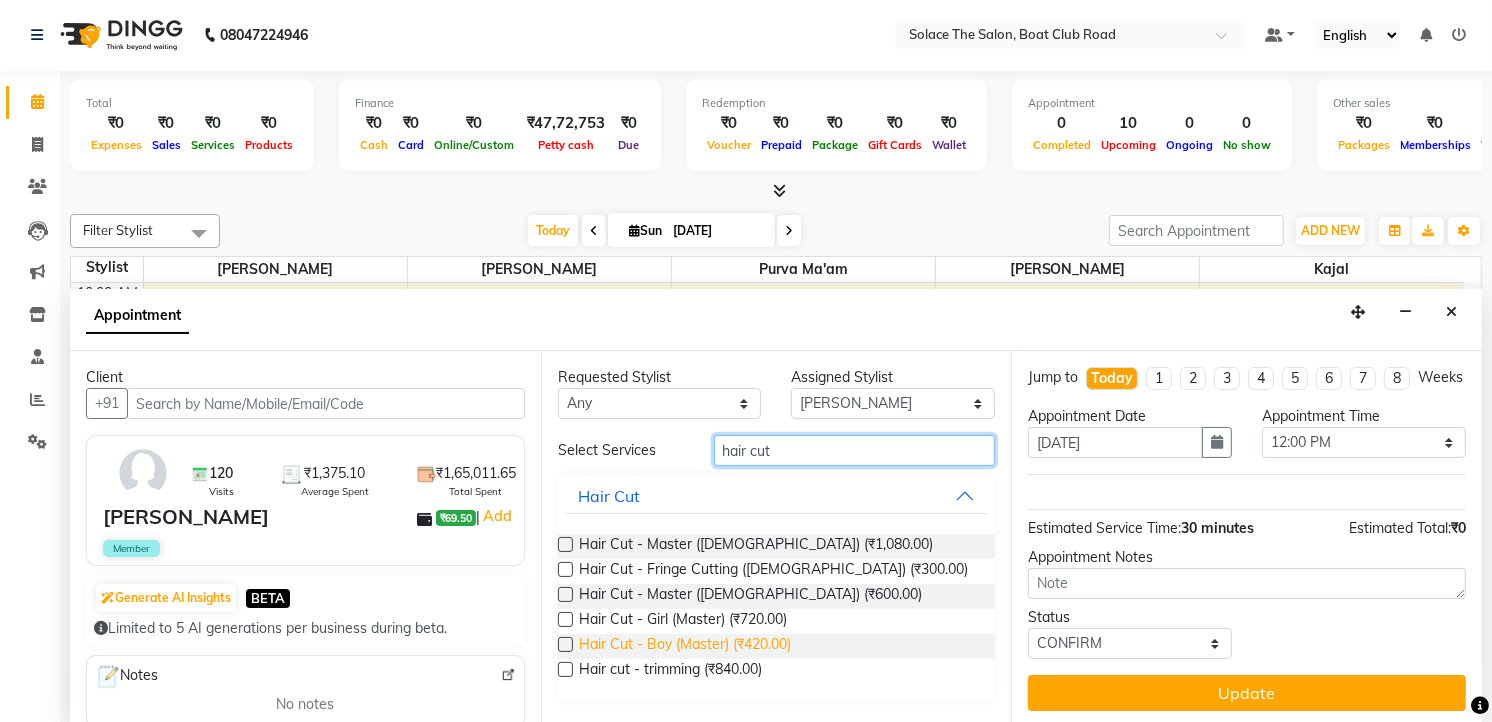 type on "hair cut" 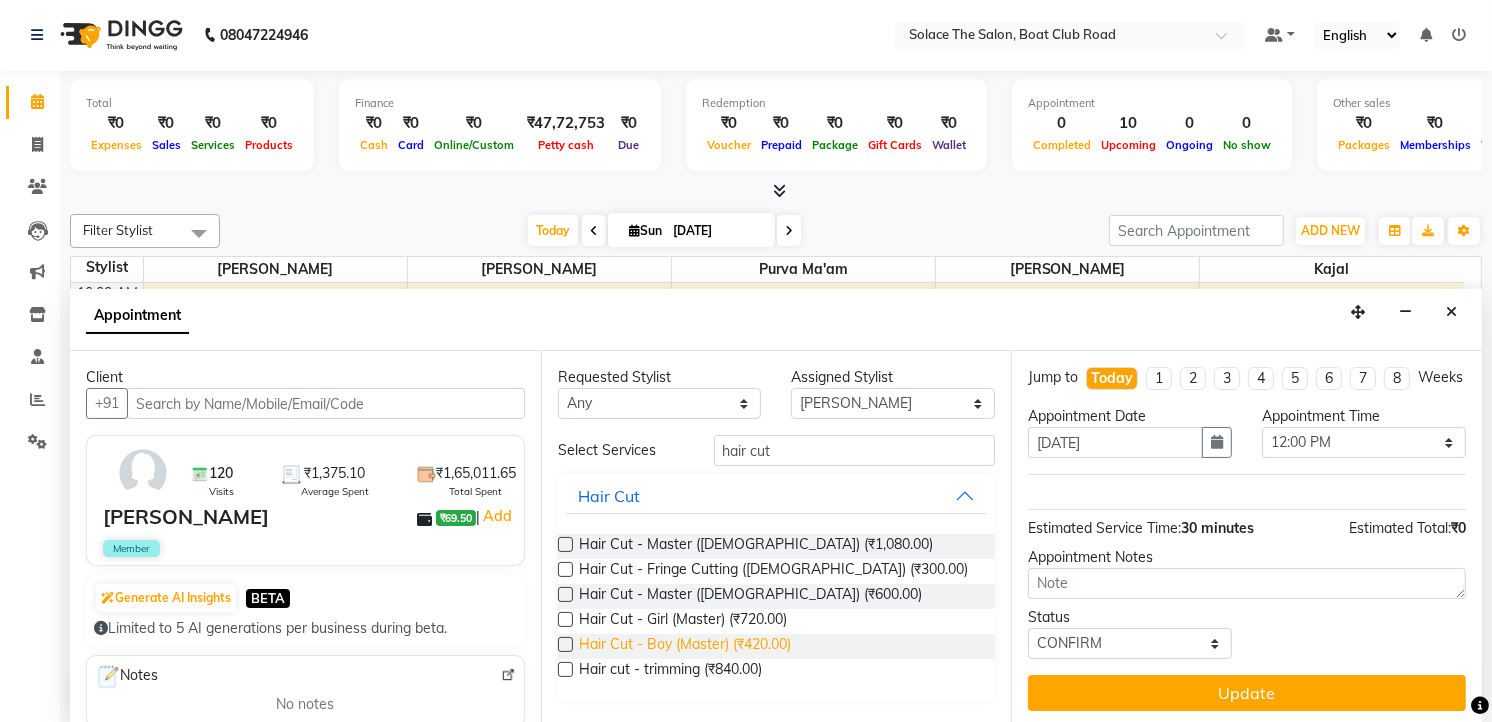 click on "Hair Cut - Boy (Master)  (₹420.00)" at bounding box center (685, 646) 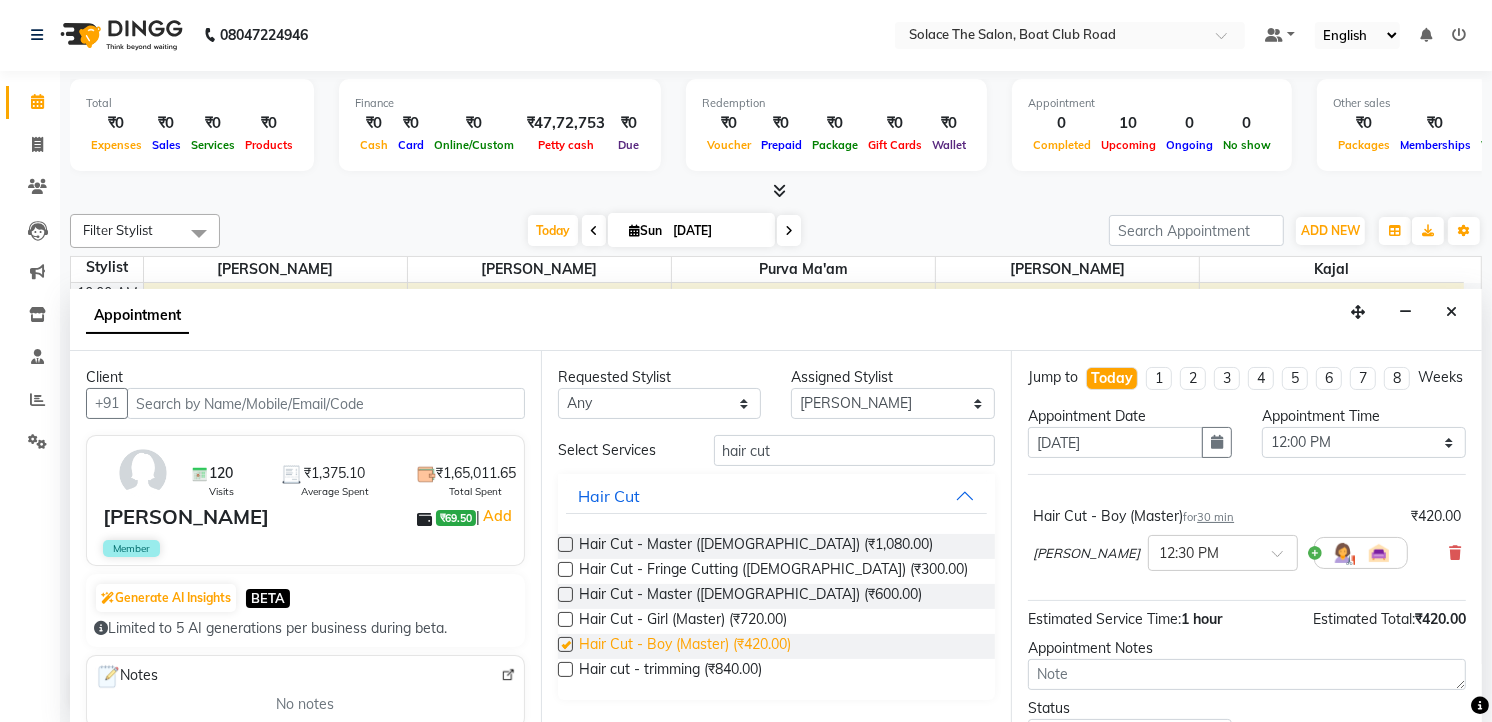 checkbox on "false" 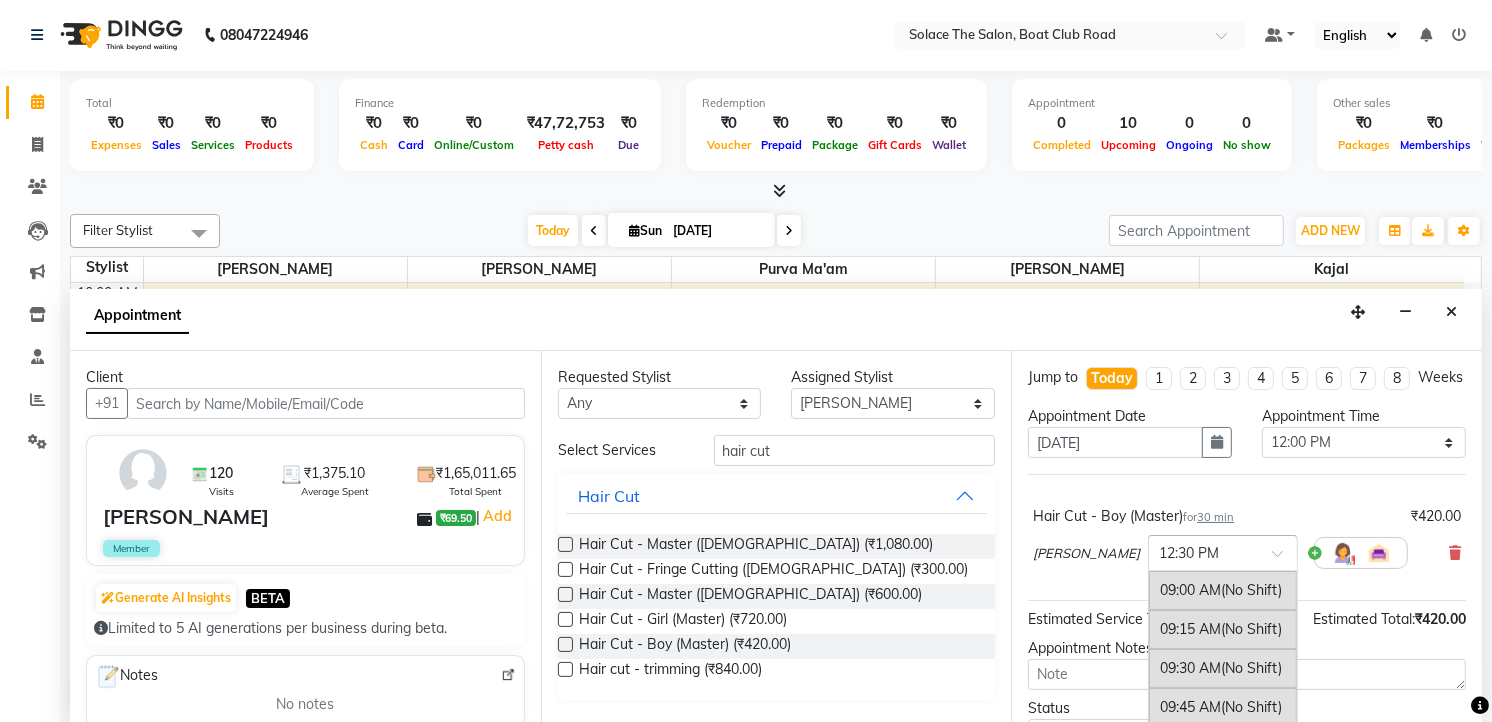 click at bounding box center (1203, 551) 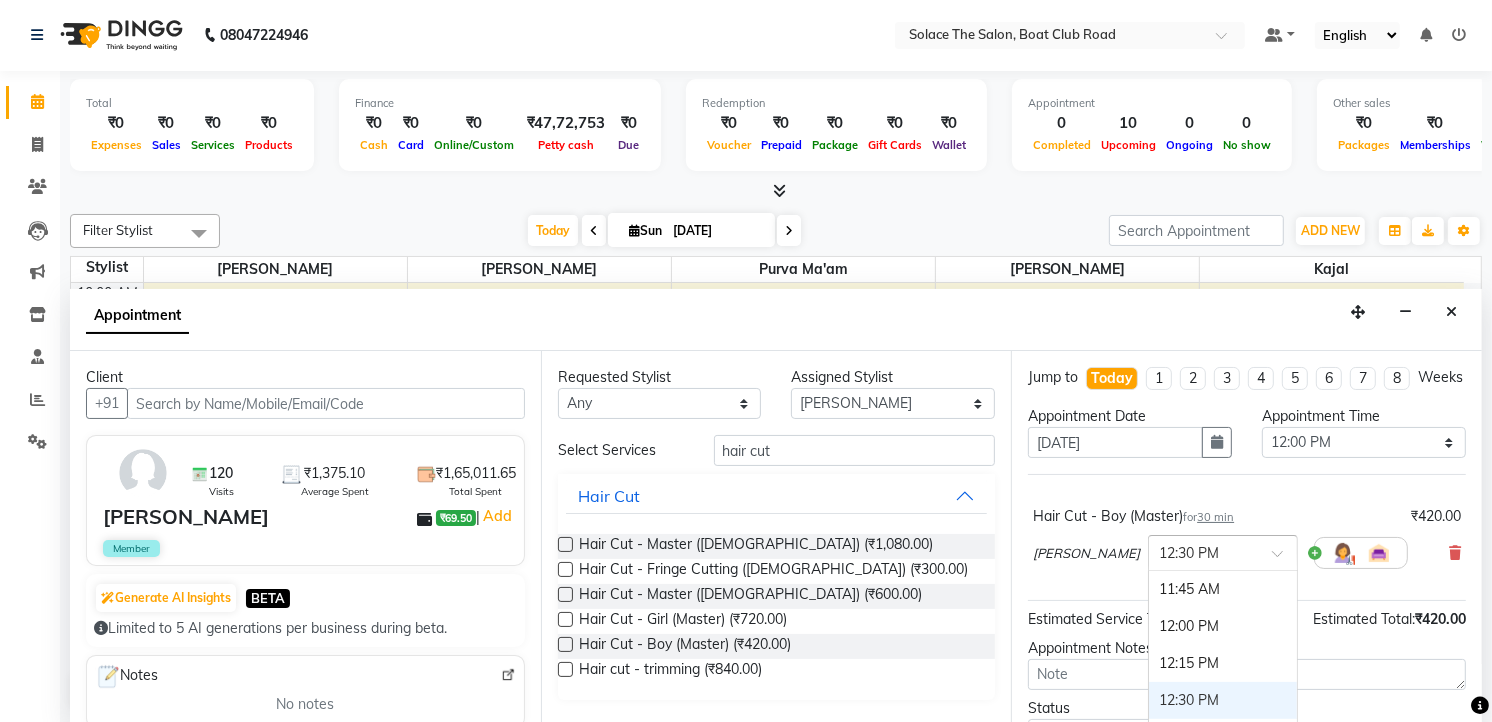 scroll, scrollTop: 422, scrollLeft: 0, axis: vertical 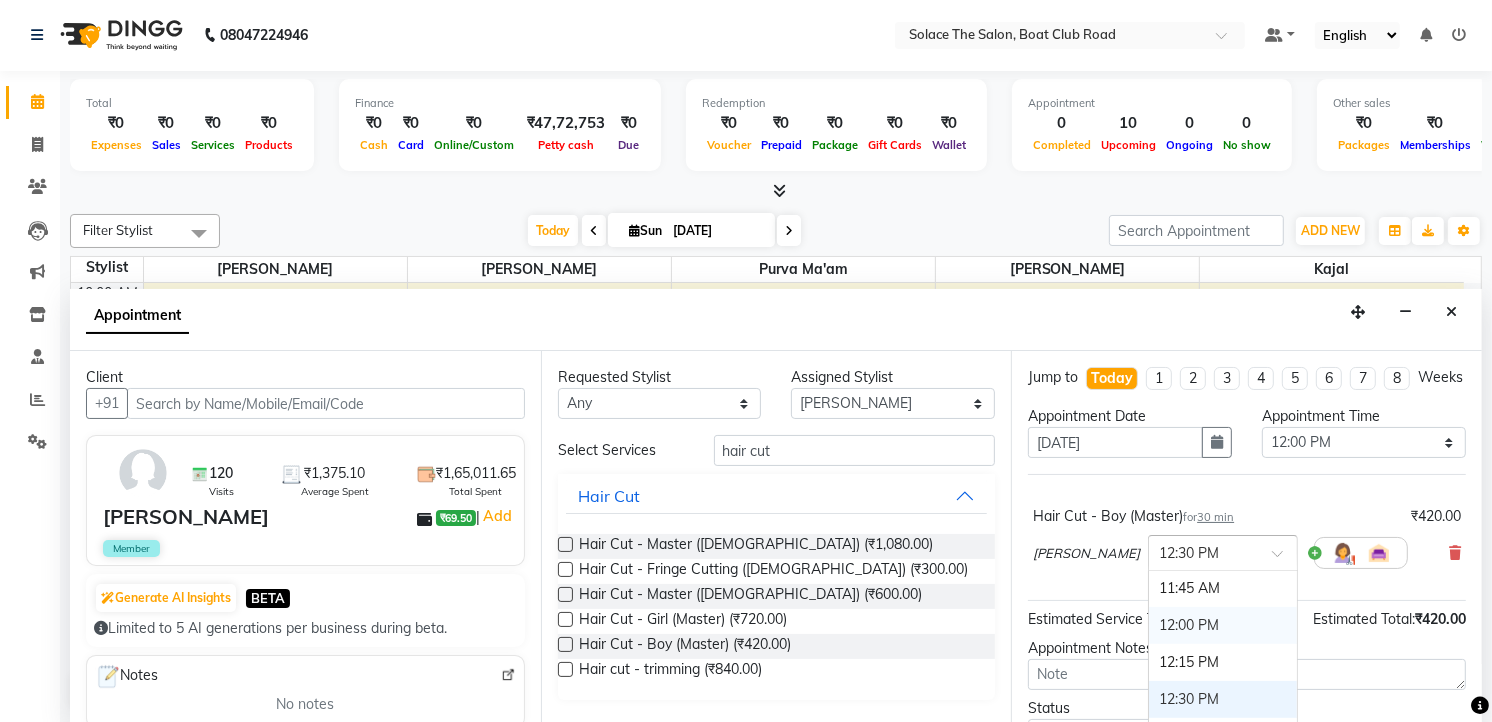 click on "12:00 PM" at bounding box center (1223, 625) 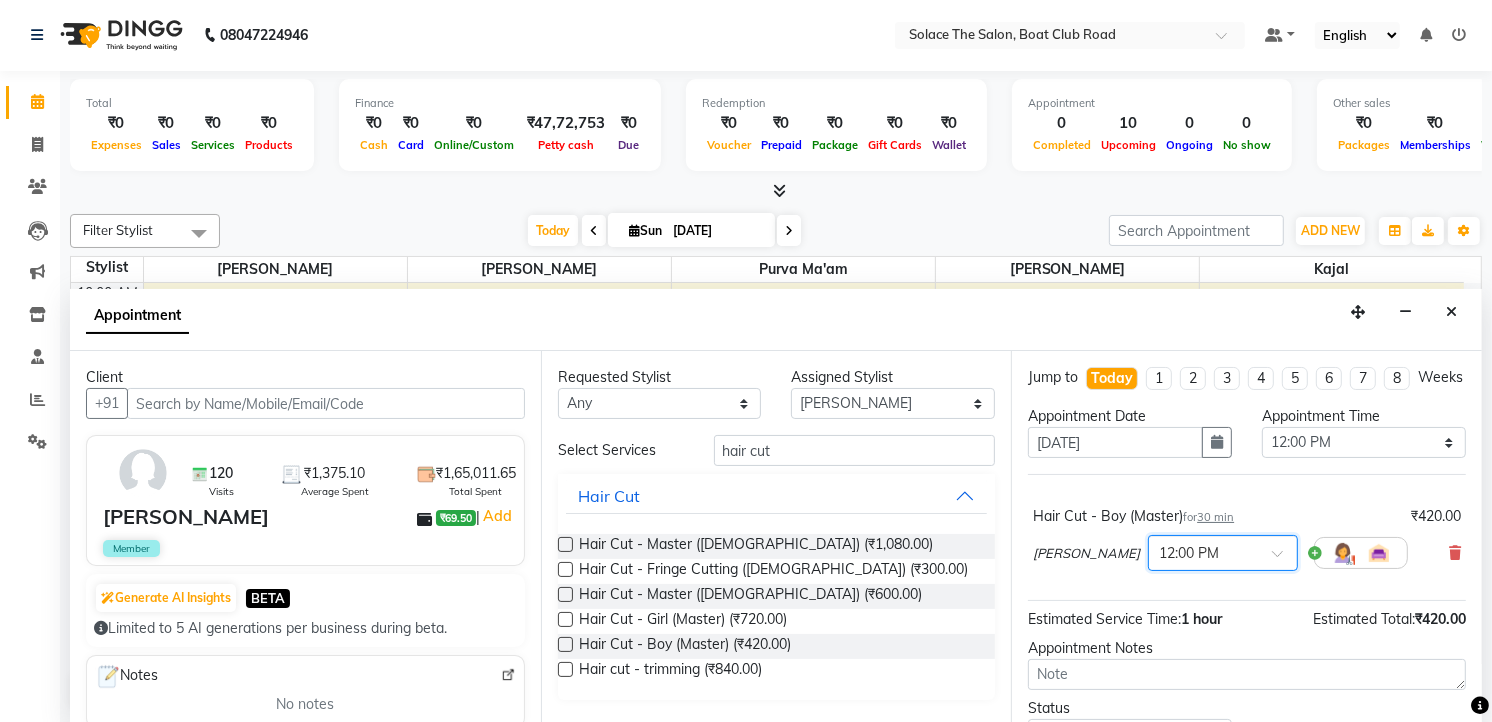 scroll, scrollTop: 114, scrollLeft: 0, axis: vertical 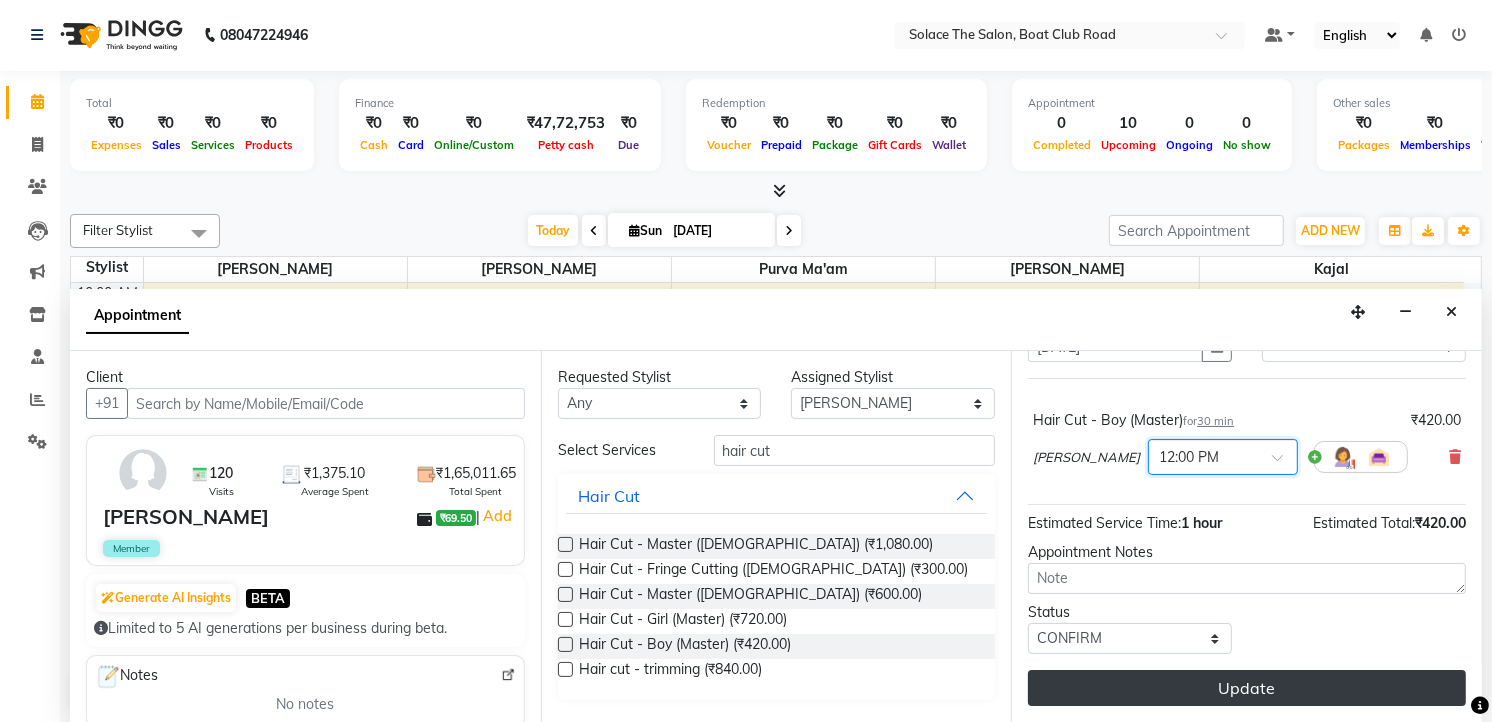 click on "Update" at bounding box center [1247, 688] 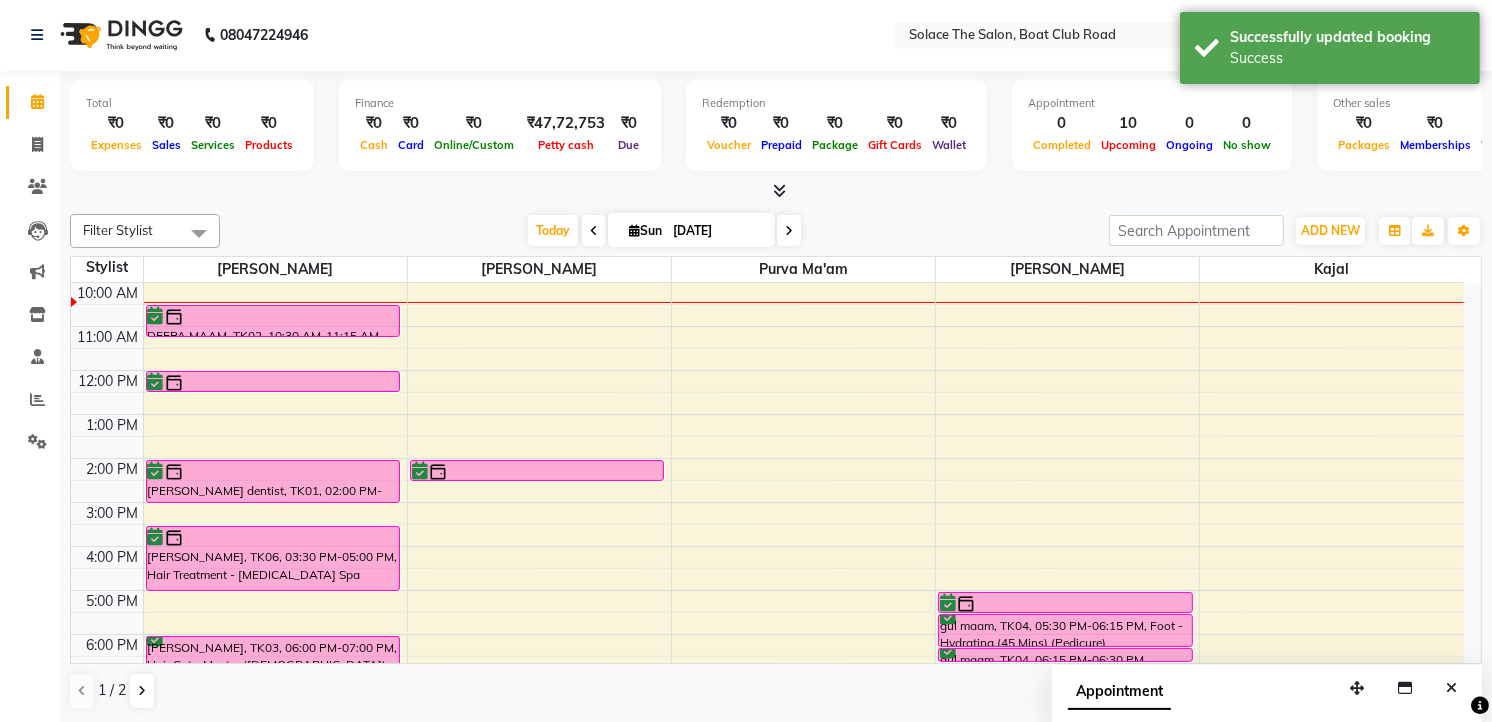 scroll, scrollTop: 0, scrollLeft: 0, axis: both 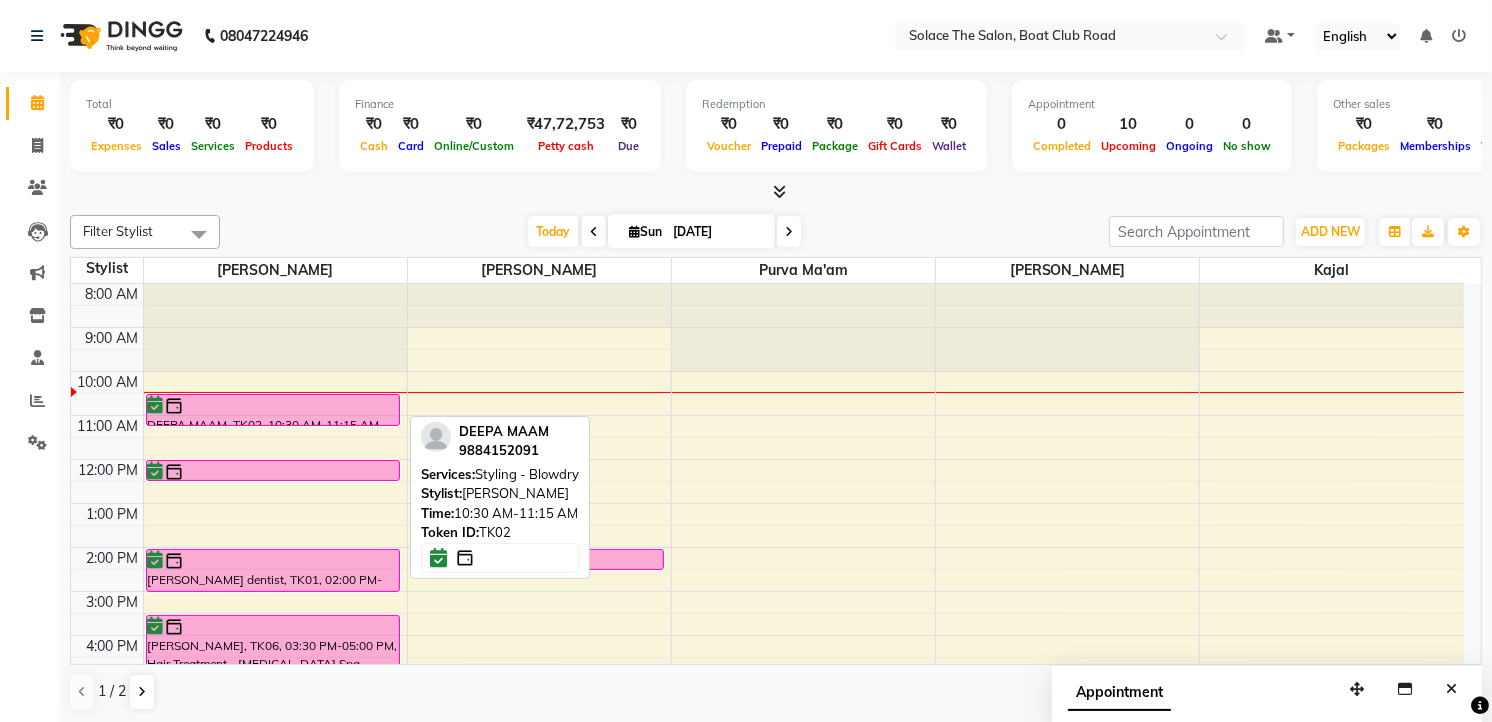 click on "DEEPA MAAM, TK02, 10:30 AM-11:15 AM, Styling - Blowdry" at bounding box center [273, 410] 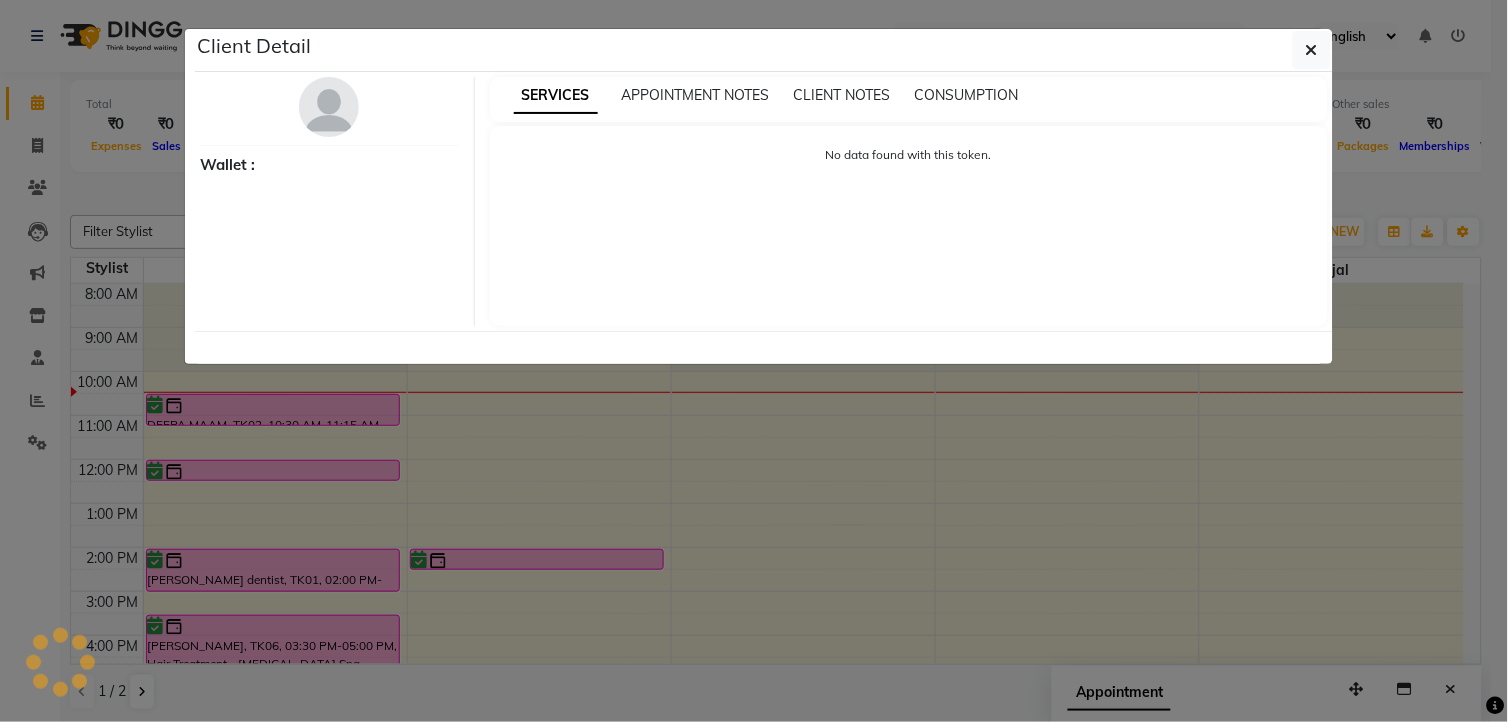 select on "6" 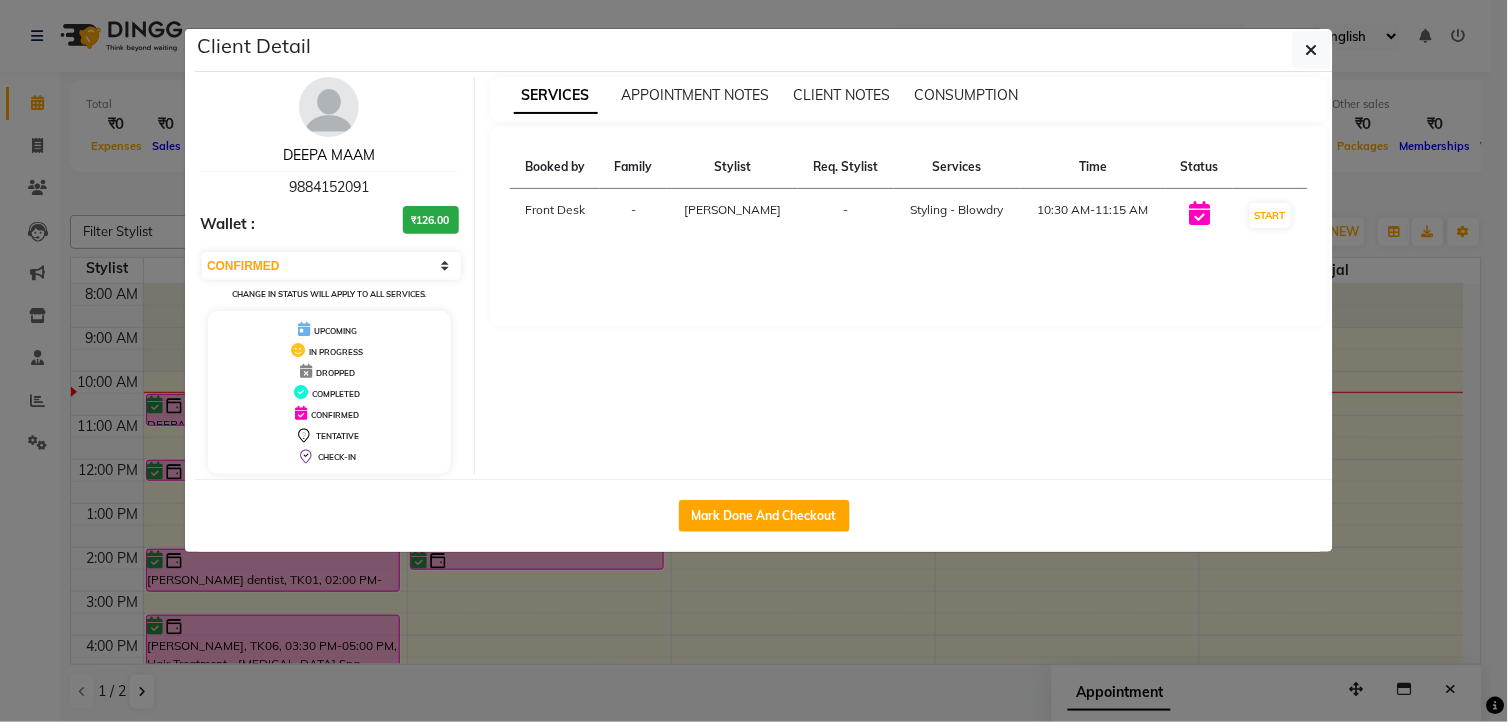 click on "DEEPA MAAM" at bounding box center (329, 155) 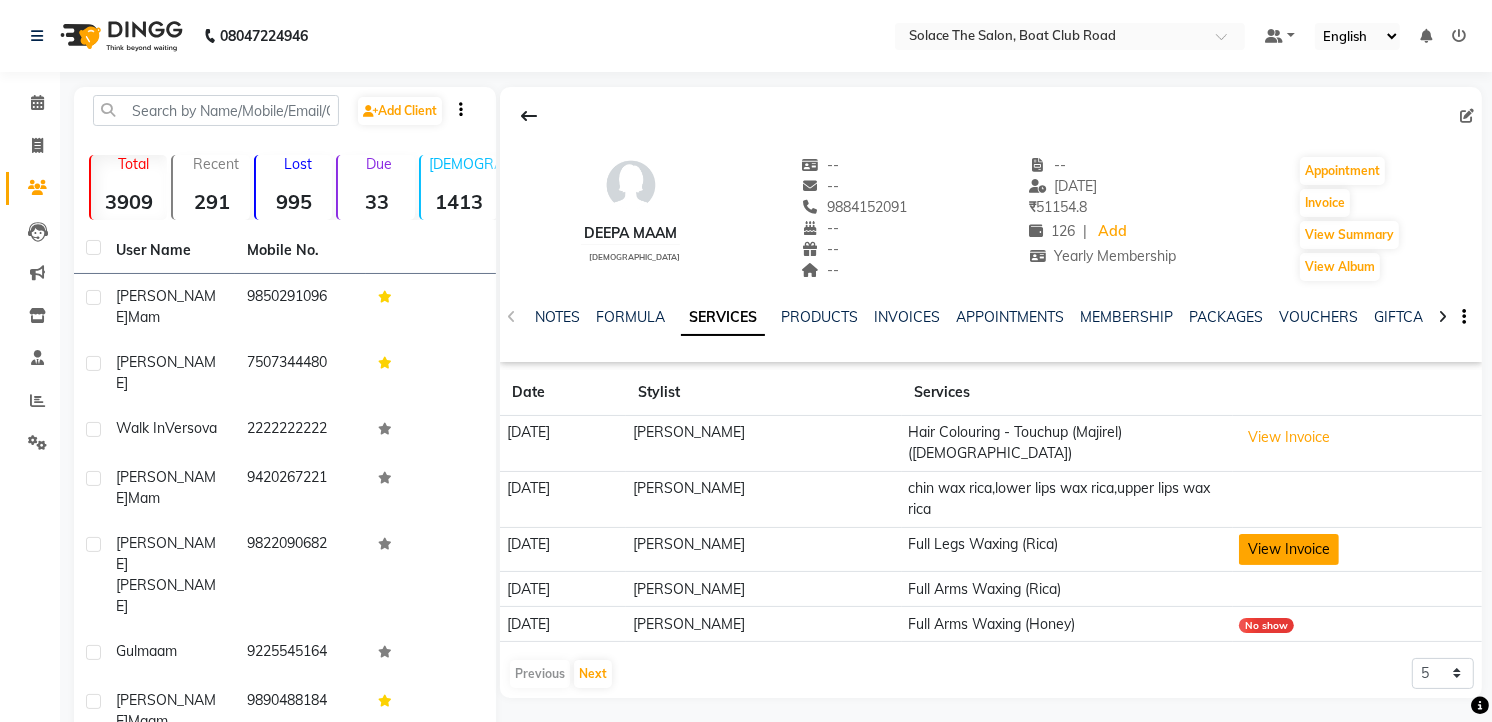 click on "View Invoice" 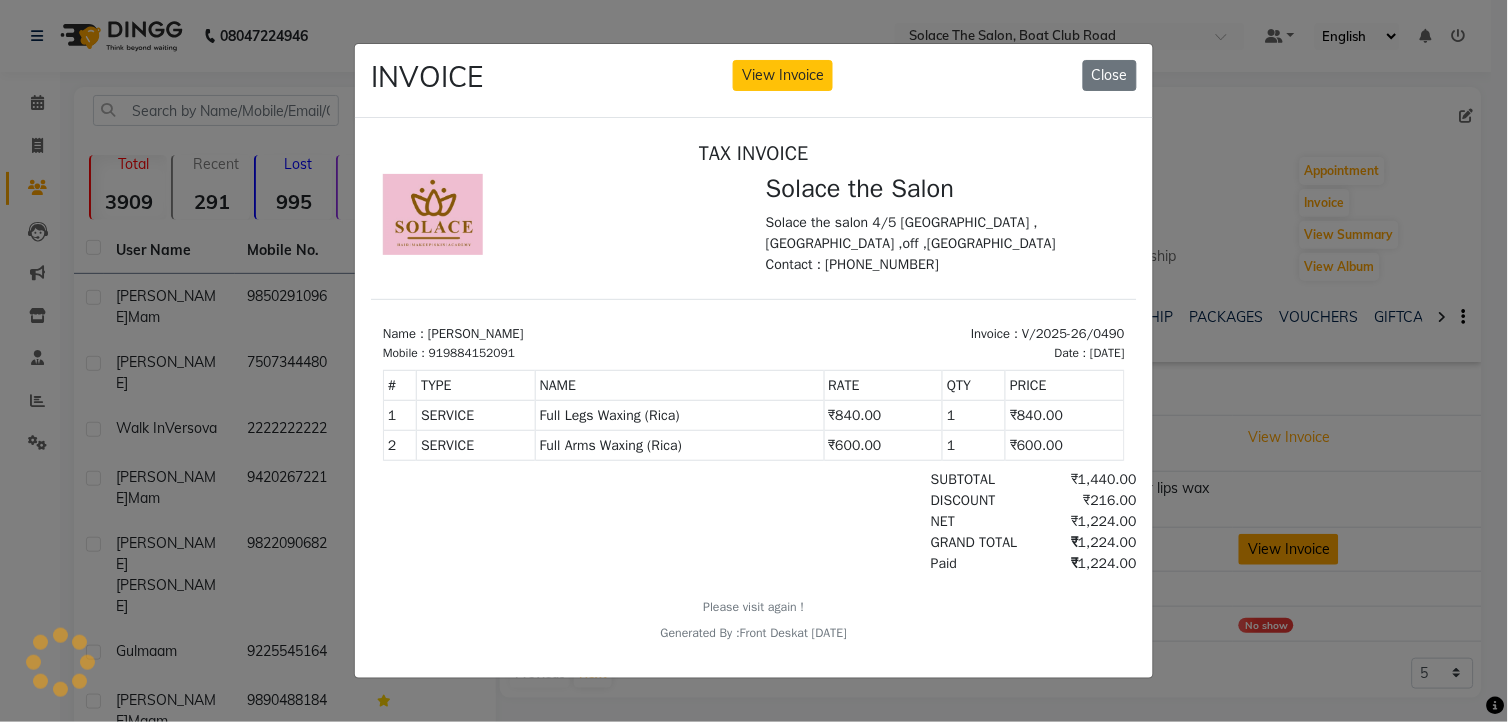scroll, scrollTop: 0, scrollLeft: 0, axis: both 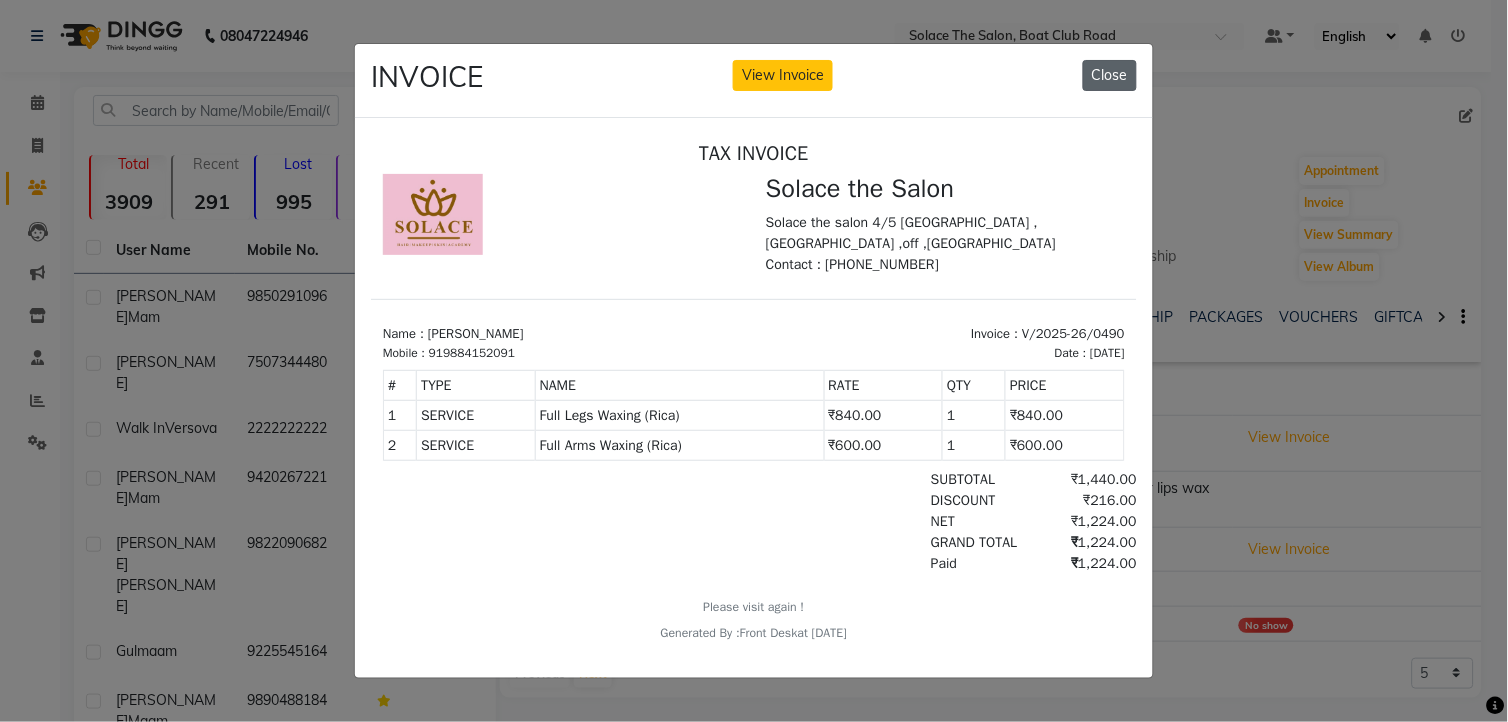 click on "Close" 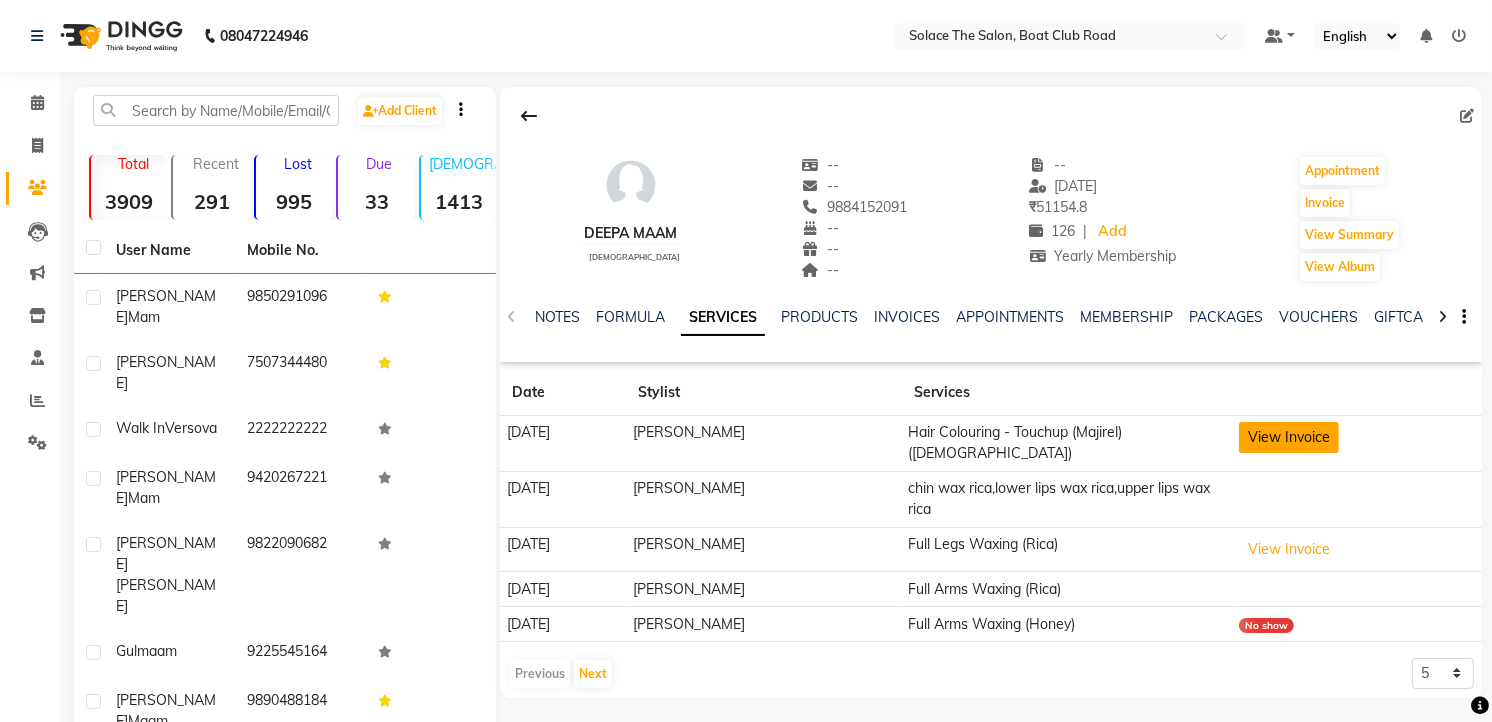 click on "View Invoice" 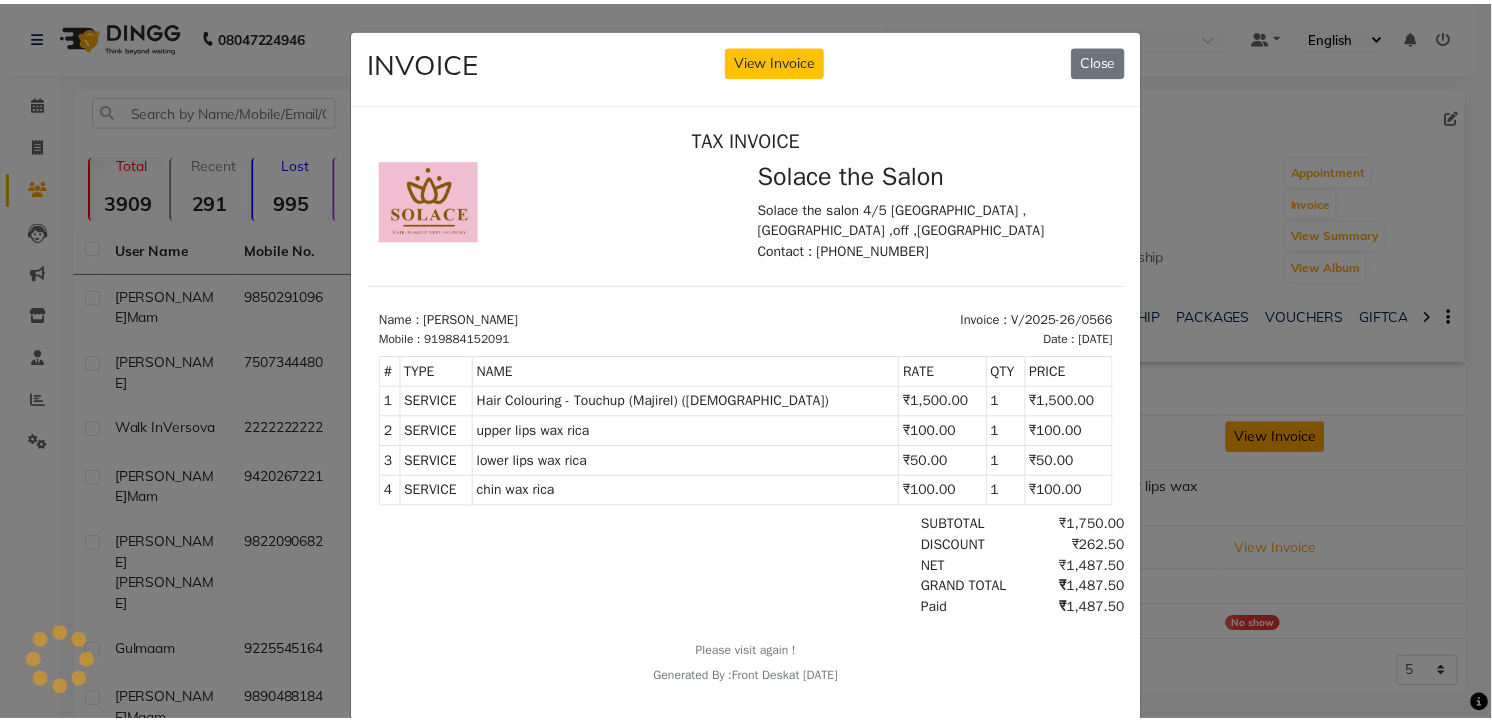 scroll, scrollTop: 0, scrollLeft: 0, axis: both 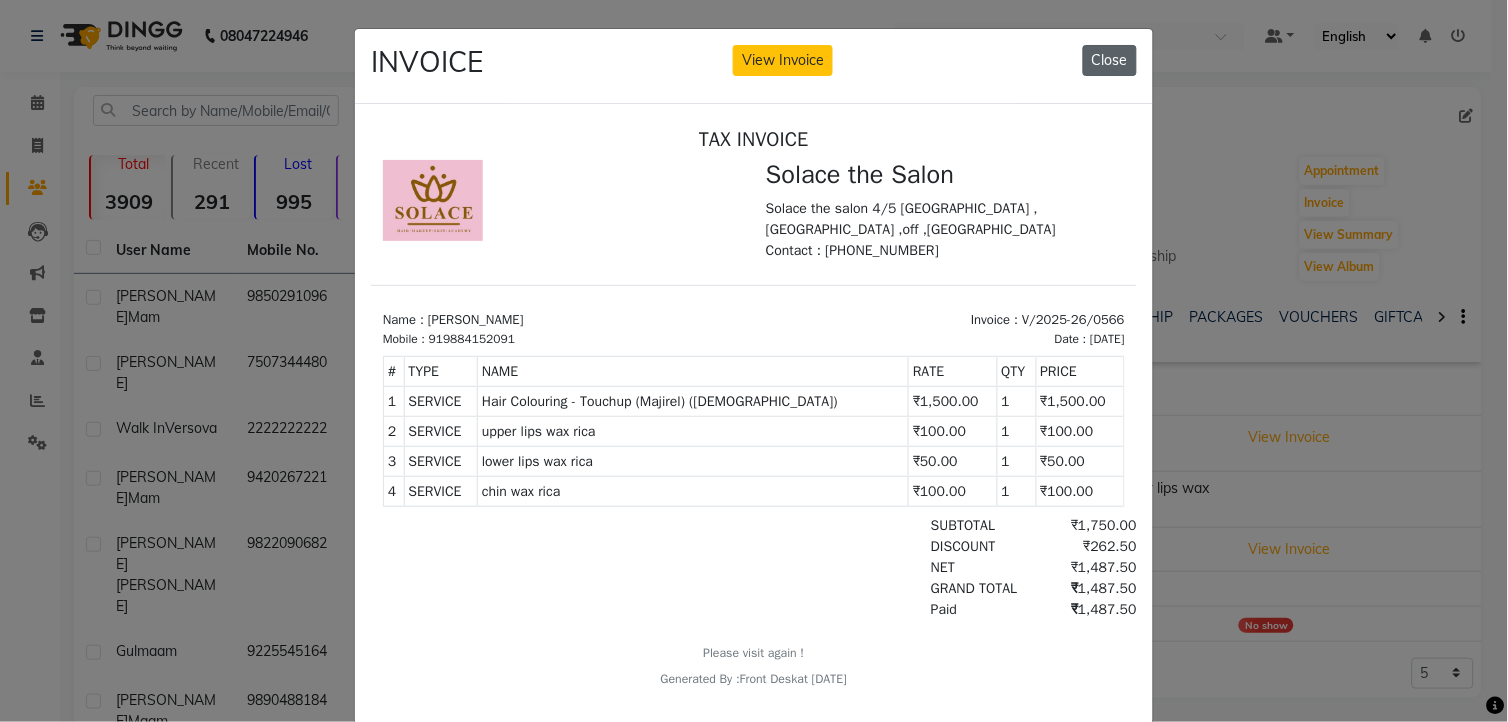 click on "Close" 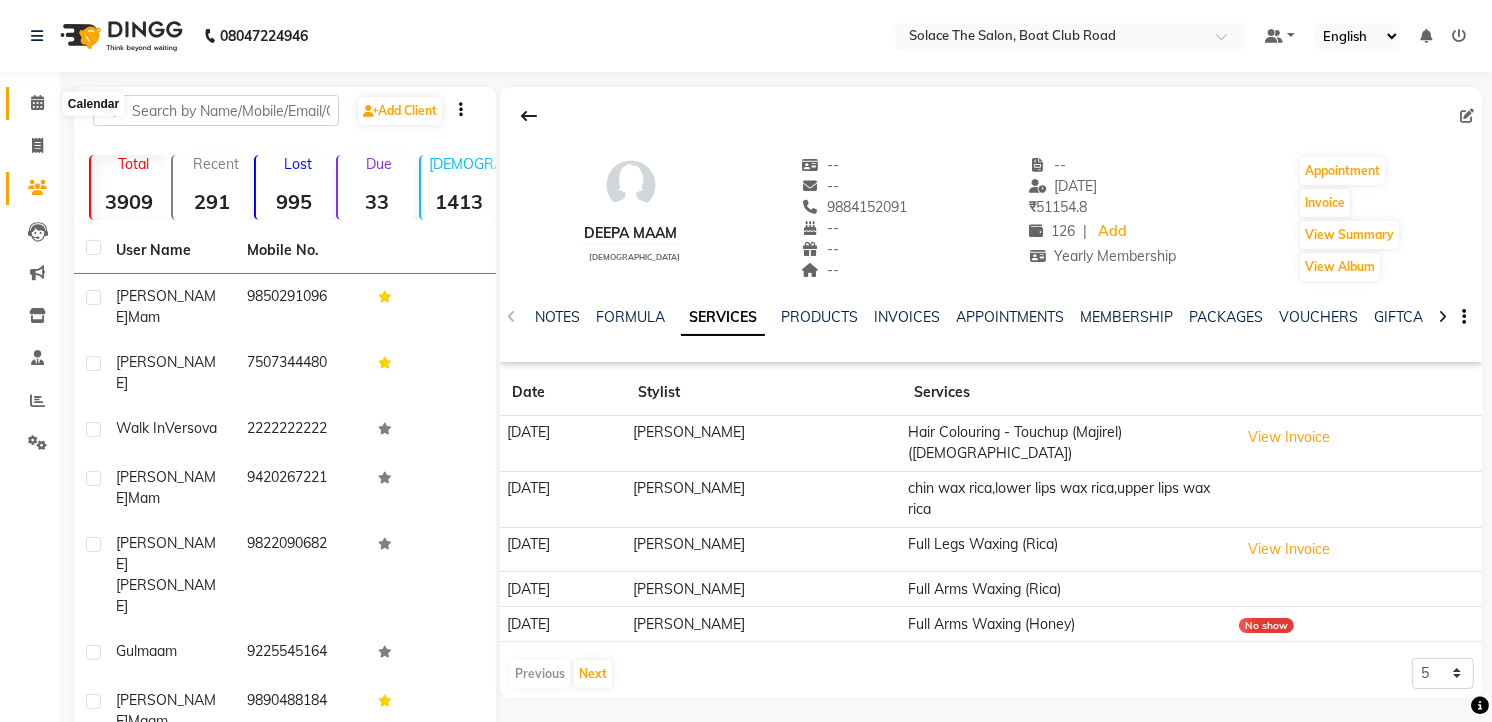 click 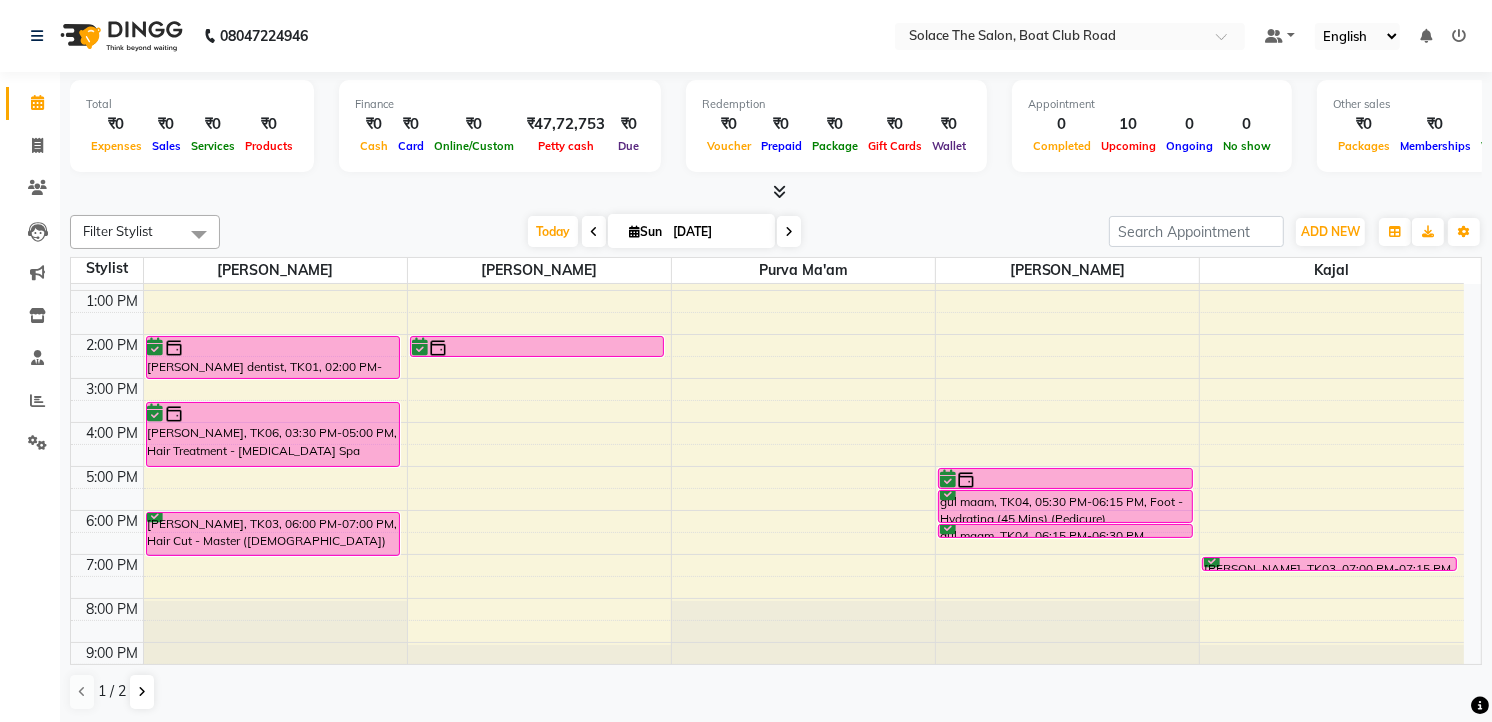 scroll, scrollTop: 237, scrollLeft: 0, axis: vertical 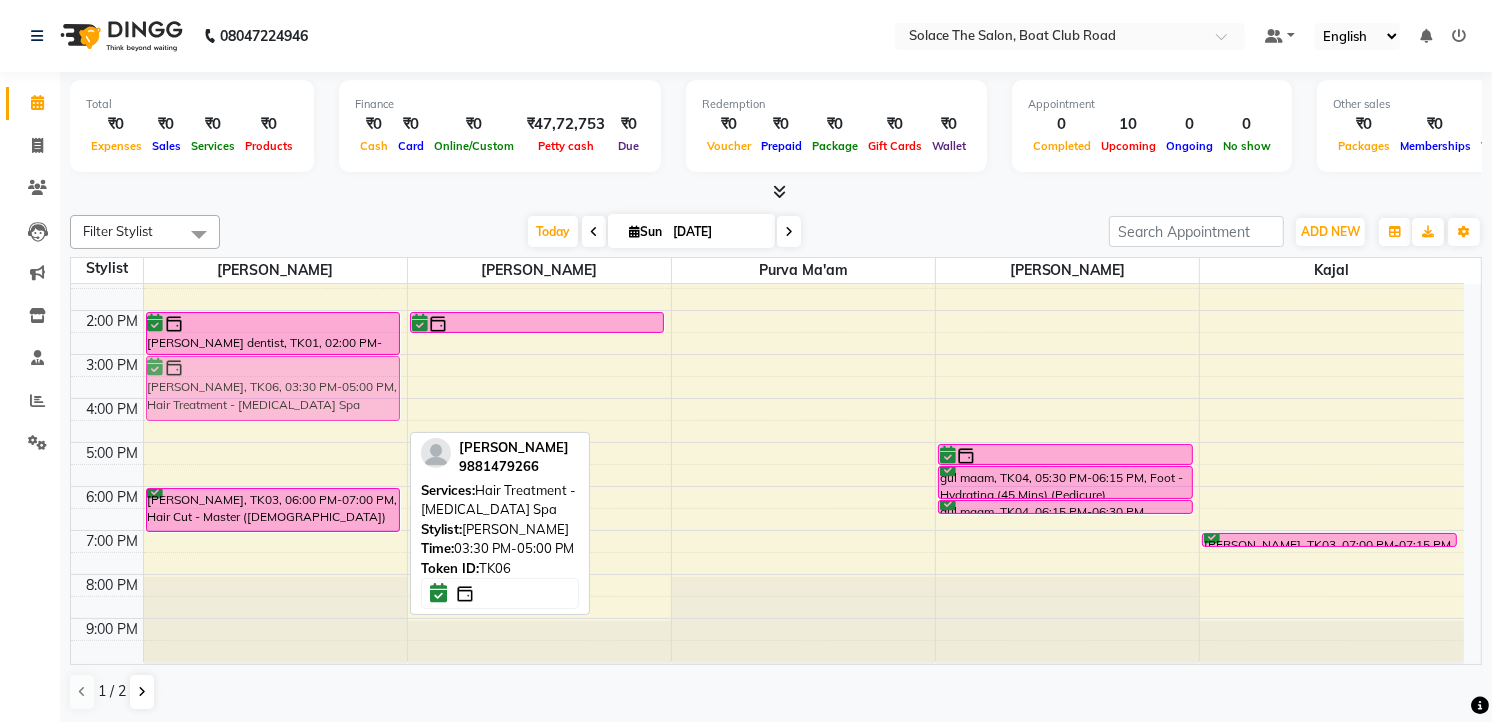 drag, startPoint x: 247, startPoint y: 398, endPoint x: 248, endPoint y: 380, distance: 18.027756 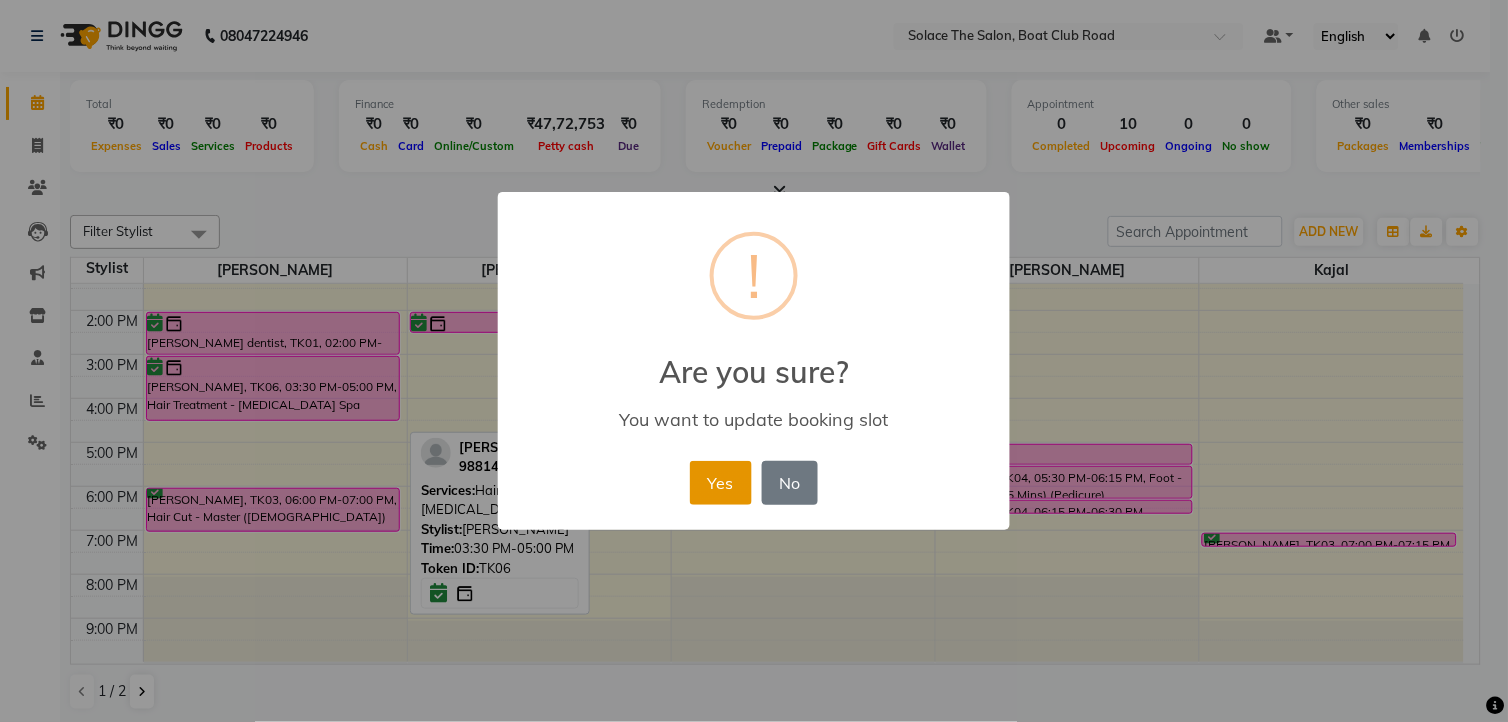 click on "Yes" at bounding box center (720, 483) 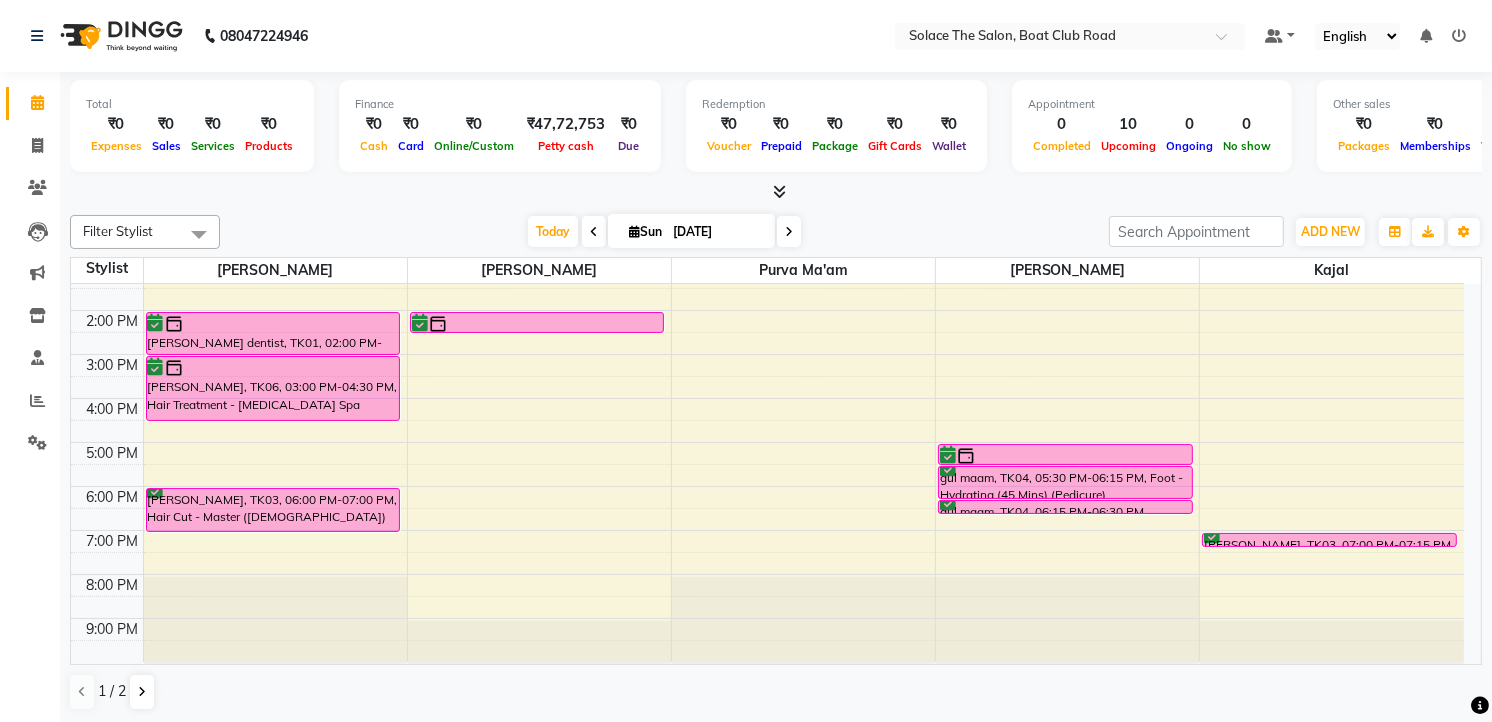 scroll, scrollTop: 15, scrollLeft: 0, axis: vertical 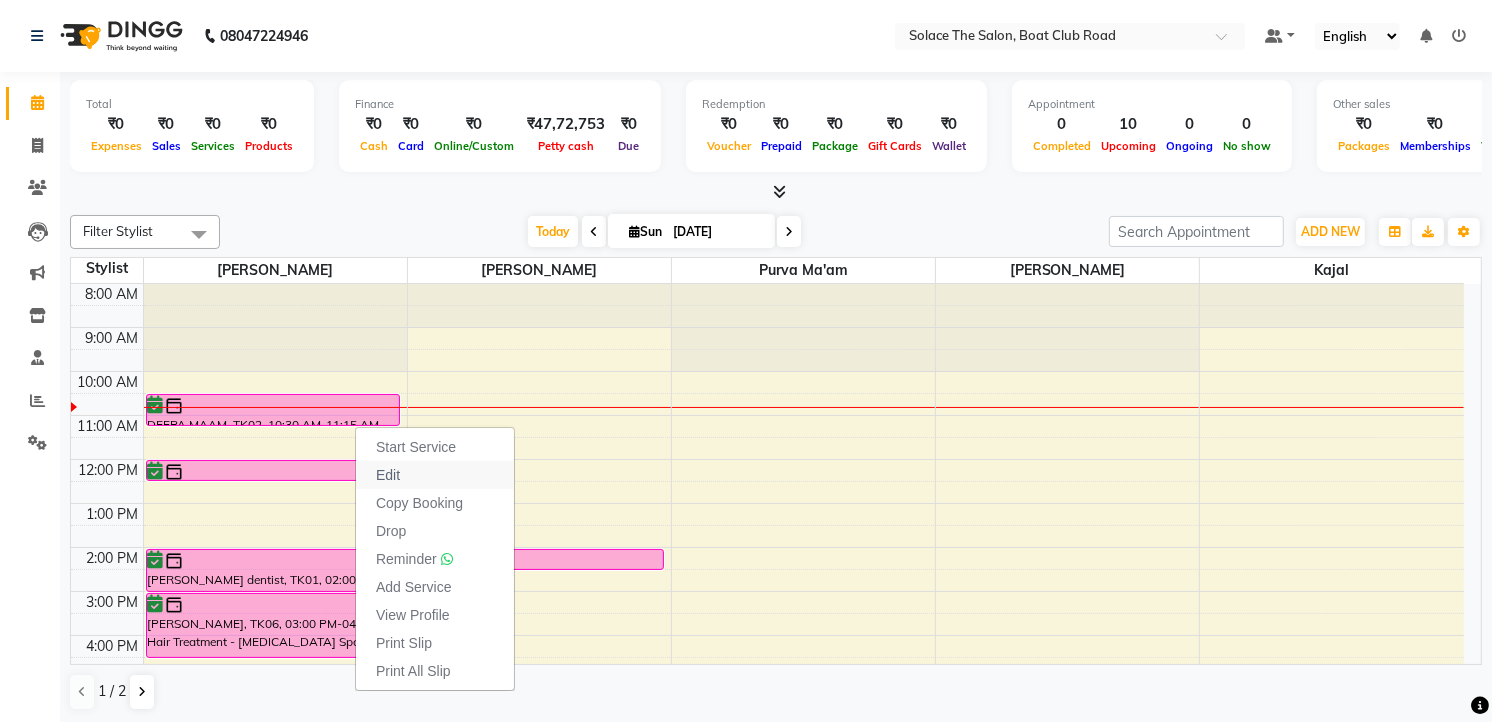 click on "Edit" at bounding box center [388, 475] 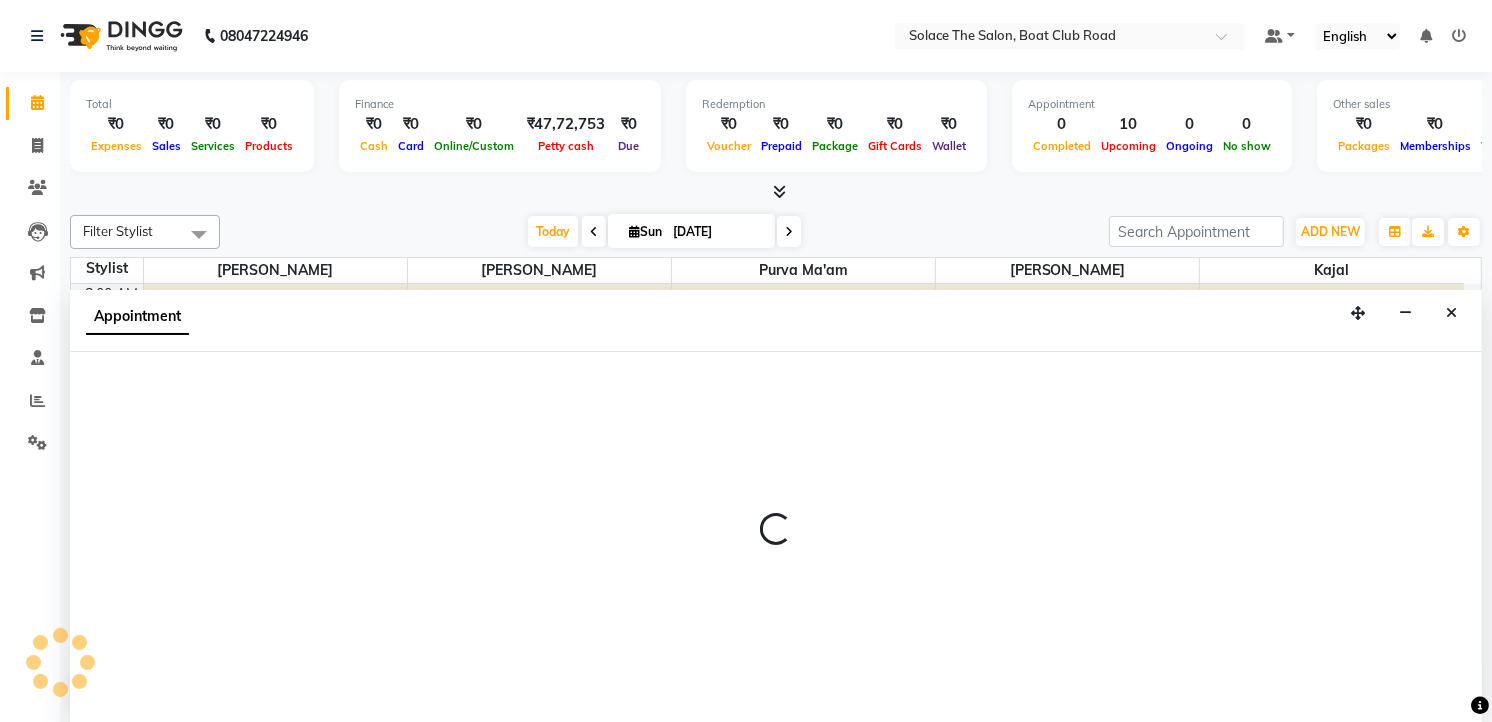 select on "tentative" 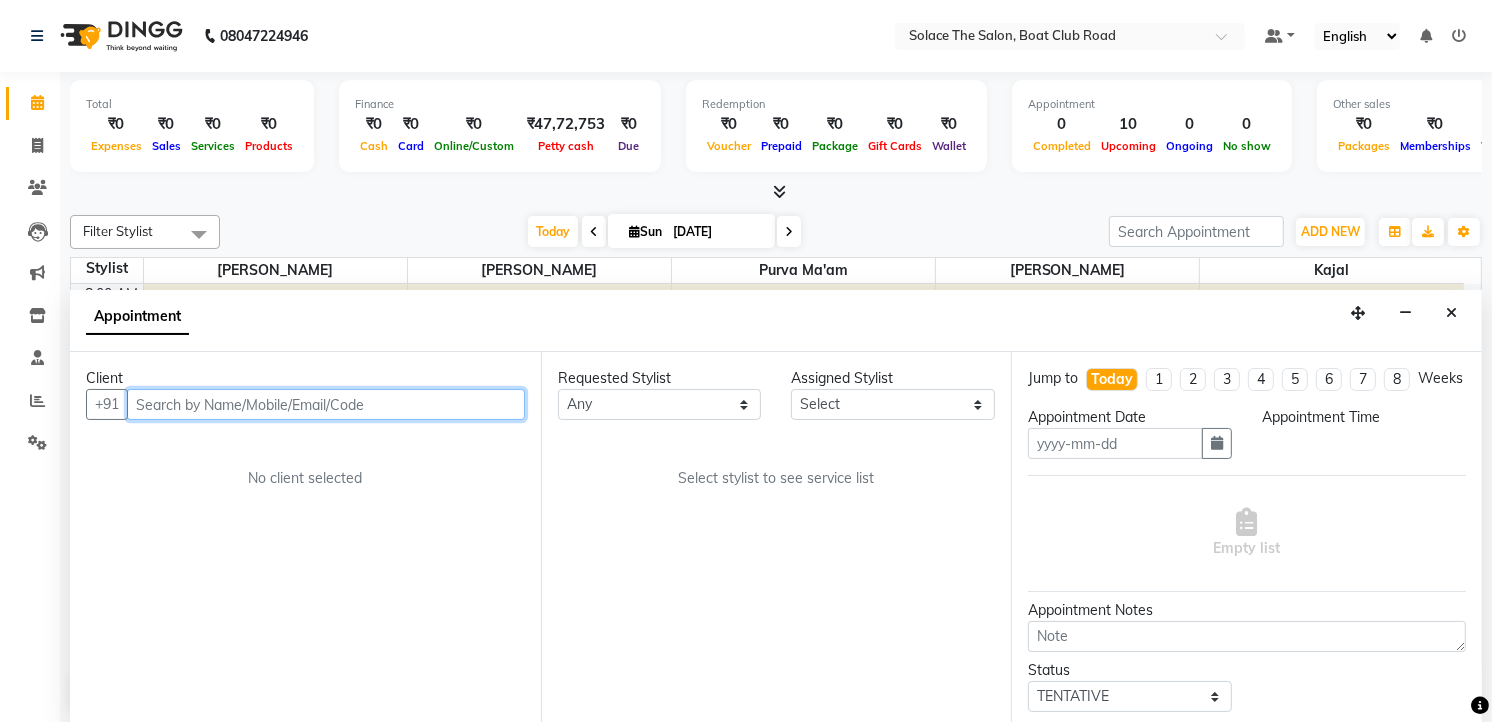 type on "[DATE]" 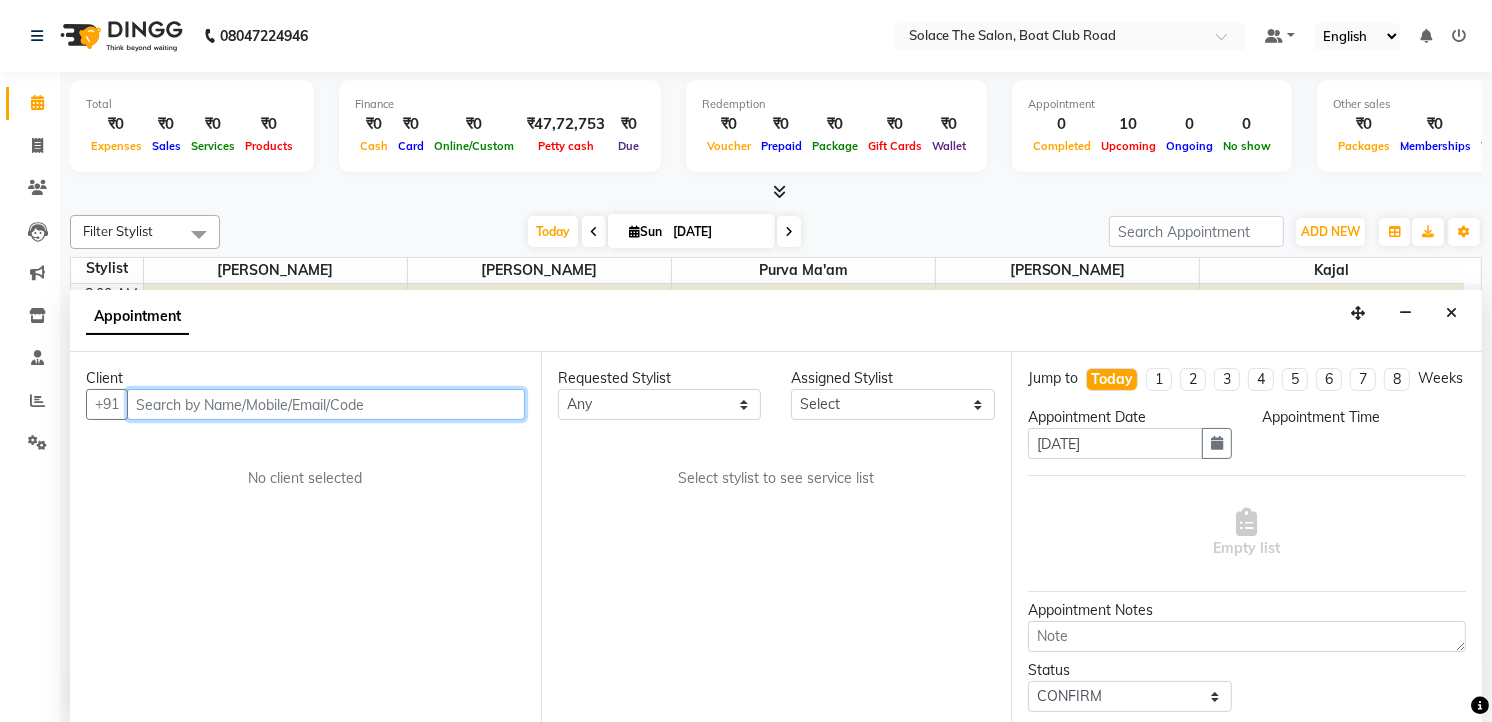 select on "630" 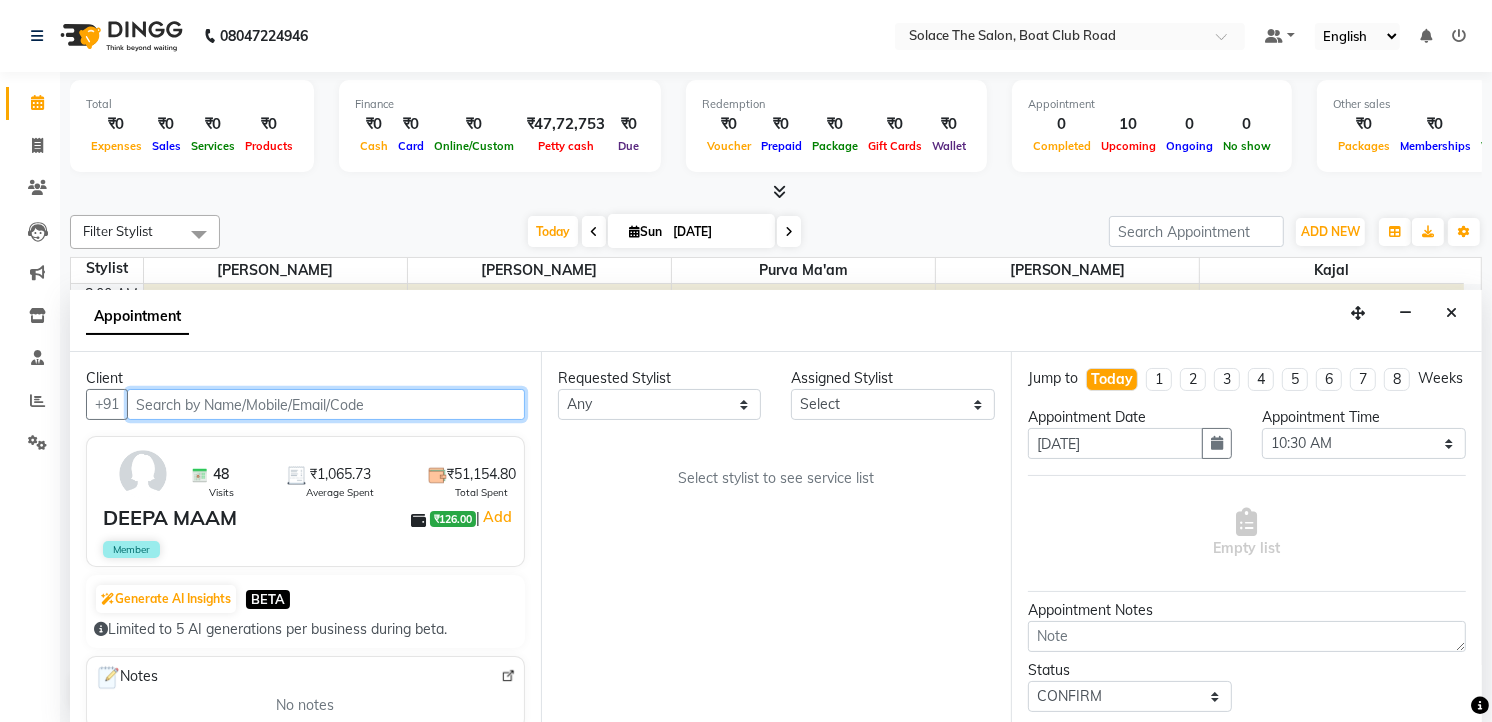 scroll, scrollTop: 1, scrollLeft: 0, axis: vertical 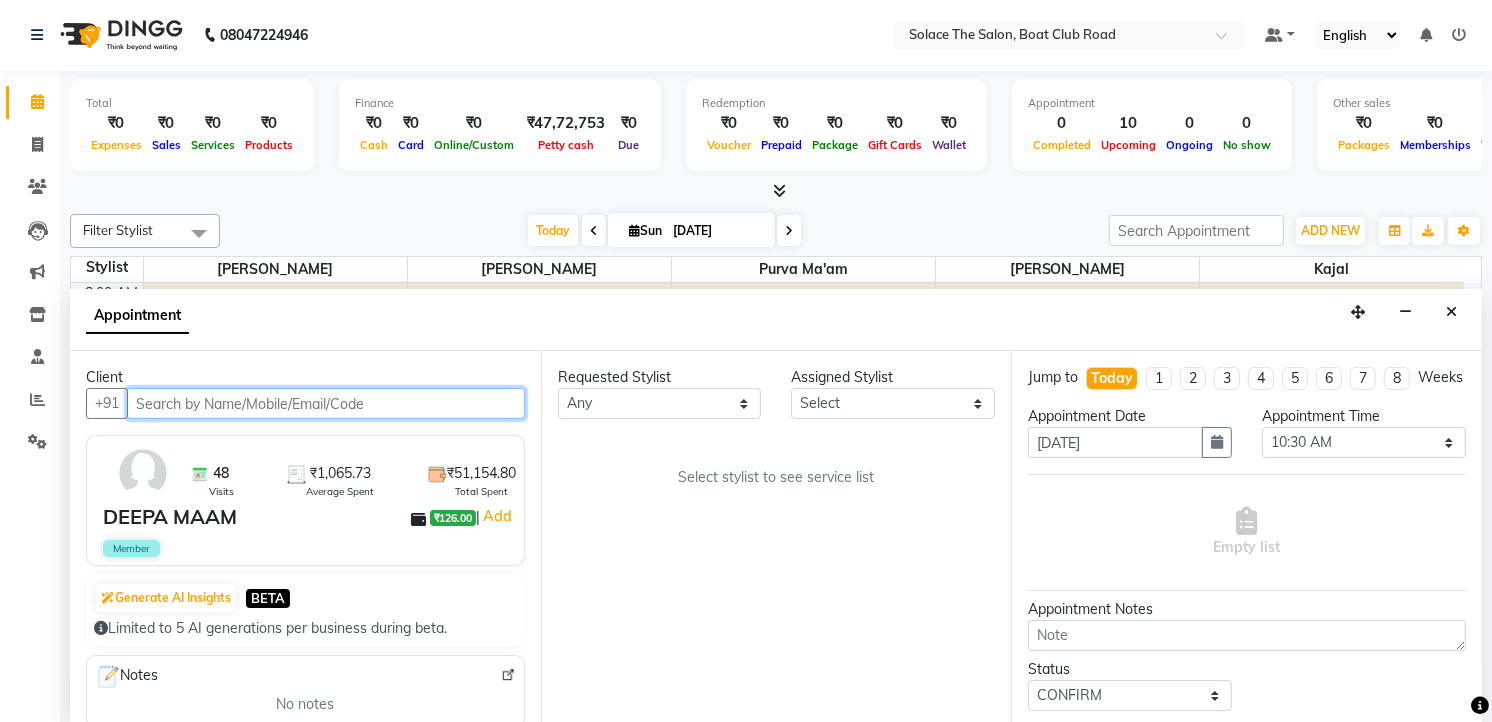 select on "9746" 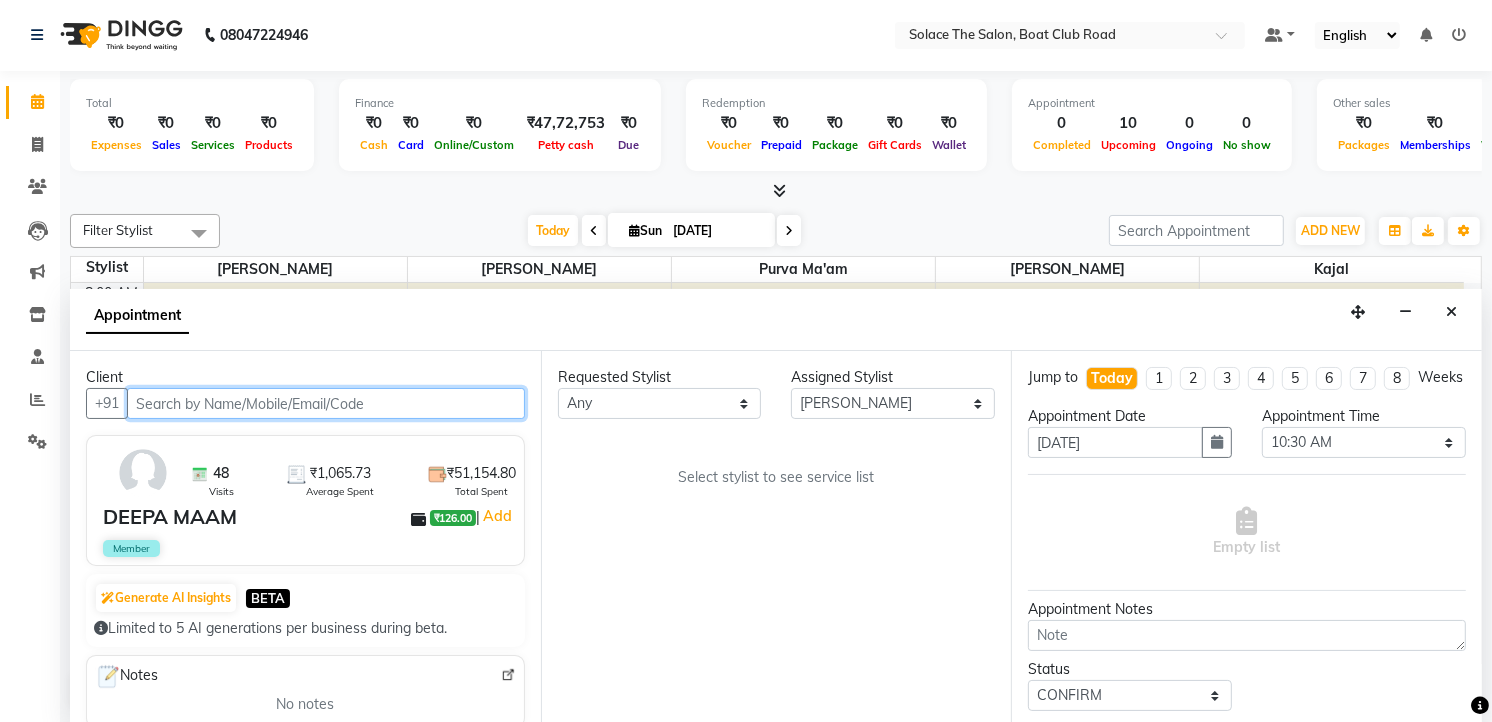 select on "720" 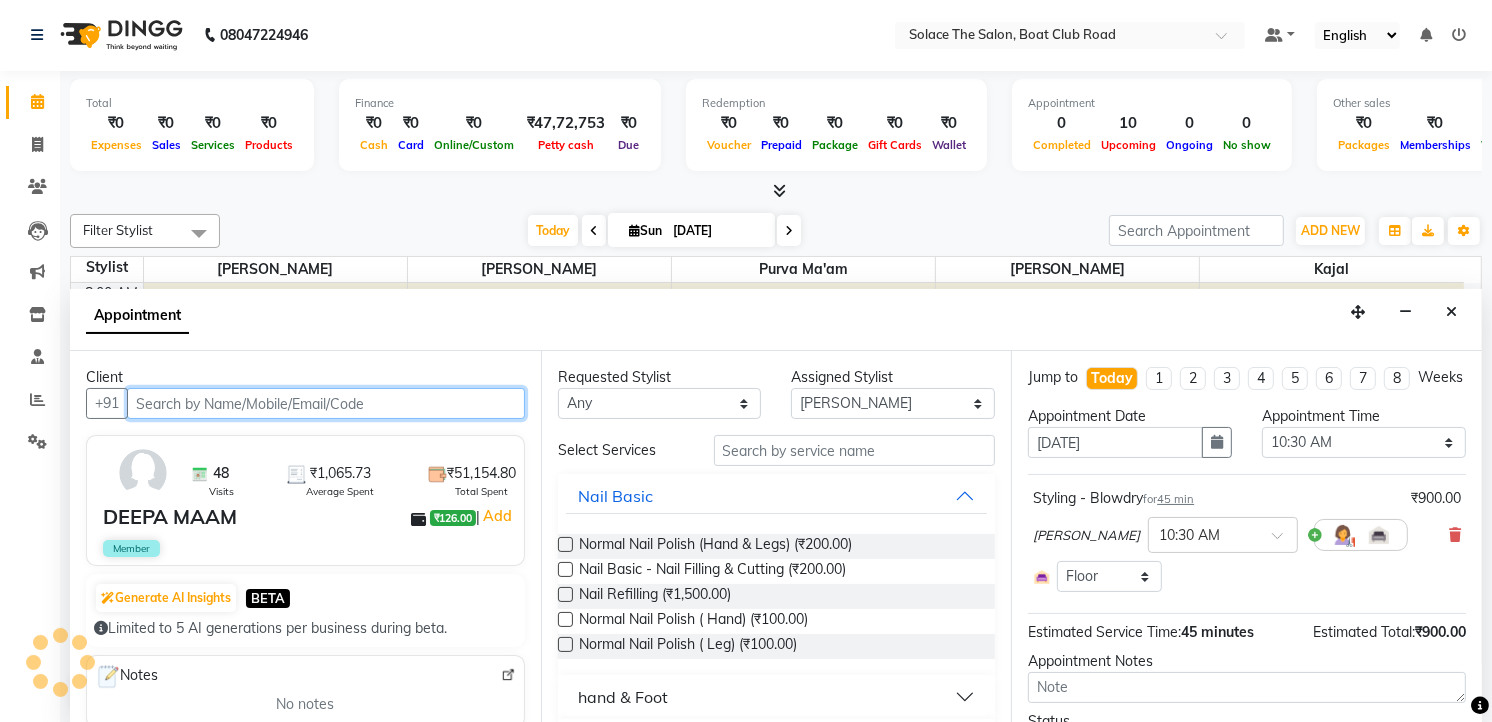scroll, scrollTop: 88, scrollLeft: 0, axis: vertical 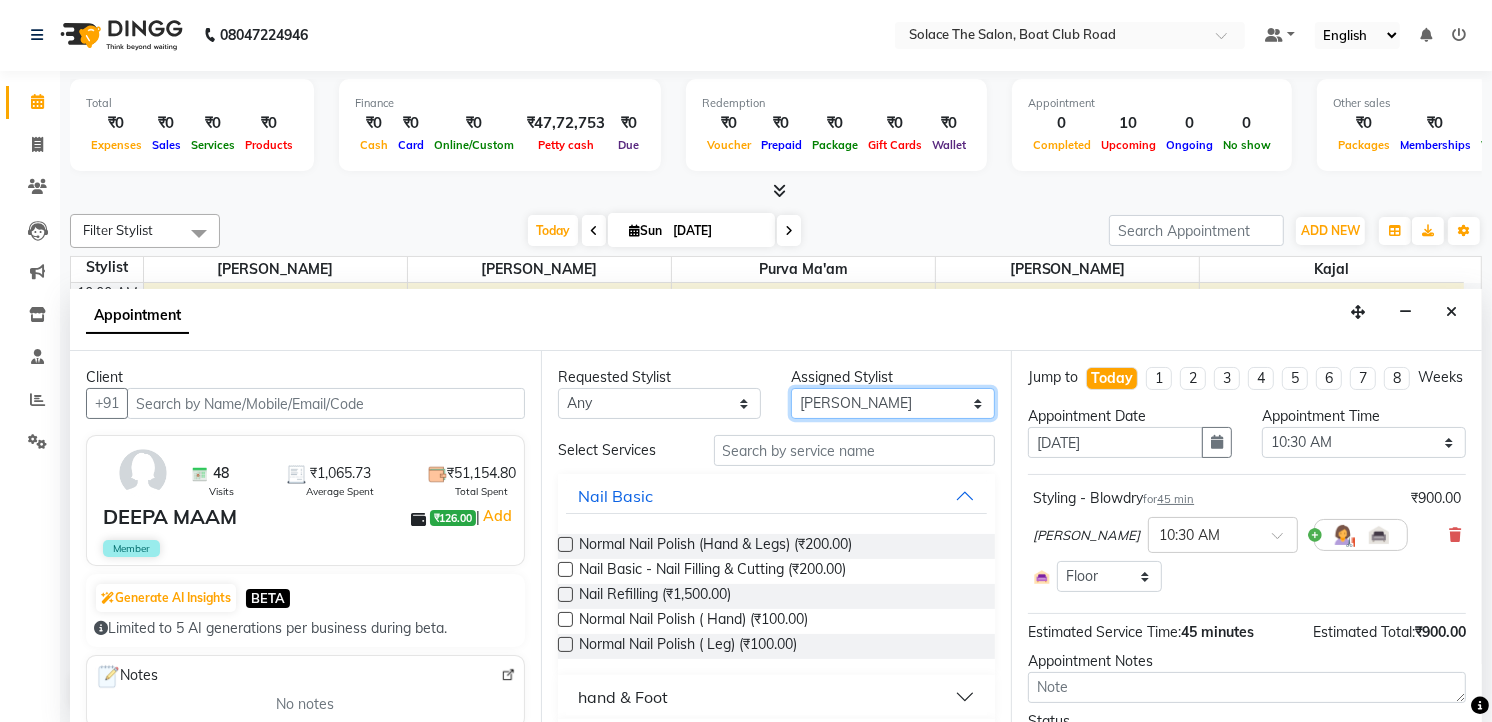 click on "Select Atul [PERSON_NAME] Kajal Purva Ma'am rishi  [PERSON_NAME] suraj" at bounding box center (893, 403) 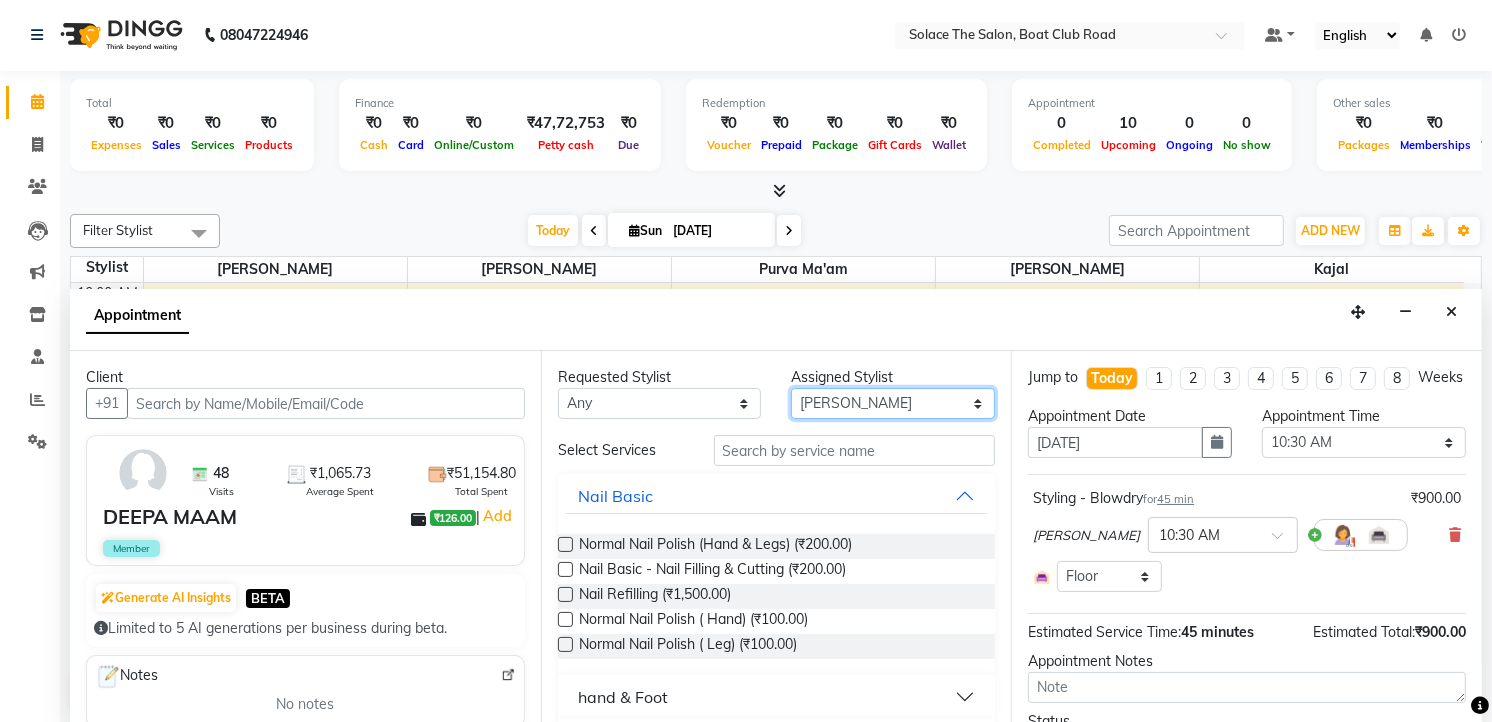 select on "9749" 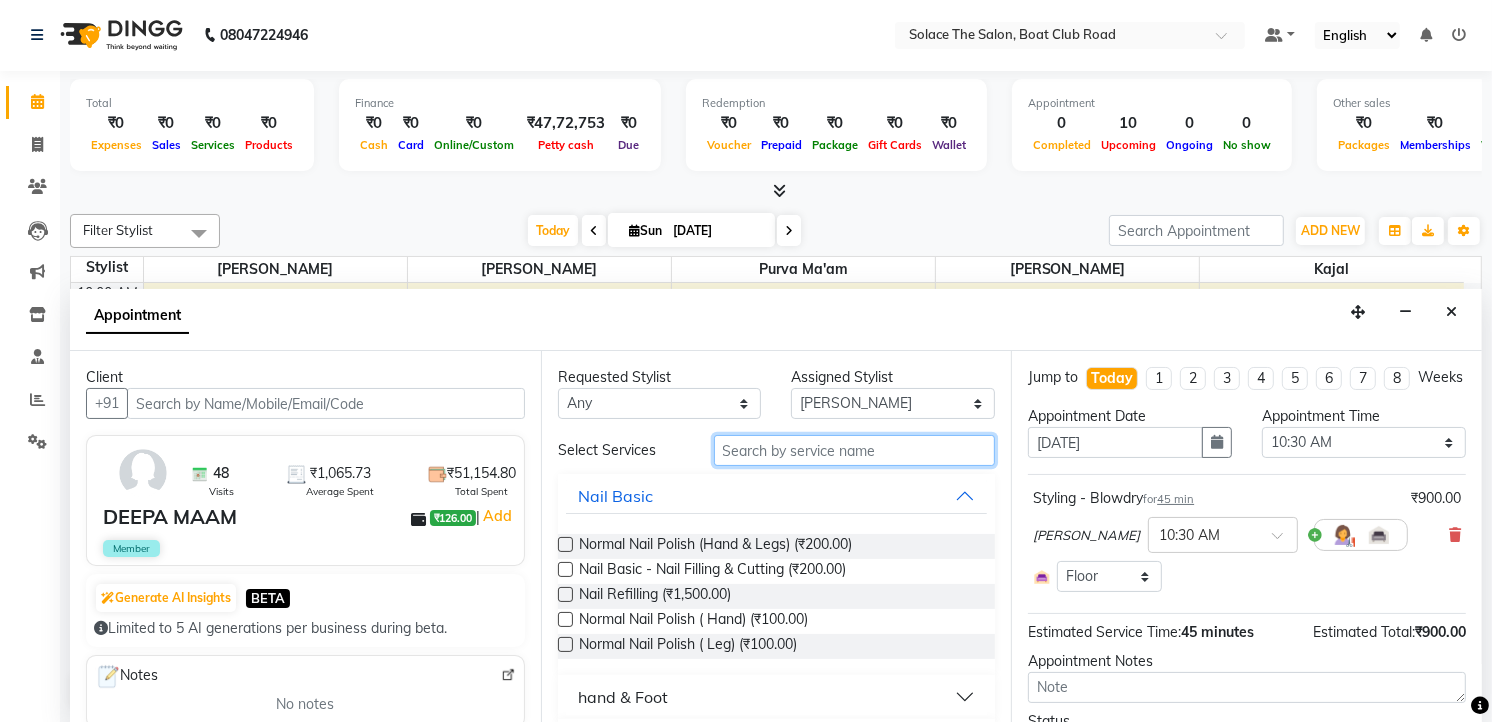 click at bounding box center (855, 450) 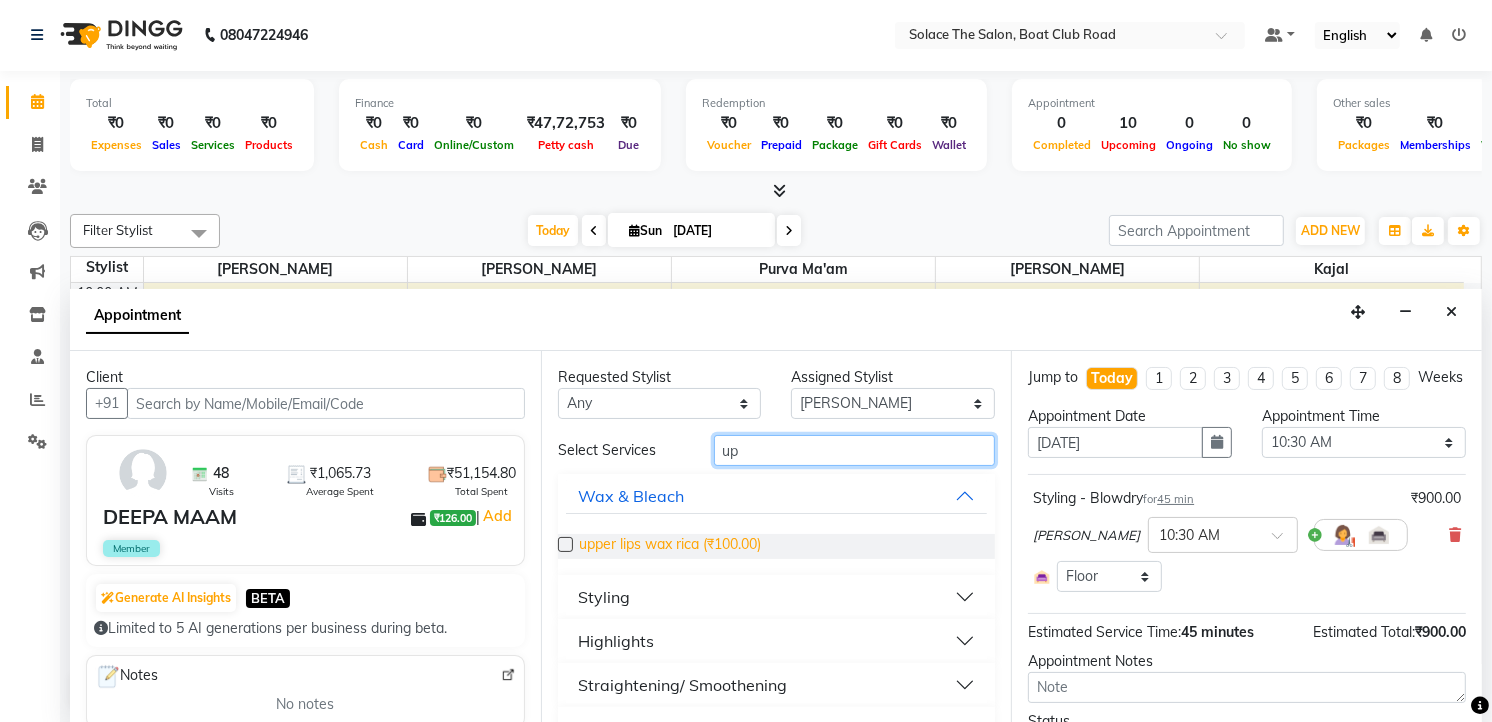 type on "up" 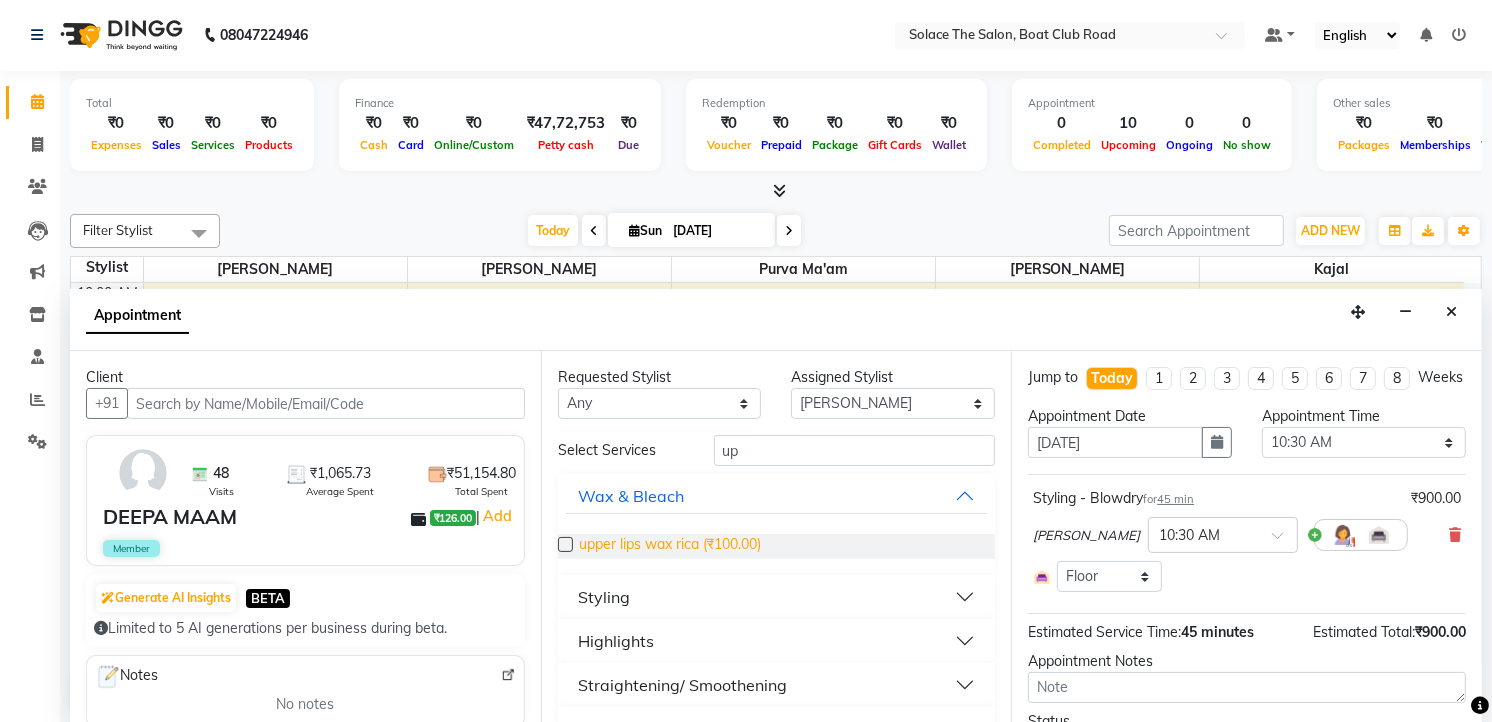 click on "upper lips wax rica (₹100.00)" at bounding box center [670, 546] 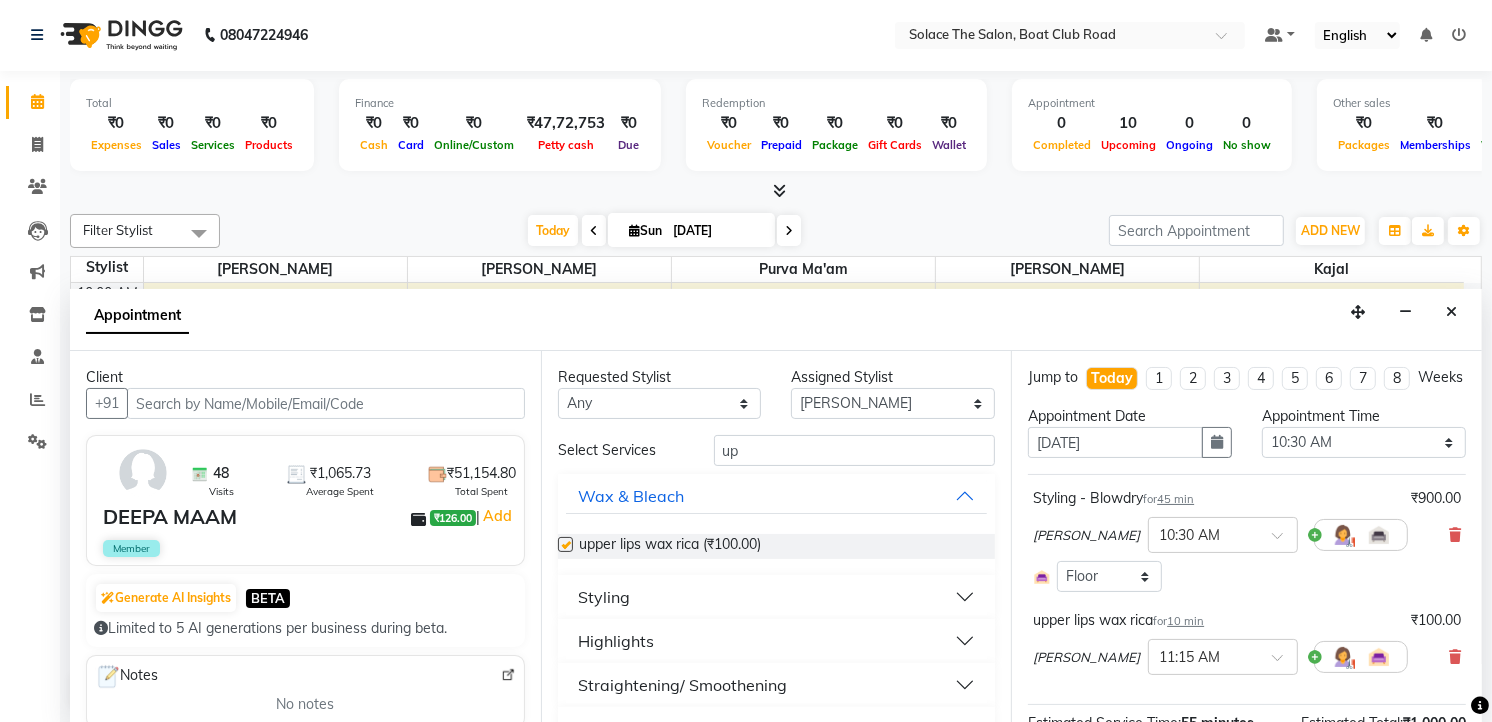 checkbox on "false" 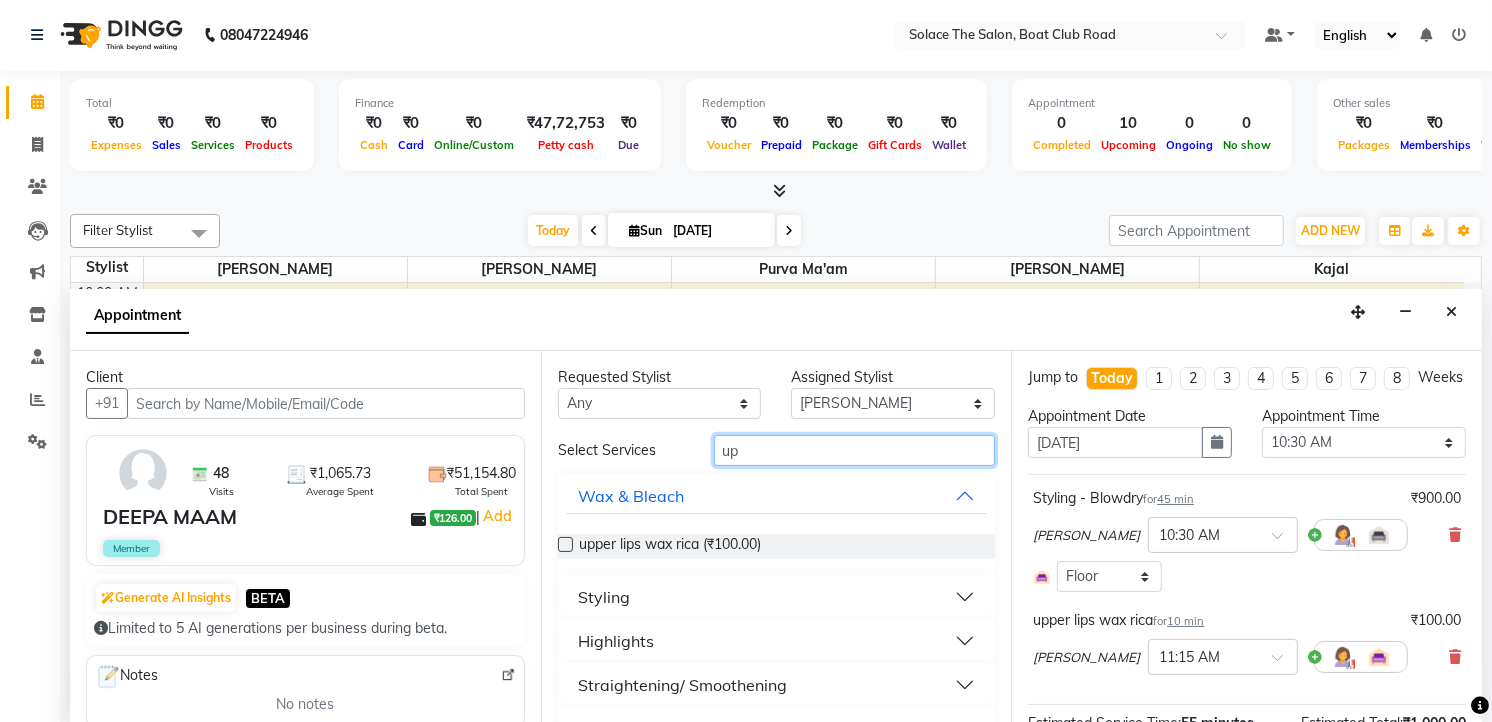click on "up" at bounding box center [855, 450] 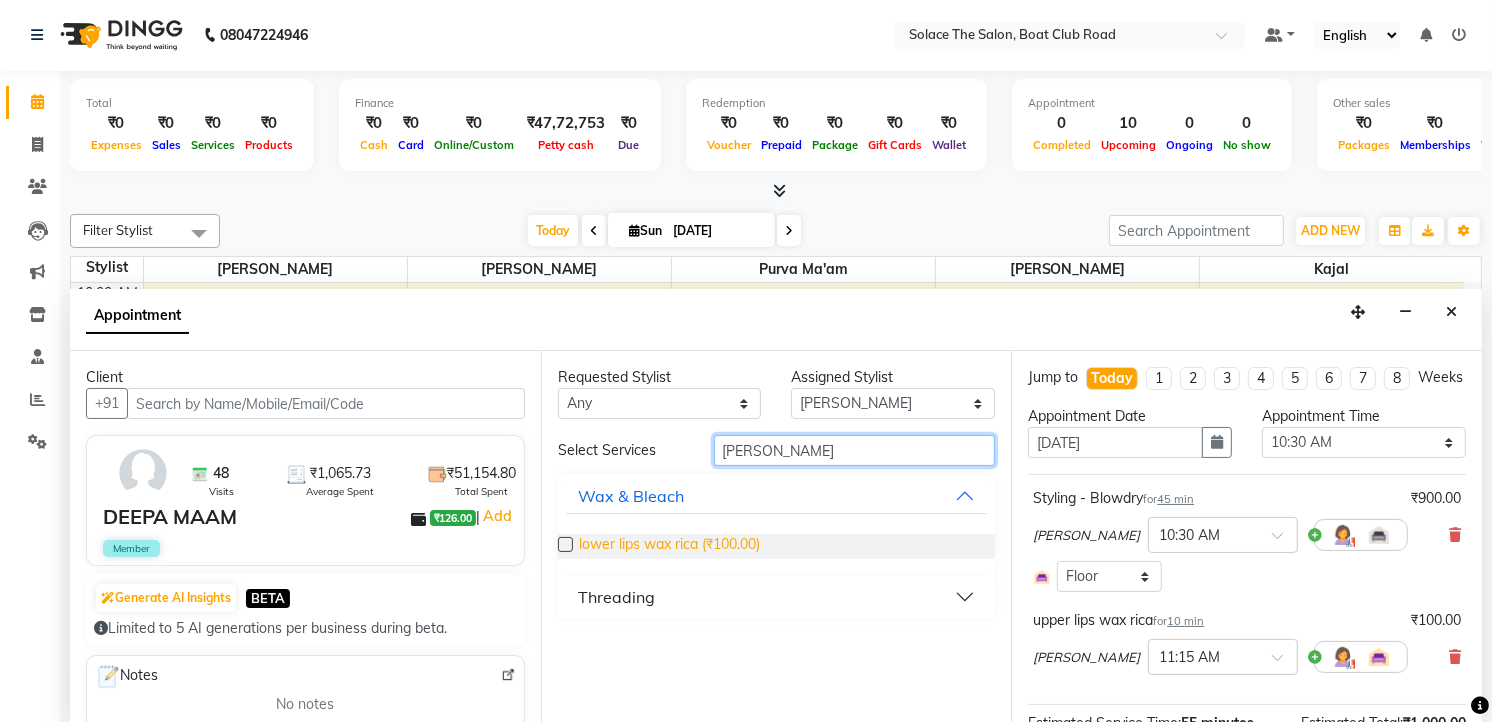 type on "[PERSON_NAME]" 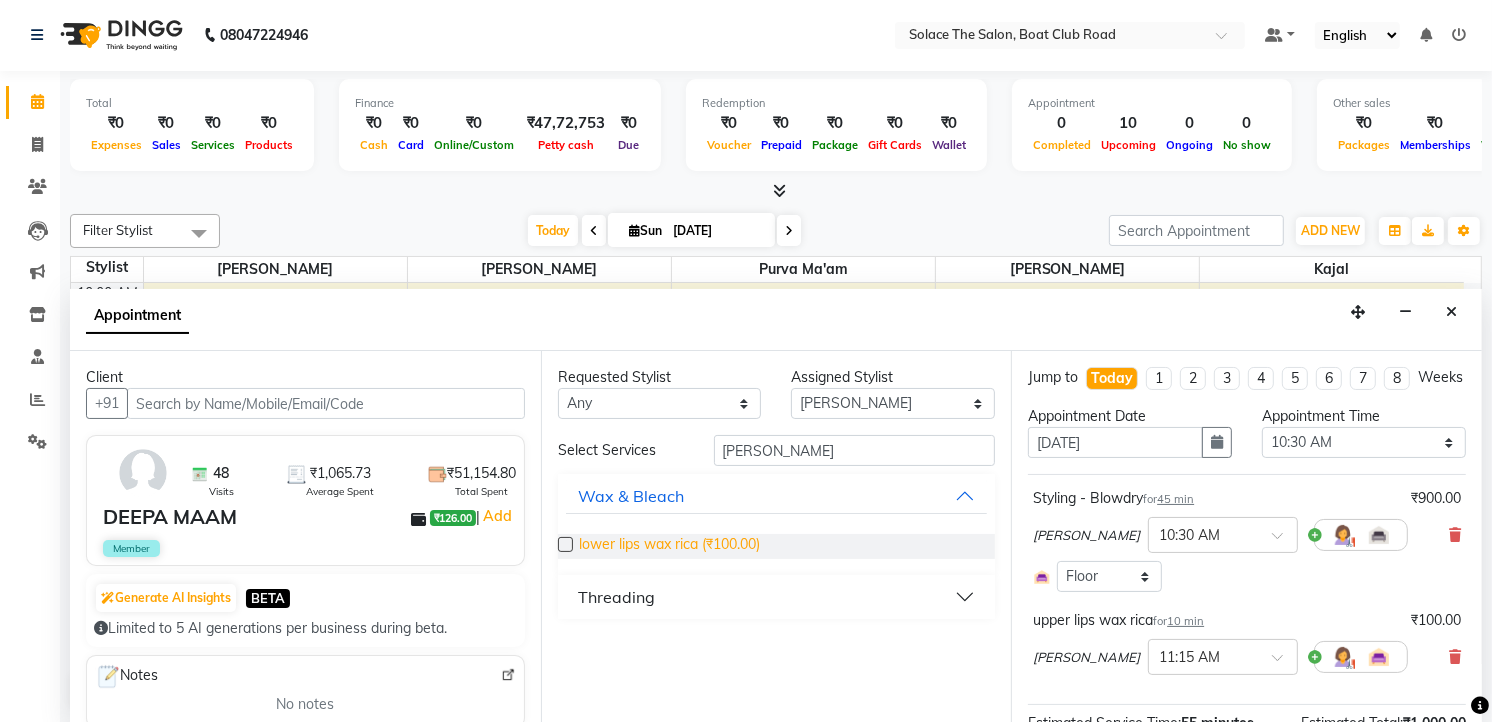 click on "lower lips wax rica (₹100.00)" at bounding box center (669, 546) 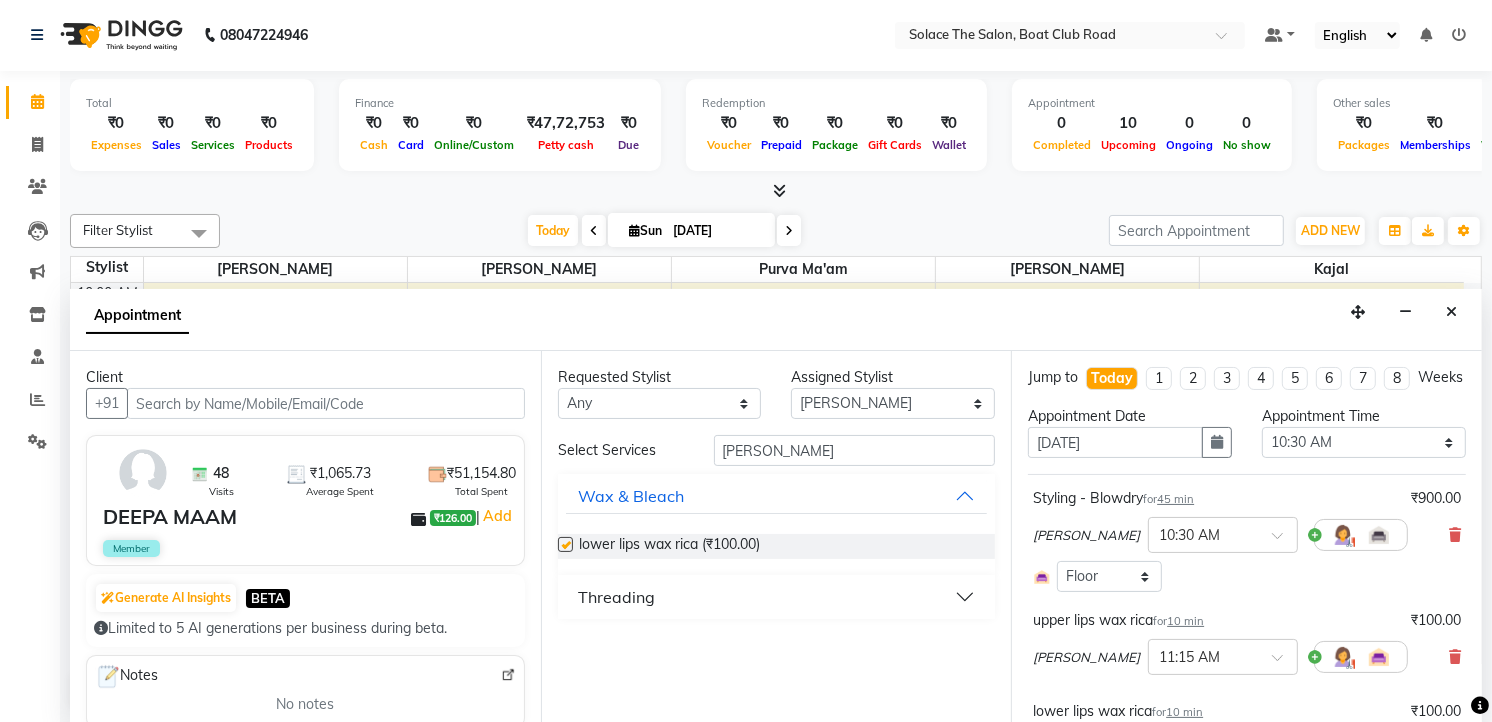 checkbox on "false" 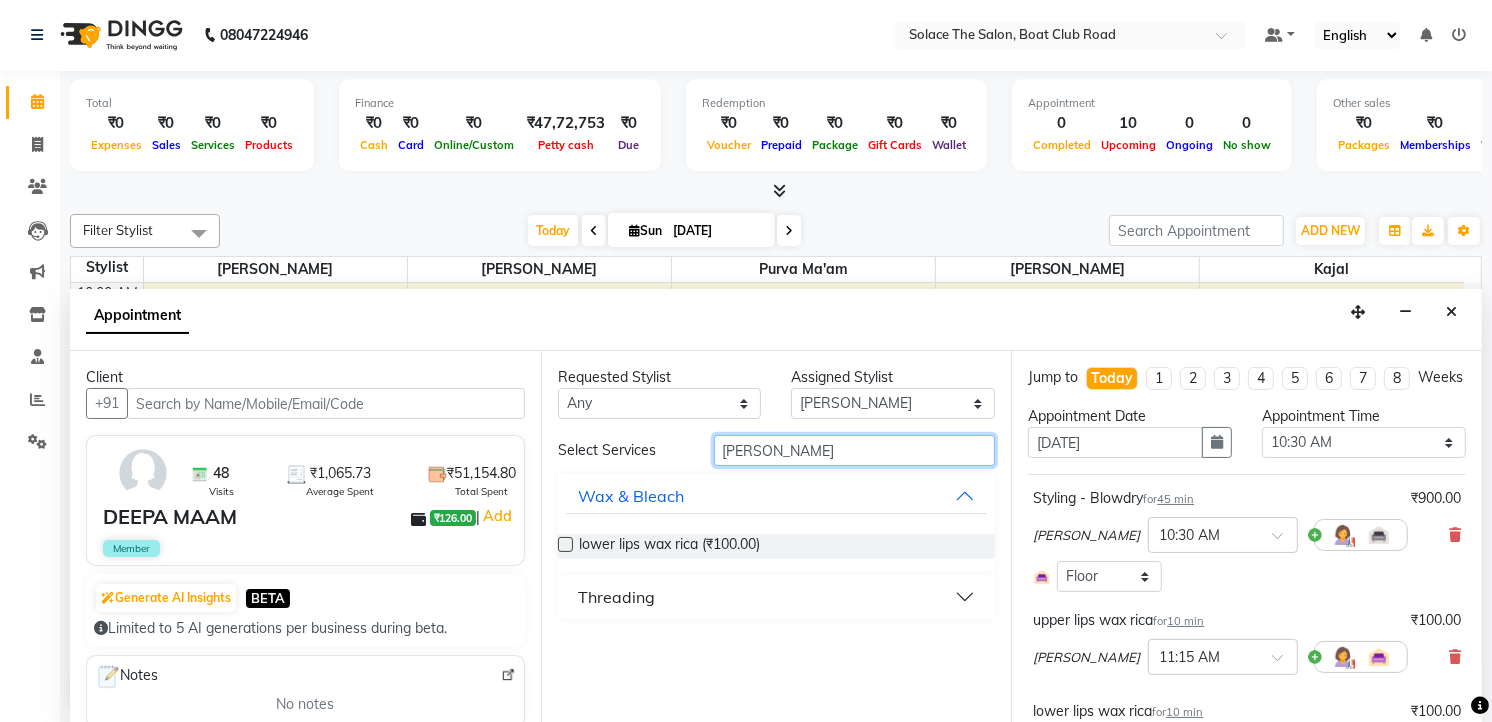 click on "[PERSON_NAME]" at bounding box center (855, 450) 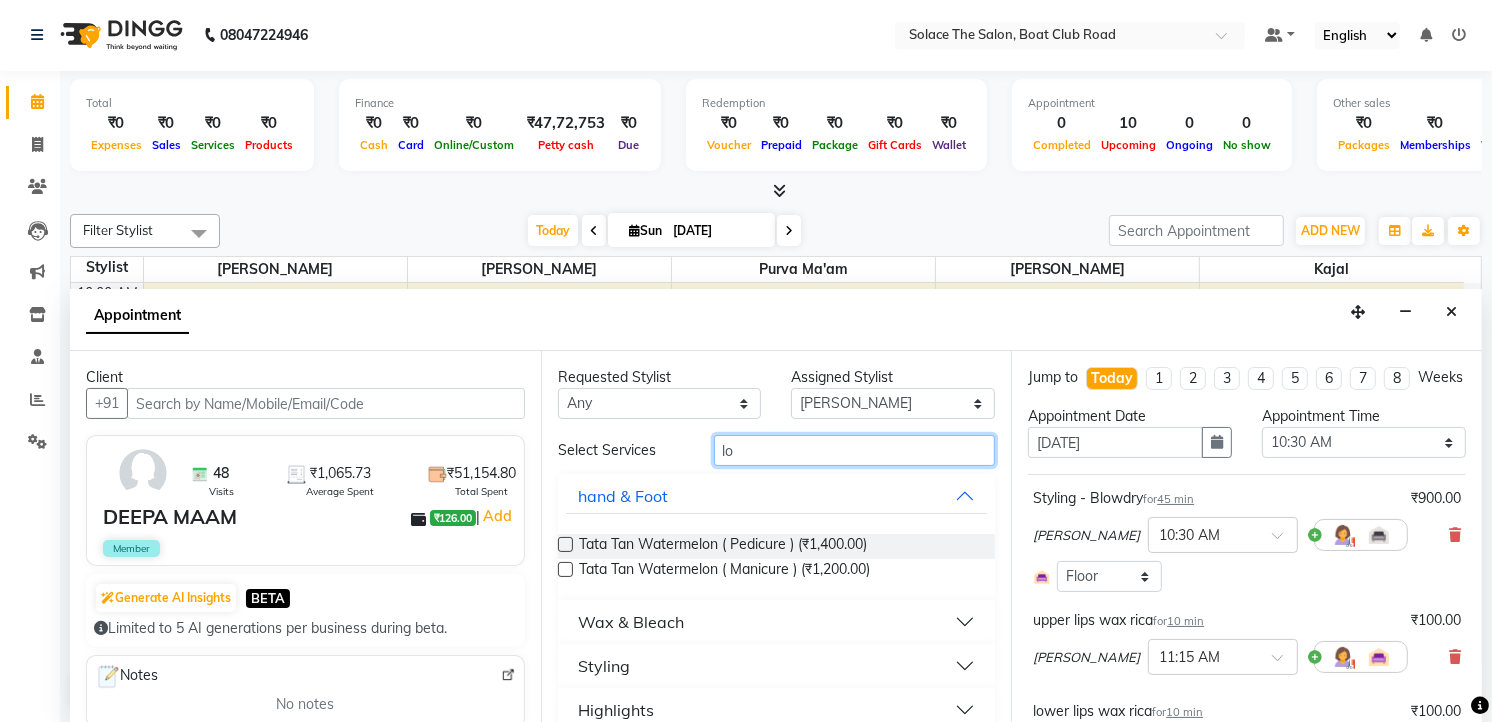 type on "l" 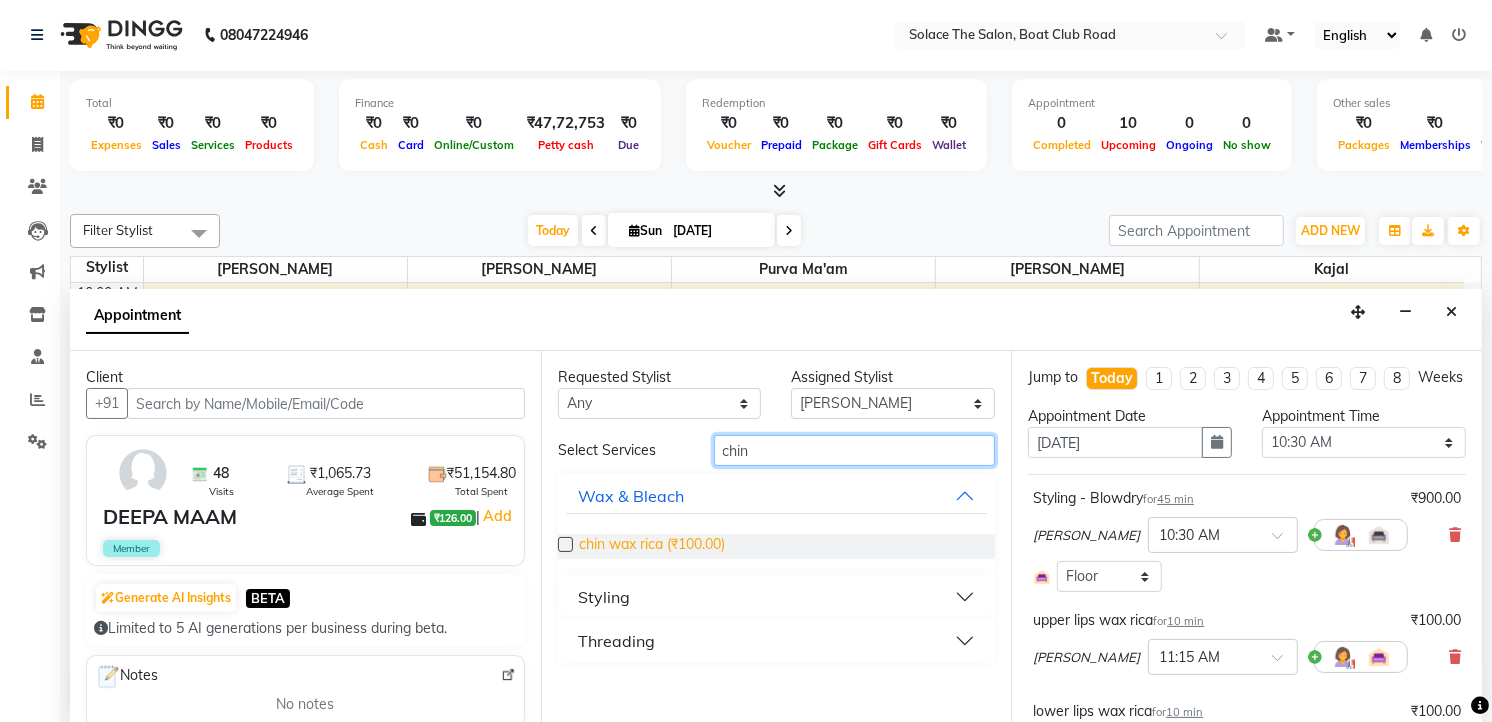 type on "chin" 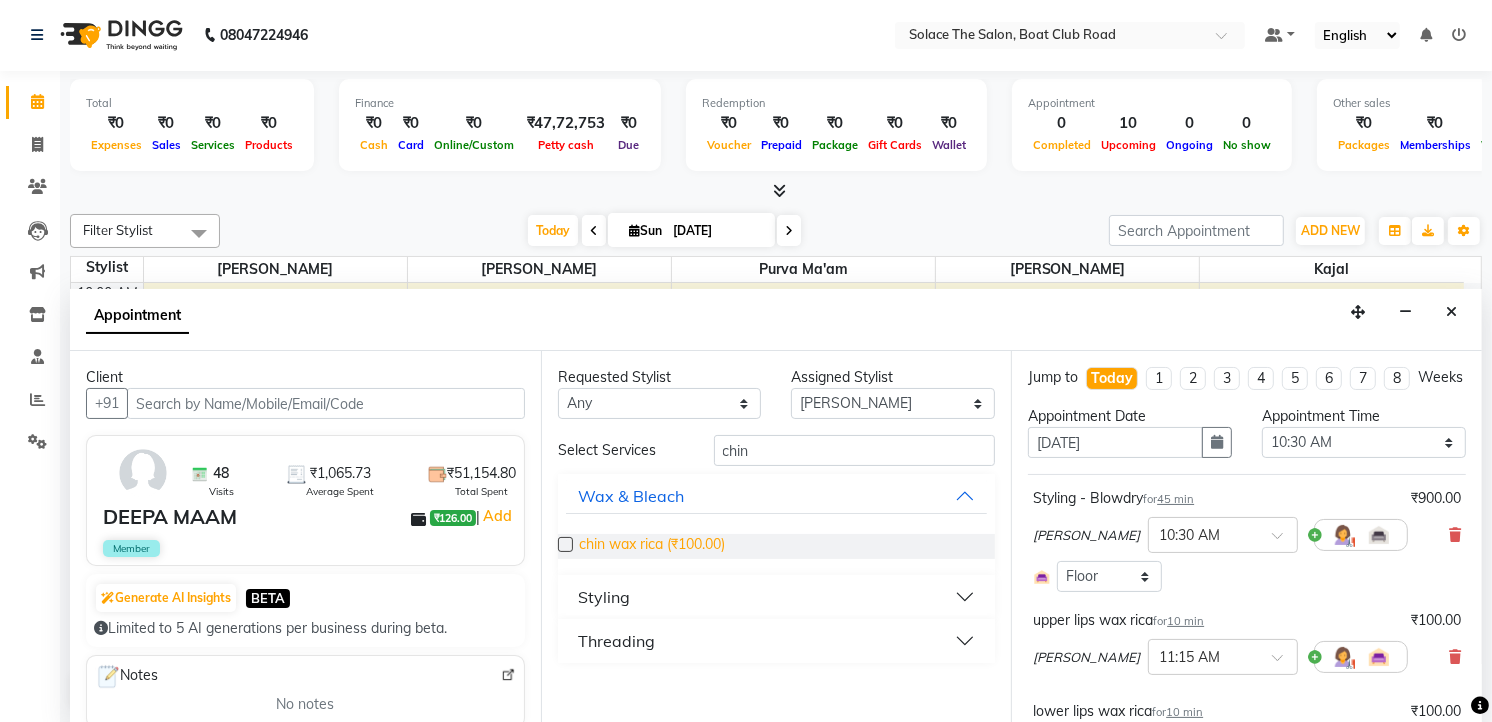 click on "chin wax rica (₹100.00)" at bounding box center (652, 546) 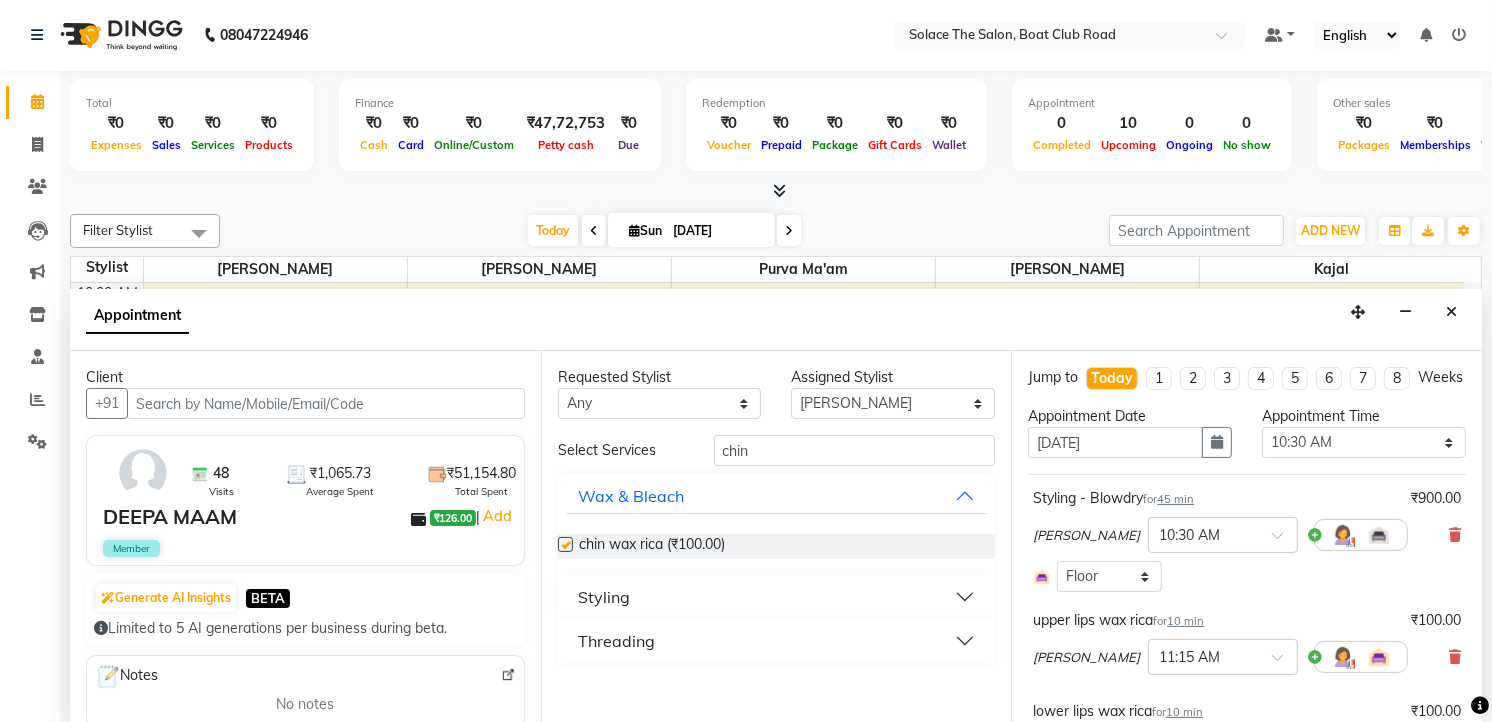 checkbox on "false" 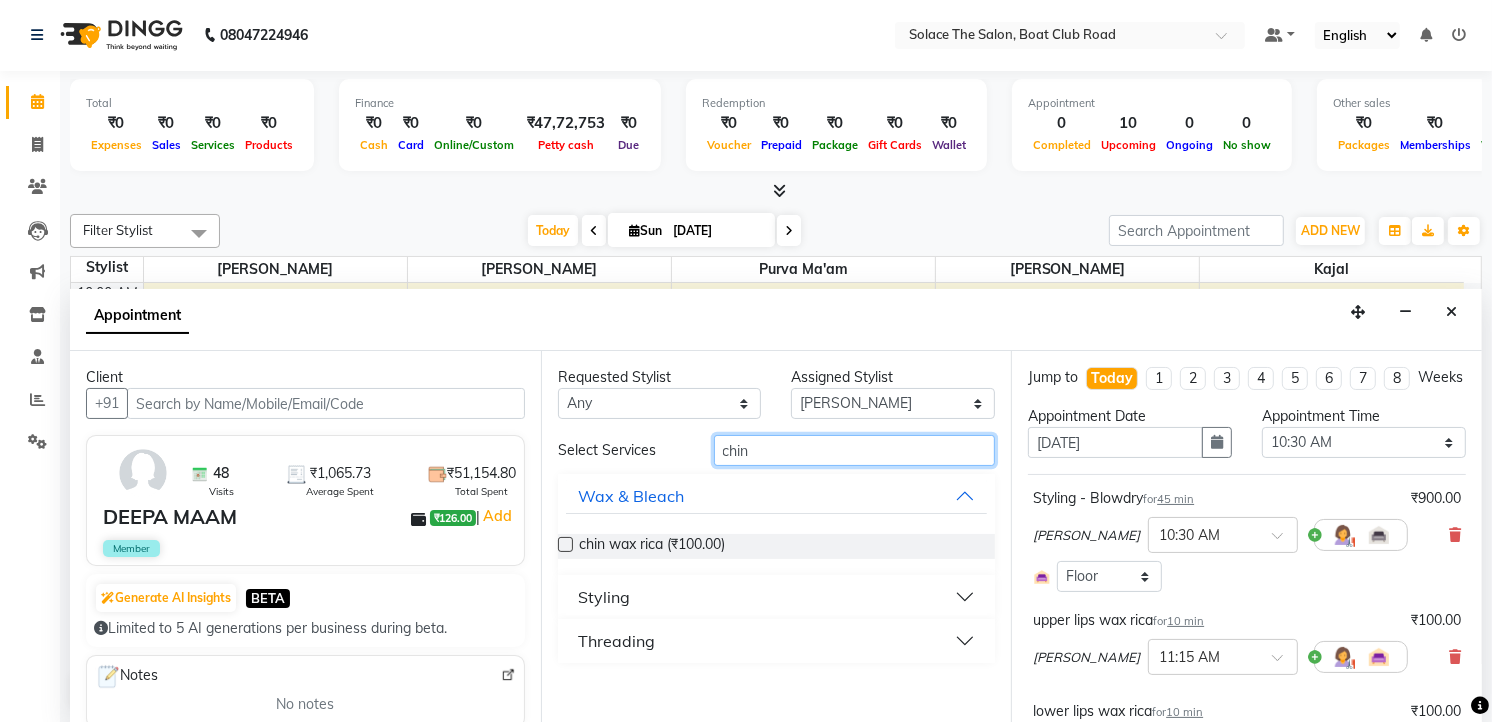 click on "chin" at bounding box center [855, 450] 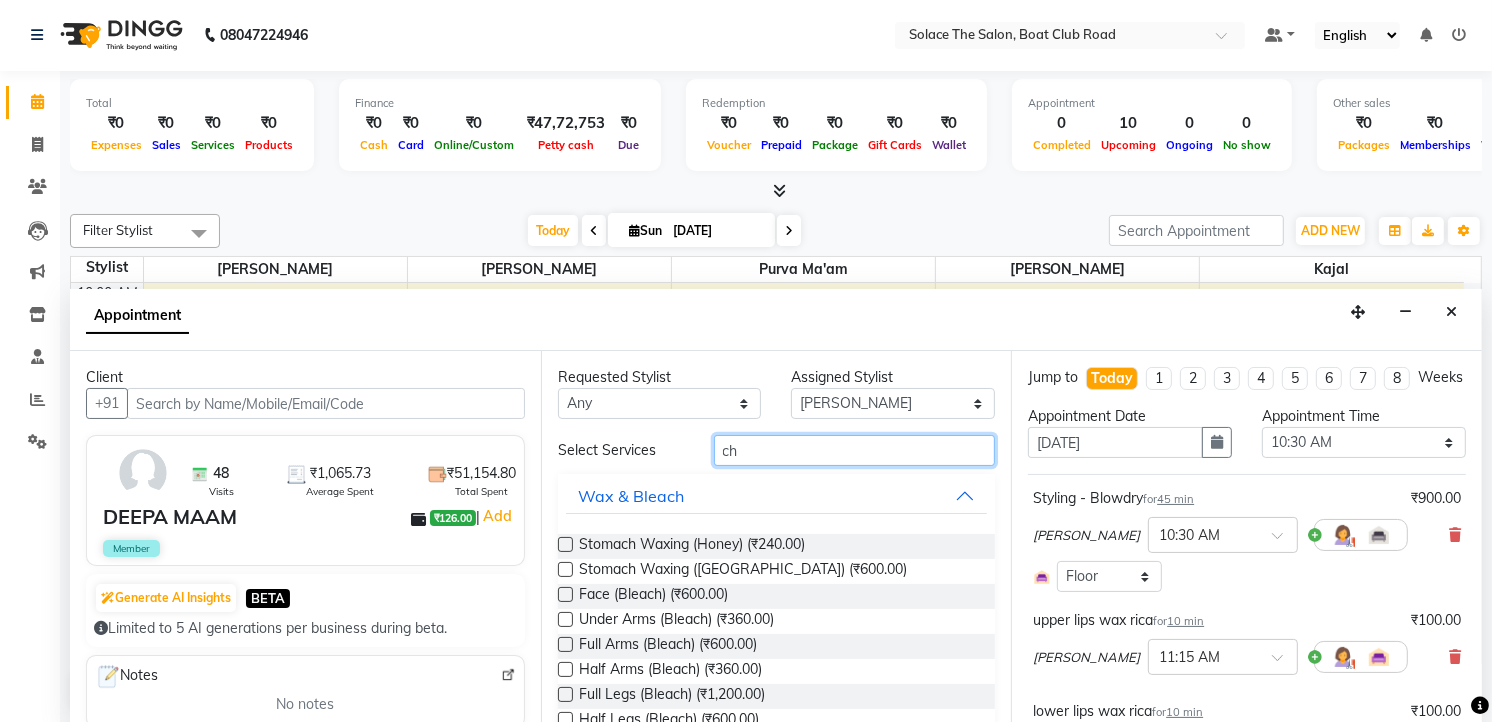 type on "c" 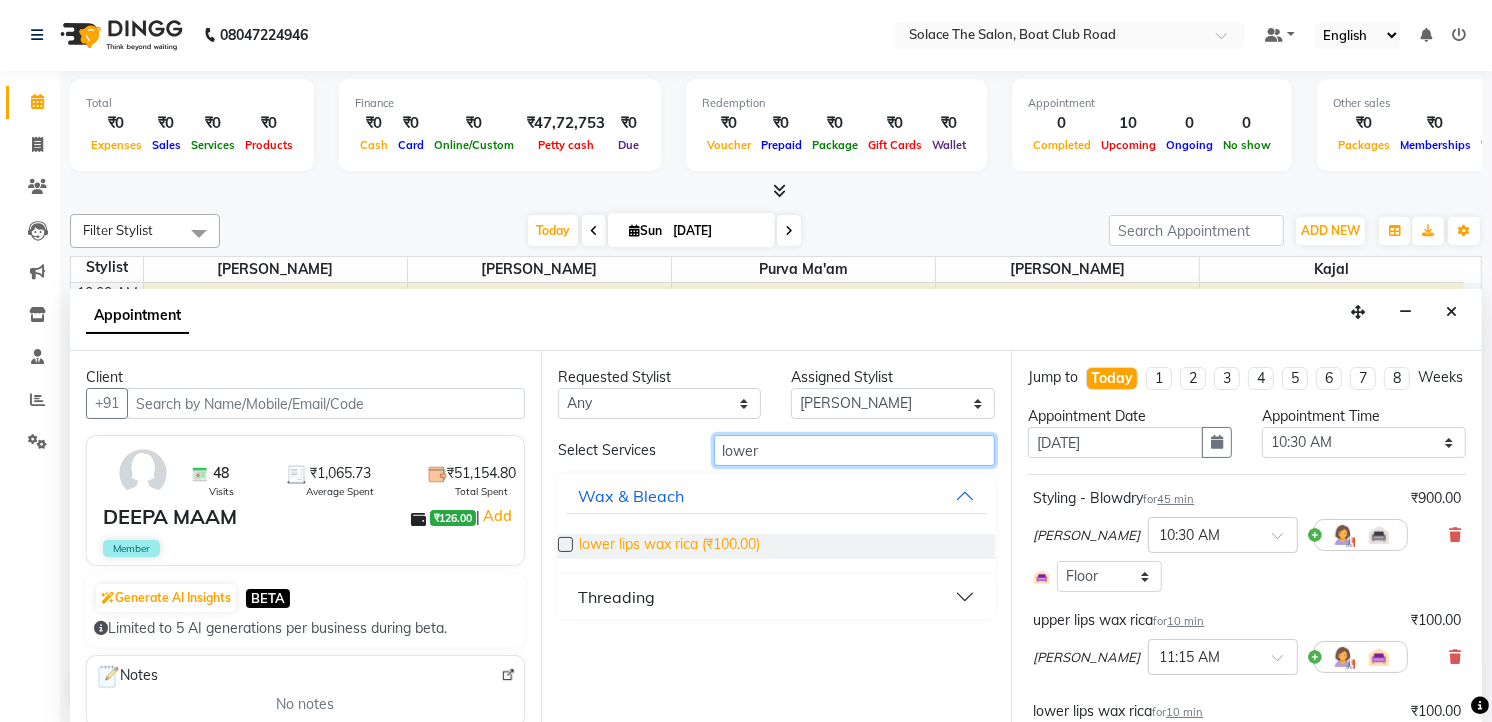type on "lower" 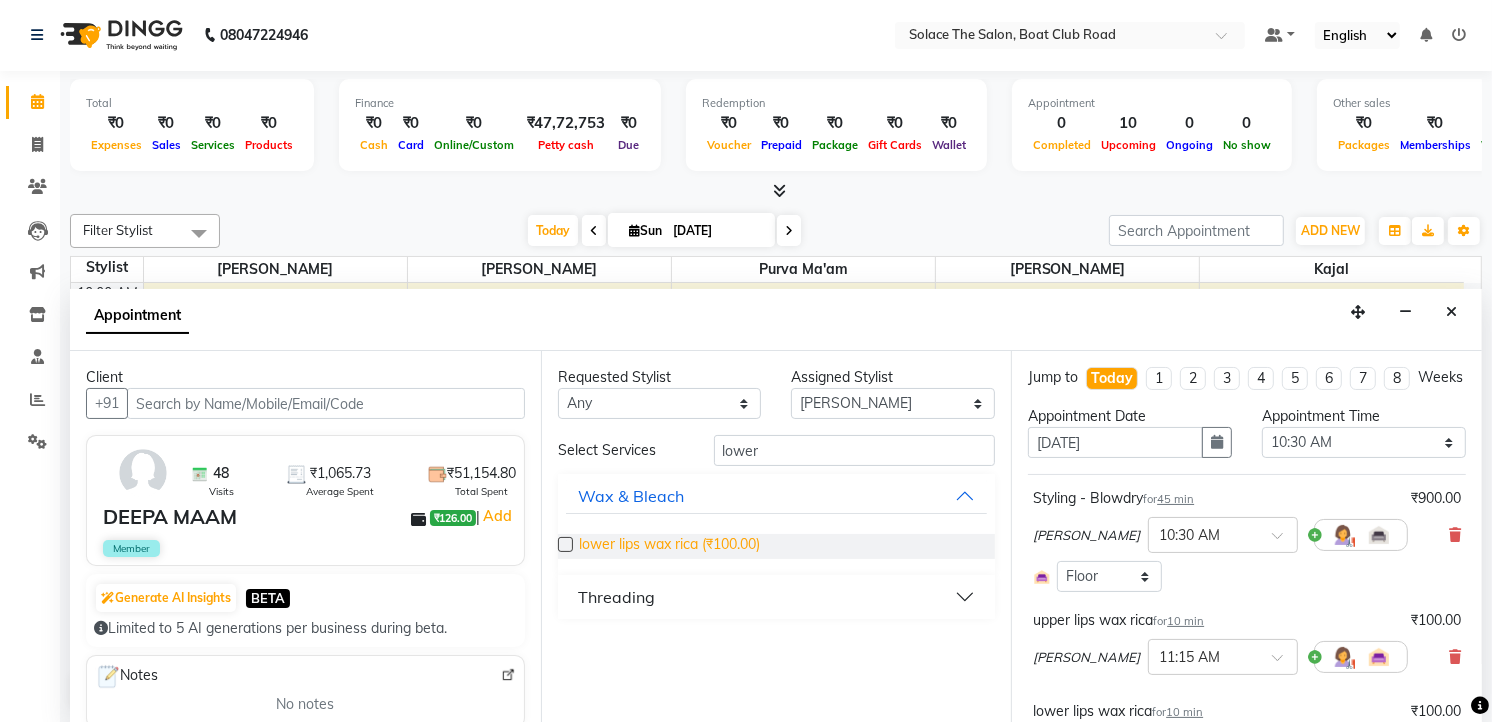 click on "lower lips wax rica (₹100.00)" at bounding box center (669, 546) 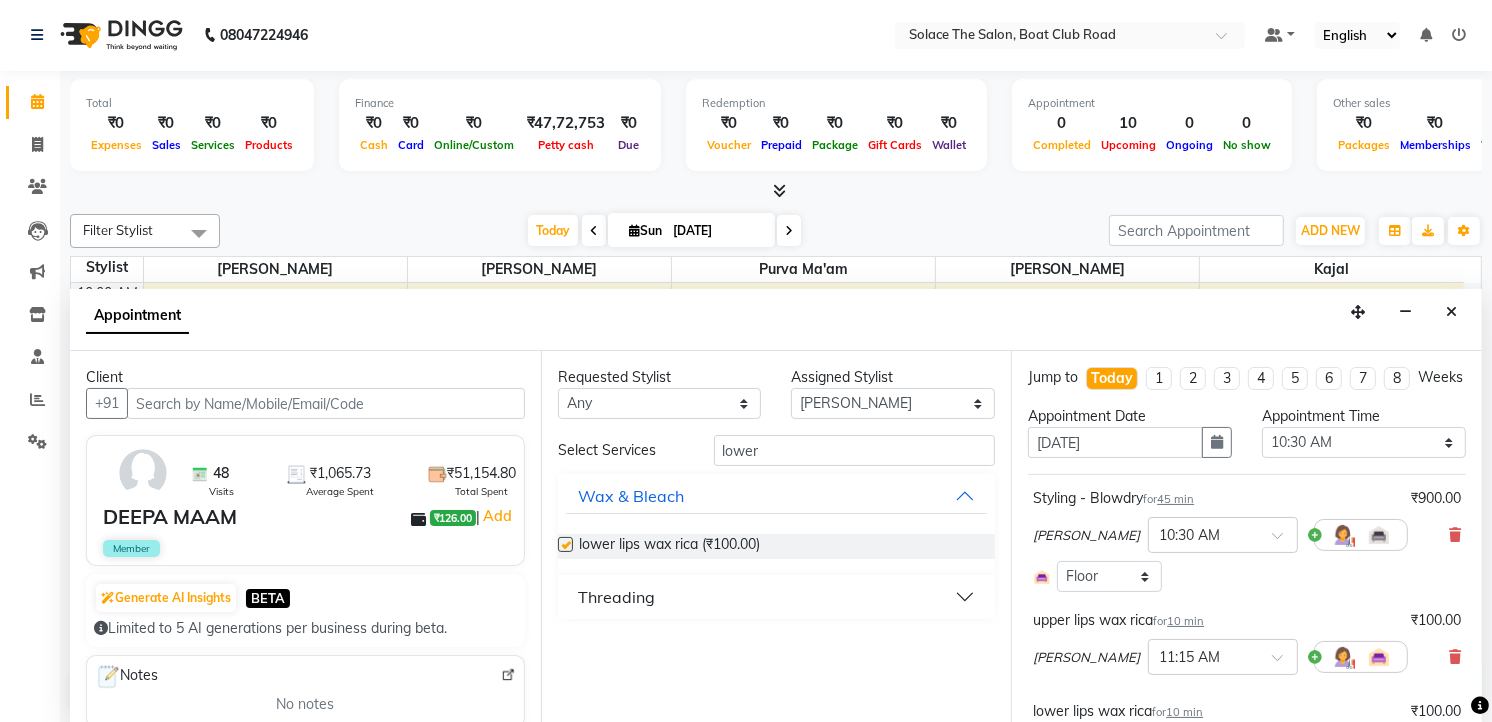checkbox on "false" 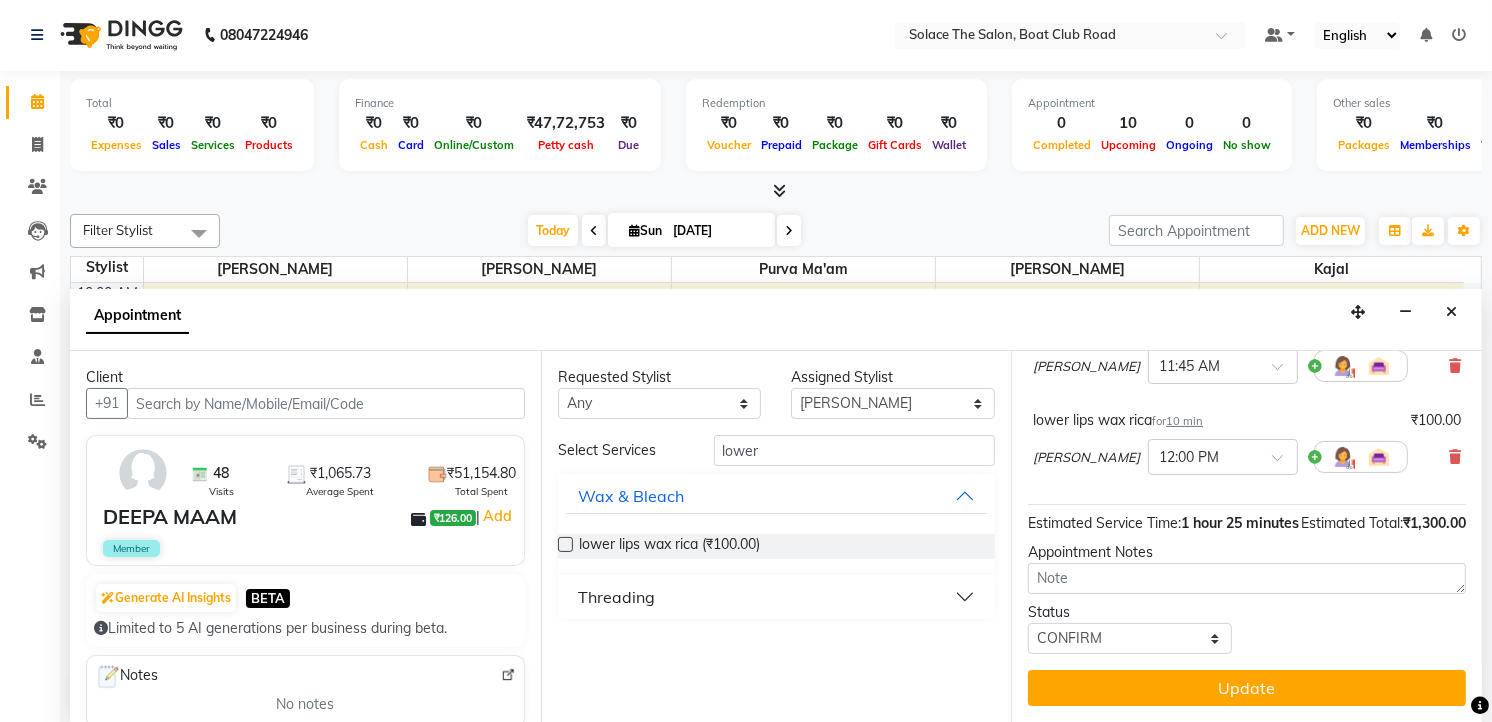 scroll, scrollTop: 512, scrollLeft: 0, axis: vertical 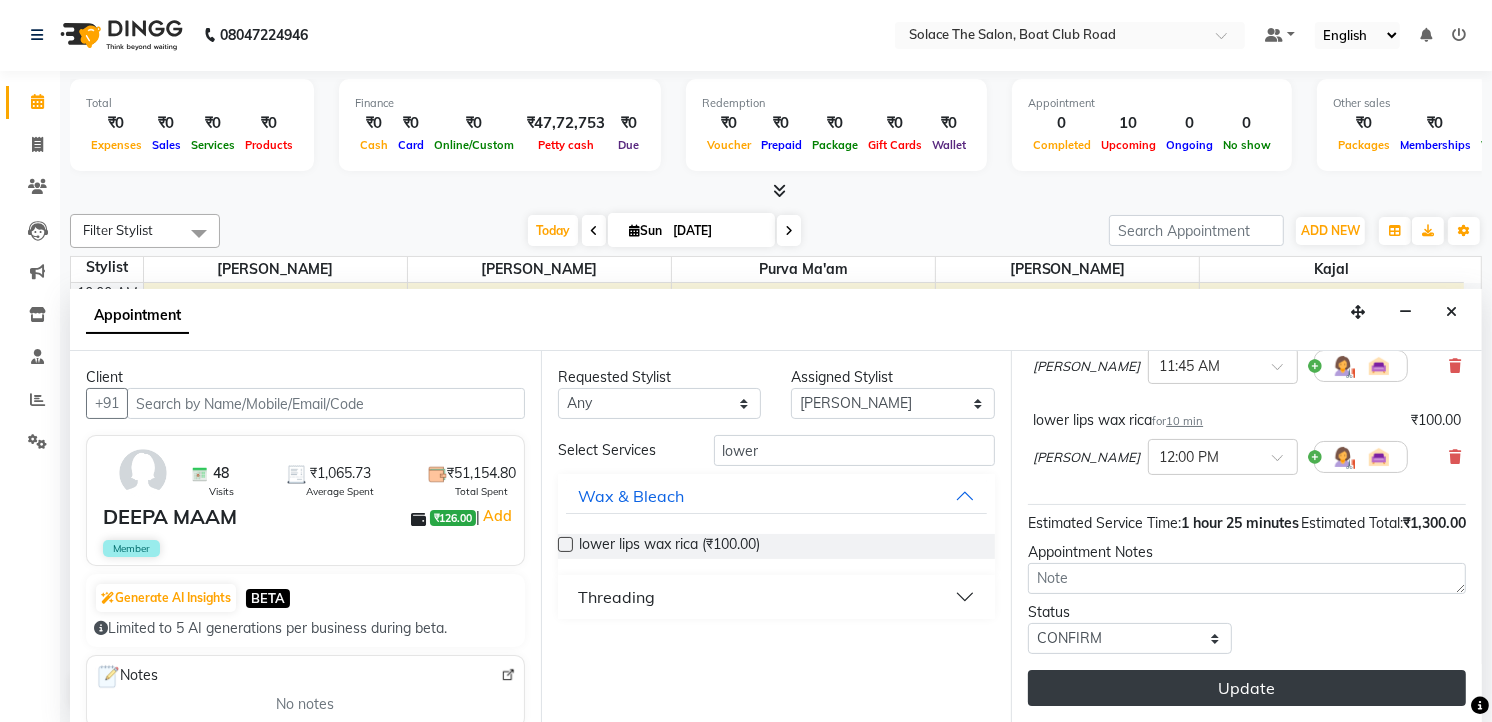 click on "Update" at bounding box center (1247, 688) 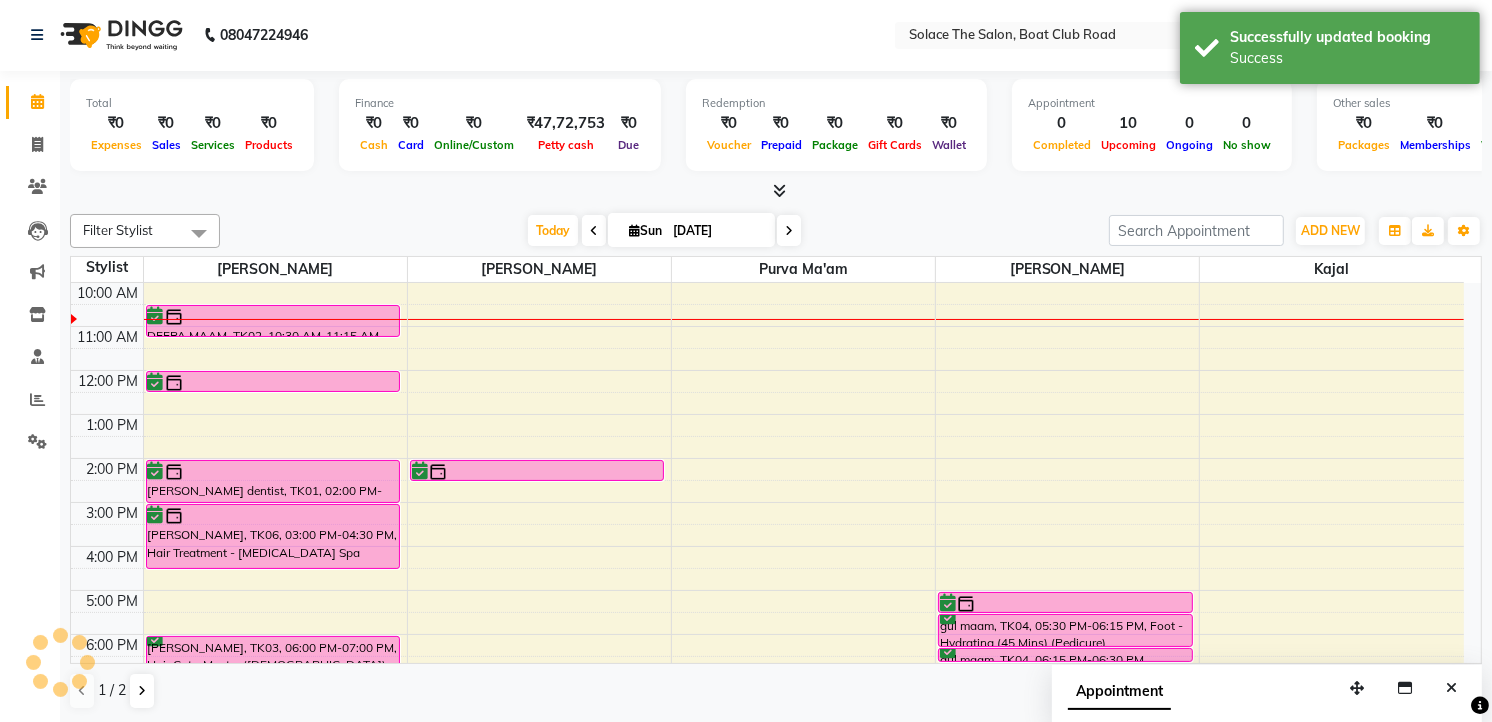 scroll, scrollTop: 0, scrollLeft: 0, axis: both 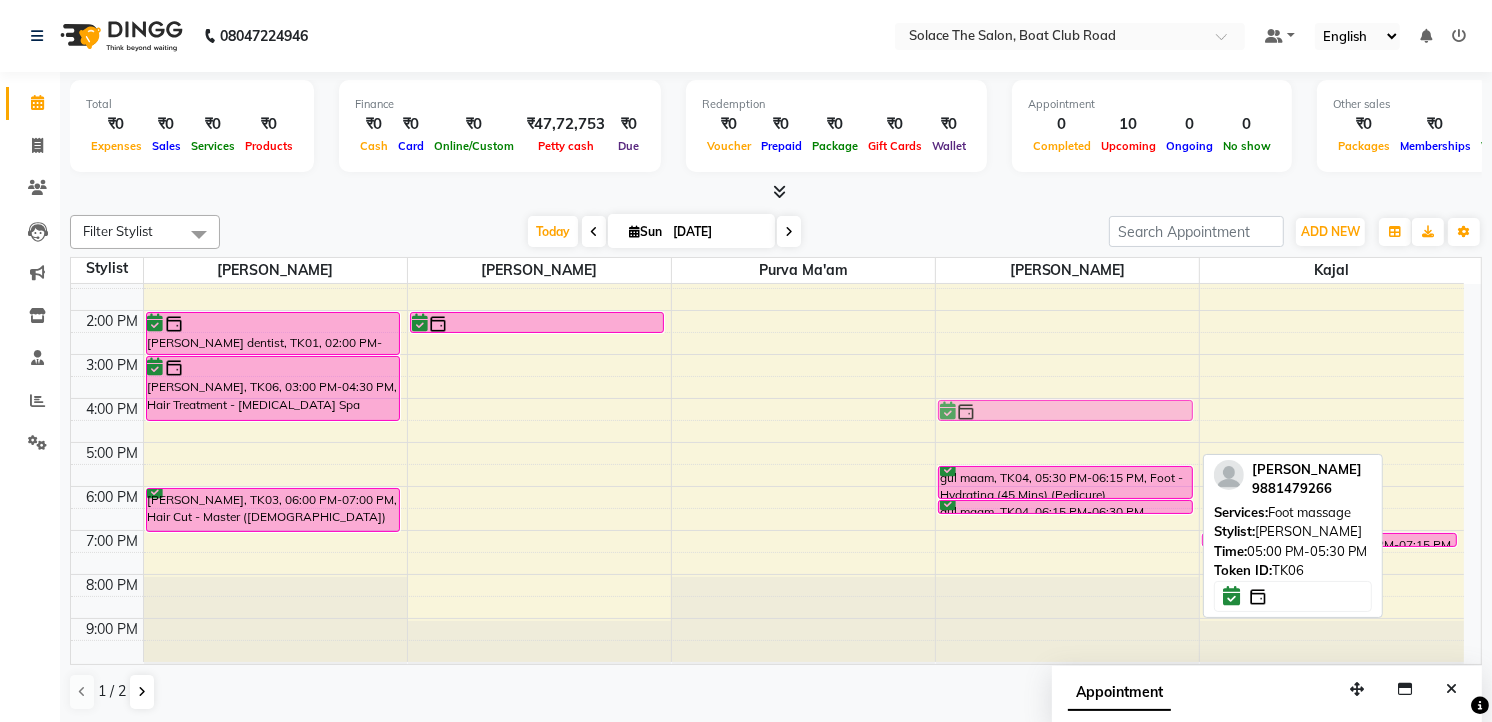 drag, startPoint x: 1054, startPoint y: 448, endPoint x: 1057, endPoint y: 411, distance: 37.12142 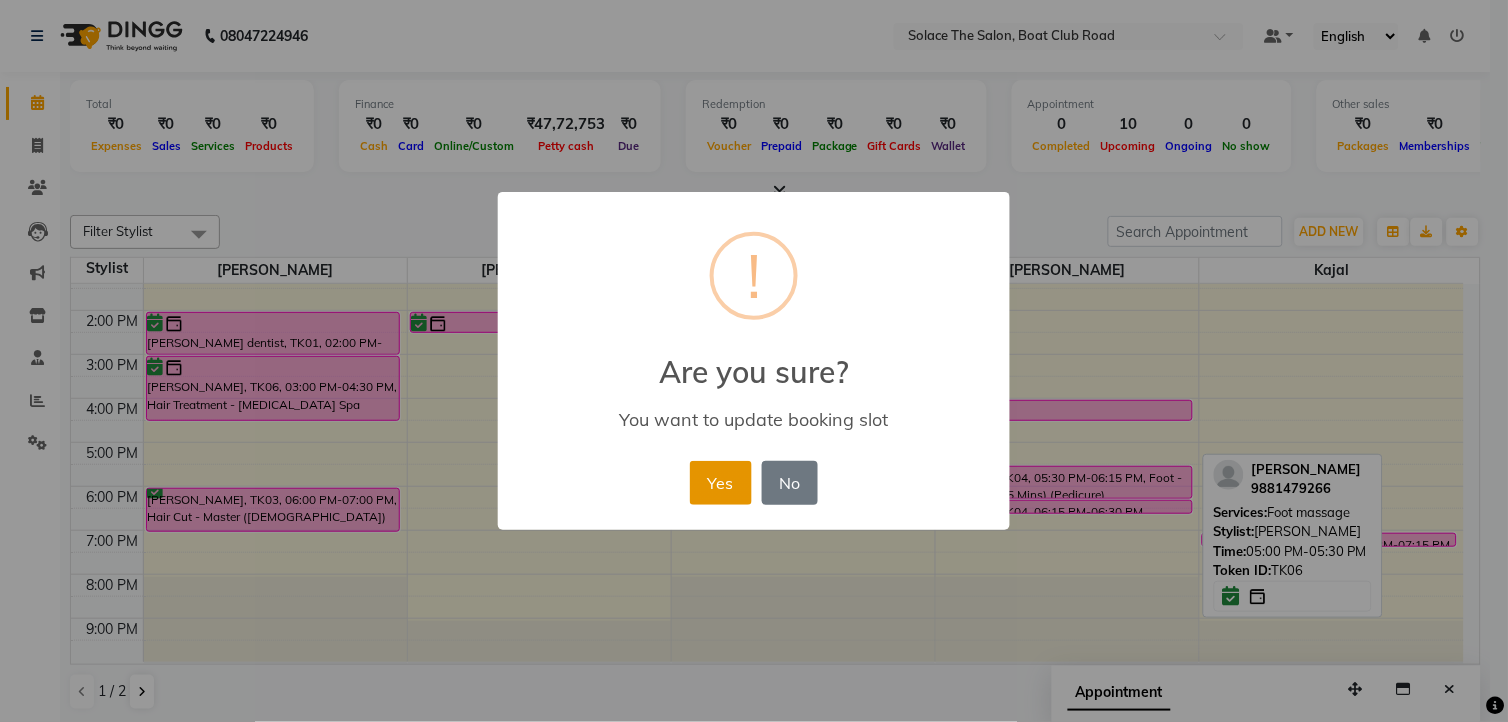 click on "Yes" at bounding box center (720, 483) 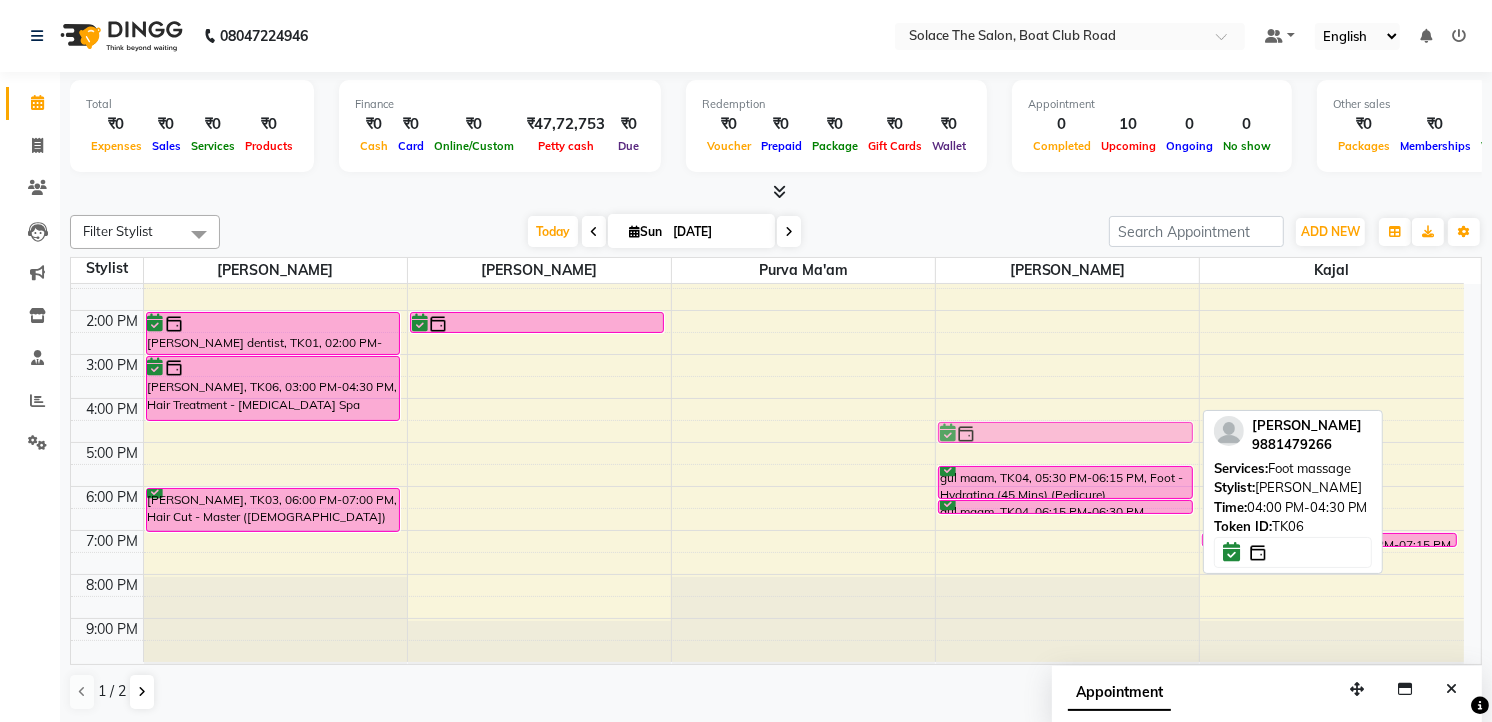 drag, startPoint x: 1034, startPoint y: 404, endPoint x: 1030, endPoint y: 423, distance: 19.416489 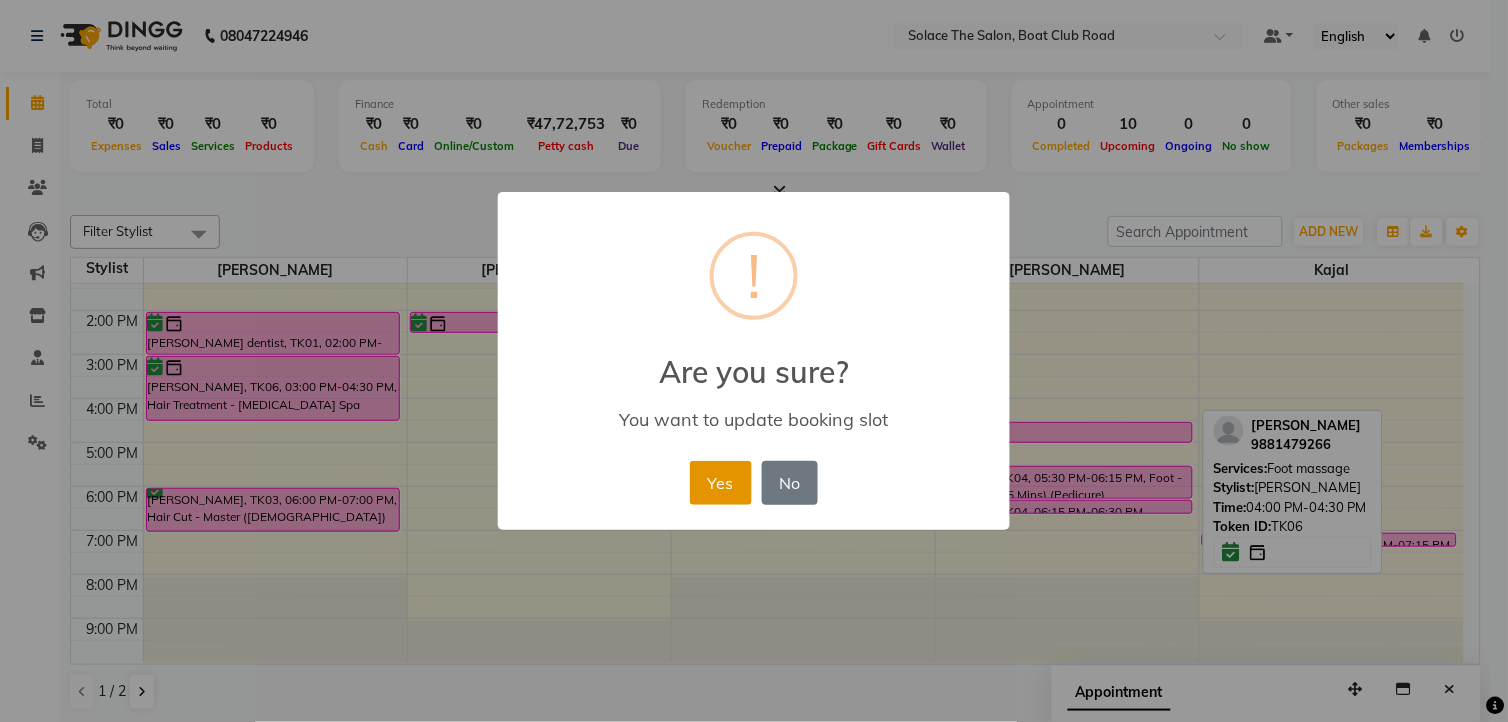 click on "Yes" at bounding box center [720, 483] 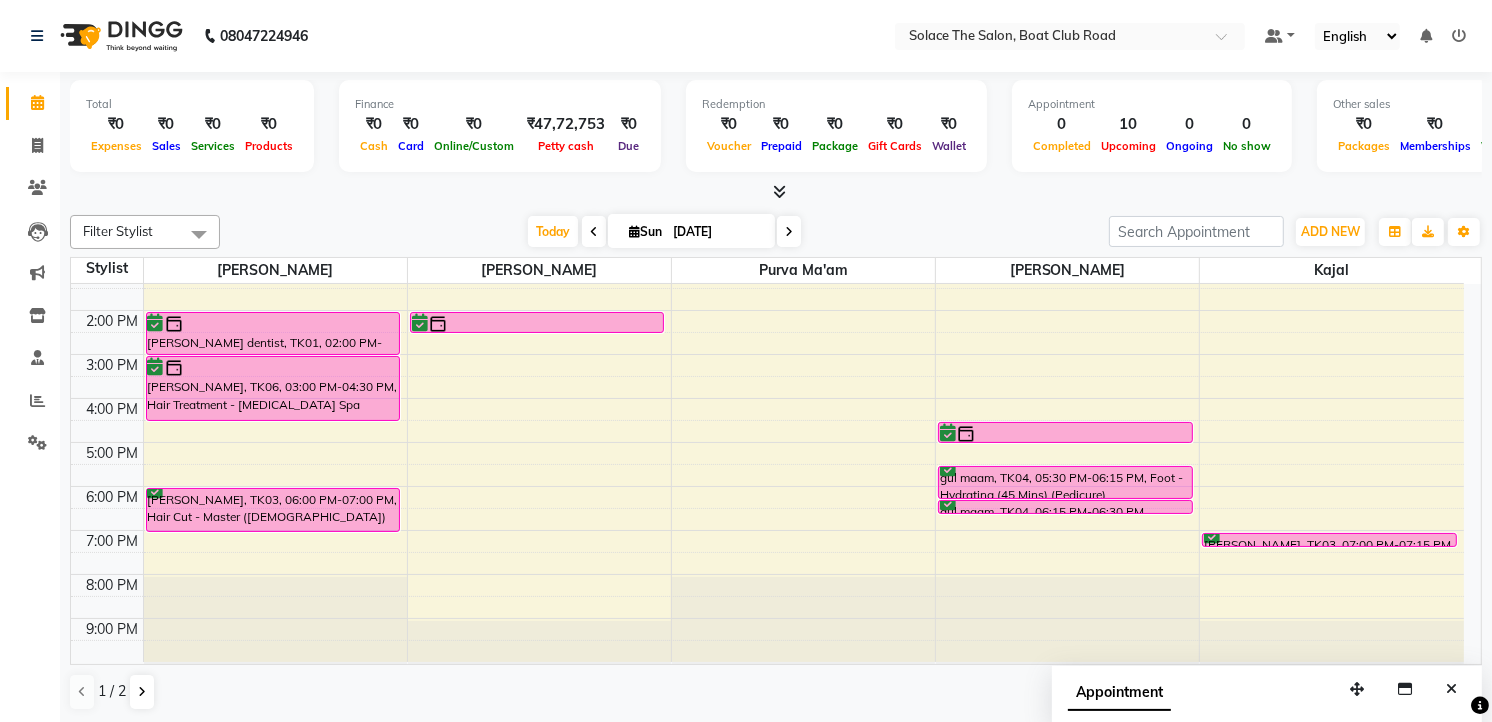 click on "10" at bounding box center (1128, 124) 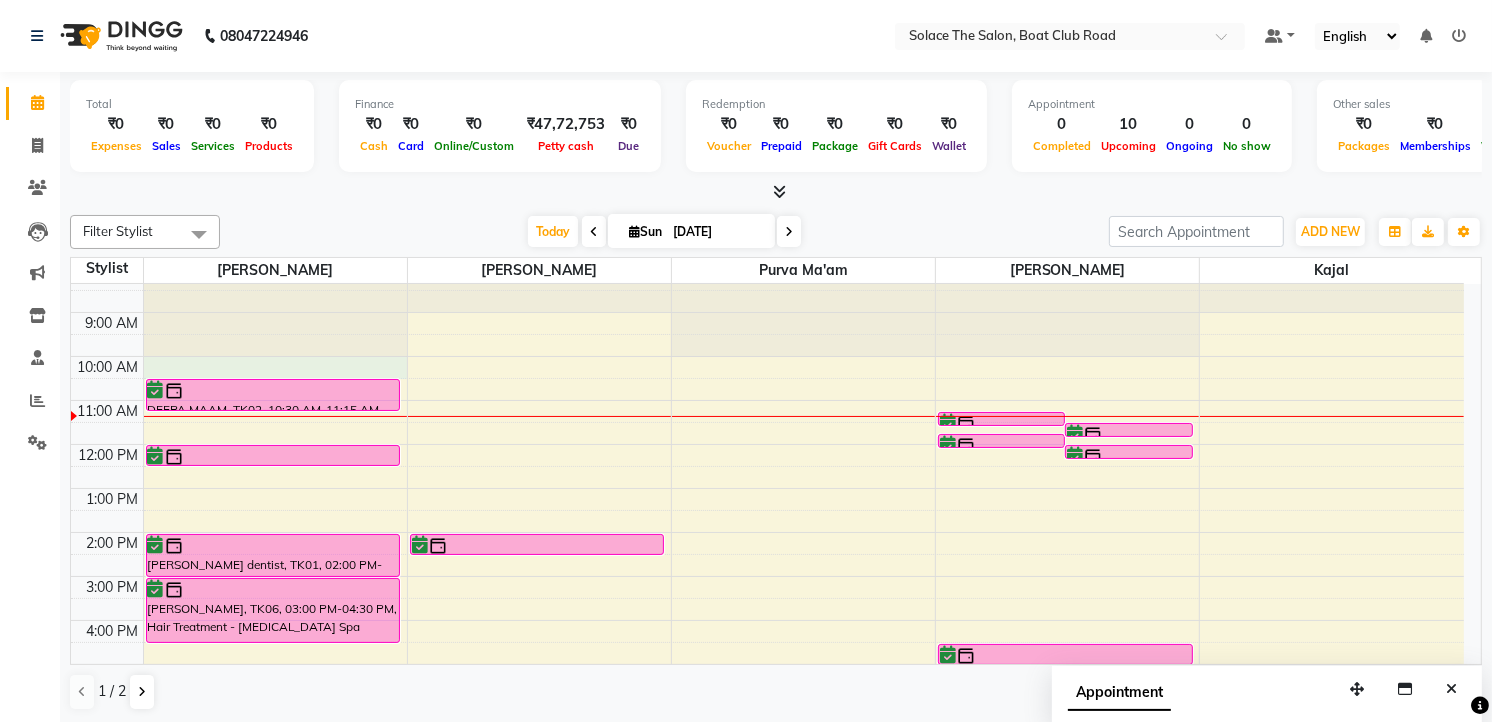 click on "8:00 AM 9:00 AM 10:00 AM 11:00 AM 12:00 PM 1:00 PM 2:00 PM 3:00 PM 4:00 PM 5:00 PM 6:00 PM 7:00 PM 8:00 PM 9:00 PM     DEEPA MAAM, TK02, 10:30 AM-11:15 AM, Styling - Blowdry     [PERSON_NAME] Mam, TK07, 12:00 PM-12:30 PM, Hair Cut - Boy (Master)      [PERSON_NAME] dentist, TK01, 02:00 PM-03:00 PM, Hair Cut - Master ([DEMOGRAPHIC_DATA])     [PERSON_NAME], TK06, 03:00 PM-04:30 PM, Hair Treatment - [MEDICAL_DATA] Spa      [PERSON_NAME], TK03, 06:00 PM-07:00 PM, Hair Cut - Master ([DEMOGRAPHIC_DATA])     [PERSON_NAME] dentist, TK01, 02:00 PM-02:30 PM, Hair wash ([DEMOGRAPHIC_DATA])     DEEPA MAAM, TK02, 11:15 AM-11:25 AM, upper lips wax rica     DEEPA MAAM, TK02, 11:30 AM-11:40 AM, lower lips wax rica     DEEPA MAAM, TK02, 11:45 AM-11:55 AM, chin wax rica     DEEPA MAAM, TK02, 12:00 PM-12:10 PM, lower lips wax rica     [PERSON_NAME], TK06, 04:30 PM-05:00 PM, Foot massage     gul maam, TK04, 05:30 PM-06:15 PM,  Foot - Hydrating (45 Mins) (Pedicure)     gul maam, TK04, 06:15 PM-06:30 PM, Threading - Eyebrows     [PERSON_NAME], TK03, 07:00 PM-07:15 PM, Threading-Upper Lips" at bounding box center (767, 576) 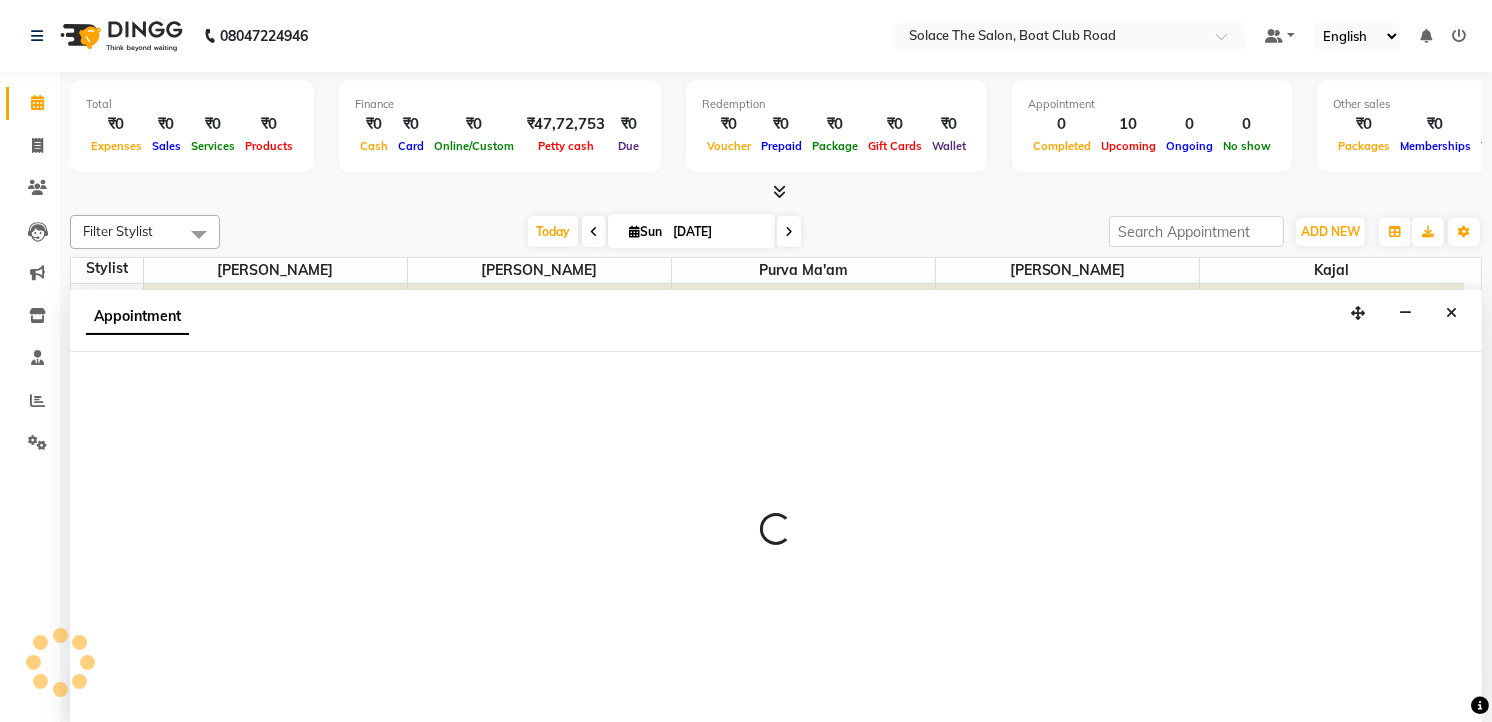 select on "9746" 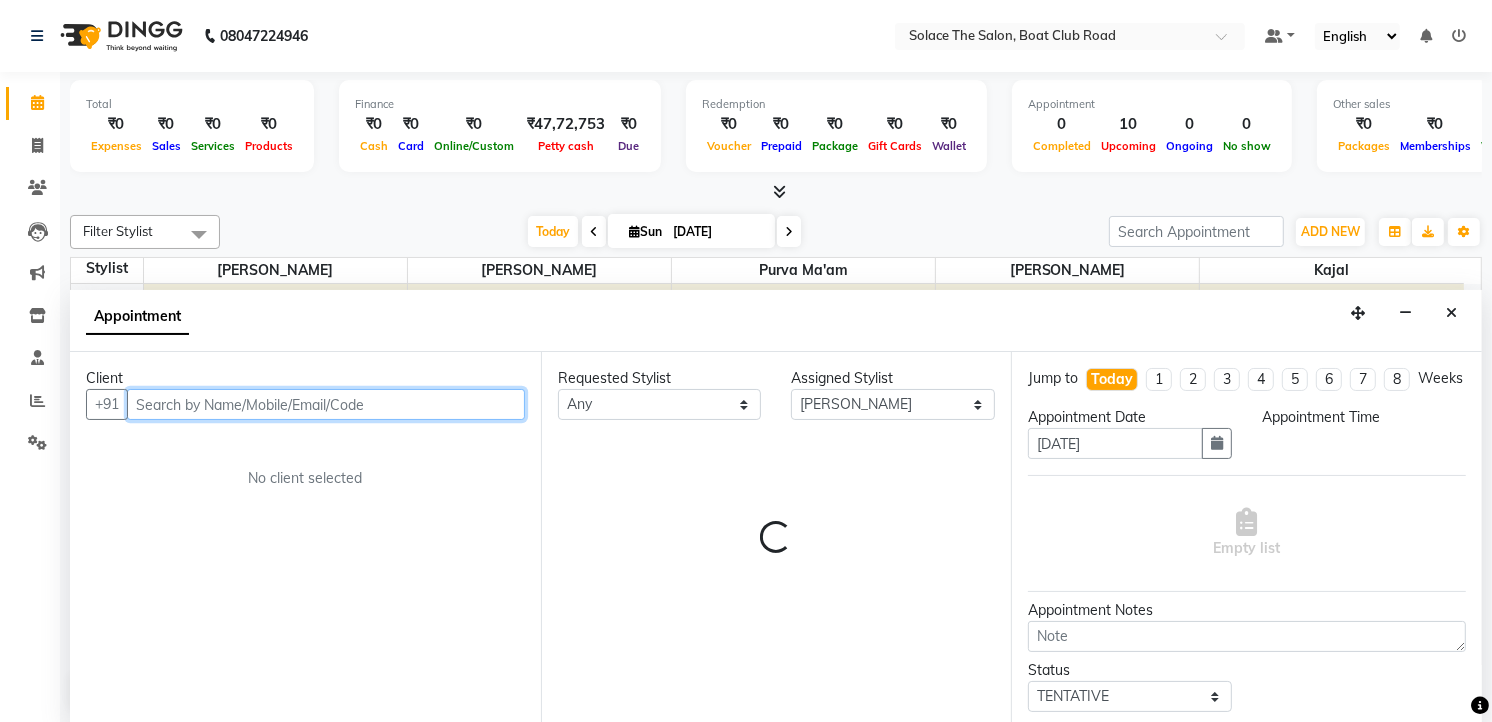 select on "600" 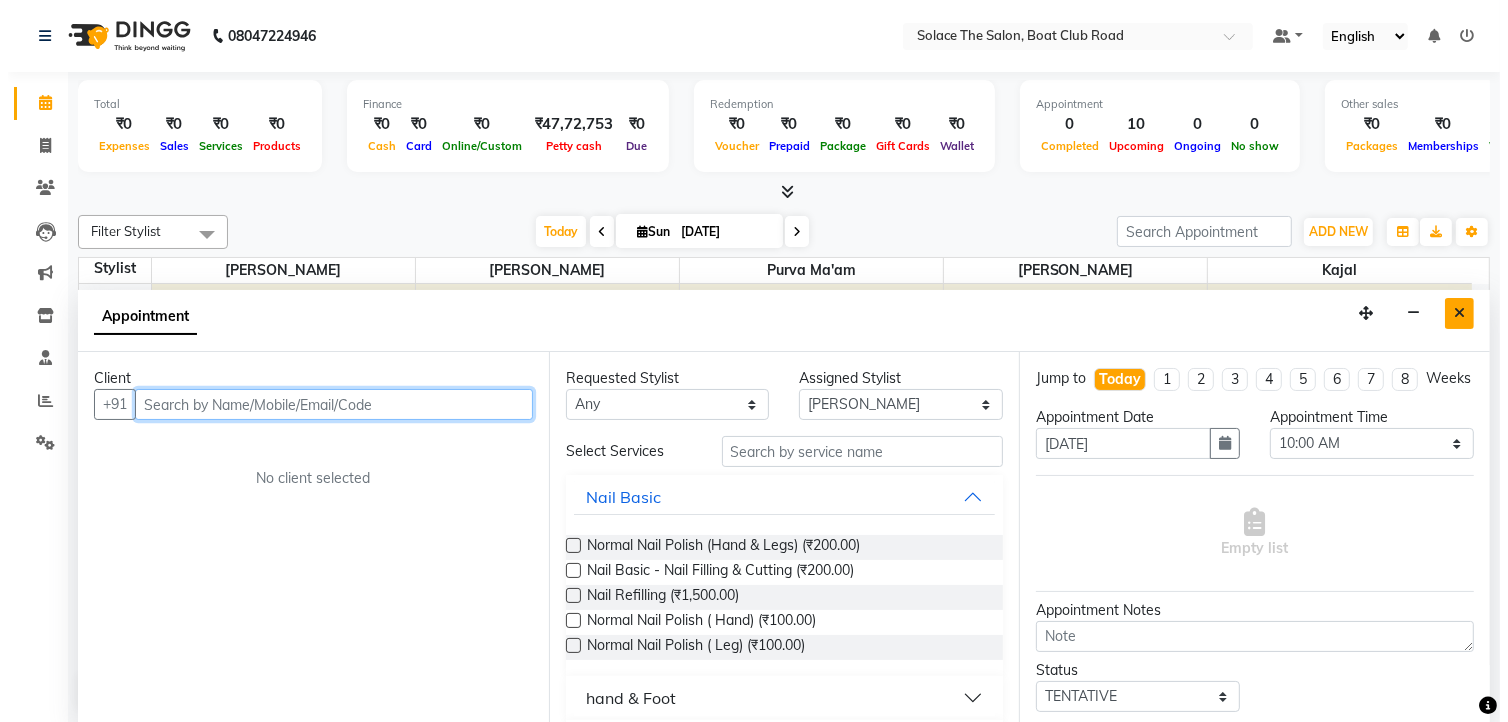 scroll, scrollTop: 1, scrollLeft: 0, axis: vertical 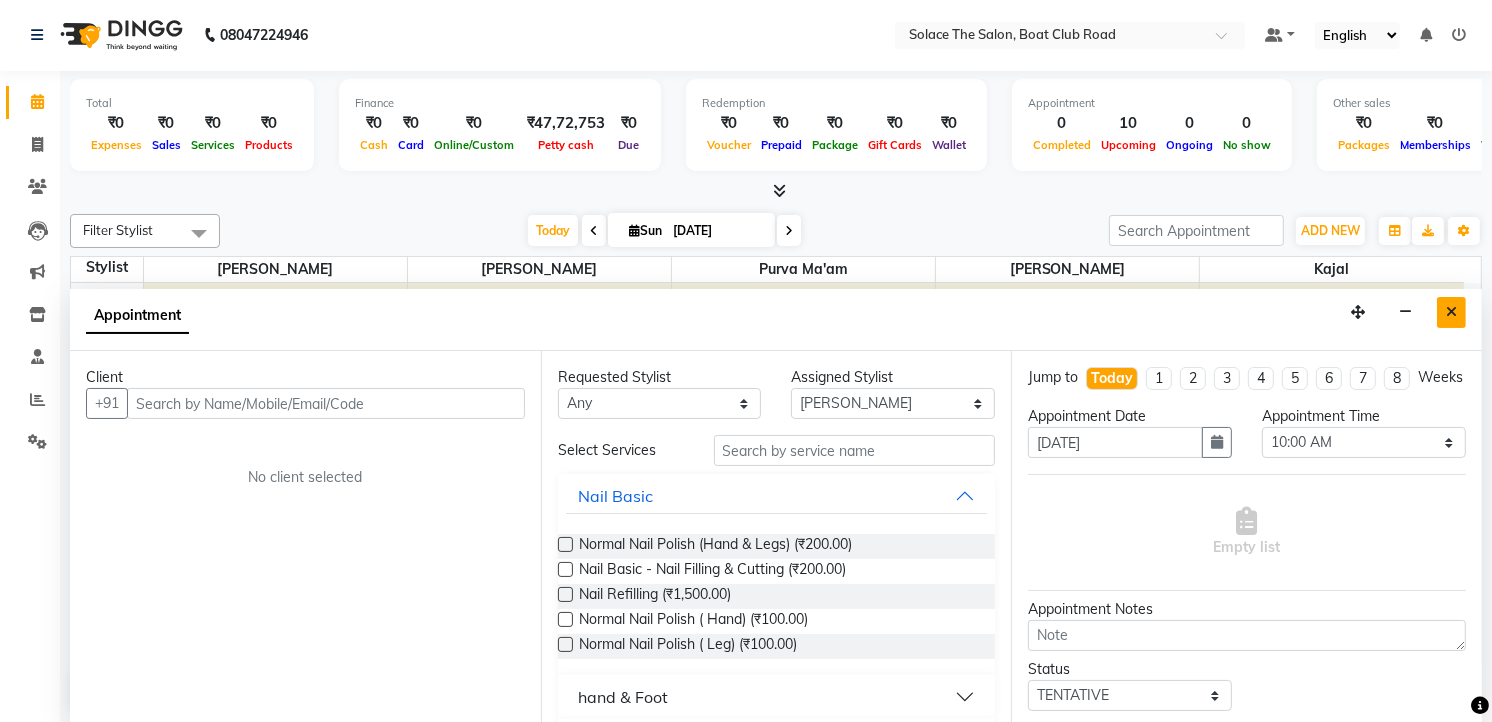 click at bounding box center [1451, 312] 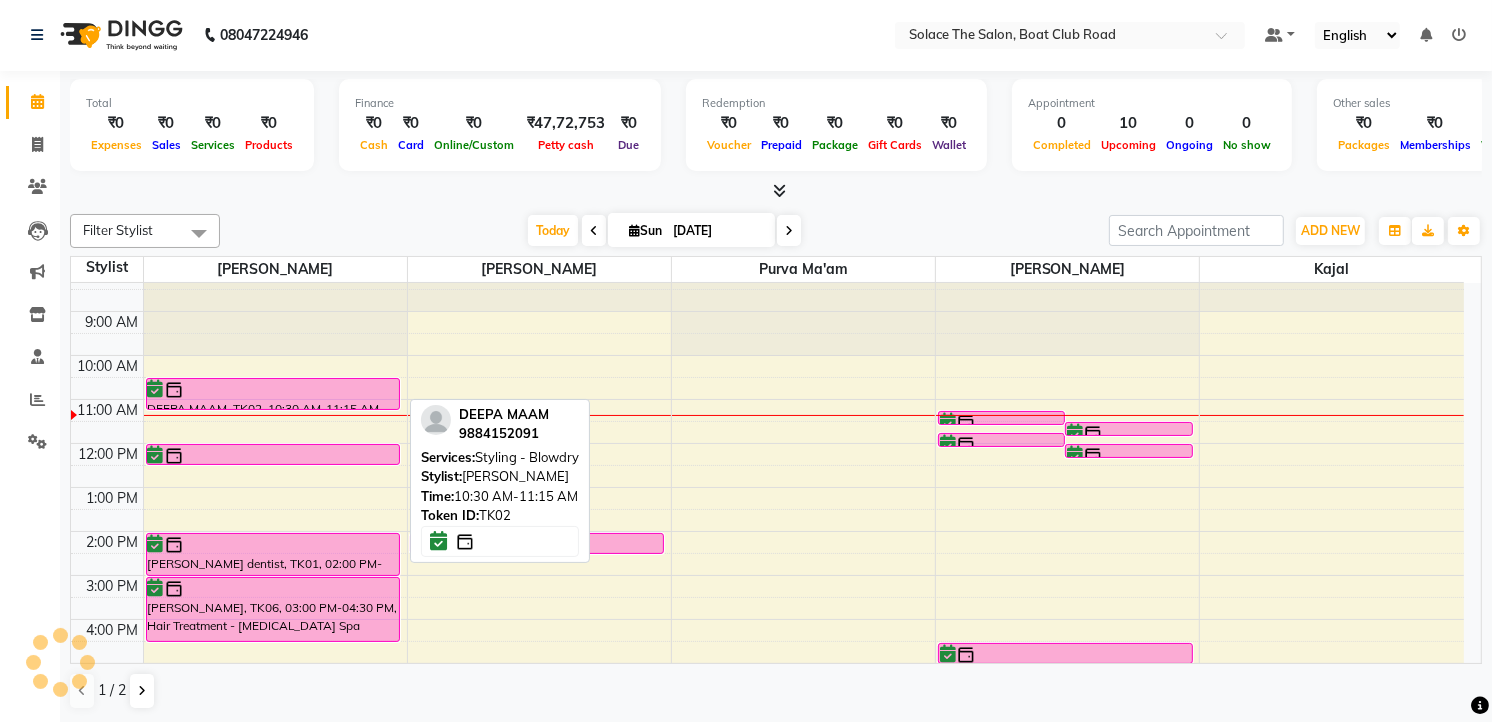 click at bounding box center (273, 390) 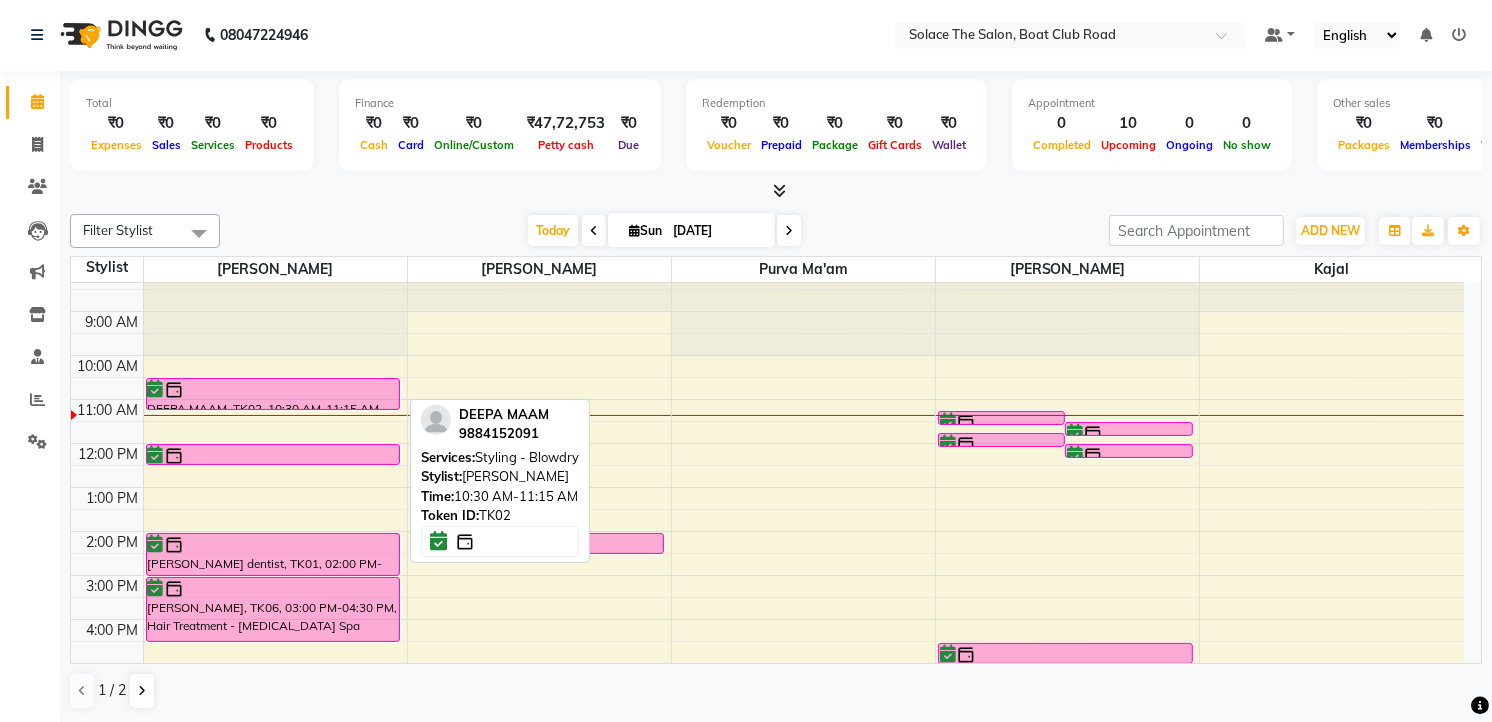 click at bounding box center (273, 390) 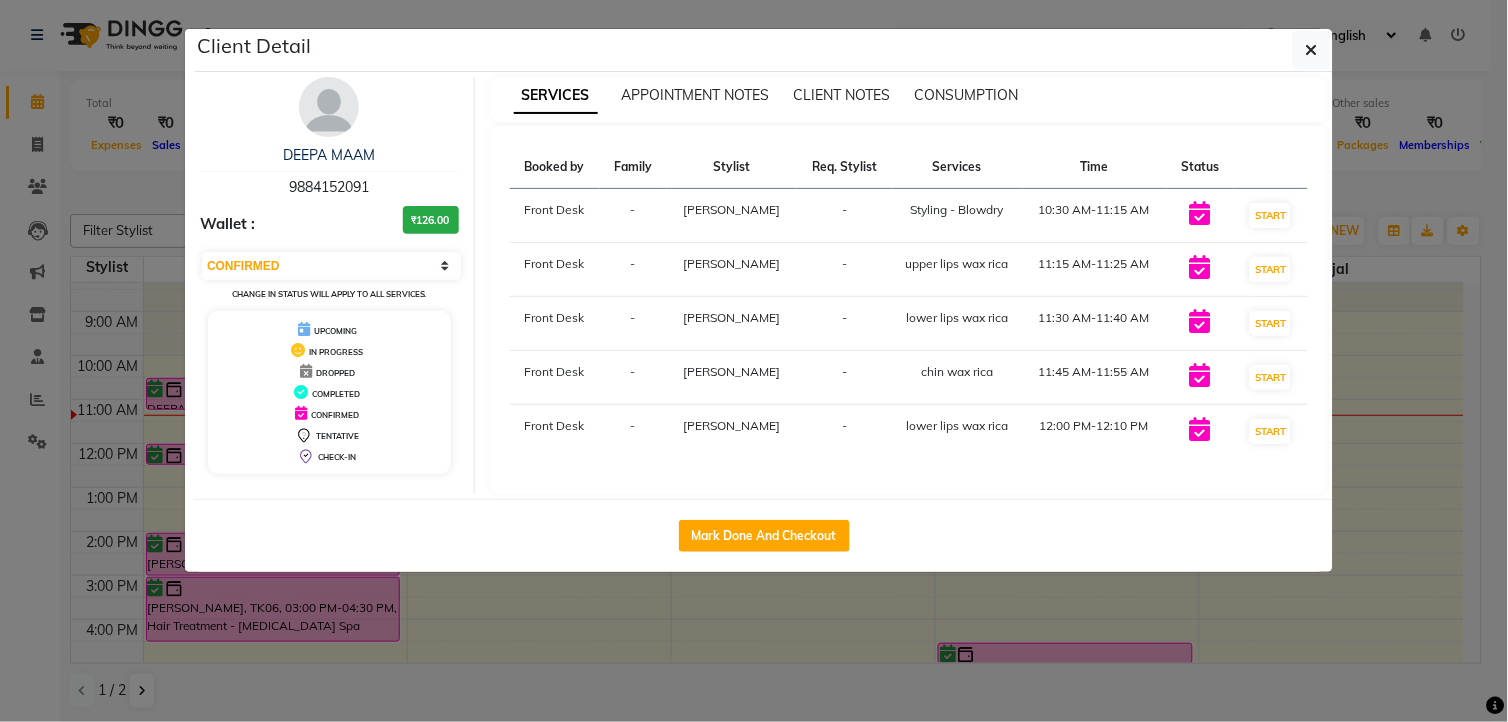 type 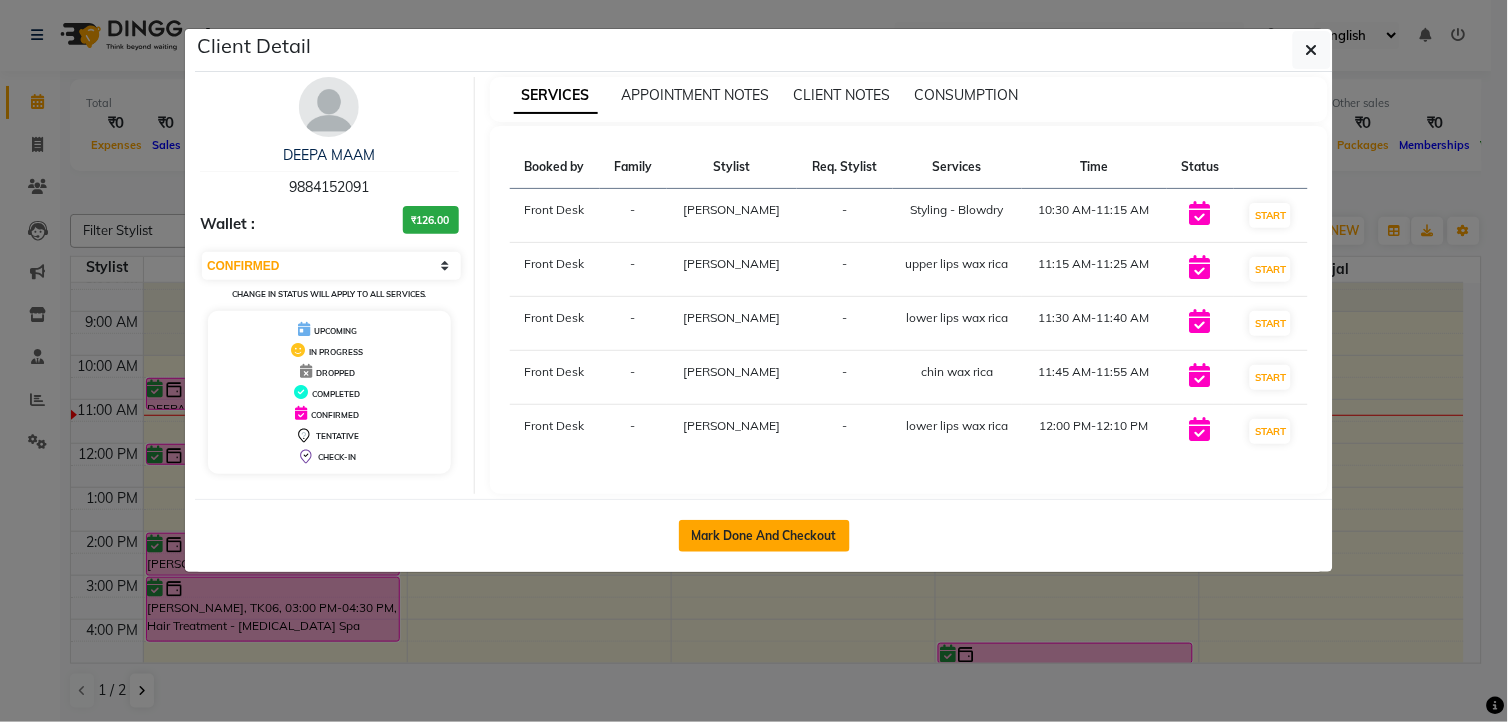 click on "Mark Done And Checkout" 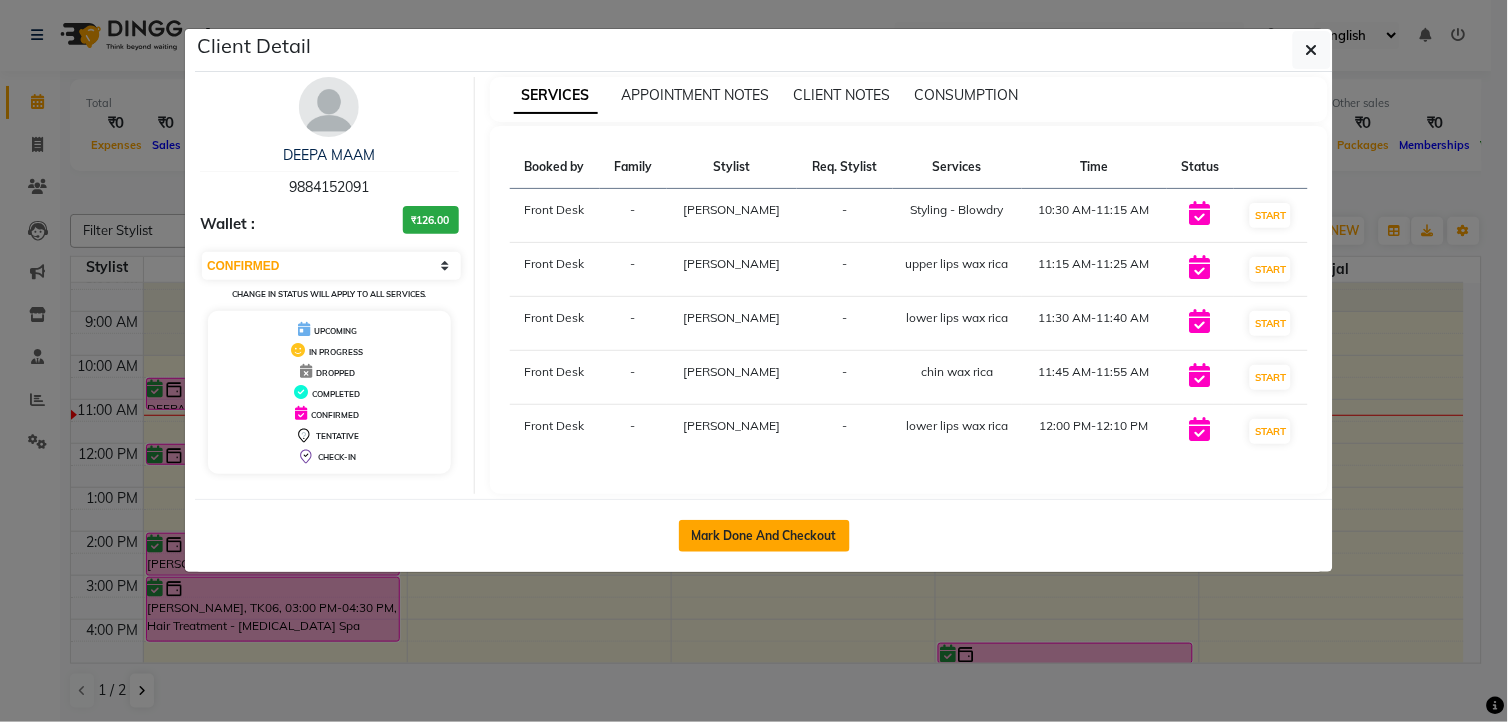 select on "service" 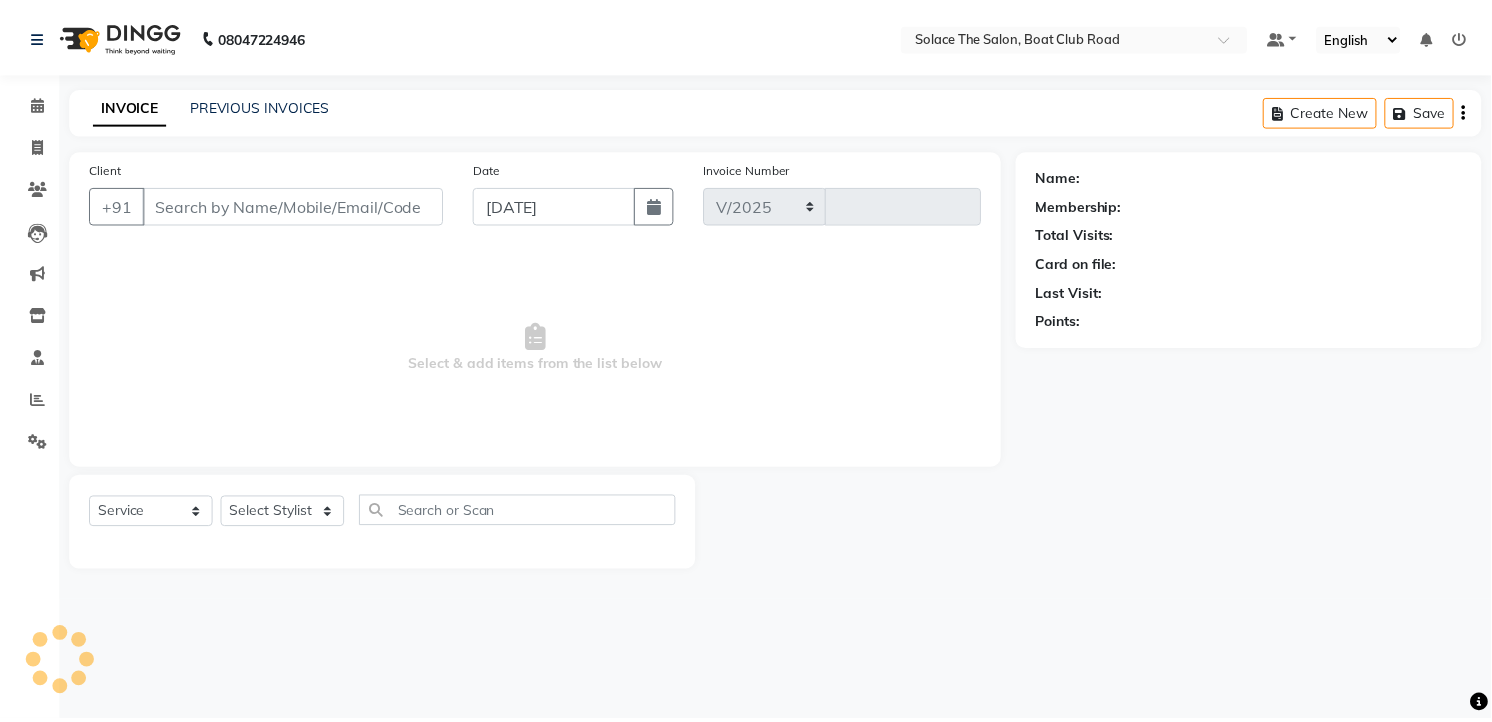 scroll, scrollTop: 0, scrollLeft: 0, axis: both 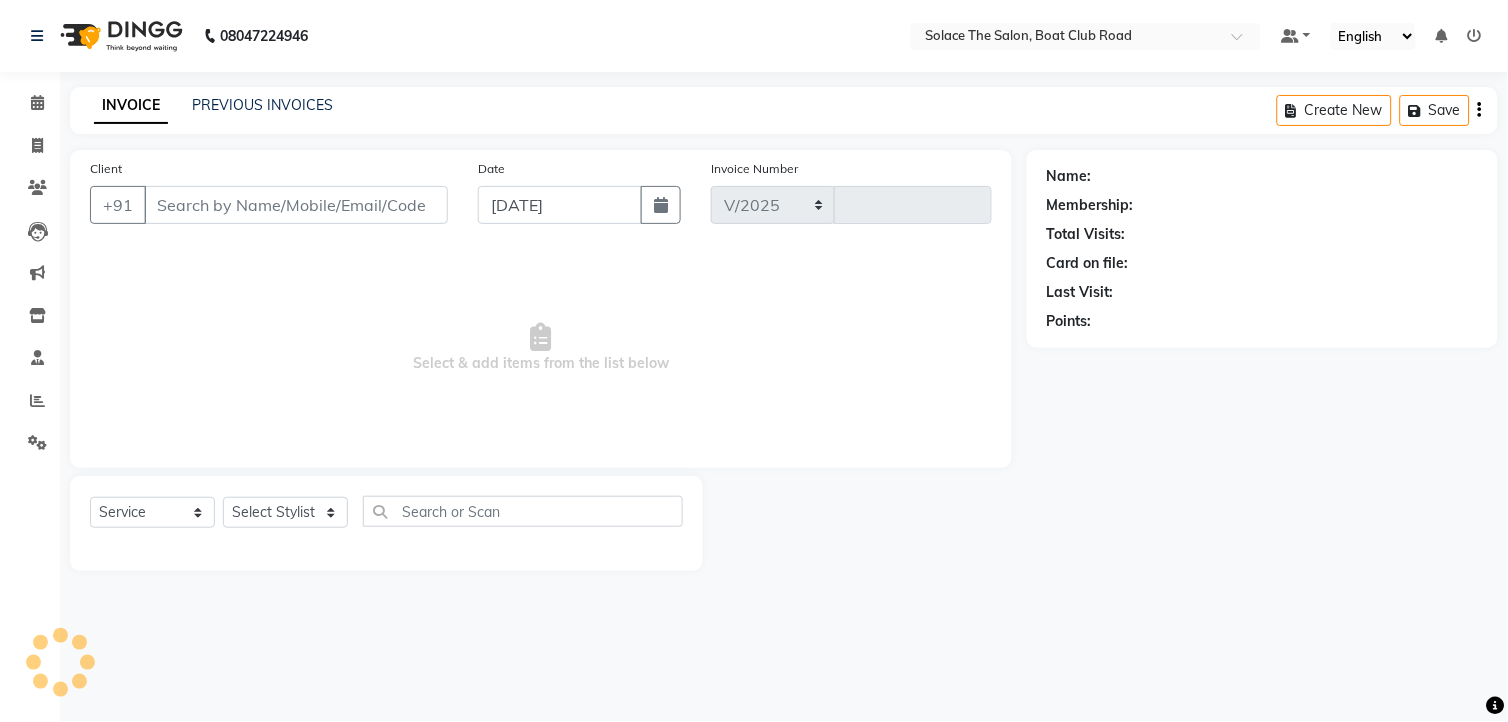 select on "585" 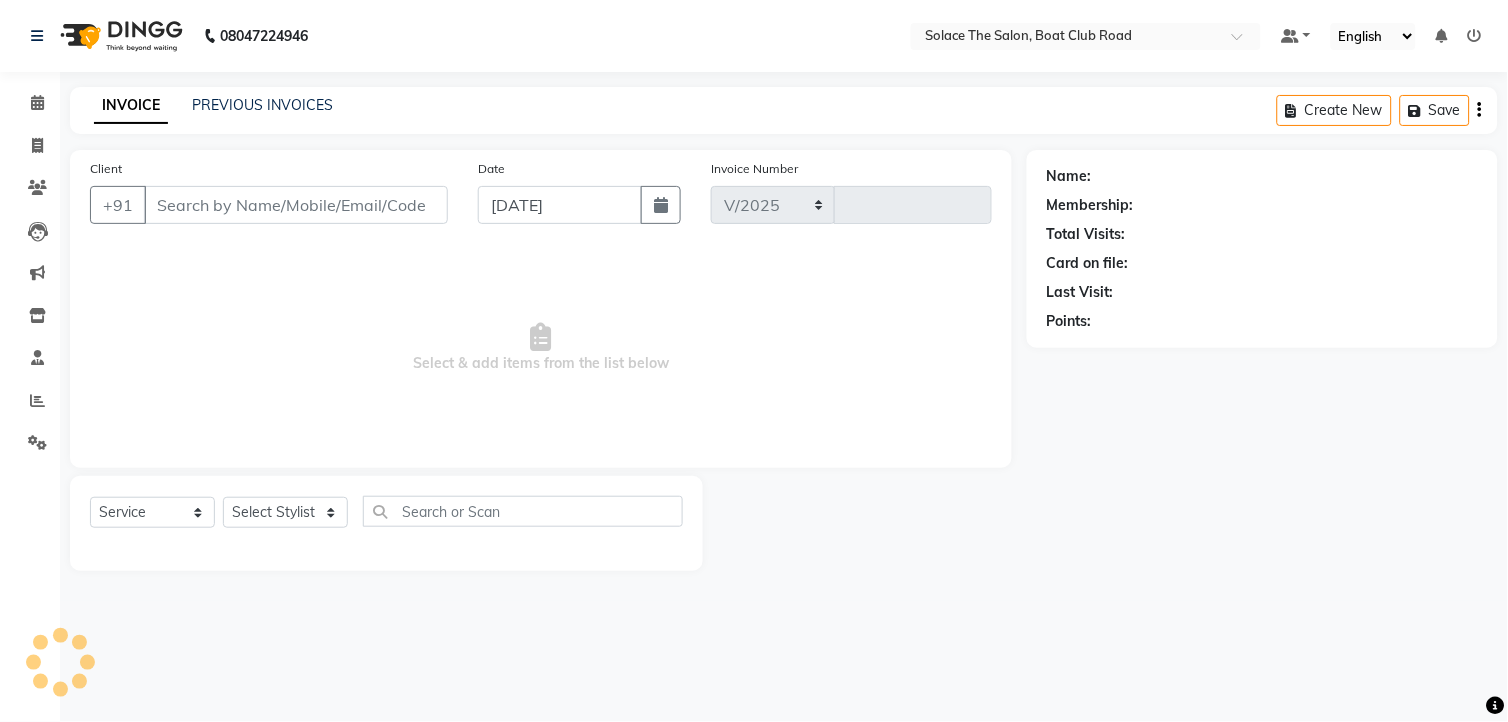 type on "0824" 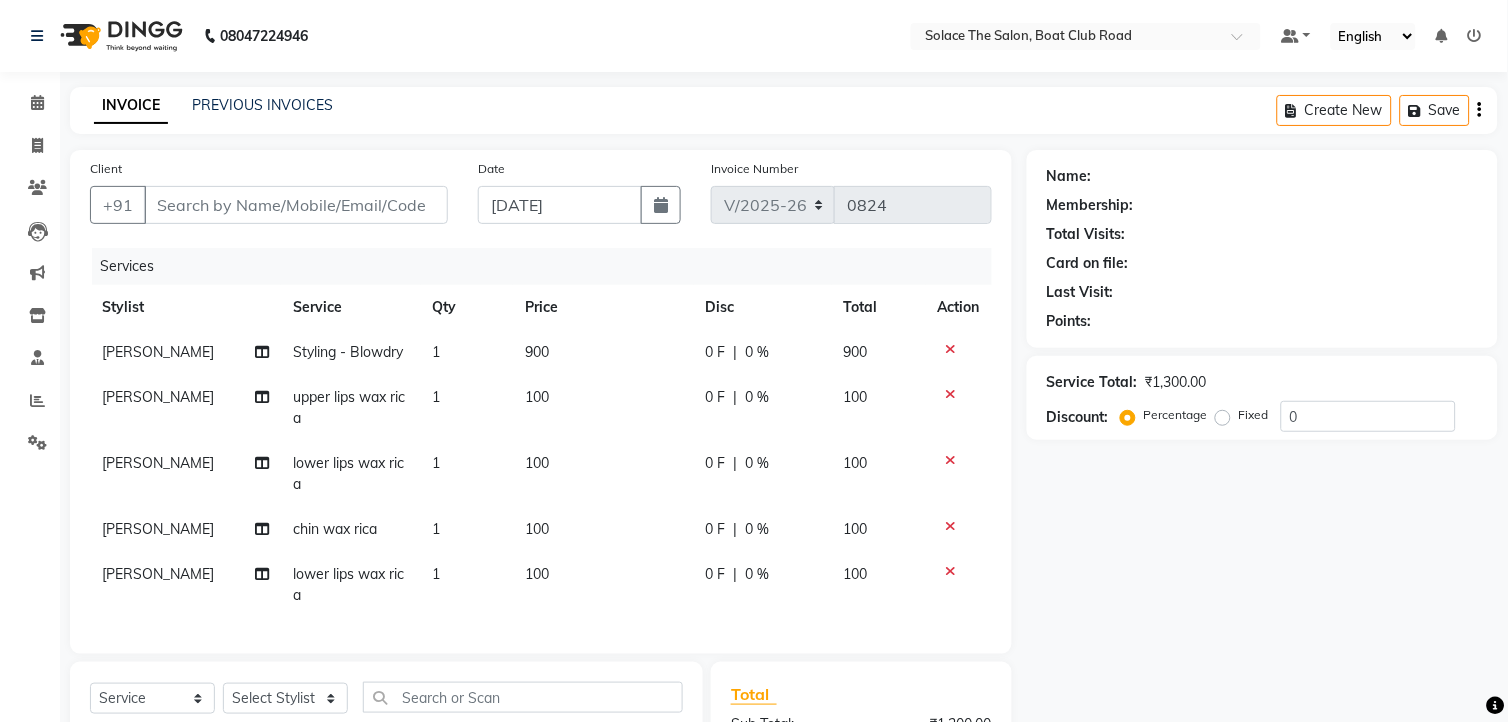type on "9884152091" 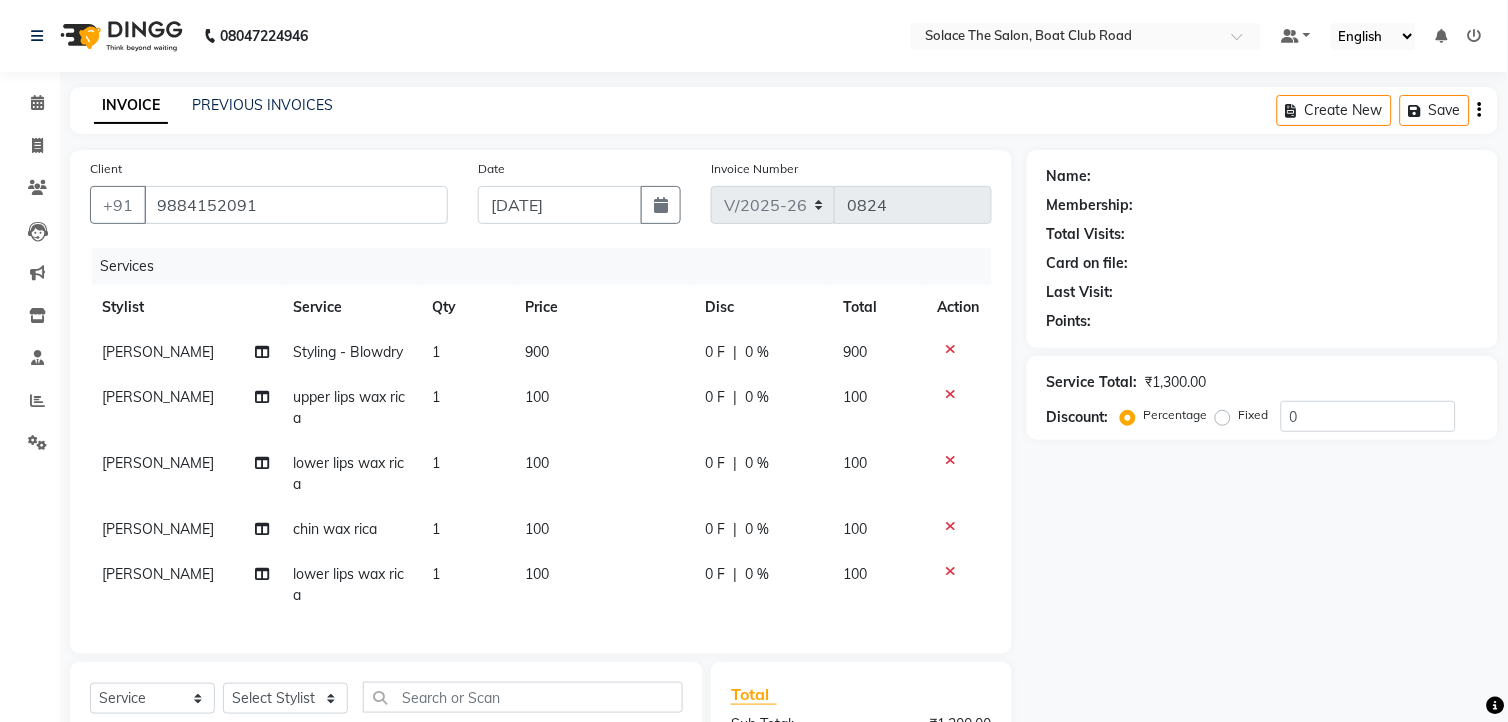 select on "9749" 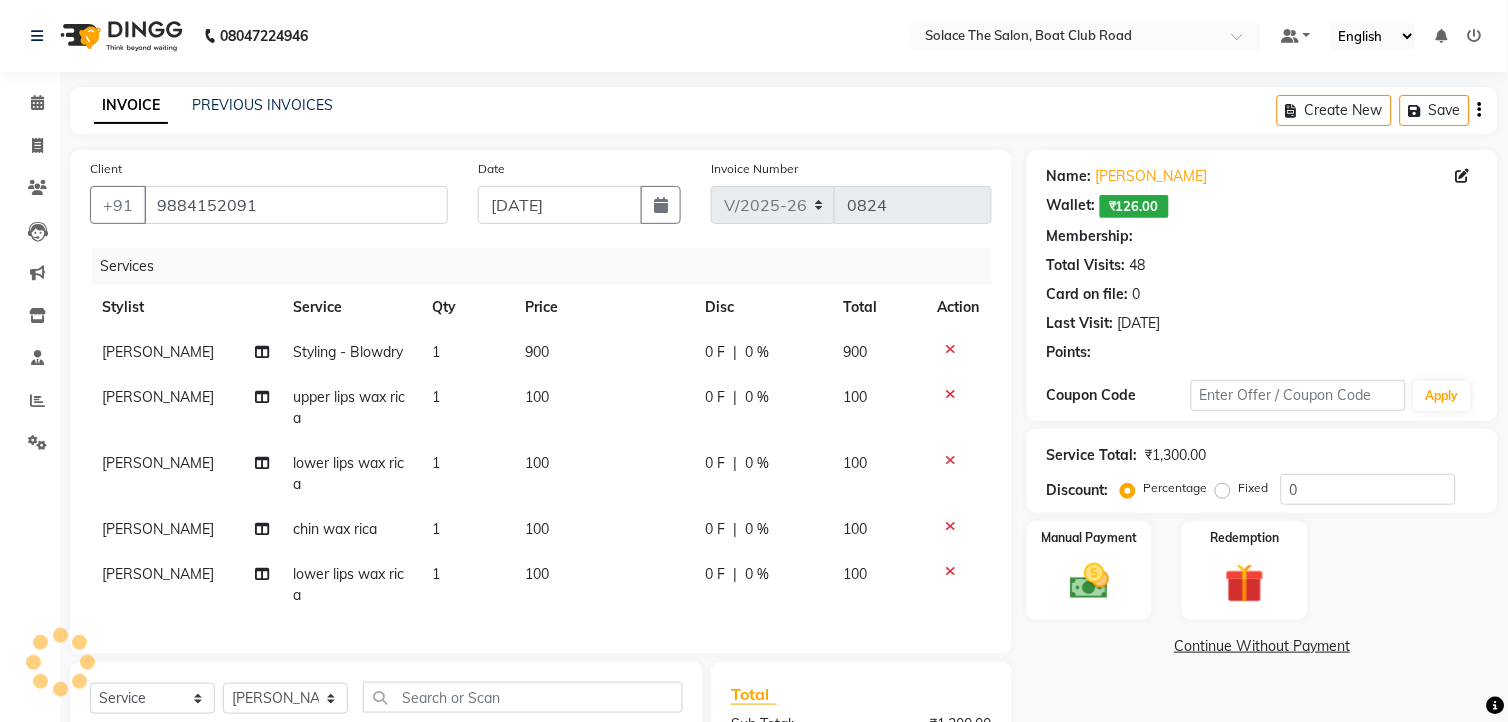 select on "1: Object" 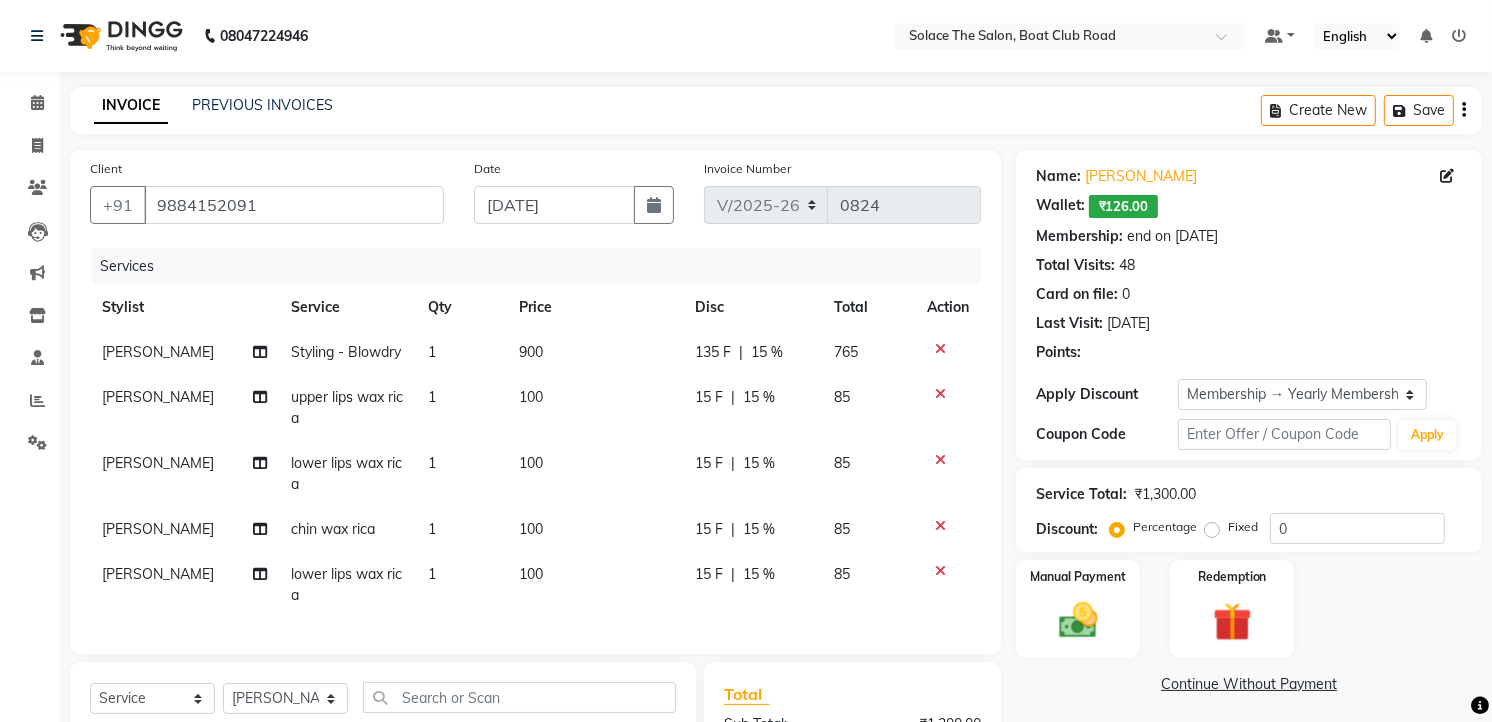 type on "15" 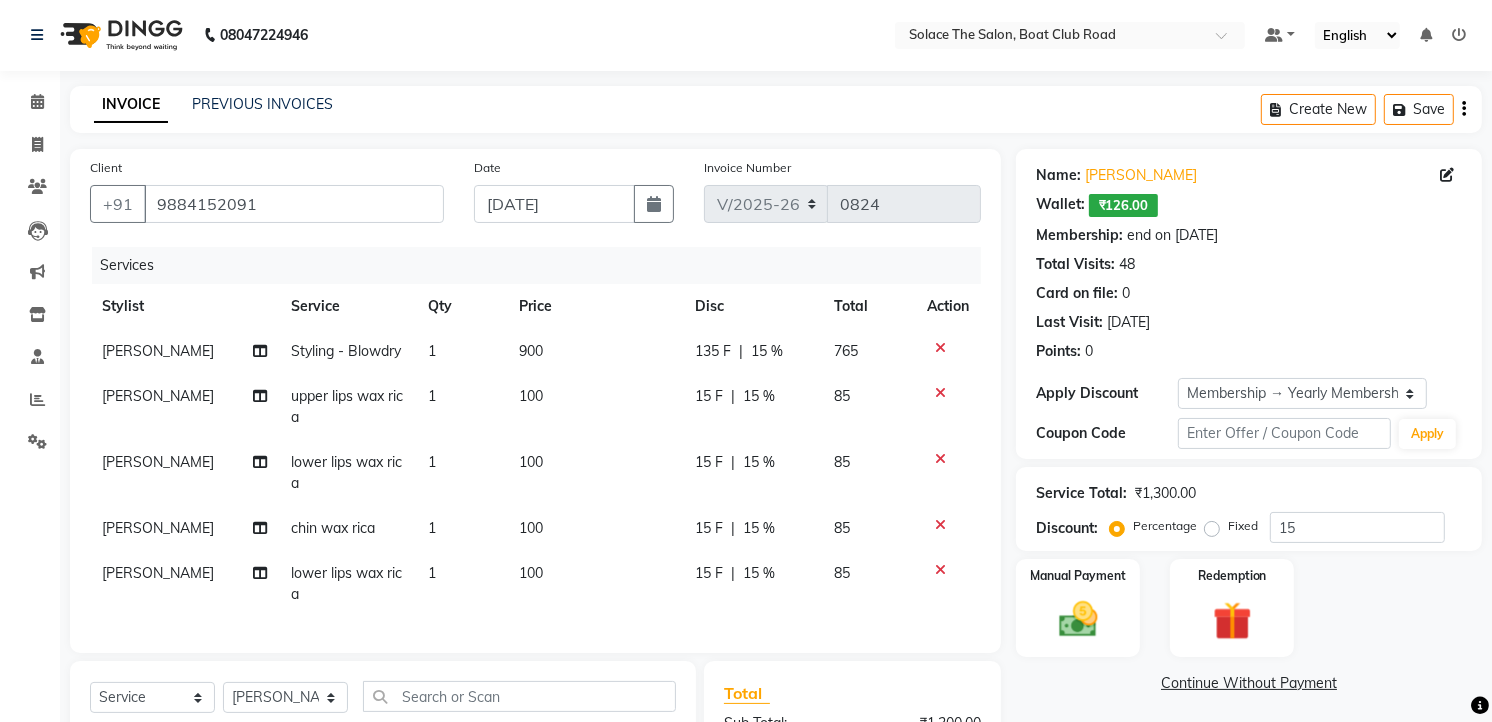 scroll, scrollTop: 222, scrollLeft: 0, axis: vertical 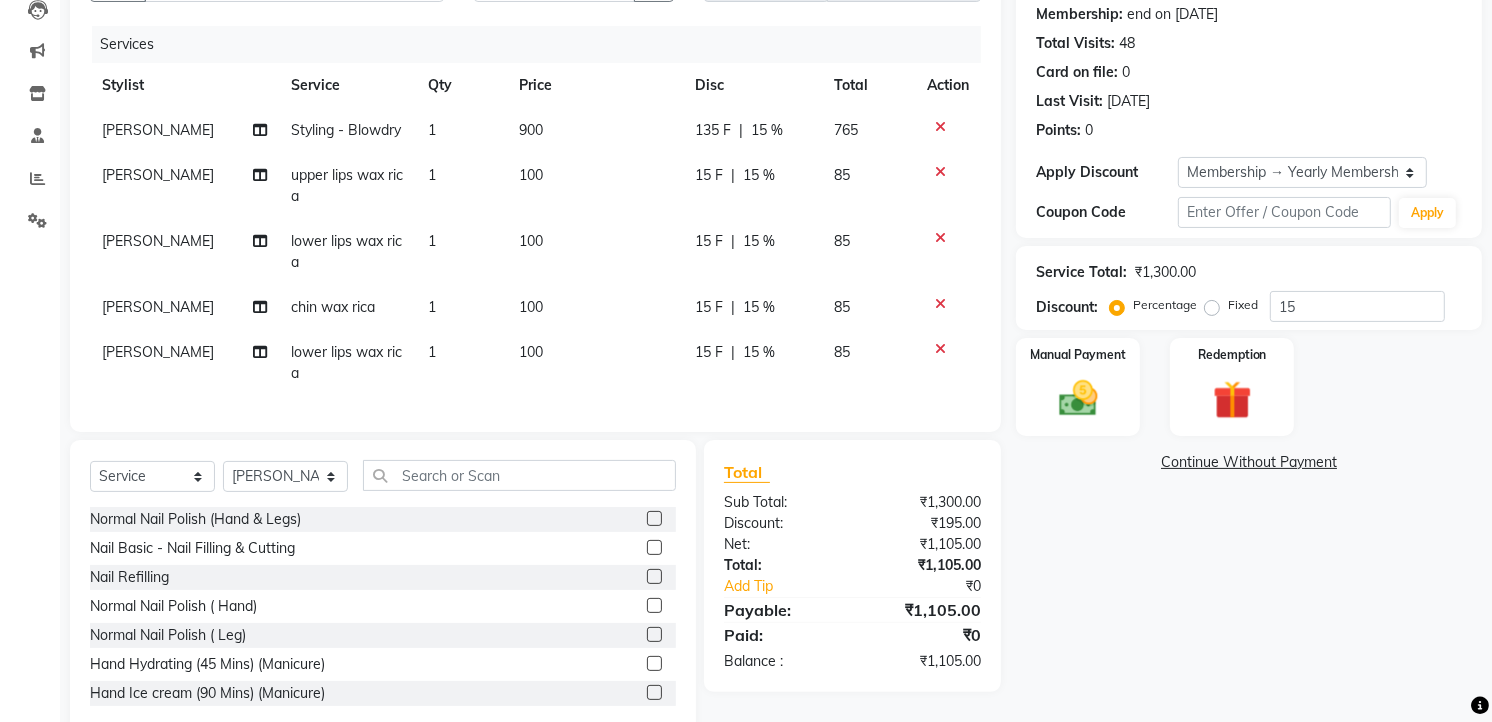click on "1" 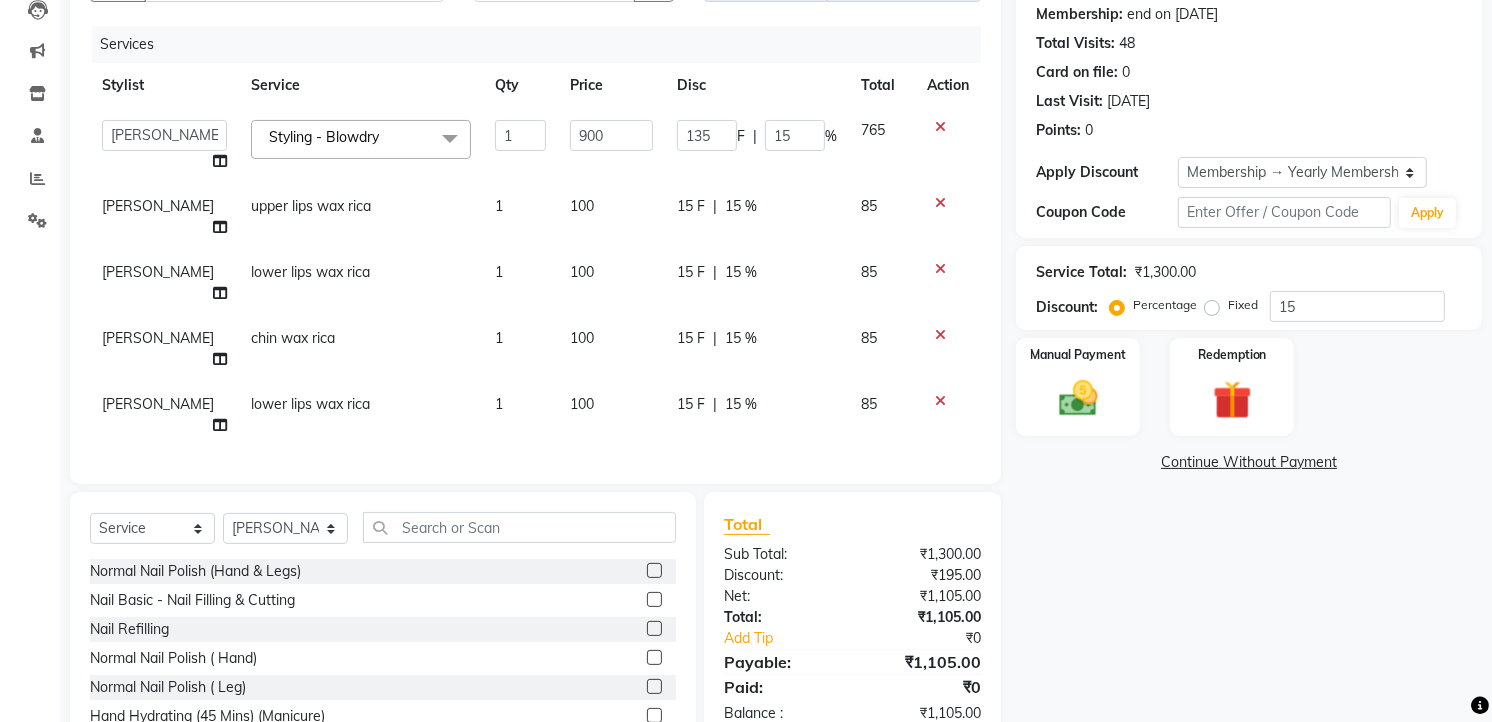 click 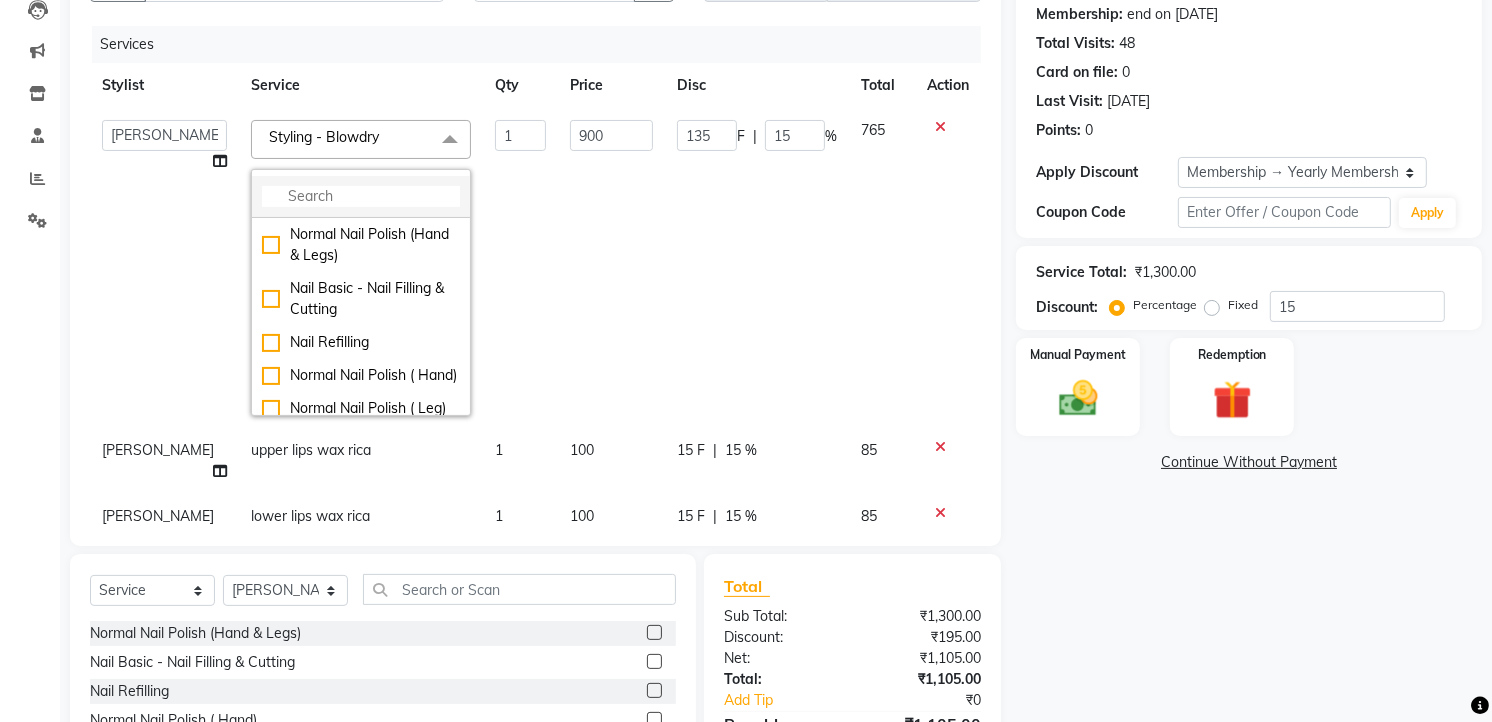 click 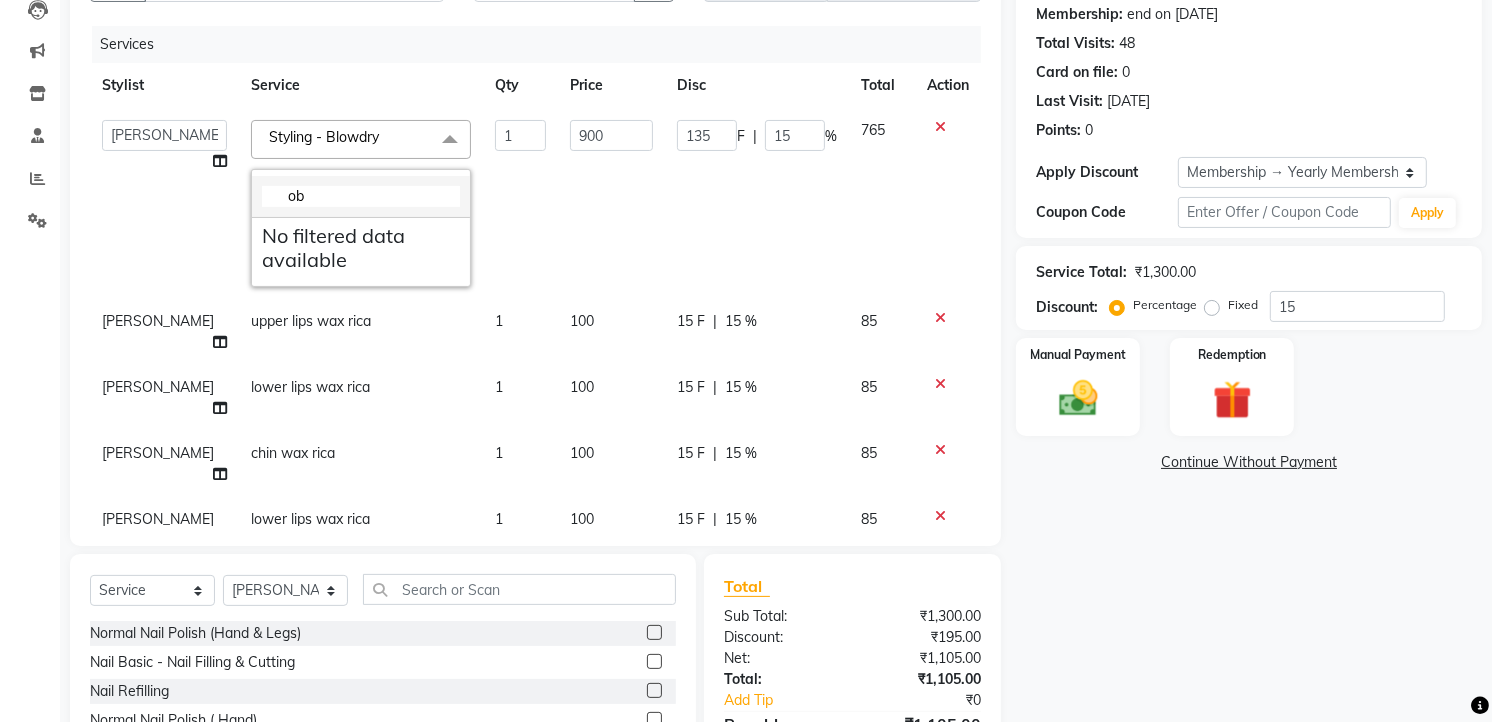 type on "o" 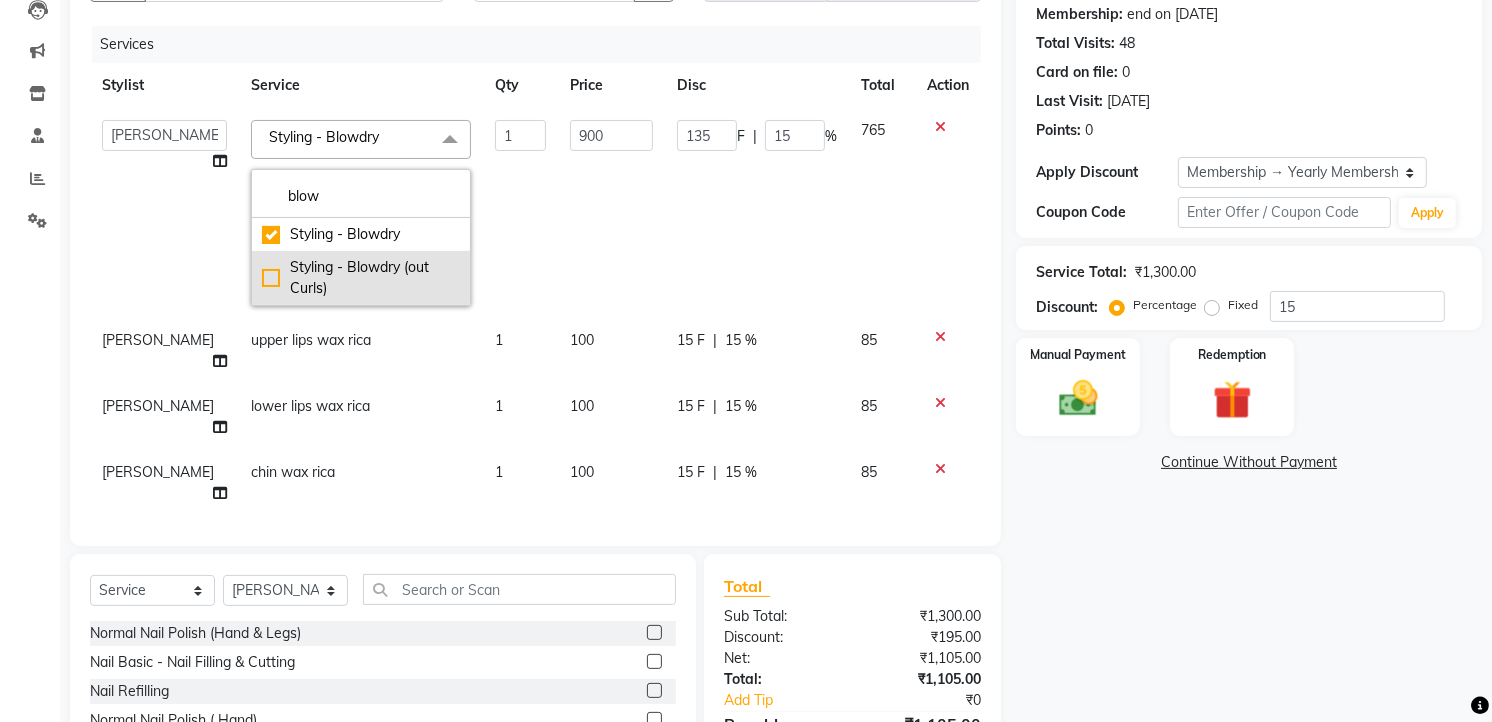 type on "blow" 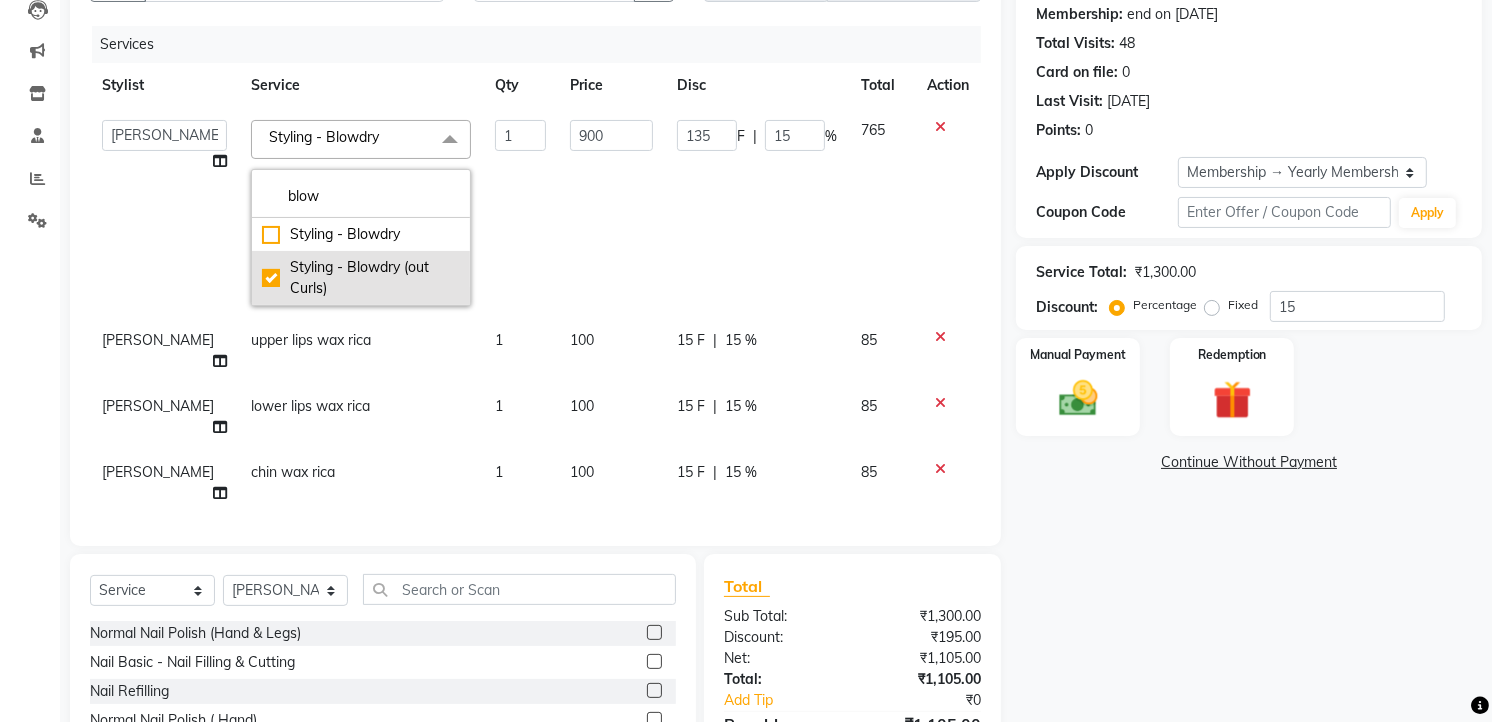 type on "1080" 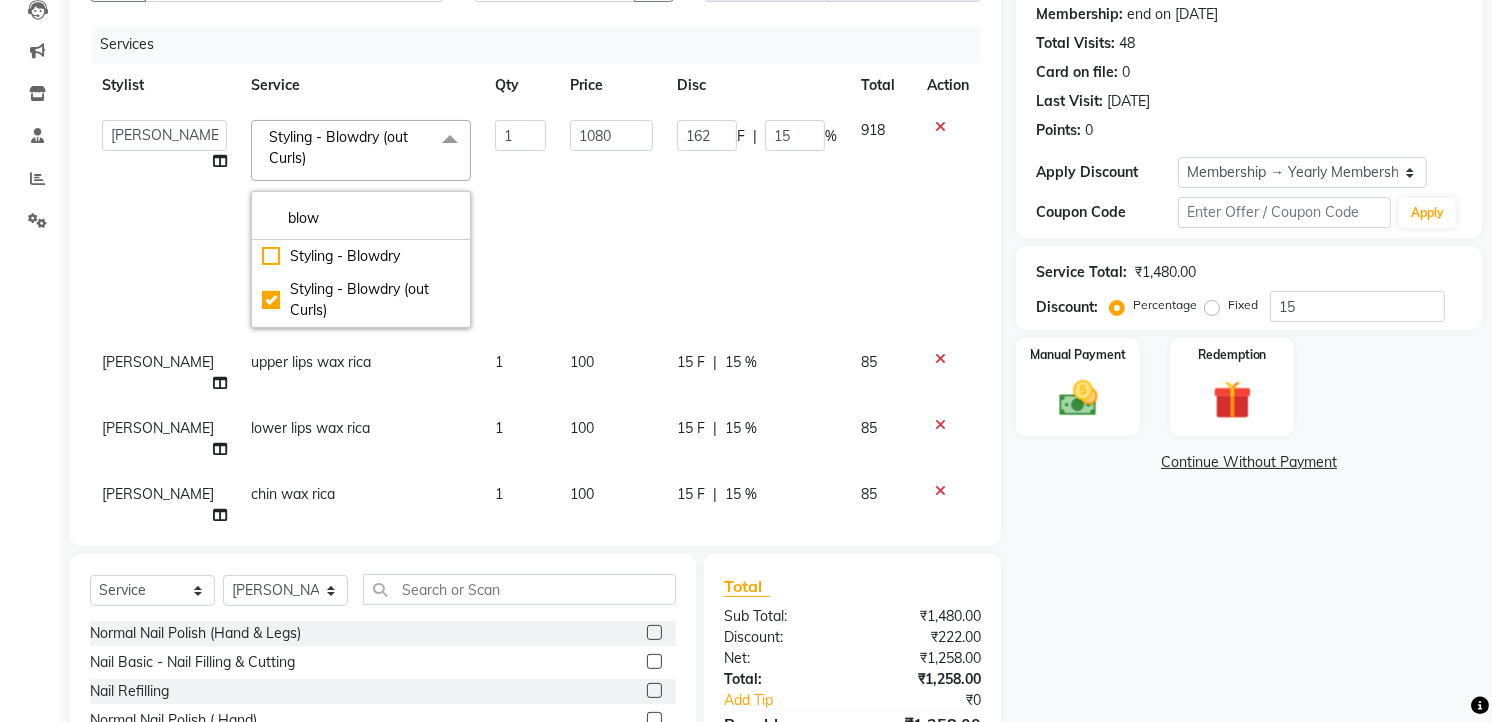 click on "1080" 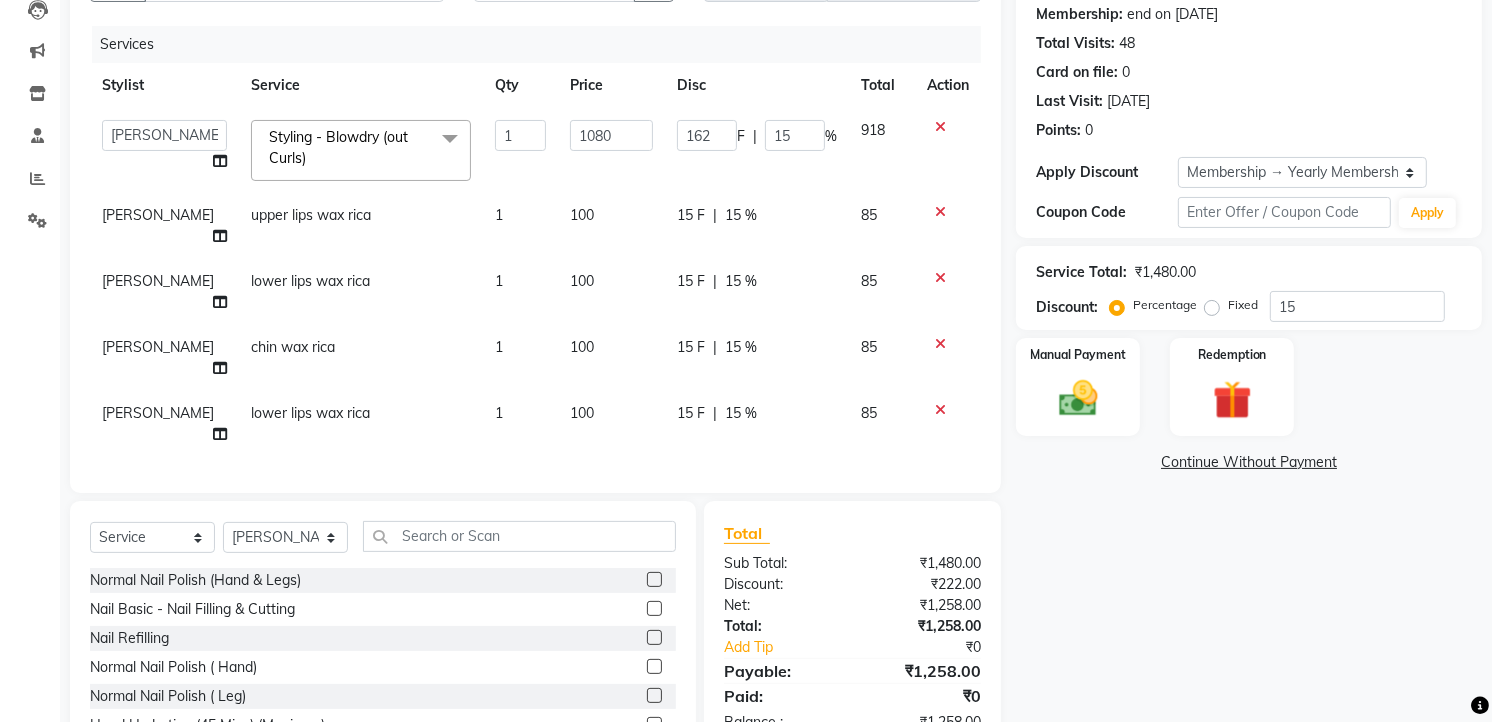 click on "100" 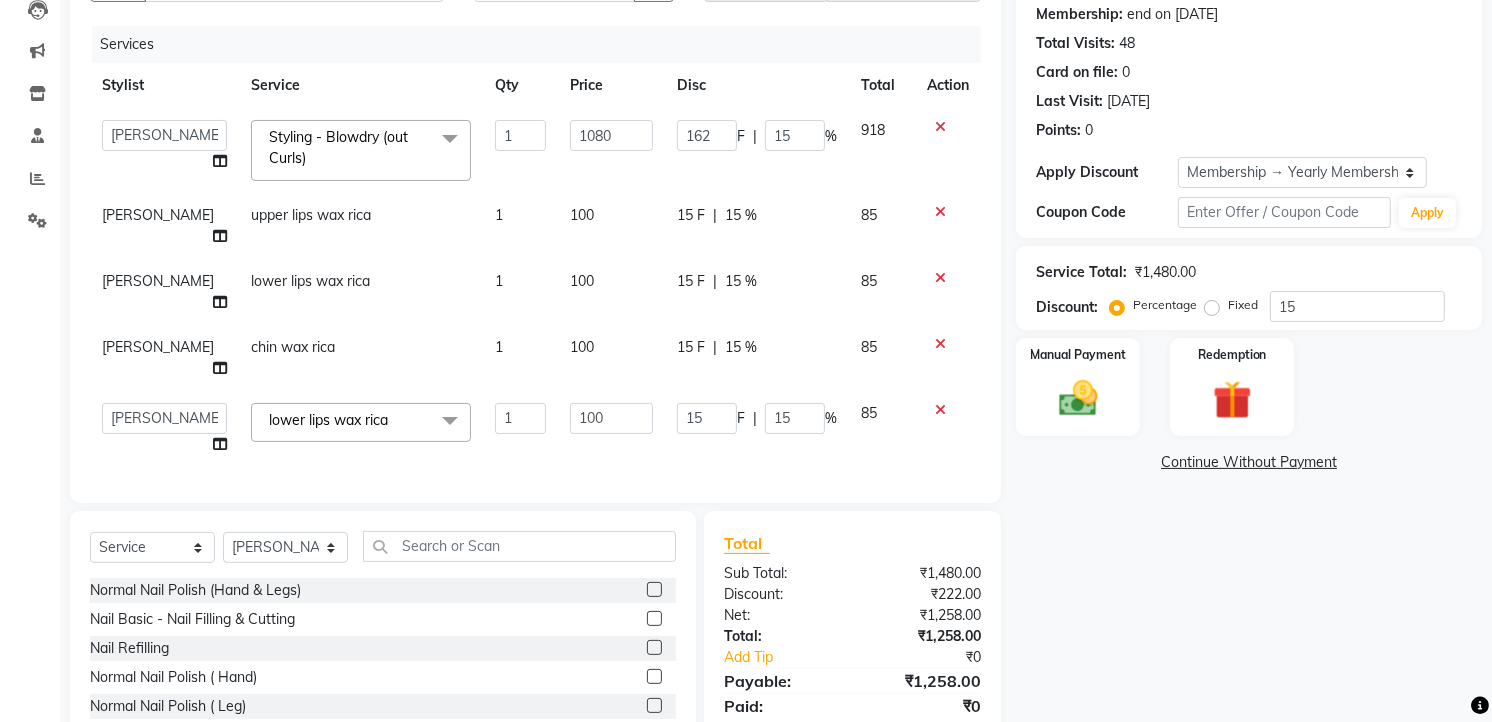 click on "lower lips wax rica" 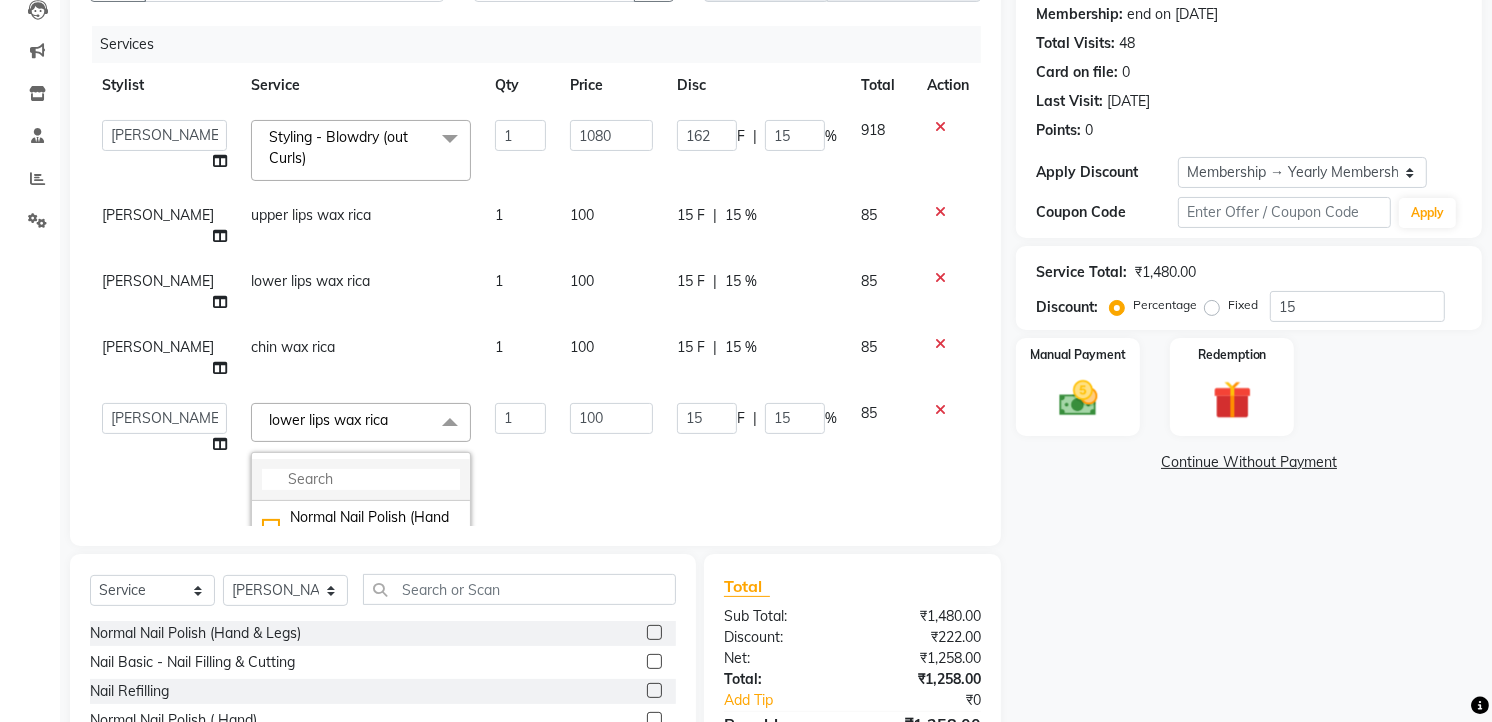 click 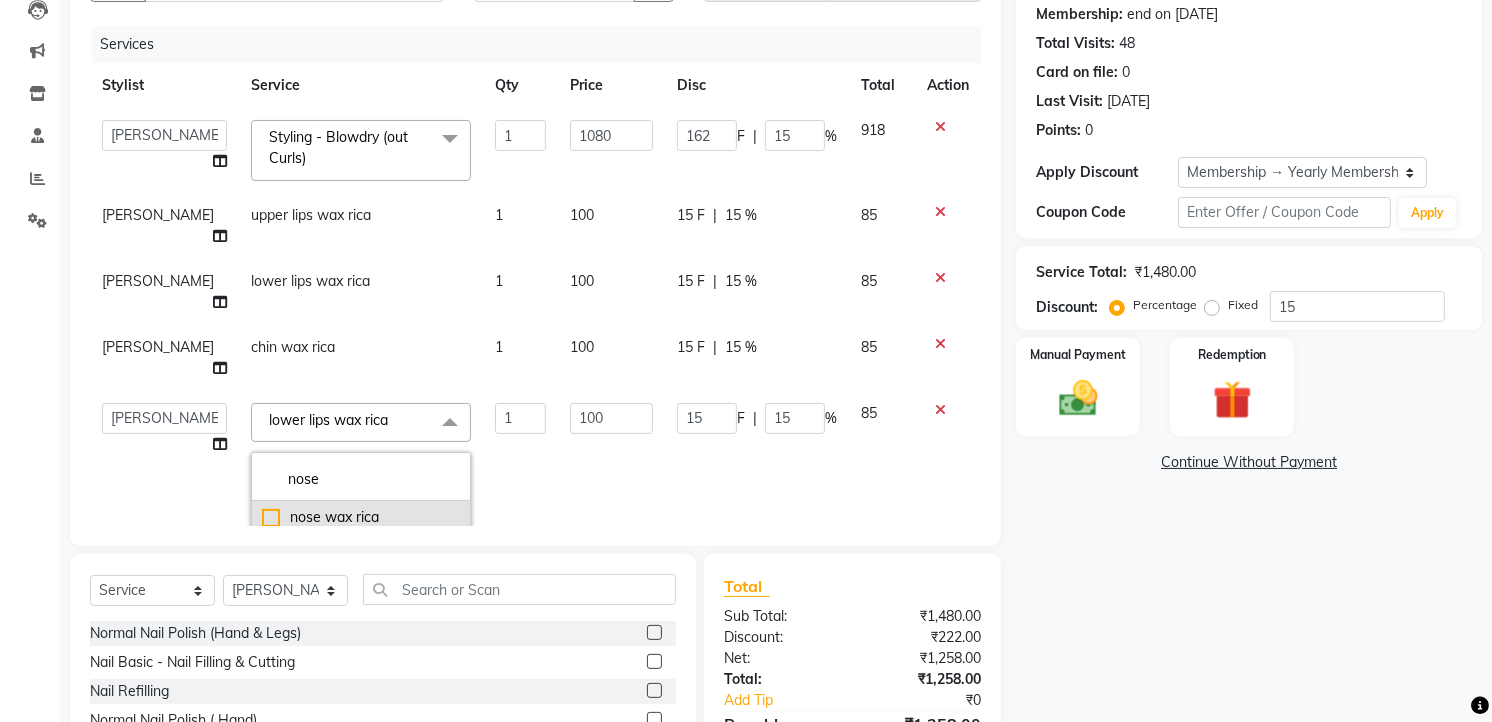 type on "nose" 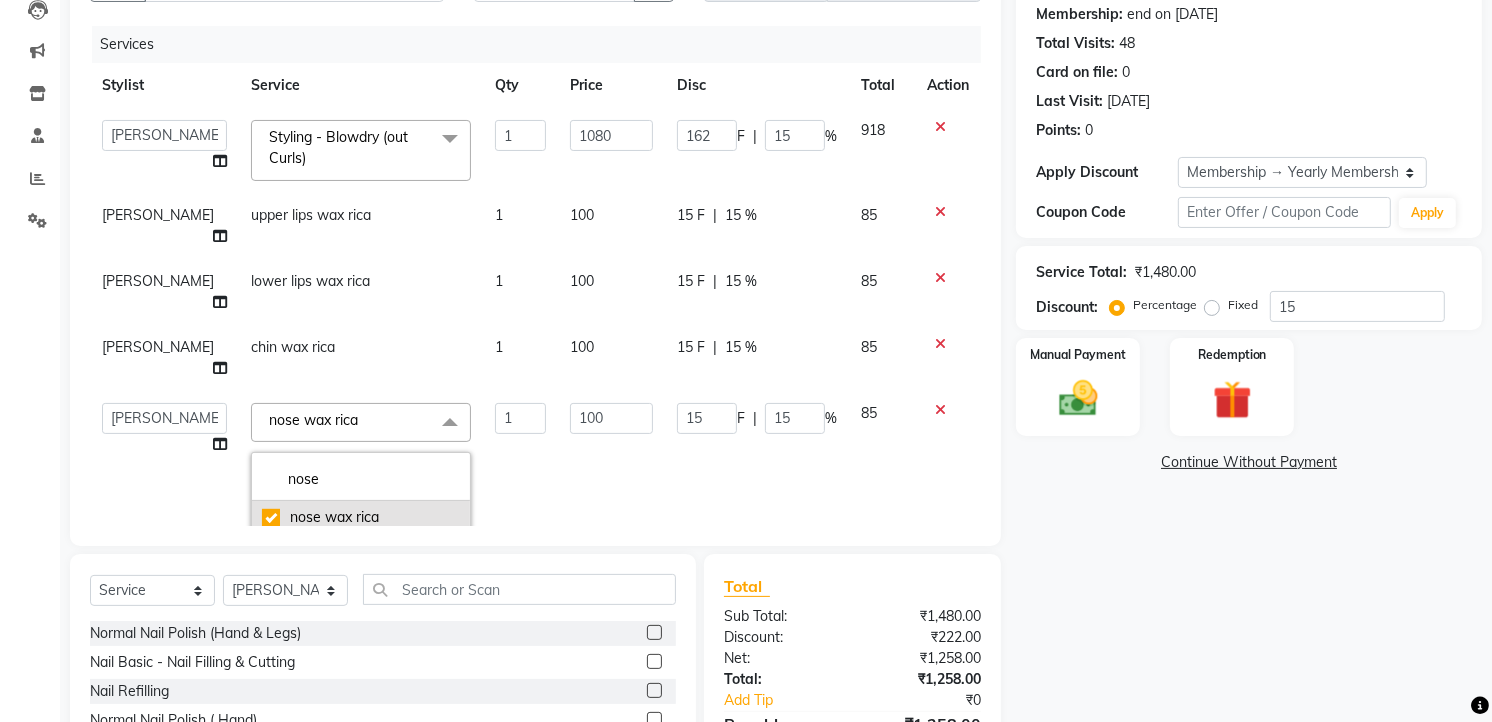 checkbox on "true" 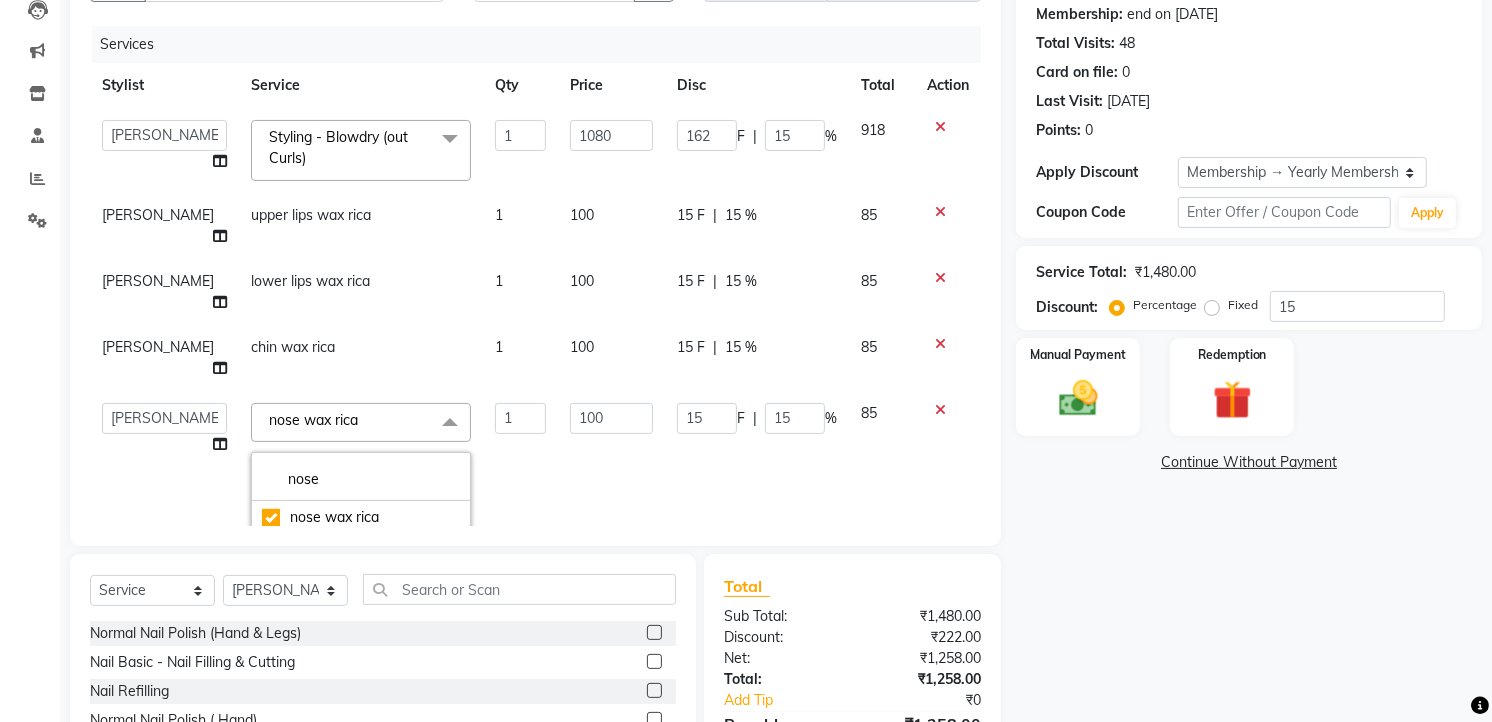 click on "1" 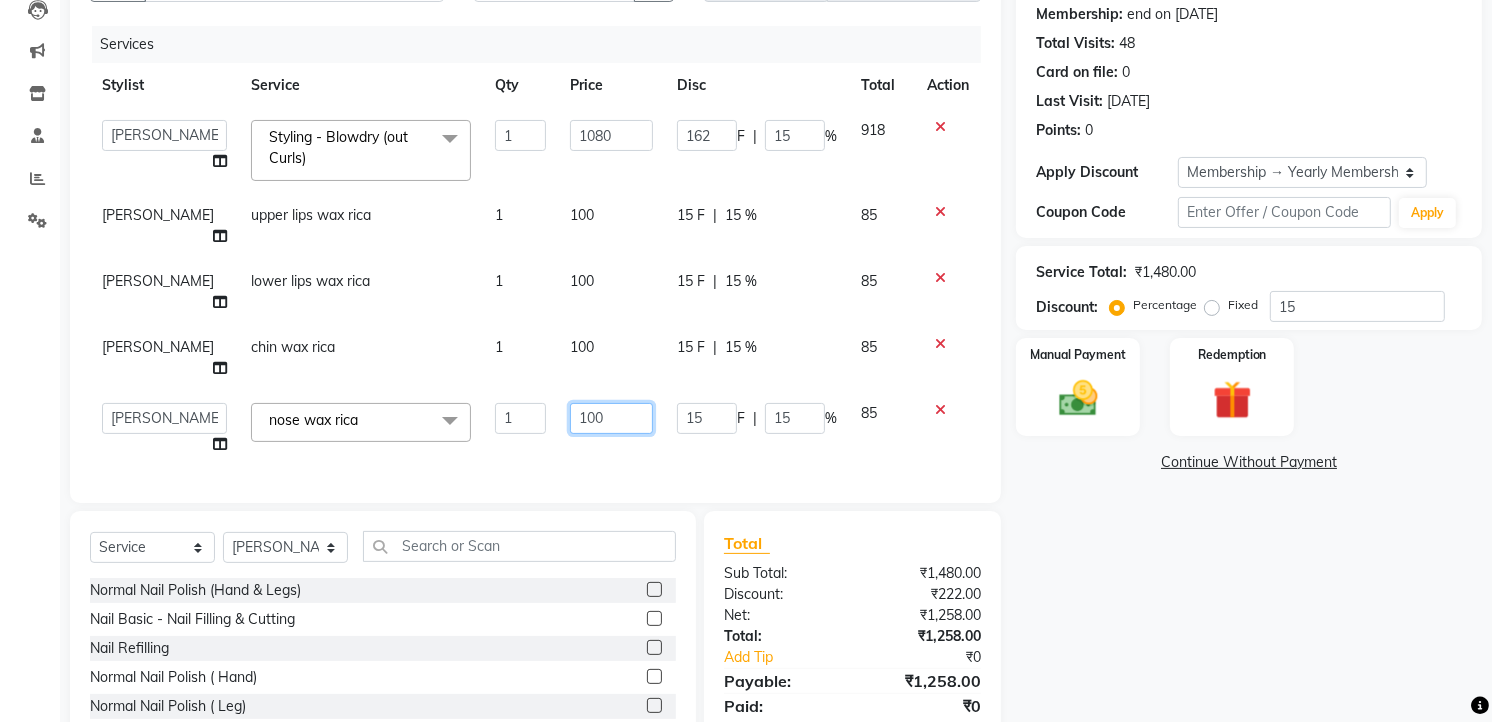 click on "100" 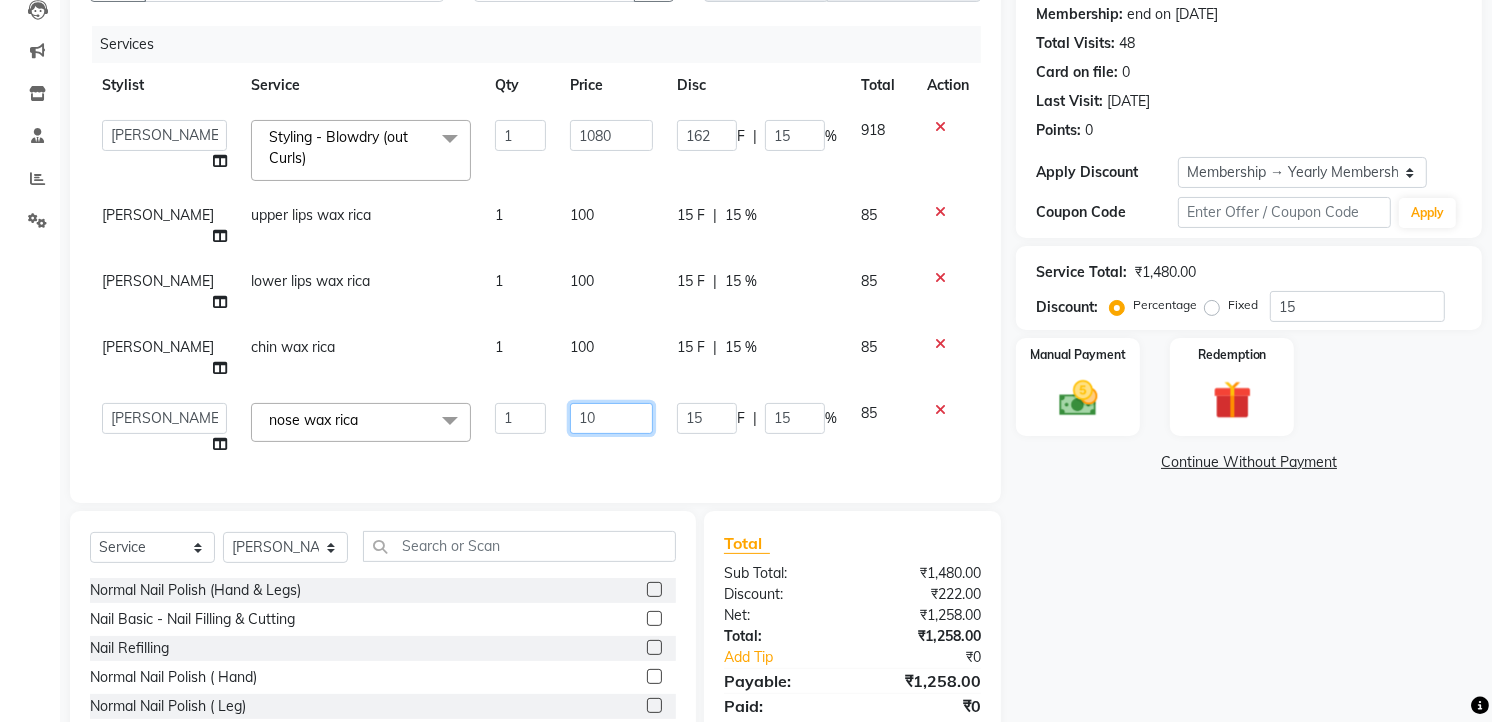 type on "1" 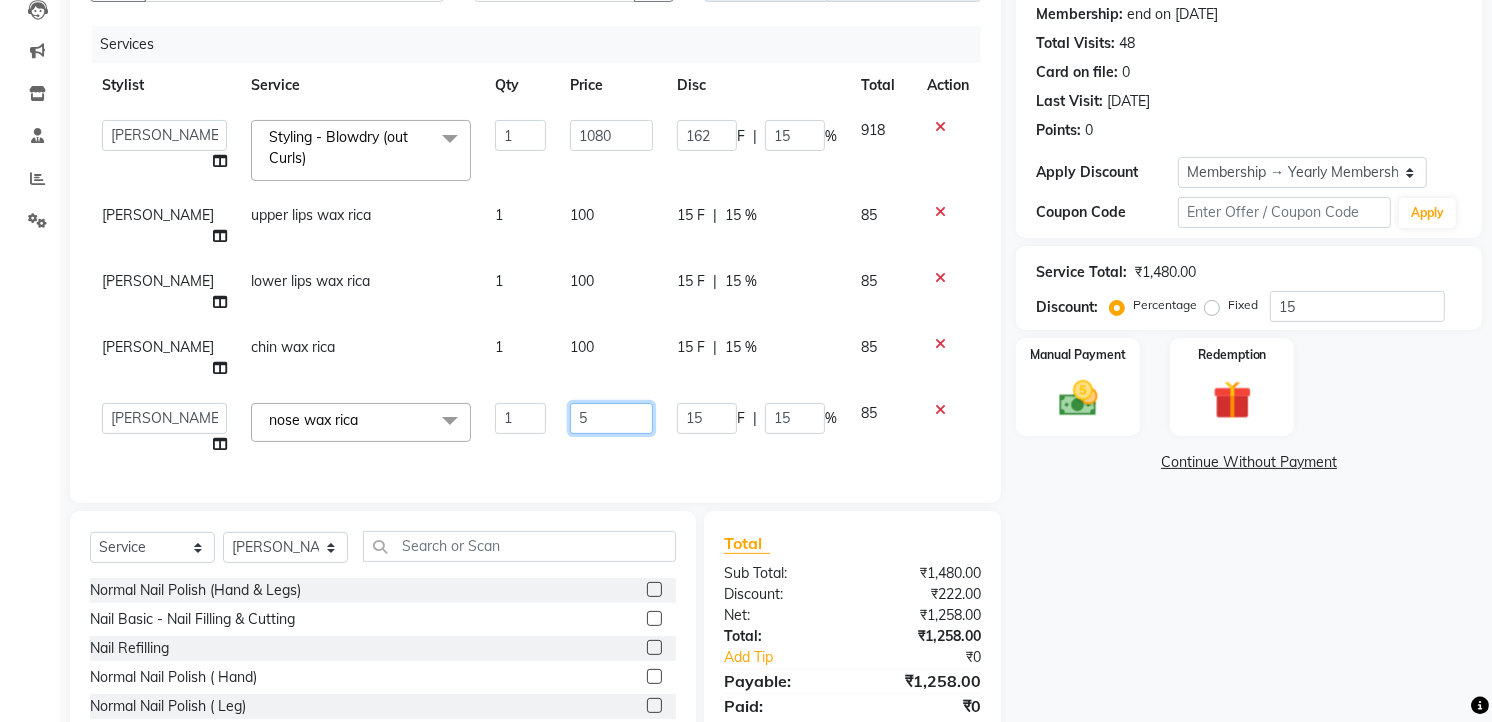 type on "50" 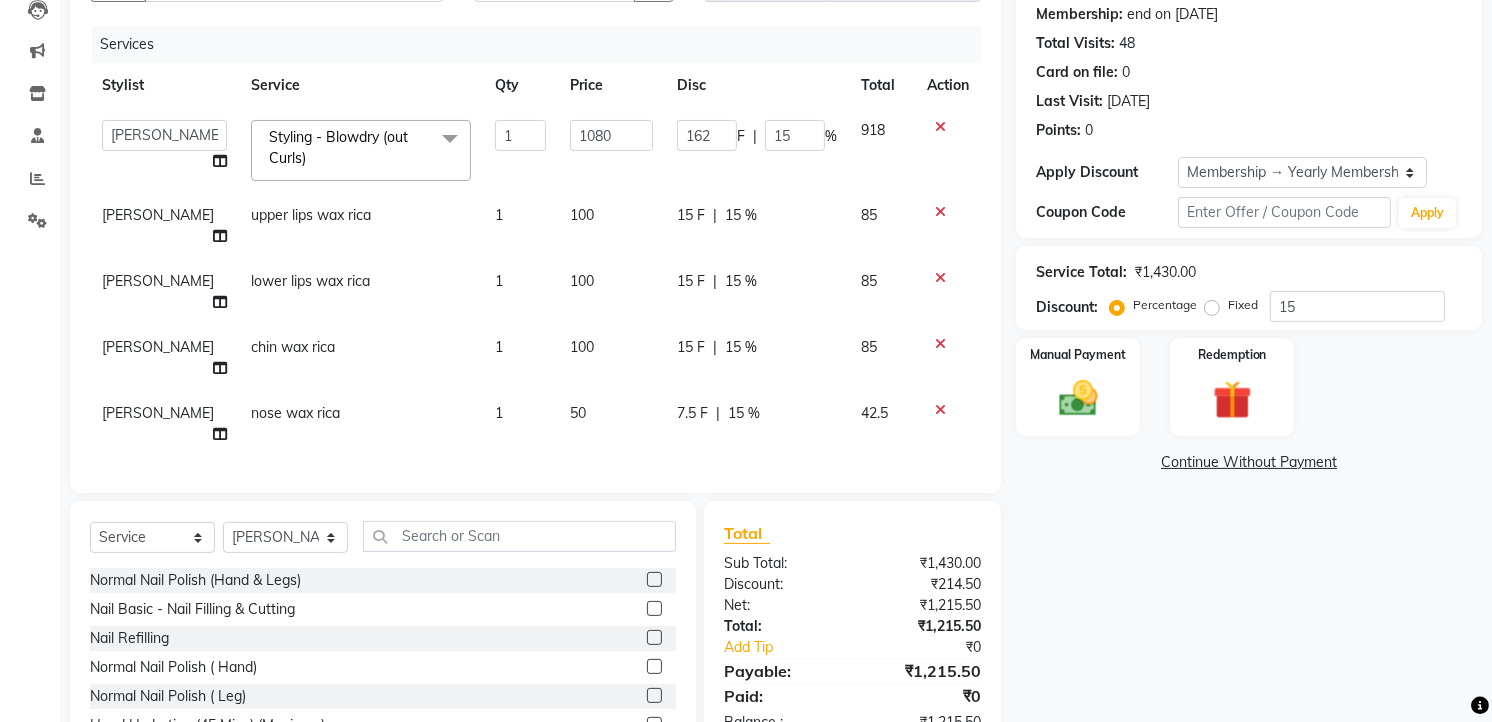 click on "Total Sub Total: ₹1,430.00 Discount: ₹214.50 Net: ₹1,215.50 Total: ₹1,215.50 Add Tip ₹0 Payable: ₹1,215.50 Paid: ₹0 Balance   : ₹1,215.50" 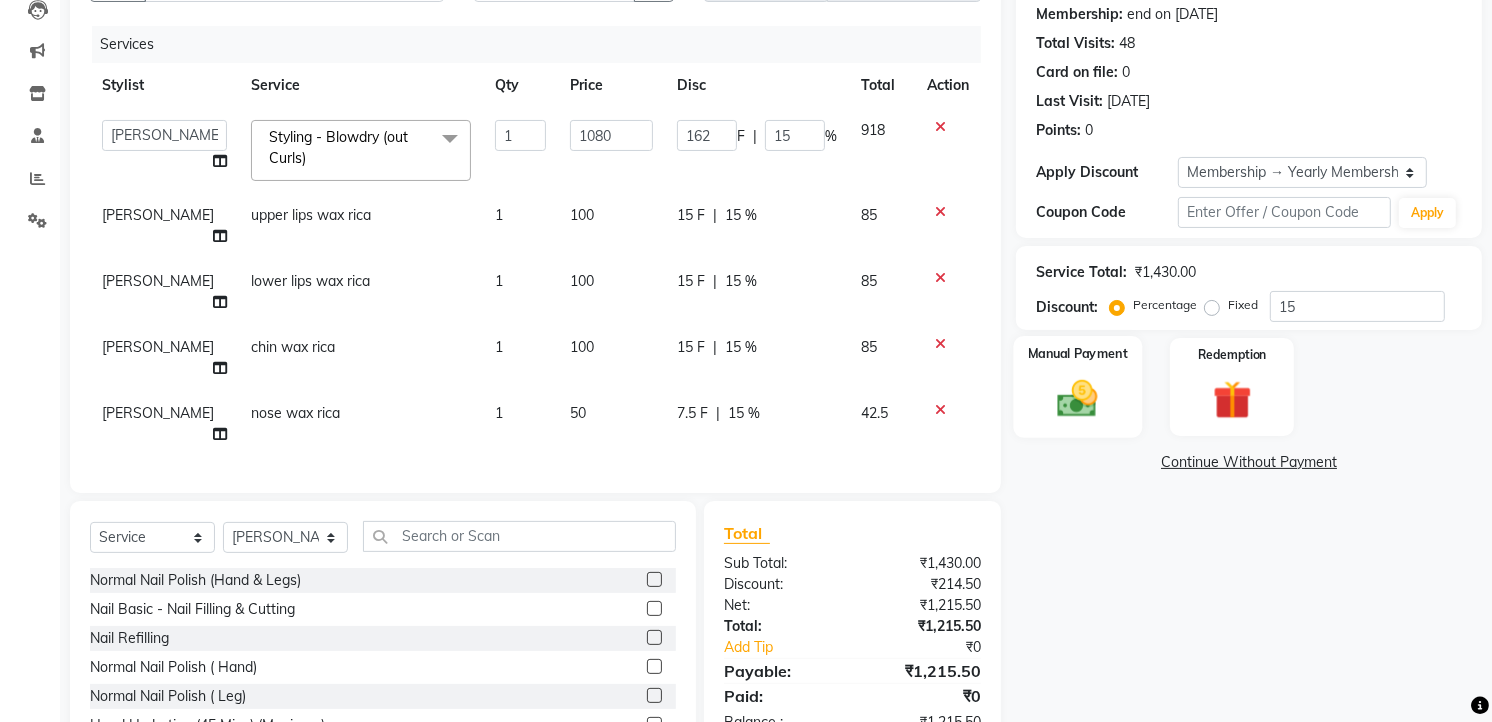 click 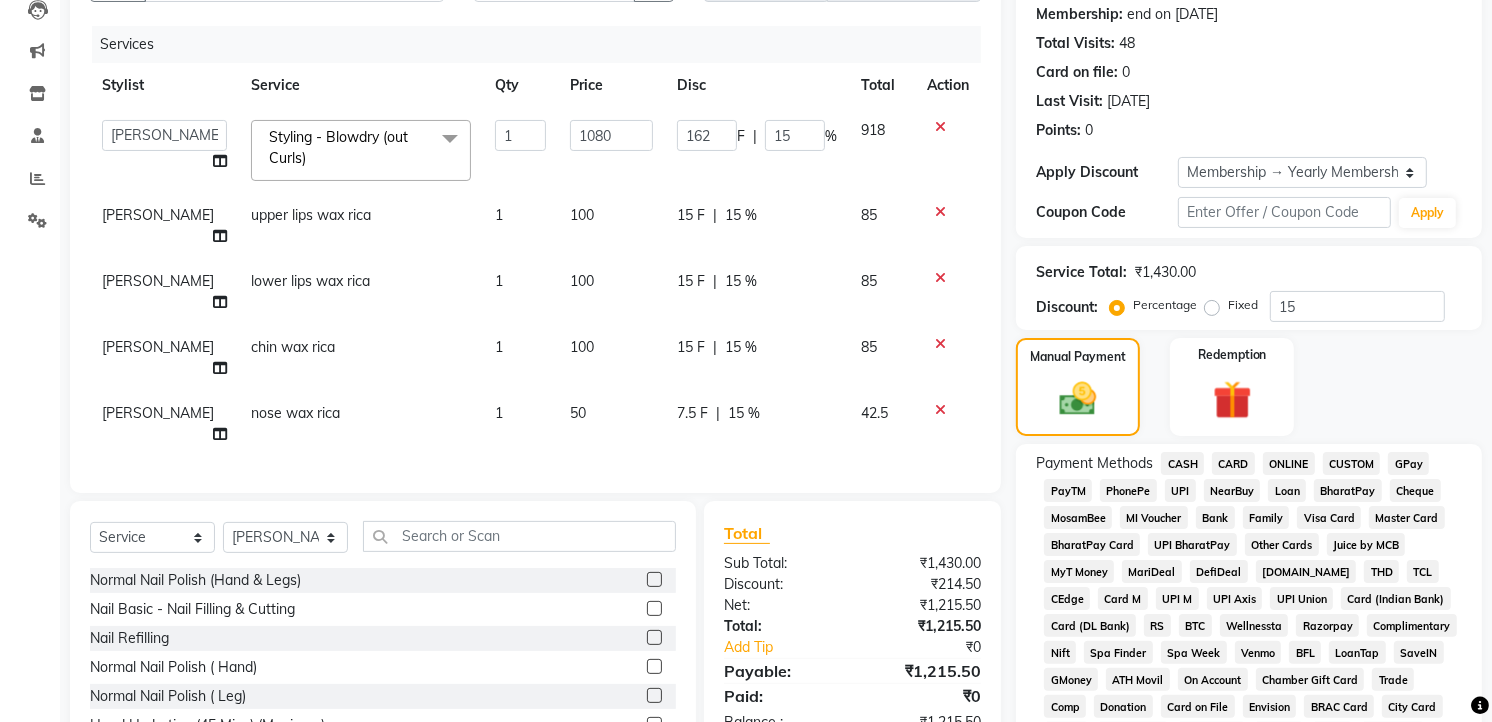 click on "CASH" 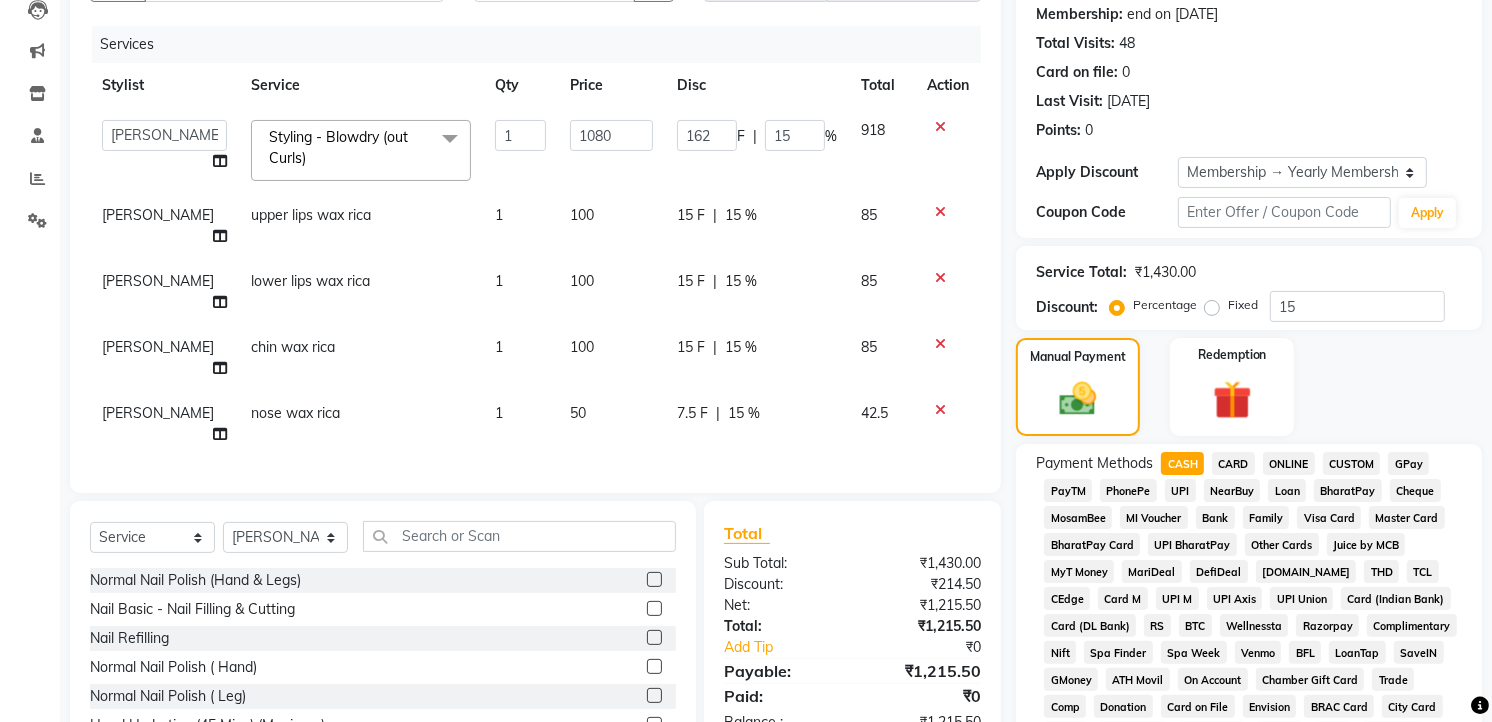 scroll, scrollTop: 777, scrollLeft: 0, axis: vertical 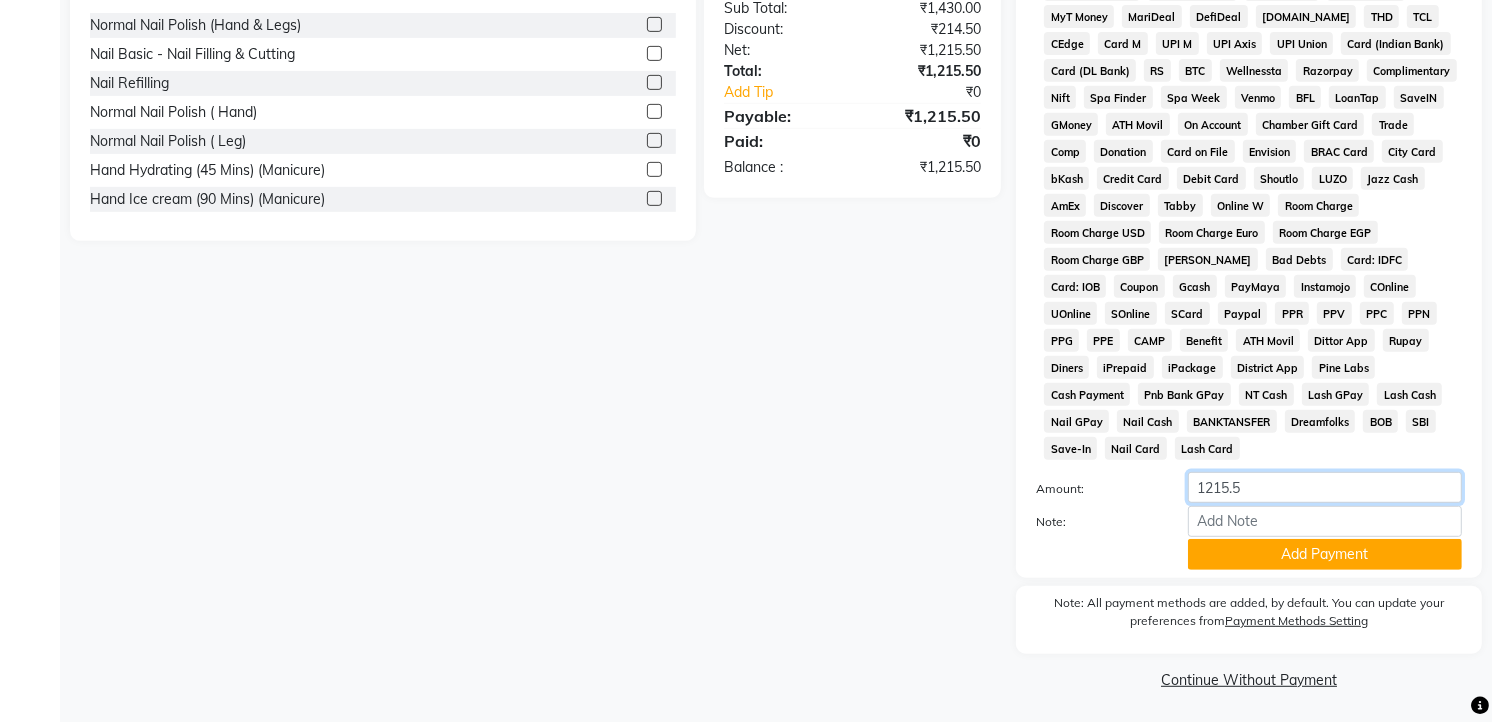 click on "1215.5" 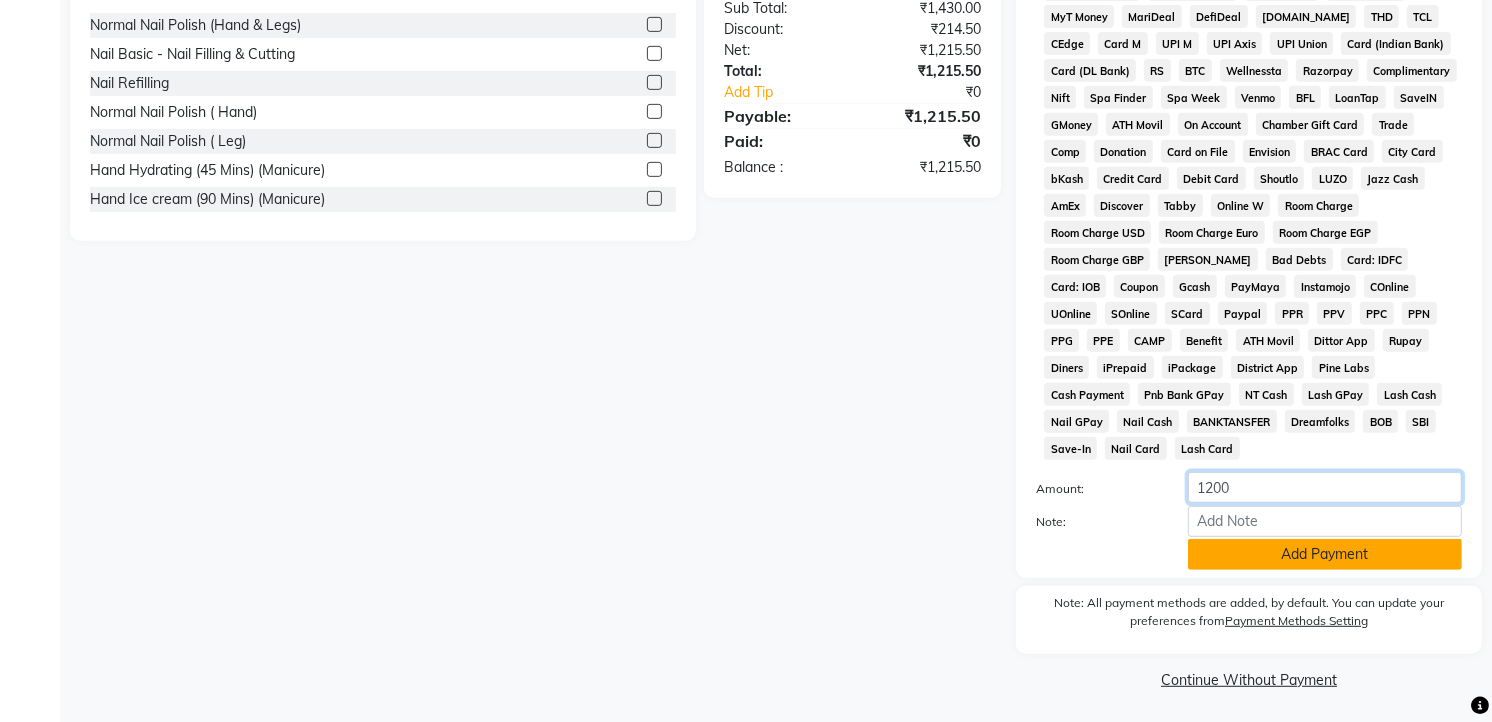 type on "1200" 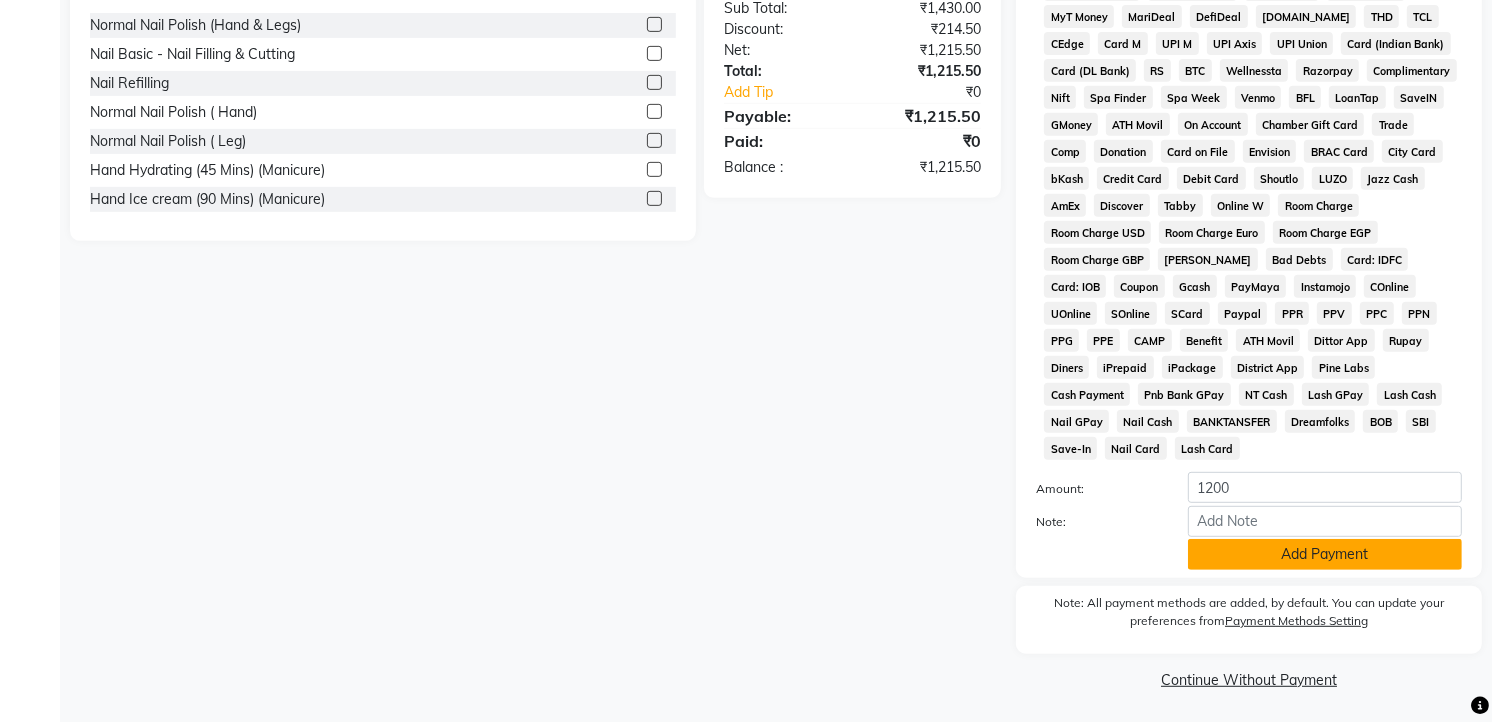 click on "Add Payment" 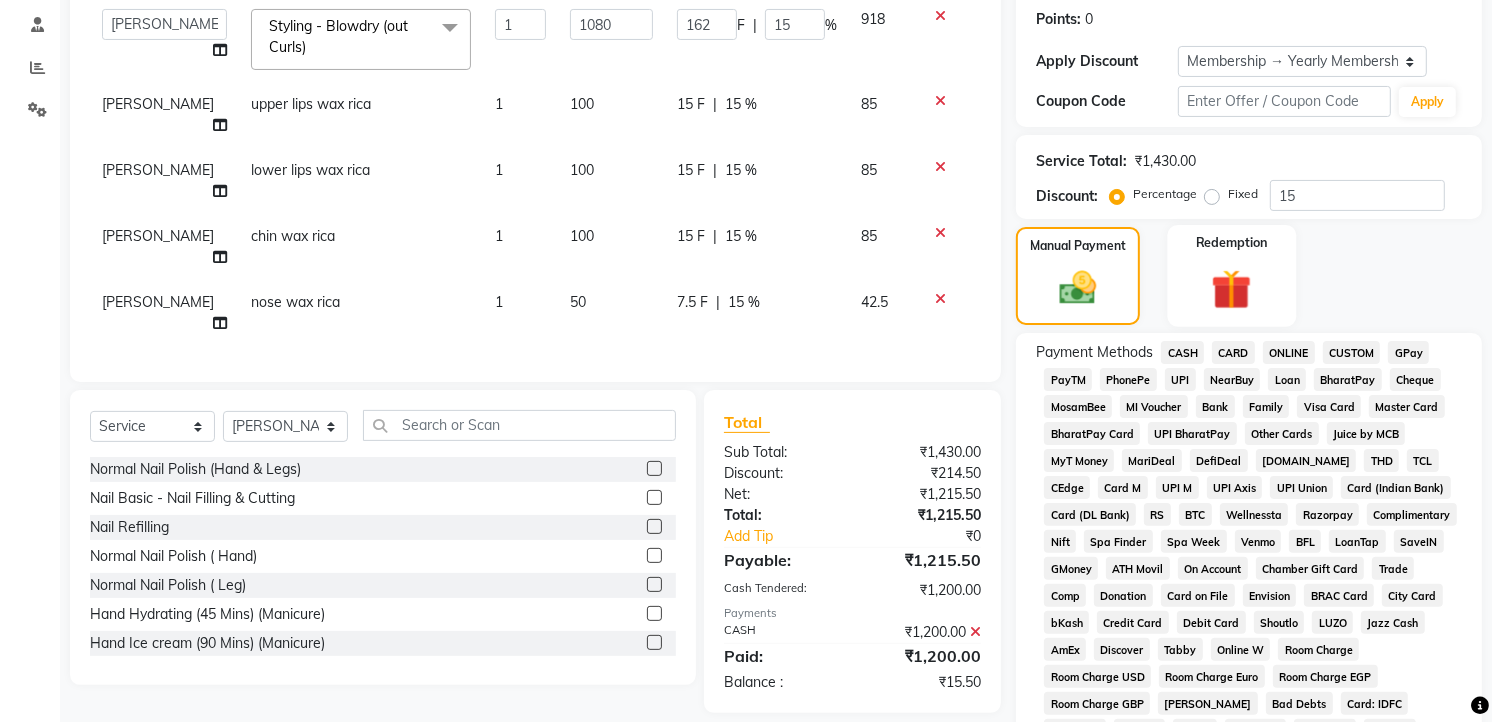 click 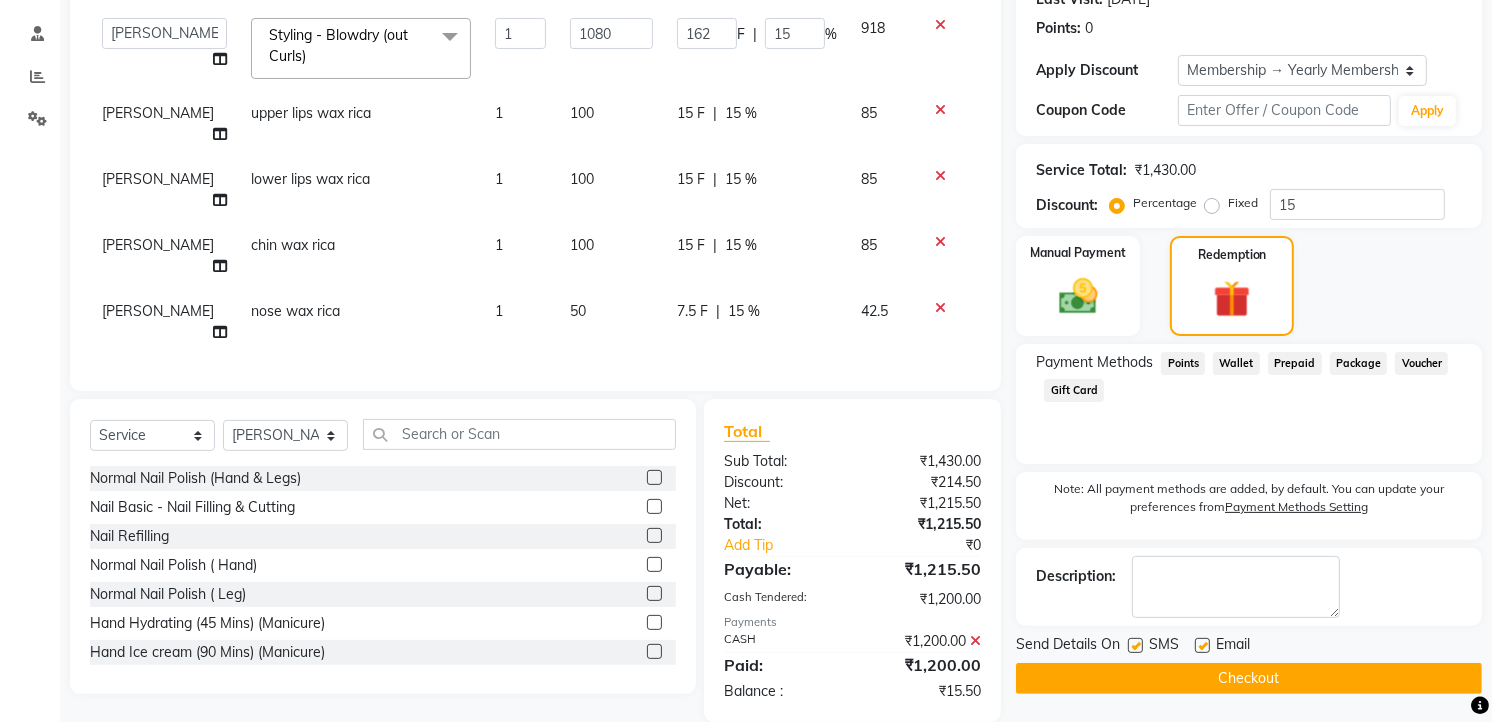 click on "Wallet" 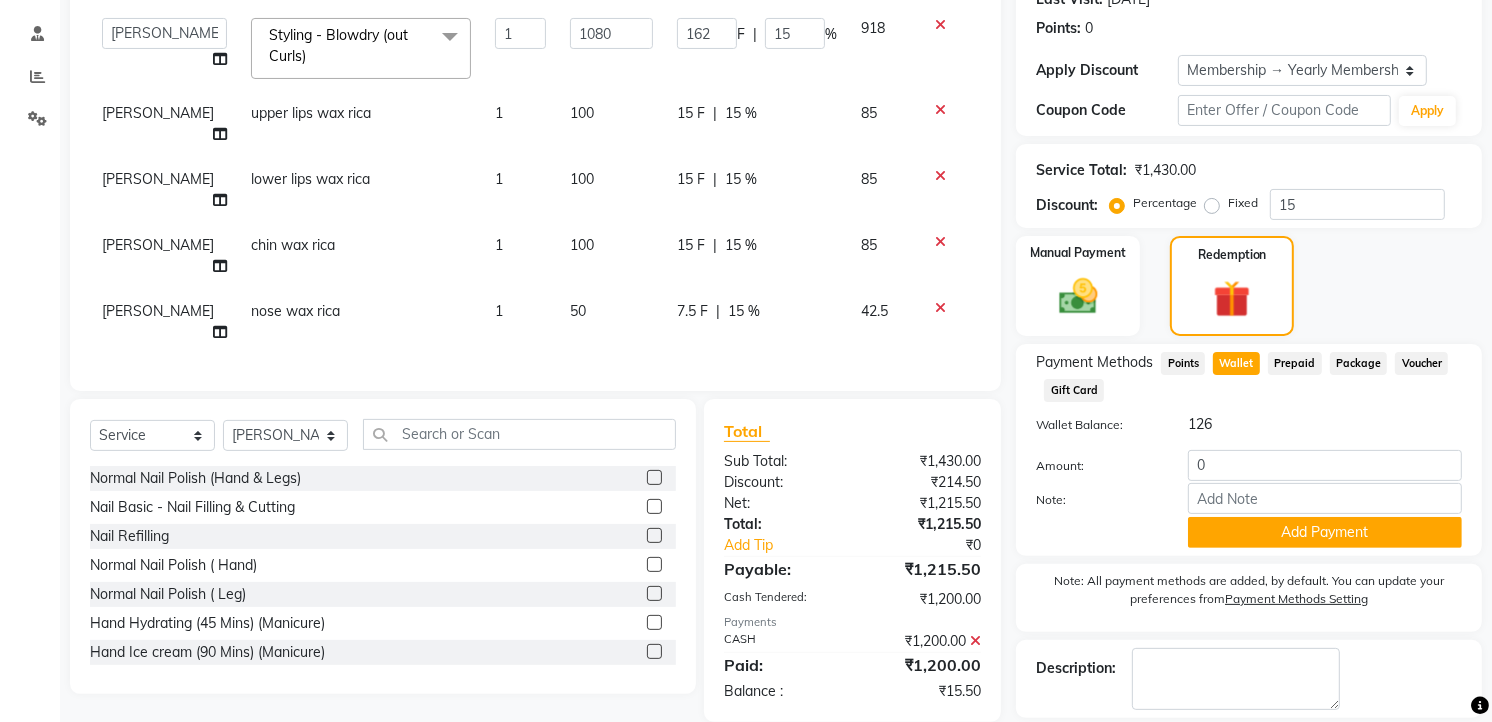 scroll, scrollTop: 333, scrollLeft: 0, axis: vertical 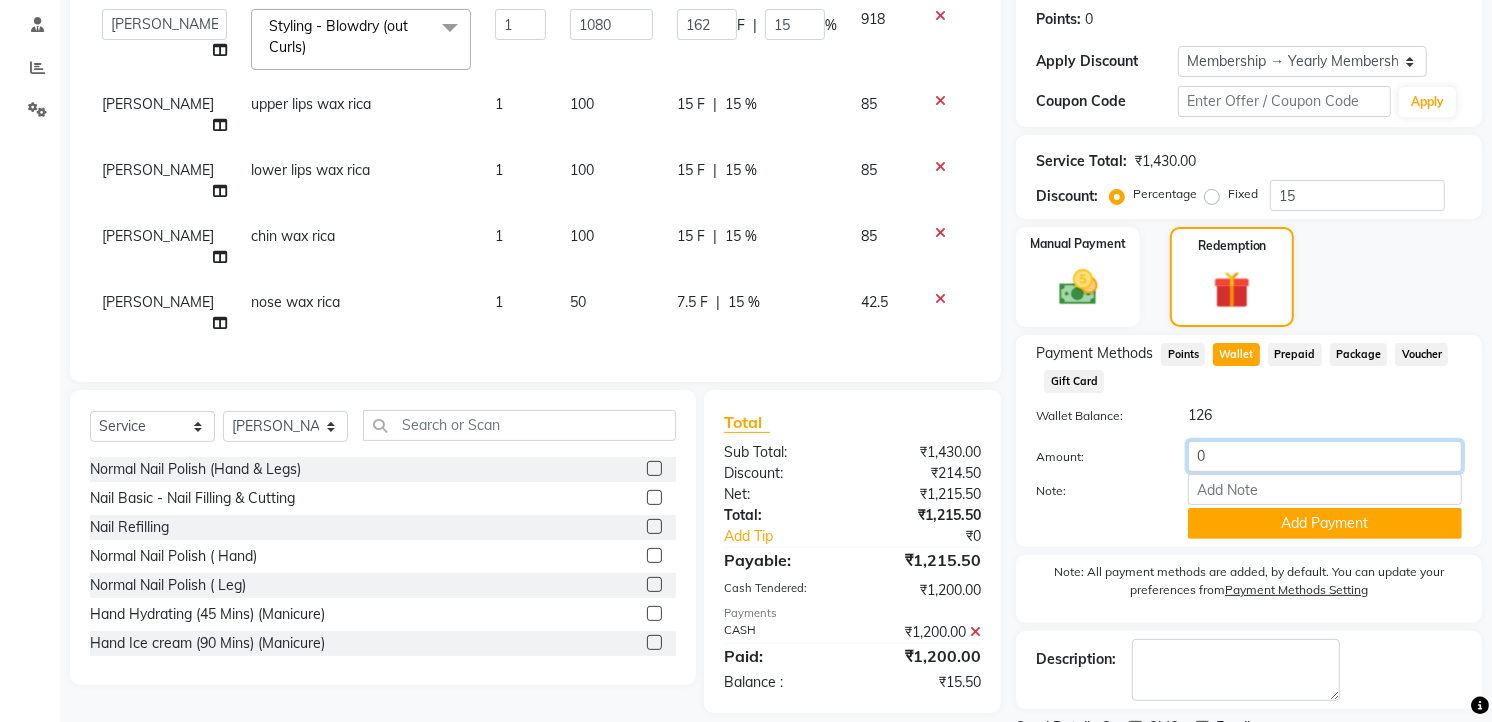 click on "0" 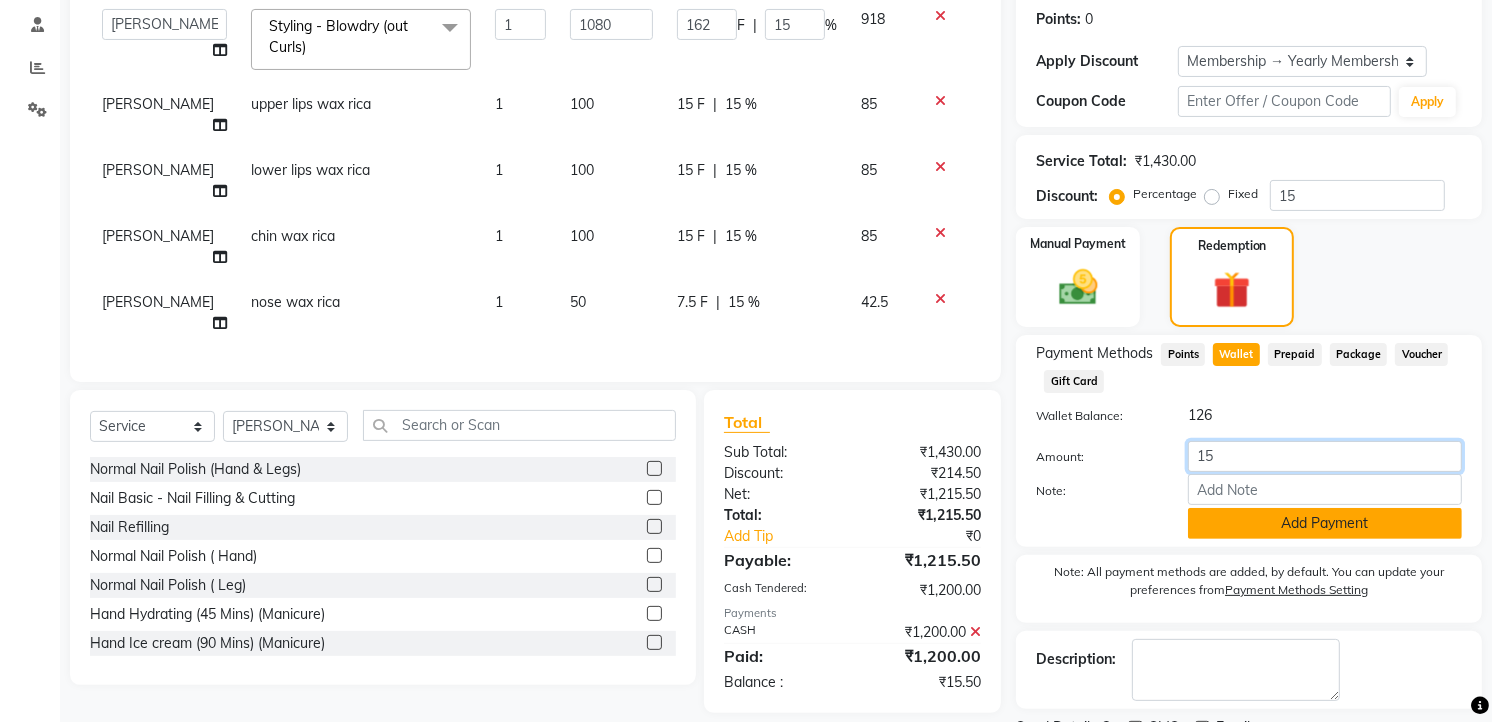 type on "15" 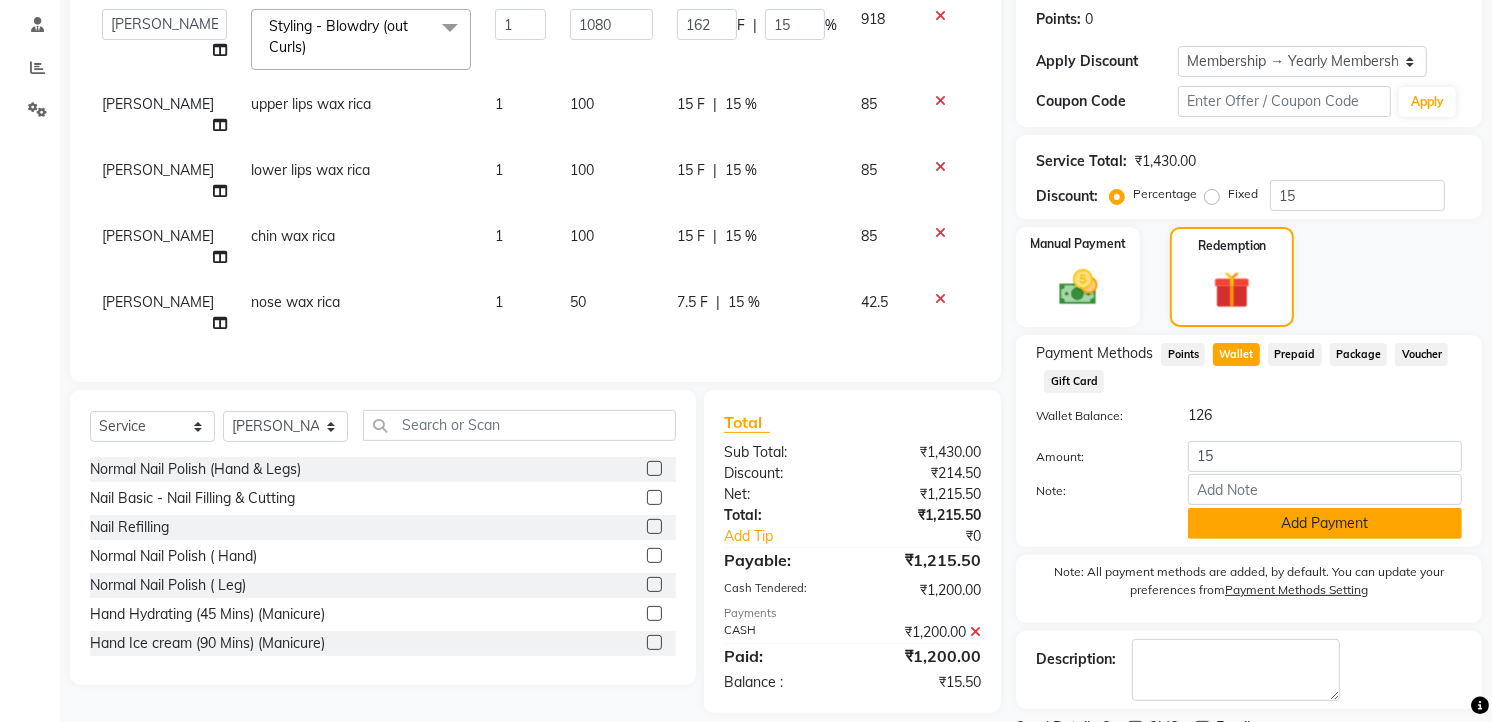 click on "Add Payment" 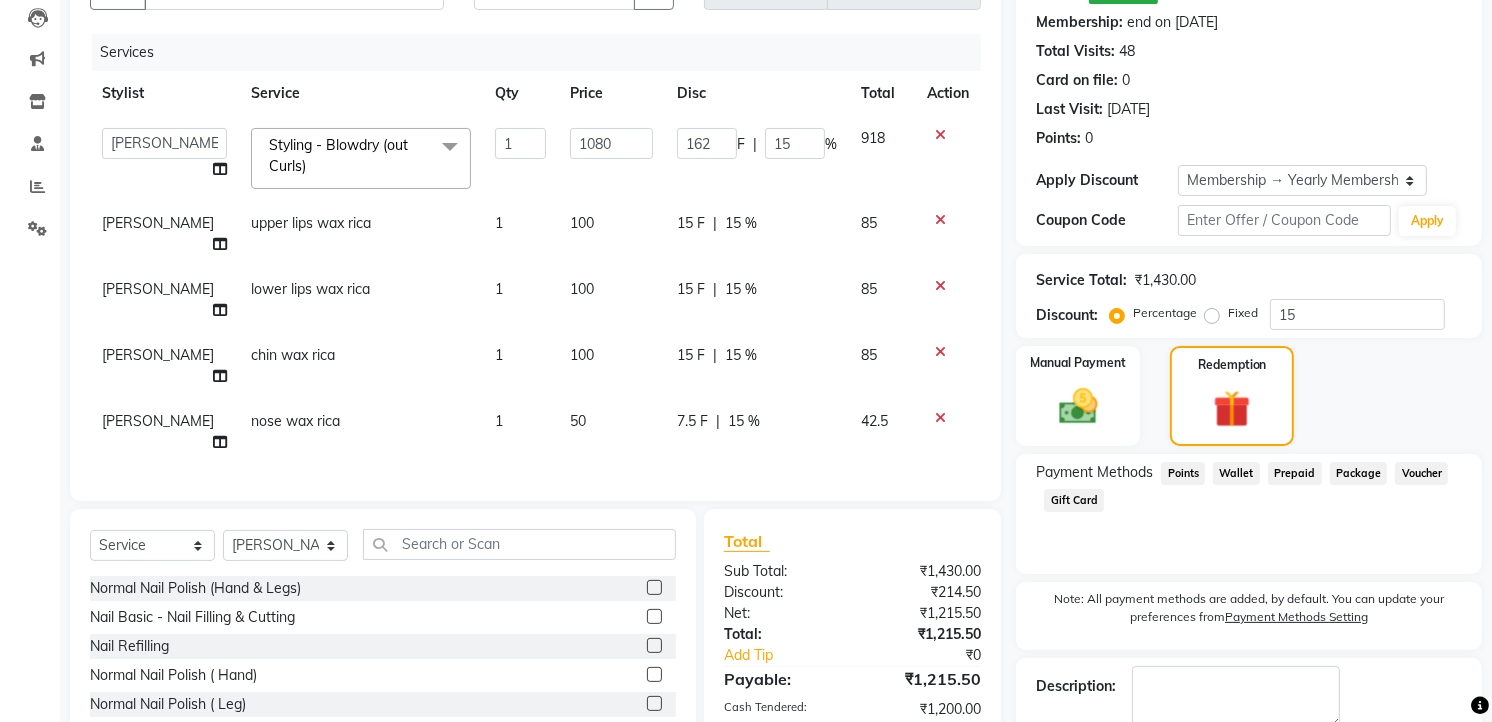 scroll, scrollTop: 324, scrollLeft: 0, axis: vertical 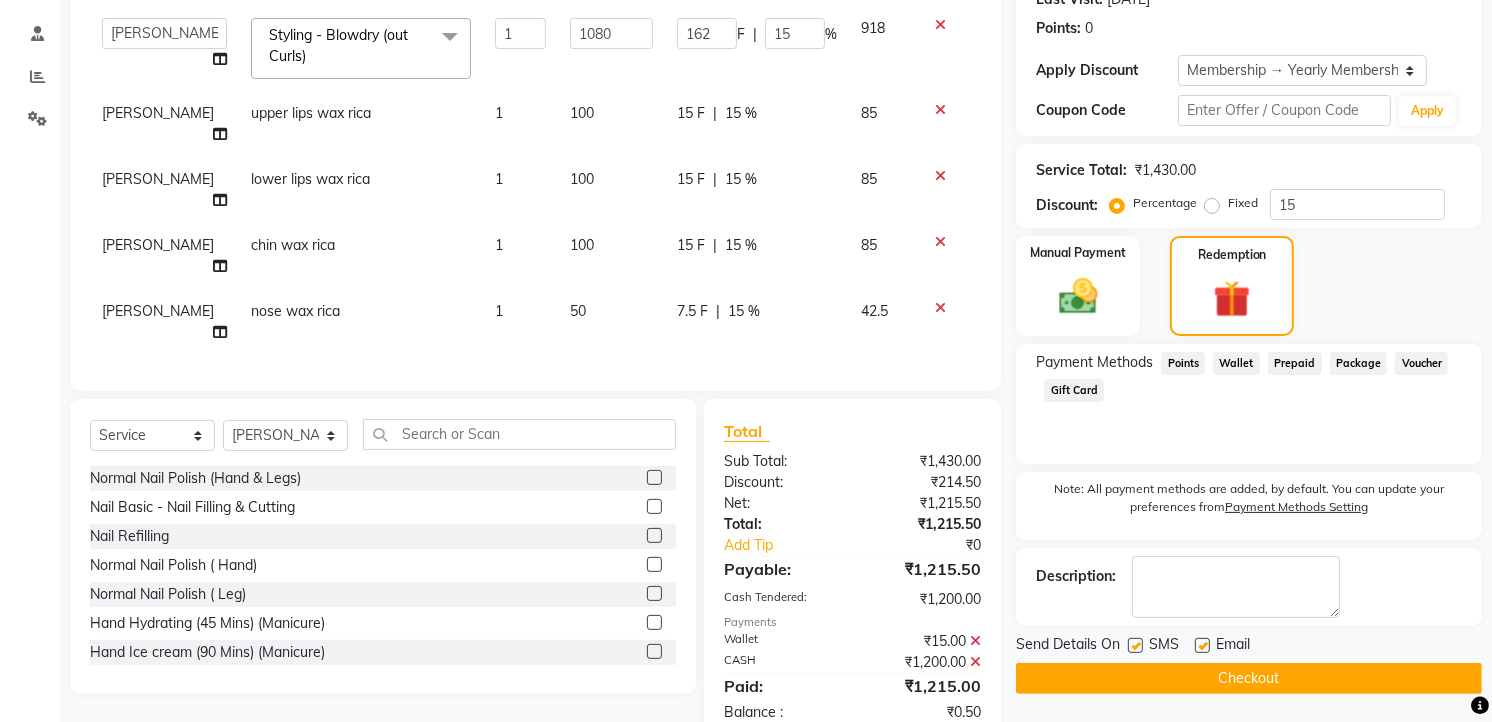 click on "Checkout" 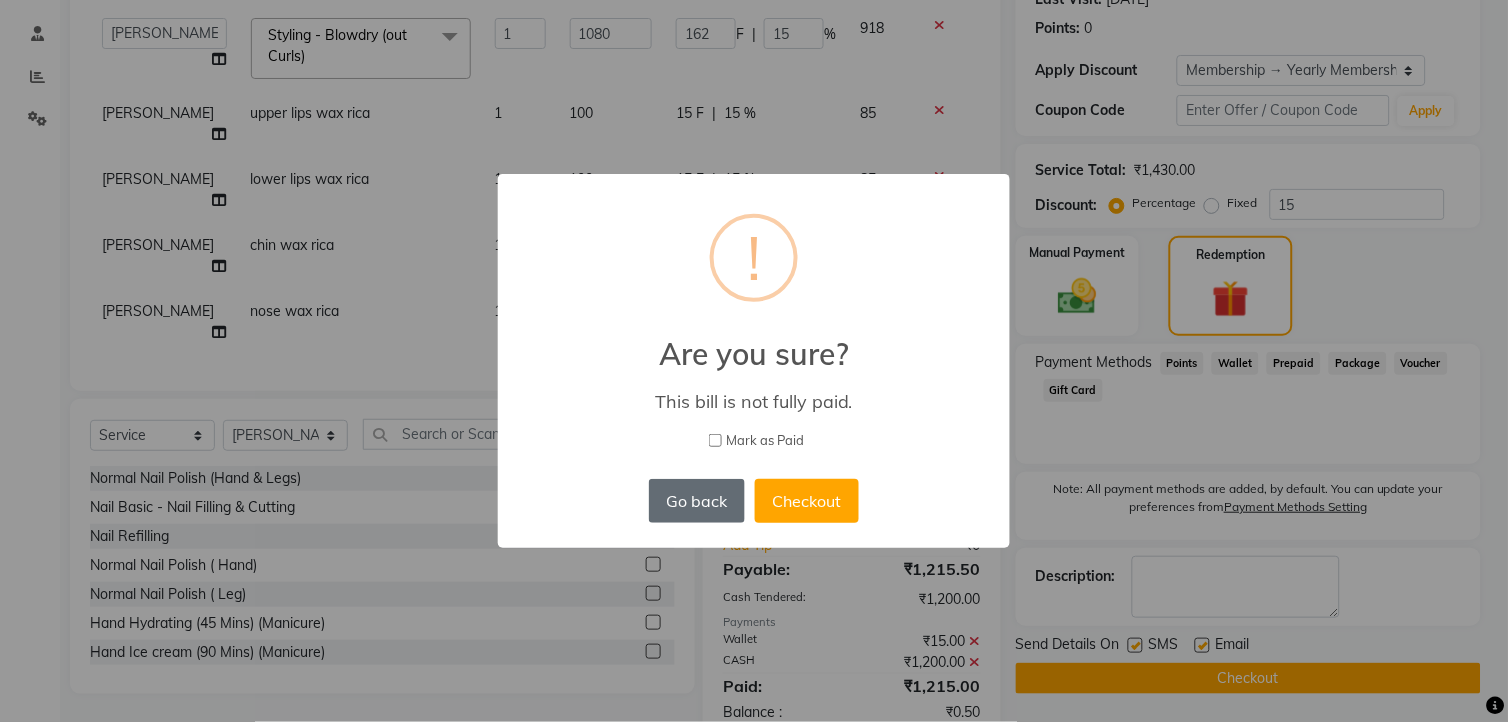 click on "Go back" at bounding box center (697, 501) 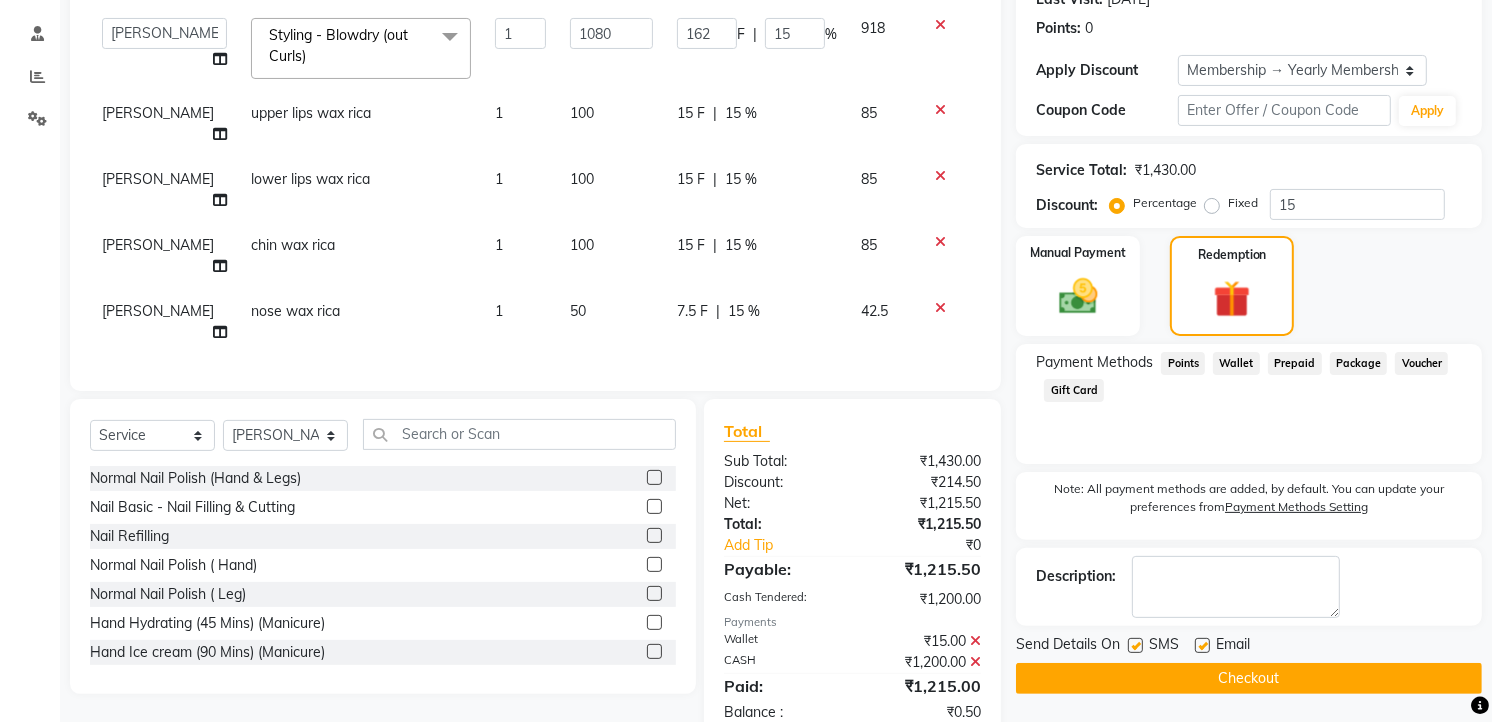click on "Wallet" 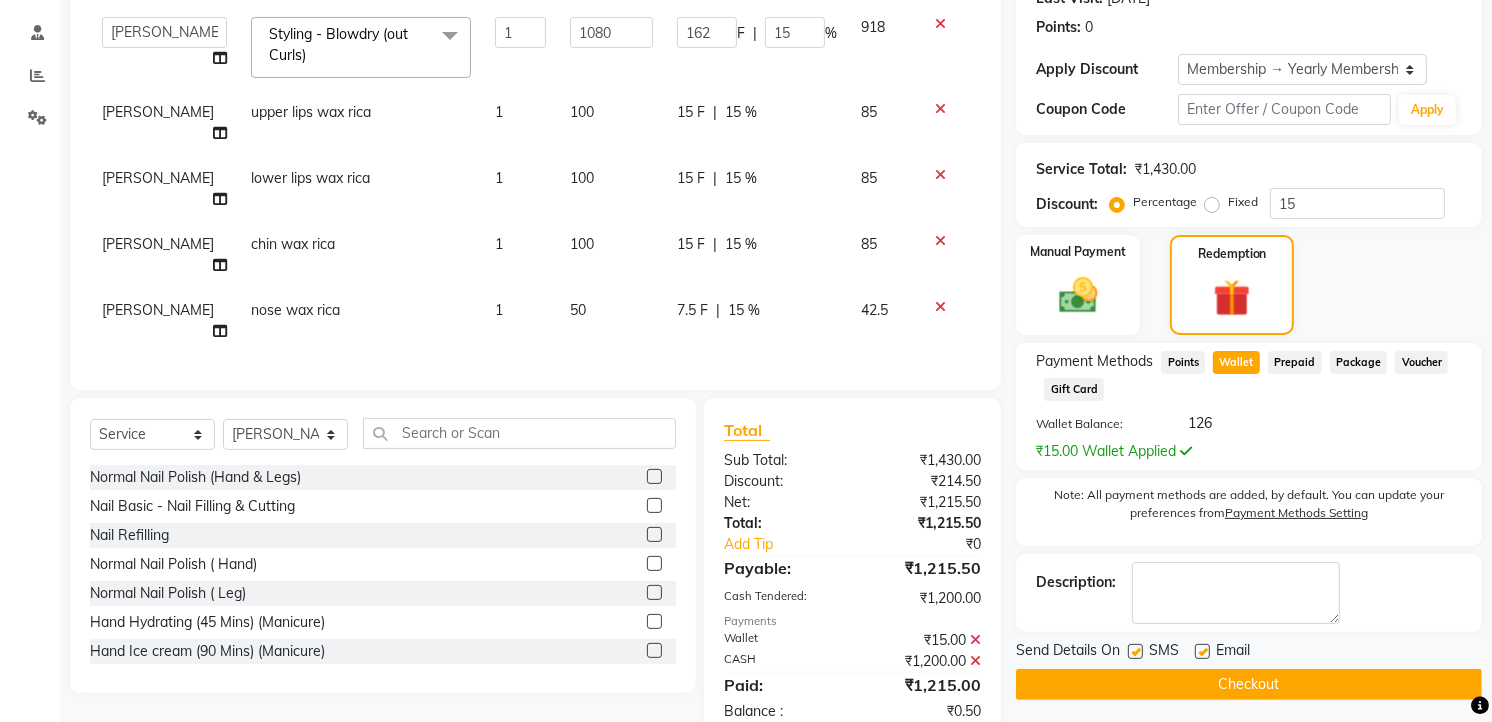 scroll, scrollTop: 332, scrollLeft: 0, axis: vertical 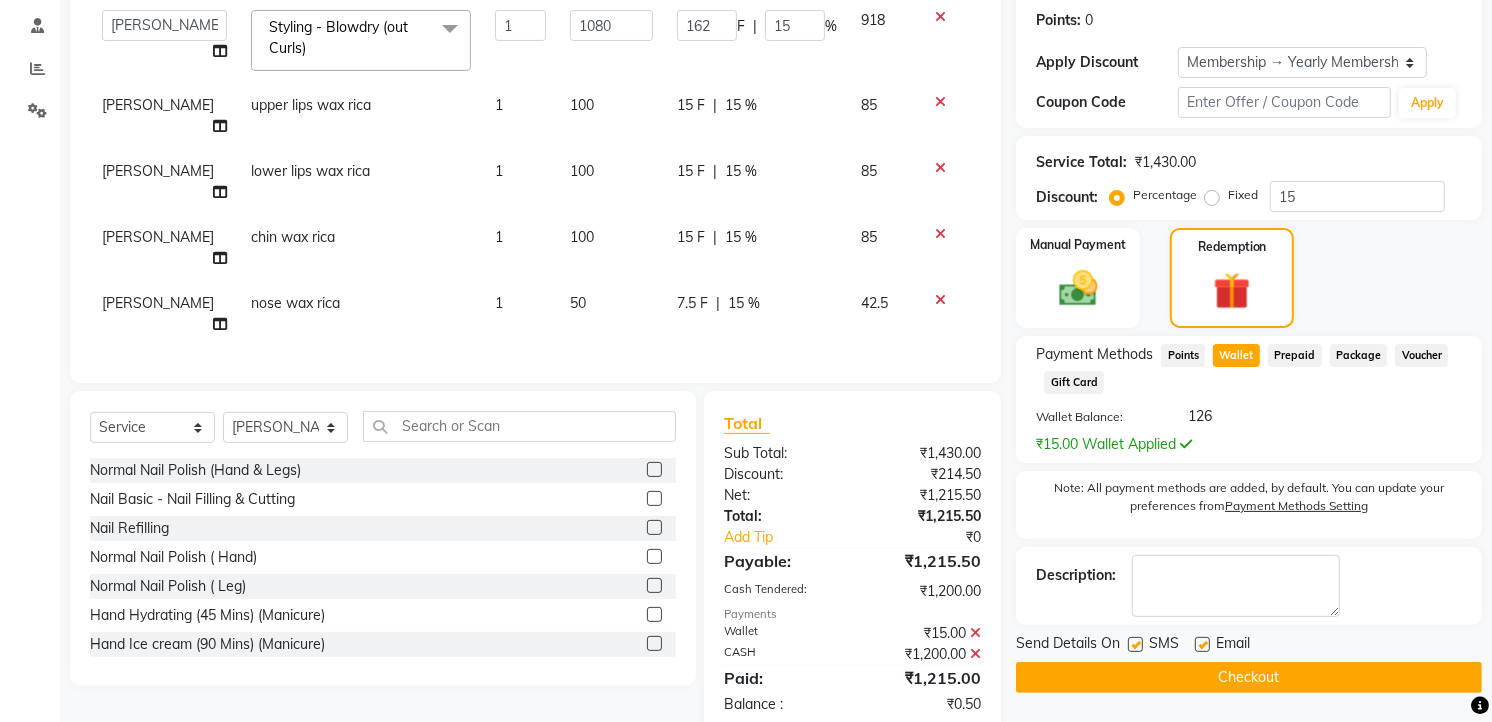 click on "Payment Methods  Points   Wallet   Prepaid   Package   Voucher   Gift Card  Wallet Balance:  126   ₹15.00 Wallet Applied" 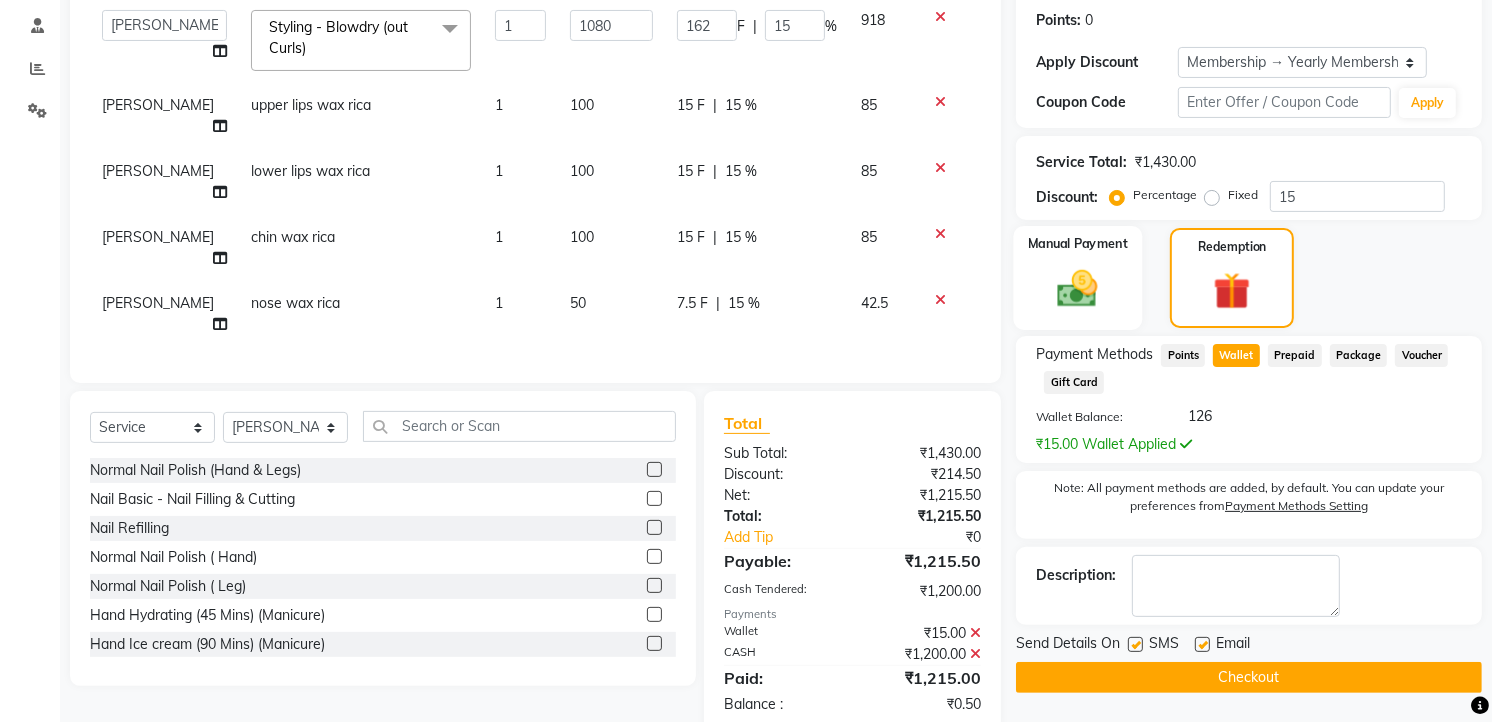 click 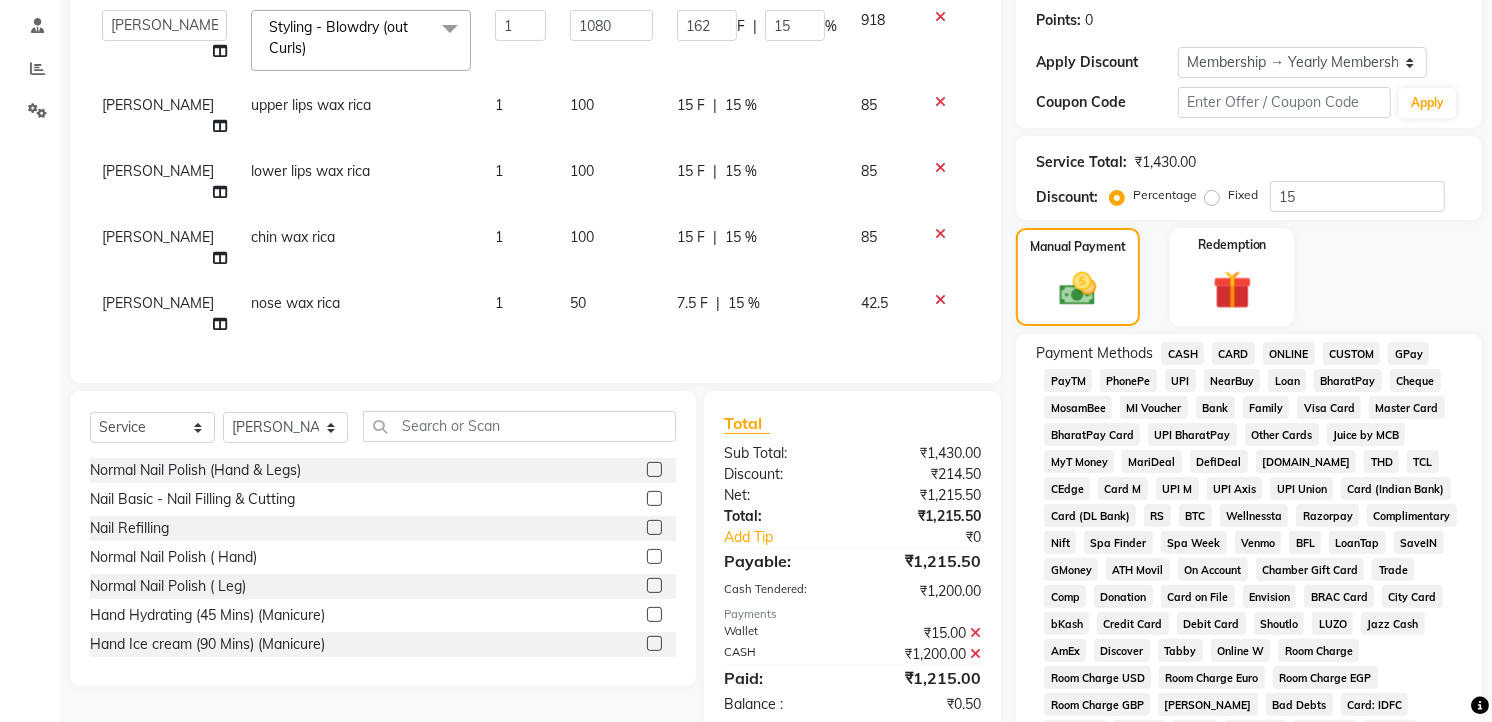click on "CASH" 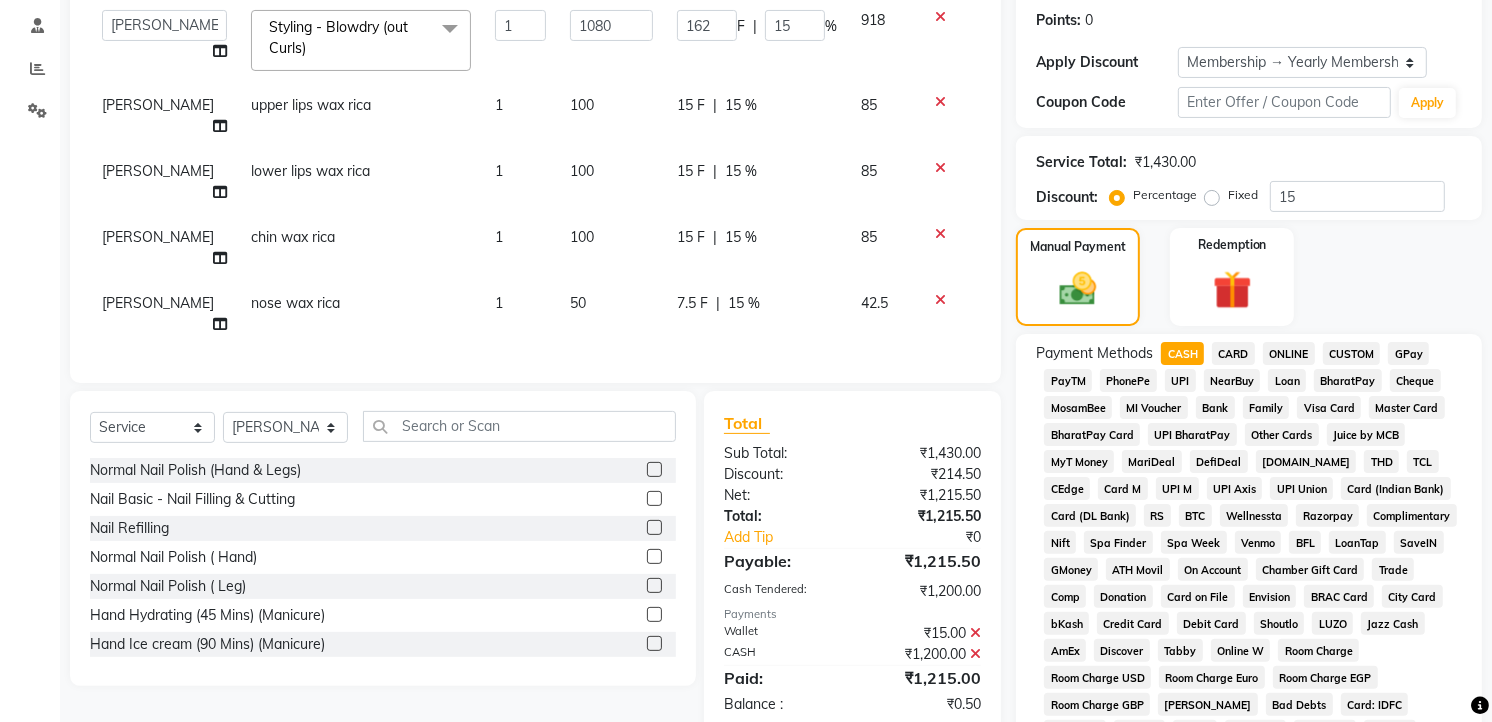 scroll, scrollTop: 776, scrollLeft: 0, axis: vertical 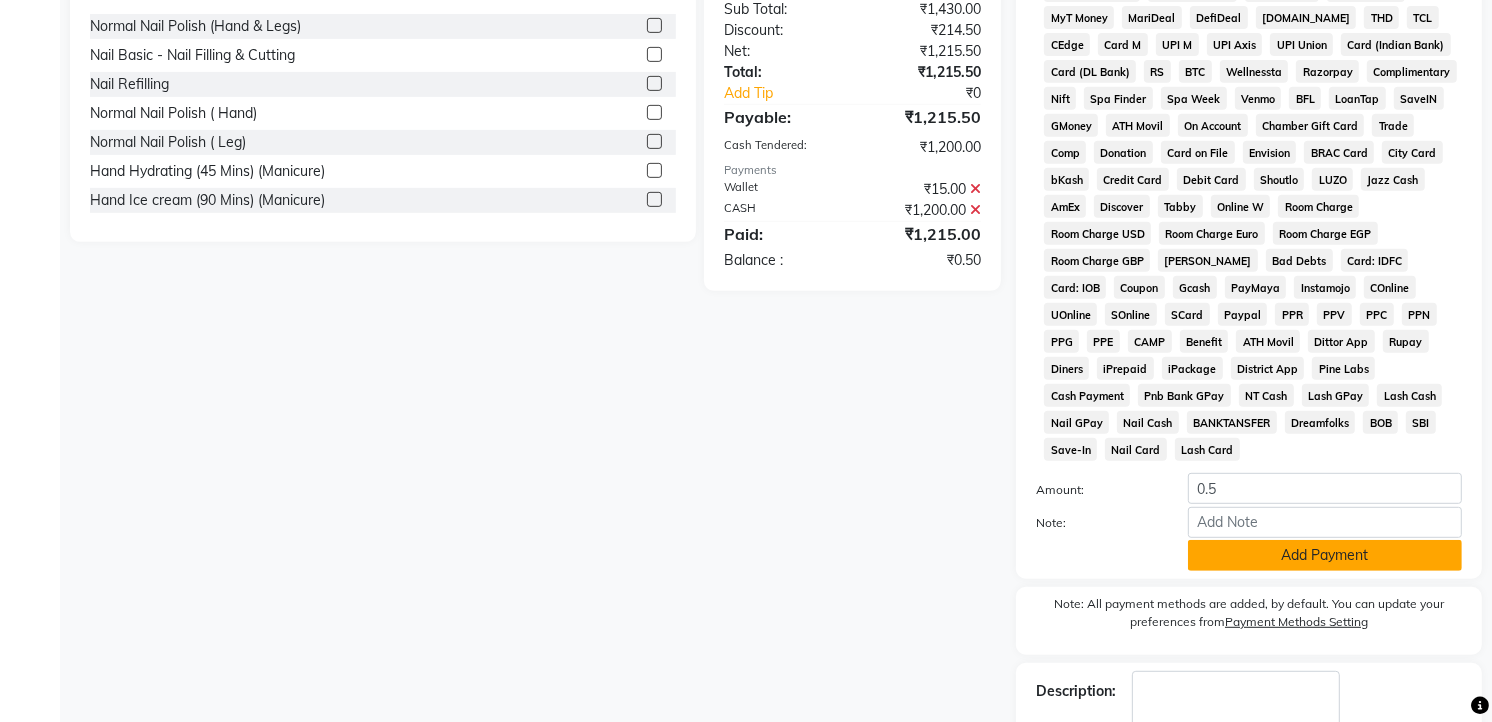 click on "Add Payment" 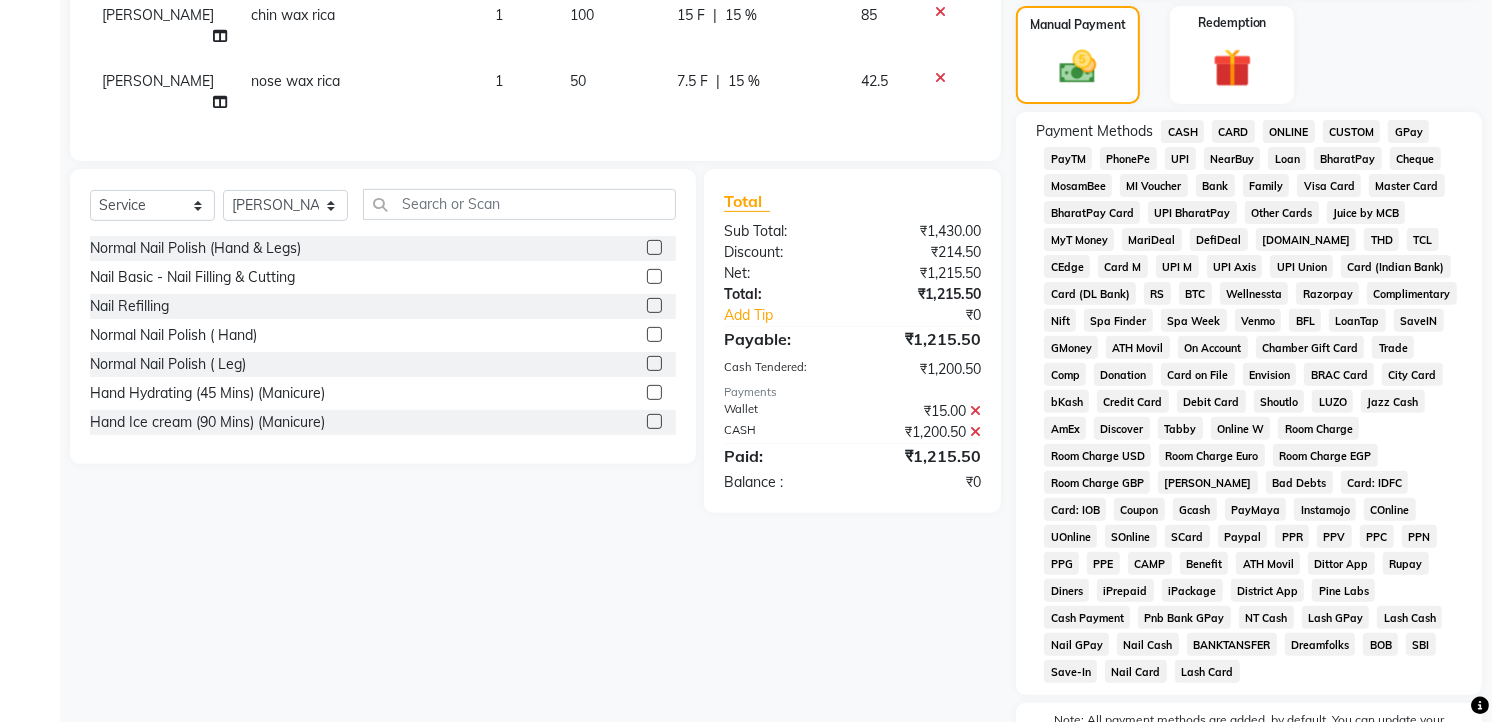 scroll, scrollTop: 792, scrollLeft: 0, axis: vertical 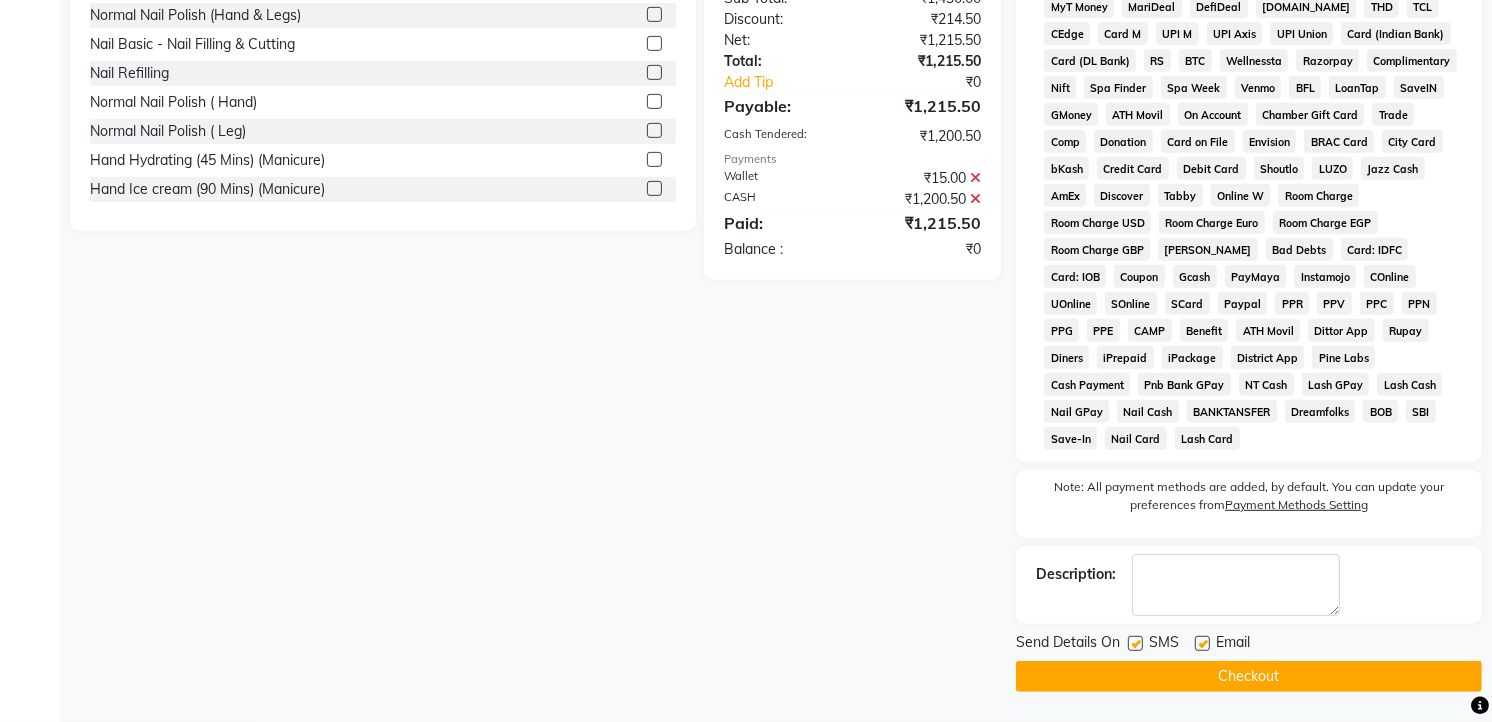 click on "Checkout" 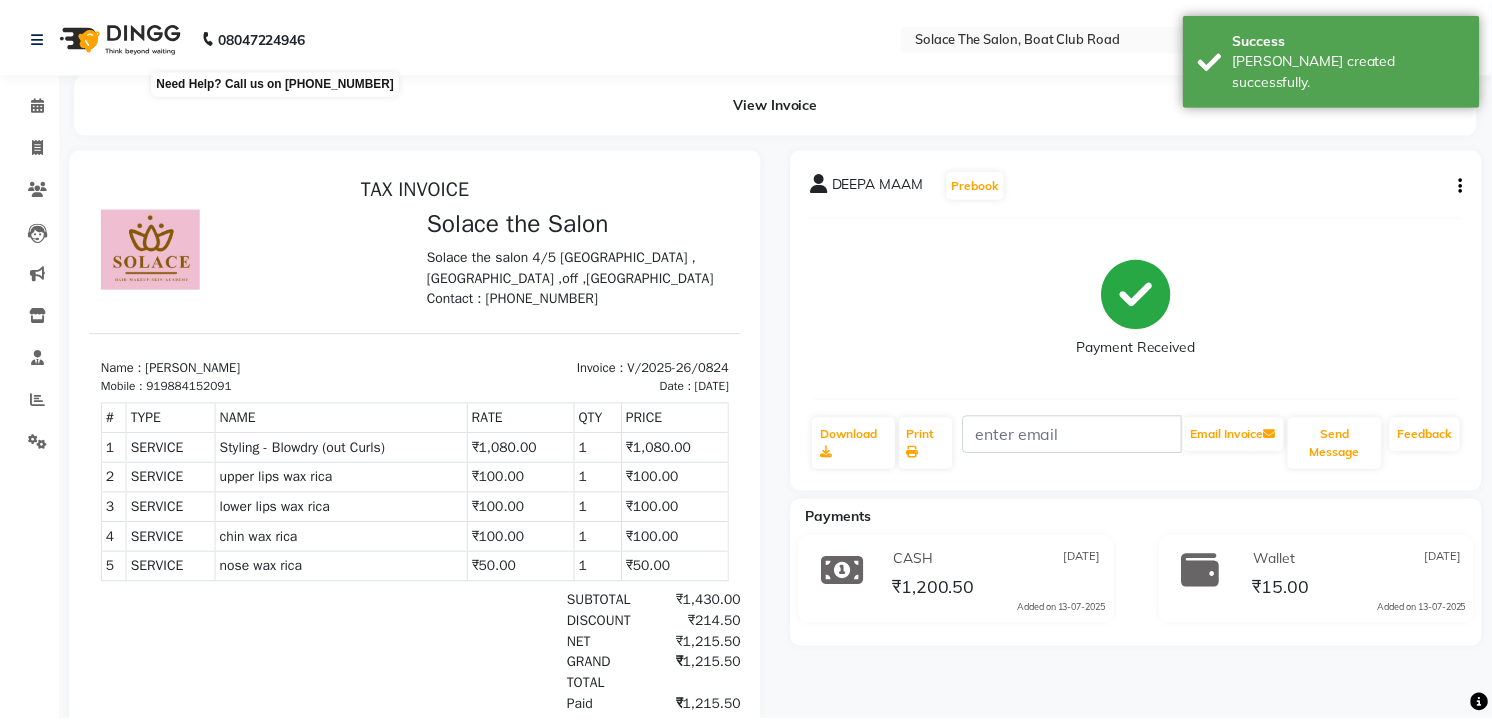scroll, scrollTop: 0, scrollLeft: 0, axis: both 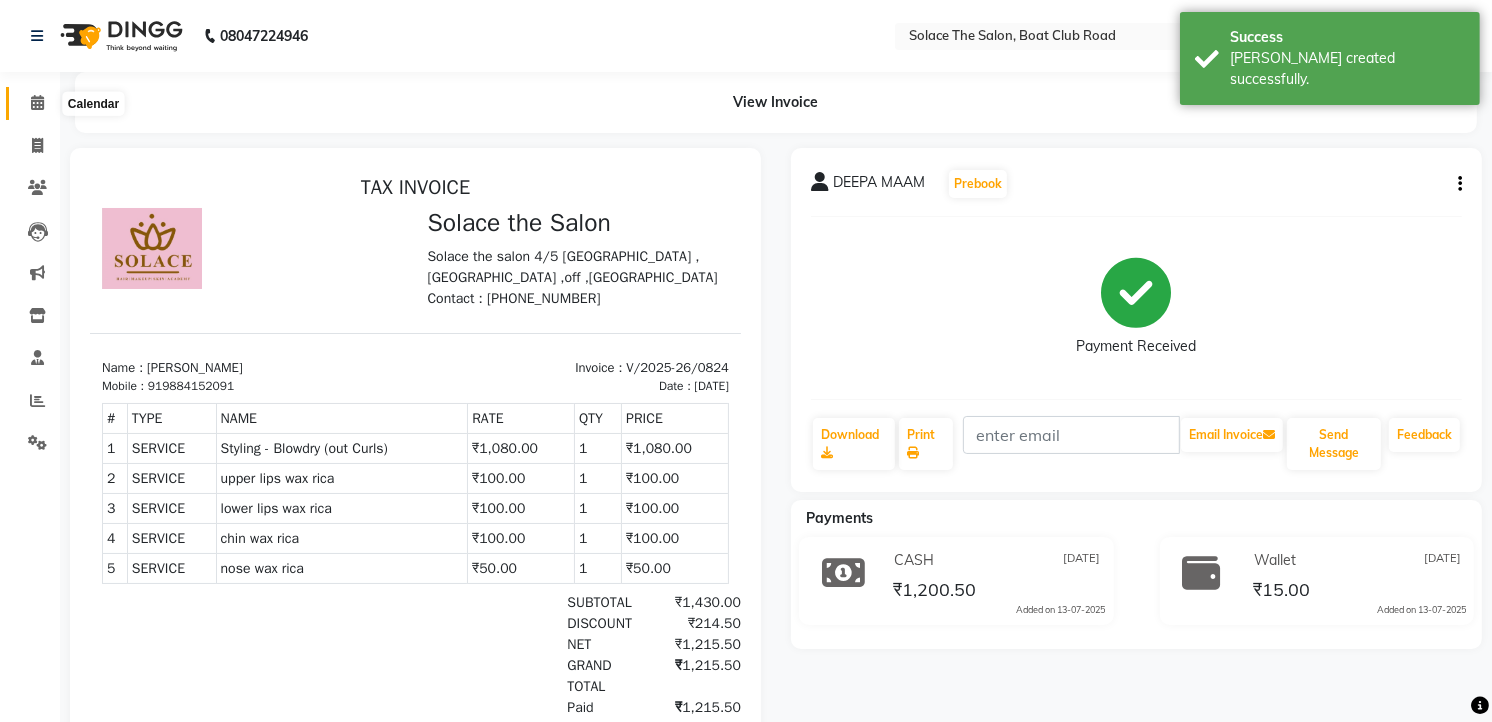 click 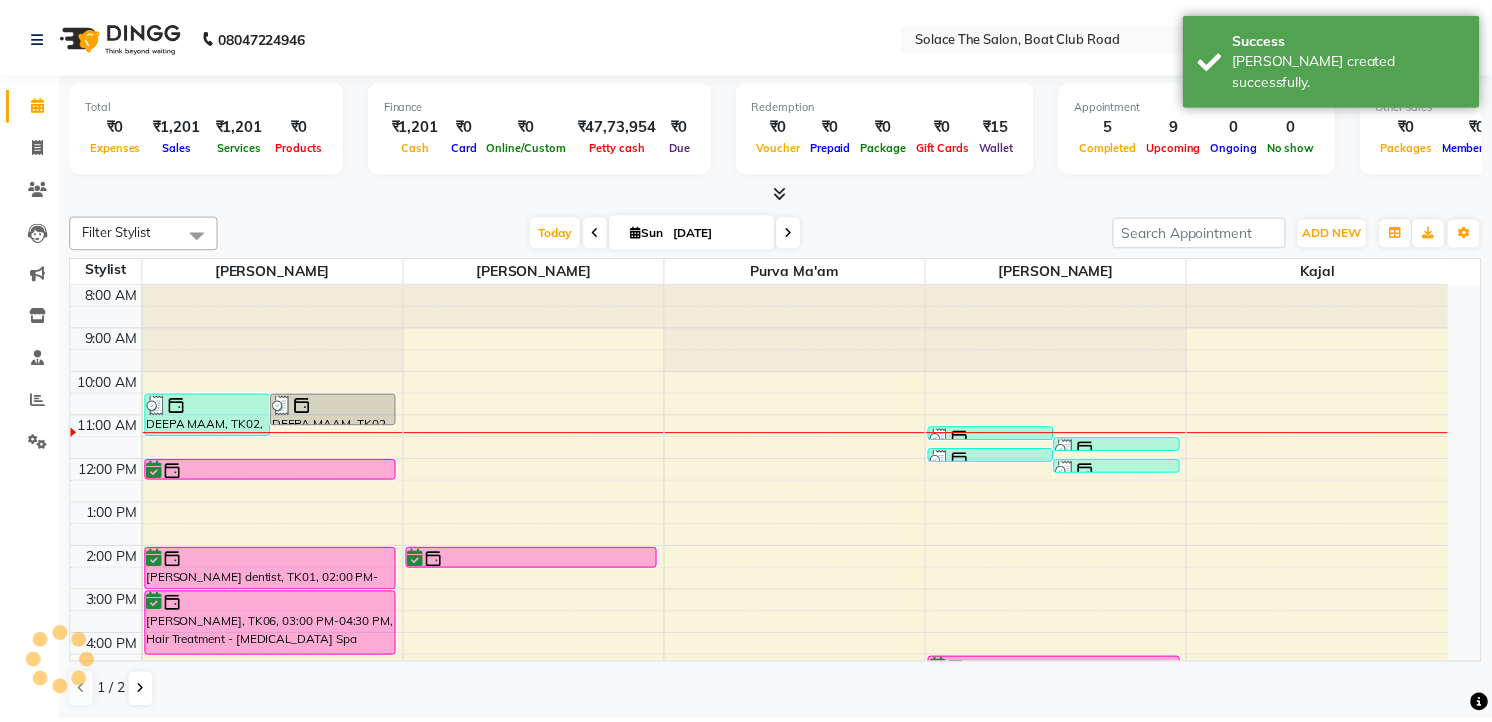 scroll, scrollTop: 0, scrollLeft: 0, axis: both 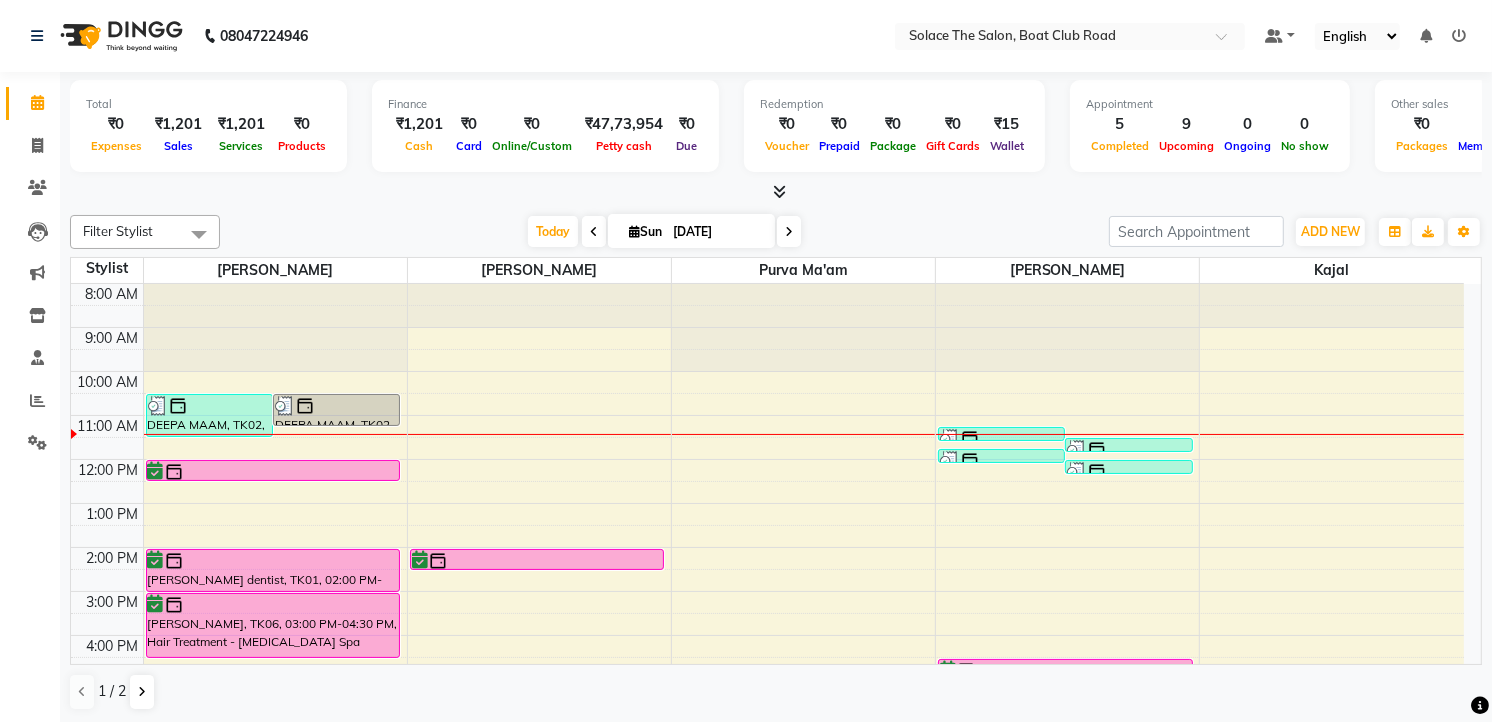 click on "8:00 AM 9:00 AM 10:00 AM 11:00 AM 12:00 PM 1:00 PM 2:00 PM 3:00 PM 4:00 PM 5:00 PM 6:00 PM 7:00 PM 8:00 PM 9:00 PM     DEEPA MAAM, TK02, 10:30 AM-11:30 AM, Styling - Blowdry (out Curls)     DEEPA MAAM, TK02, 10:30 AM-11:15 AM, Styling - Blowdry     [PERSON_NAME] Mam, TK07, 12:00 PM-12:30 PM, Hair Cut - Boy (Master)      [PERSON_NAME] dentist, TK01, 02:00 PM-03:00 PM, Hair Cut - Master ([DEMOGRAPHIC_DATA])     [PERSON_NAME], TK06, 03:00 PM-04:30 PM, Hair Treatment - [MEDICAL_DATA] Spa      [PERSON_NAME], TK03, 06:00 PM-07:00 PM, Hair Cut - Master ([DEMOGRAPHIC_DATA])     [PERSON_NAME] dentist, TK01, 02:00 PM-02:30 PM, Hair wash ([DEMOGRAPHIC_DATA])     DEEPA MAAM, TK02, 11:15 AM-11:25 AM, upper lips wax rica     DEEPA MAAM, TK02, 11:30 AM-11:40 AM, lower lips wax rica     DEEPA MAAM, TK02, 11:45 AM-11:55 AM, chin wax rica     DEEPA MAAM, TK02, 12:00 PM-12:15 PM, [GEOGRAPHIC_DATA],lower lips wax rica,chin wax rica,nose wax rica     [PERSON_NAME], TK06, 04:30 PM-05:00 PM, Foot massage     gul maam, TK04, 05:30 PM-06:15 PM,  Foot - Hydrating (45 Mins) (Pedicure)" at bounding box center (767, 591) 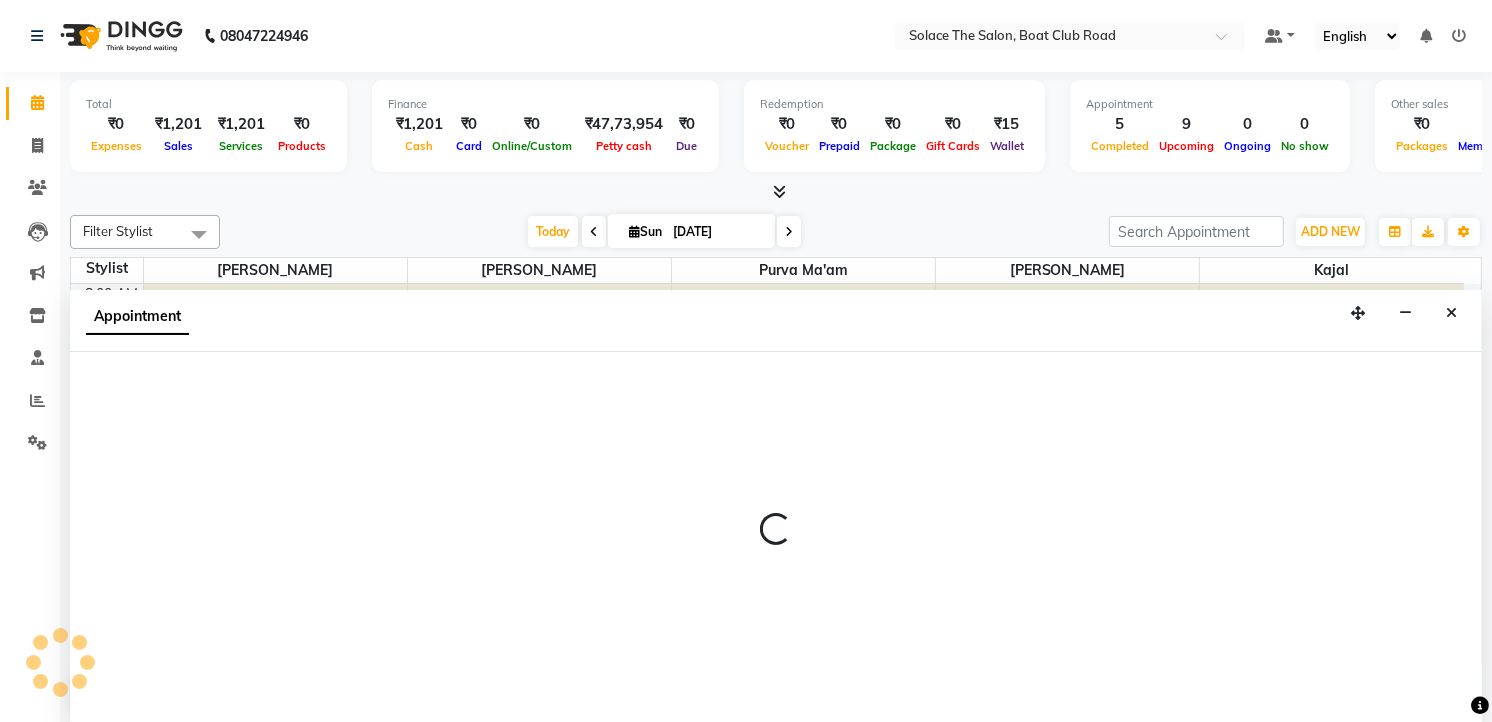 select on "9749" 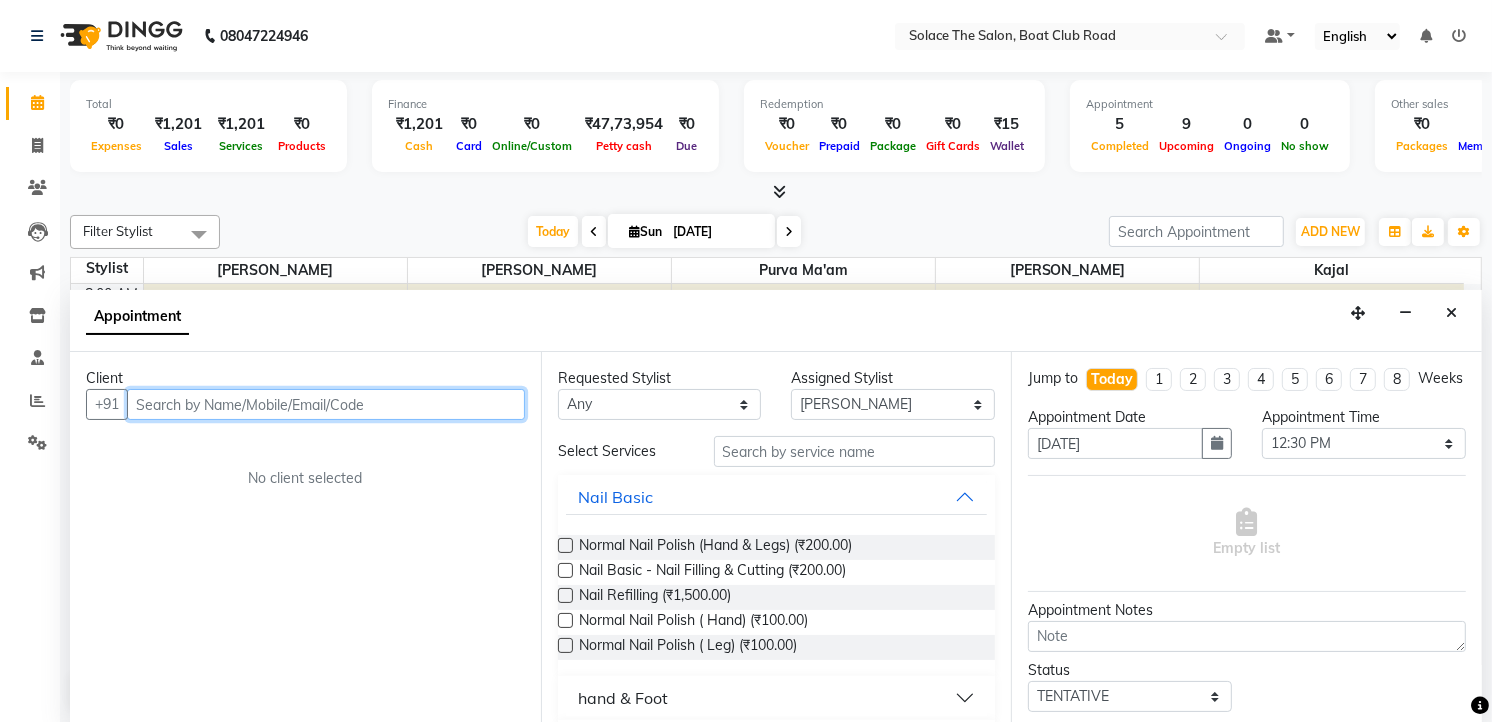 scroll, scrollTop: 1, scrollLeft: 0, axis: vertical 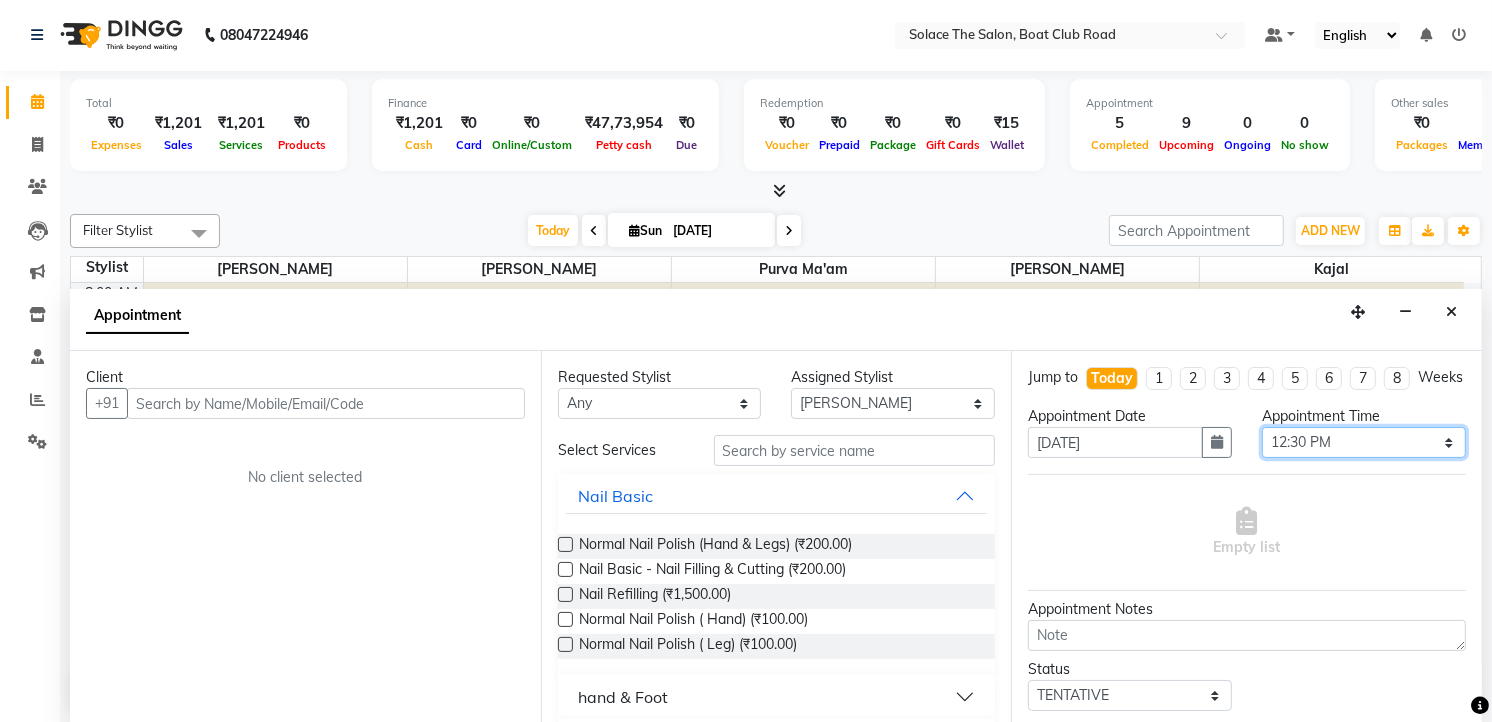 click on "Select 09:00 AM 09:15 AM 09:30 AM 09:45 AM 10:00 AM 10:15 AM 10:30 AM 10:45 AM 11:00 AM 11:15 AM 11:30 AM 11:45 AM 12:00 PM 12:15 PM 12:30 PM 12:45 PM 01:00 PM 01:15 PM 01:30 PM 01:45 PM 02:00 PM 02:15 PM 02:30 PM 02:45 PM 03:00 PM 03:15 PM 03:30 PM 03:45 PM 04:00 PM 04:15 PM 04:30 PM 04:45 PM 05:00 PM 05:15 PM 05:30 PM 05:45 PM 06:00 PM 06:15 PM 06:30 PM 06:45 PM 07:00 PM 07:15 PM 07:30 PM 07:45 PM 08:00 PM 08:15 PM 08:30 PM 08:45 PM 09:00 PM" at bounding box center (1364, 442) 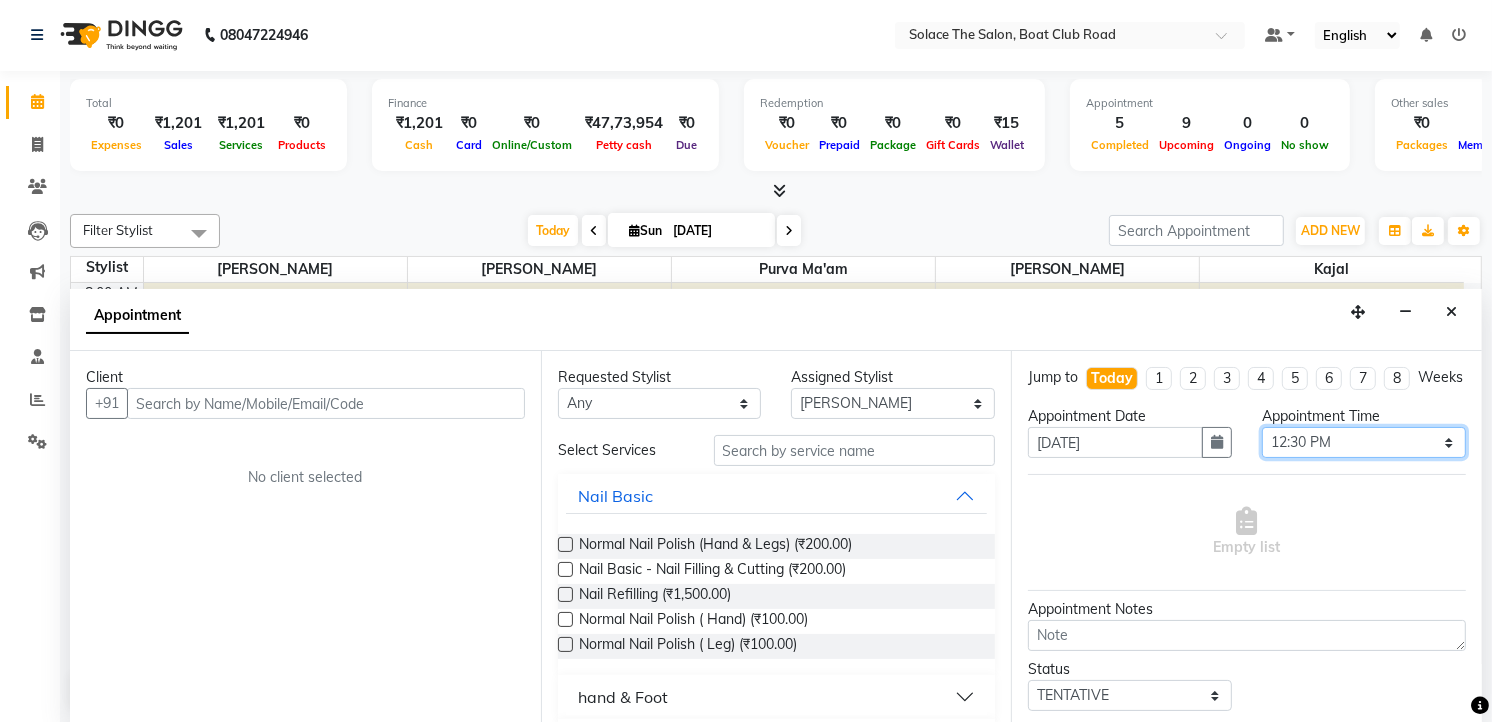 select on "720" 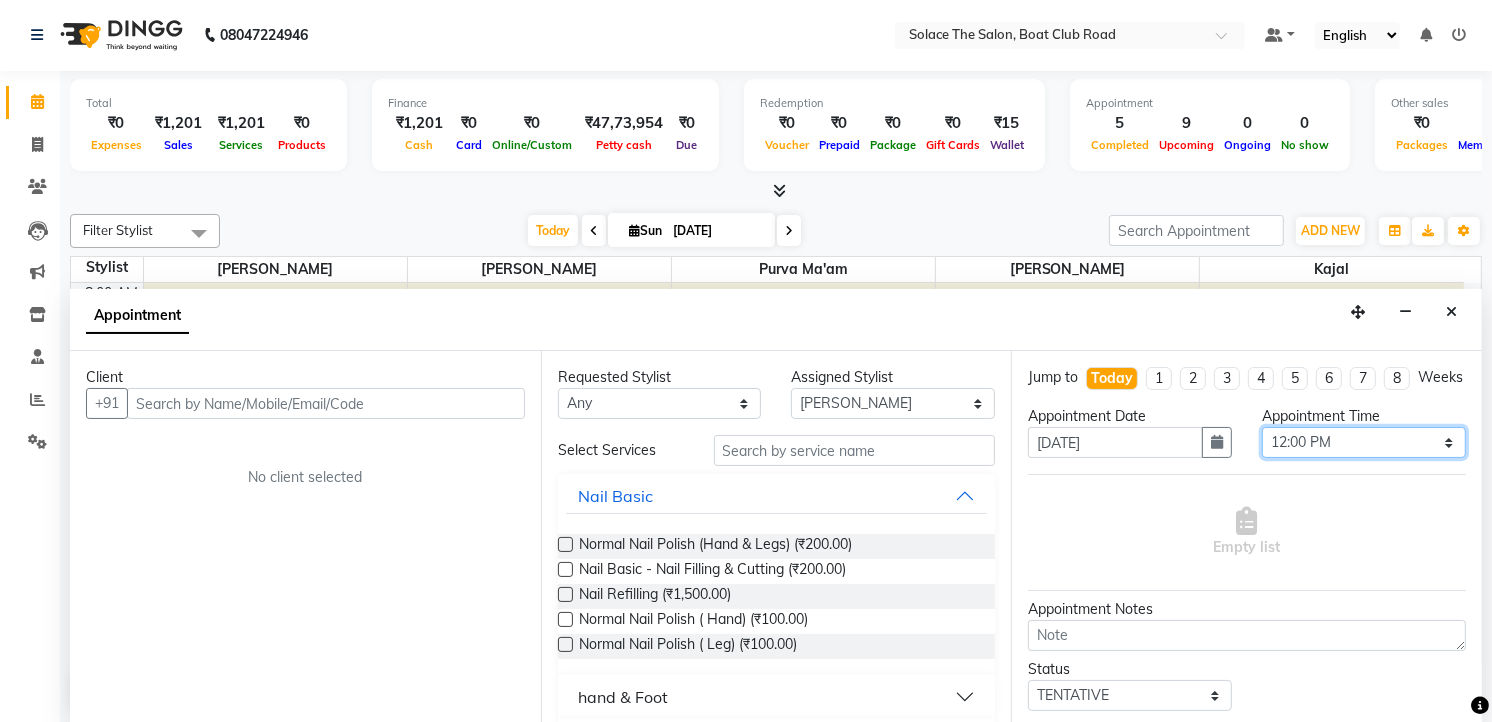 click on "Select 09:00 AM 09:15 AM 09:30 AM 09:45 AM 10:00 AM 10:15 AM 10:30 AM 10:45 AM 11:00 AM 11:15 AM 11:30 AM 11:45 AM 12:00 PM 12:15 PM 12:30 PM 12:45 PM 01:00 PM 01:15 PM 01:30 PM 01:45 PM 02:00 PM 02:15 PM 02:30 PM 02:45 PM 03:00 PM 03:15 PM 03:30 PM 03:45 PM 04:00 PM 04:15 PM 04:30 PM 04:45 PM 05:00 PM 05:15 PM 05:30 PM 05:45 PM 06:00 PM 06:15 PM 06:30 PM 06:45 PM 07:00 PM 07:15 PM 07:30 PM 07:45 PM 08:00 PM 08:15 PM 08:30 PM 08:45 PM 09:00 PM" at bounding box center (1364, 442) 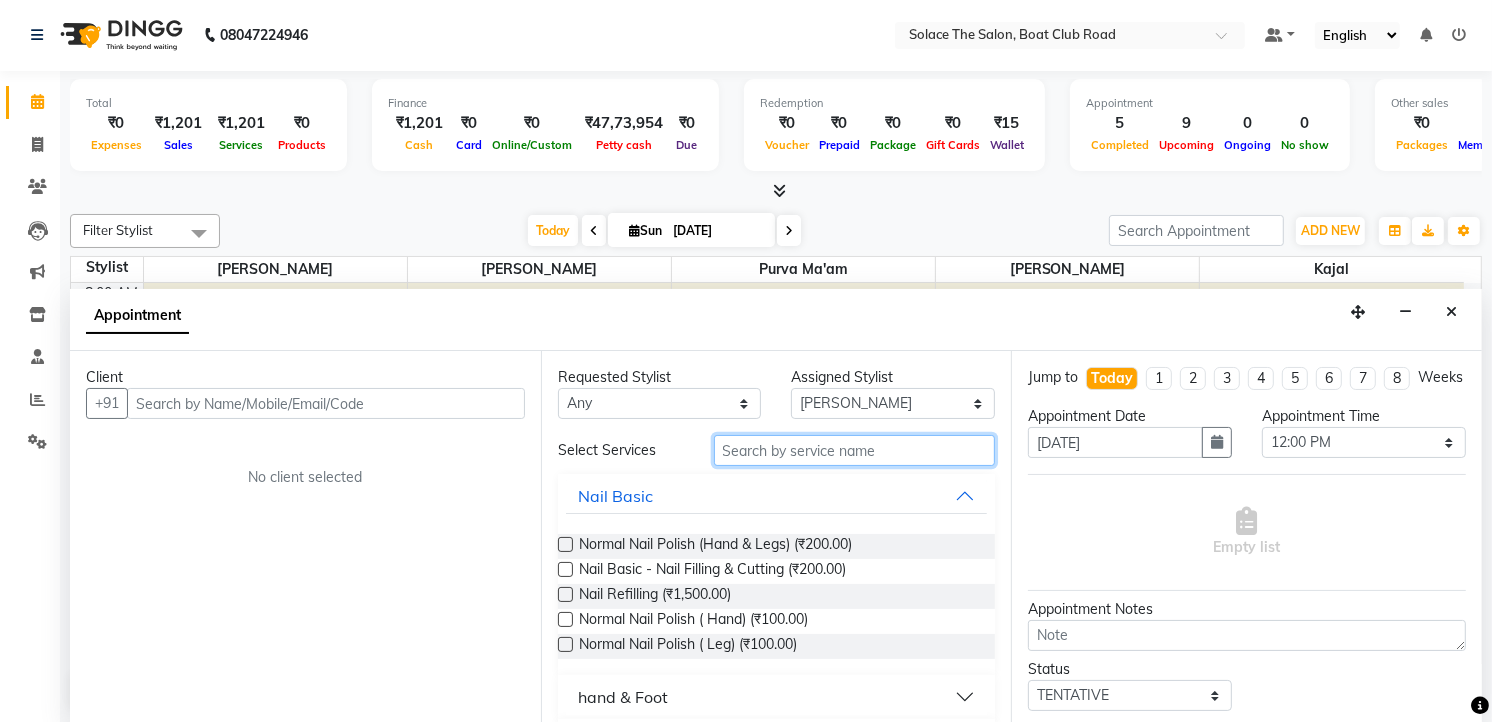 click at bounding box center (855, 450) 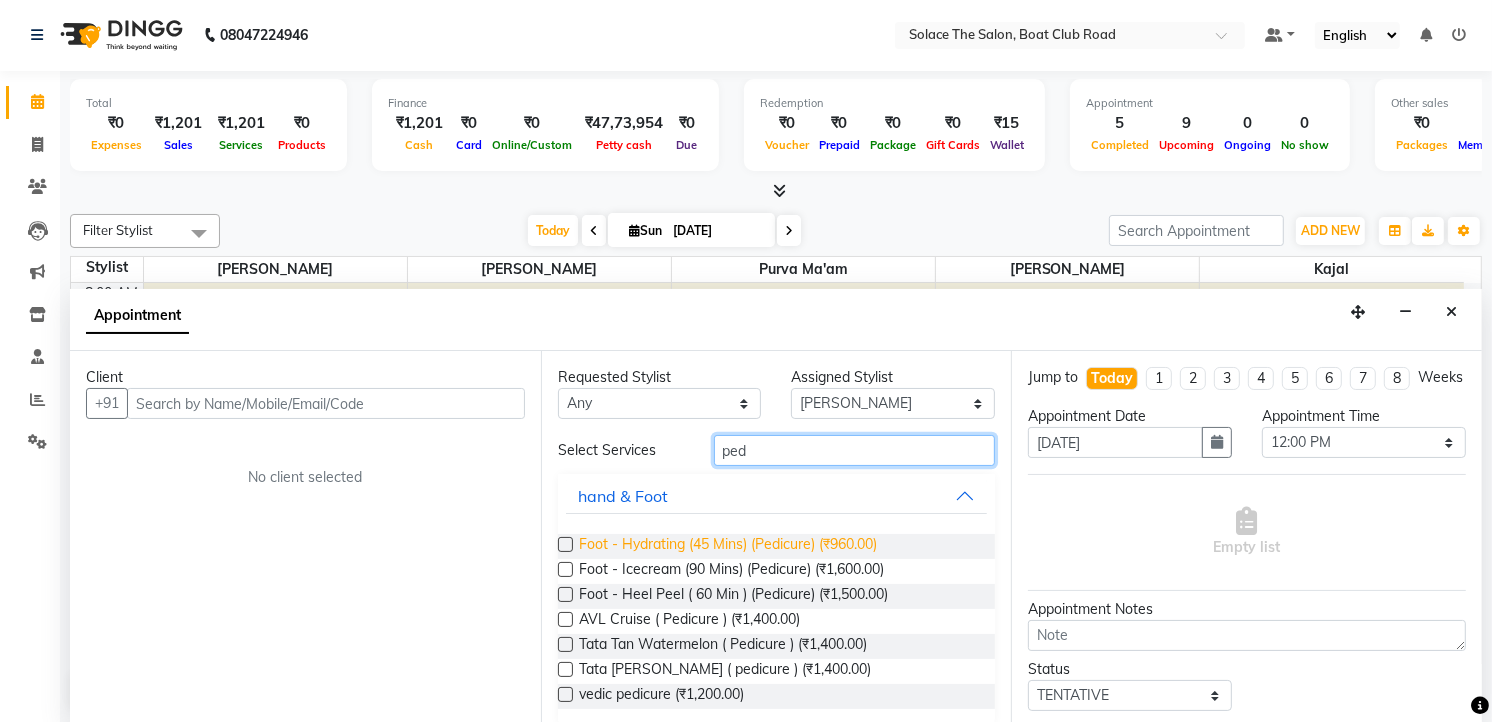 type on "ped" 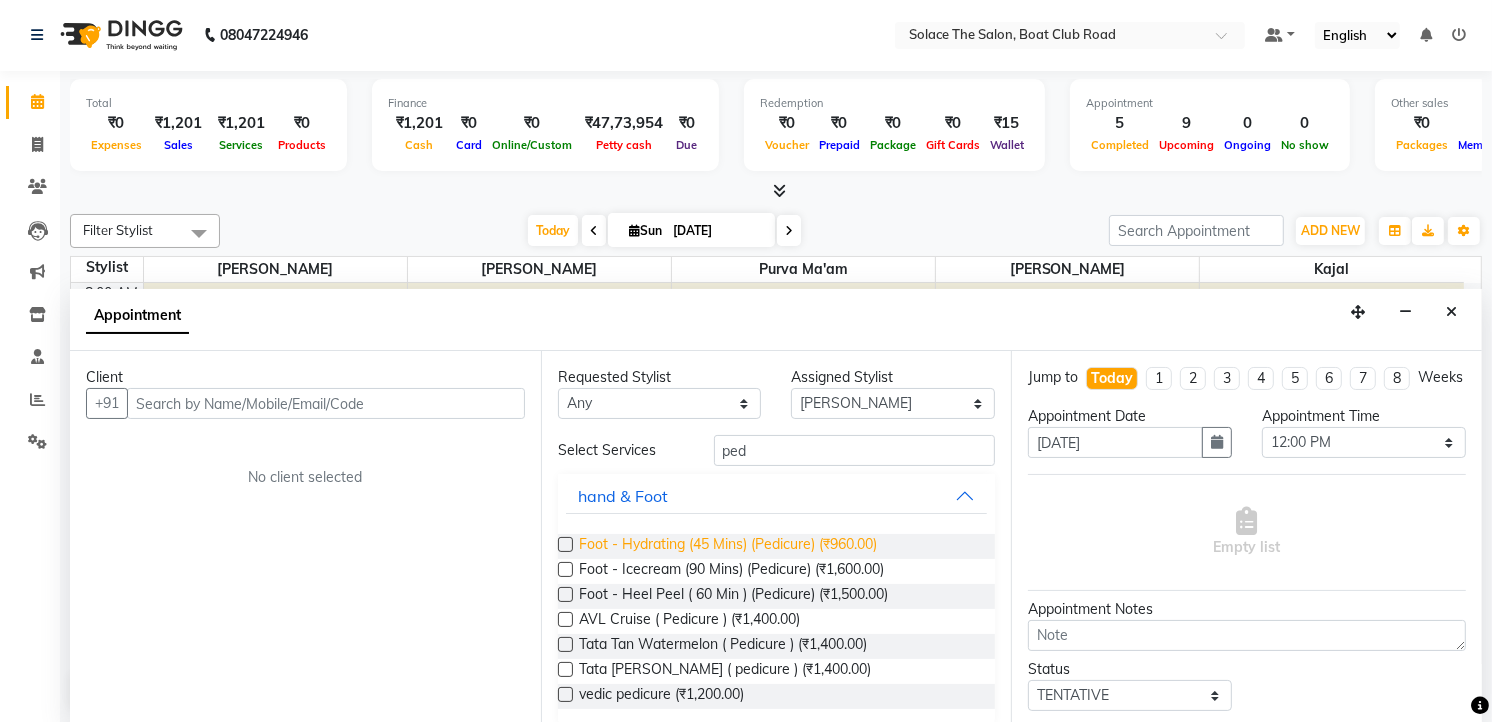 click on "Foot - Hydrating (45 Mins) (Pedicure) (₹960.00)" at bounding box center (728, 546) 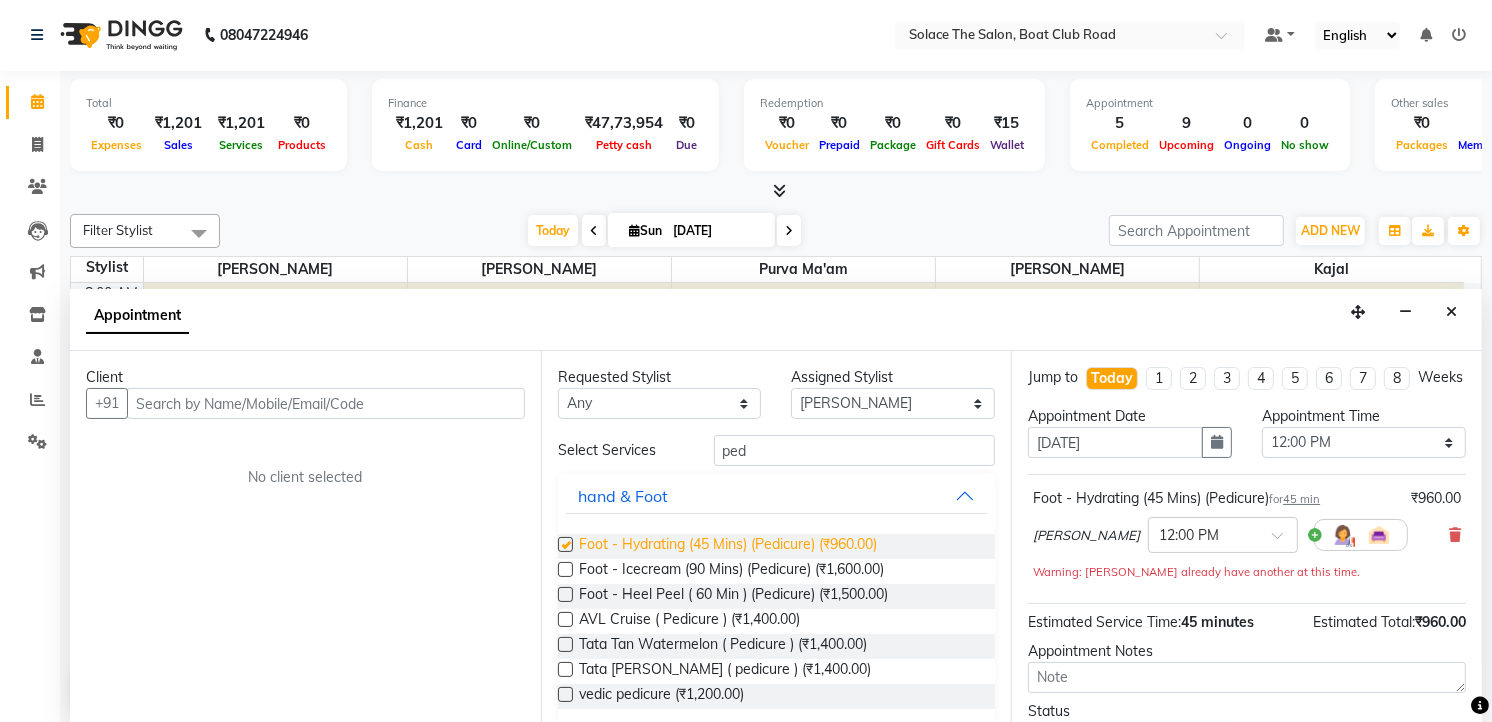 checkbox on "false" 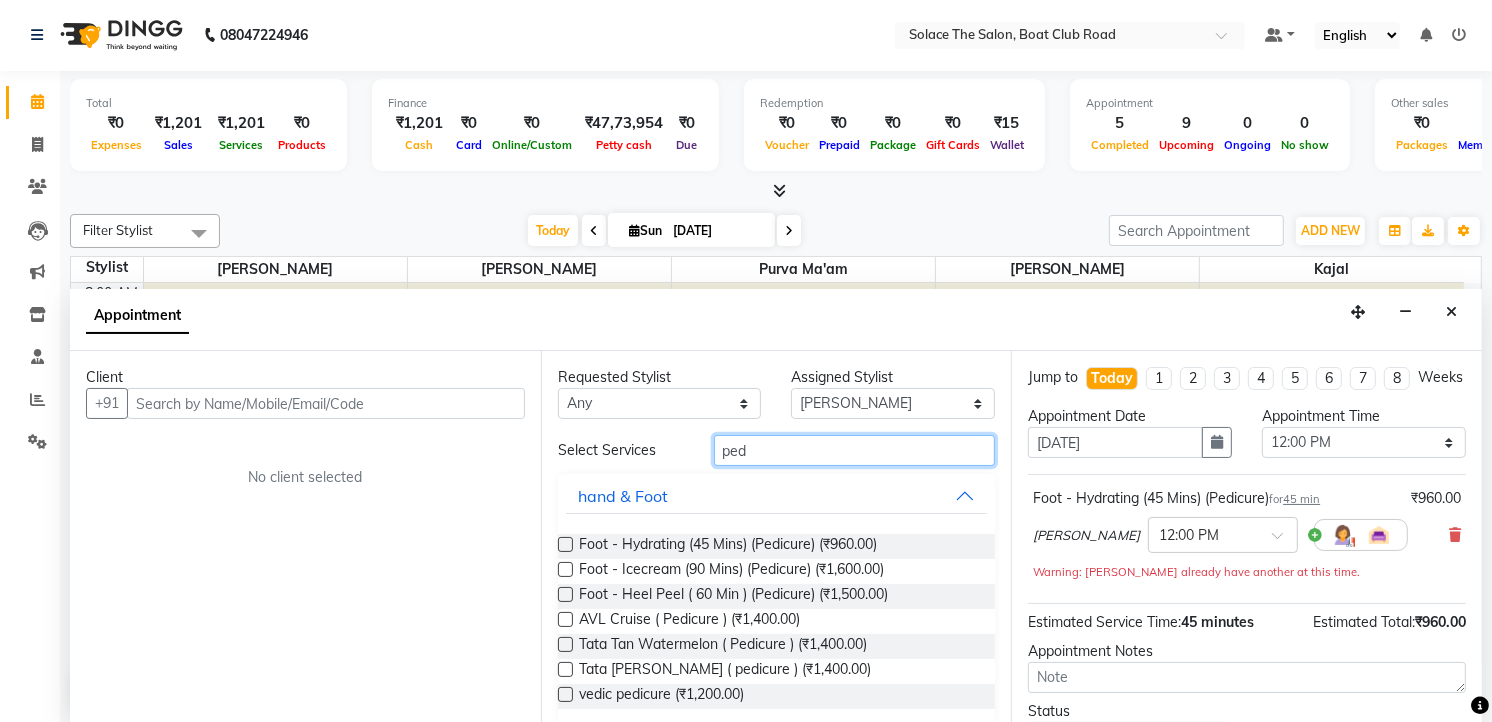 click on "ped" at bounding box center (855, 450) 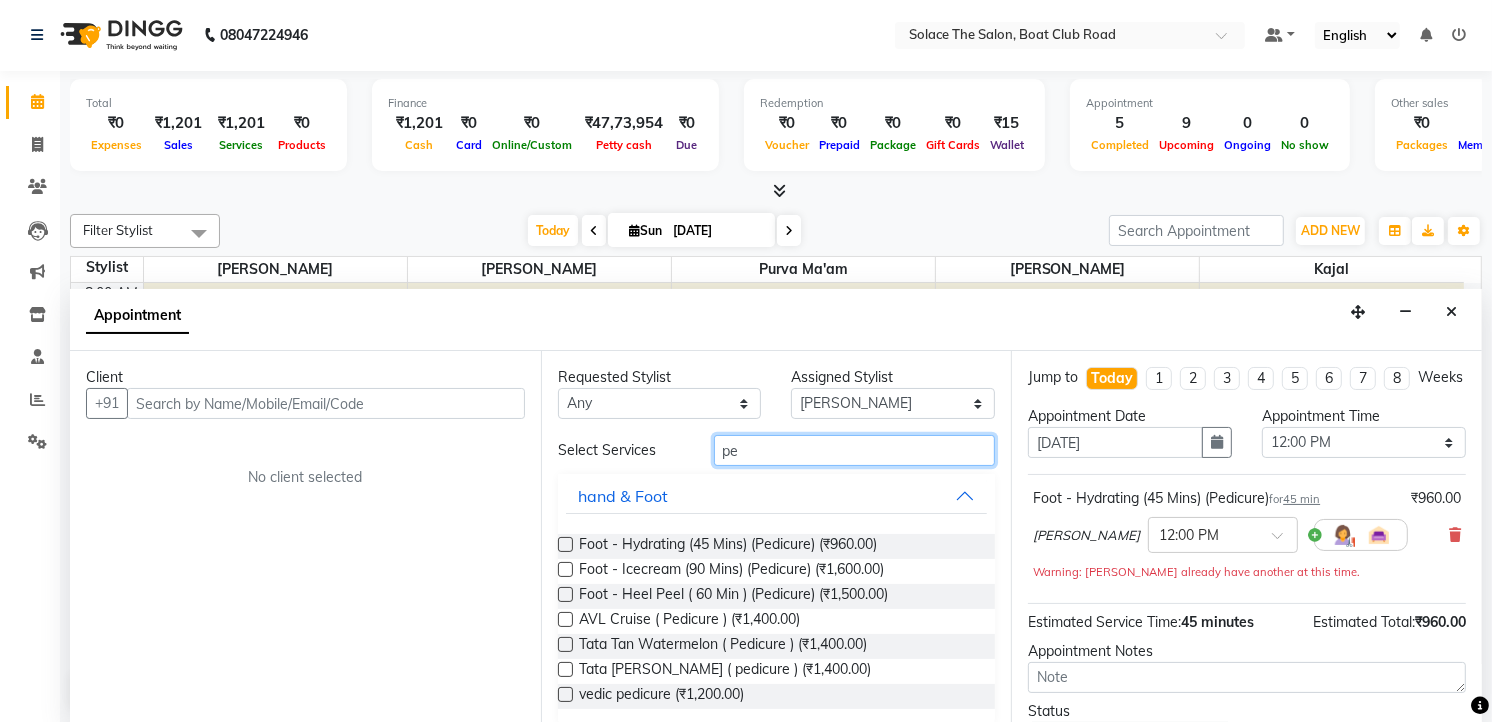 type on "p" 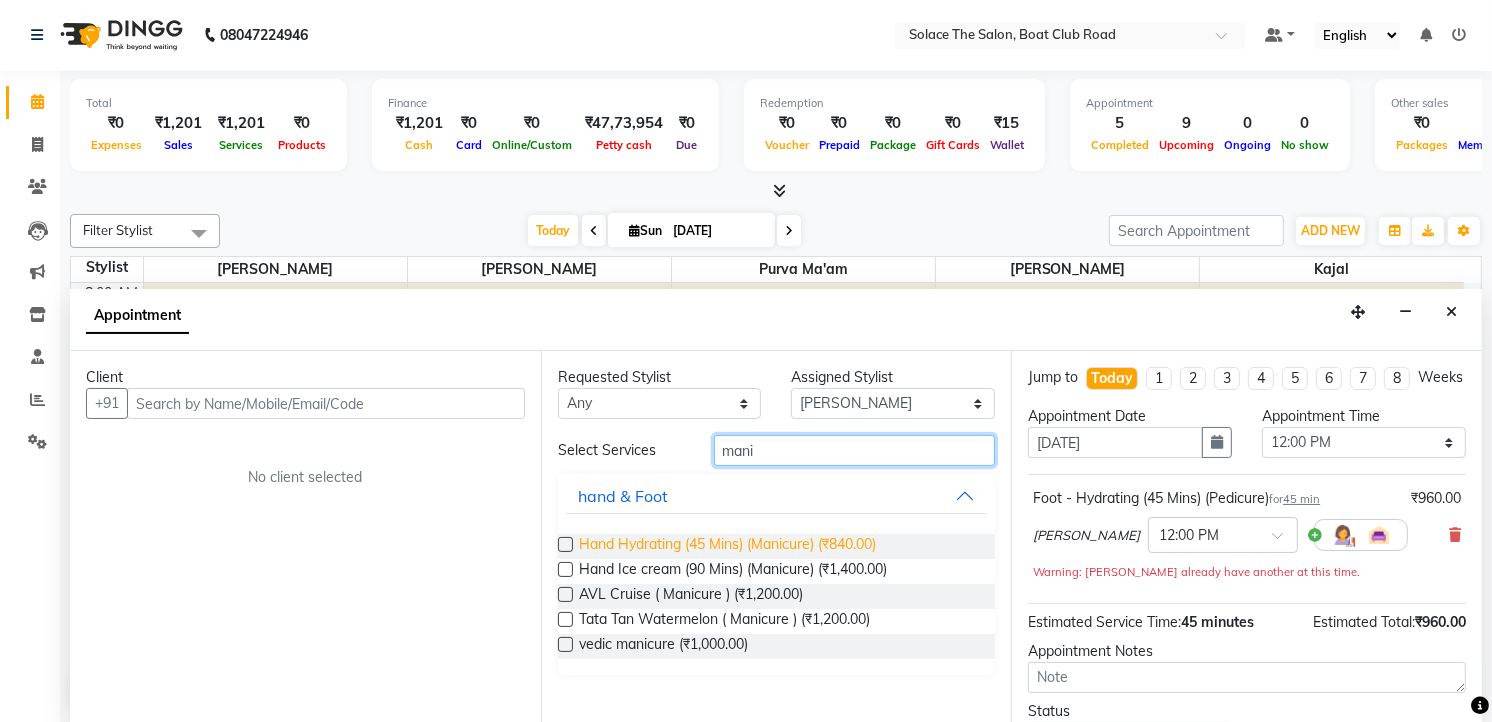 type on "mani" 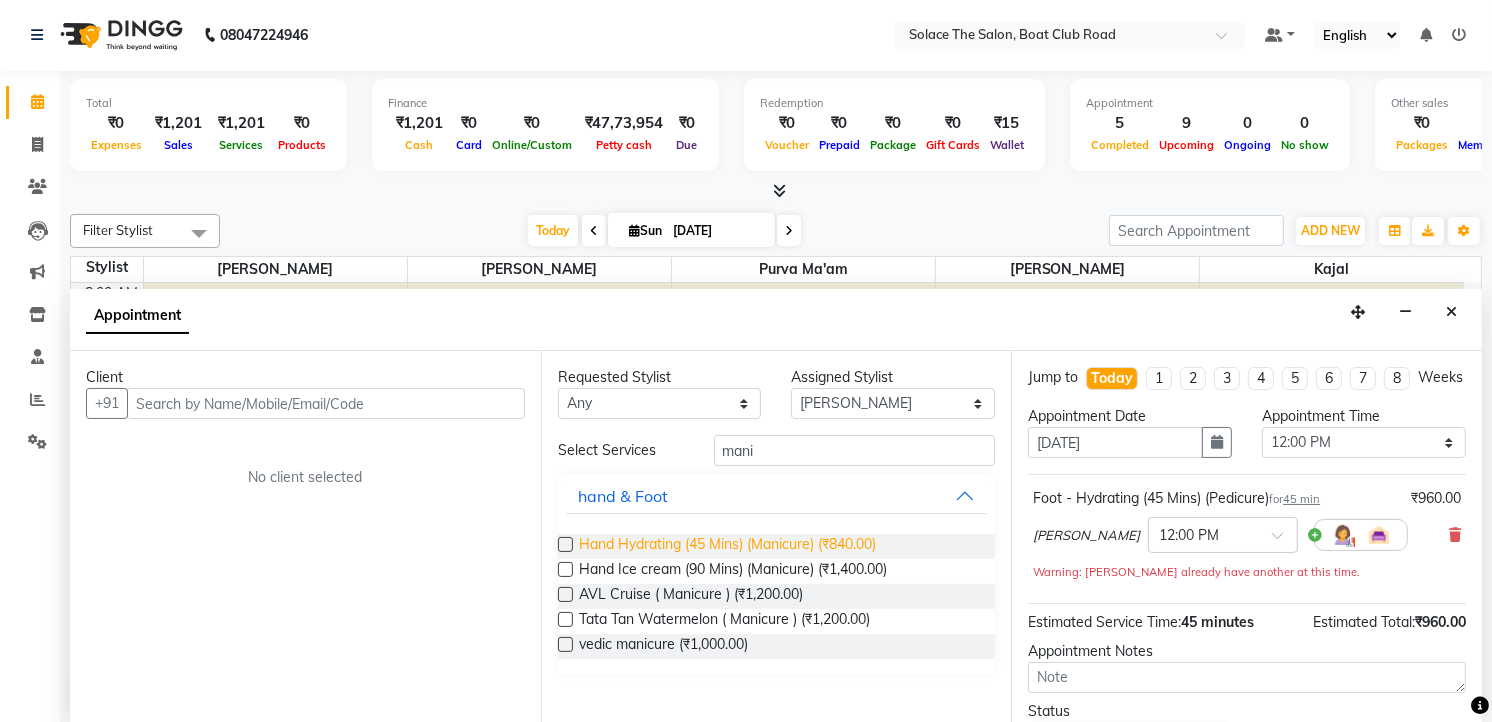 click on "Hand  Hydrating (45 Mins) (Manicure) (₹840.00)" at bounding box center [727, 546] 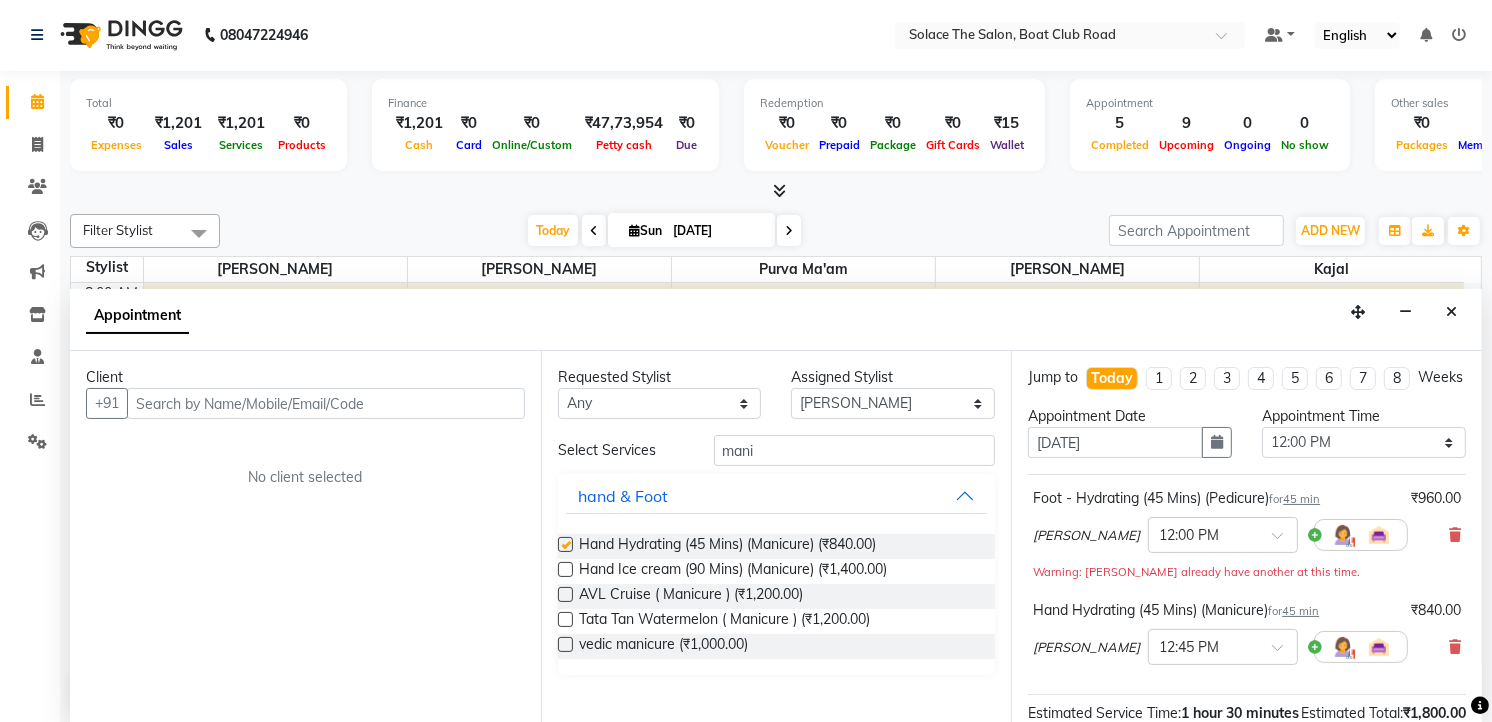 checkbox on "false" 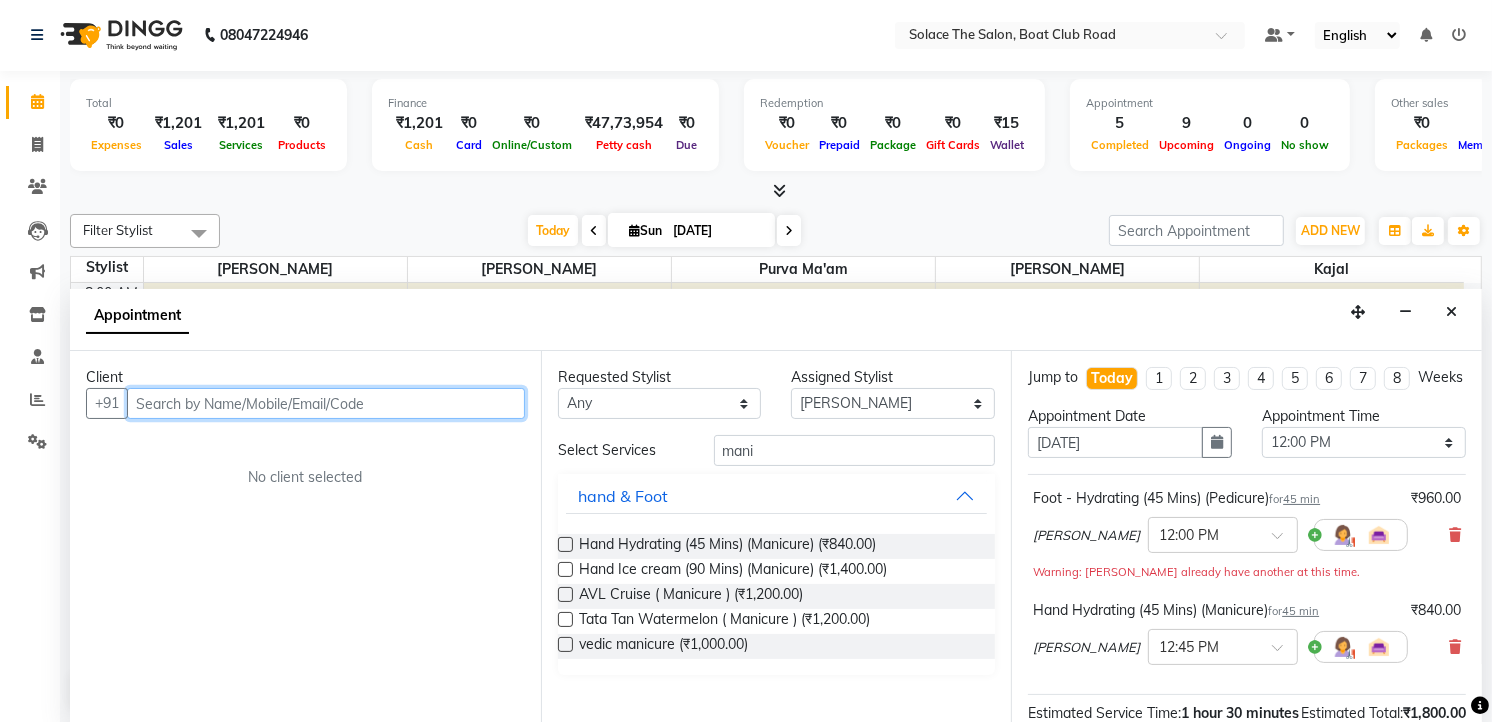 click at bounding box center (326, 403) 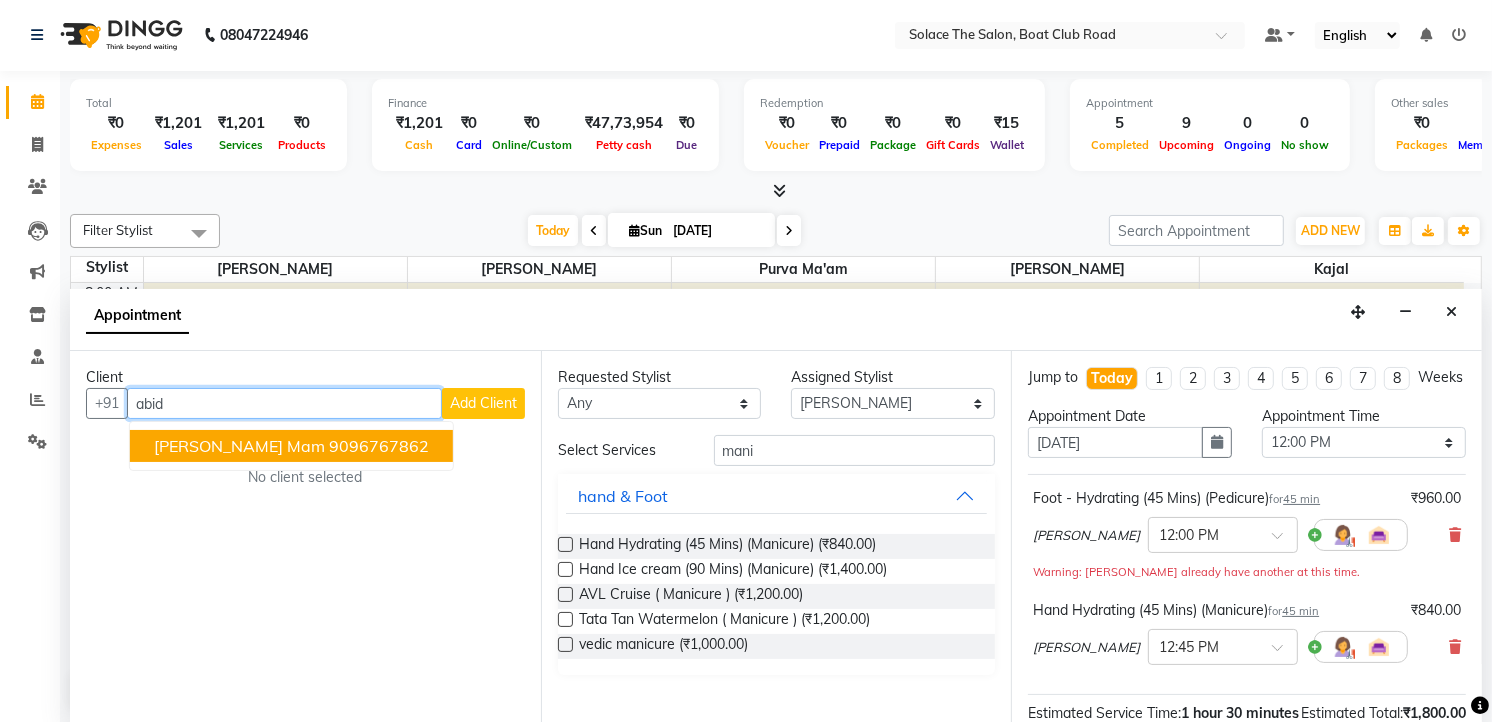 click on "9096767862" at bounding box center [379, 446] 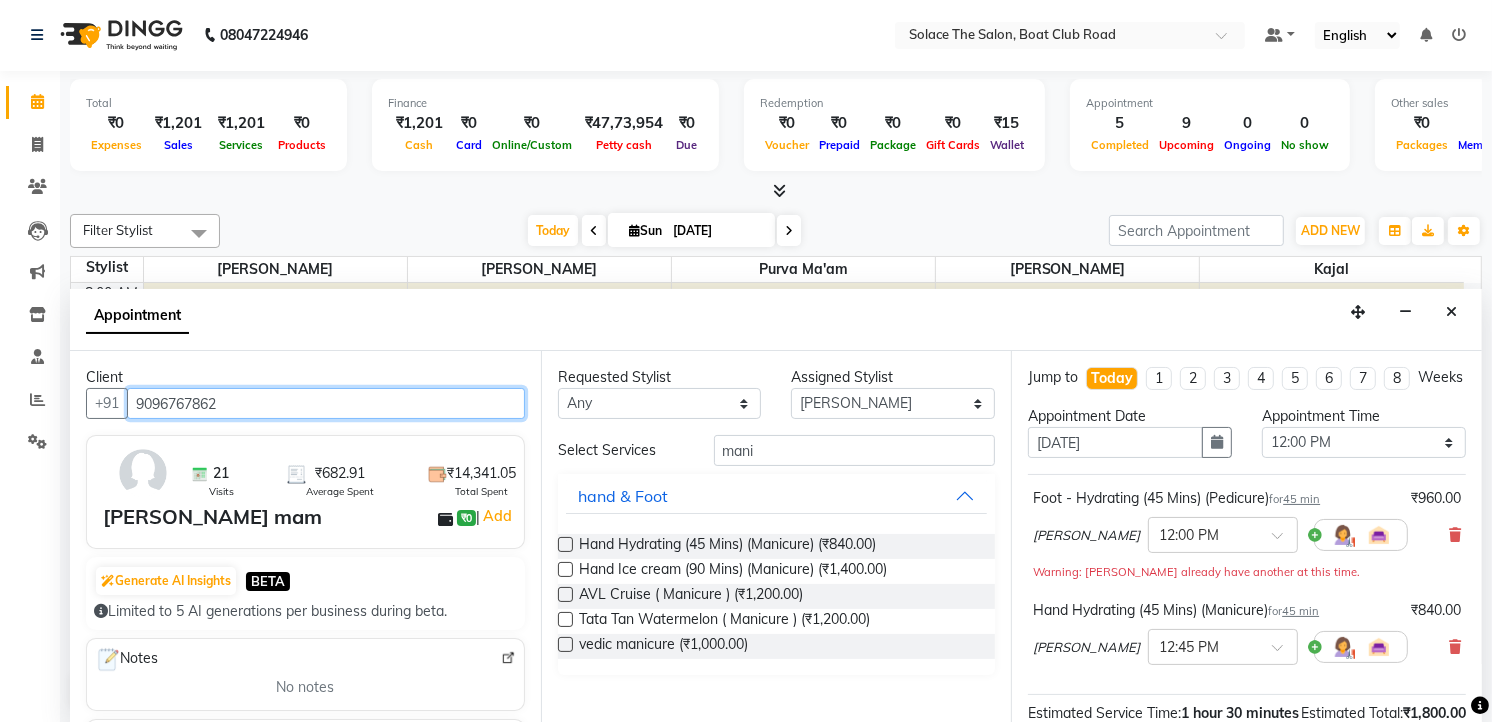scroll, scrollTop: 222, scrollLeft: 0, axis: vertical 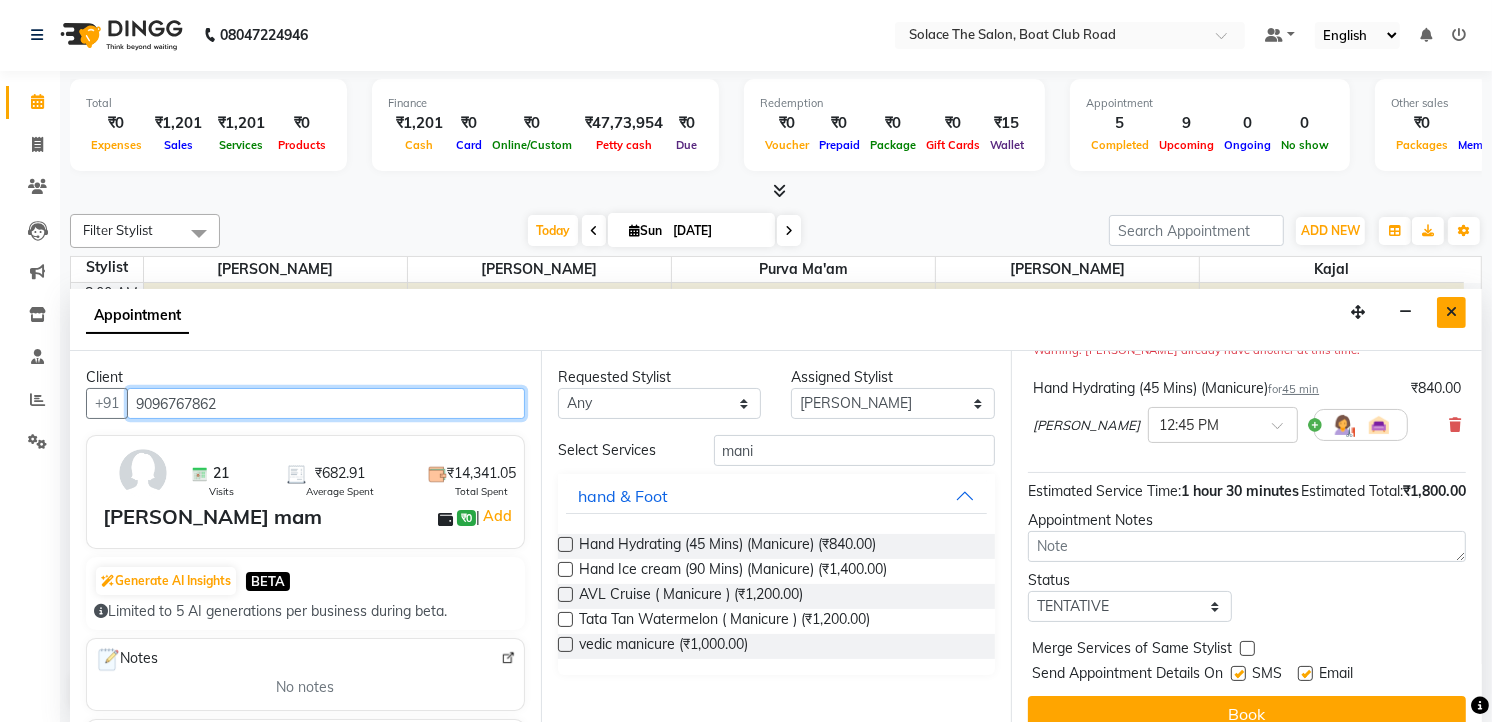 type on "9096767862" 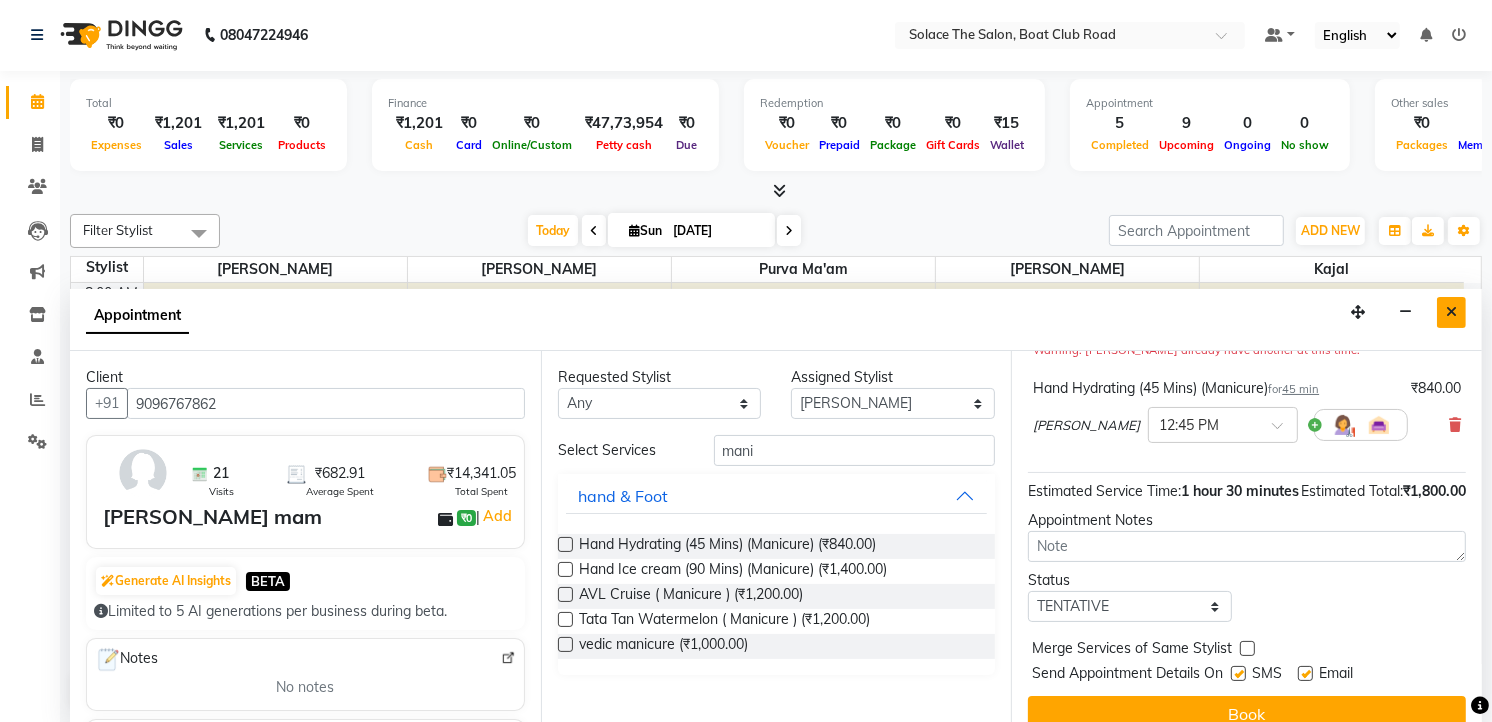 click at bounding box center [1451, 312] 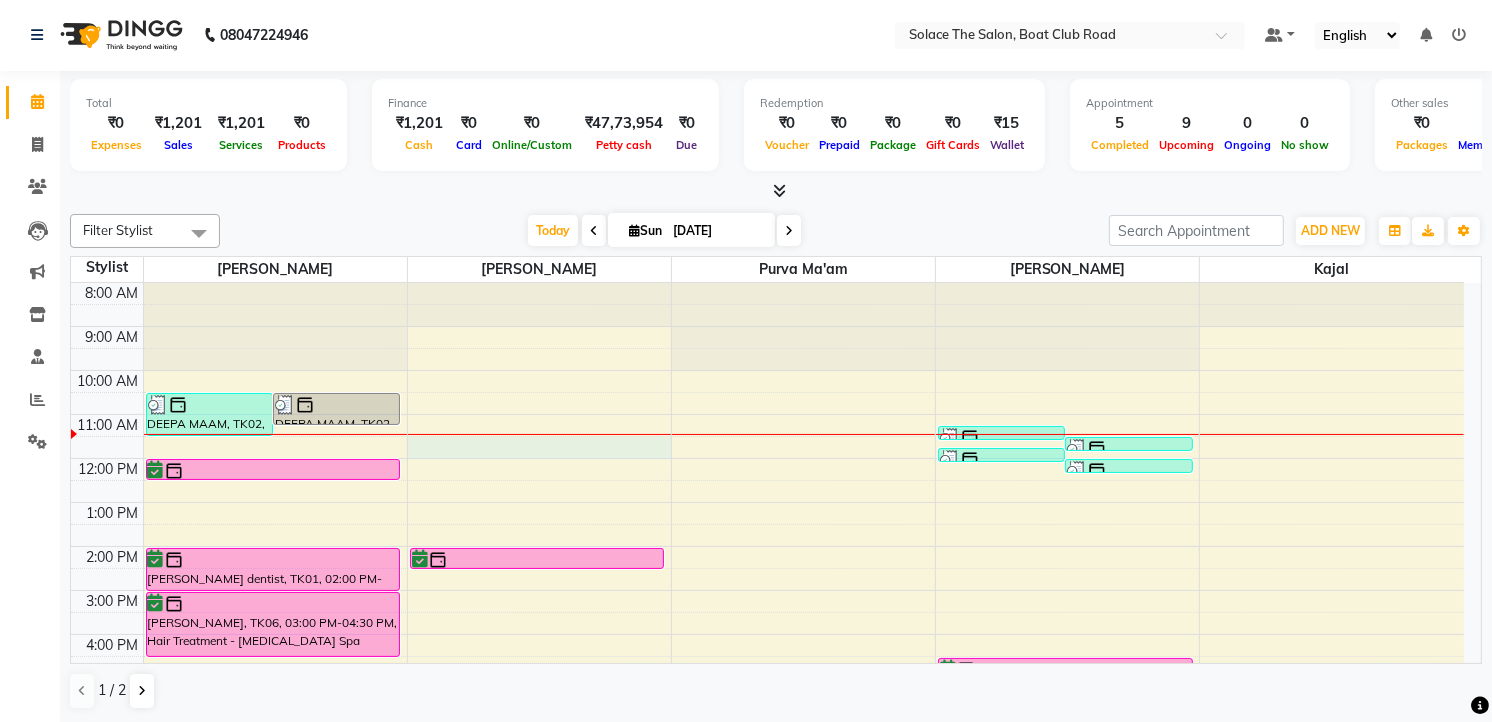 click on "8:00 AM 9:00 AM 10:00 AM 11:00 AM 12:00 PM 1:00 PM 2:00 PM 3:00 PM 4:00 PM 5:00 PM 6:00 PM 7:00 PM 8:00 PM 9:00 PM     DEEPA MAAM, TK02, 10:30 AM-11:30 AM, Styling - Blowdry (out Curls)     DEEPA MAAM, TK02, 10:30 AM-11:15 AM, Styling - Blowdry     [PERSON_NAME] Mam, TK07, 12:00 PM-12:30 PM, Hair Cut - Boy (Master)      [PERSON_NAME] dentist, TK01, 02:00 PM-03:00 PM, Hair Cut - Master ([DEMOGRAPHIC_DATA])     [PERSON_NAME], TK06, 03:00 PM-04:30 PM, Hair Treatment - [MEDICAL_DATA] Spa      [PERSON_NAME], TK03, 06:00 PM-07:00 PM, Hair Cut - Master ([DEMOGRAPHIC_DATA])     [PERSON_NAME] dentist, TK01, 02:00 PM-02:30 PM, Hair wash ([DEMOGRAPHIC_DATA])     DEEPA MAAM, TK02, 11:15 AM-11:25 AM, upper lips wax rica     DEEPA MAAM, TK02, 11:30 AM-11:40 AM, lower lips wax rica     DEEPA MAAM, TK02, 11:45 AM-11:55 AM, chin wax rica     DEEPA MAAM, TK02, 12:00 PM-12:15 PM, [GEOGRAPHIC_DATA],lower lips wax rica,chin wax rica,nose wax rica     [PERSON_NAME], TK06, 04:30 PM-05:00 PM, Foot massage     gul maam, TK04, 05:30 PM-06:15 PM,  Foot - Hydrating (45 Mins) (Pedicure)" at bounding box center (767, 590) 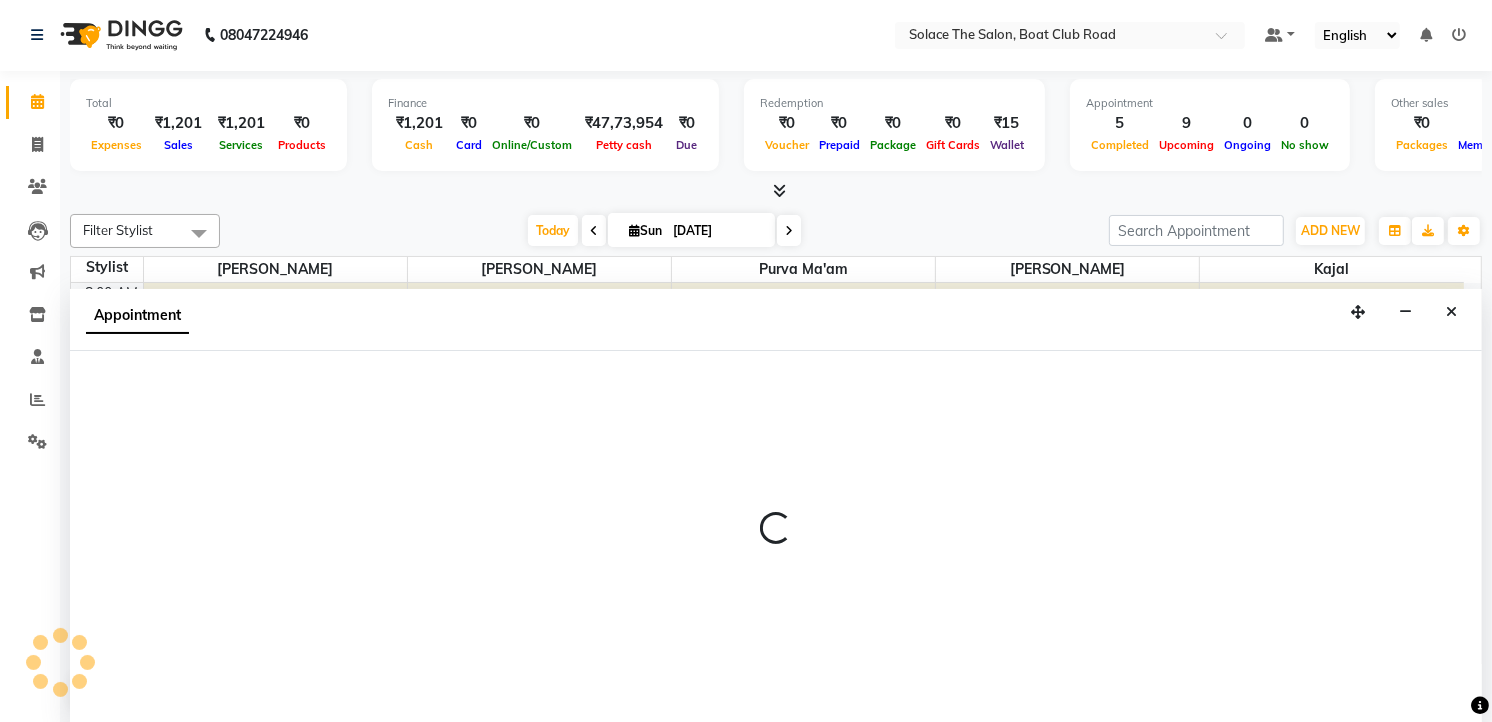 select on "74276" 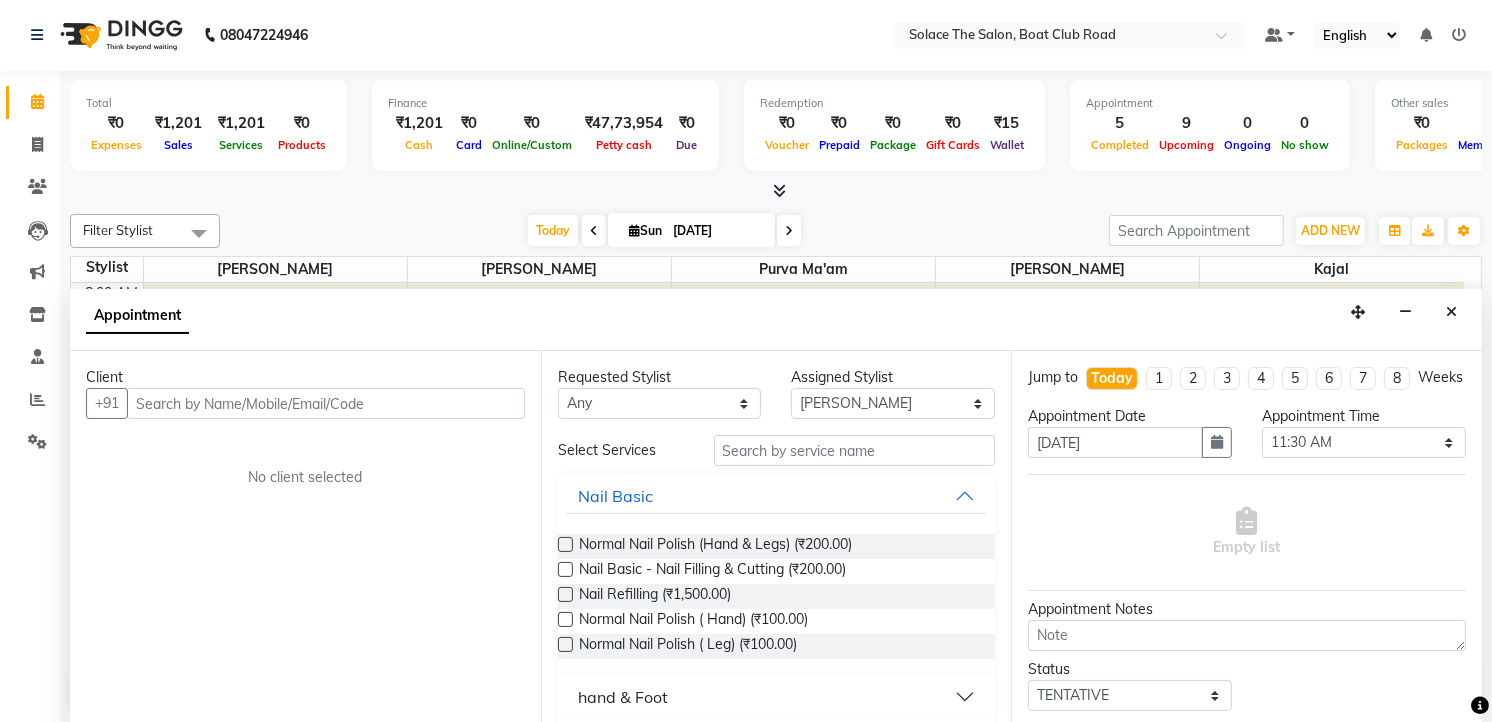click at bounding box center [326, 403] 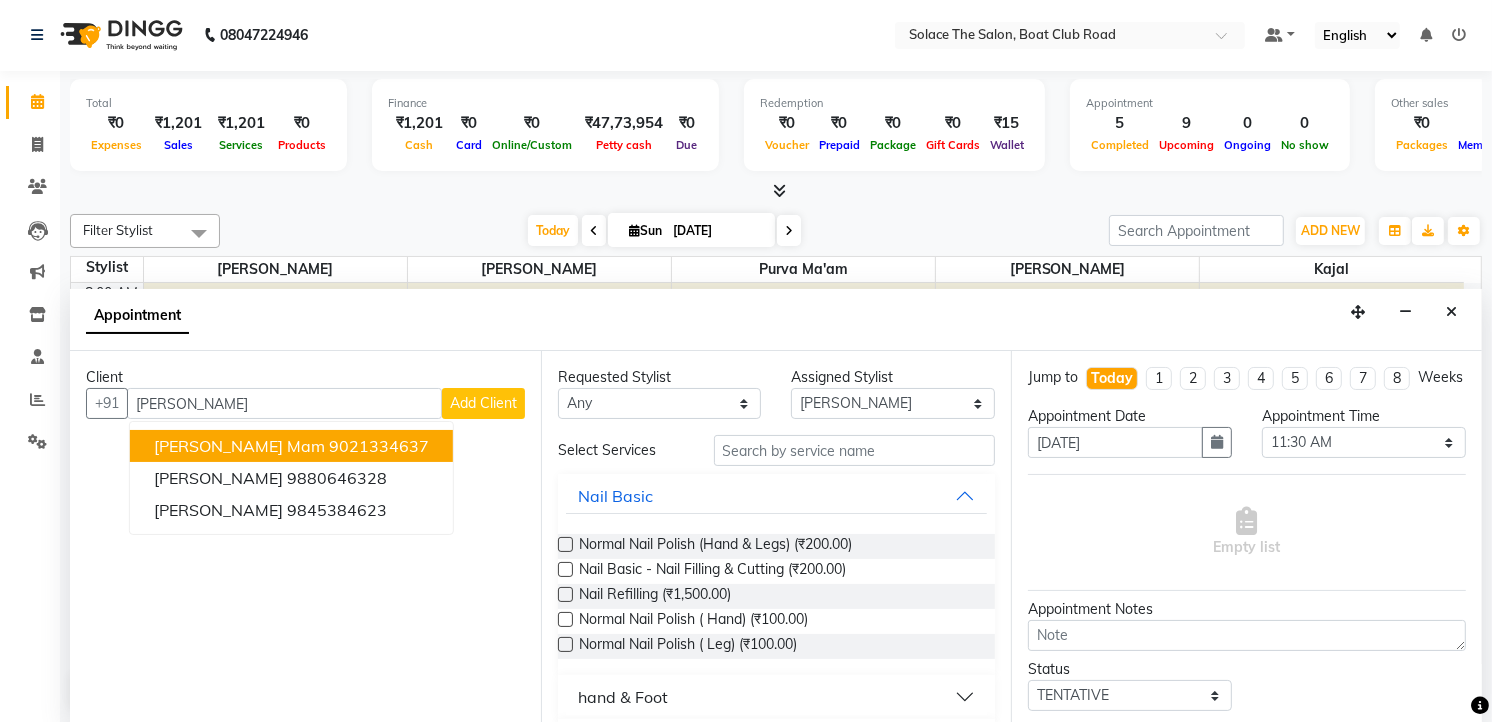 click on "9021334637" at bounding box center (379, 446) 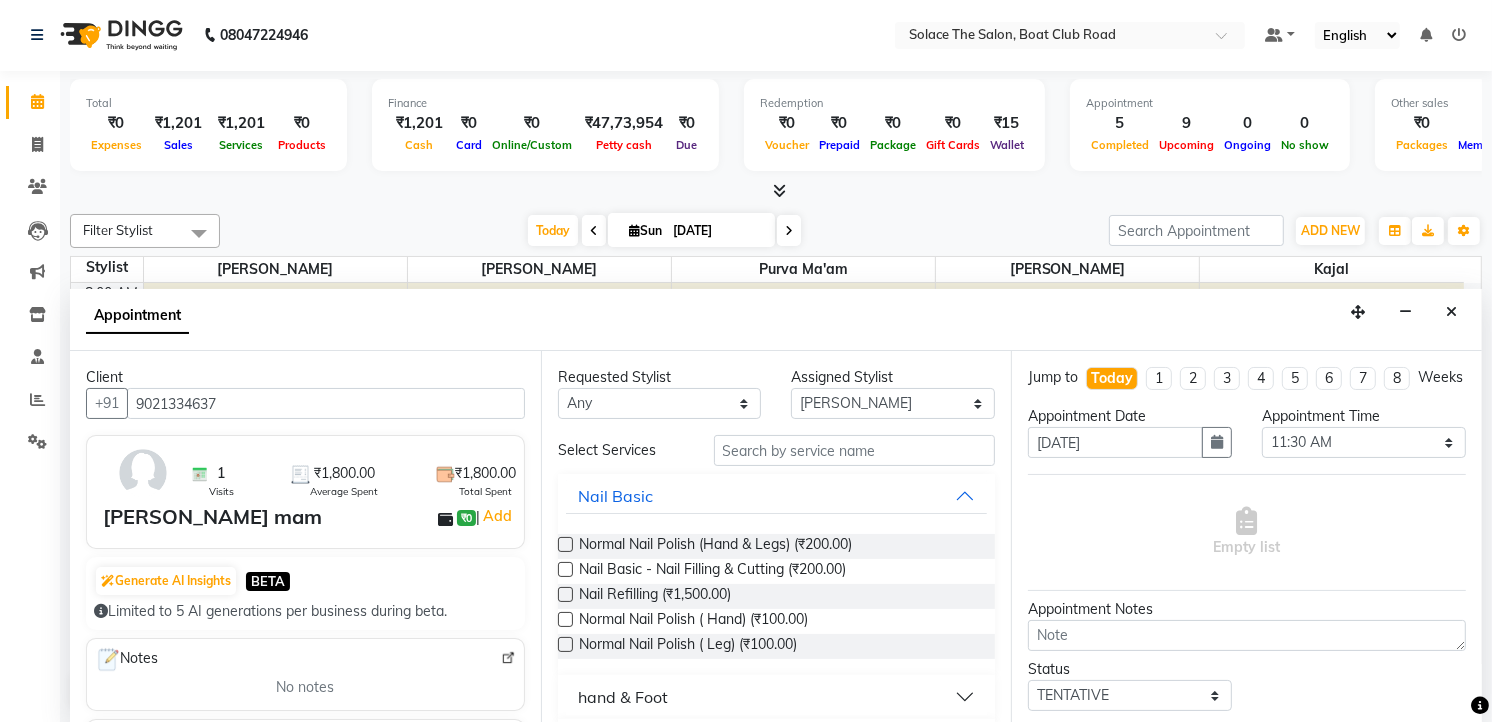 type on "9021334637" 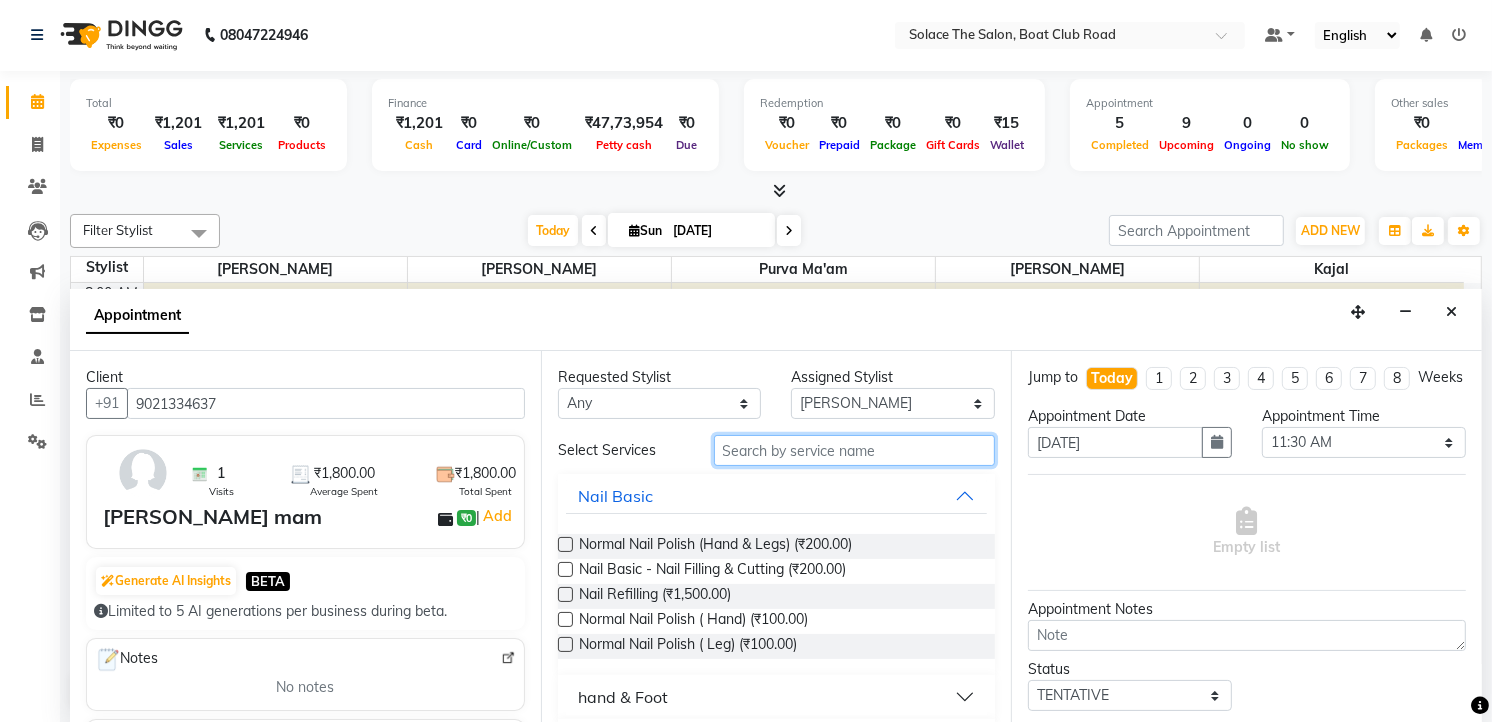 click at bounding box center (855, 450) 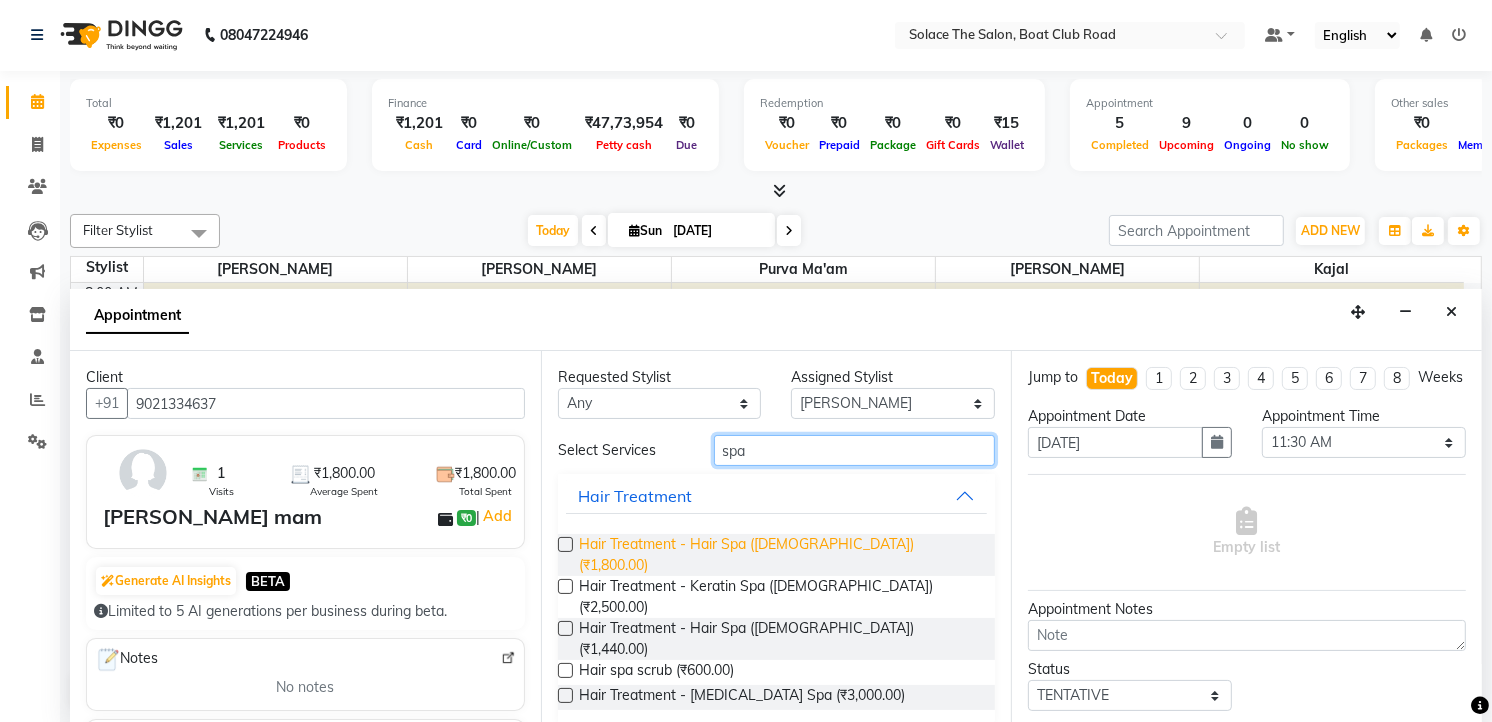 type on "spa" 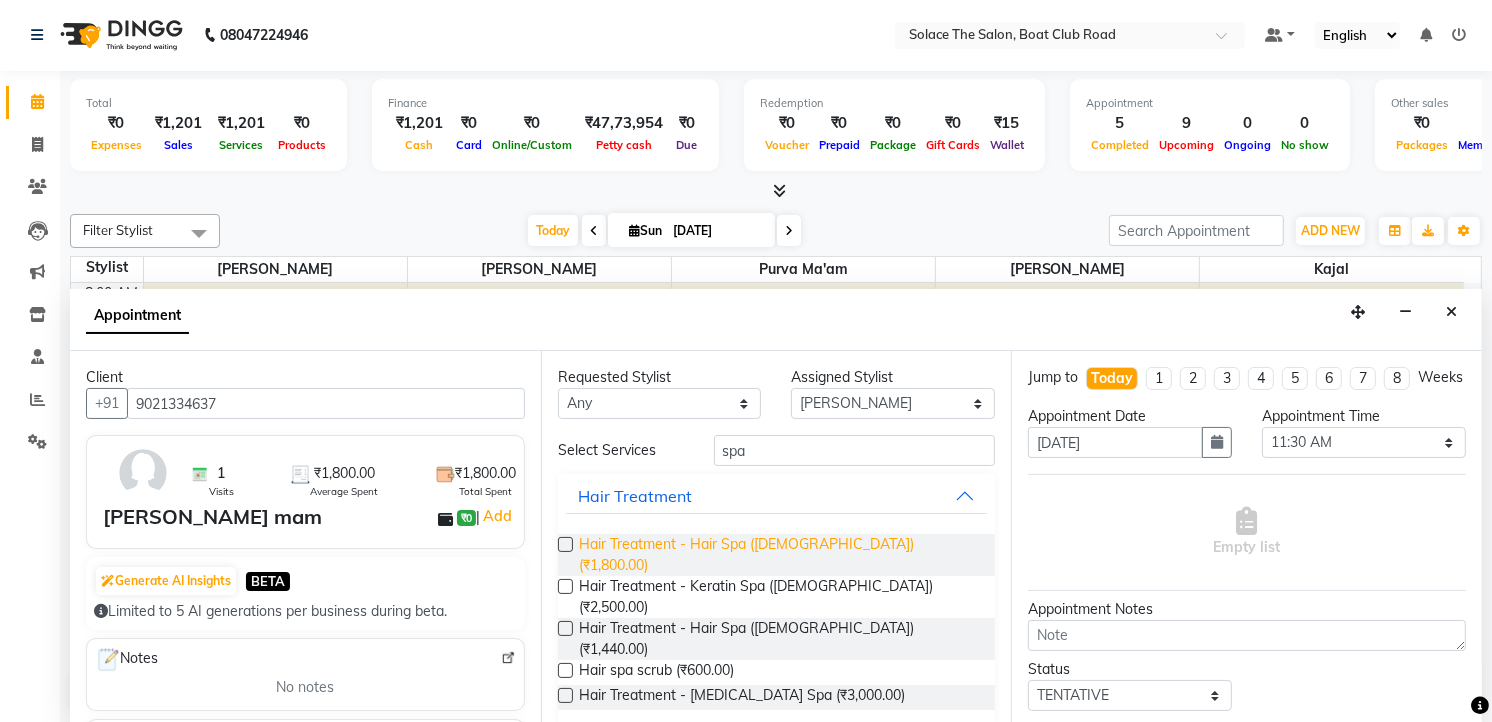 click on "Hair Treatment - Hair Spa ([DEMOGRAPHIC_DATA]) (₹1,800.00)" at bounding box center (779, 555) 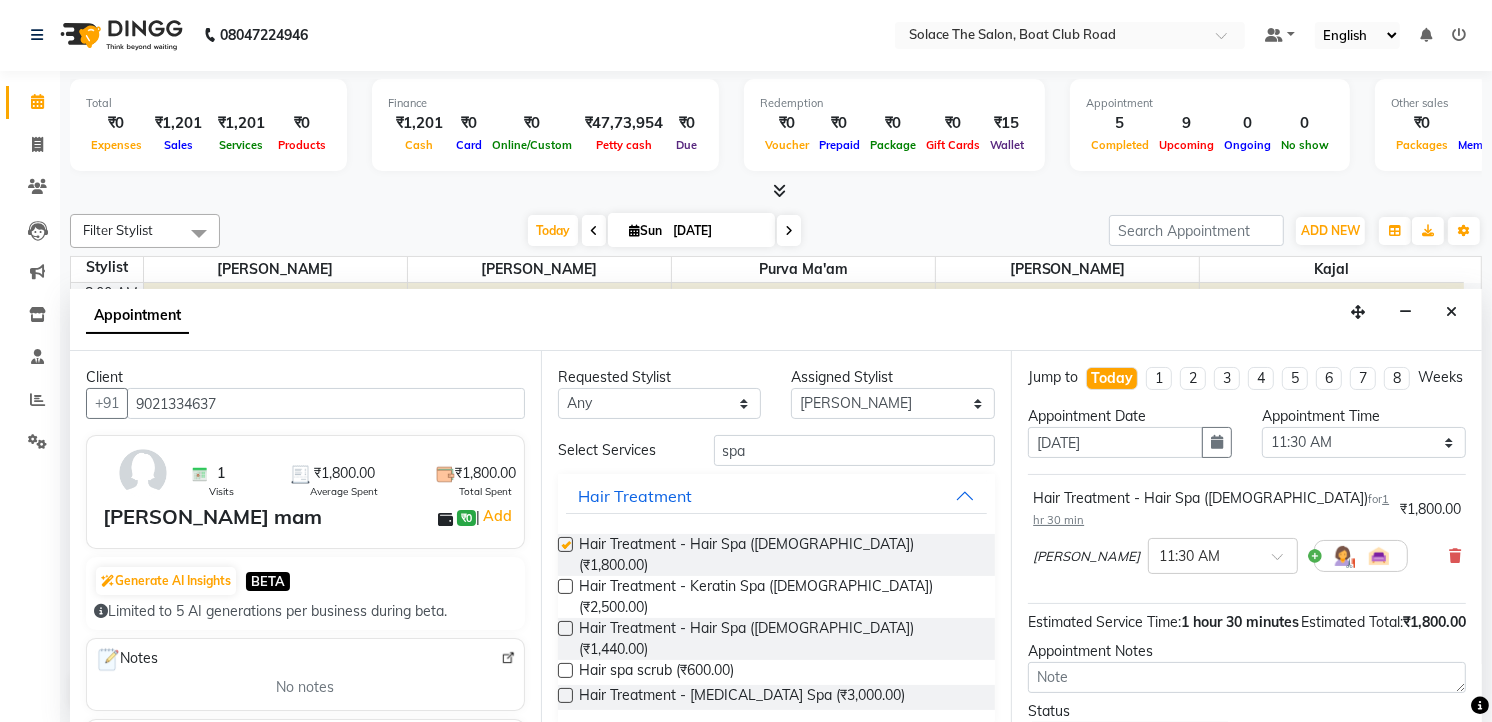 checkbox on "false" 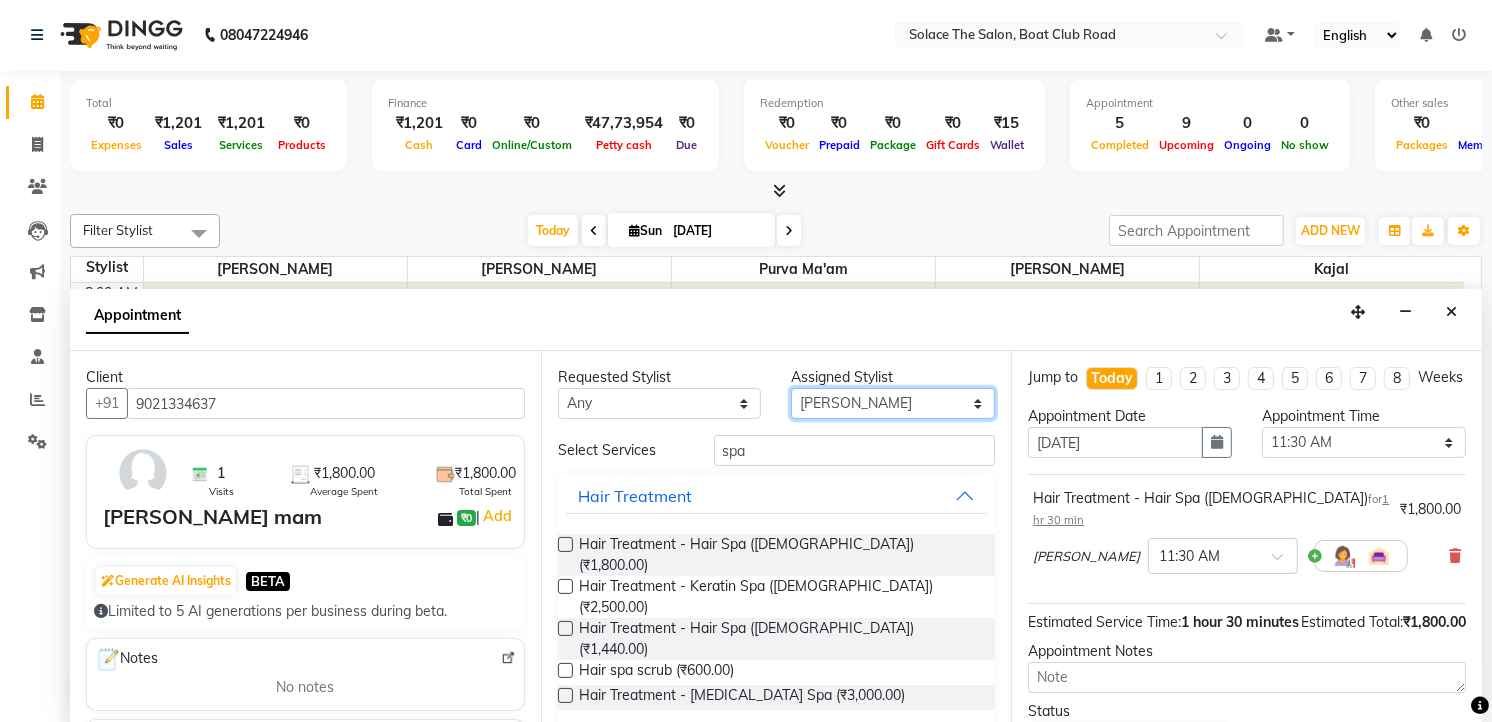 click on "Select Atul [PERSON_NAME] Kajal Purva Ma'am rishi  [PERSON_NAME] suraj" at bounding box center (893, 403) 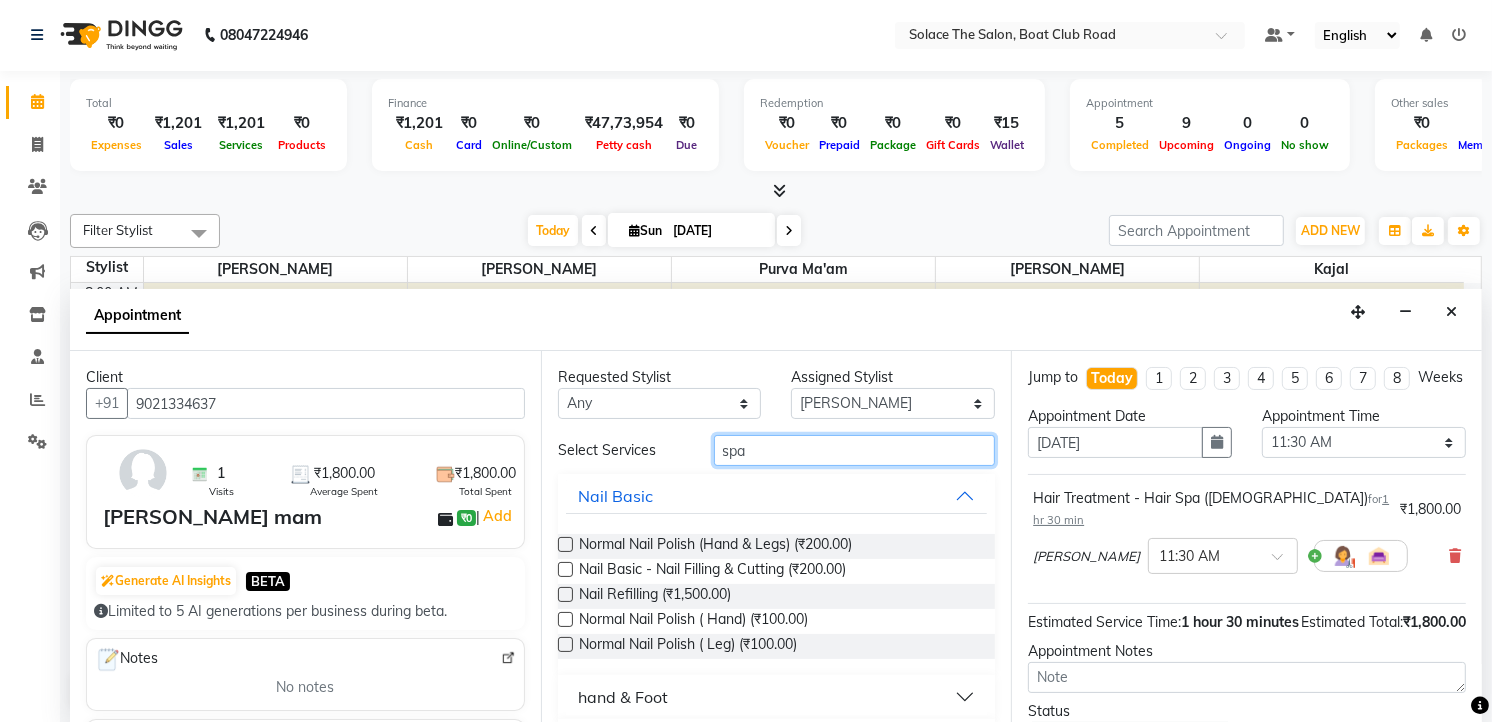 click on "spa" at bounding box center (855, 450) 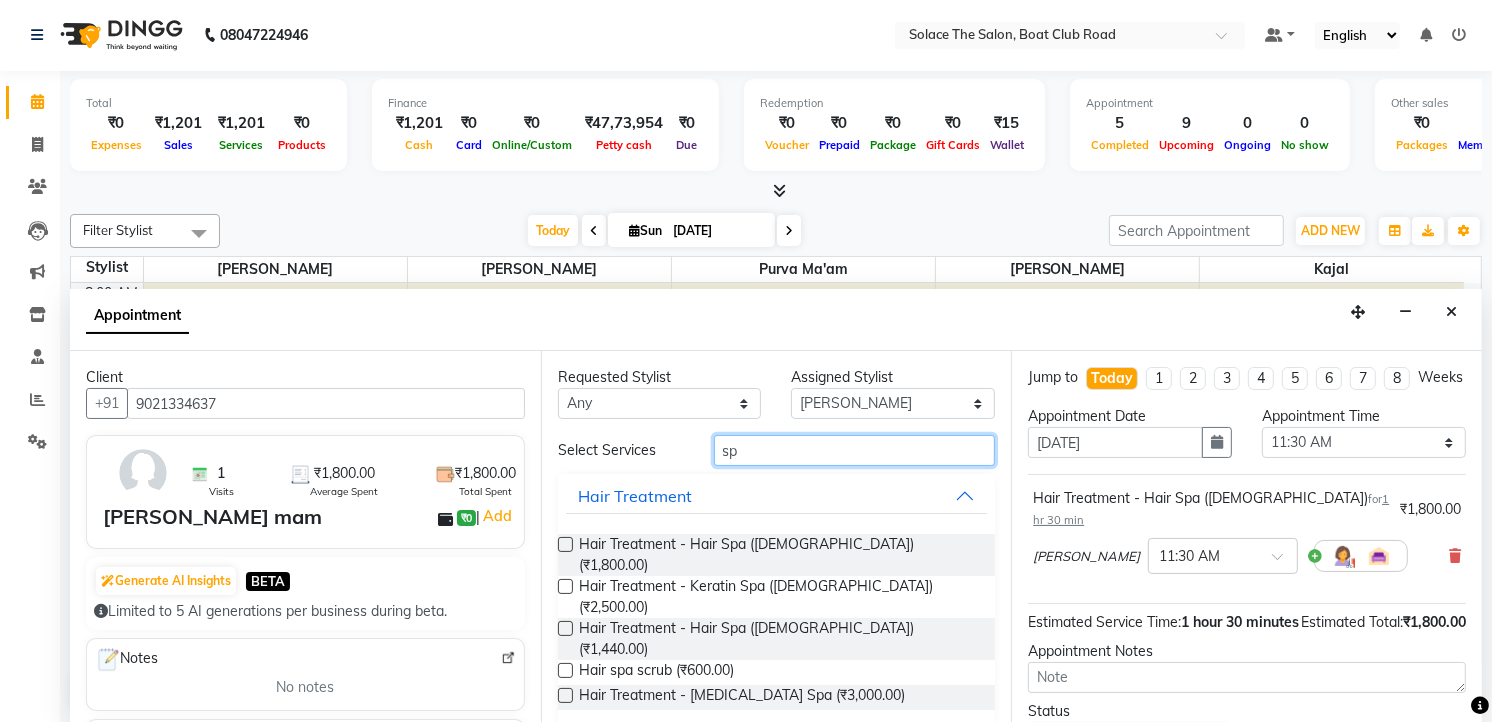 type on "s" 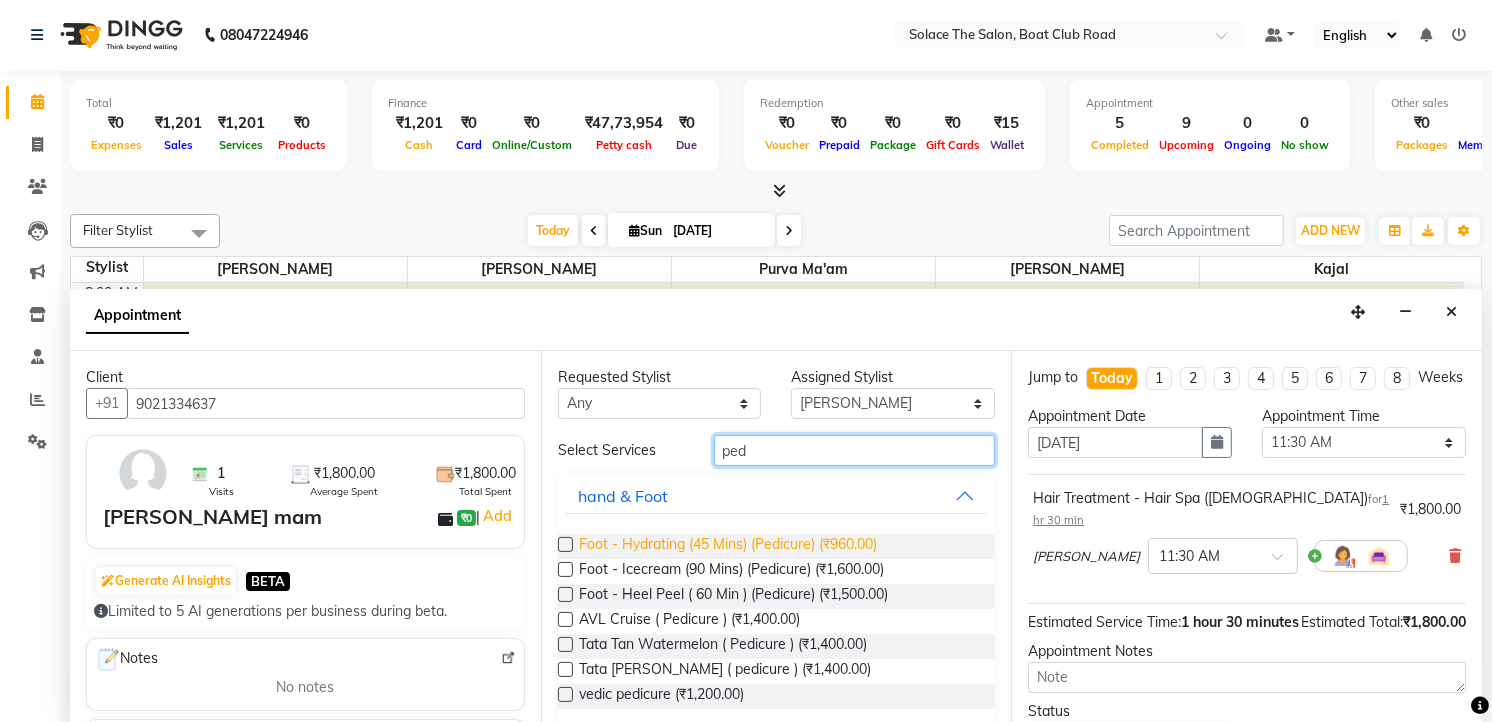 type on "ped" 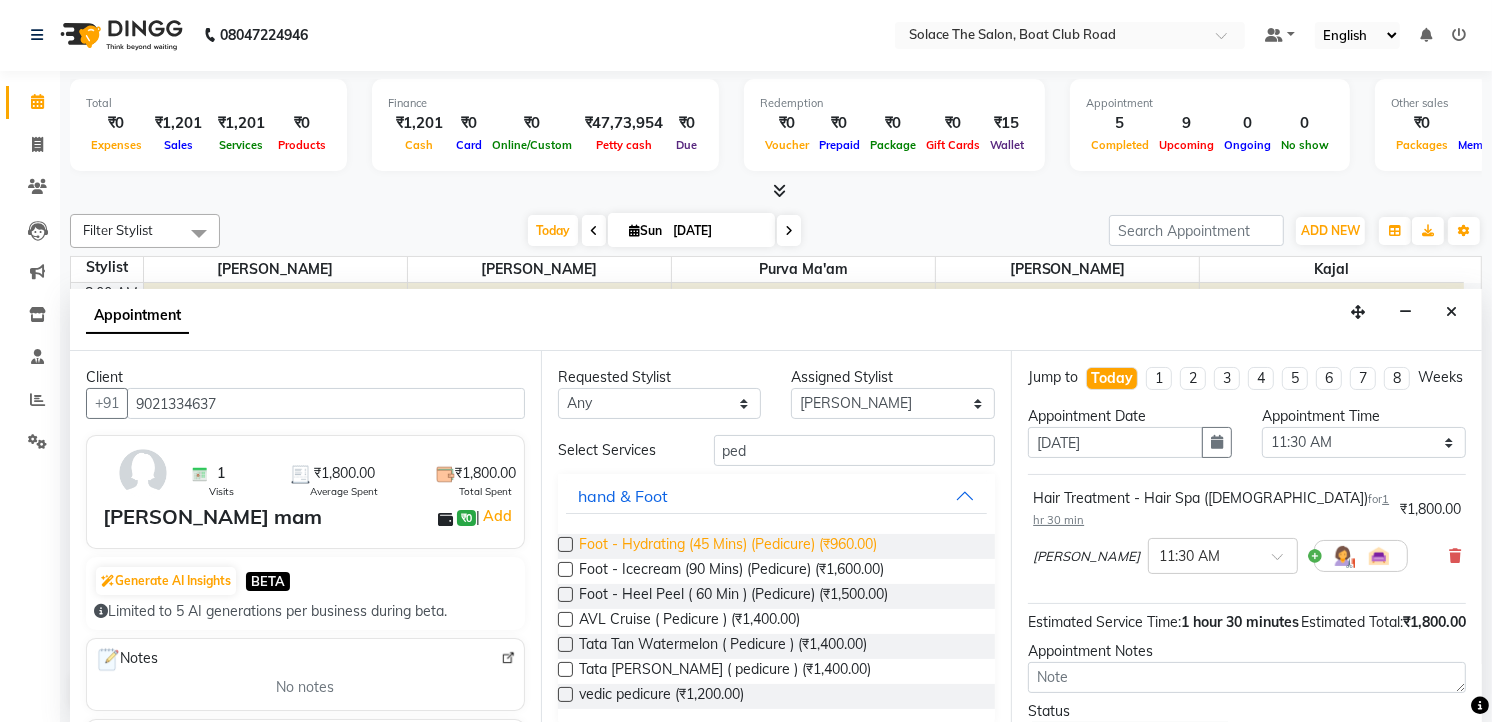 click on "Foot - Hydrating (45 Mins) (Pedicure) (₹960.00)" at bounding box center (728, 546) 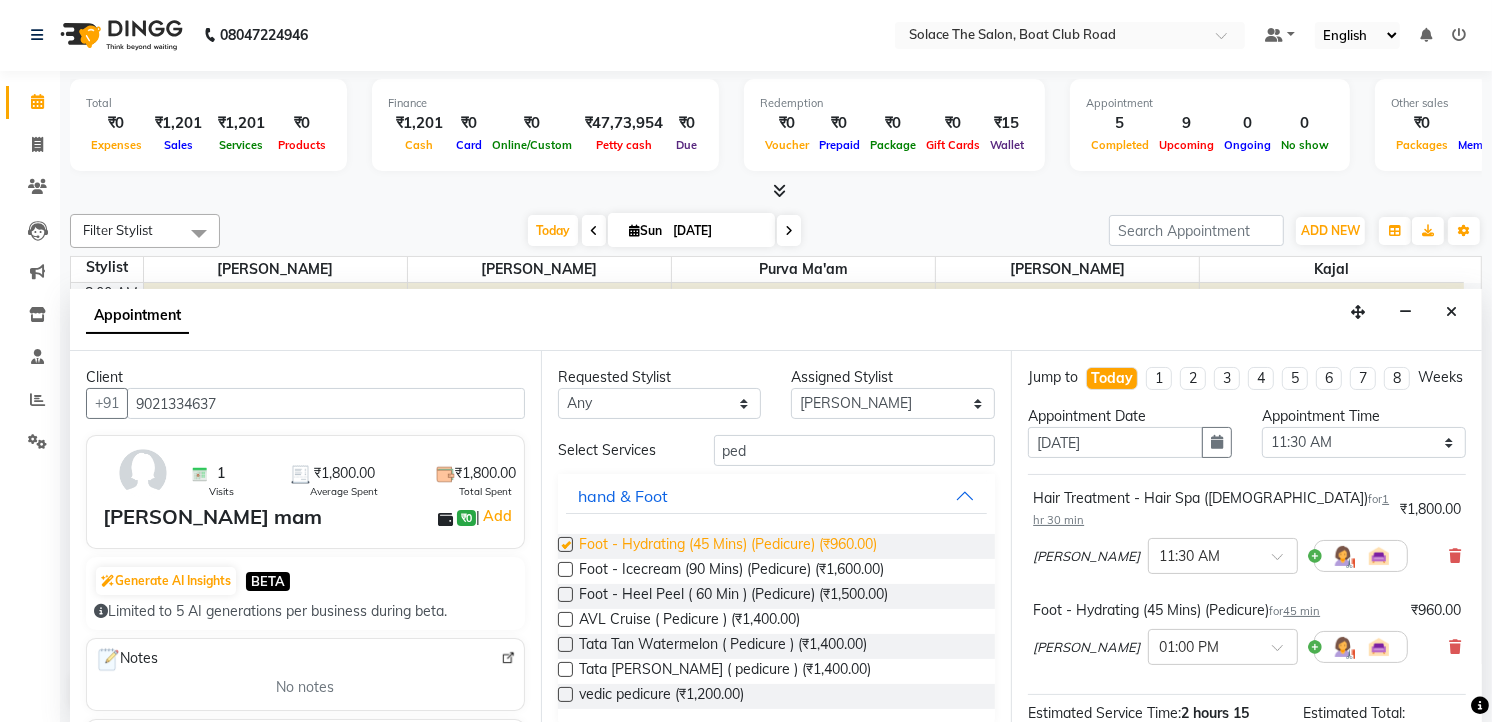 checkbox on "false" 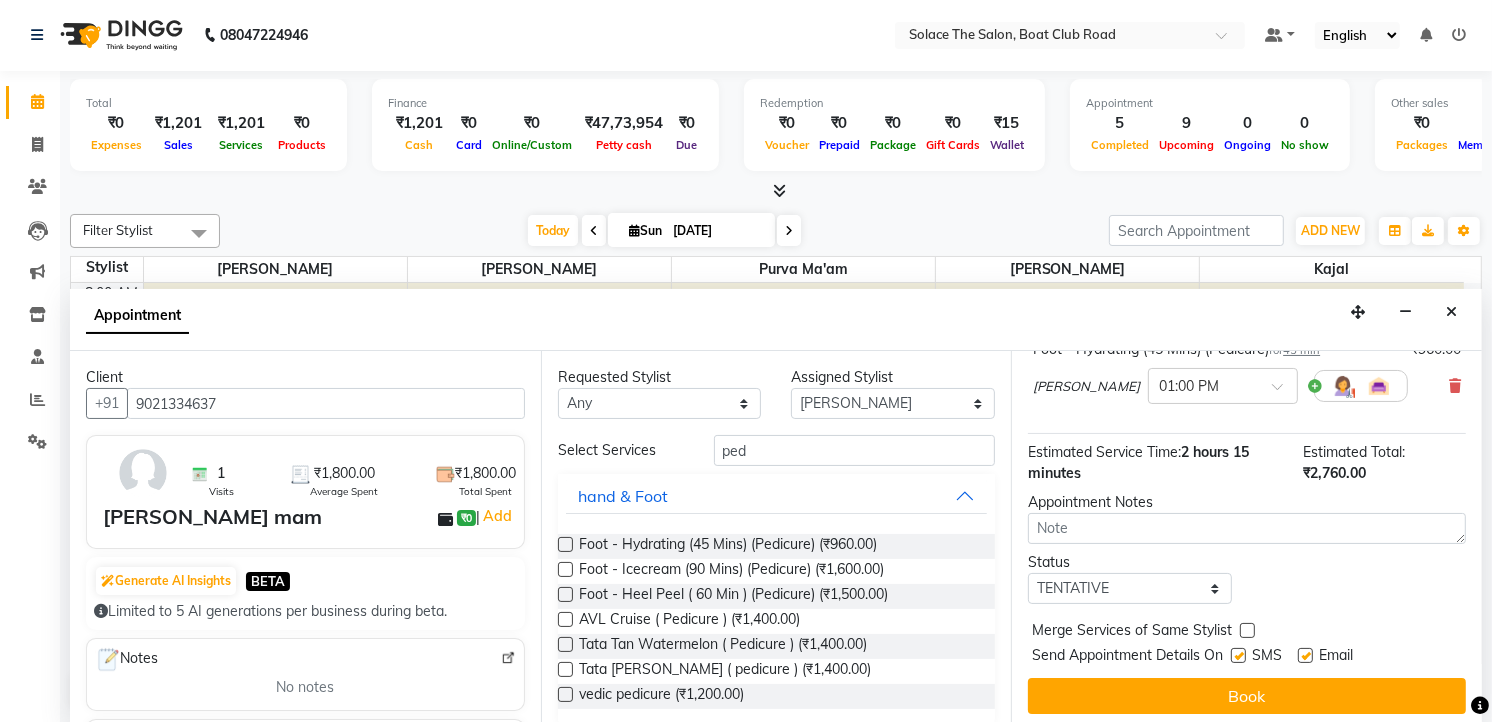 scroll, scrollTop: 266, scrollLeft: 0, axis: vertical 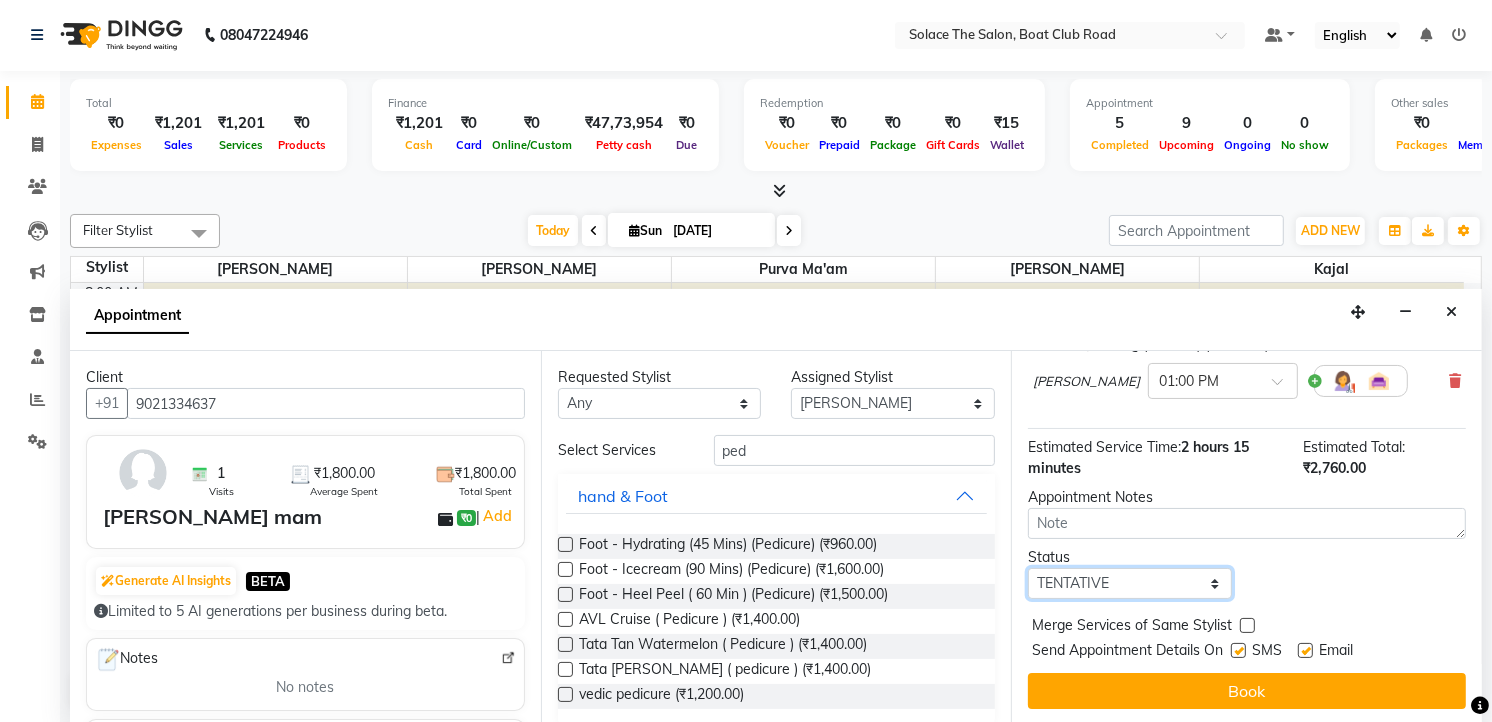 click on "Select TENTATIVE CONFIRM CHECK-IN UPCOMING" at bounding box center (1130, 583) 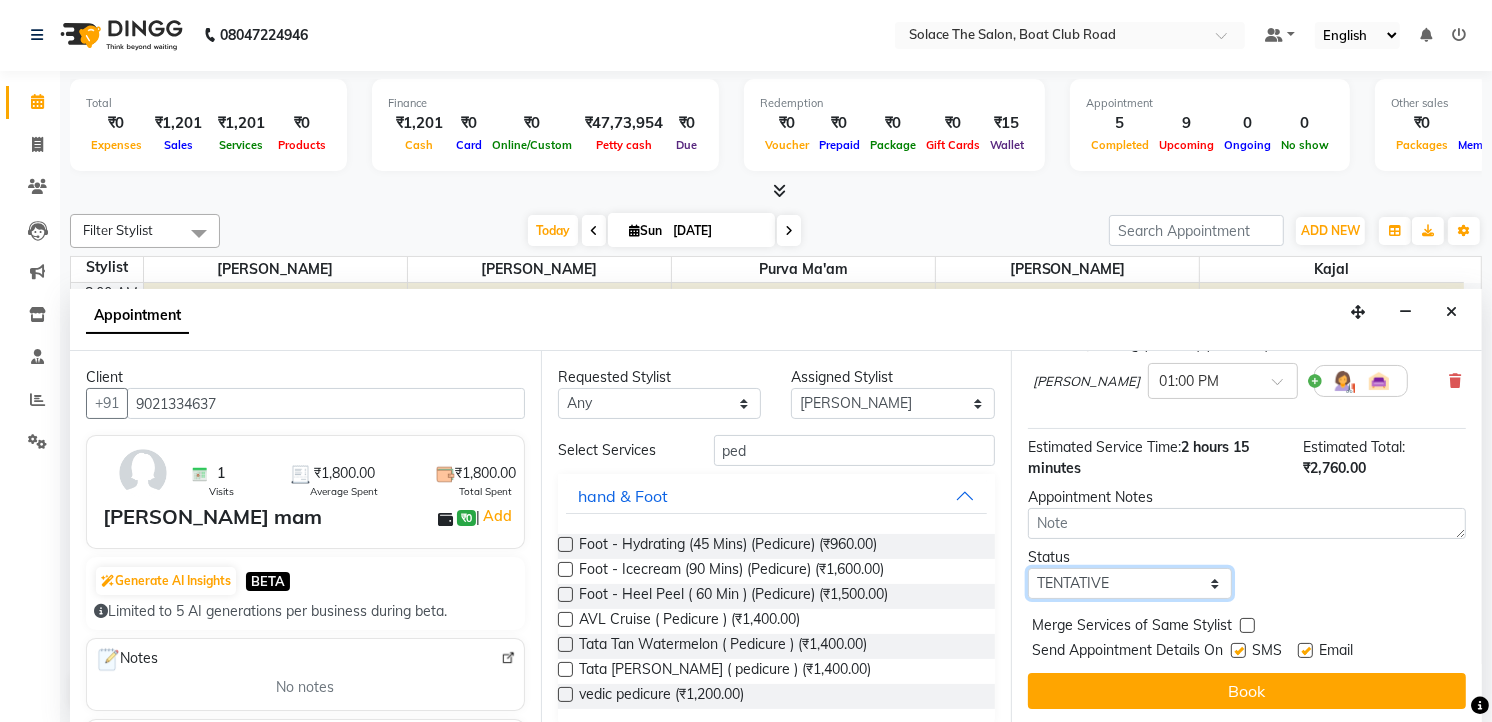 select on "confirm booking" 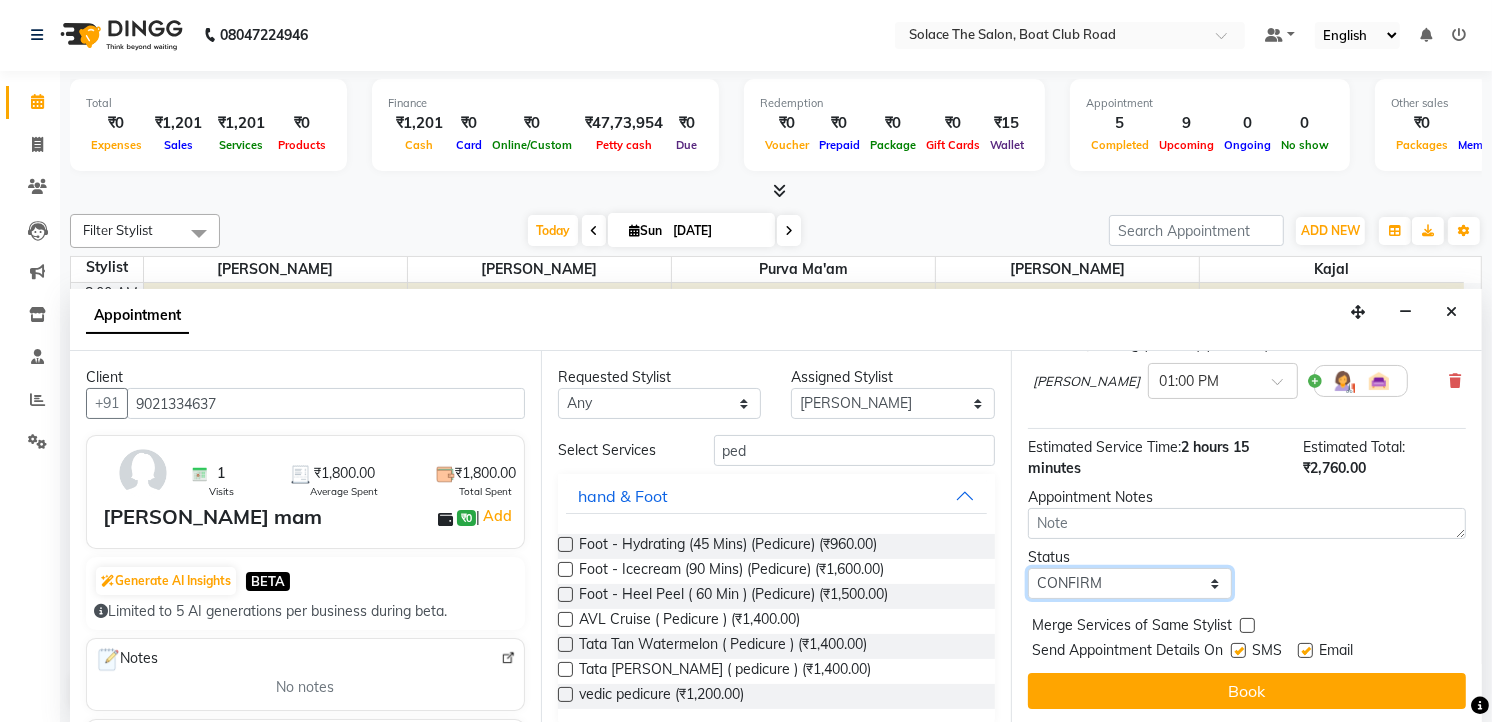 click on "Select TENTATIVE CONFIRM CHECK-IN UPCOMING" at bounding box center (1130, 583) 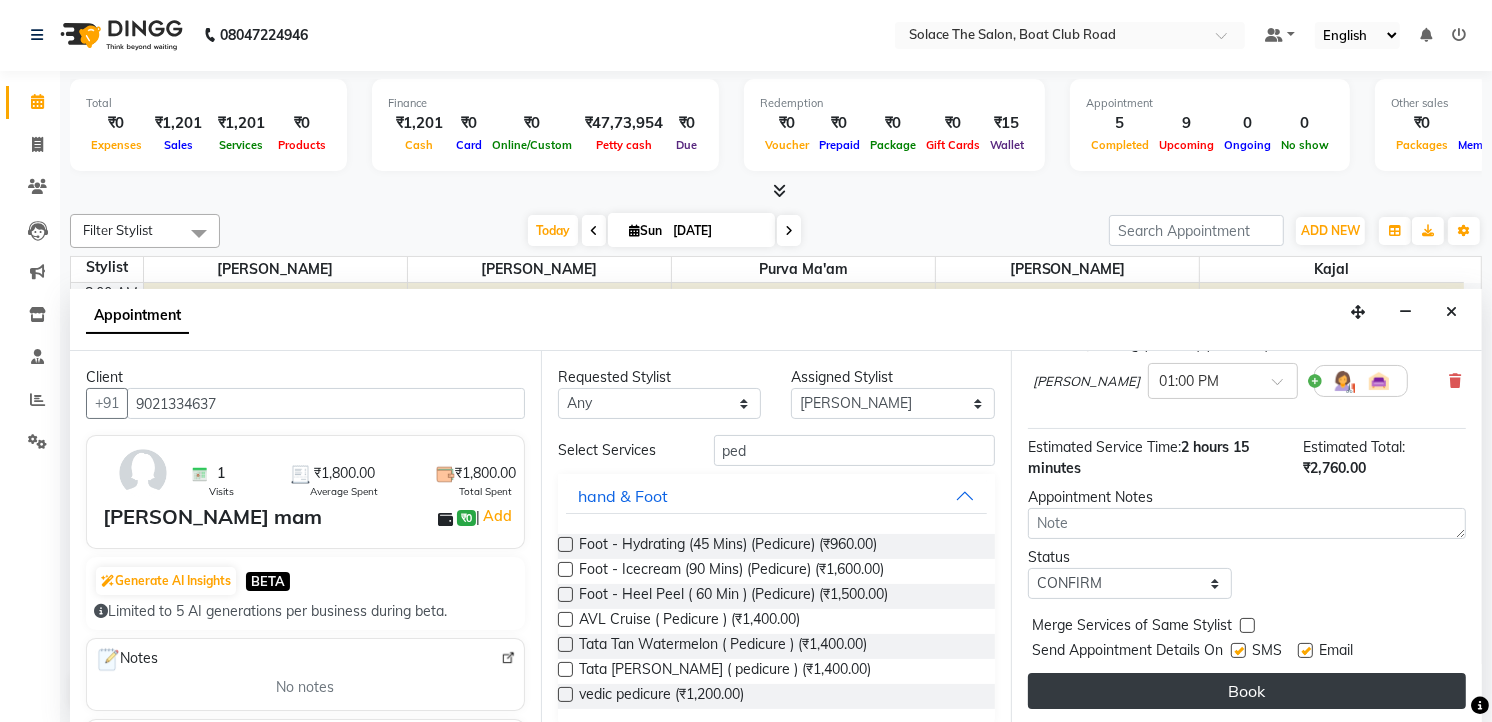 click on "Book" at bounding box center [1247, 691] 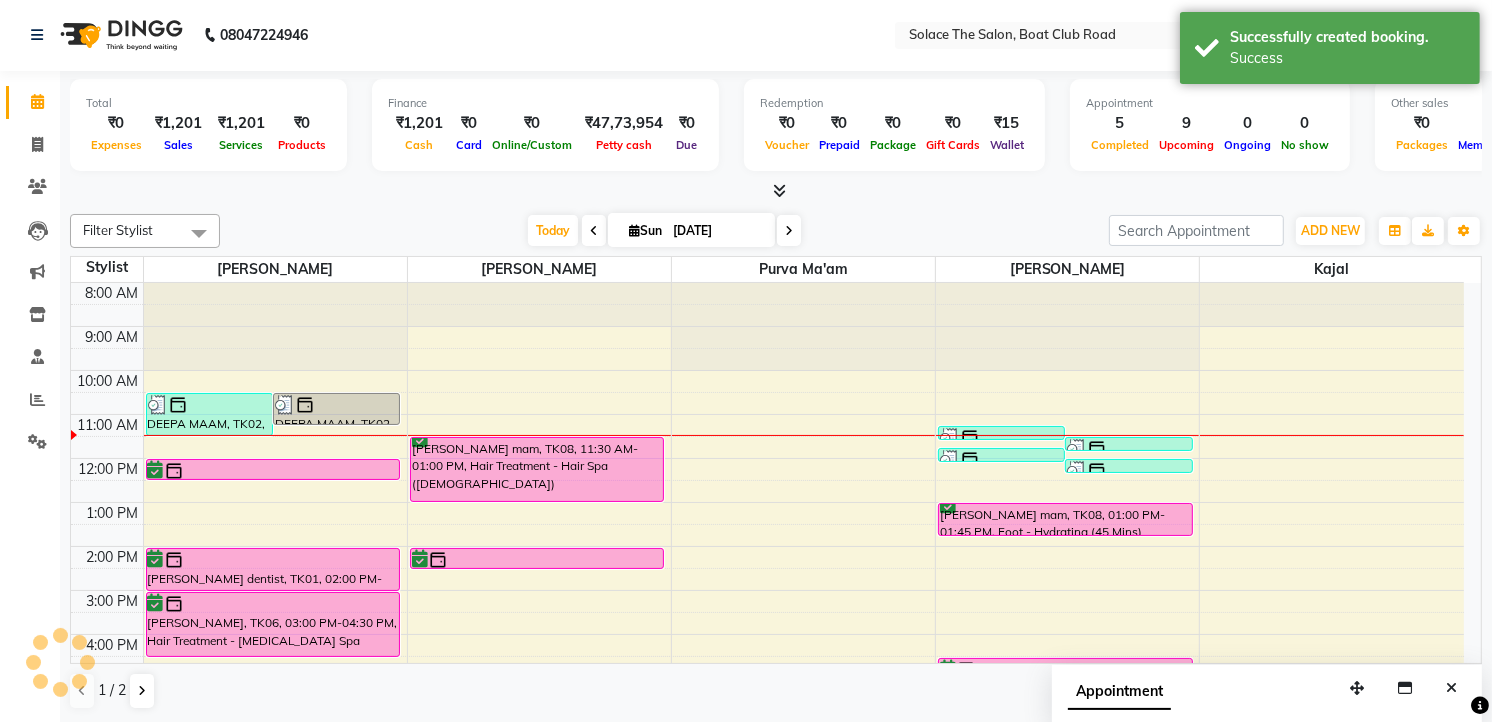 scroll, scrollTop: 0, scrollLeft: 0, axis: both 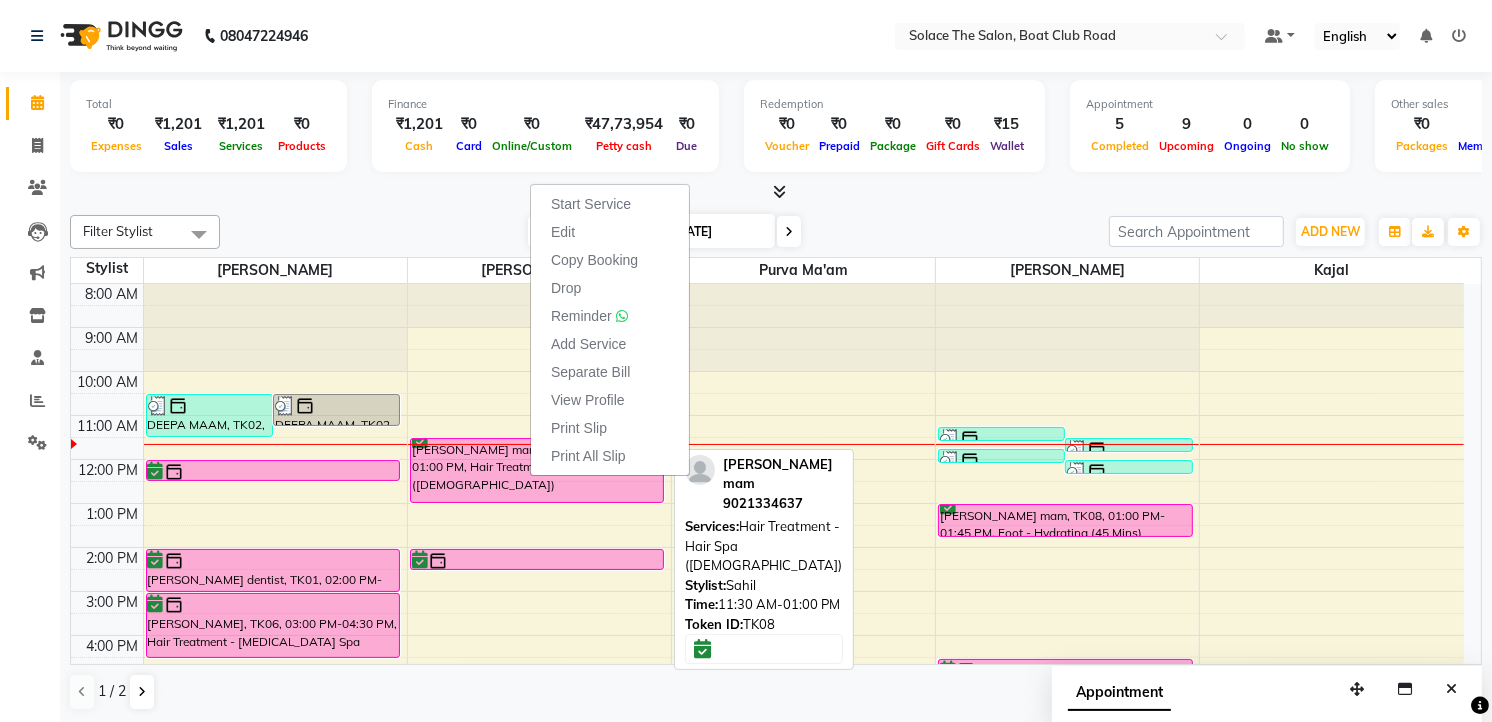 click on "[PERSON_NAME] mam, TK08, 11:30 AM-01:00 PM, Hair Treatment - Hair Spa ([DEMOGRAPHIC_DATA])" at bounding box center (537, 470) 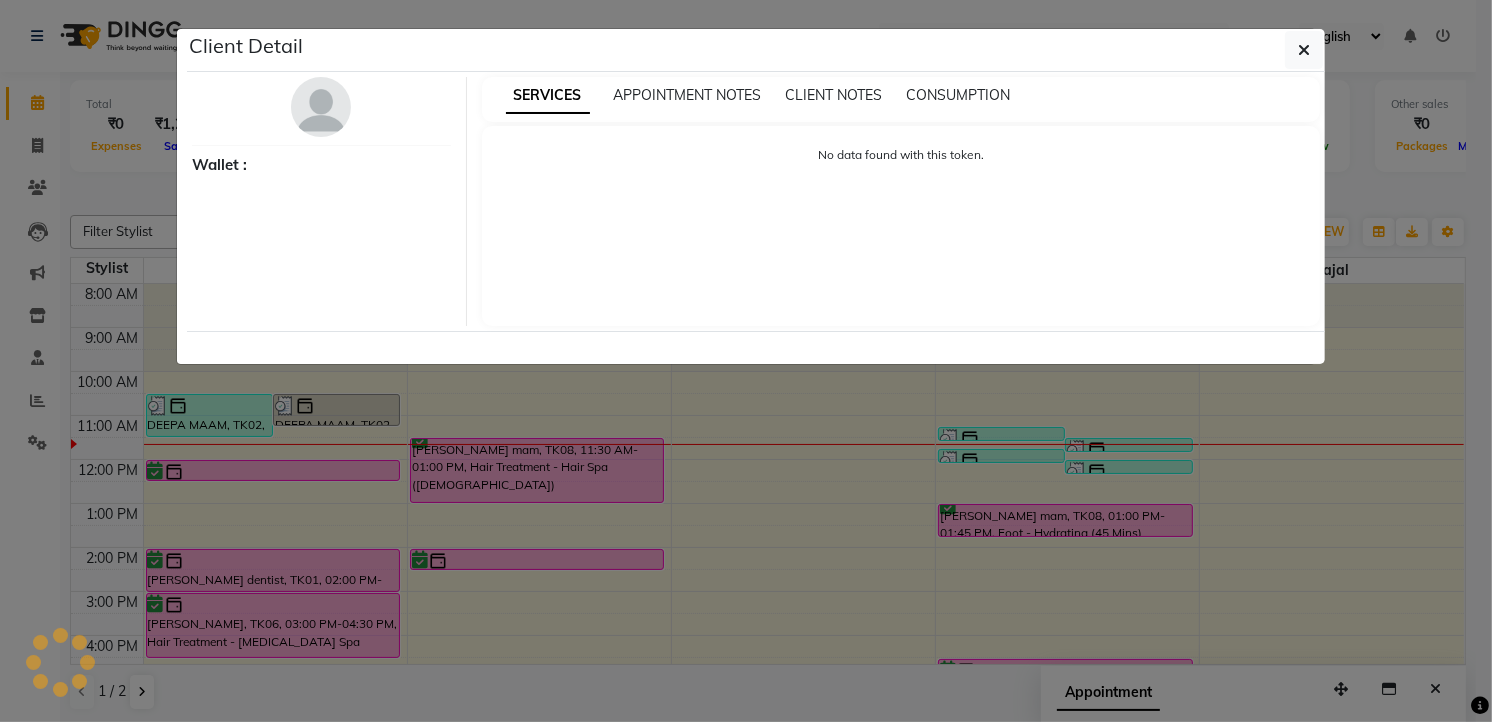 select on "6" 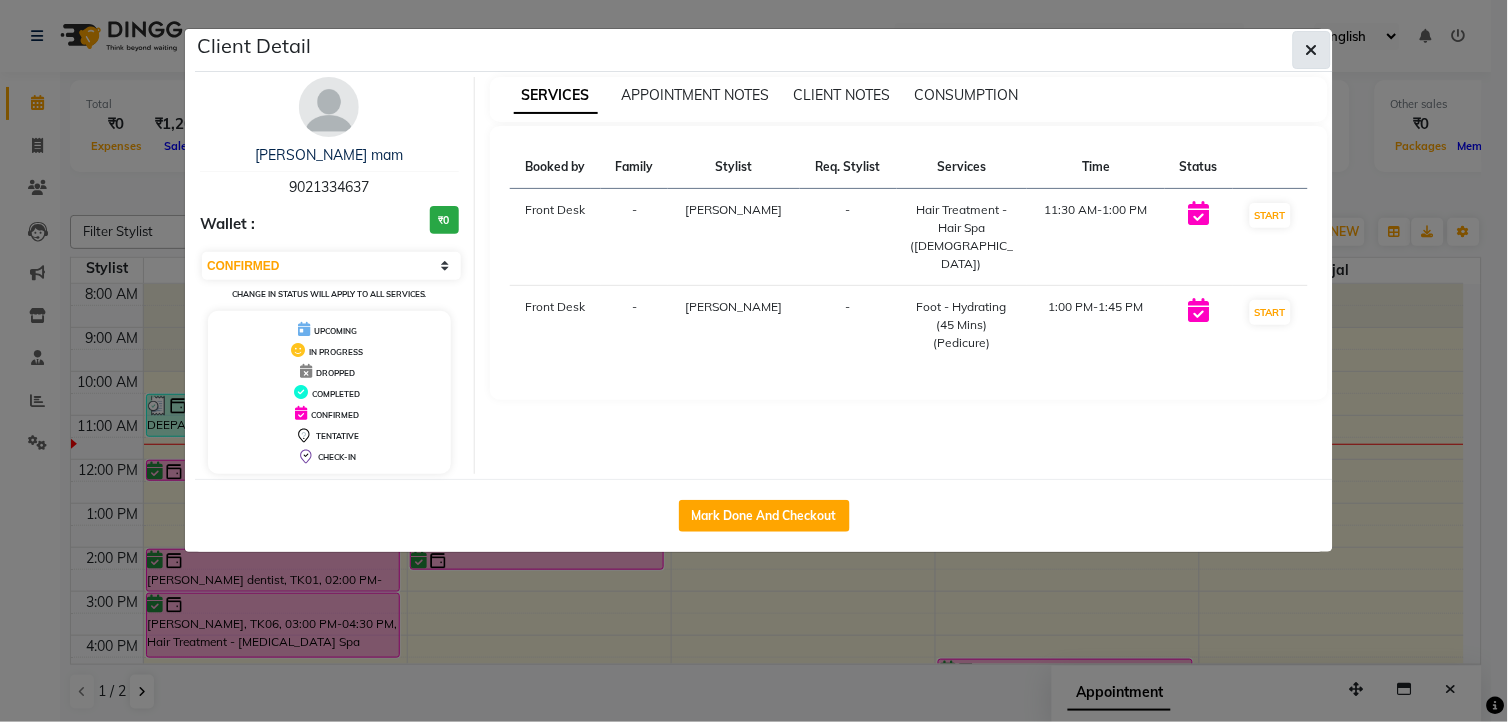 click 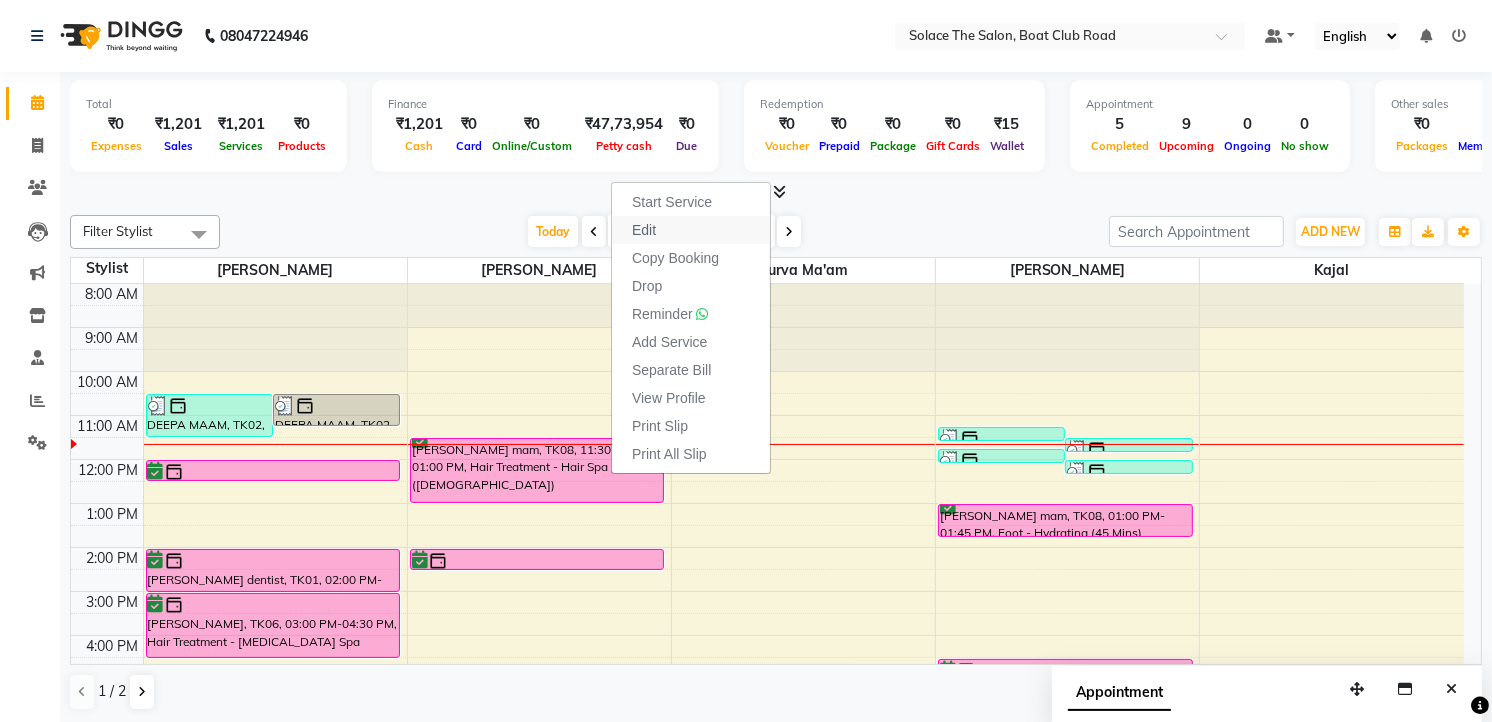 click on "Edit" at bounding box center (644, 230) 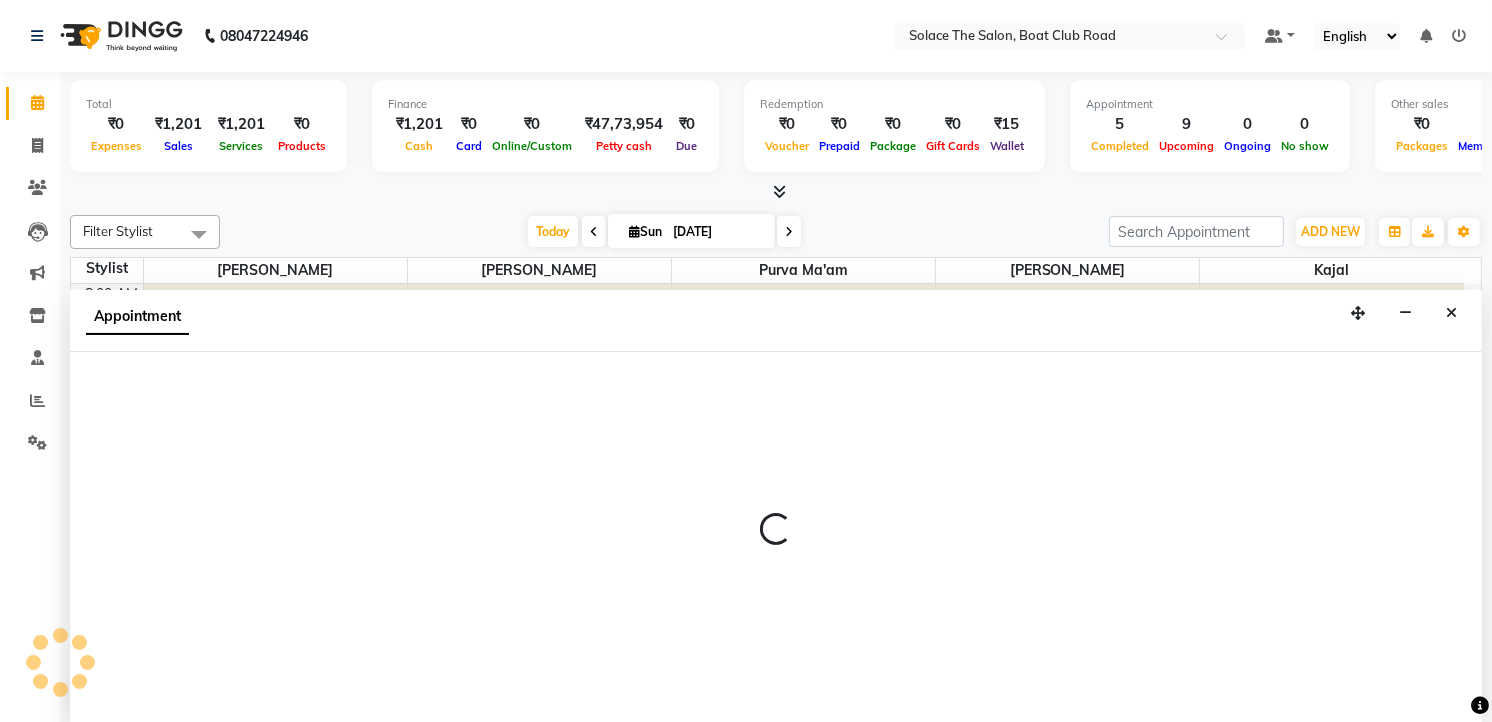select on "tentative" 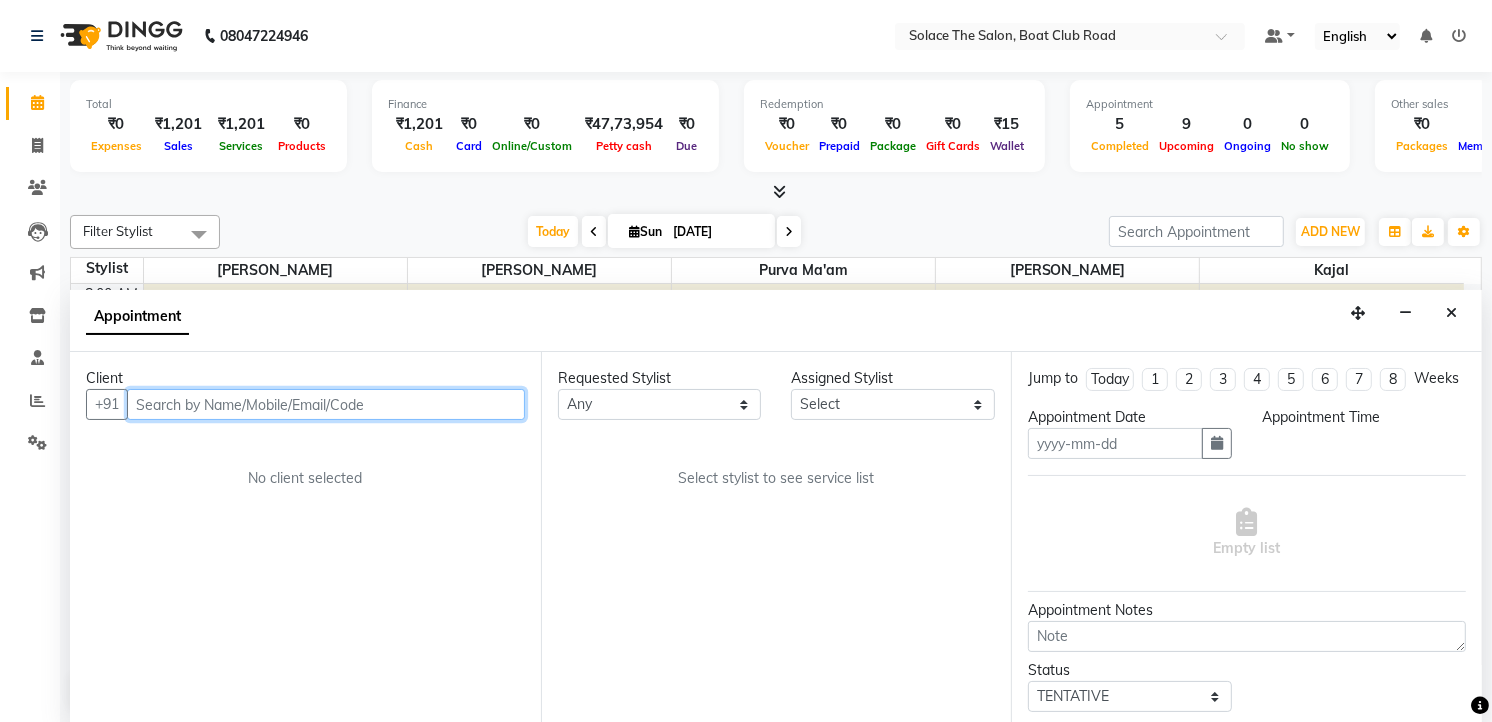 type on "[DATE]" 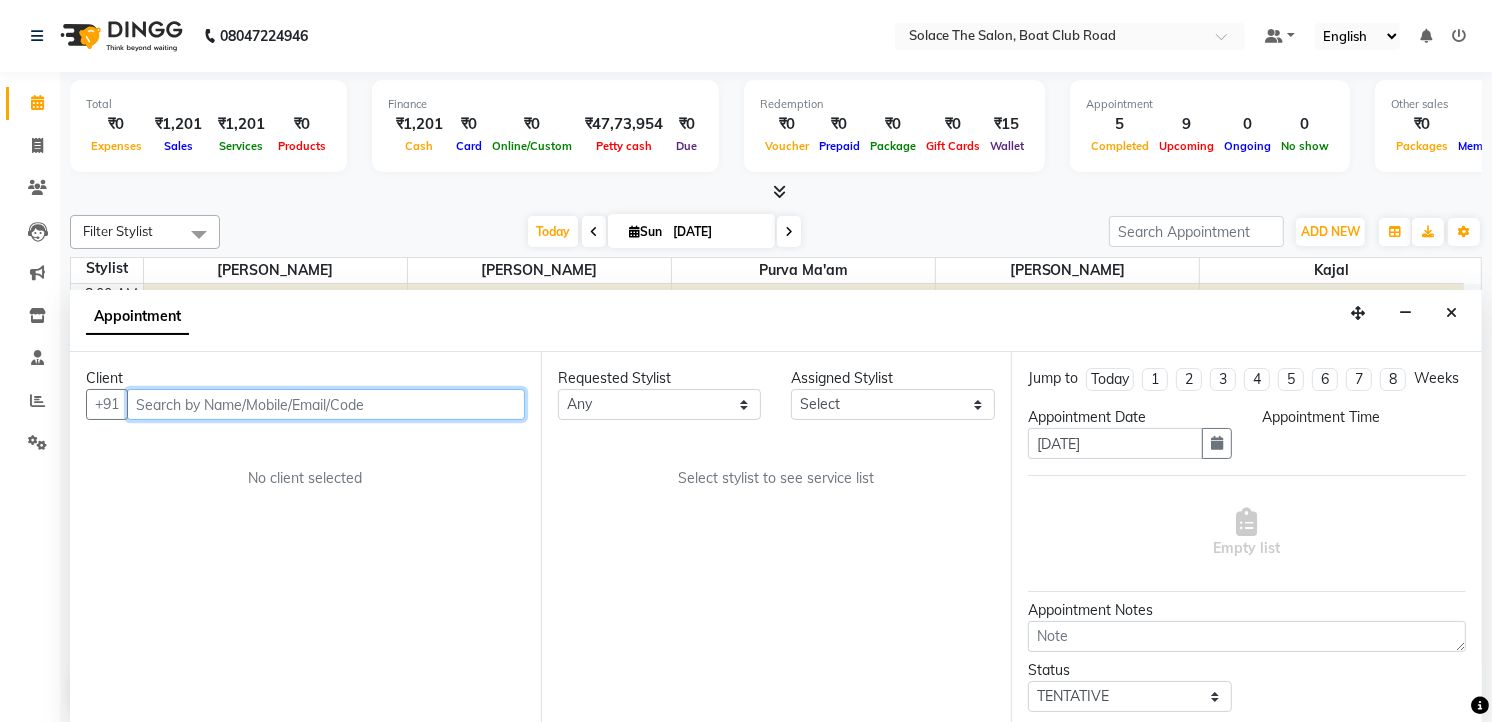 select on "confirm booking" 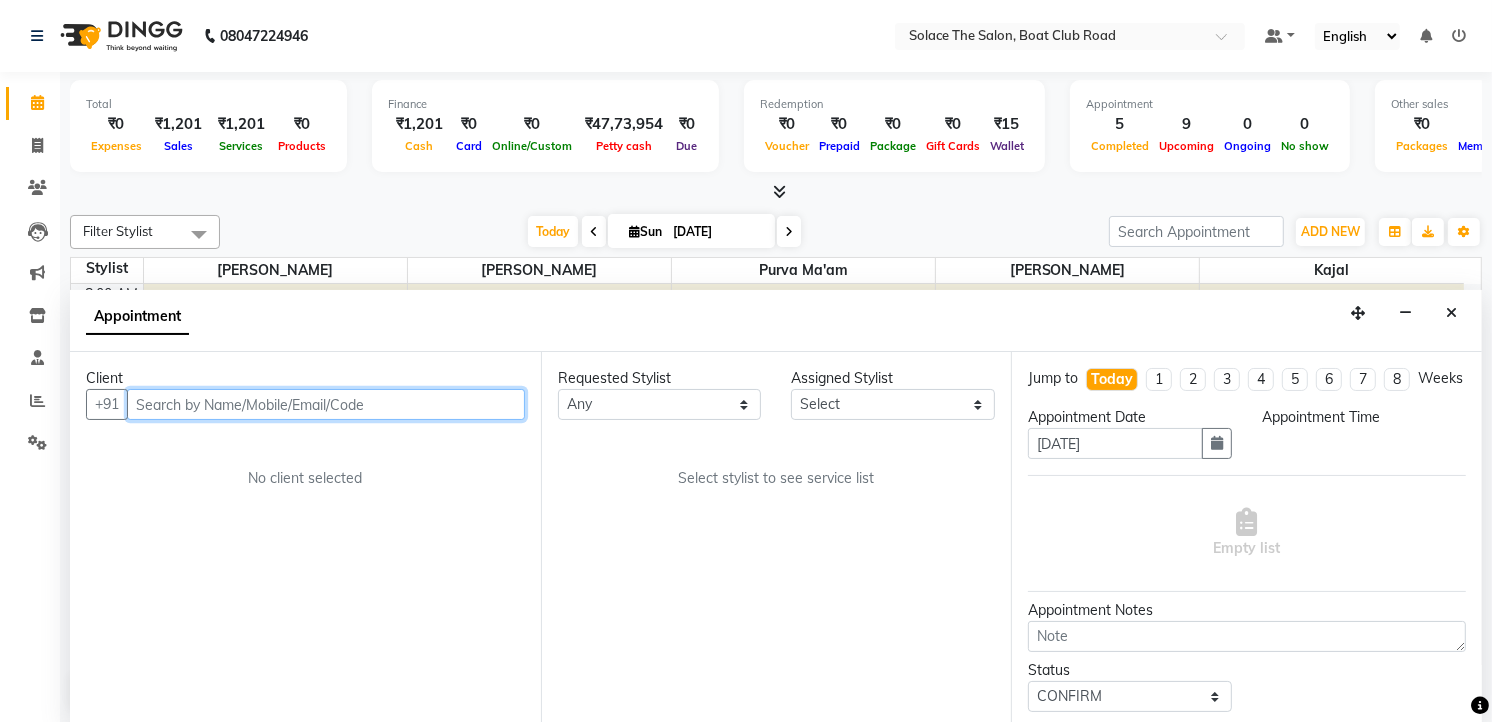 select on "690" 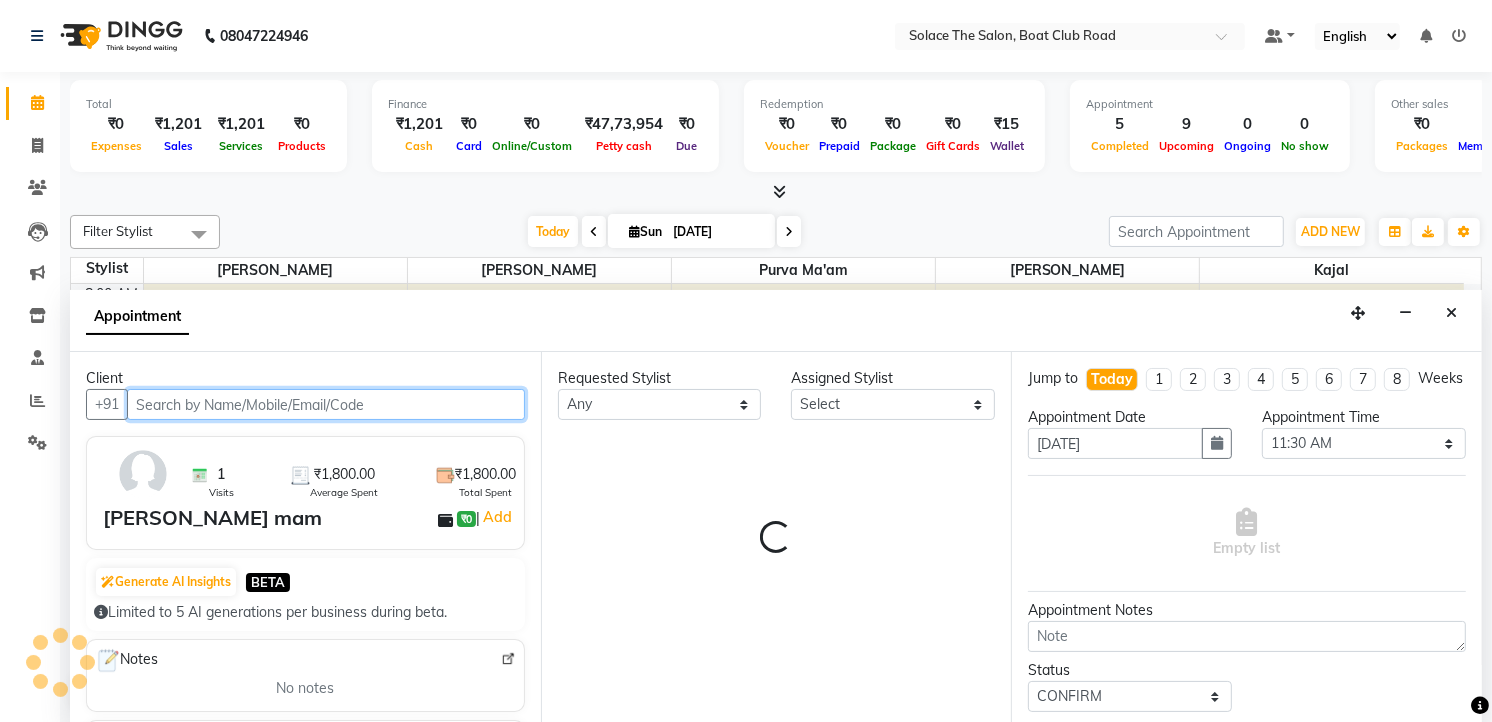 scroll, scrollTop: 1, scrollLeft: 0, axis: vertical 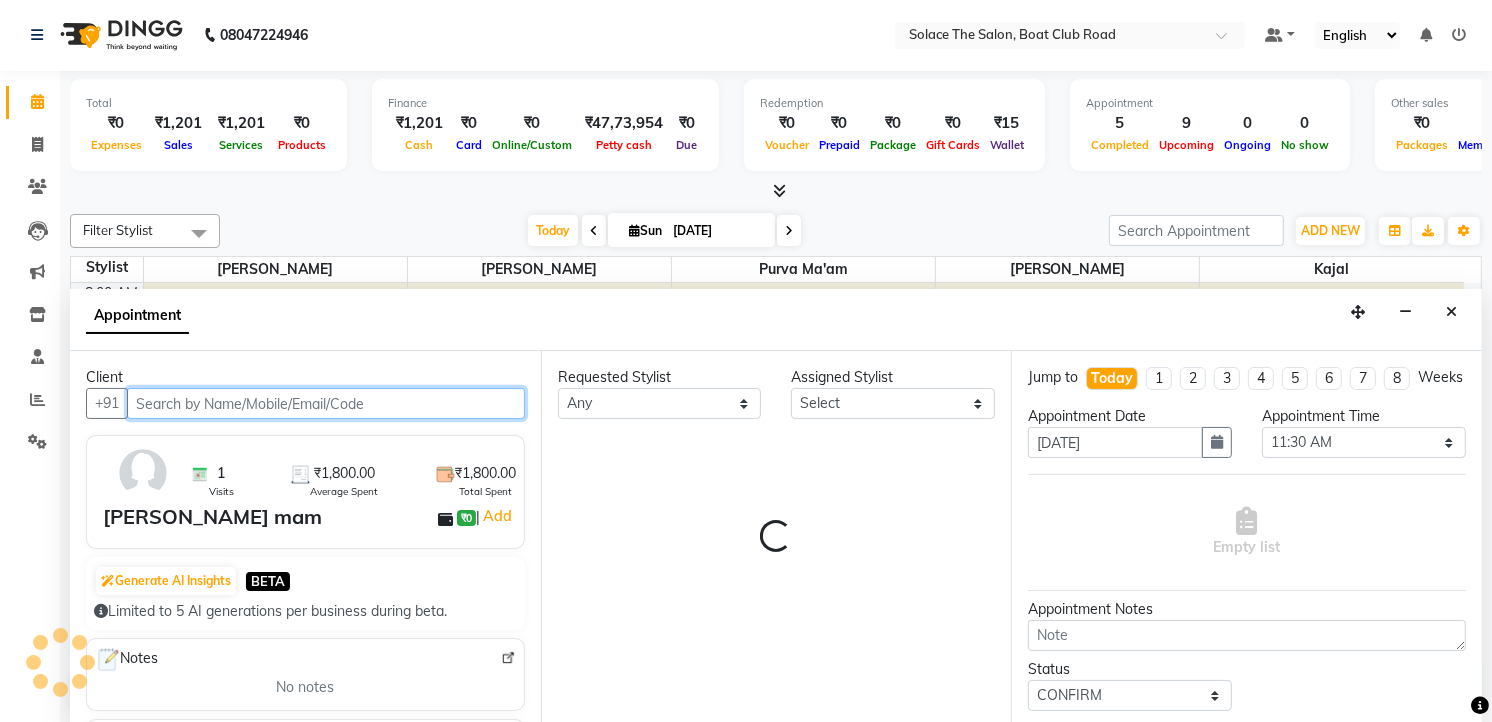 select on "9749" 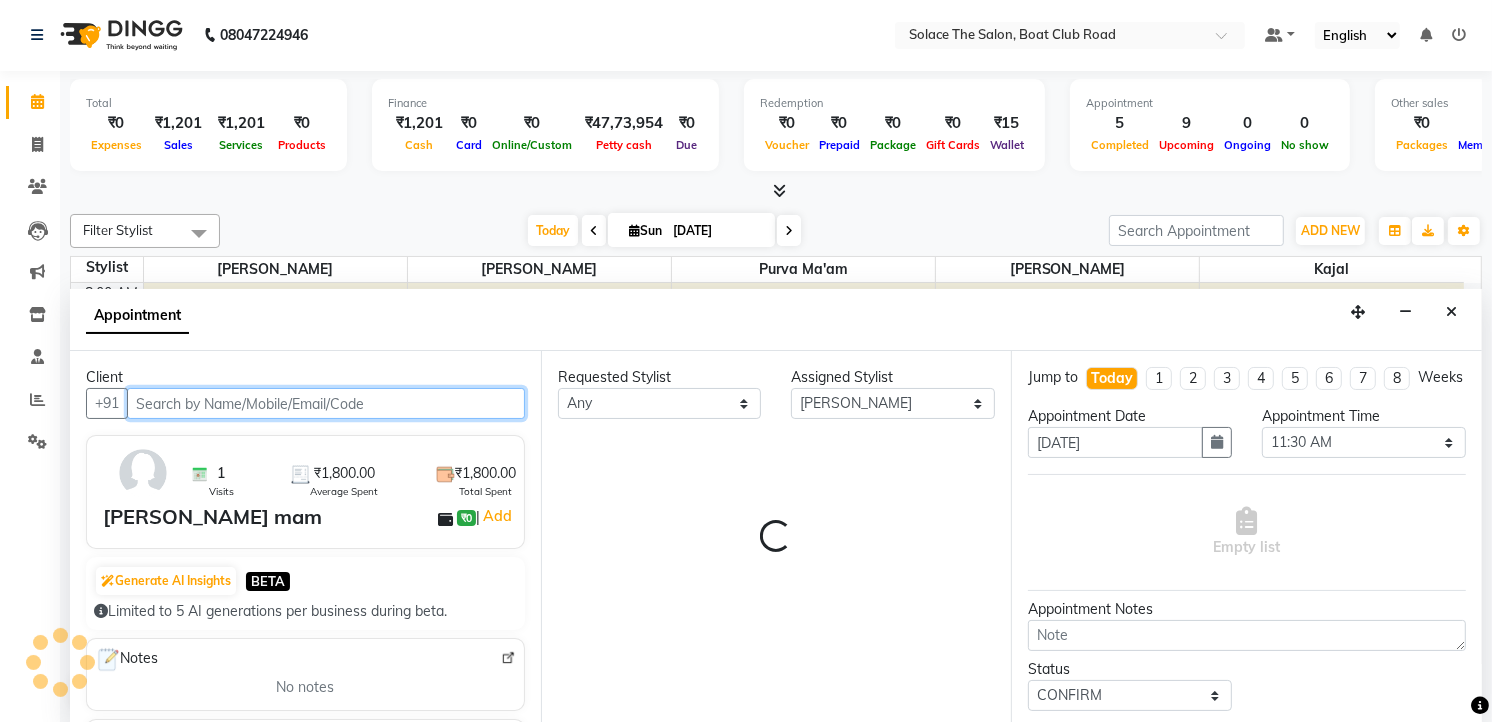 select on "720" 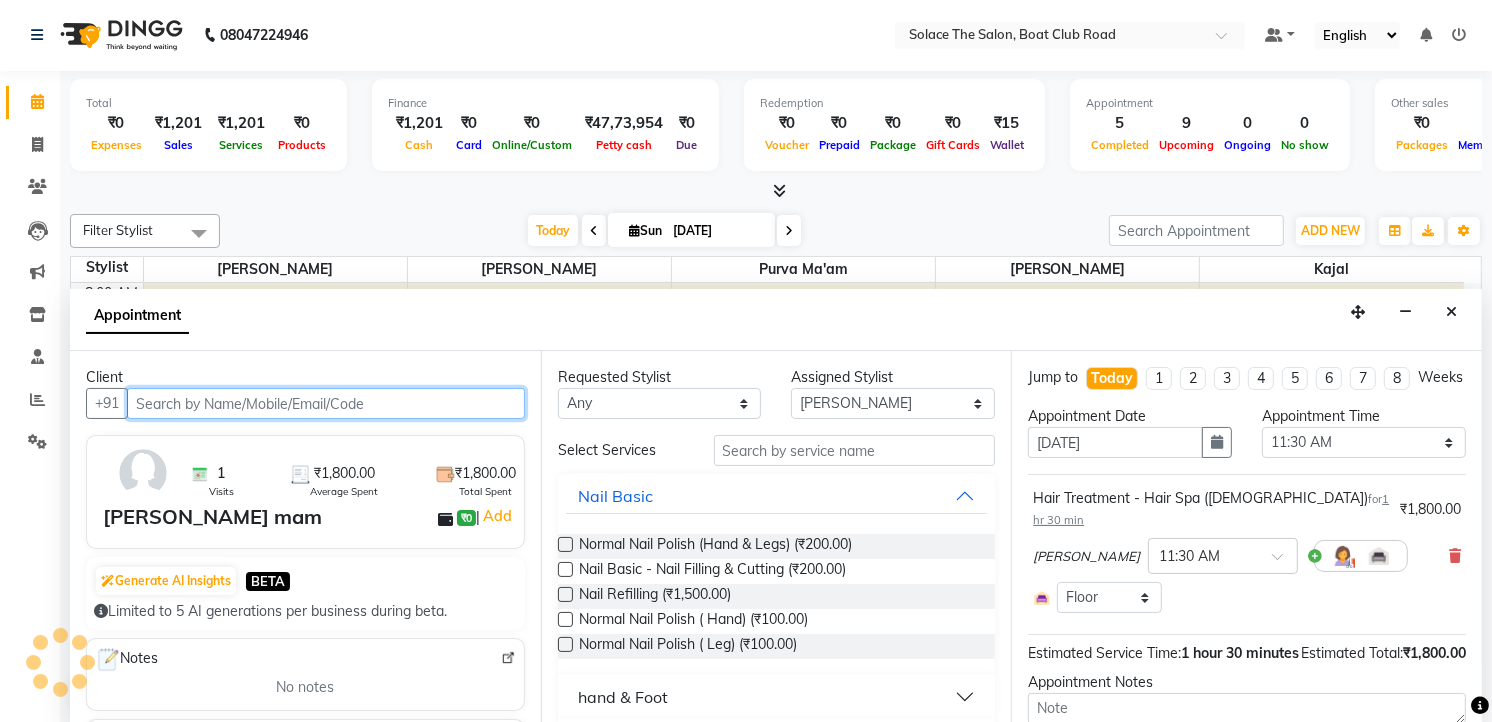 scroll, scrollTop: 134, scrollLeft: 0, axis: vertical 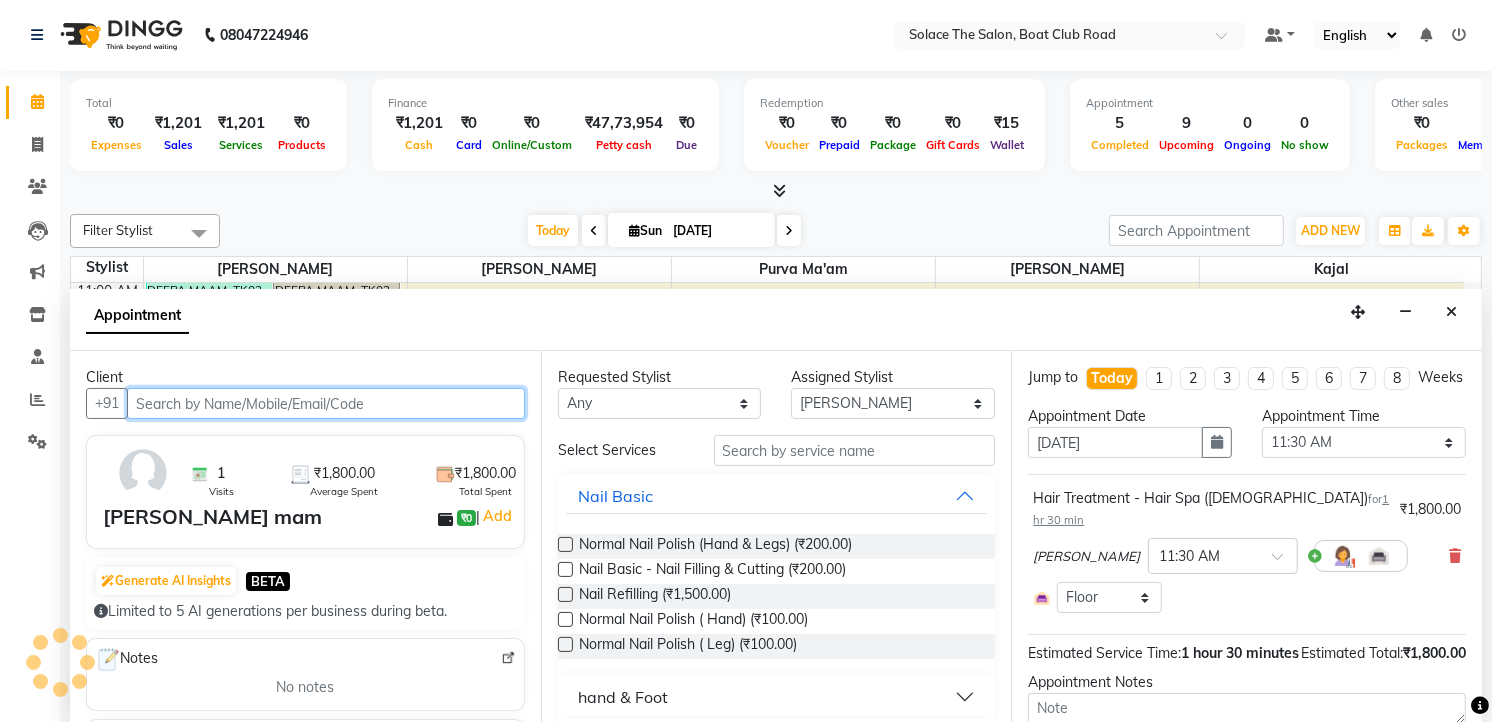 select on "720" 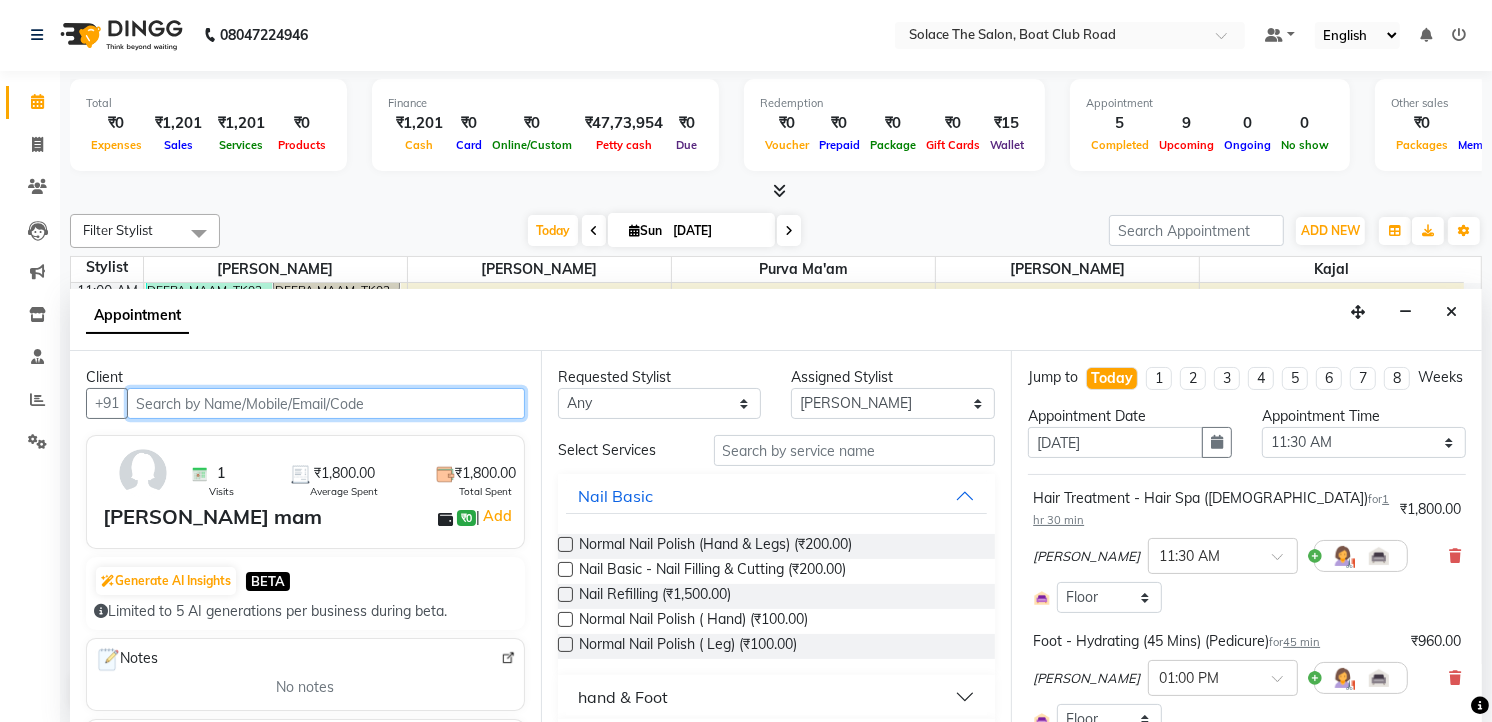 scroll, scrollTop: 111, scrollLeft: 0, axis: vertical 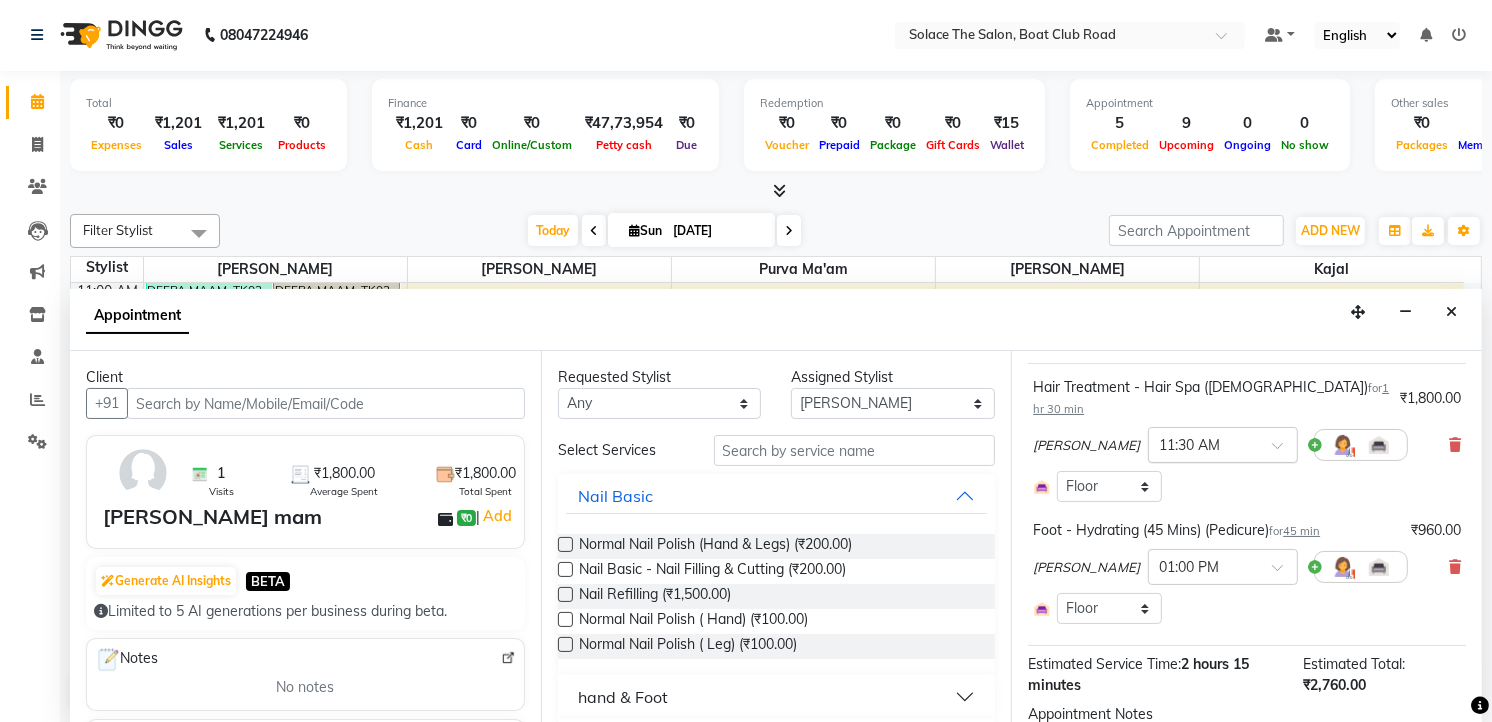 click at bounding box center (1203, 443) 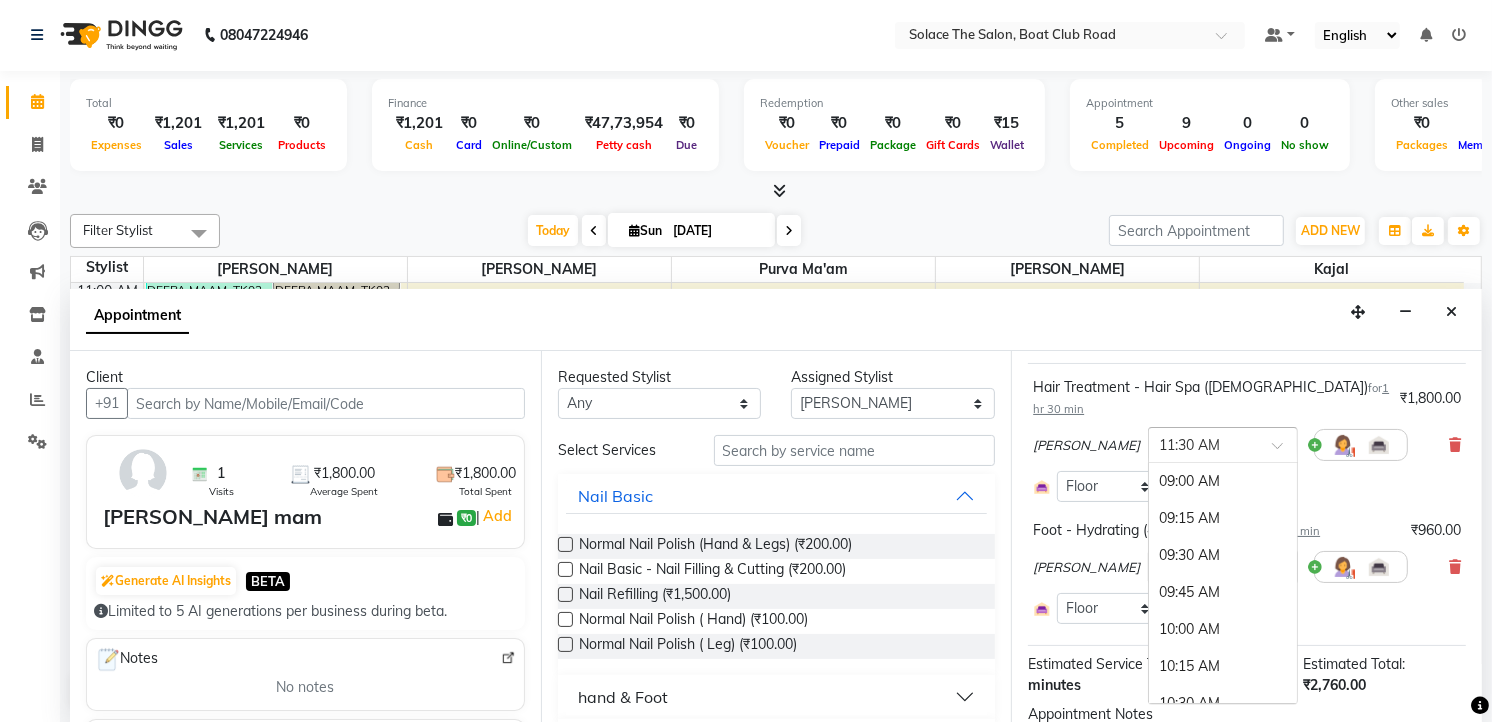 scroll, scrollTop: 370, scrollLeft: 0, axis: vertical 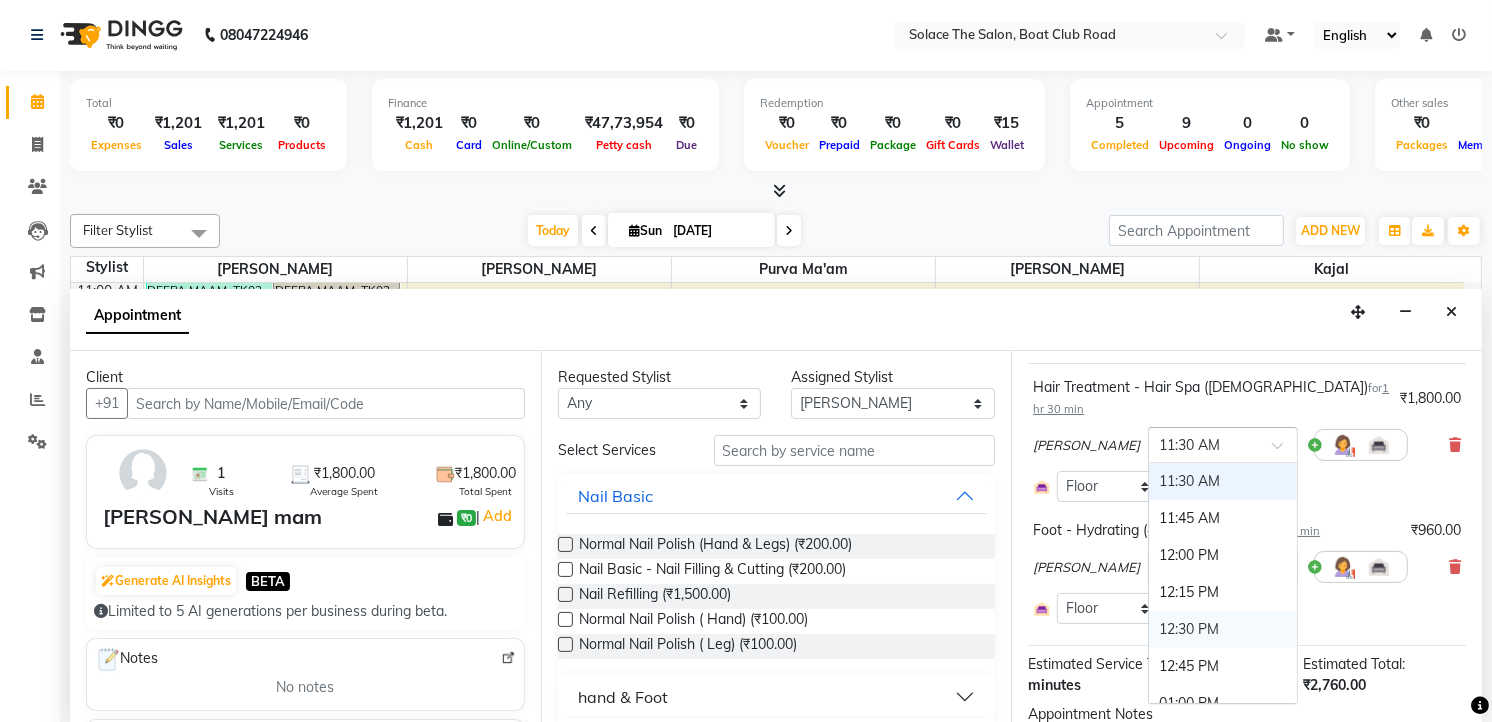 click on "12:30 PM" at bounding box center [1223, 629] 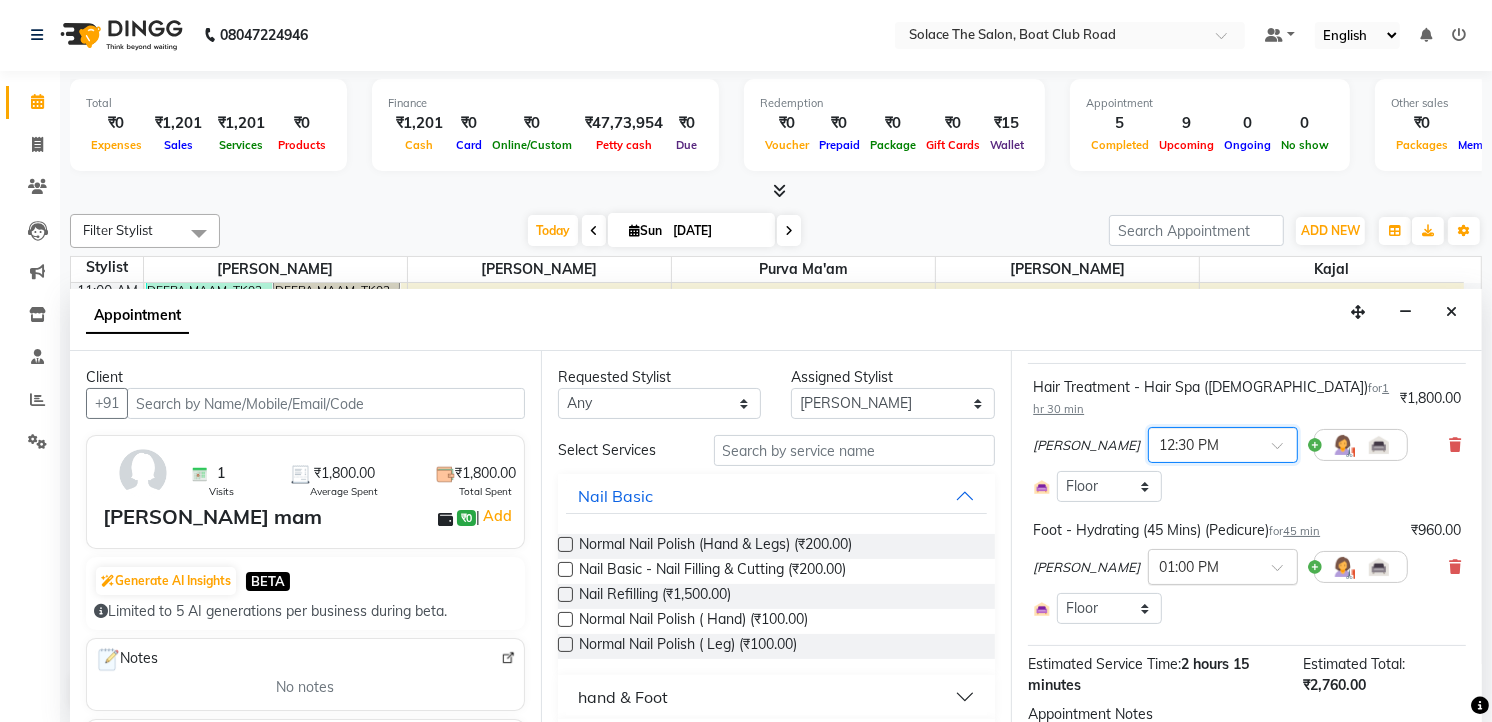 click at bounding box center [1203, 565] 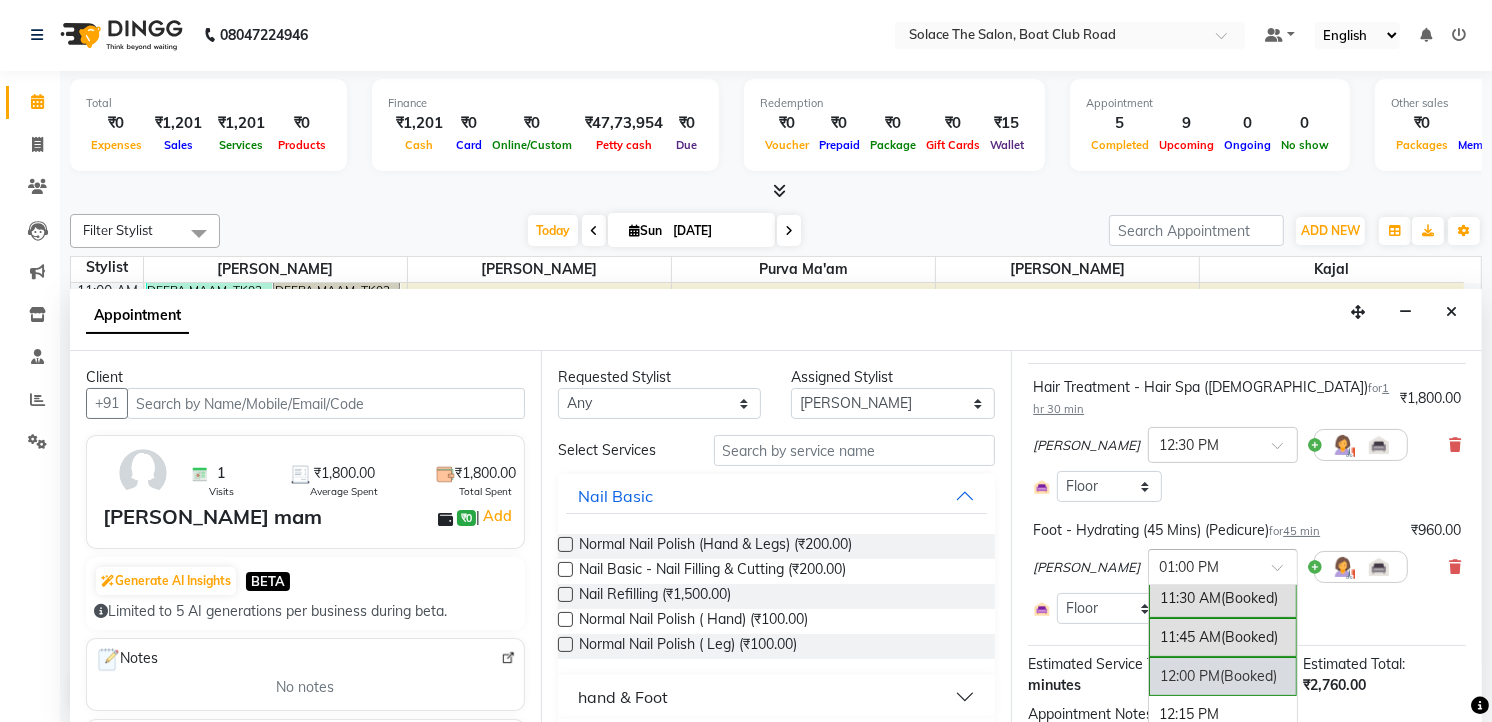 scroll, scrollTop: 275, scrollLeft: 0, axis: vertical 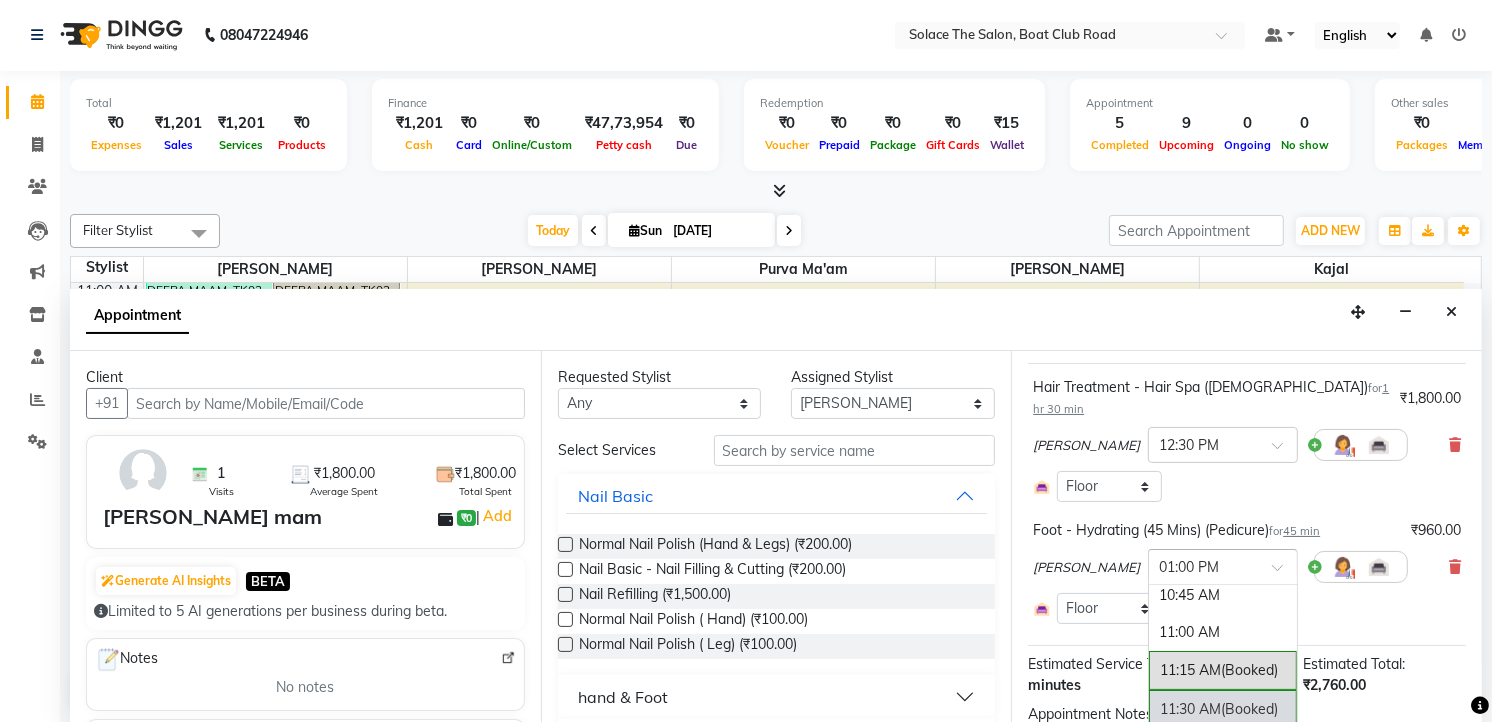 click on "11:30 AM   (Booked)" at bounding box center (1223, 709) 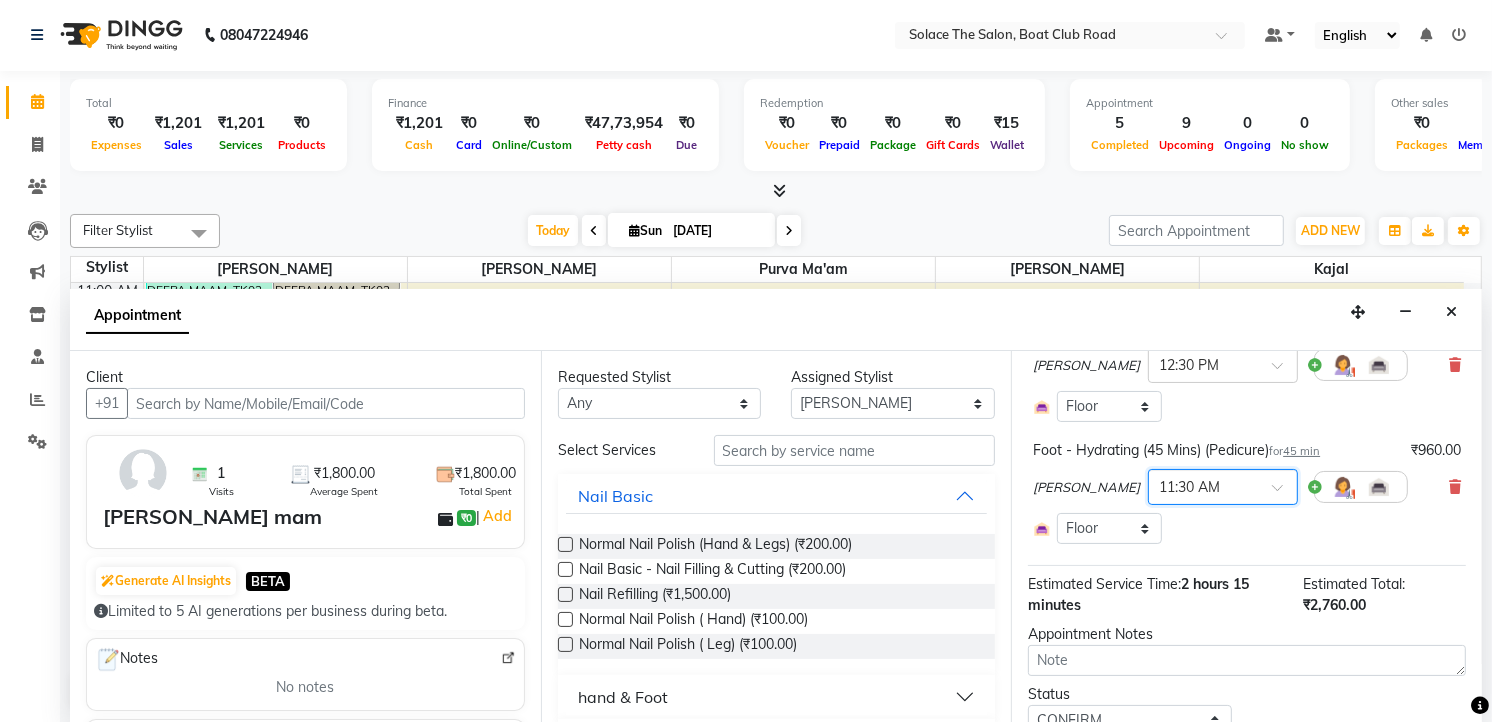 scroll, scrollTop: 271, scrollLeft: 0, axis: vertical 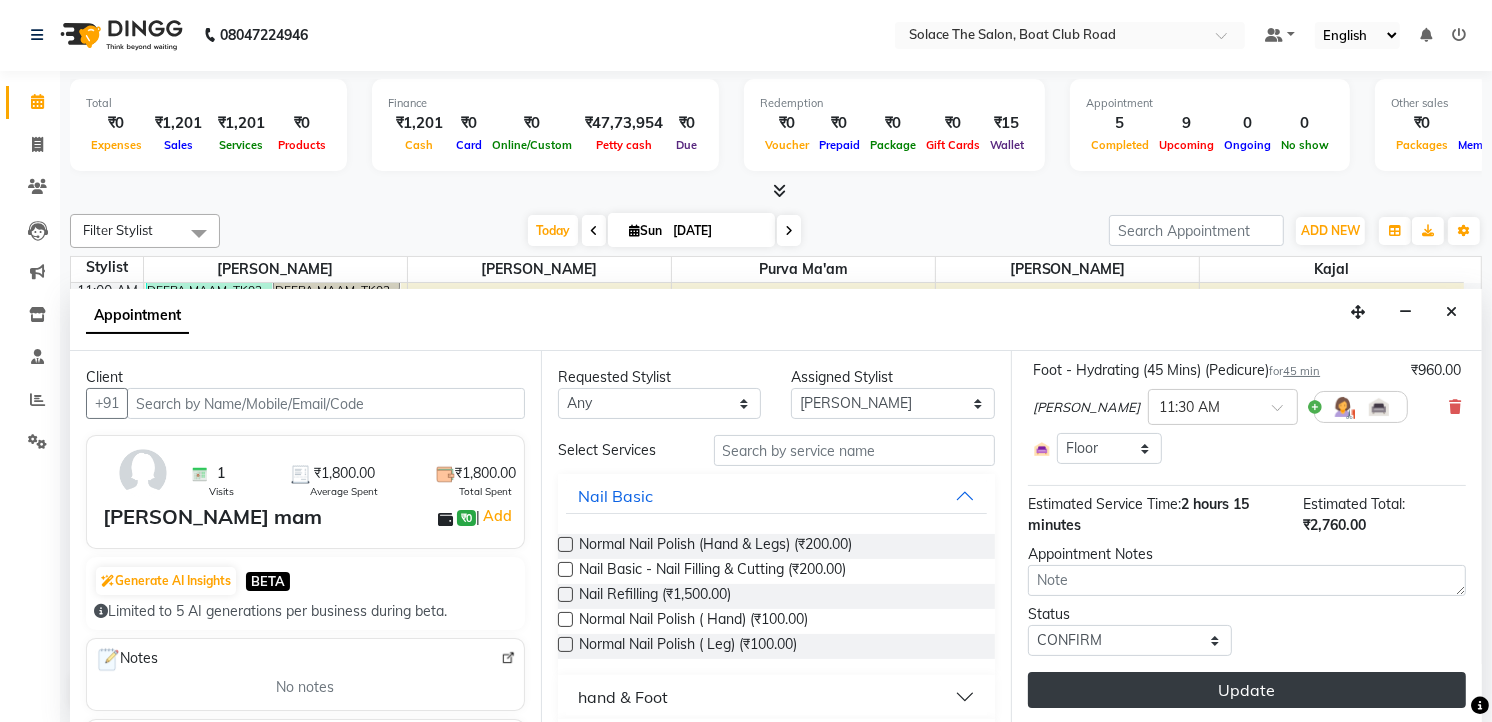 click on "Update" at bounding box center (1247, 690) 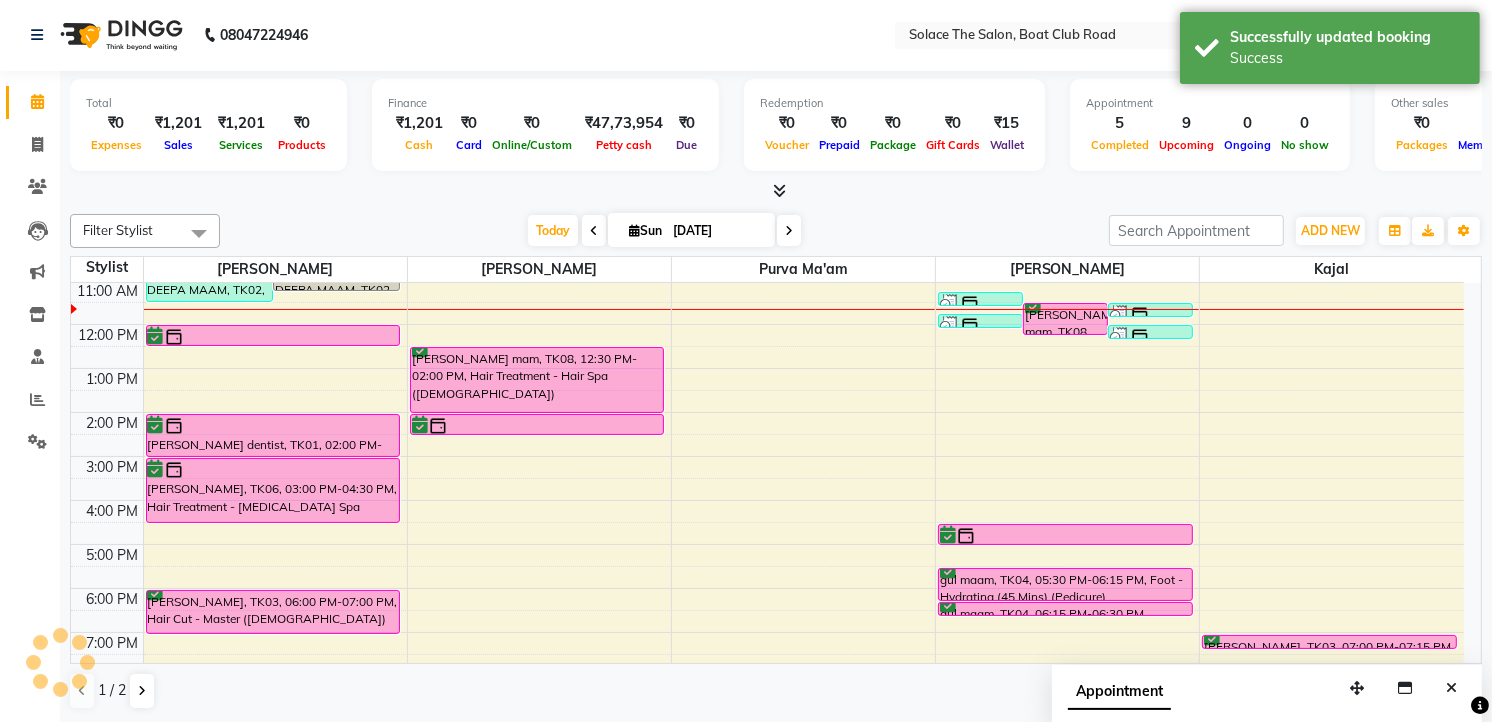 scroll, scrollTop: 0, scrollLeft: 0, axis: both 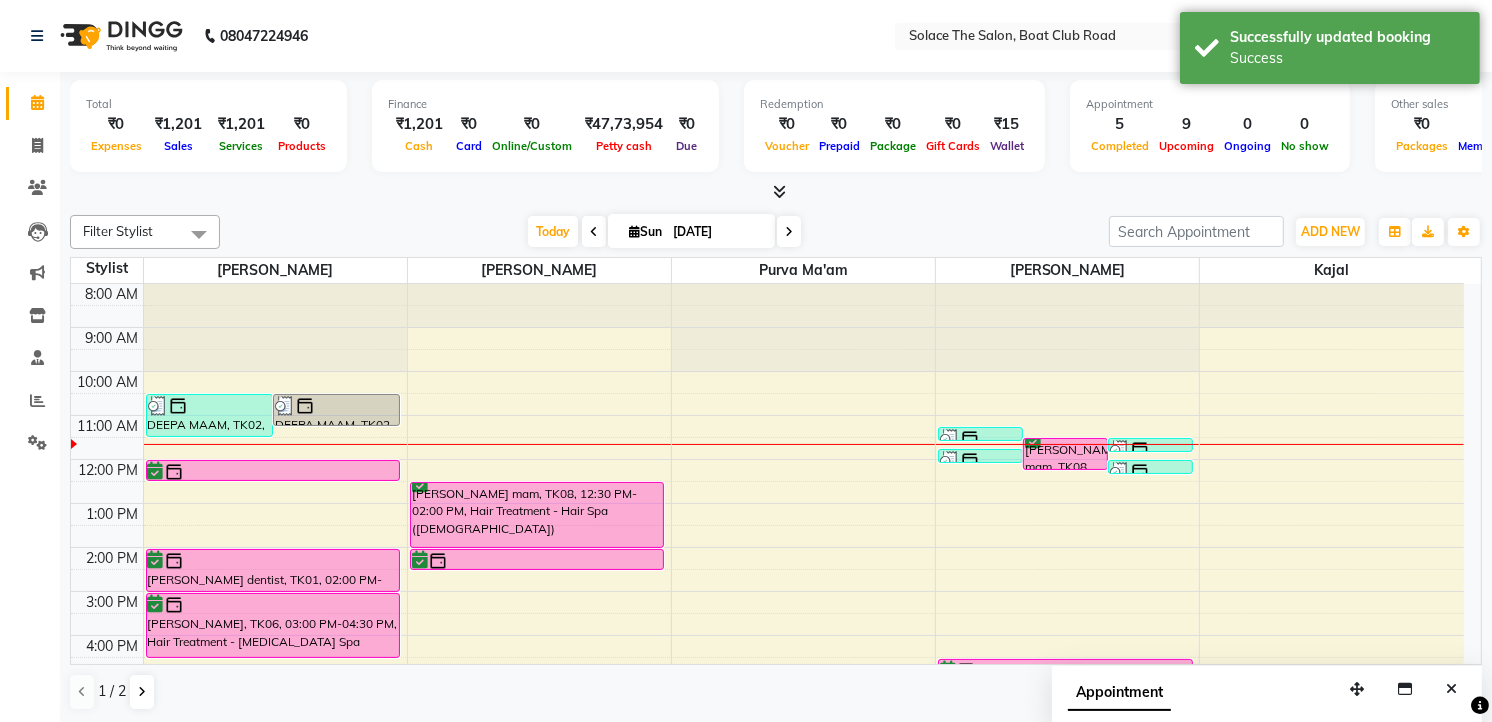 click on "8:00 AM 9:00 AM 10:00 AM 11:00 AM 12:00 PM 1:00 PM 2:00 PM 3:00 PM 4:00 PM 5:00 PM 6:00 PM 7:00 PM 8:00 PM 9:00 PM     DEEPA MAAM, TK02, 10:30 AM-11:30 AM, Styling - Blowdry (out Curls)     DEEPA MAAM, TK02, 10:30 AM-11:15 AM, Styling - Blowdry     [PERSON_NAME] Mam, TK07, 12:00 PM-12:30 PM, Hair Cut - Boy (Master)      [PERSON_NAME] dentist, TK01, 02:00 PM-03:00 PM, Hair Cut - Master ([DEMOGRAPHIC_DATA])     [PERSON_NAME], TK06, 03:00 PM-04:30 PM, Hair Treatment - [MEDICAL_DATA] Spa      [PERSON_NAME], TK03, 06:00 PM-07:00 PM, Hair Cut - Master ([DEMOGRAPHIC_DATA])     [PERSON_NAME] mam, TK08, 12:30 PM-02:00 PM, Hair Treatment - Hair Spa ([DEMOGRAPHIC_DATA])     [PERSON_NAME] dentist, TK01, 02:00 PM-02:30 PM, Hair wash ([DEMOGRAPHIC_DATA])     DEEPA MAAM, TK02, 11:15 AM-11:25 AM, upper lips wax rica     [PERSON_NAME] mam, TK08, 11:30 AM-12:15 PM,  Foot - Hydrating (45 Mins) (Pedicure)     DEEPA MAAM, TK02, 11:30 AM-11:40 AM, lower lips wax rica     DEEPA MAAM, TK02, 12:00 PM-12:15 PM, [GEOGRAPHIC_DATA],lower lips wax rica,chin wax rica,nose wax rica     DEEPA MAAM, TK02, 11:45 AM-11:55 AM, chin [GEOGRAPHIC_DATA]" at bounding box center [767, 591] 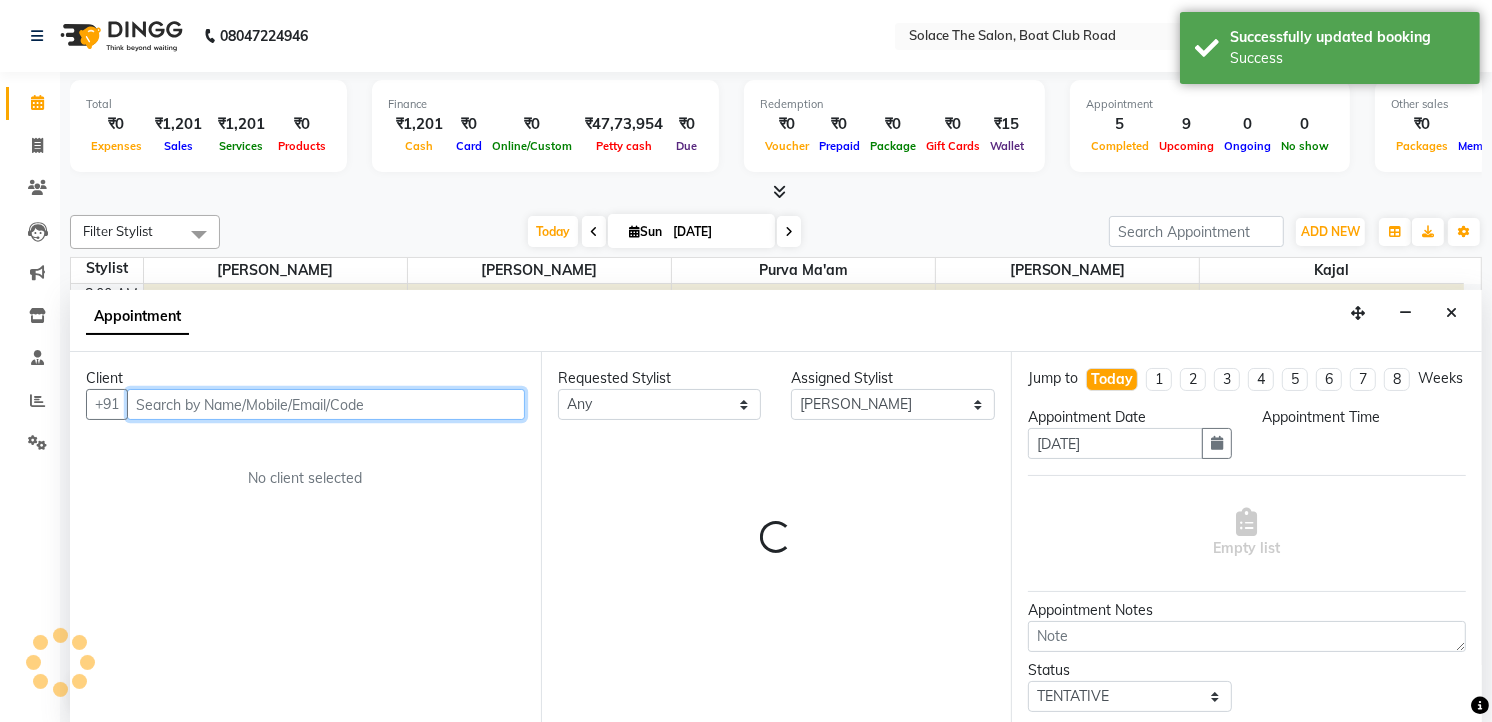 select on "750" 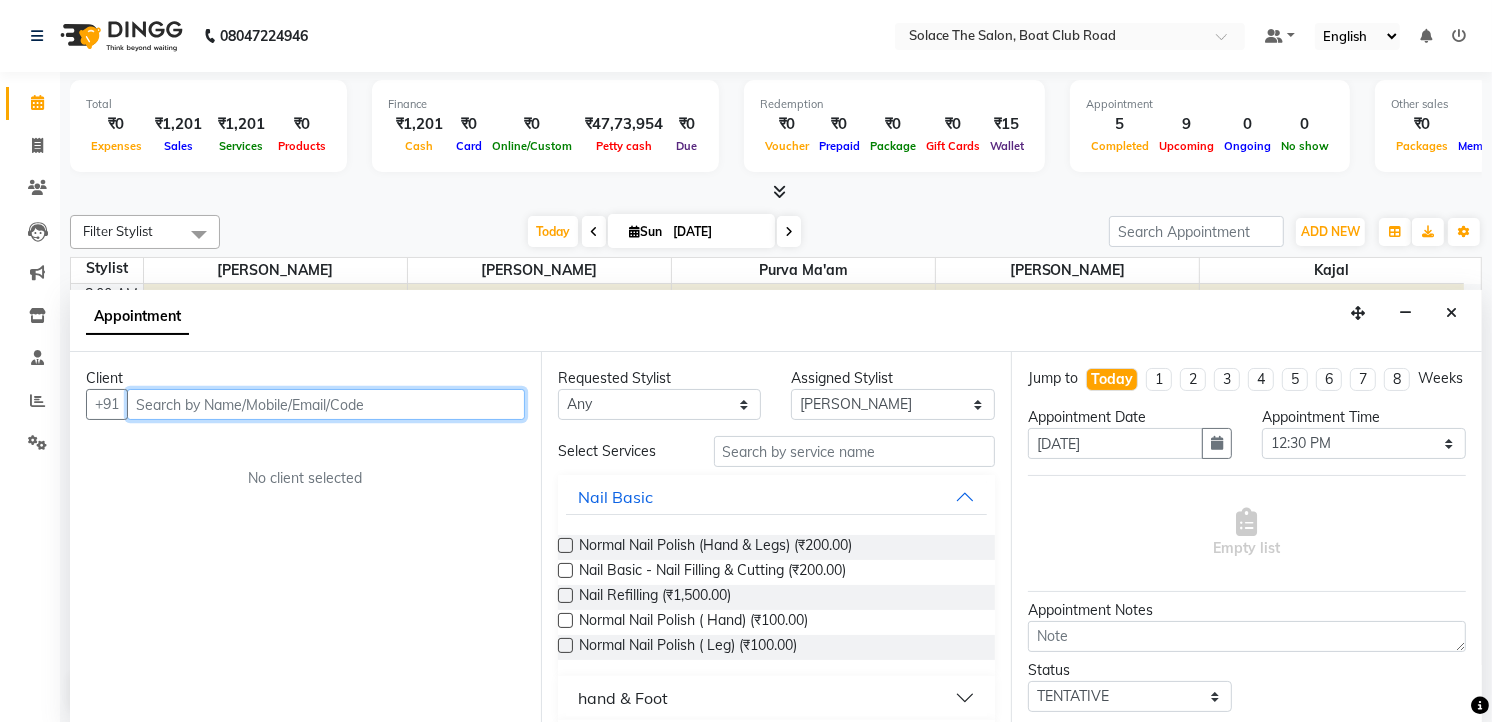 scroll, scrollTop: 1, scrollLeft: 0, axis: vertical 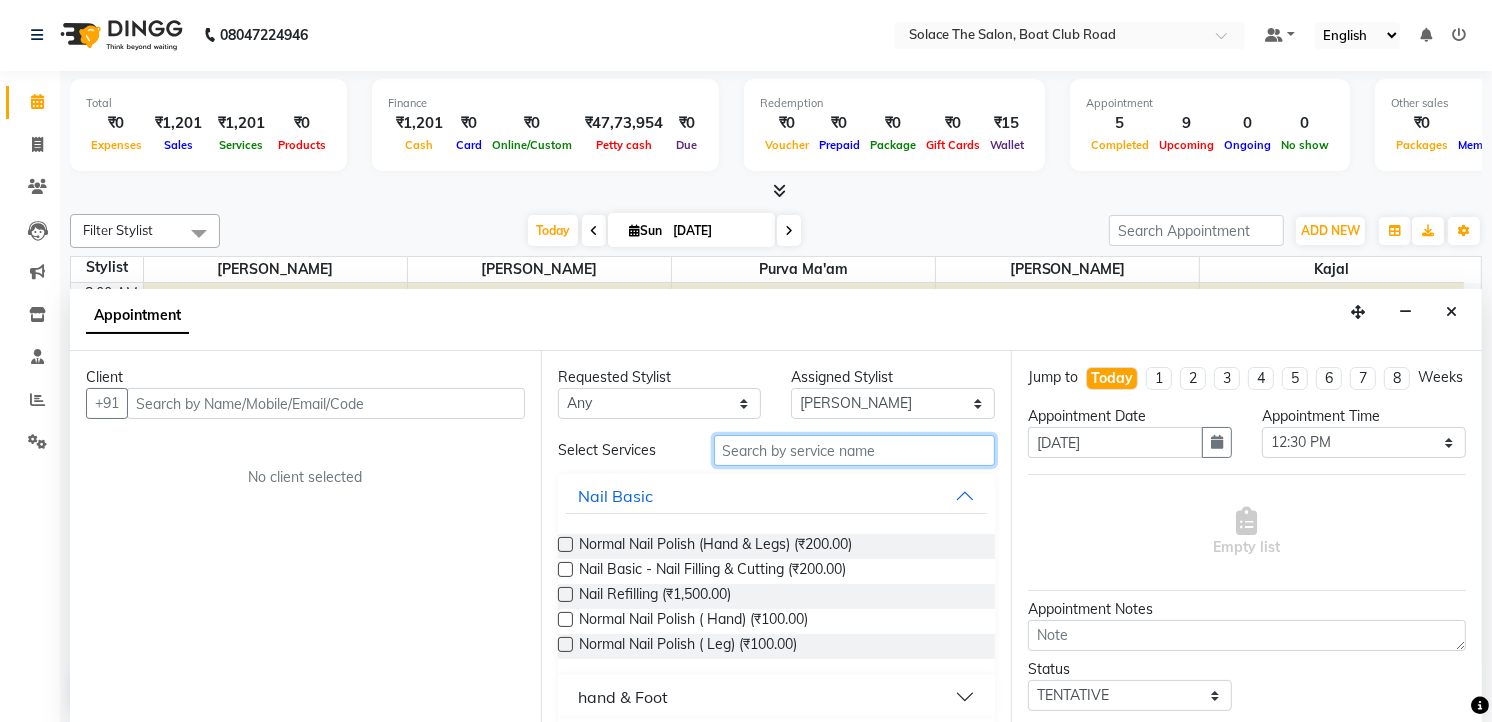 click at bounding box center [855, 450] 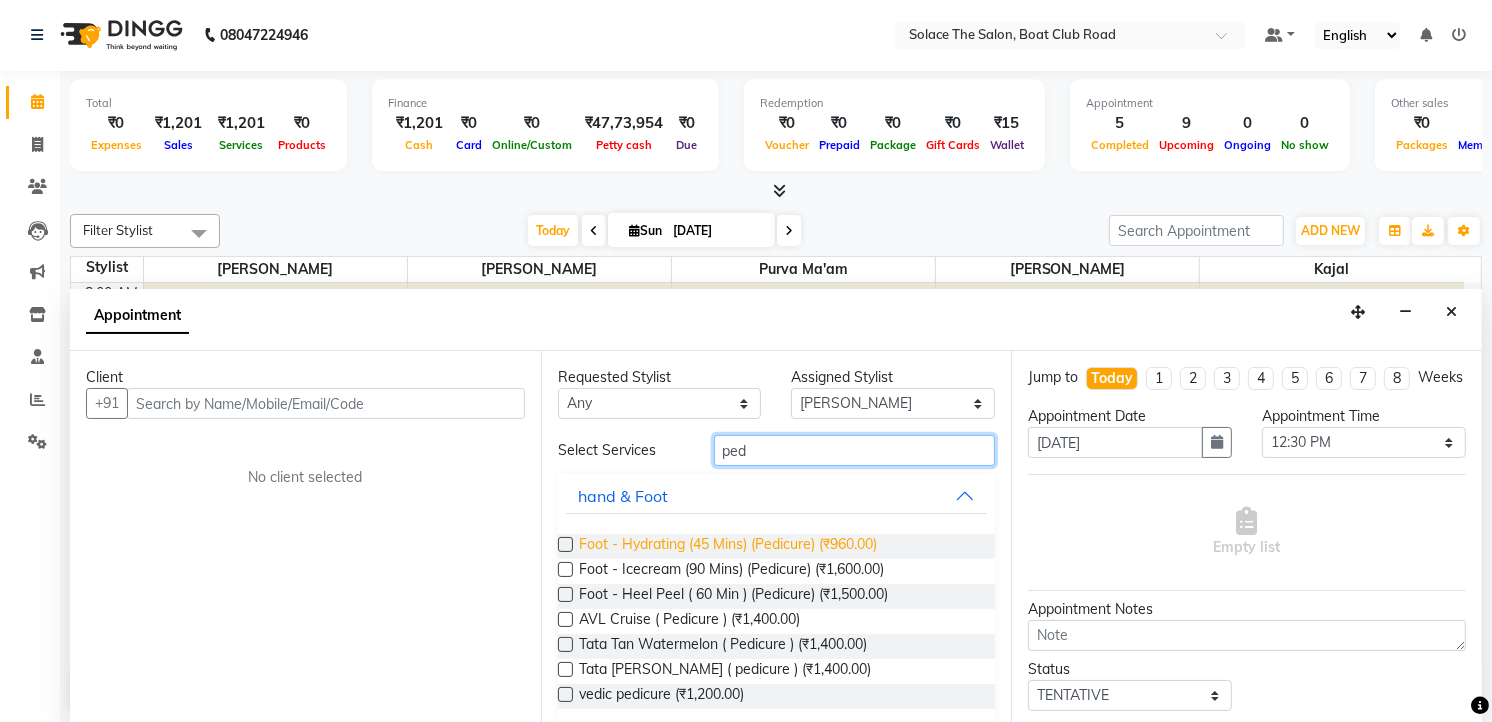 type on "ped" 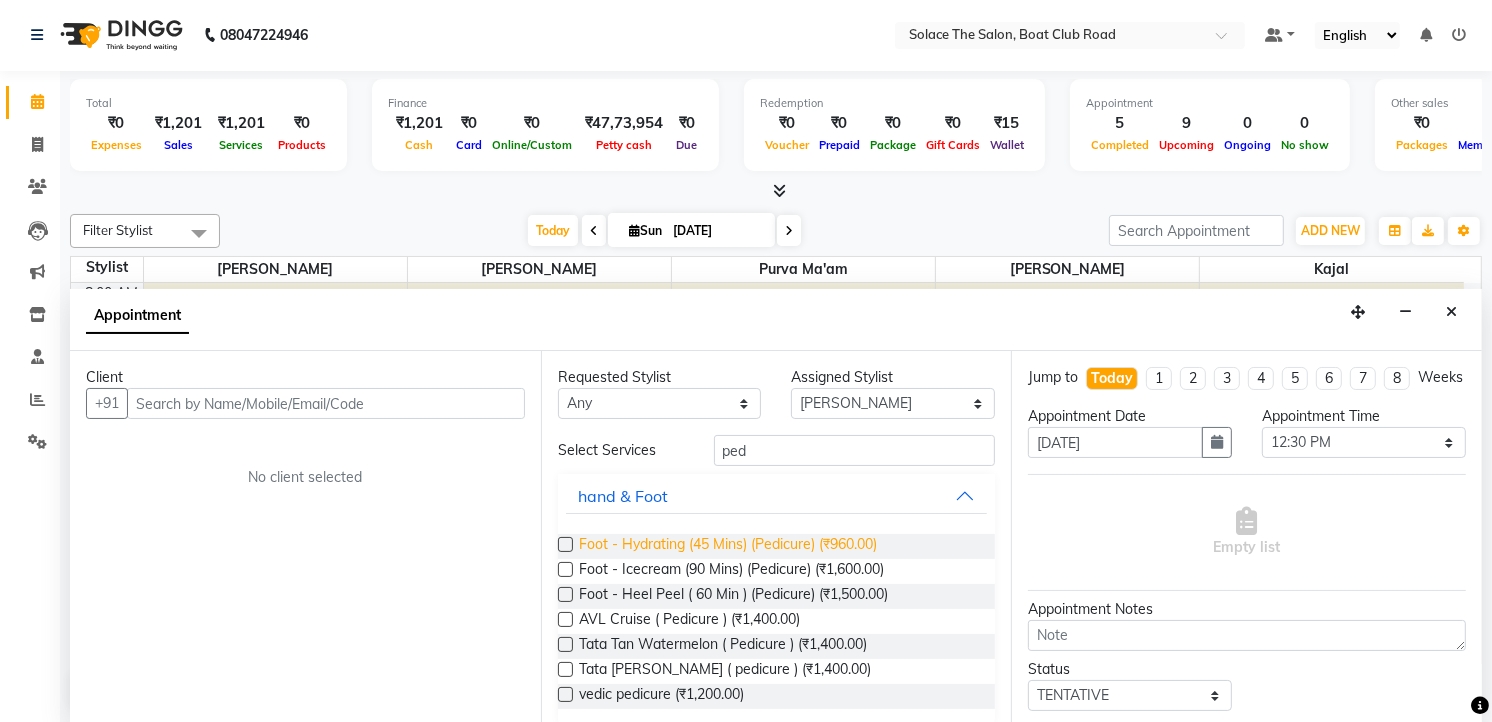 click on "Foot - Hydrating (45 Mins) (Pedicure) (₹960.00)" at bounding box center [728, 546] 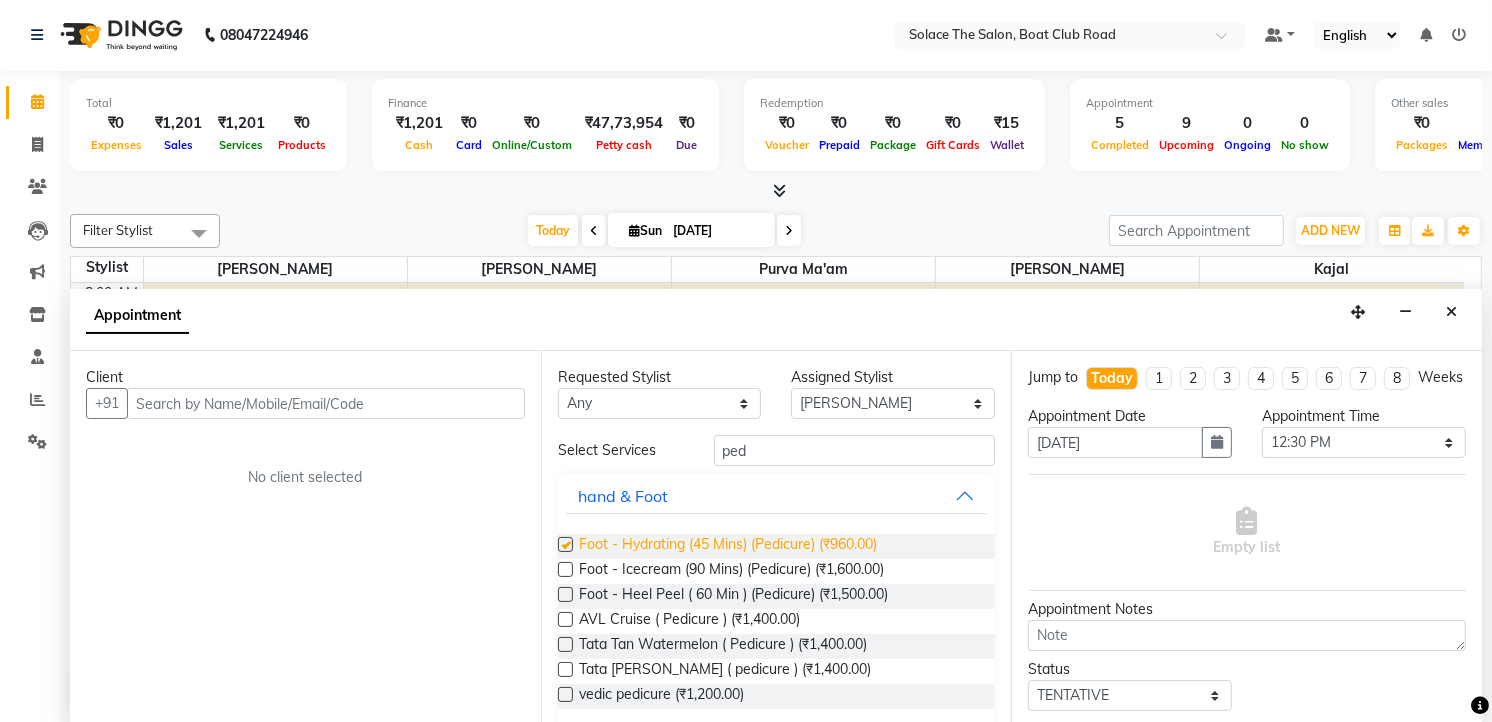checkbox on "false" 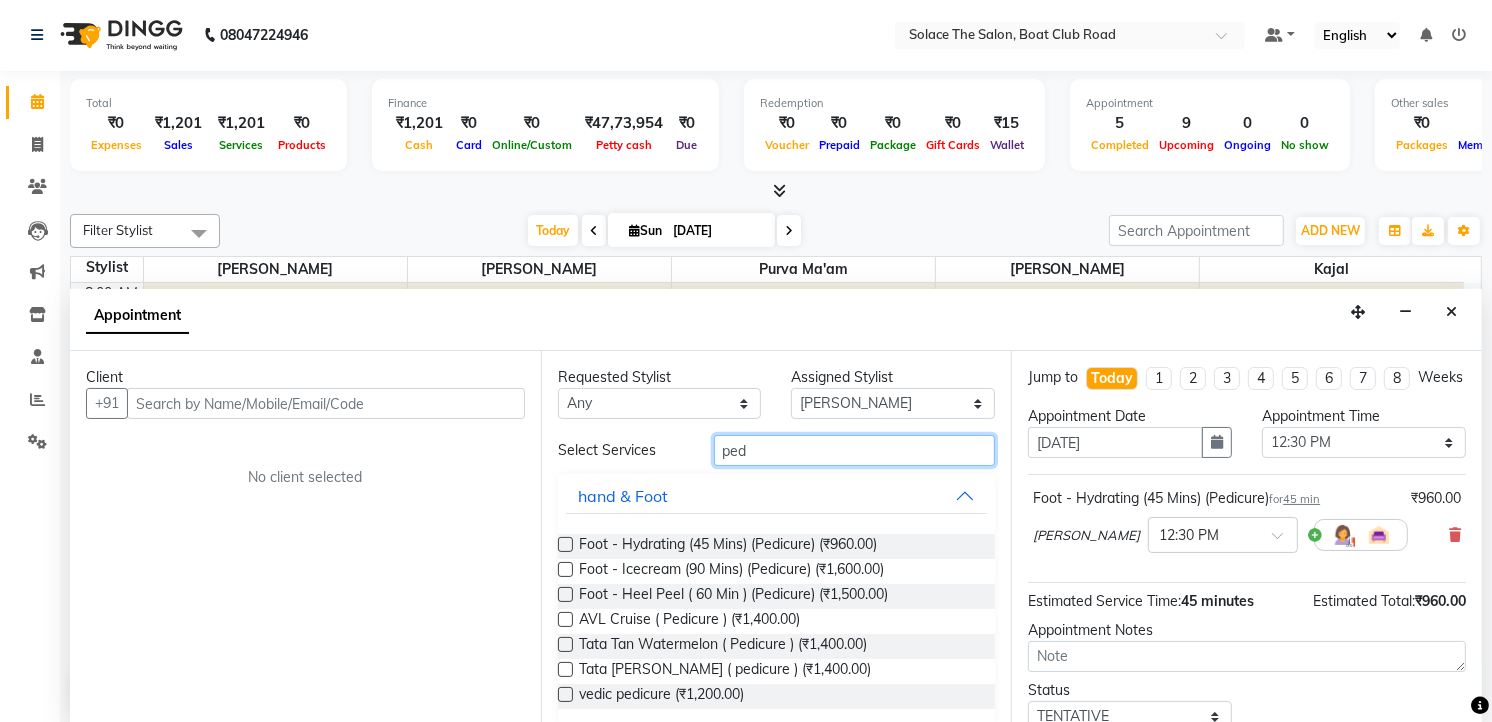 click on "ped" at bounding box center [855, 450] 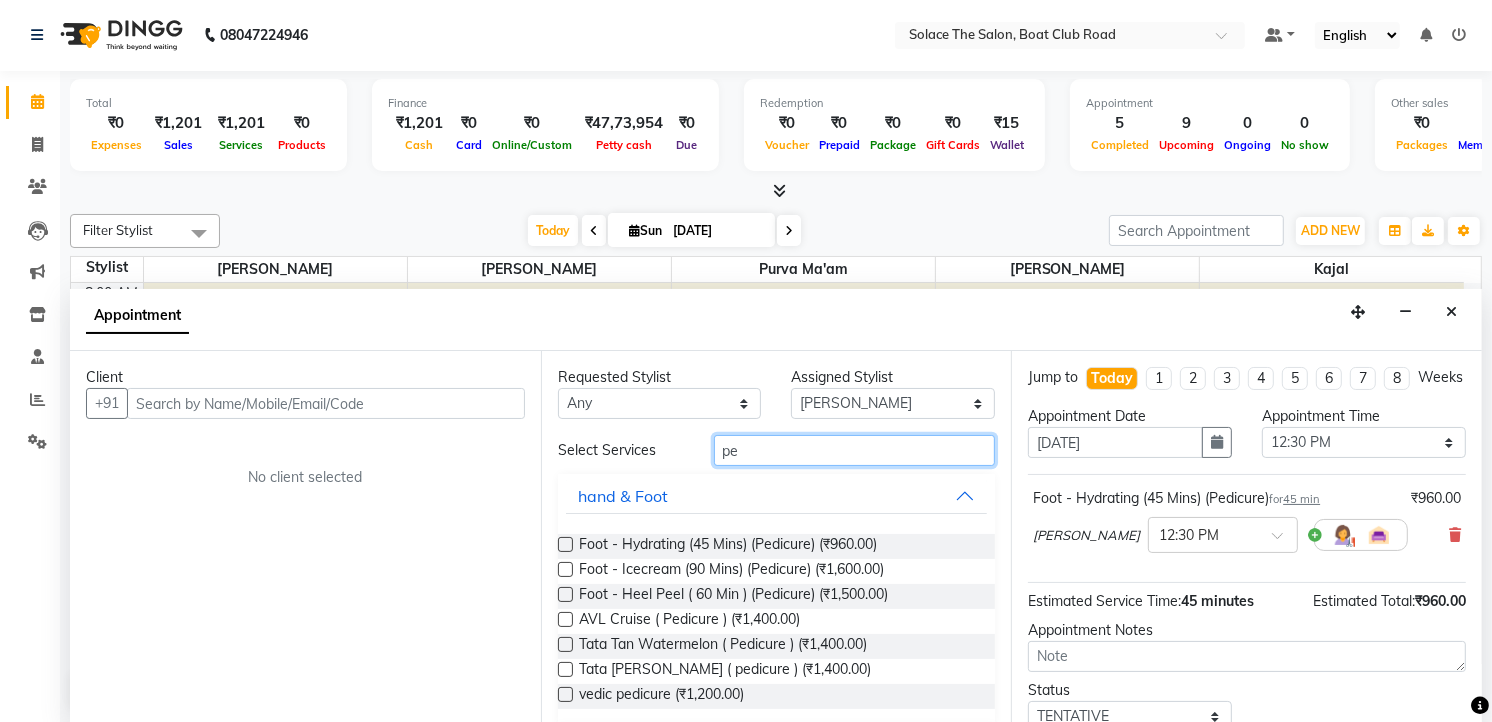 type on "p" 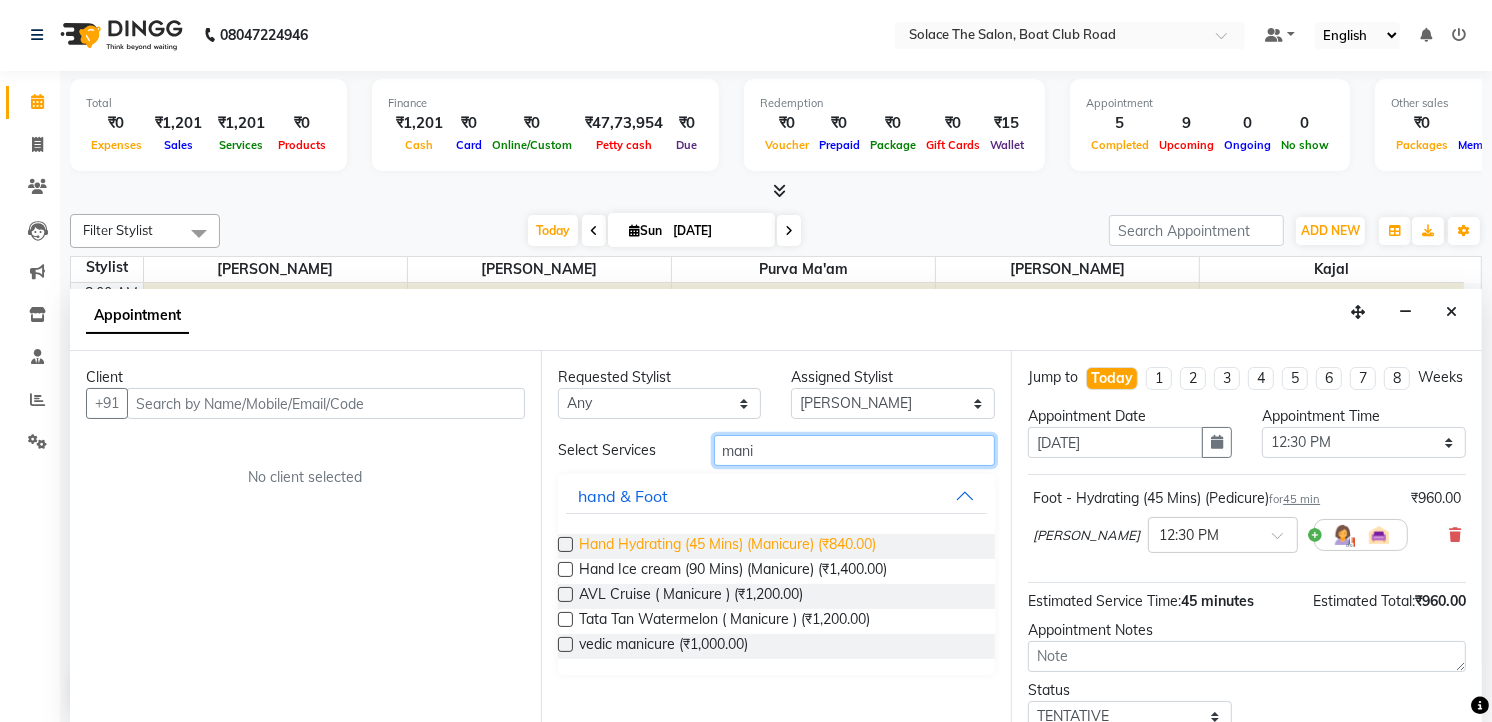 type on "mani" 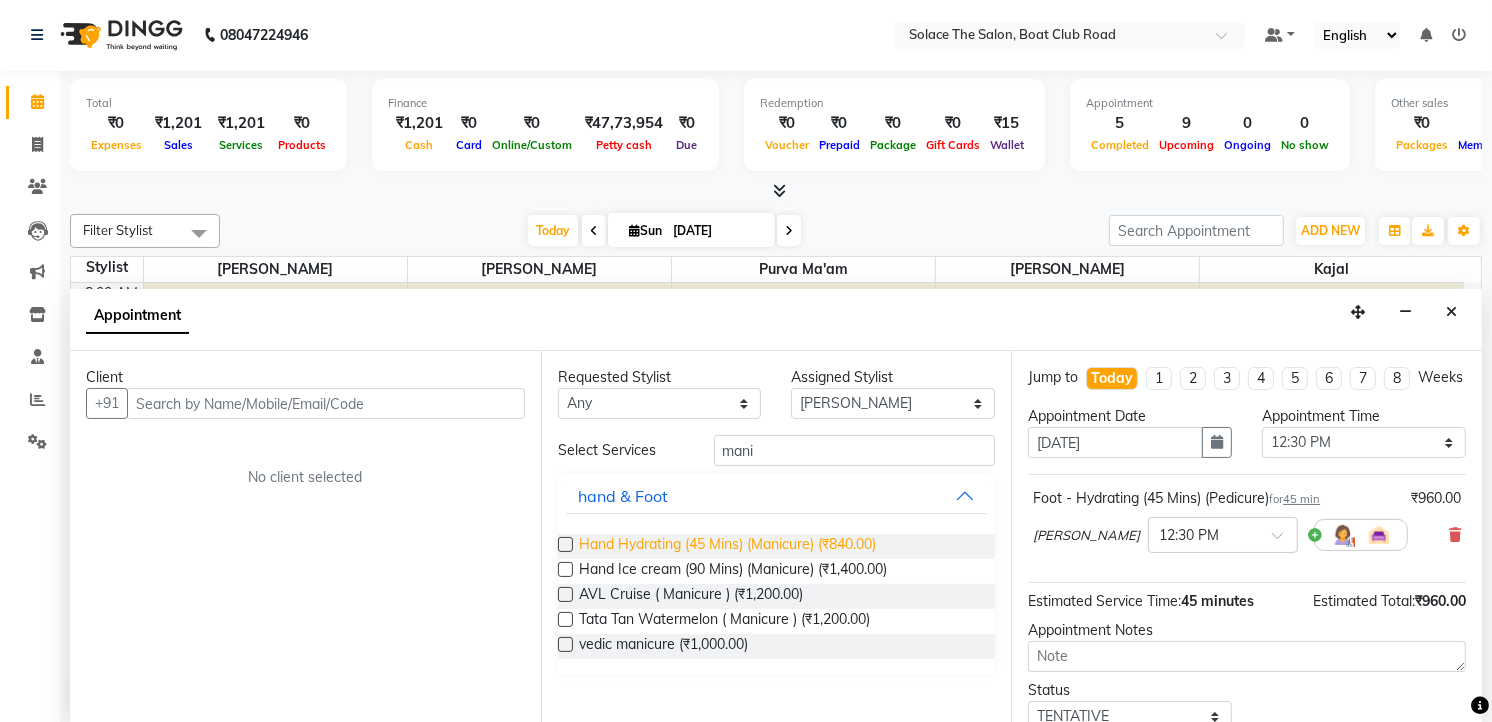 click on "Hand  Hydrating (45 Mins) (Manicure) (₹840.00)" at bounding box center (727, 546) 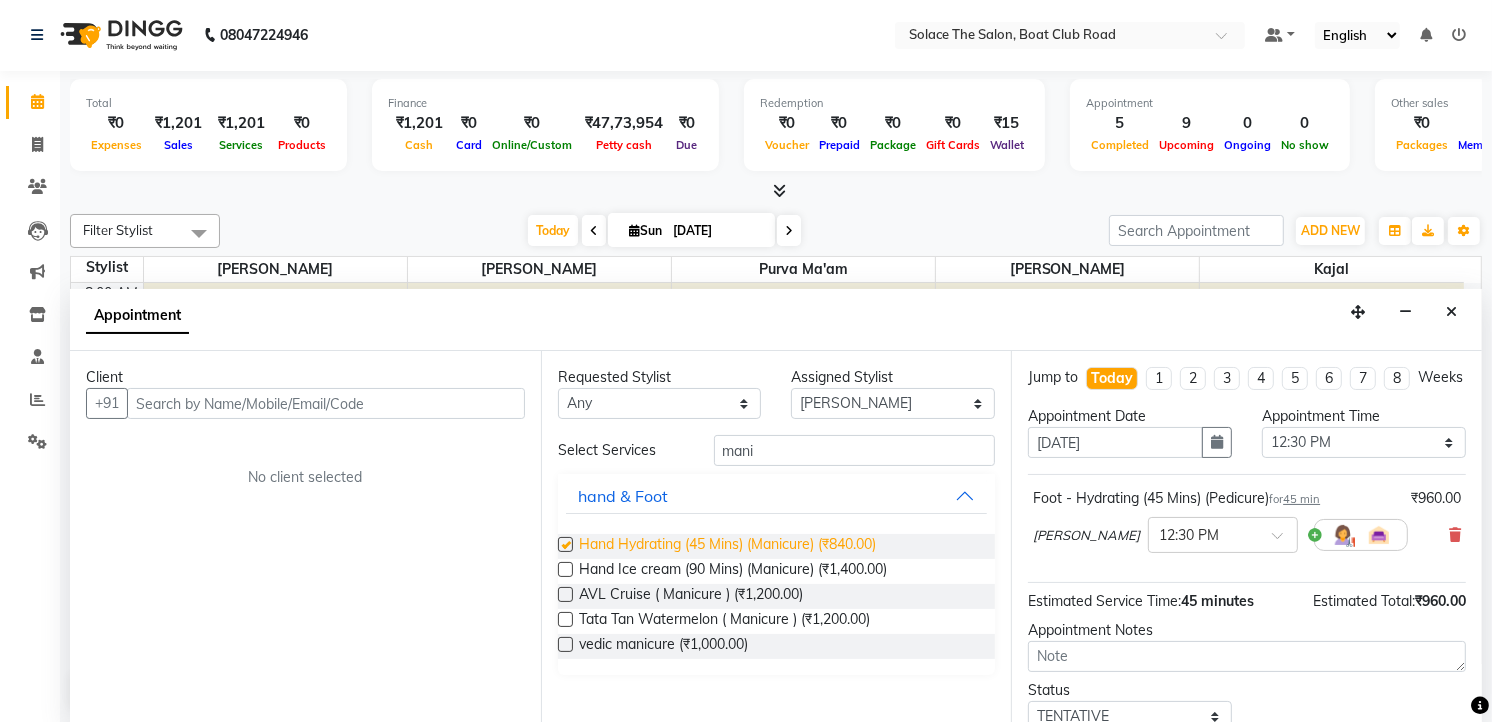 checkbox on "false" 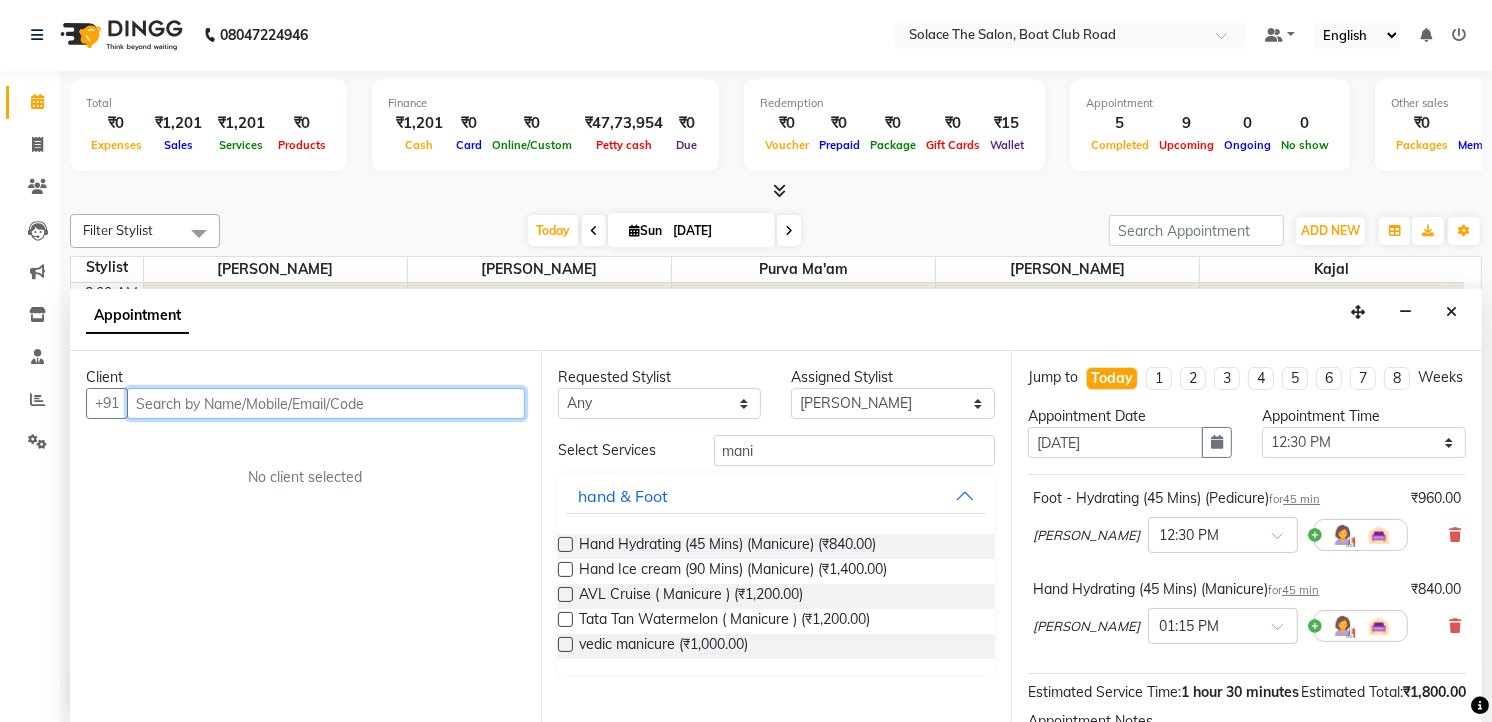click at bounding box center (326, 403) 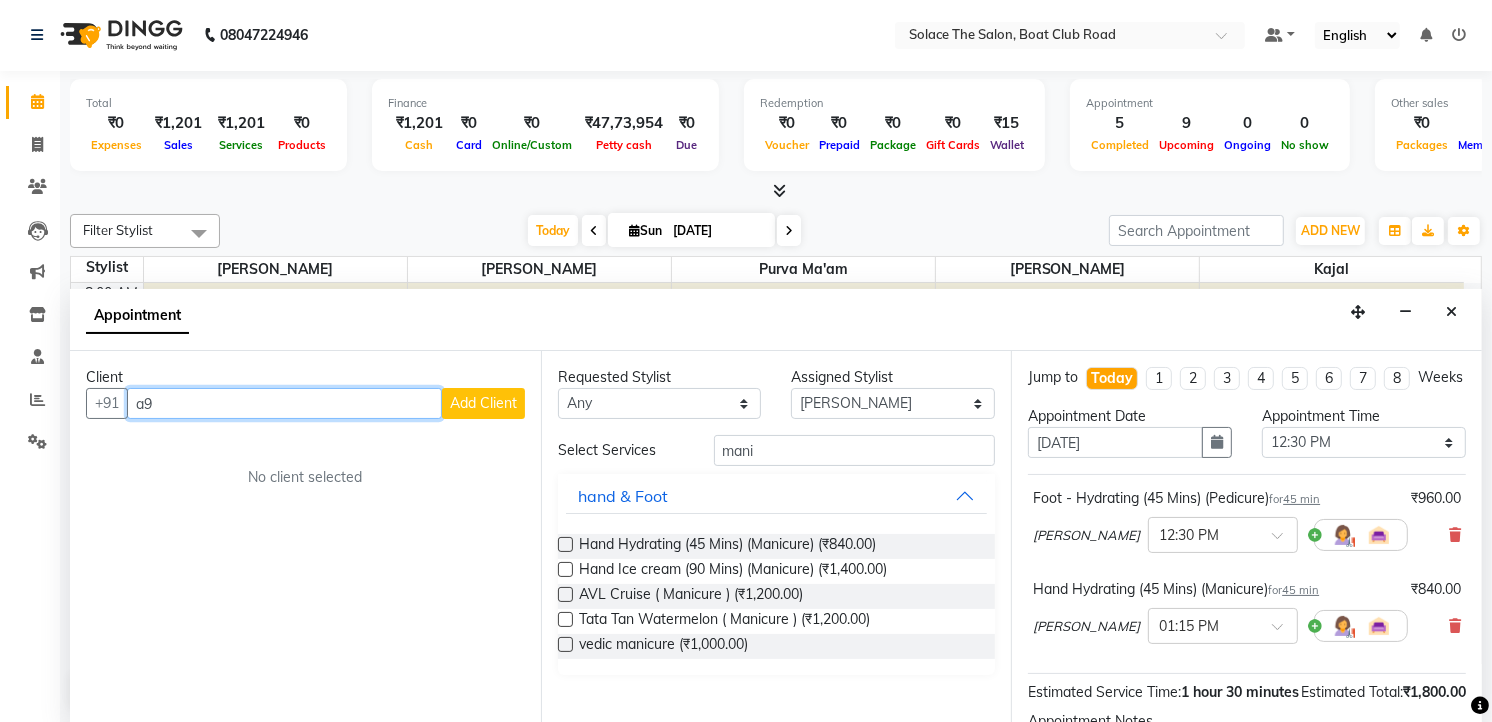 type on "a" 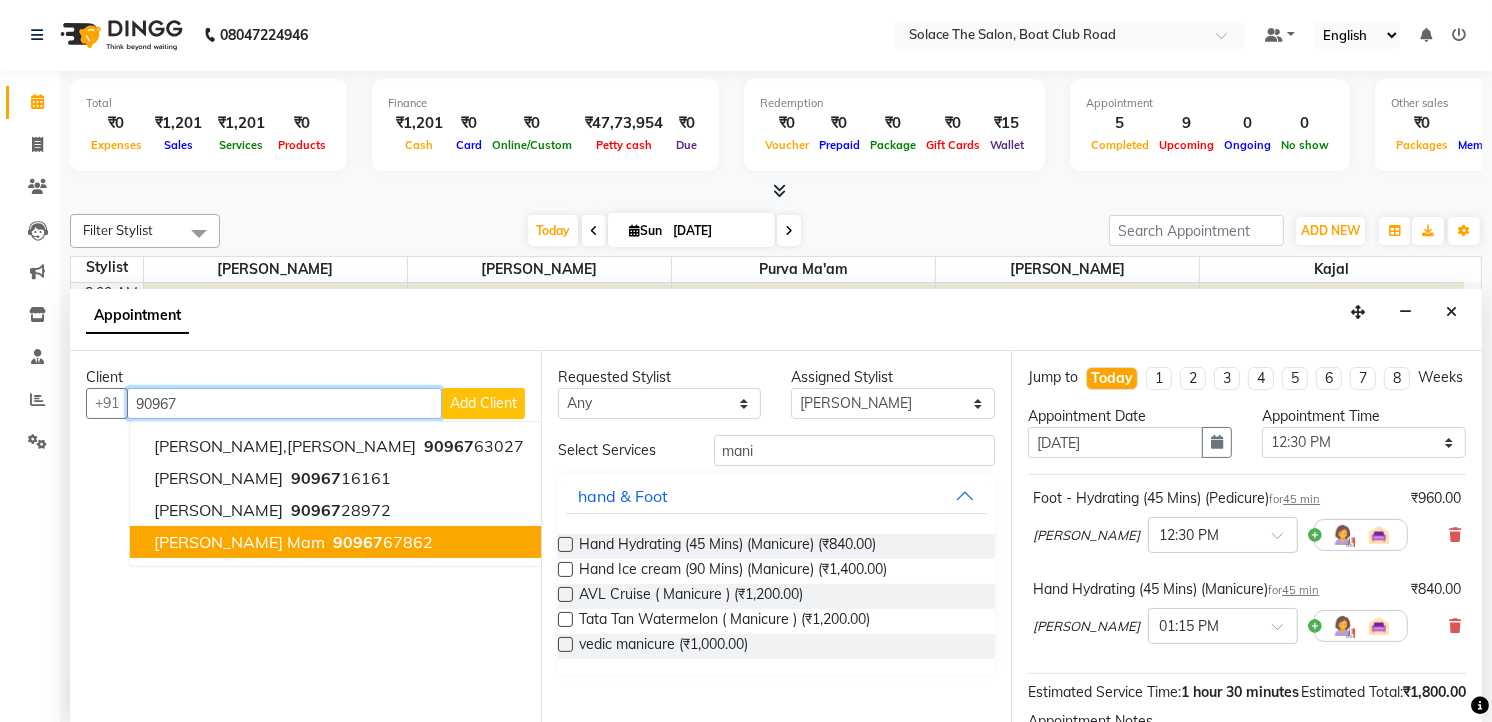 click on "90967 67862" at bounding box center [381, 542] 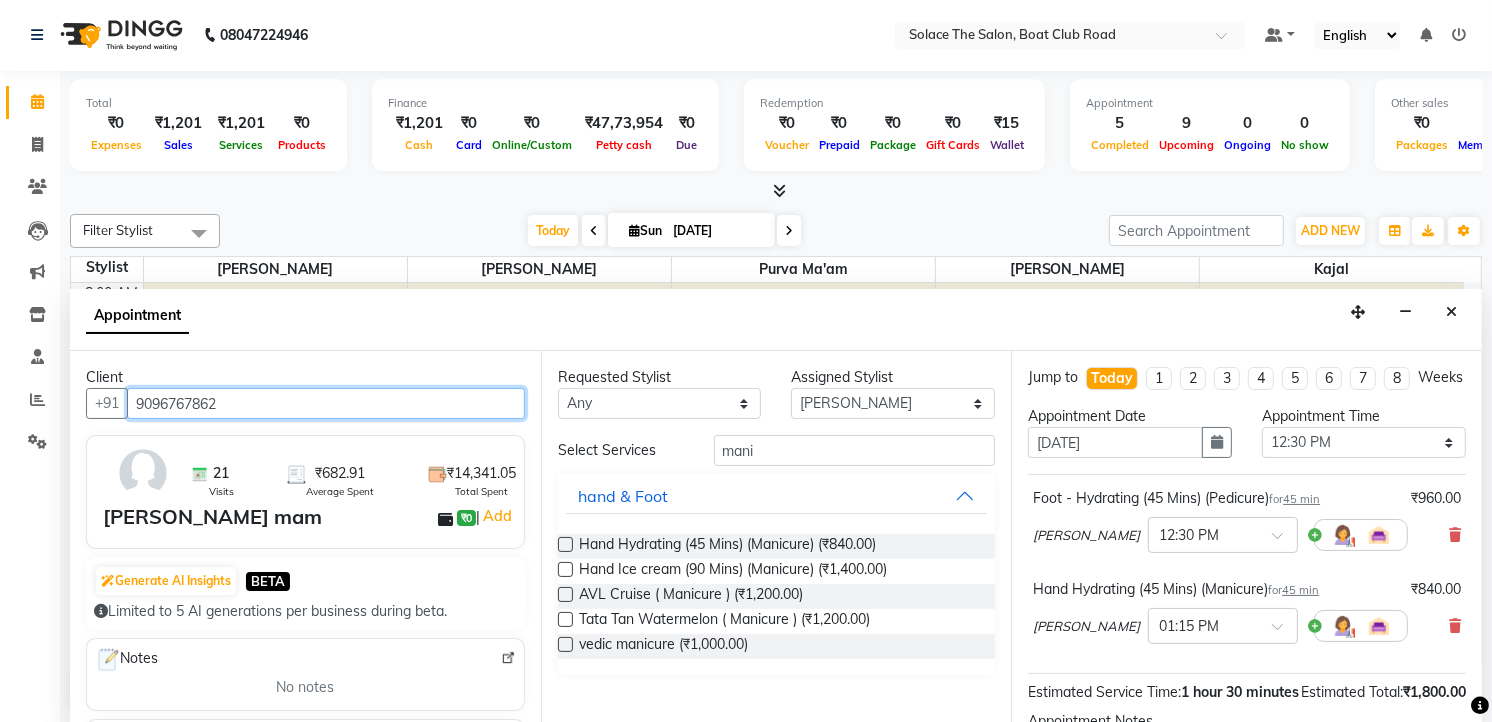 scroll, scrollTop: 266, scrollLeft: 0, axis: vertical 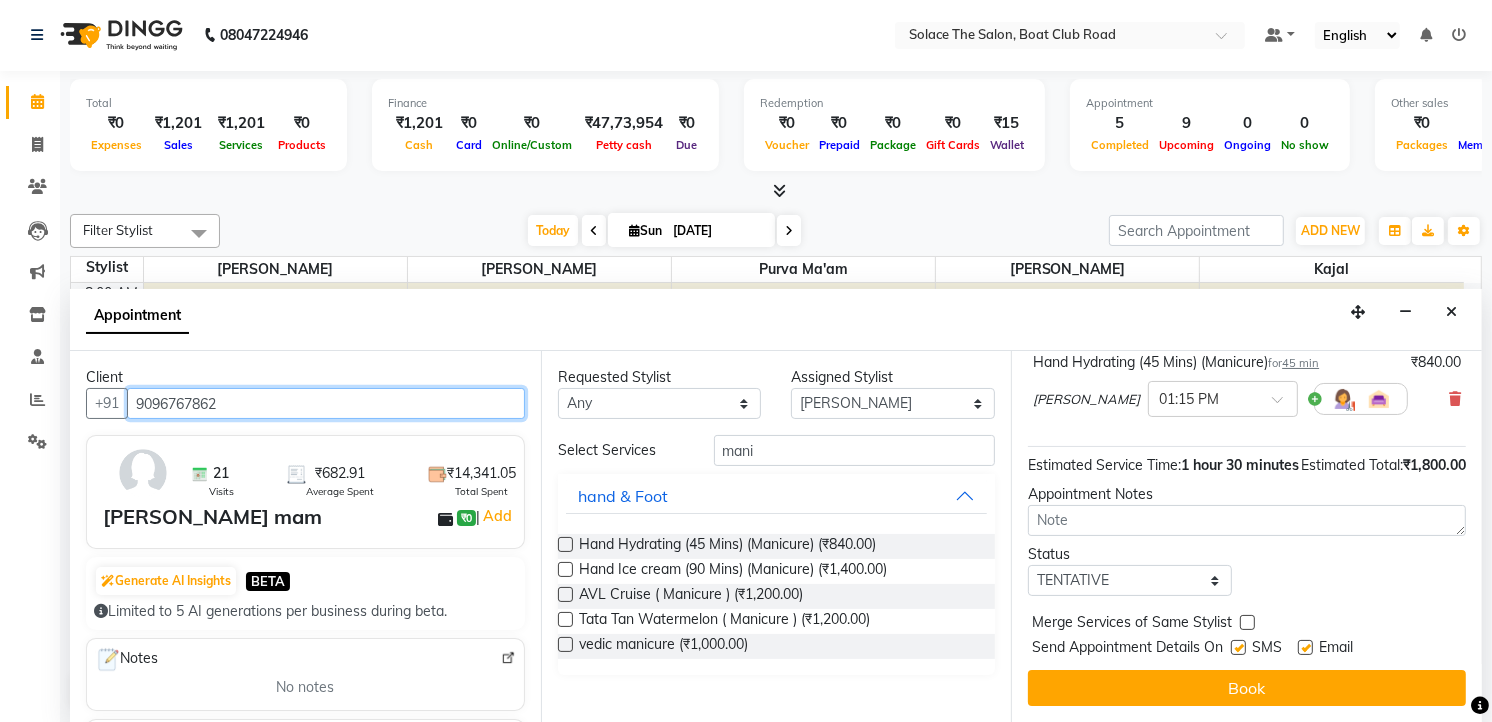 type on "9096767862" 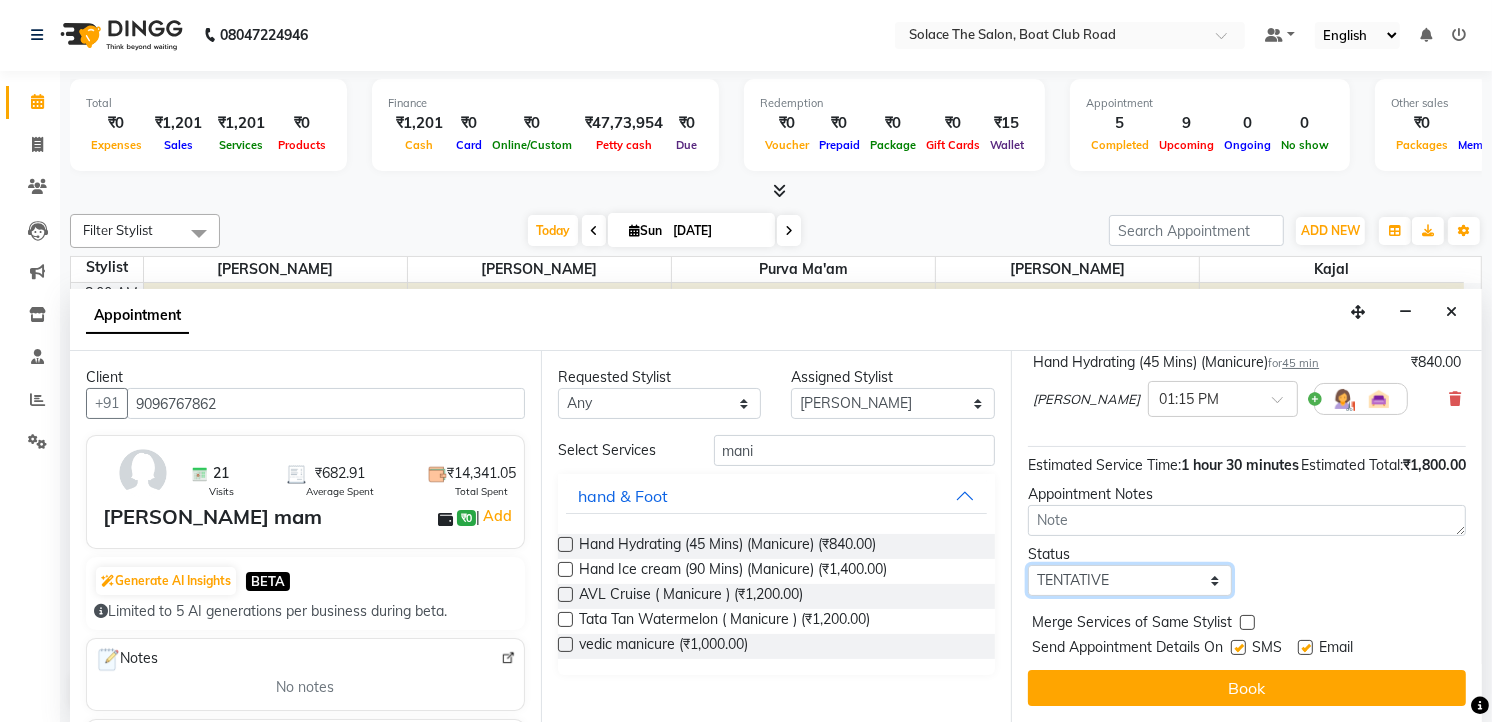 click on "Select TENTATIVE CONFIRM CHECK-IN UPCOMING" at bounding box center [1130, 580] 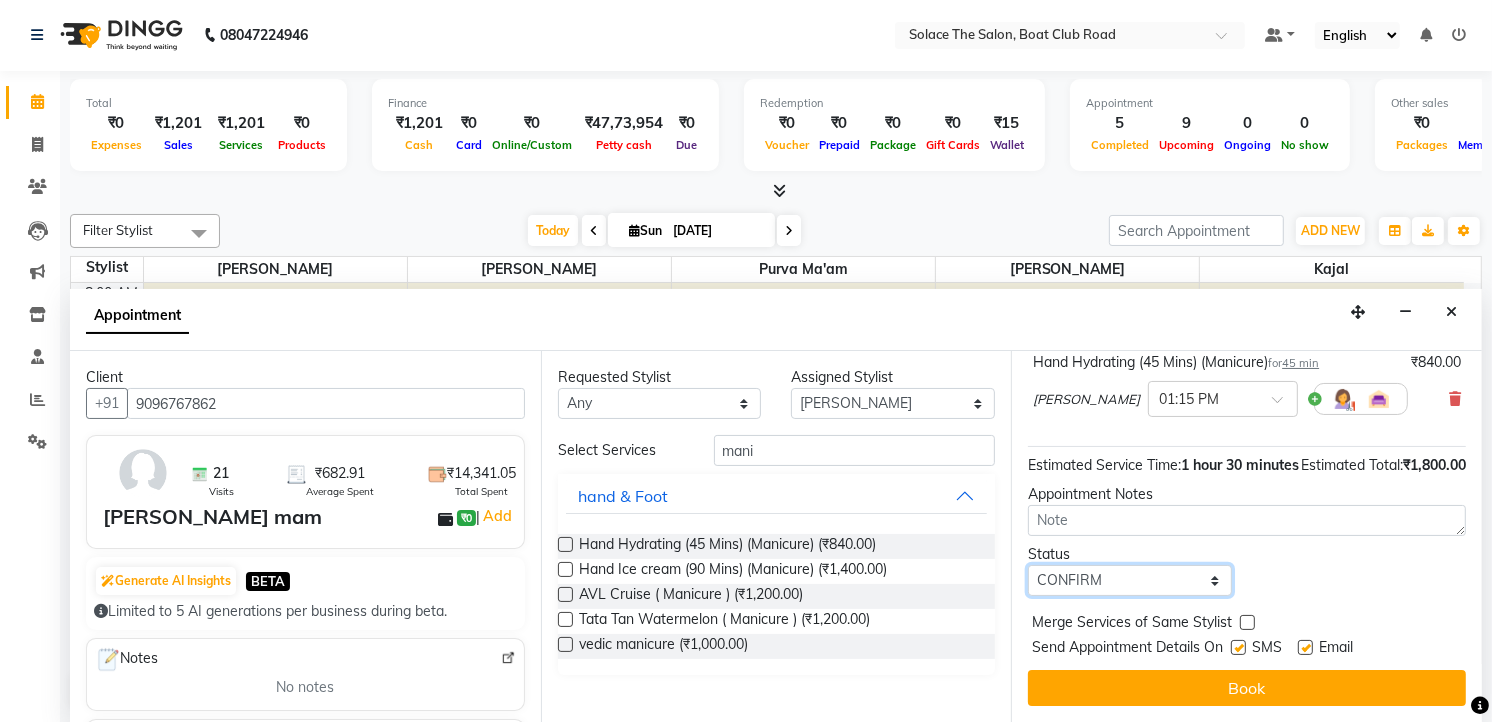 click on "Select TENTATIVE CONFIRM CHECK-IN UPCOMING" at bounding box center [1130, 580] 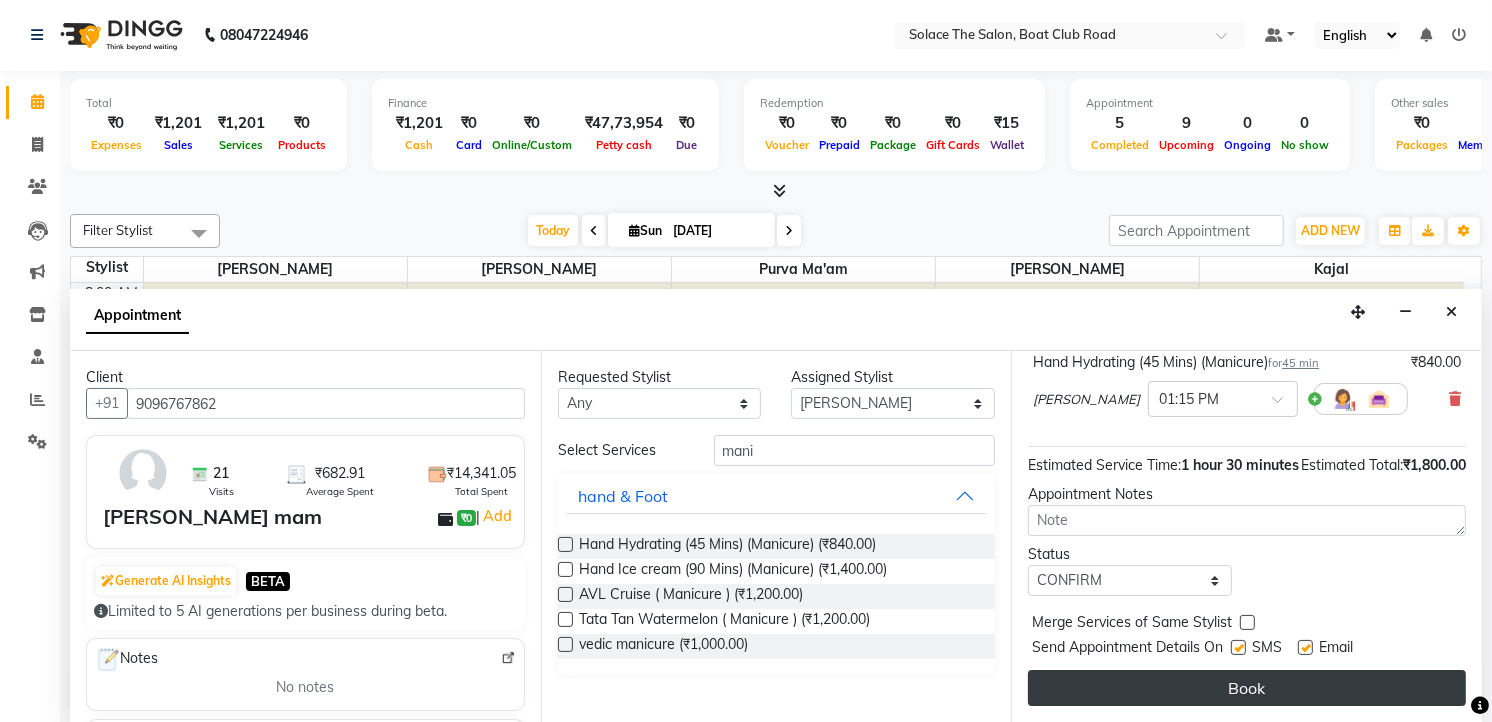 click on "Book" at bounding box center (1247, 688) 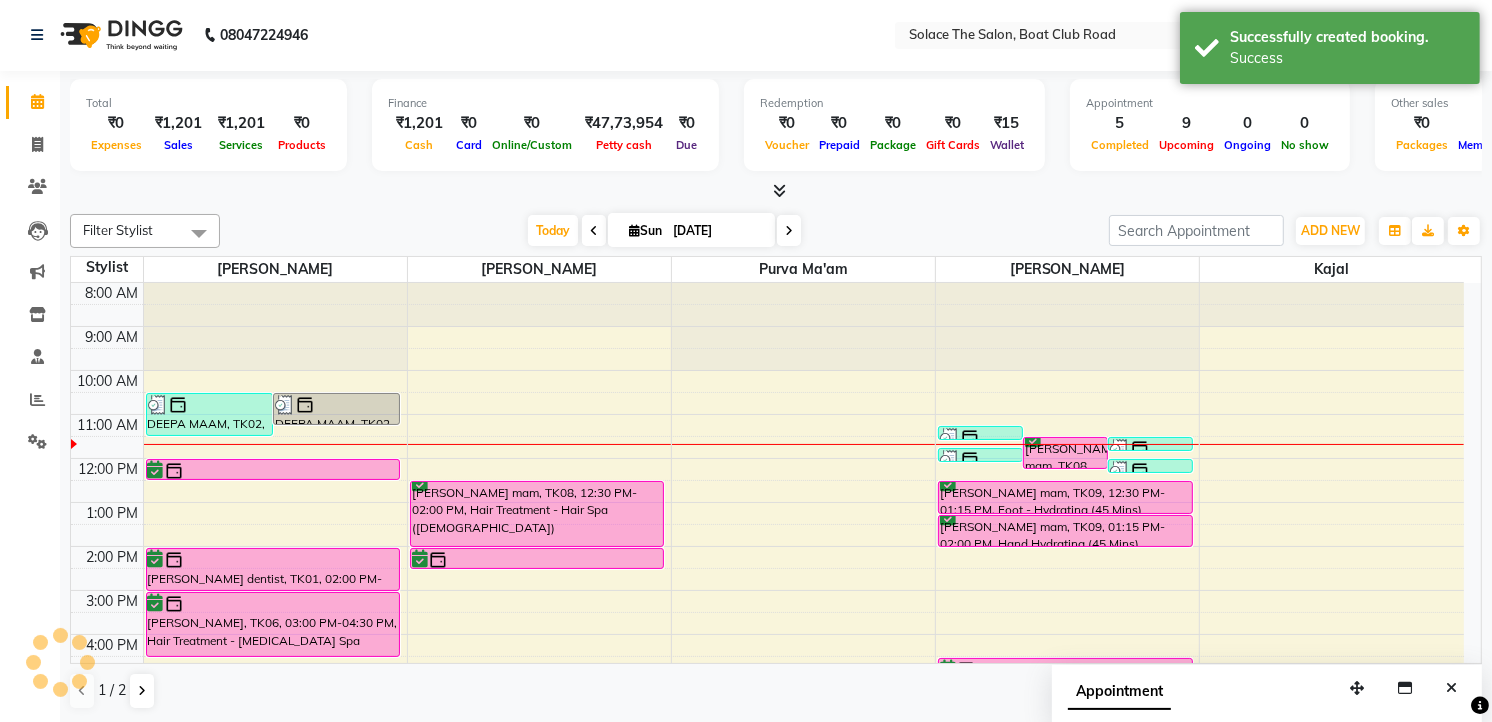 scroll, scrollTop: 0, scrollLeft: 0, axis: both 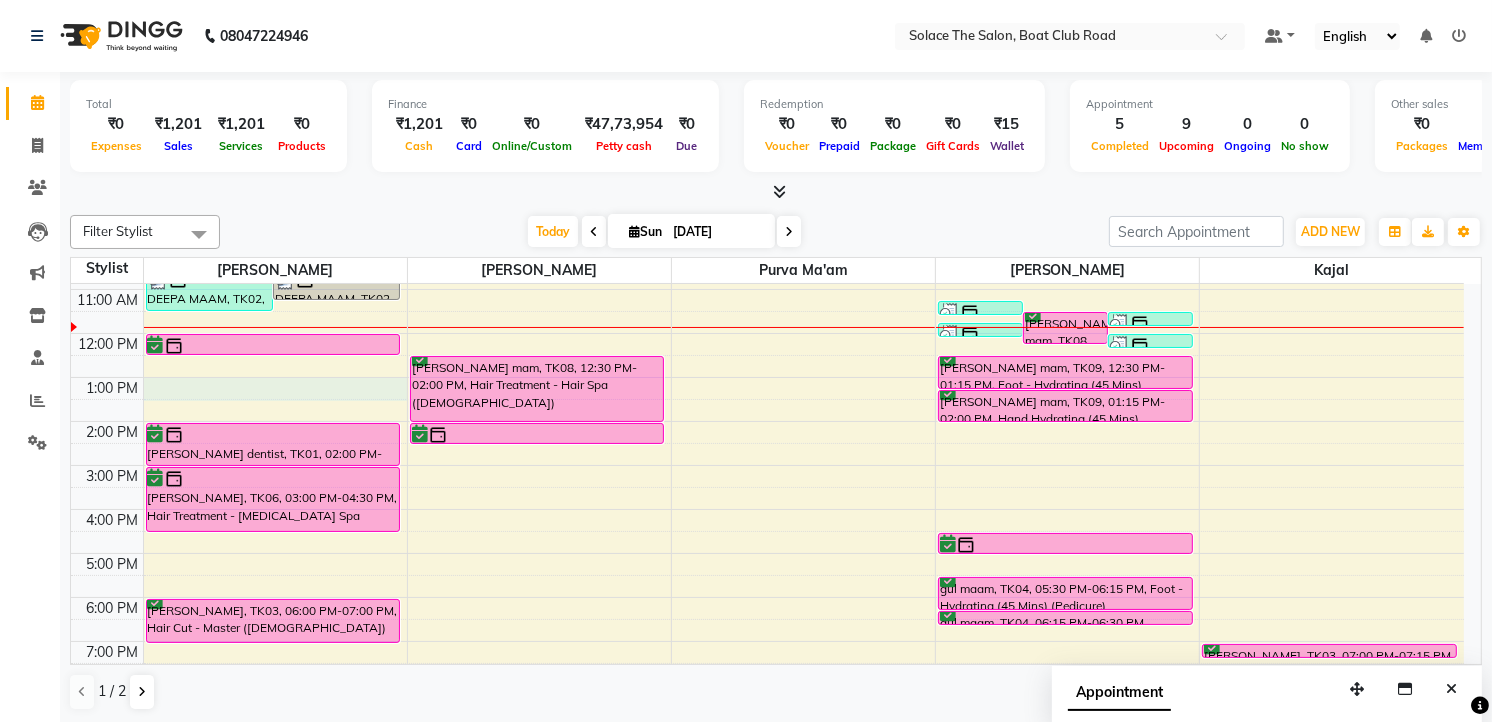 click on "8:00 AM 9:00 AM 10:00 AM 11:00 AM 12:00 PM 1:00 PM 2:00 PM 3:00 PM 4:00 PM 5:00 PM 6:00 PM 7:00 PM 8:00 PM 9:00 PM     DEEPA MAAM, TK02, 10:30 AM-11:30 AM, Styling - Blowdry (out Curls)     DEEPA MAAM, TK02, 10:30 AM-11:15 AM, Styling - Blowdry     [PERSON_NAME] Mam, TK07, 12:00 PM-12:30 PM, Hair Cut - Boy (Master)      [PERSON_NAME] dentist, TK01, 02:00 PM-03:00 PM, Hair Cut - Master ([DEMOGRAPHIC_DATA])     [PERSON_NAME], TK06, 03:00 PM-04:30 PM, Hair Treatment - [MEDICAL_DATA] Spa      [PERSON_NAME], TK03, 06:00 PM-07:00 PM, Hair Cut - Master ([DEMOGRAPHIC_DATA])     [PERSON_NAME] mam, TK08, 12:30 PM-02:00 PM, Hair Treatment - Hair Spa ([DEMOGRAPHIC_DATA])     [PERSON_NAME] dentist, TK01, 02:00 PM-02:30 PM, Hair wash ([DEMOGRAPHIC_DATA])     DEEPA MAAM, TK02, 11:15 AM-11:25 AM, upper lips wax rica     [PERSON_NAME] mam, TK08, 11:30 AM-12:15 PM,  Foot - Hydrating (45 Mins) (Pedicure)     DEEPA MAAM, TK02, 11:30 AM-11:40 AM, lower lips wax rica     DEEPA MAAM, TK02, 12:00 PM-12:15 PM, [GEOGRAPHIC_DATA],lower lips wax rica,chin wax rica,nose wax rica     DEEPA MAAM, TK02, 11:45 AM-11:55 AM, chin [GEOGRAPHIC_DATA]" at bounding box center (767, 465) 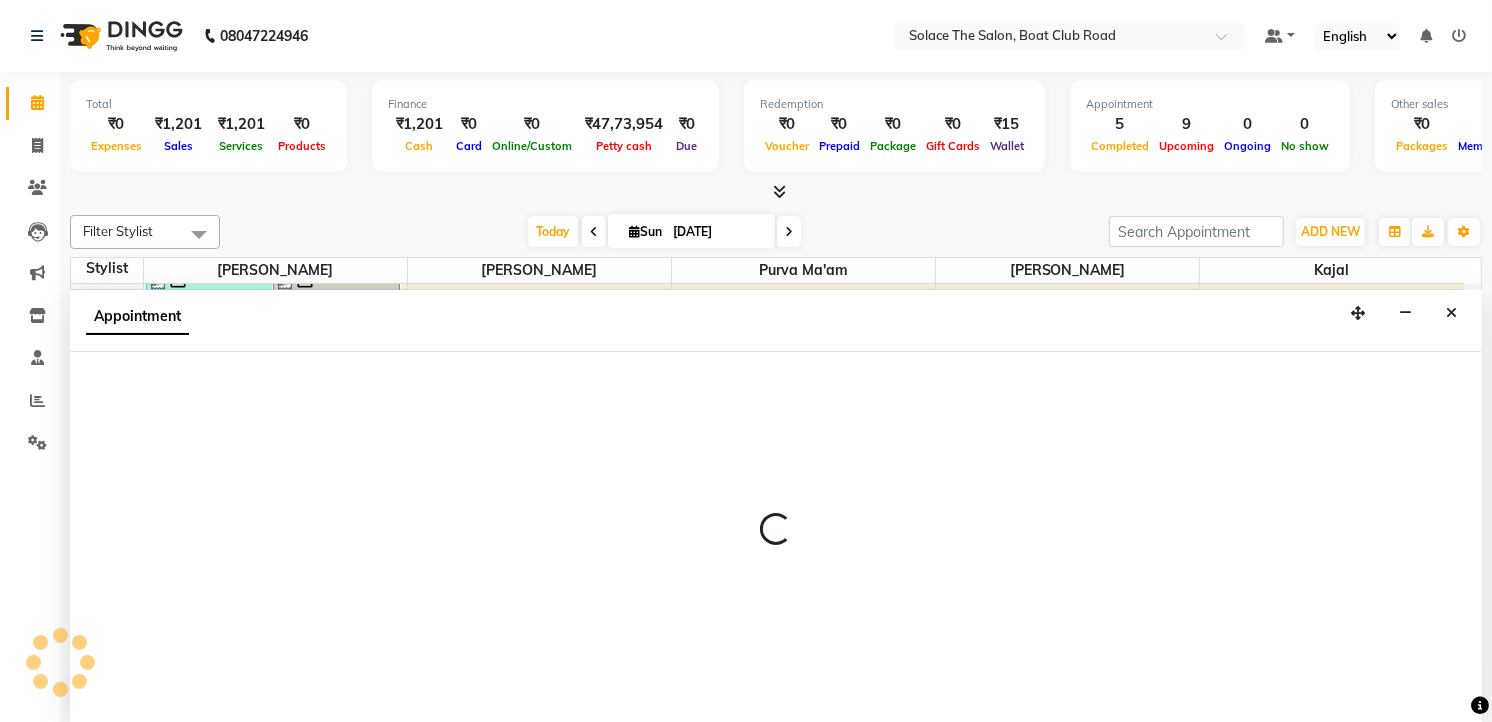 select on "9746" 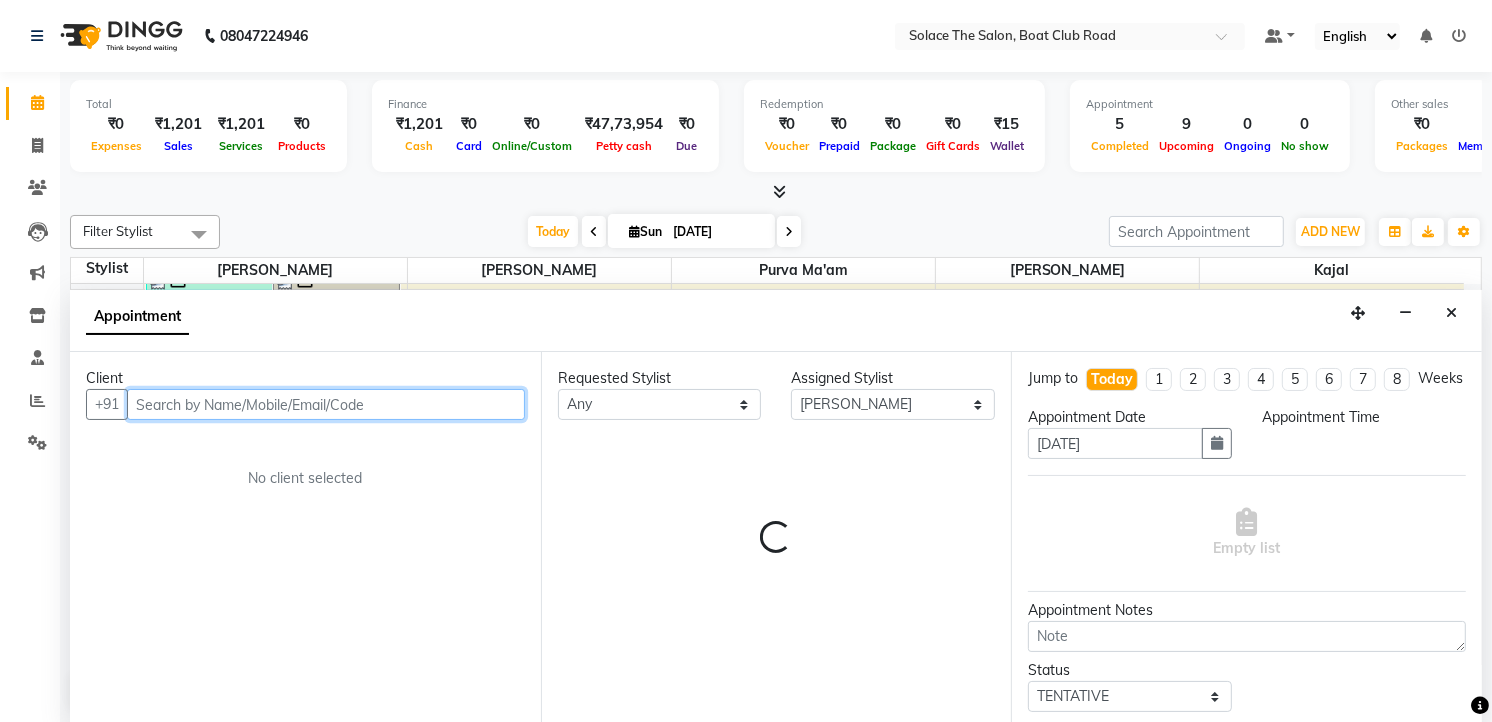 select on "780" 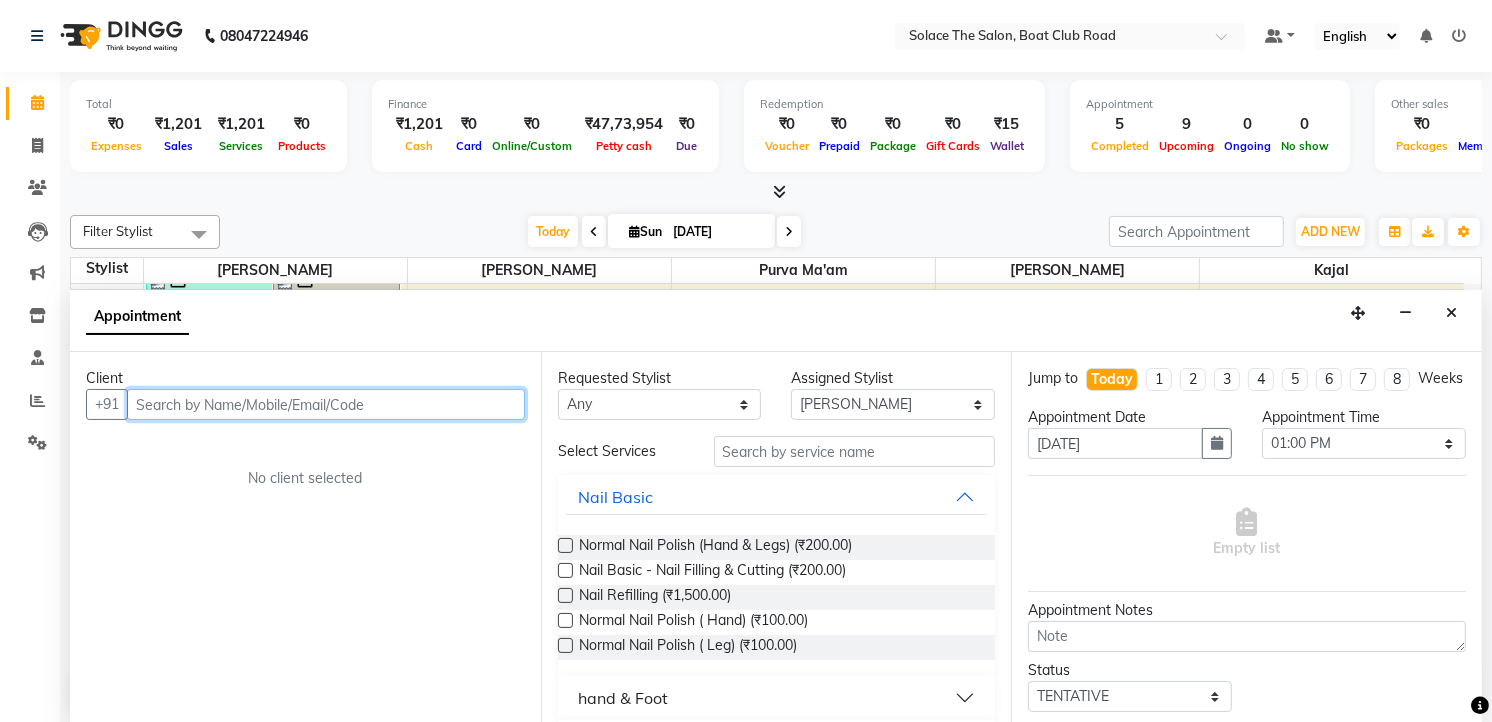 scroll, scrollTop: 1, scrollLeft: 0, axis: vertical 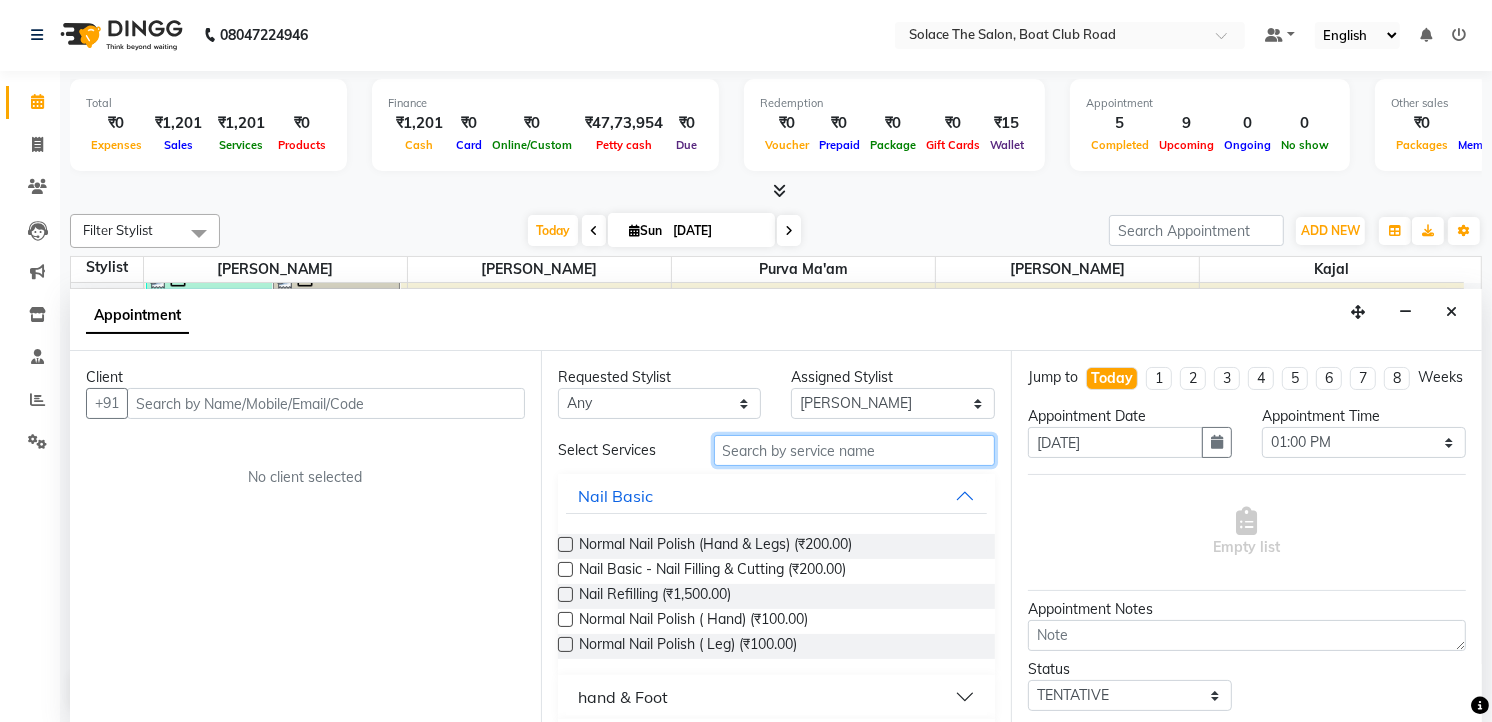 click at bounding box center [855, 450] 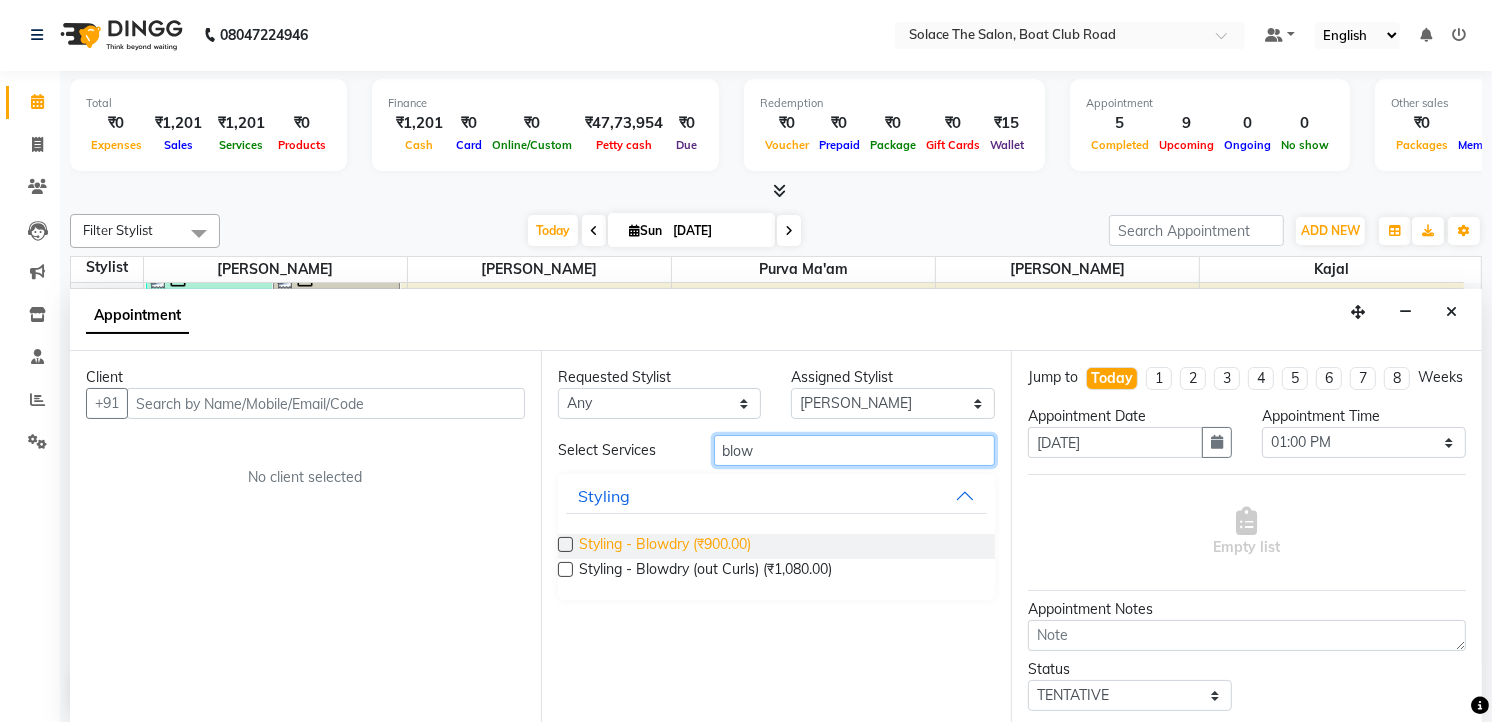type on "blow" 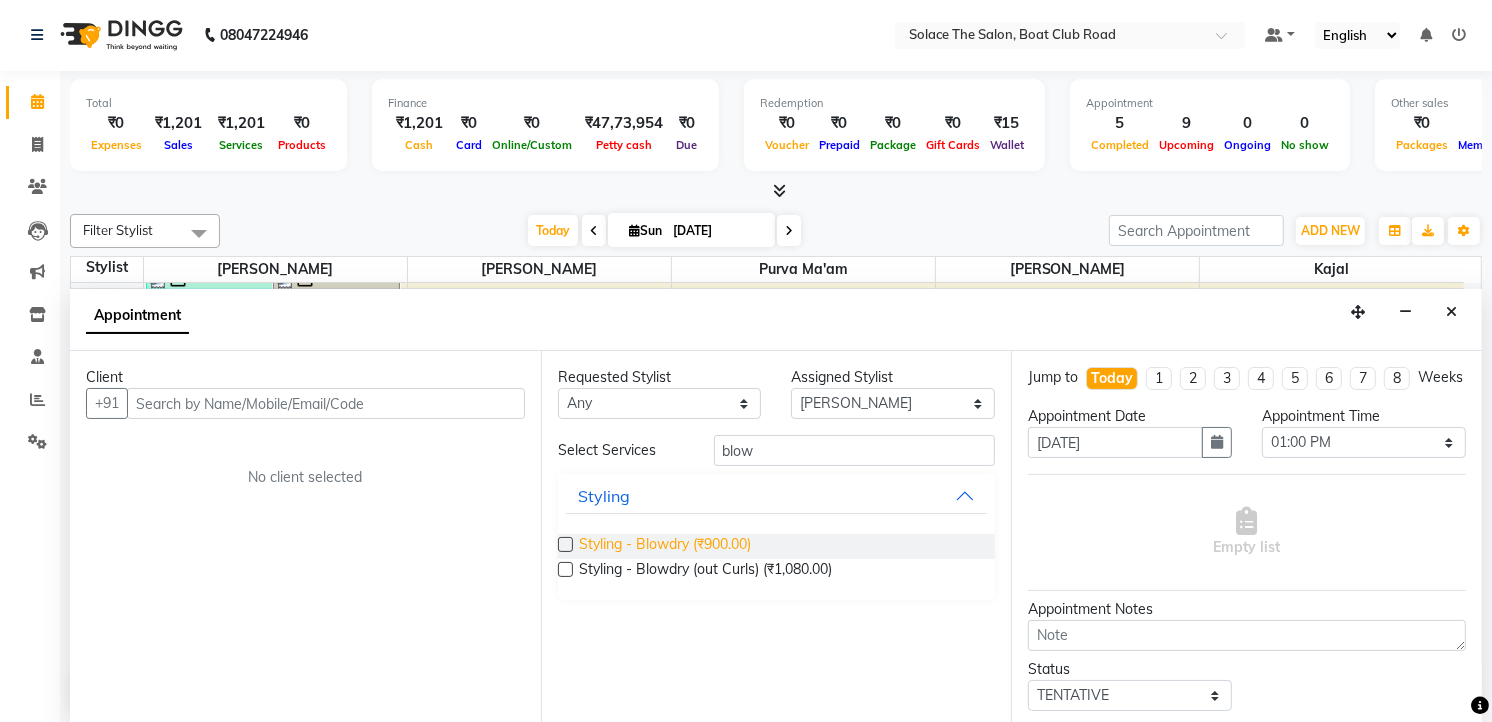 click on "Styling - Blowdry (₹900.00)" at bounding box center [665, 546] 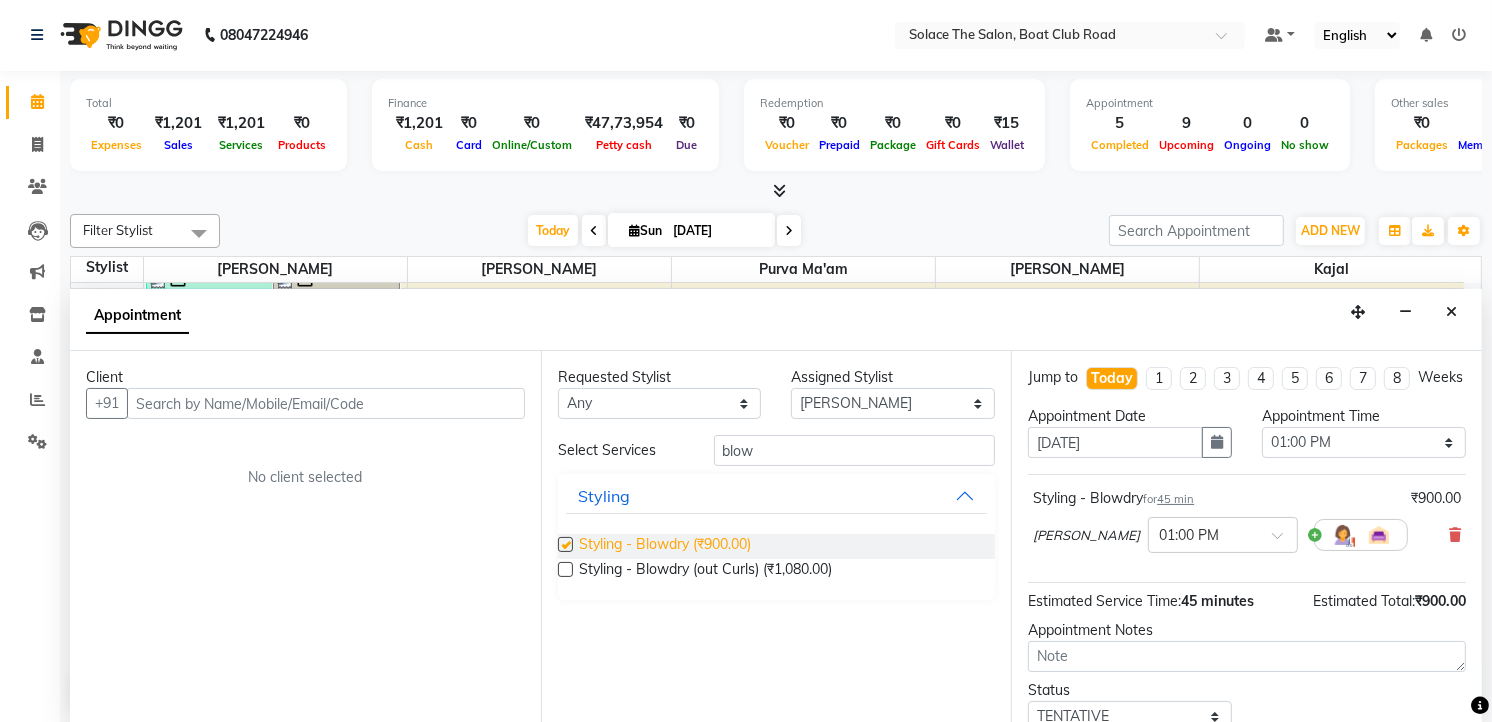 checkbox on "false" 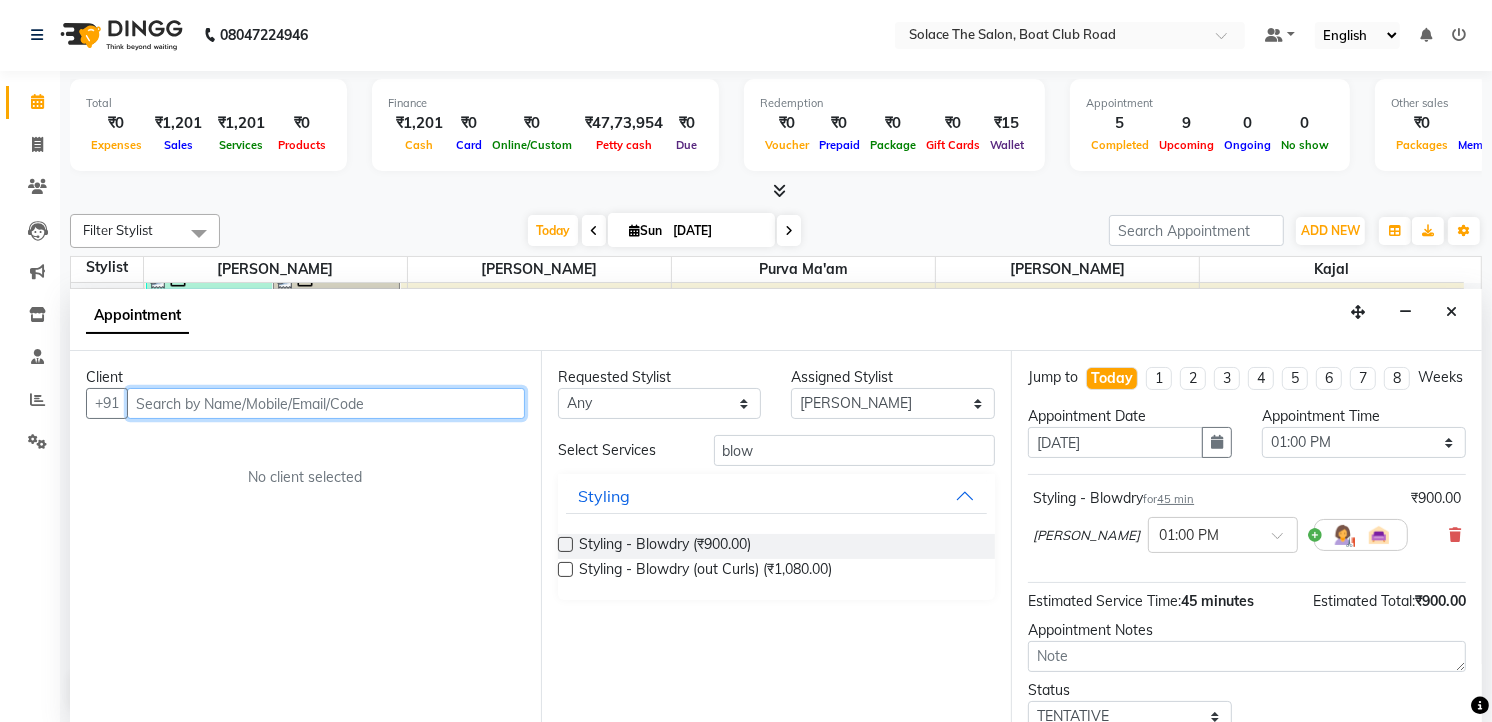 click at bounding box center (326, 403) 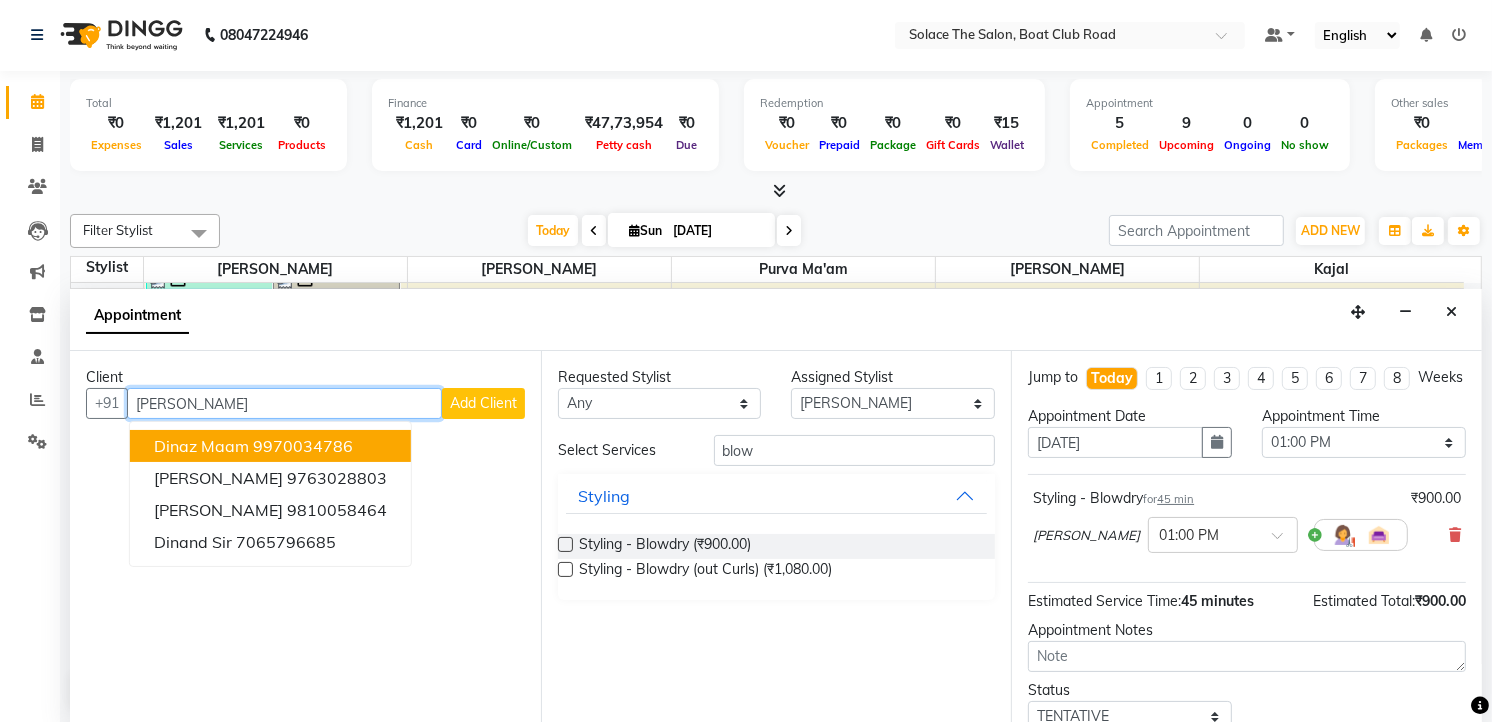 click on "9970034786" at bounding box center (303, 446) 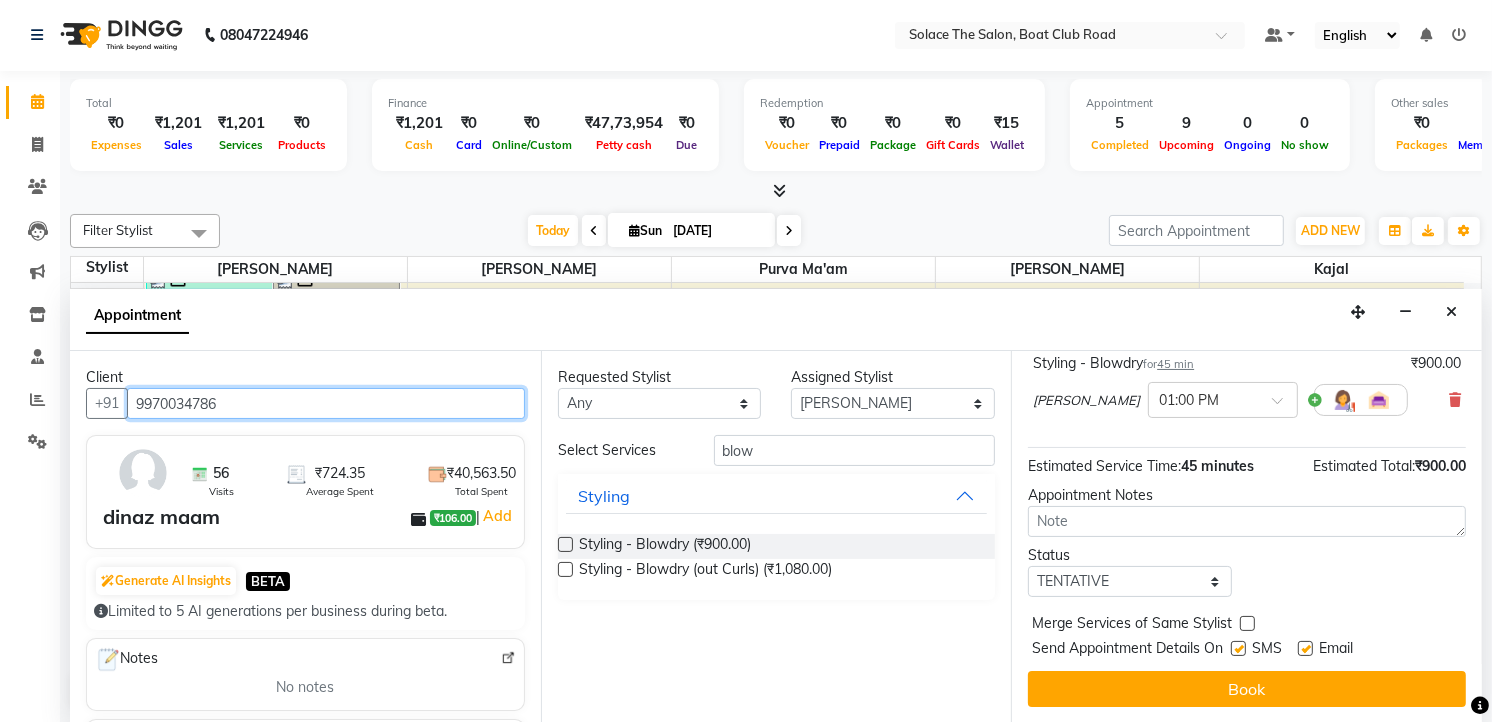 scroll, scrollTop: 154, scrollLeft: 0, axis: vertical 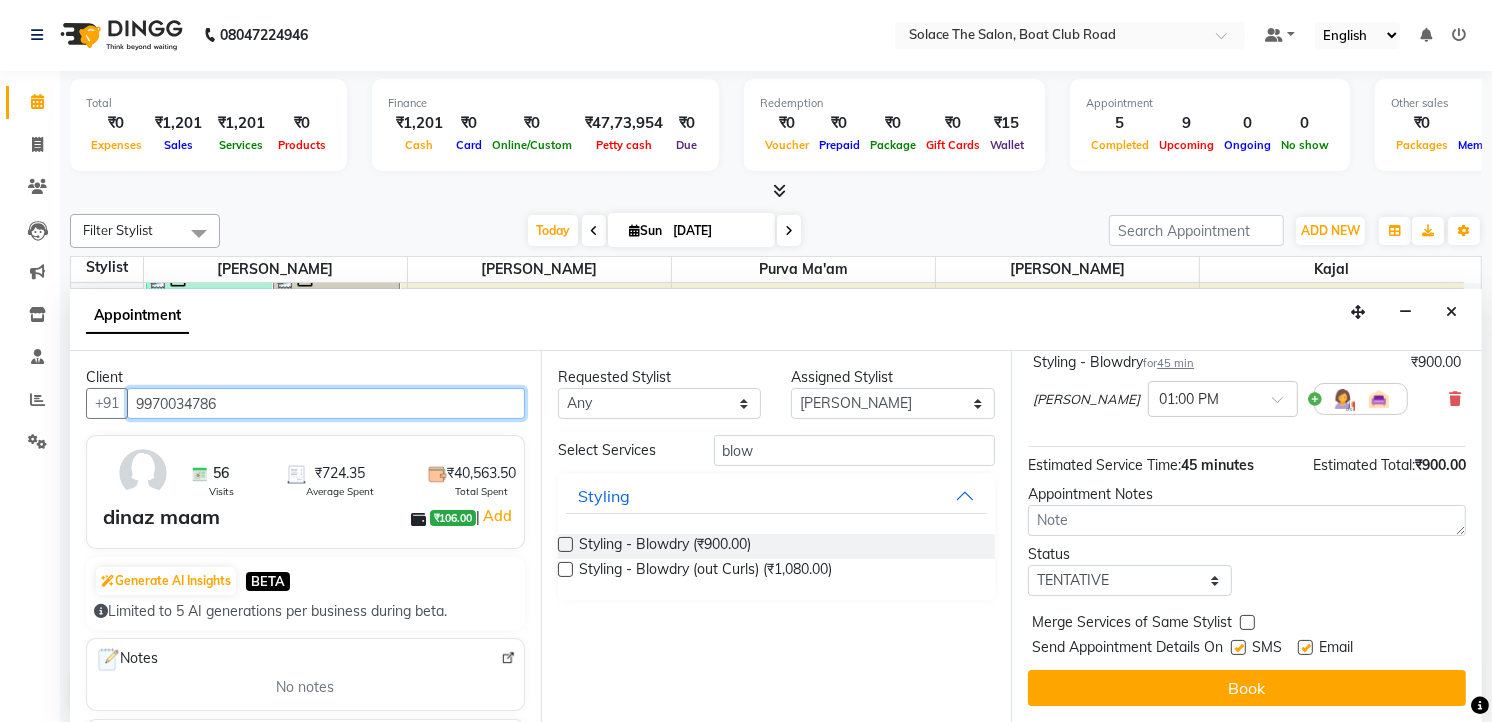 type on "9970034786" 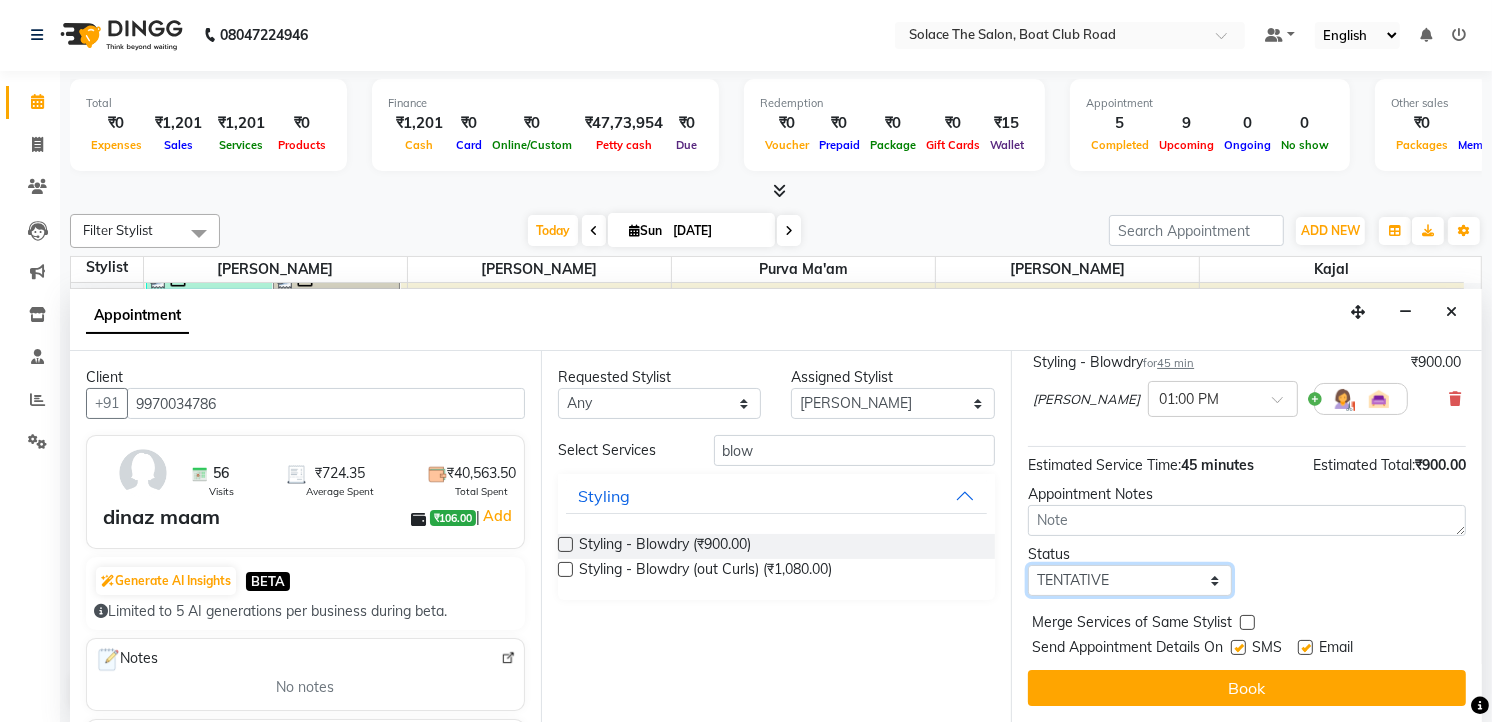 click on "Select TENTATIVE CONFIRM CHECK-IN UPCOMING" at bounding box center (1130, 580) 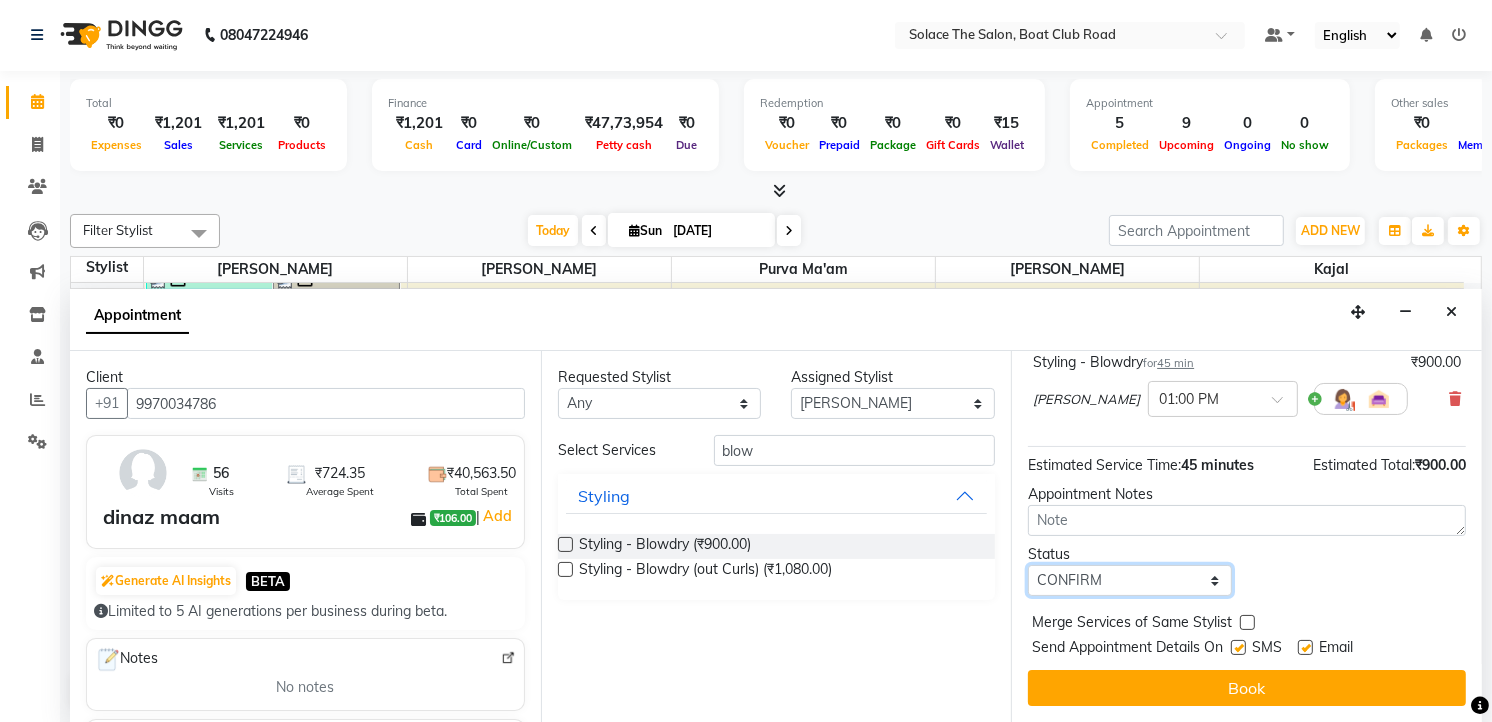 click on "Select TENTATIVE CONFIRM CHECK-IN UPCOMING" at bounding box center (1130, 580) 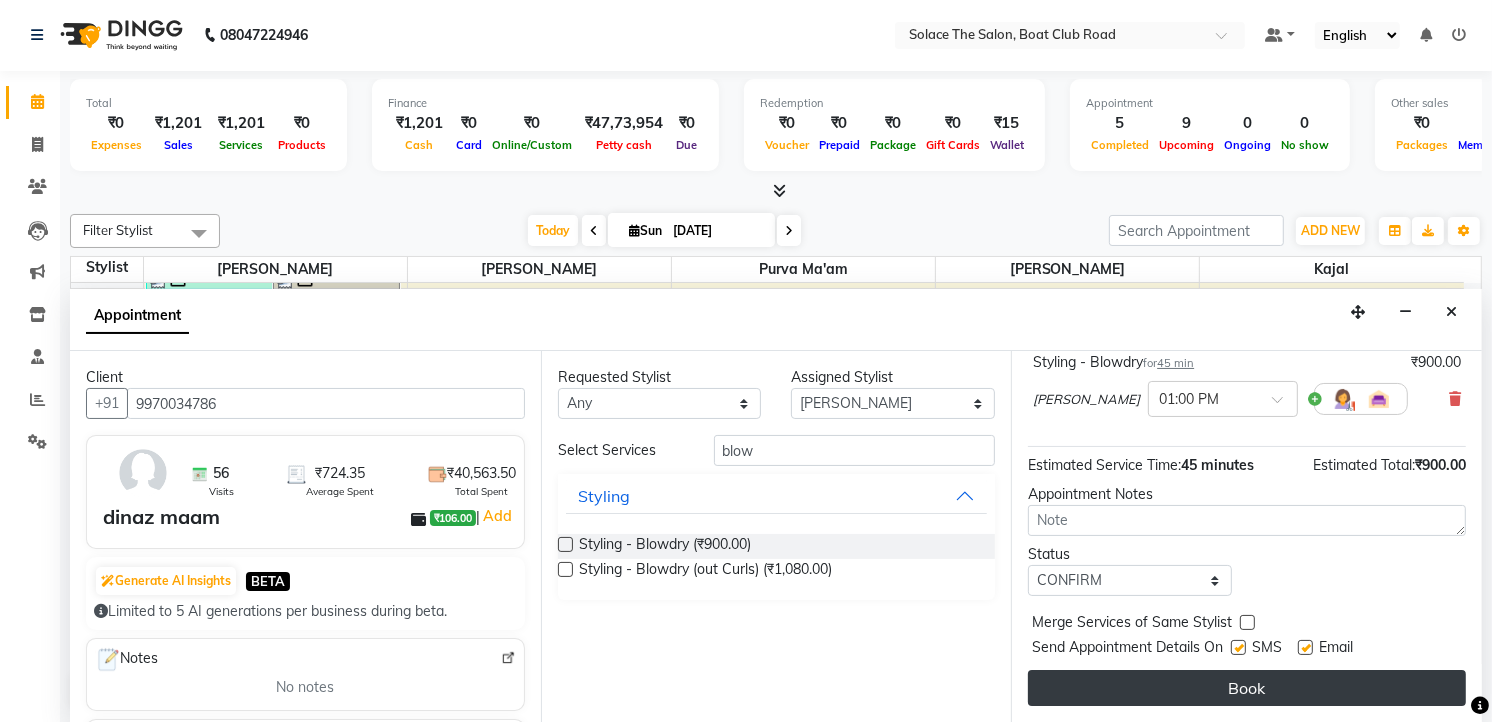 click on "Book" at bounding box center [1247, 688] 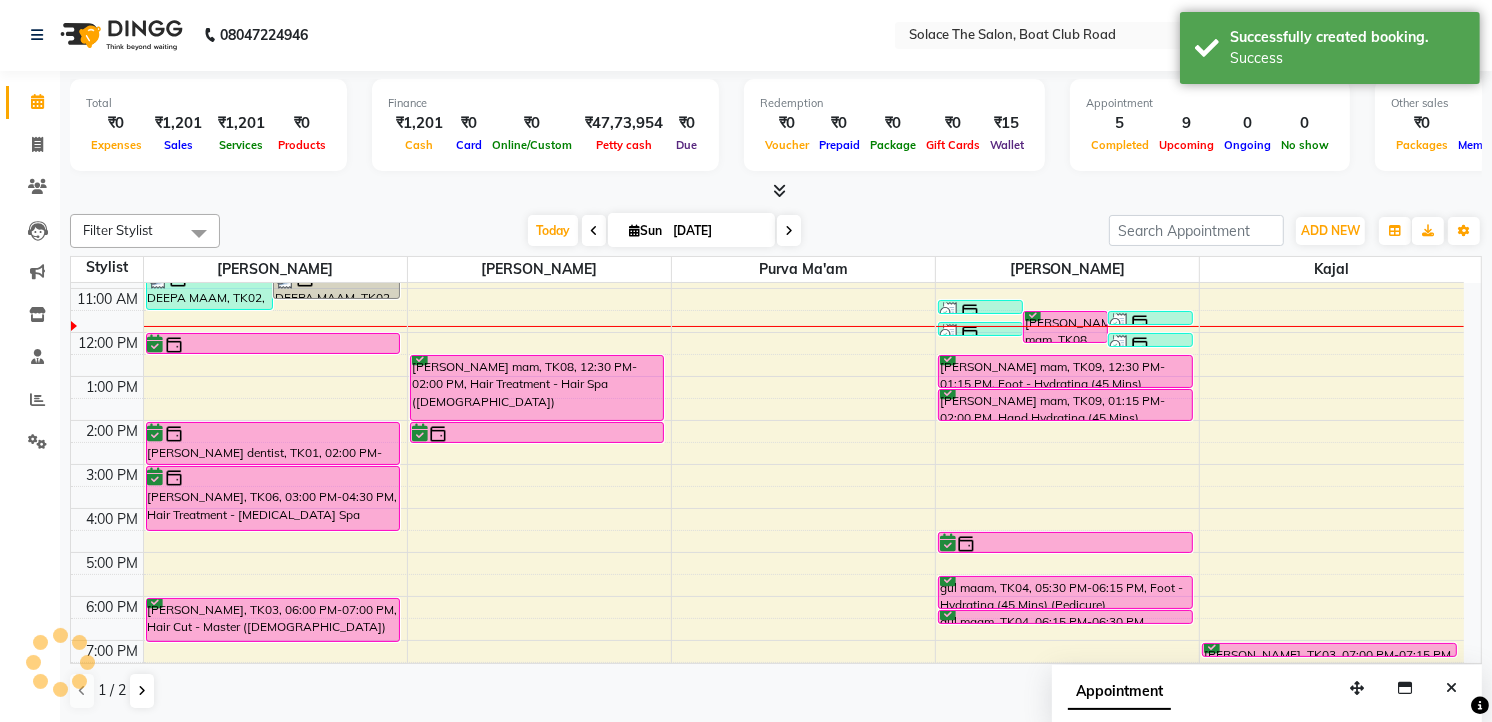 scroll, scrollTop: 0, scrollLeft: 0, axis: both 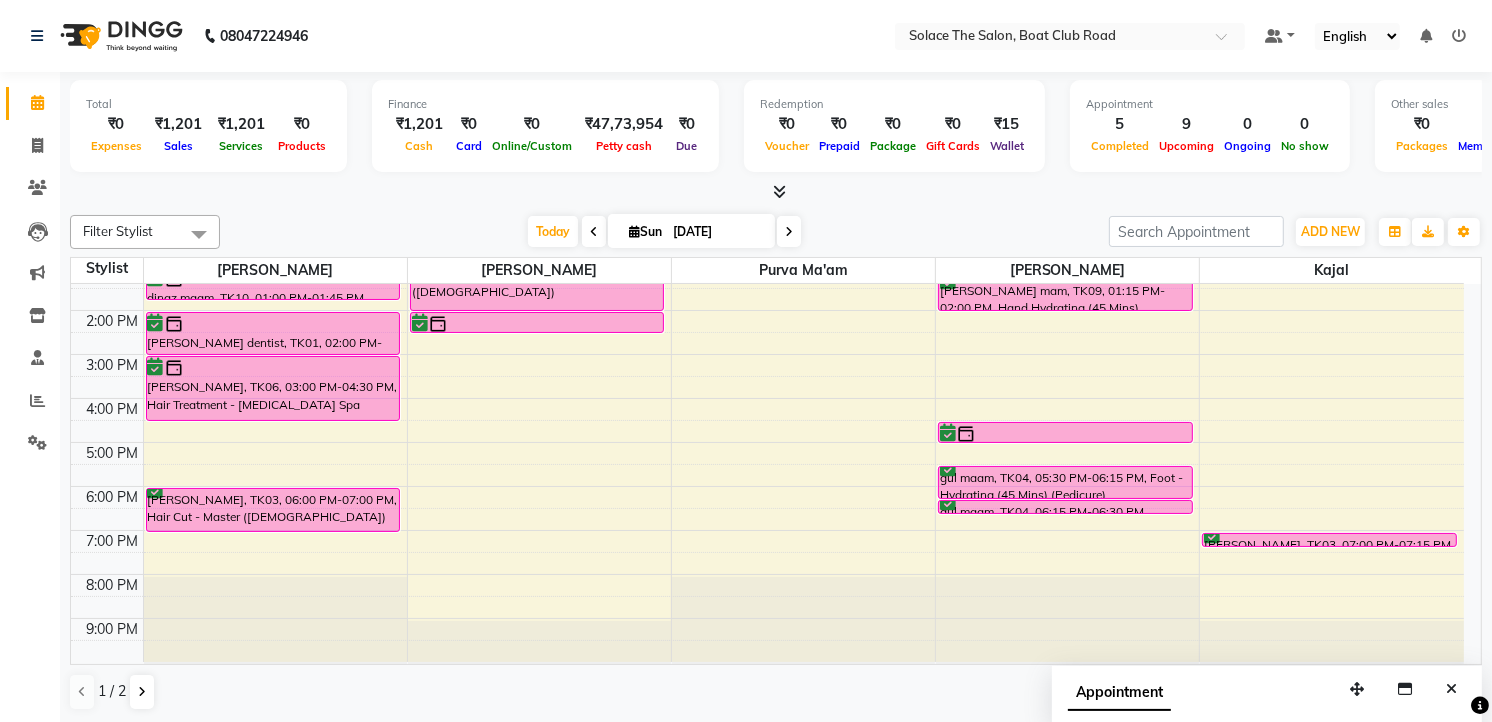 click at bounding box center [789, 232] 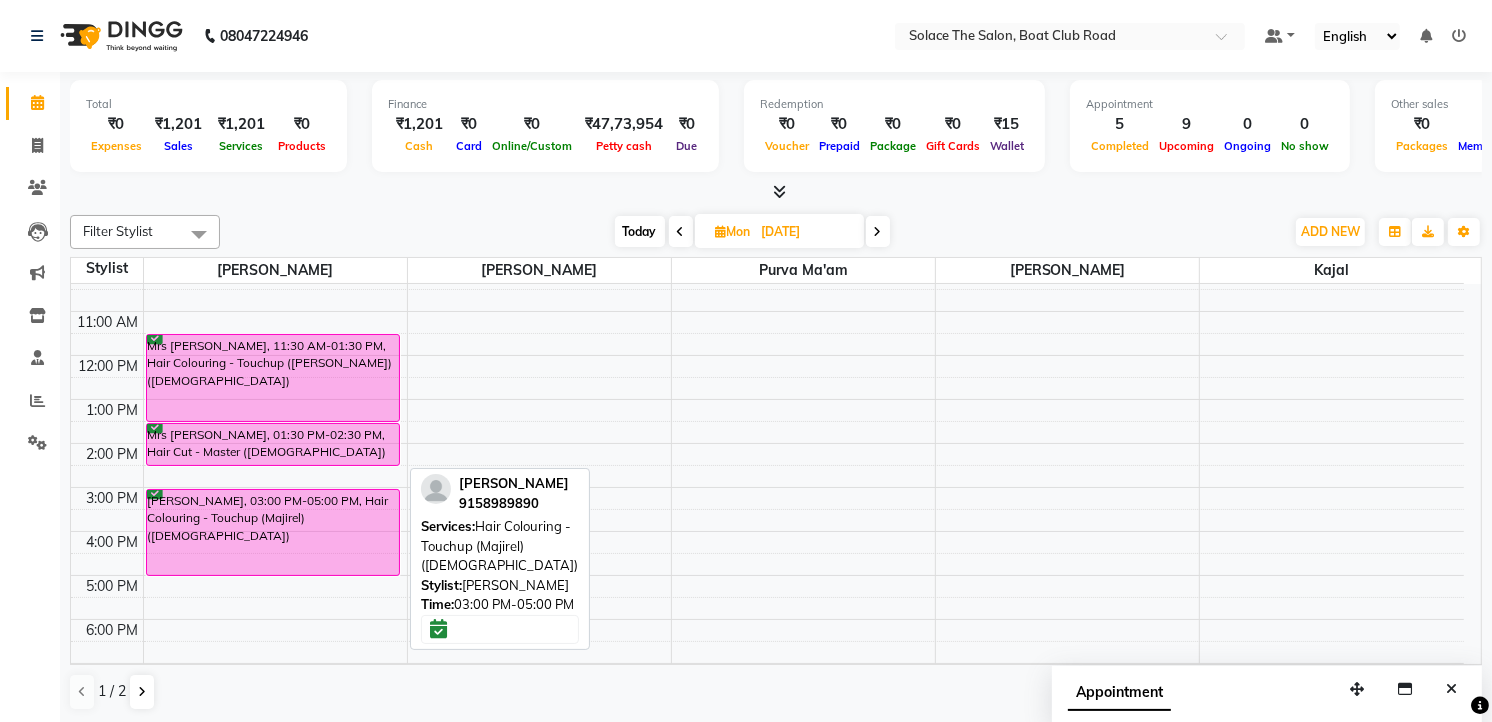 scroll, scrollTop: 222, scrollLeft: 0, axis: vertical 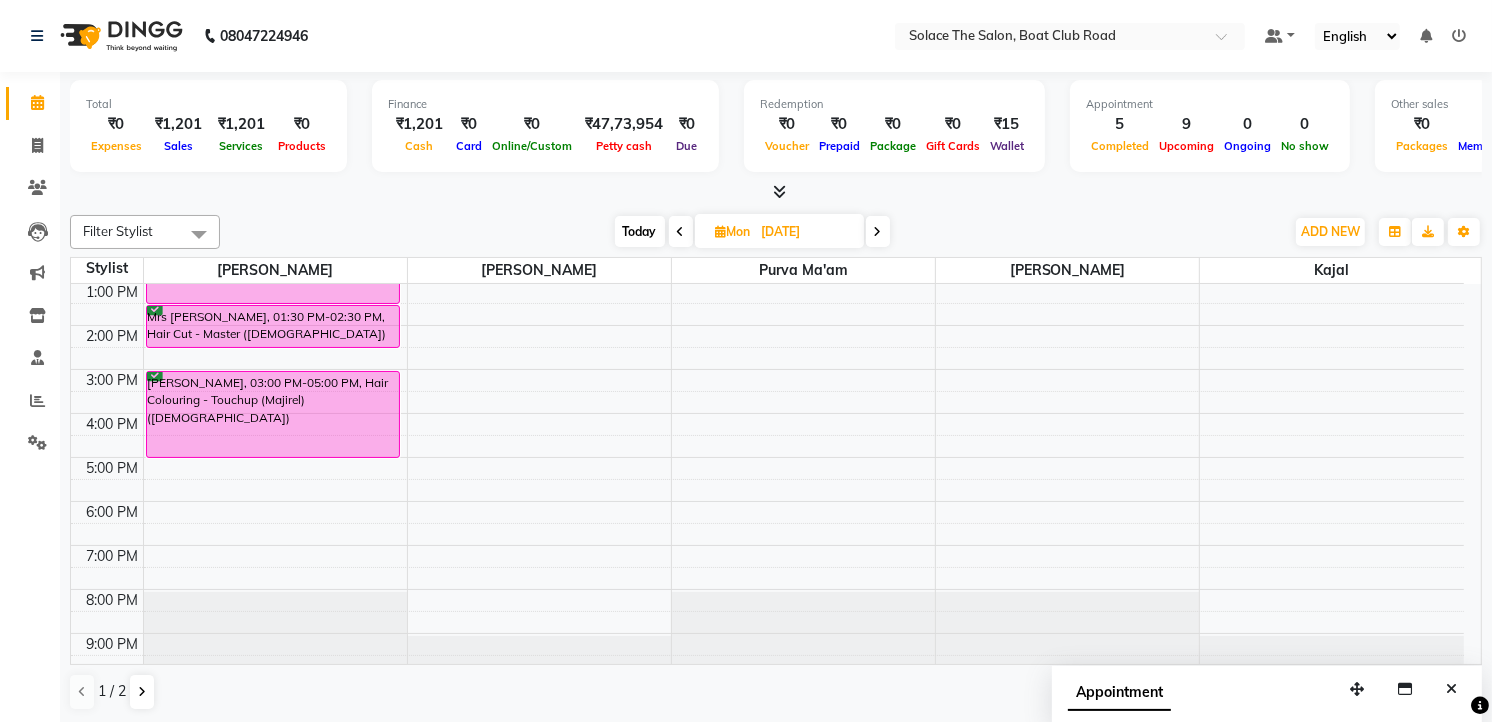 click on "Today" at bounding box center [640, 231] 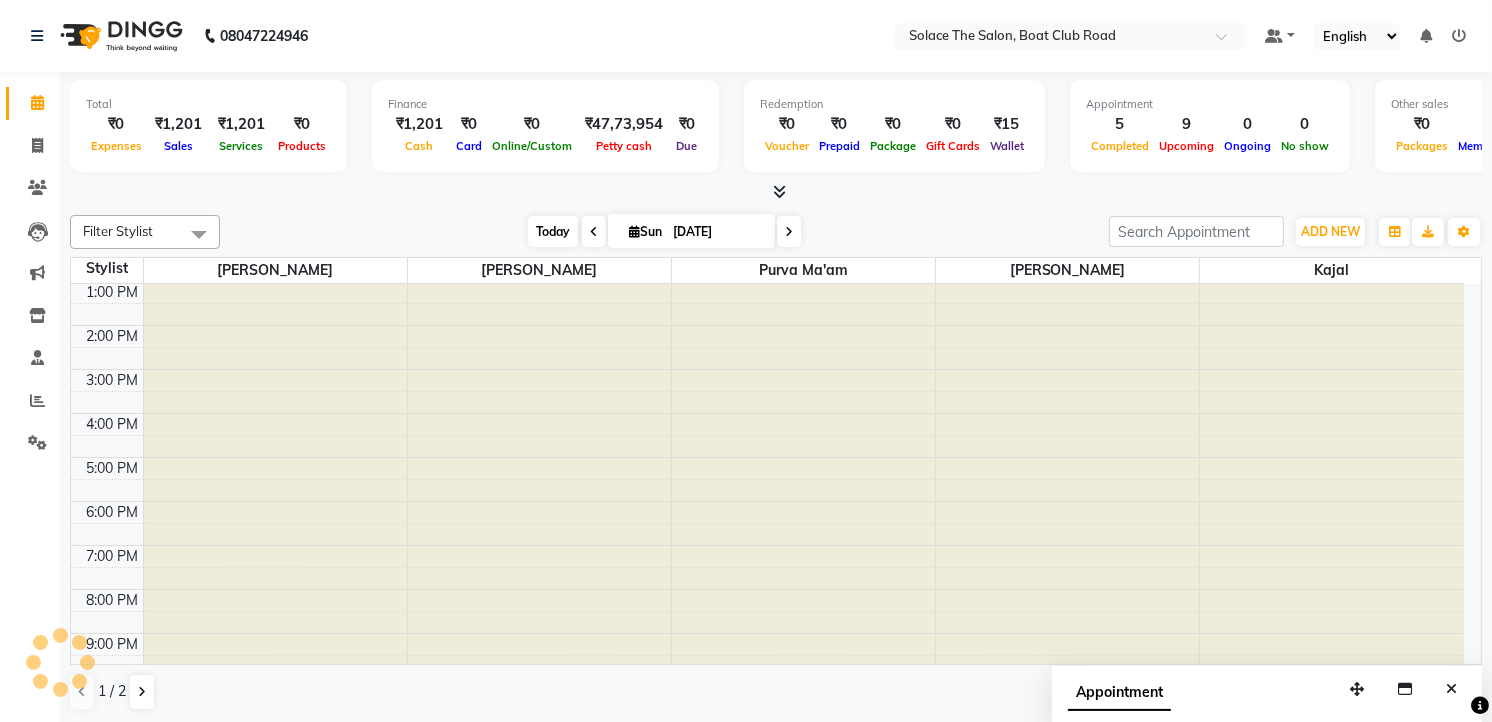 scroll, scrollTop: 177, scrollLeft: 0, axis: vertical 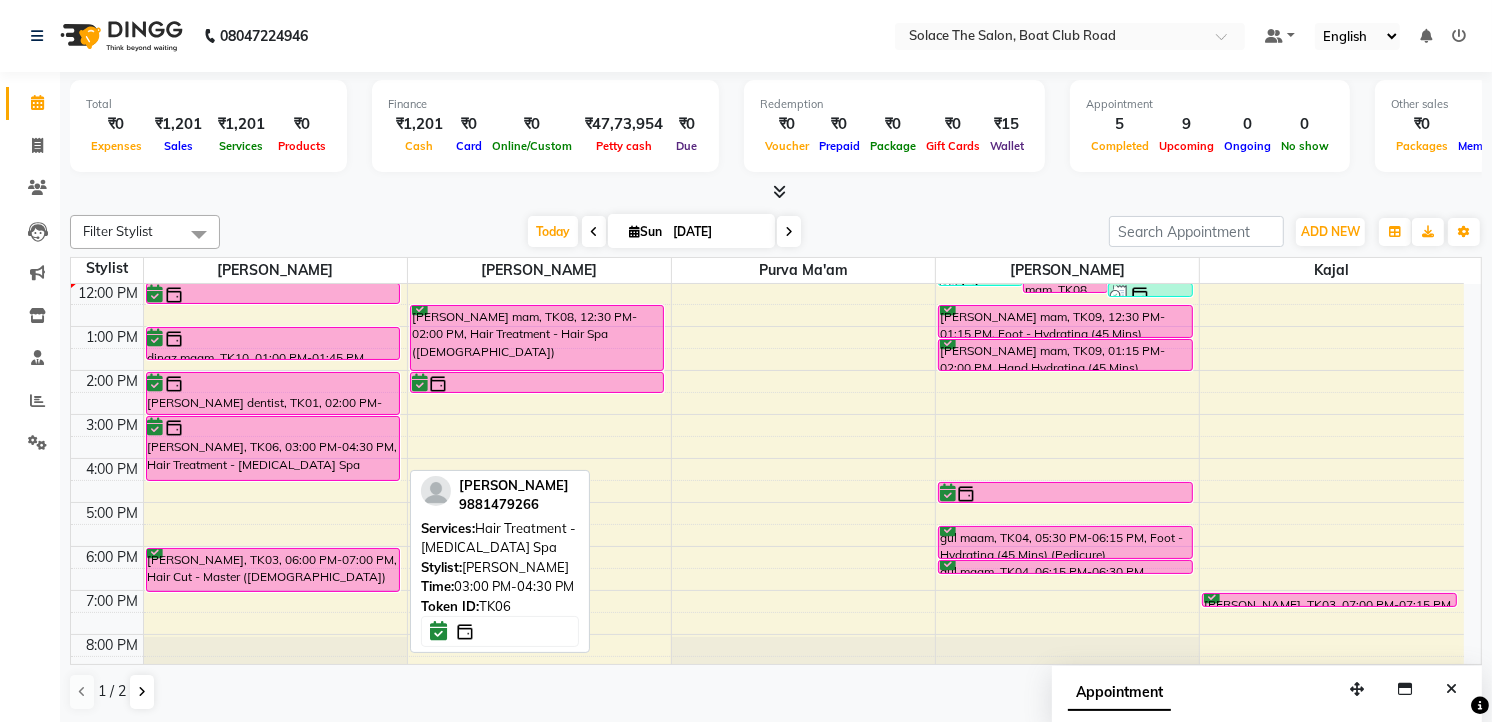 click on "[PERSON_NAME], TK06, 03:00 PM-04:30 PM, Hair Treatment - [MEDICAL_DATA] Spa" at bounding box center [273, 448] 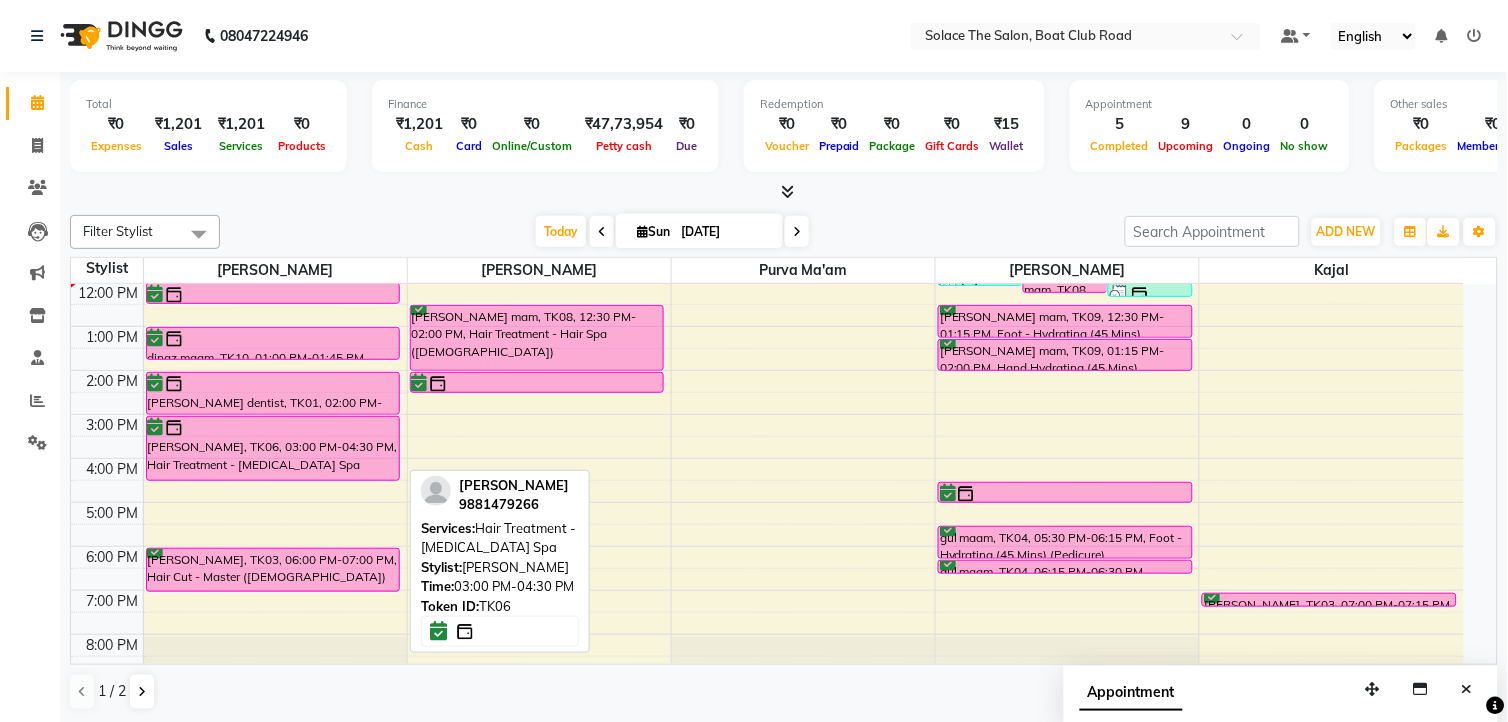 select on "6" 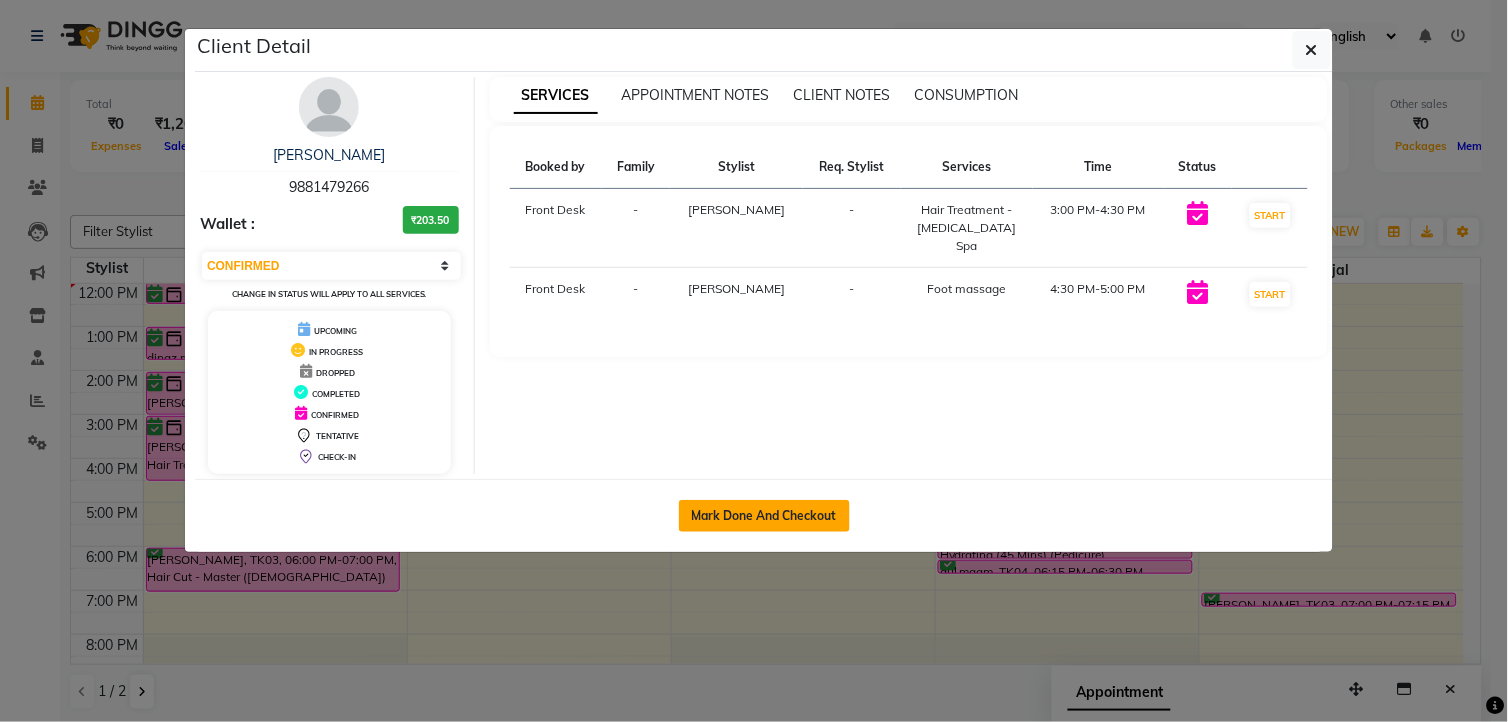 click on "Mark Done And Checkout" 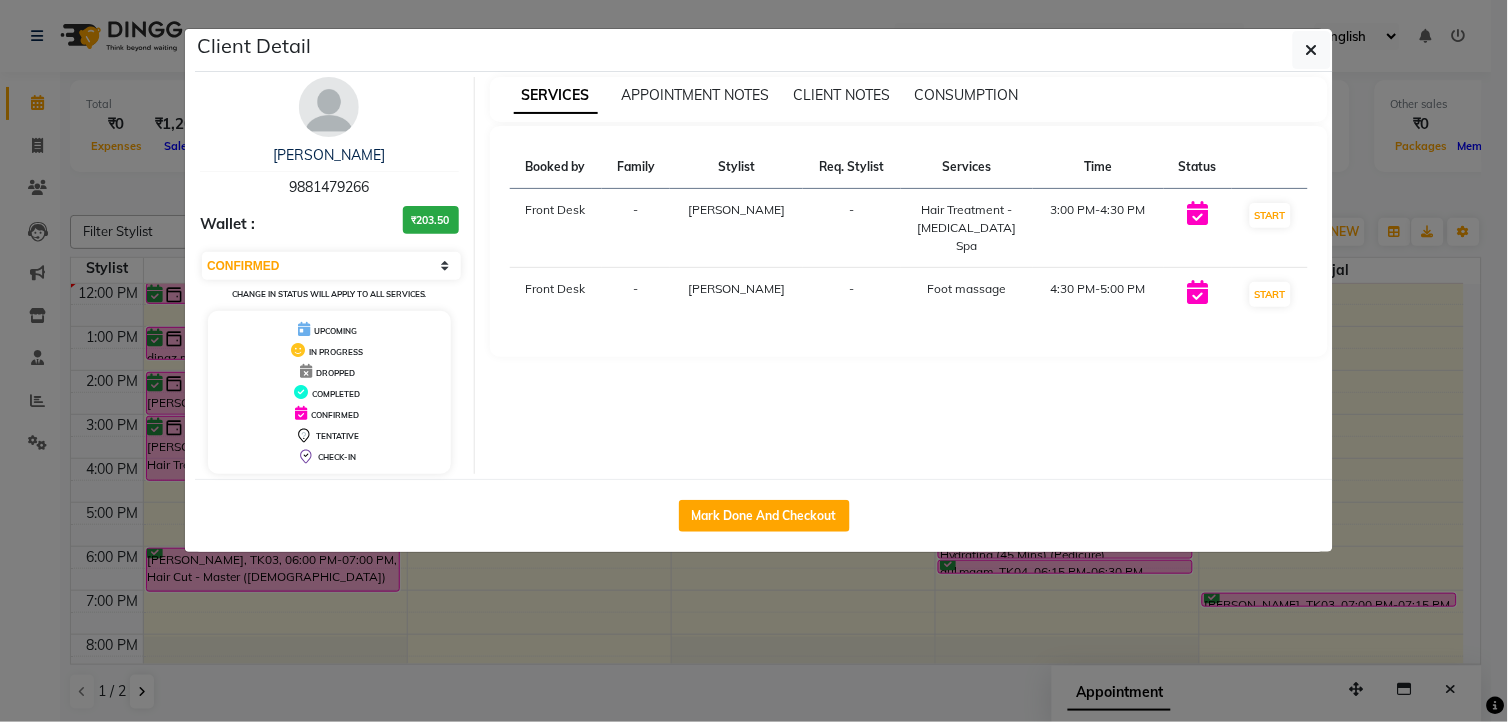 select on "service" 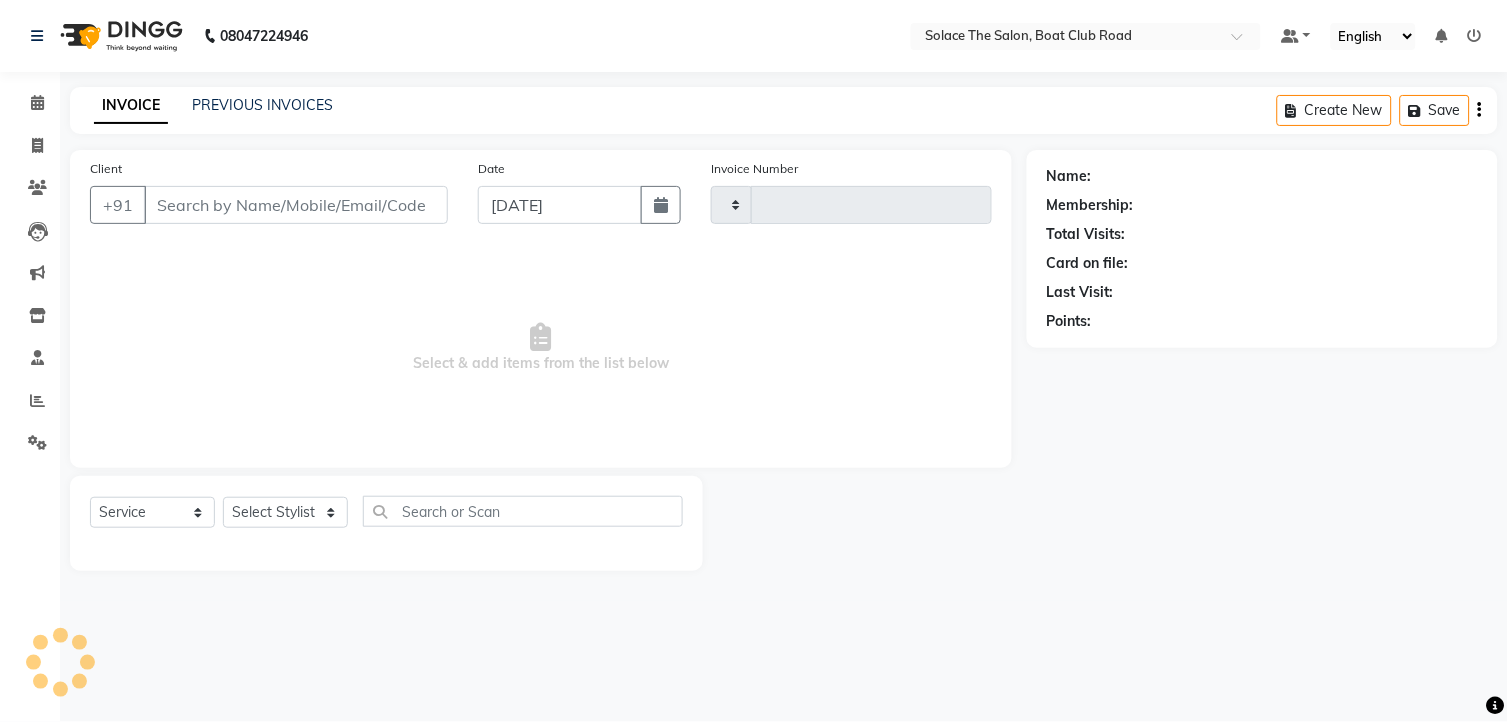 type on "0825" 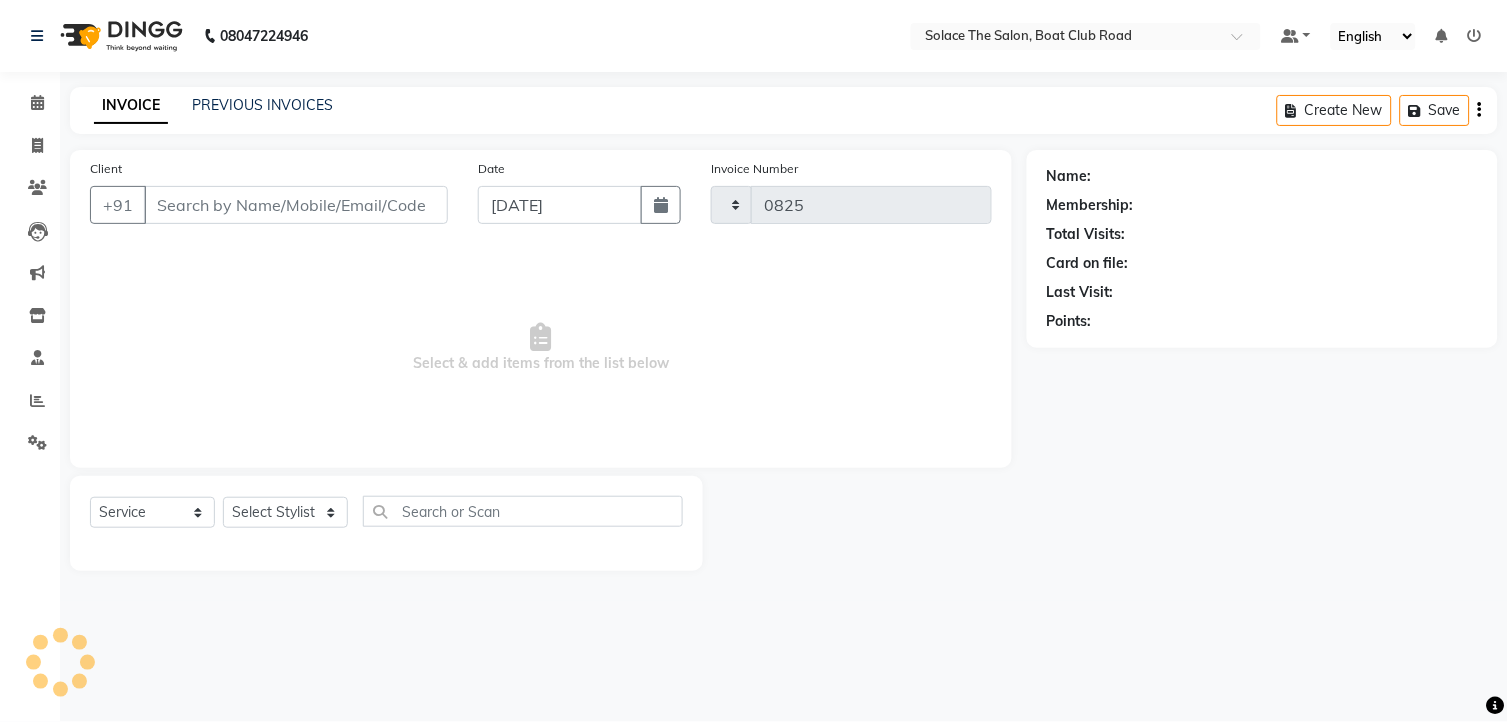 select on "585" 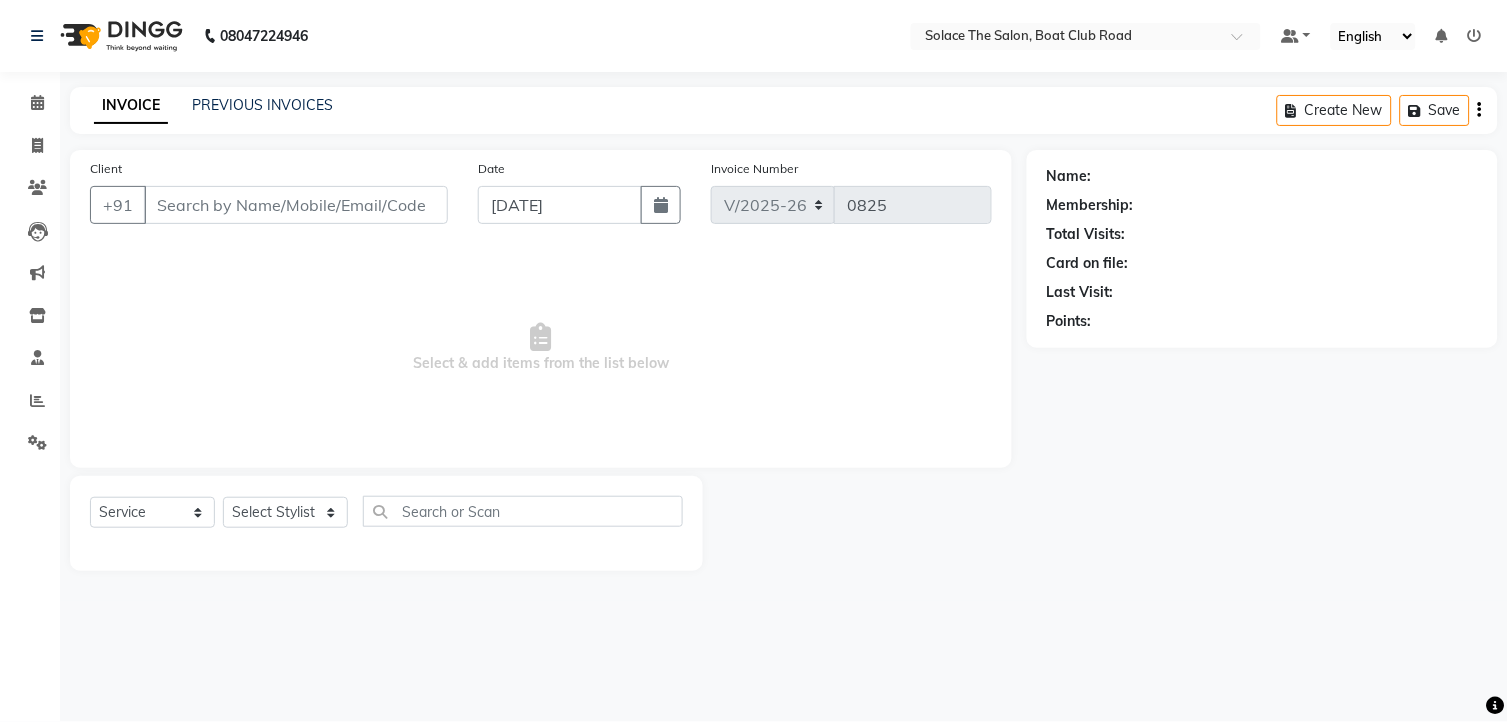 type on "9881479266" 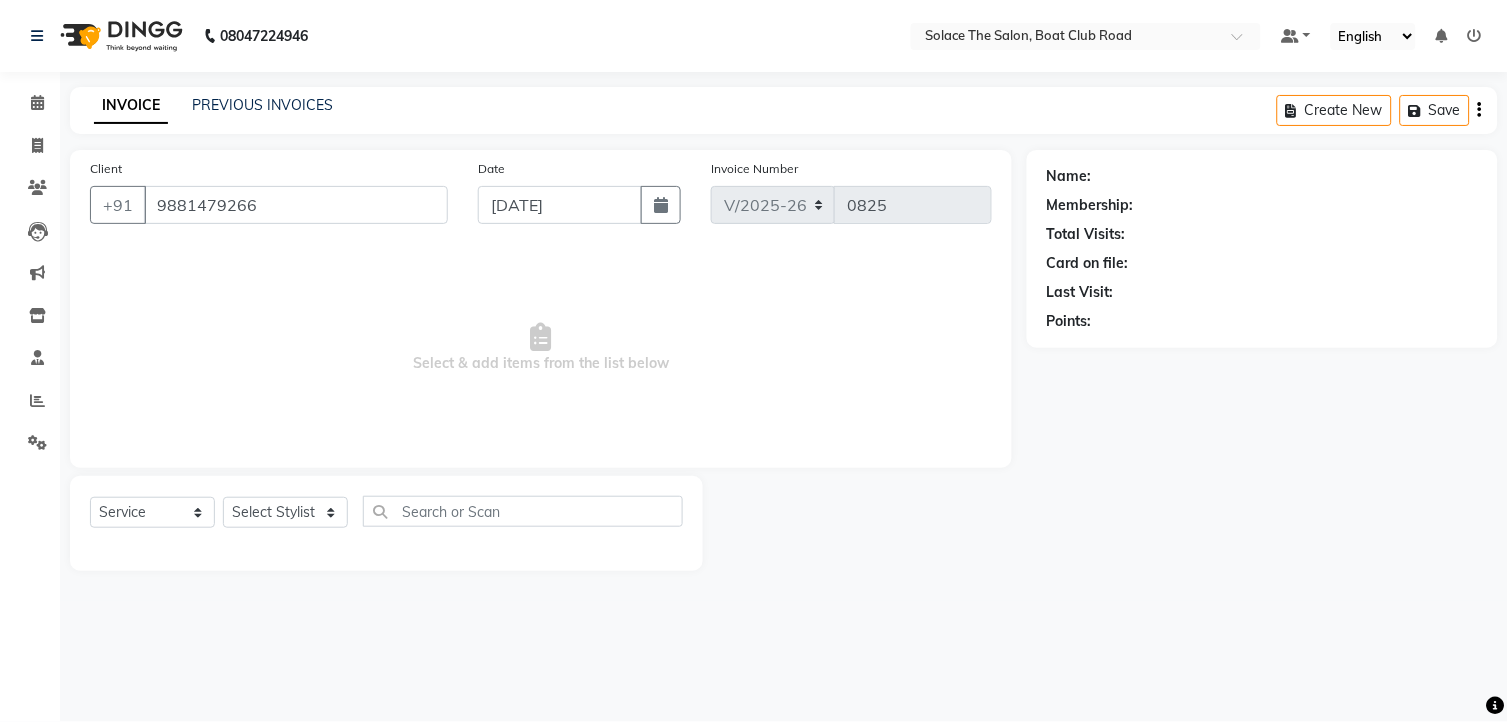 select on "9749" 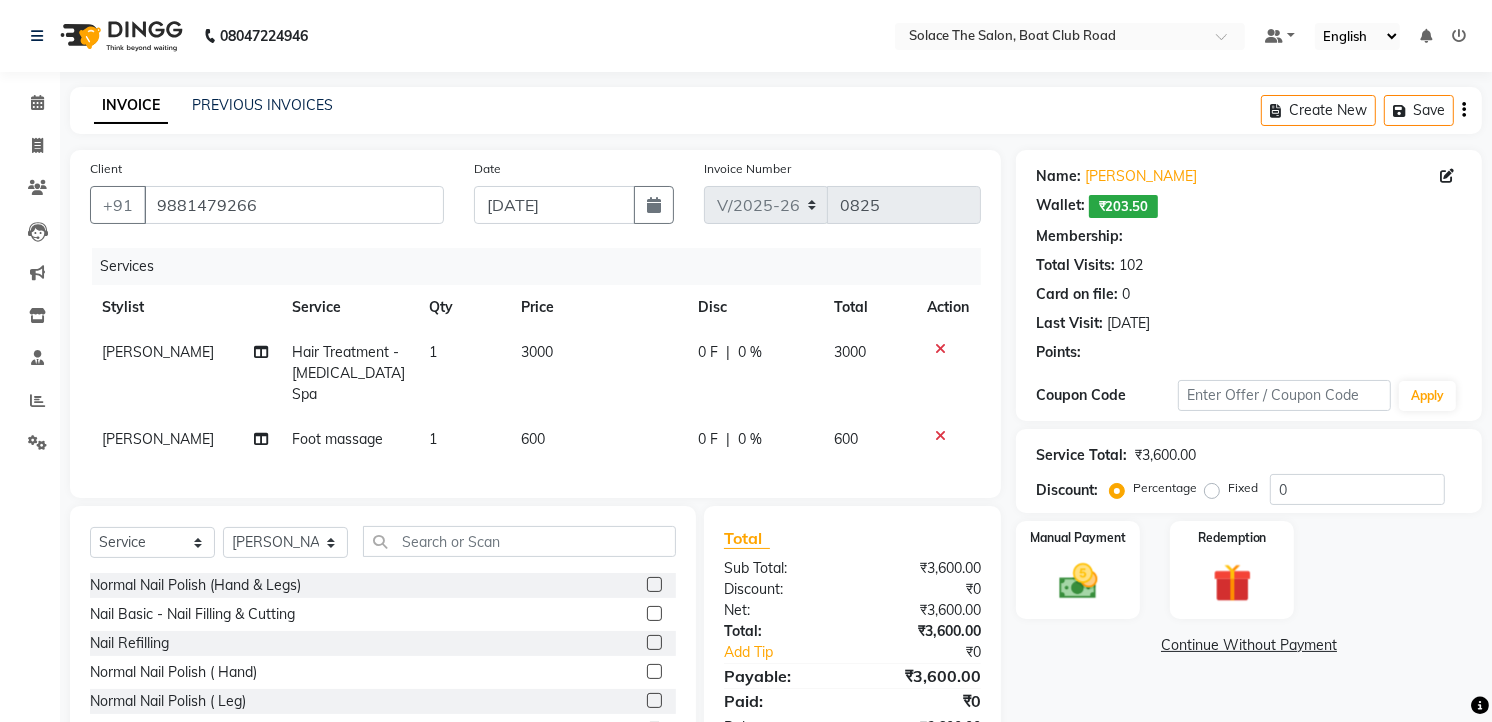 select on "1: Object" 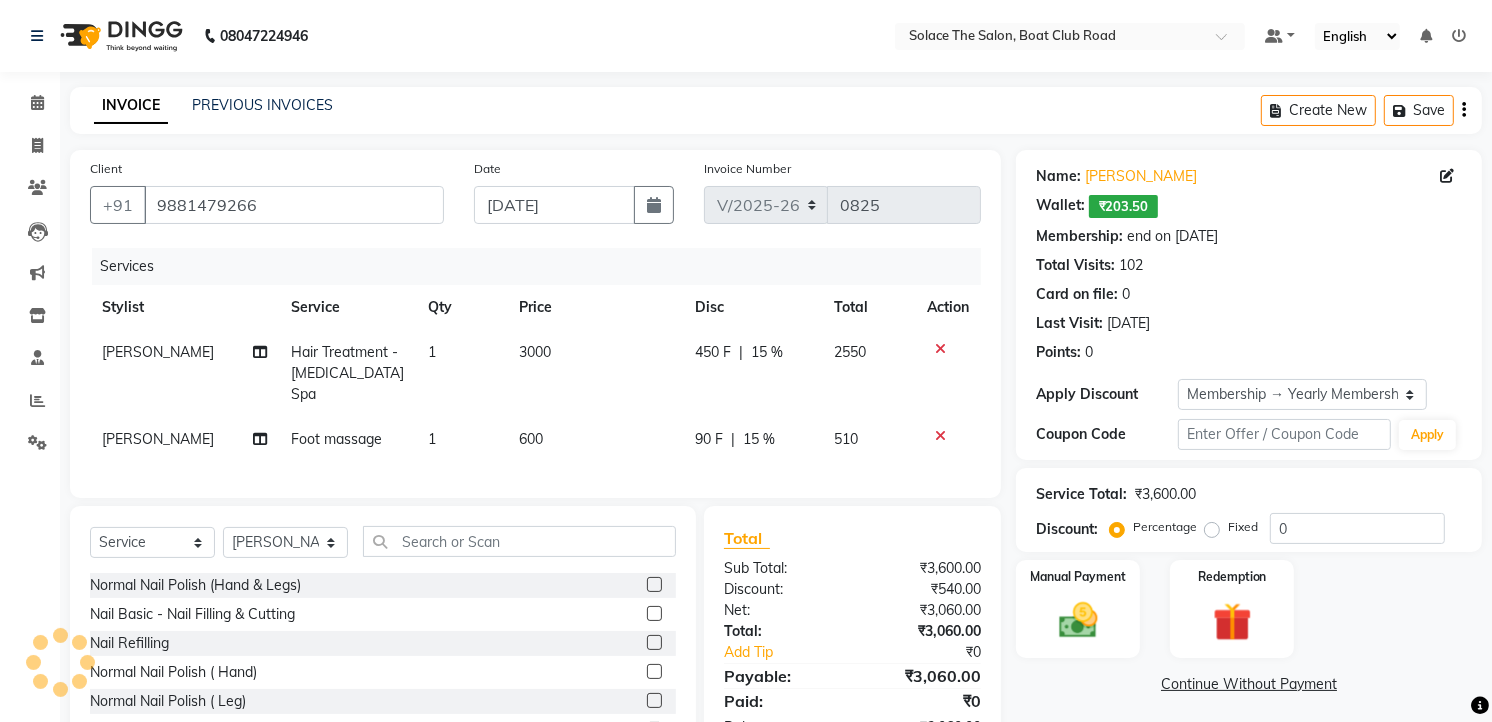 type on "15" 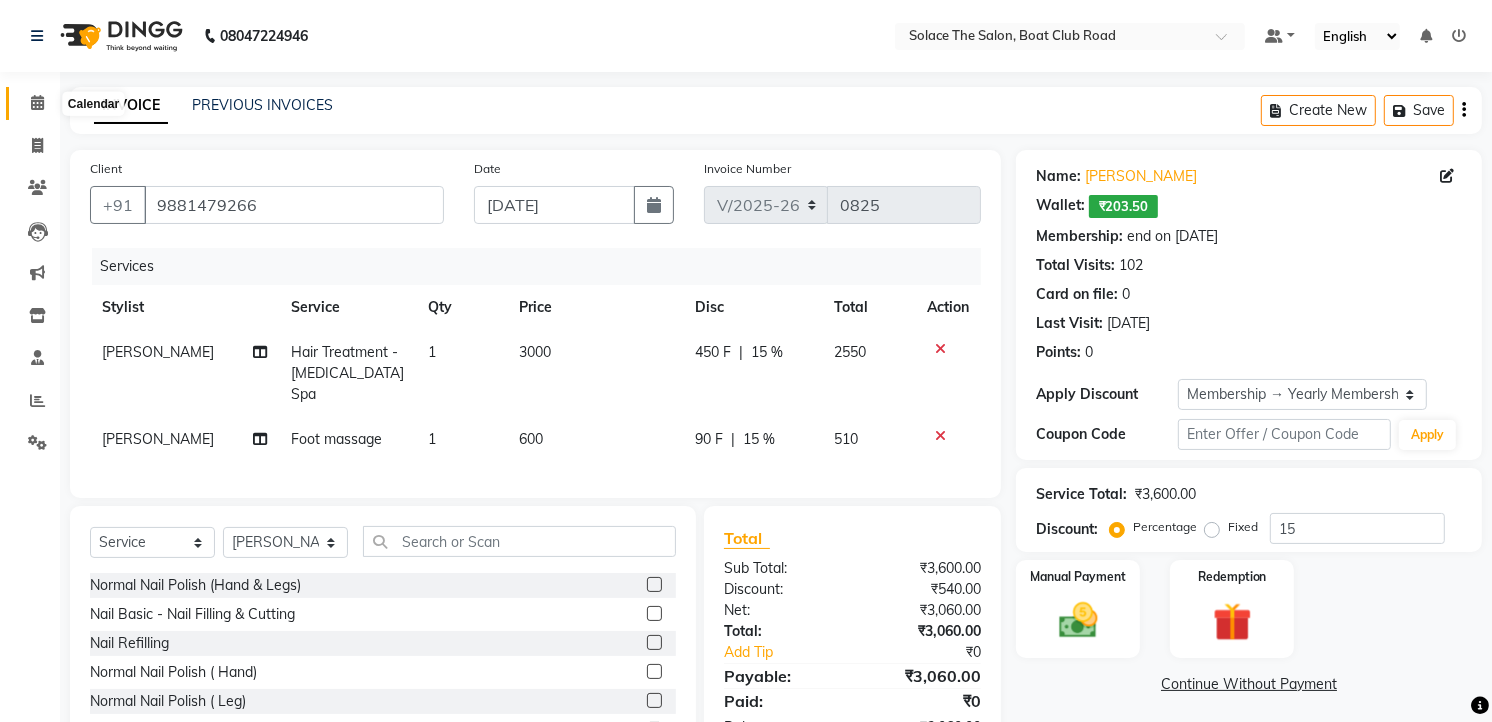 click 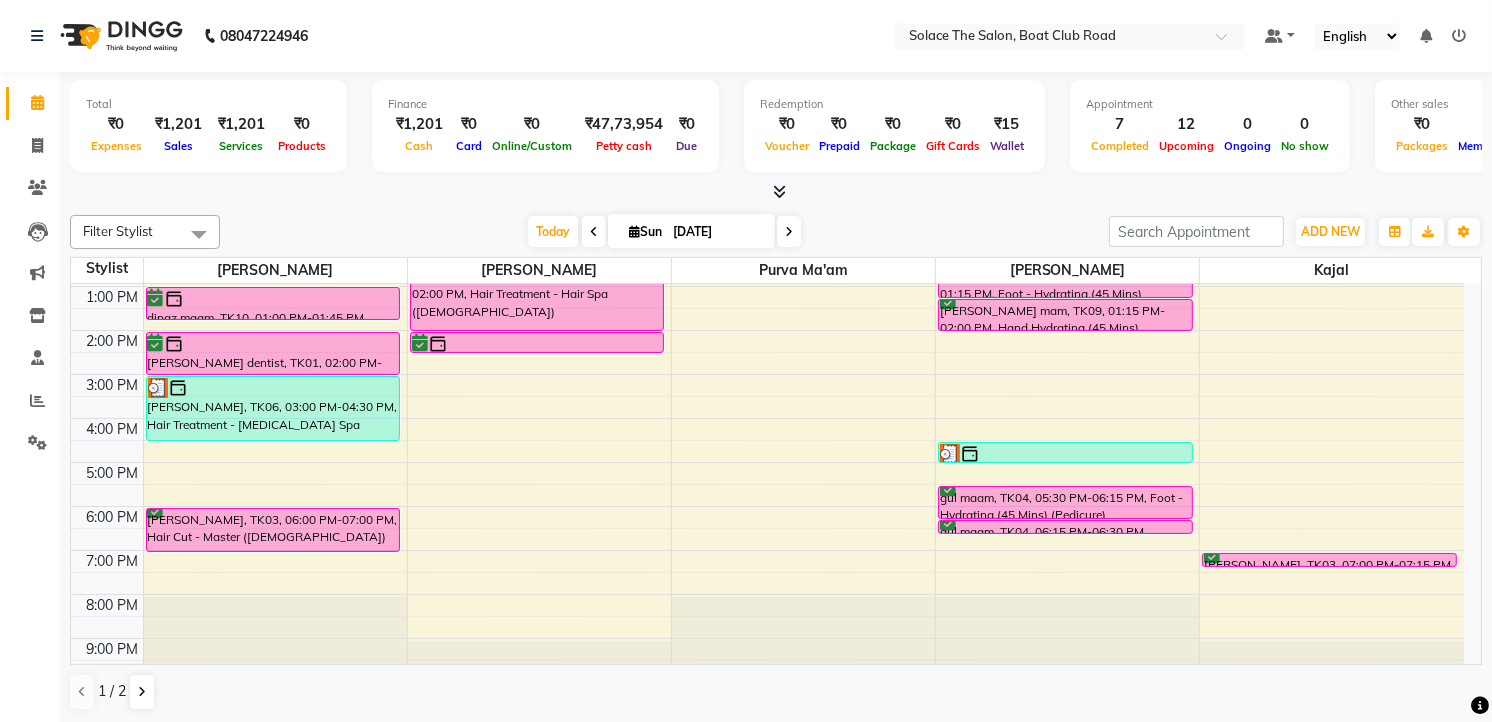 scroll, scrollTop: 222, scrollLeft: 0, axis: vertical 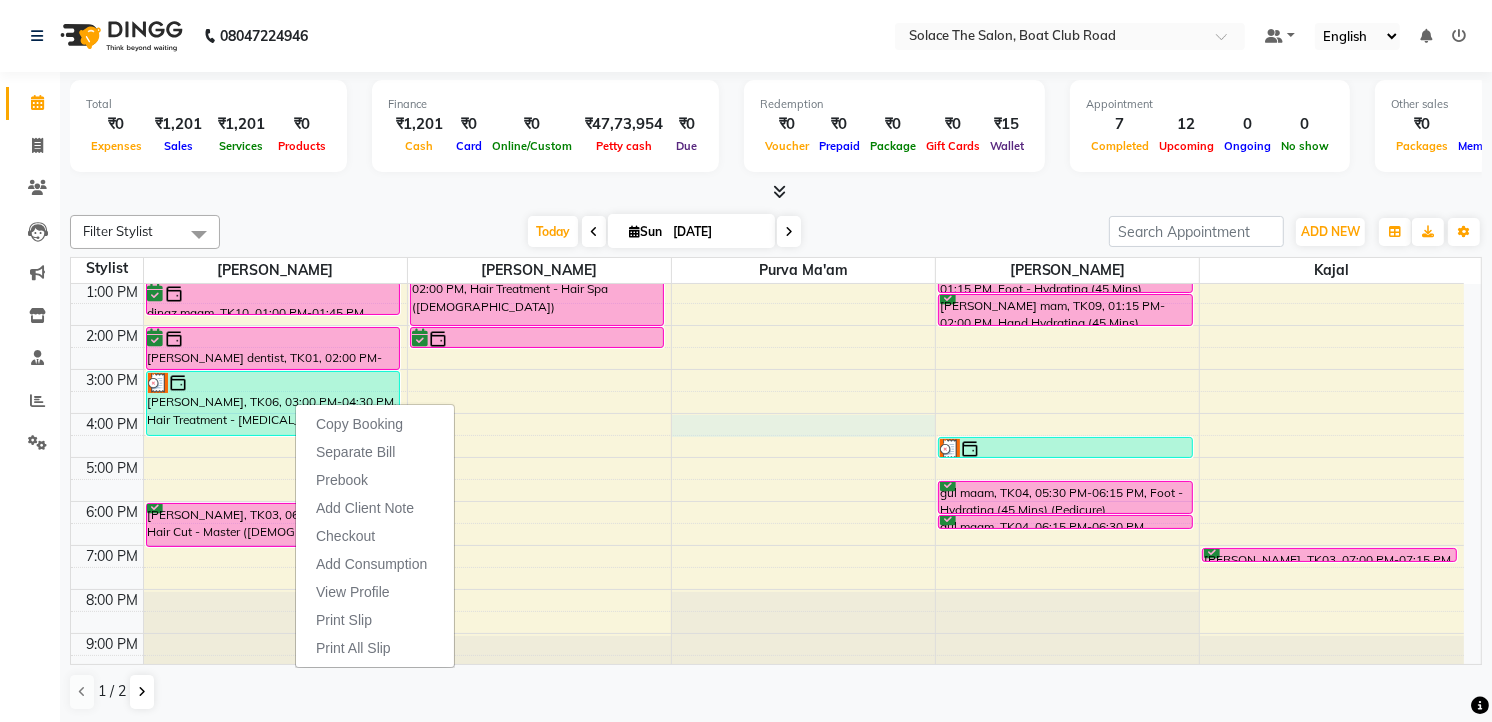 click on "8:00 AM 9:00 AM 10:00 AM 11:00 AM 12:00 PM 1:00 PM 2:00 PM 3:00 PM 4:00 PM 5:00 PM 6:00 PM 7:00 PM 8:00 PM 9:00 PM     DEEPA MAAM, TK02, 10:30 AM-11:30 AM, Styling - Blowdry (out Curls)     DEEPA MAAM, TK02, 10:30 AM-11:15 AM, Styling - Blowdry     [PERSON_NAME] Mam, TK07, 12:00 PM-12:30 PM, Hair Cut - Boy (Master)      dinaz maam, TK10, 01:00 PM-01:45 PM, Styling - Blowdry     [PERSON_NAME] dentist, TK01, 02:00 PM-03:00 PM, Hair Cut - Master ([DEMOGRAPHIC_DATA])     [PERSON_NAME], TK06, 03:00 PM-04:30 PM, Hair Treatment - [MEDICAL_DATA] Spa      [PERSON_NAME], TK03, 06:00 PM-07:00 PM, Hair Cut - Master ([DEMOGRAPHIC_DATA])     [PERSON_NAME] mam, TK08, 12:30 PM-02:00 PM, Hair Treatment - Hair Spa ([DEMOGRAPHIC_DATA])     [PERSON_NAME] dentist, TK01, 02:00 PM-02:30 PM, Hair wash ([DEMOGRAPHIC_DATA])     DEEPA MAAM, TK02, 11:15 AM-11:25 AM, upper lips wax rica     [PERSON_NAME] mam, TK08, 11:30 AM-12:15 PM,  Foot - Hydrating (45 Mins) (Pedicure)     DEEPA MAAM, TK02, 11:30 AM-11:40 AM, lower lips wax rica         DEEPA MAAM, TK02, 11:45 AM-11:55 AM, [GEOGRAPHIC_DATA]" at bounding box center [767, 369] 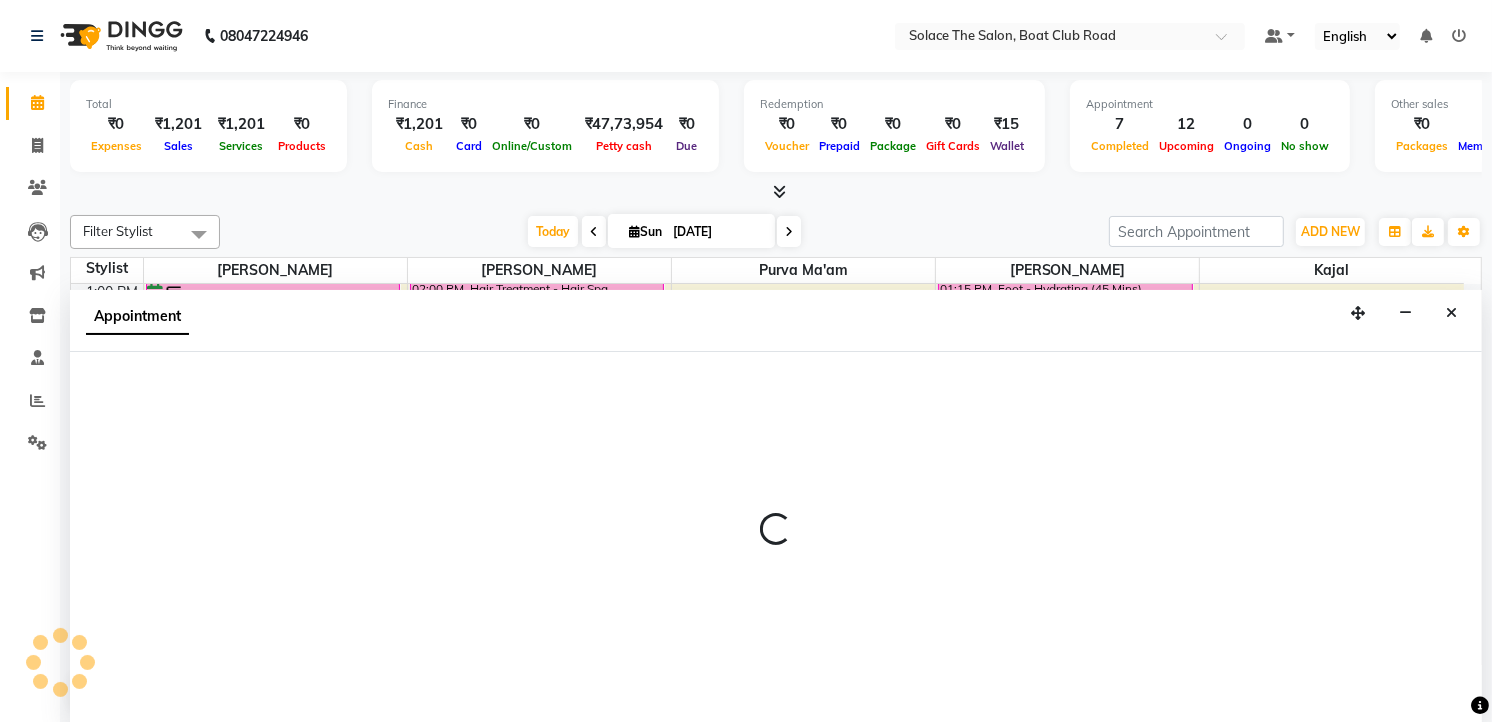 scroll, scrollTop: 1, scrollLeft: 0, axis: vertical 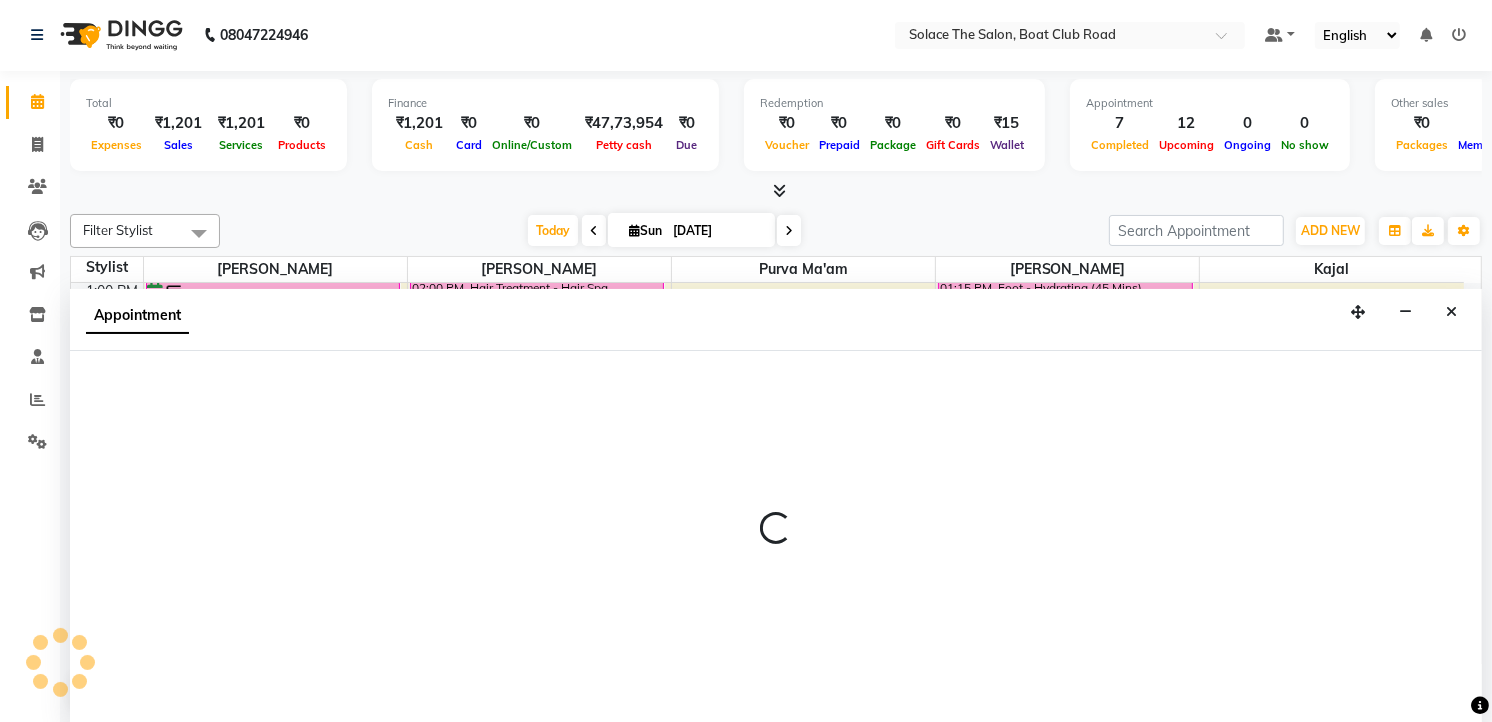 select on "9748" 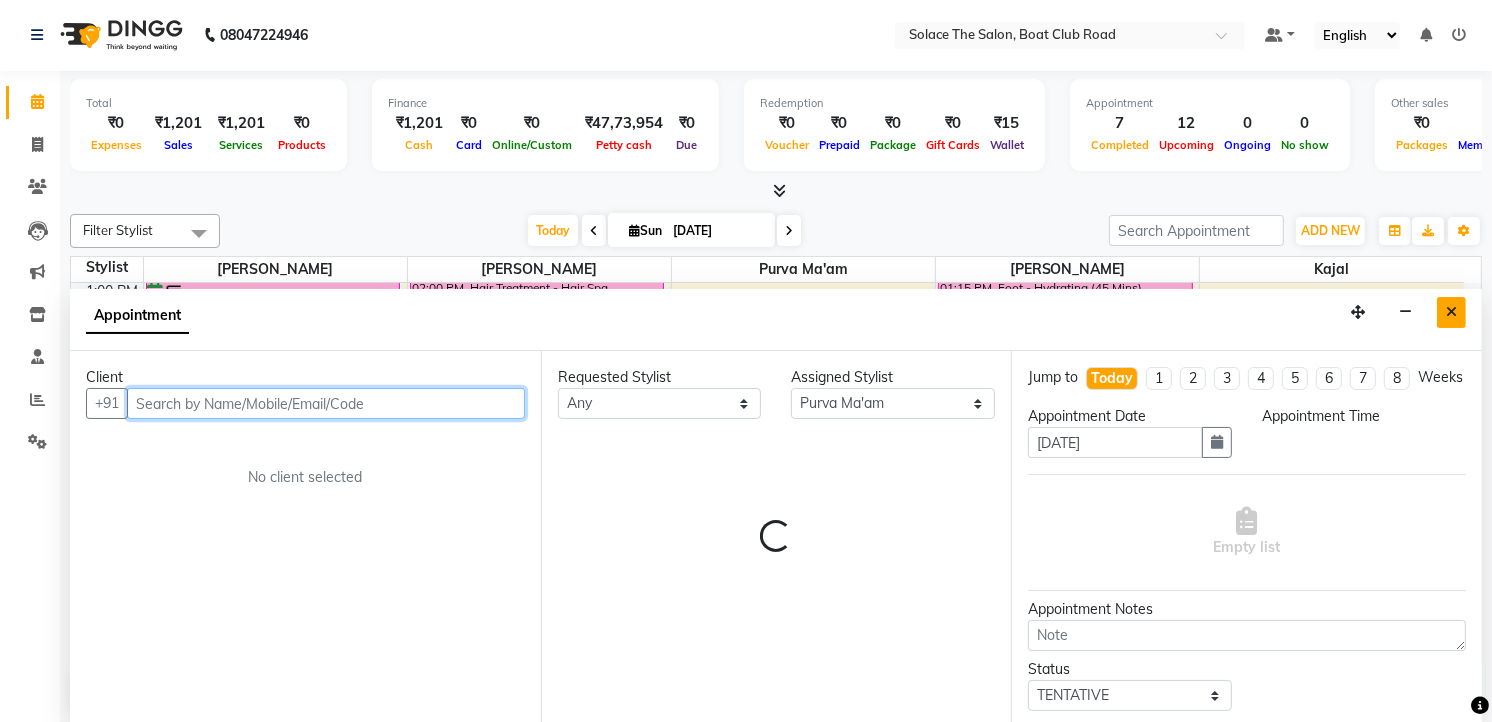 select on "960" 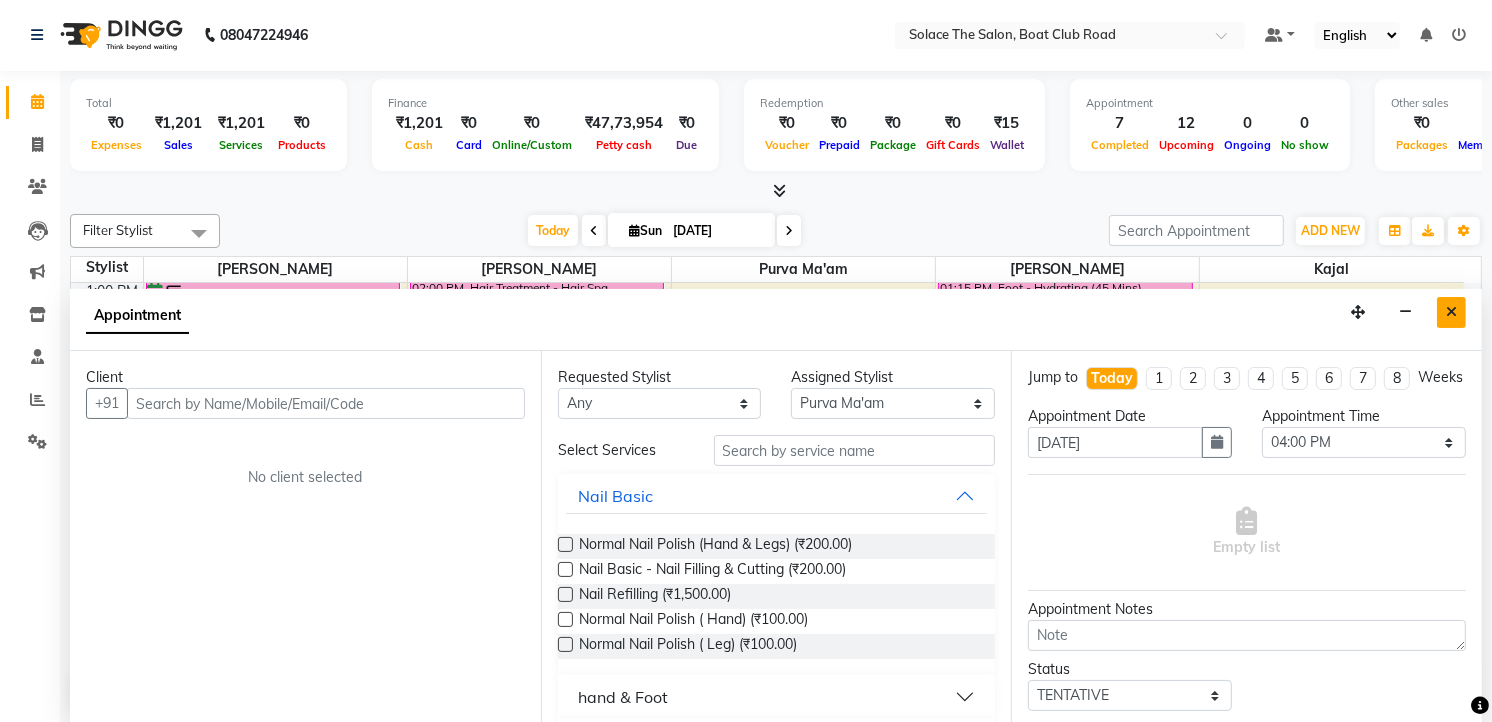 click at bounding box center (1451, 312) 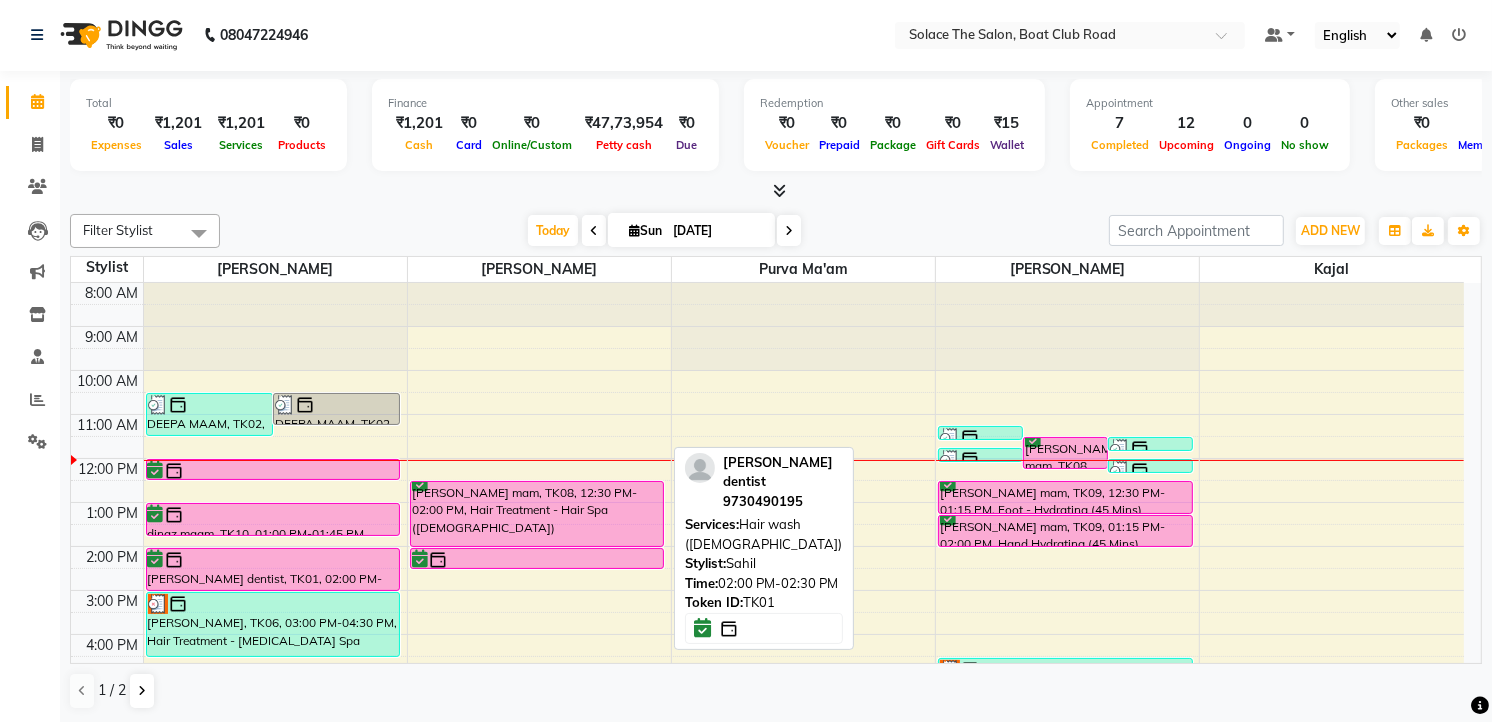scroll, scrollTop: 111, scrollLeft: 0, axis: vertical 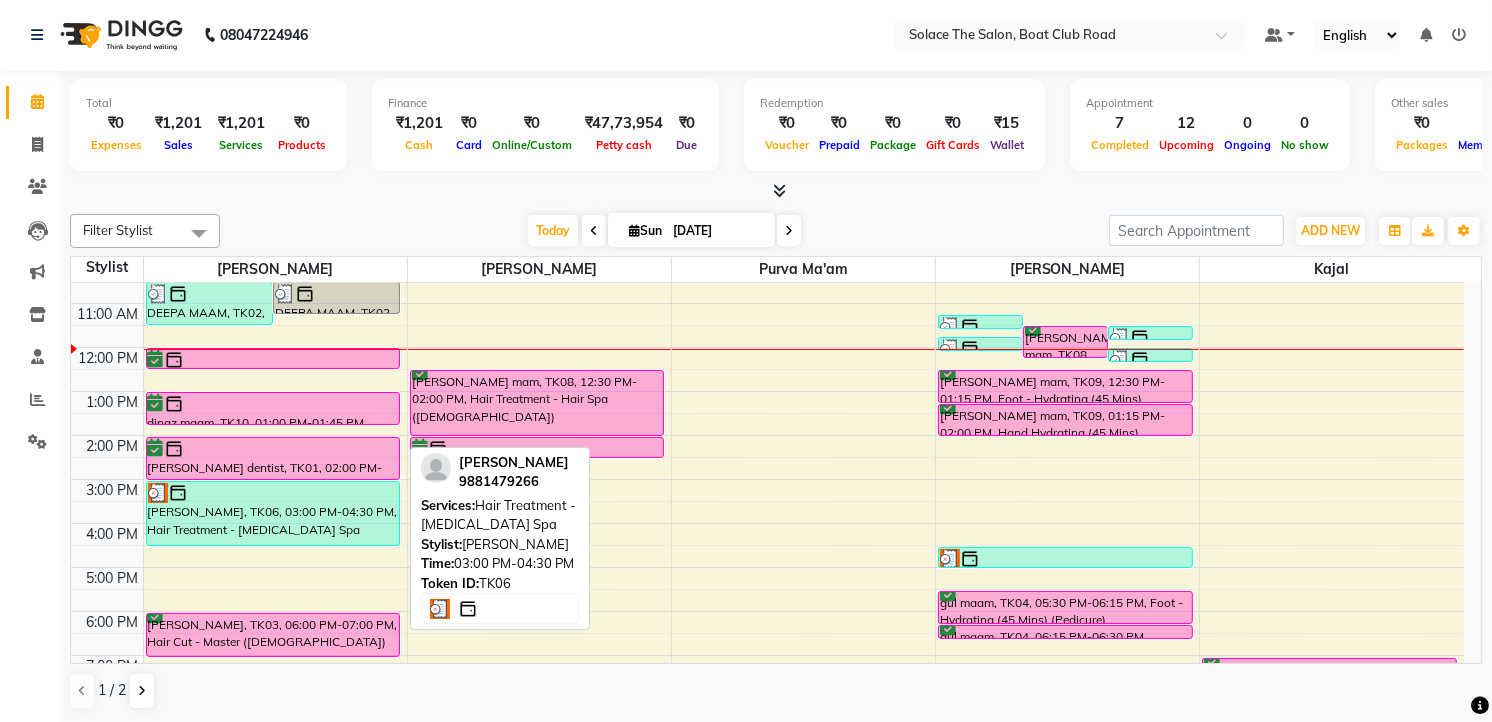 drag, startPoint x: 598, startPoint y: 512, endPoint x: 281, endPoint y: 521, distance: 317.12775 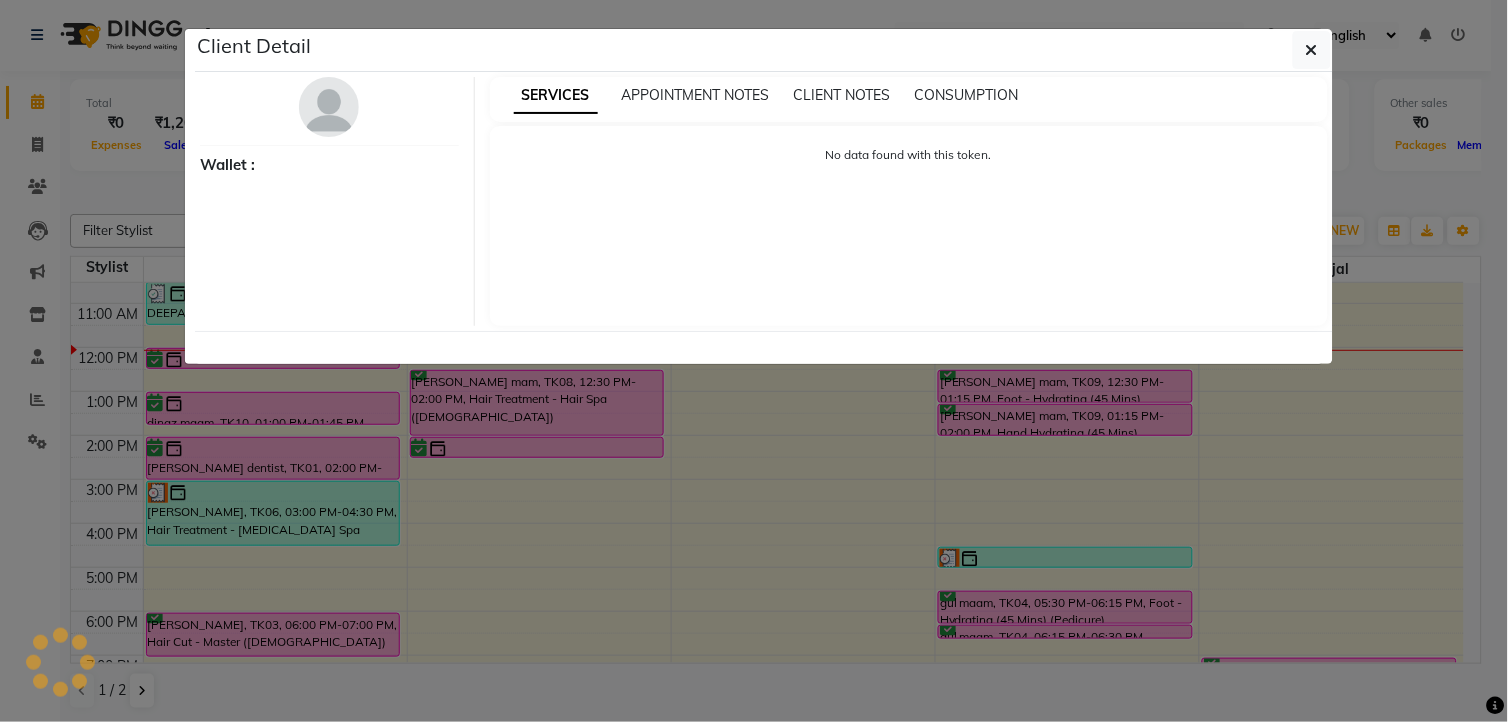 select on "3" 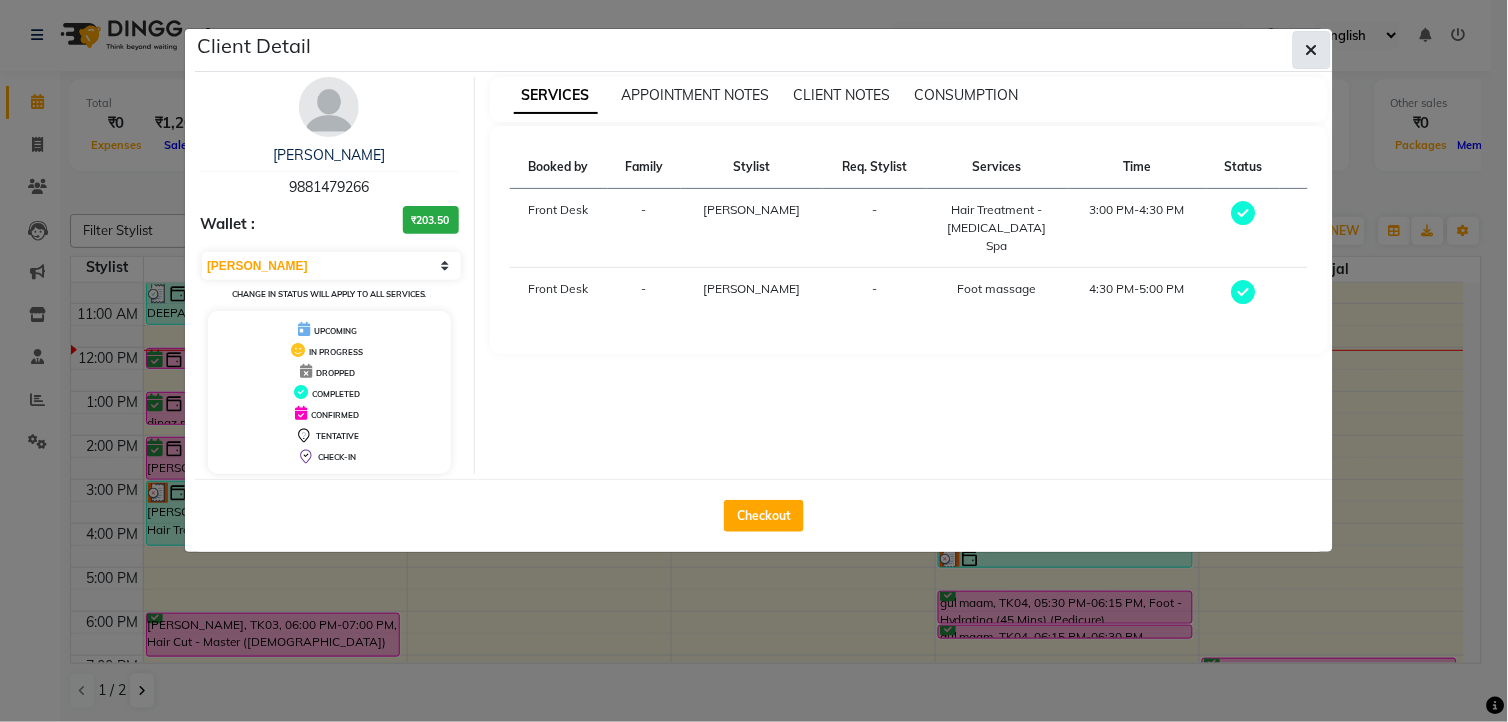 click 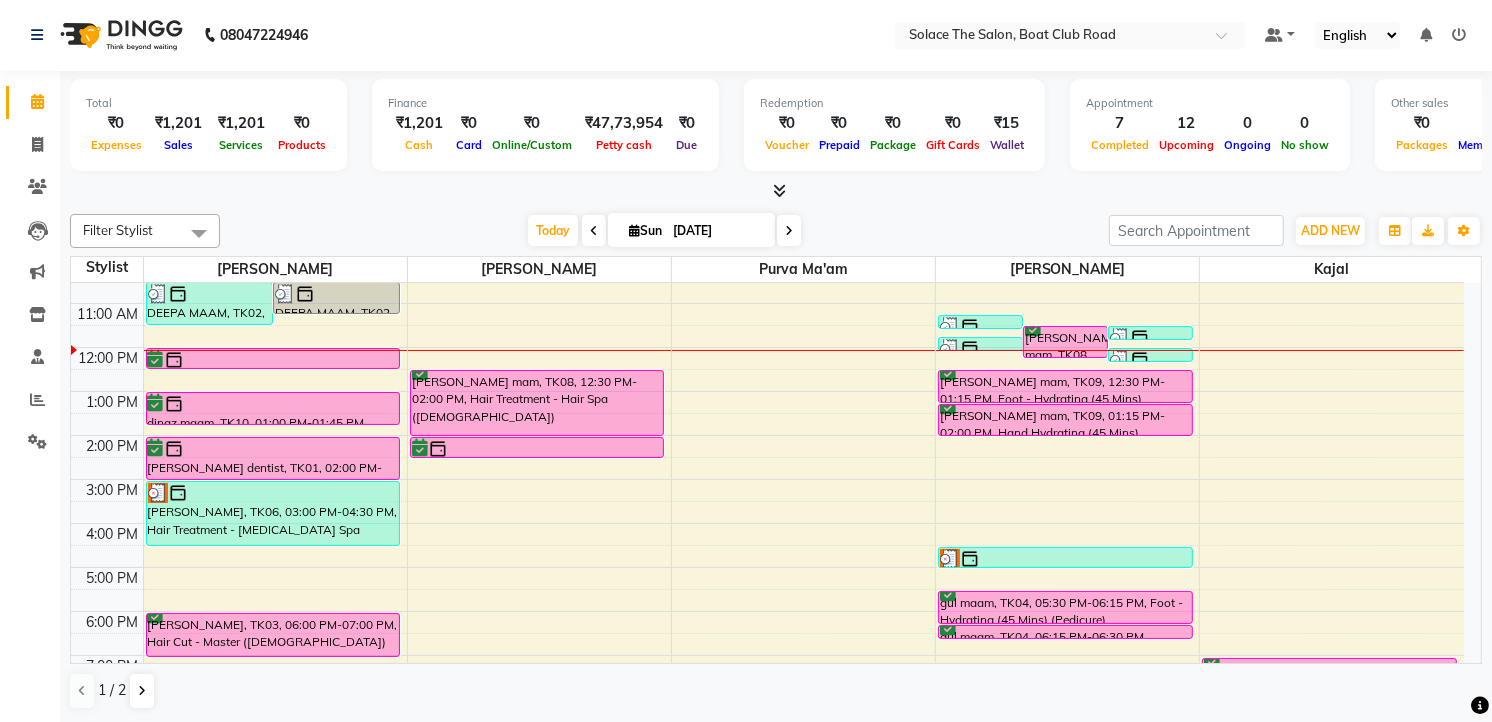 click at bounding box center (789, 231) 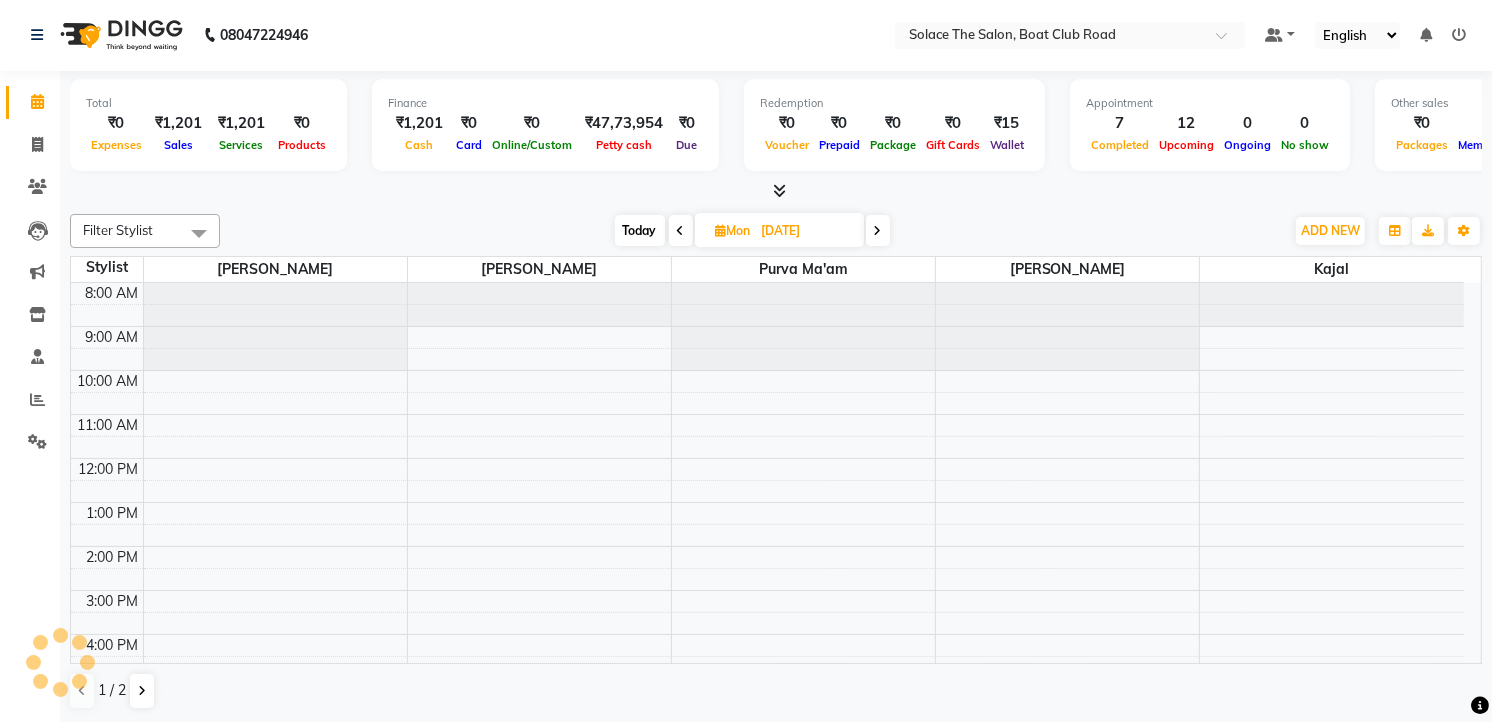scroll, scrollTop: 177, scrollLeft: 0, axis: vertical 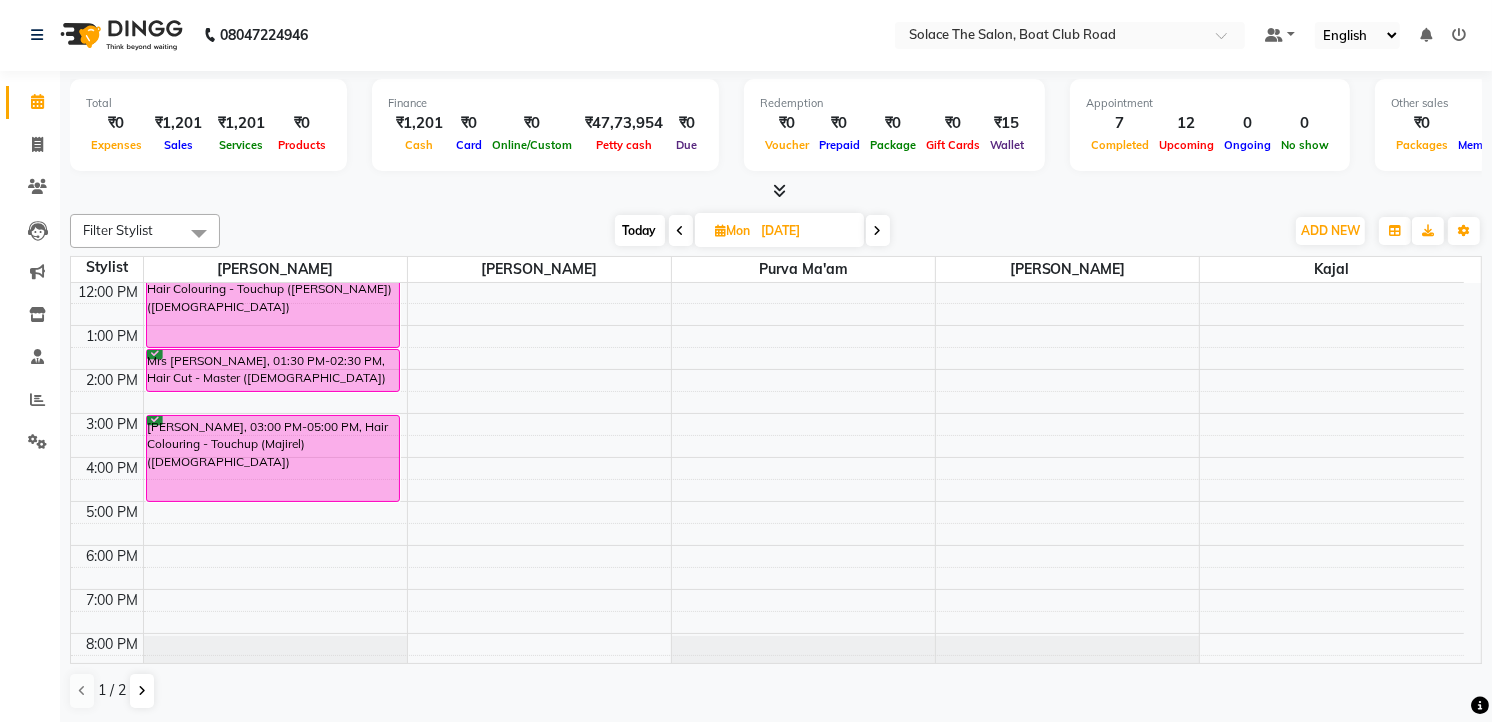 click on "8:00 AM 9:00 AM 10:00 AM 11:00 AM 12:00 PM 1:00 PM 2:00 PM 3:00 PM 4:00 PM 5:00 PM 6:00 PM 7:00 PM 8:00 PM 9:00 PM     Mrs [PERSON_NAME], 11:30 AM-01:30 PM, Hair Colouring - Touchup ([PERSON_NAME]) ([DEMOGRAPHIC_DATA])     Mrs [PERSON_NAME], 01:30 PM-02:30 PM, Hair Cut - Master ([DEMOGRAPHIC_DATA])     [PERSON_NAME], 03:00 PM-05:00 PM, Hair Colouring - Touchup (Majirel) ([DEMOGRAPHIC_DATA])" at bounding box center [767, 413] 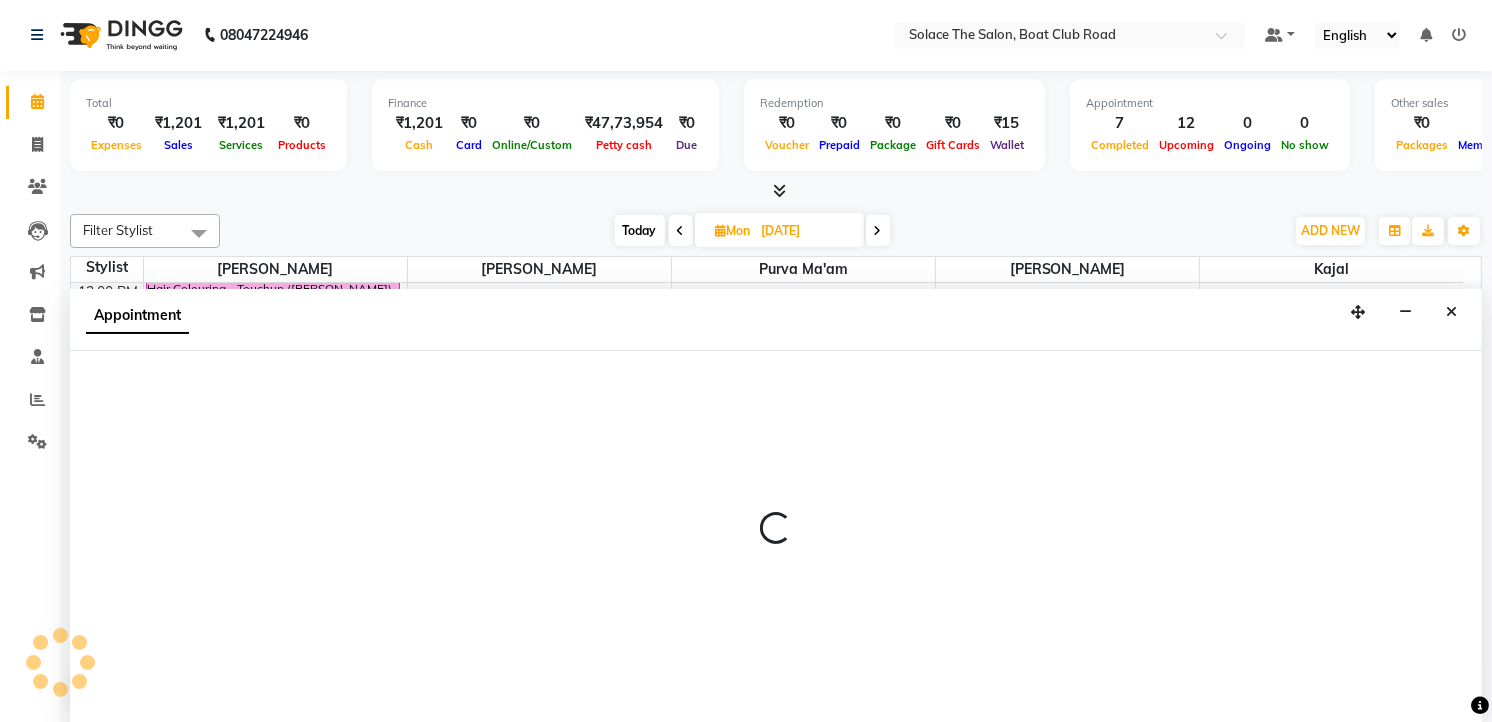select on "9746" 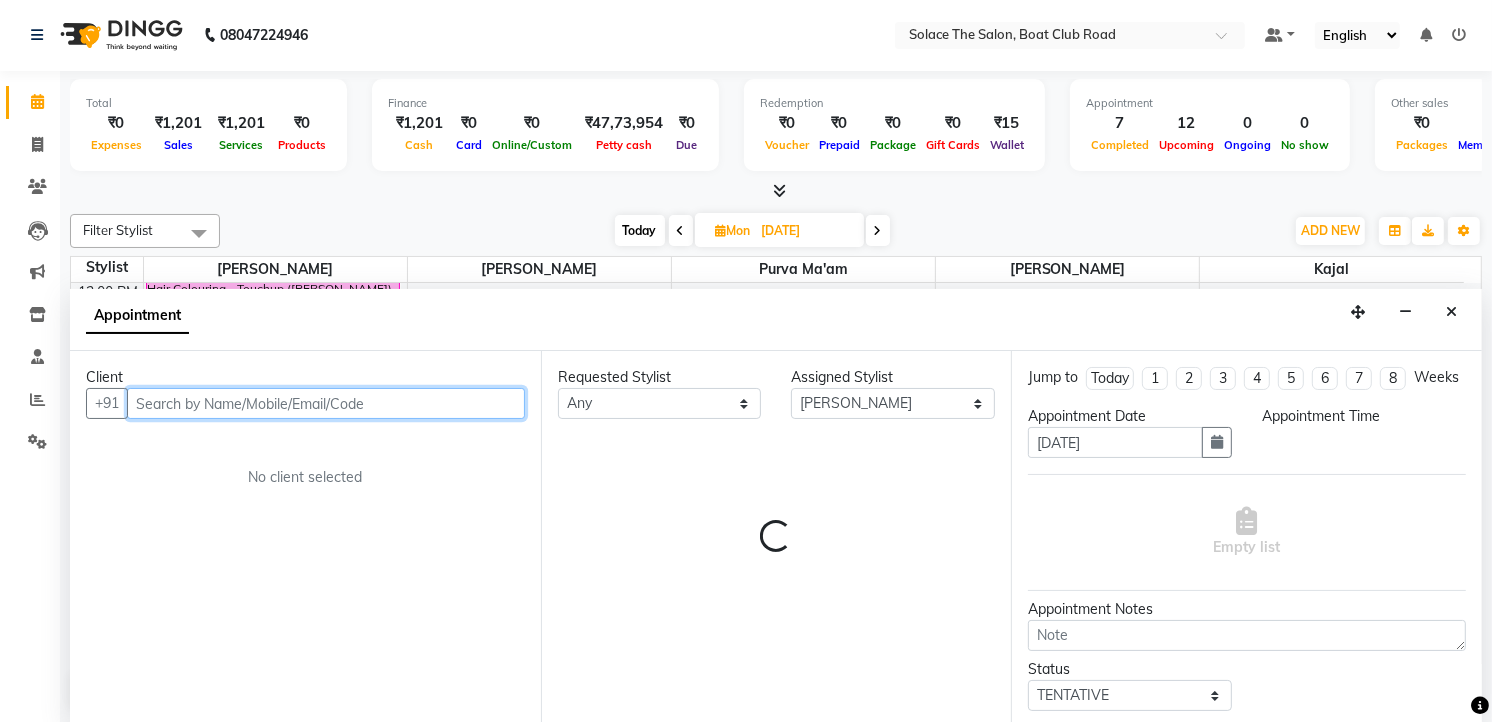 select on "1020" 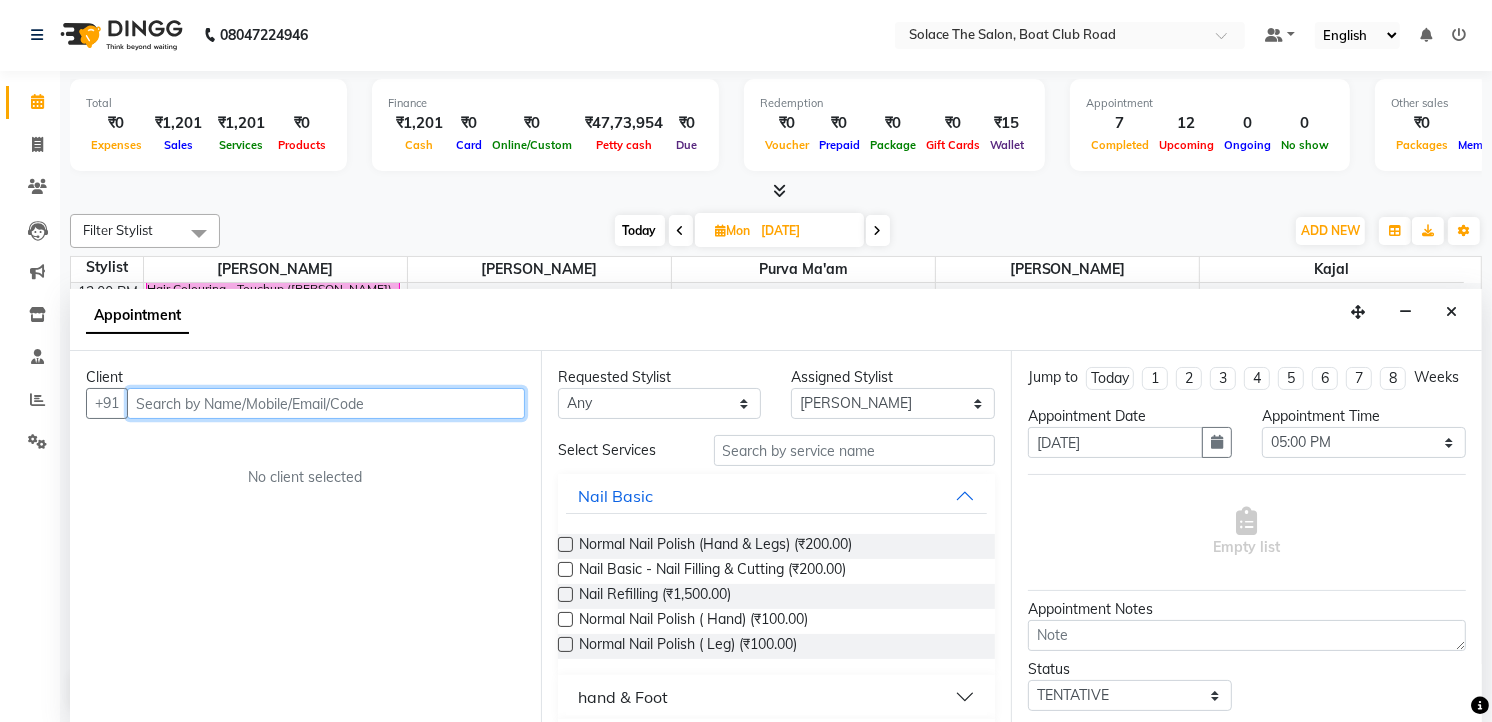 click at bounding box center (326, 403) 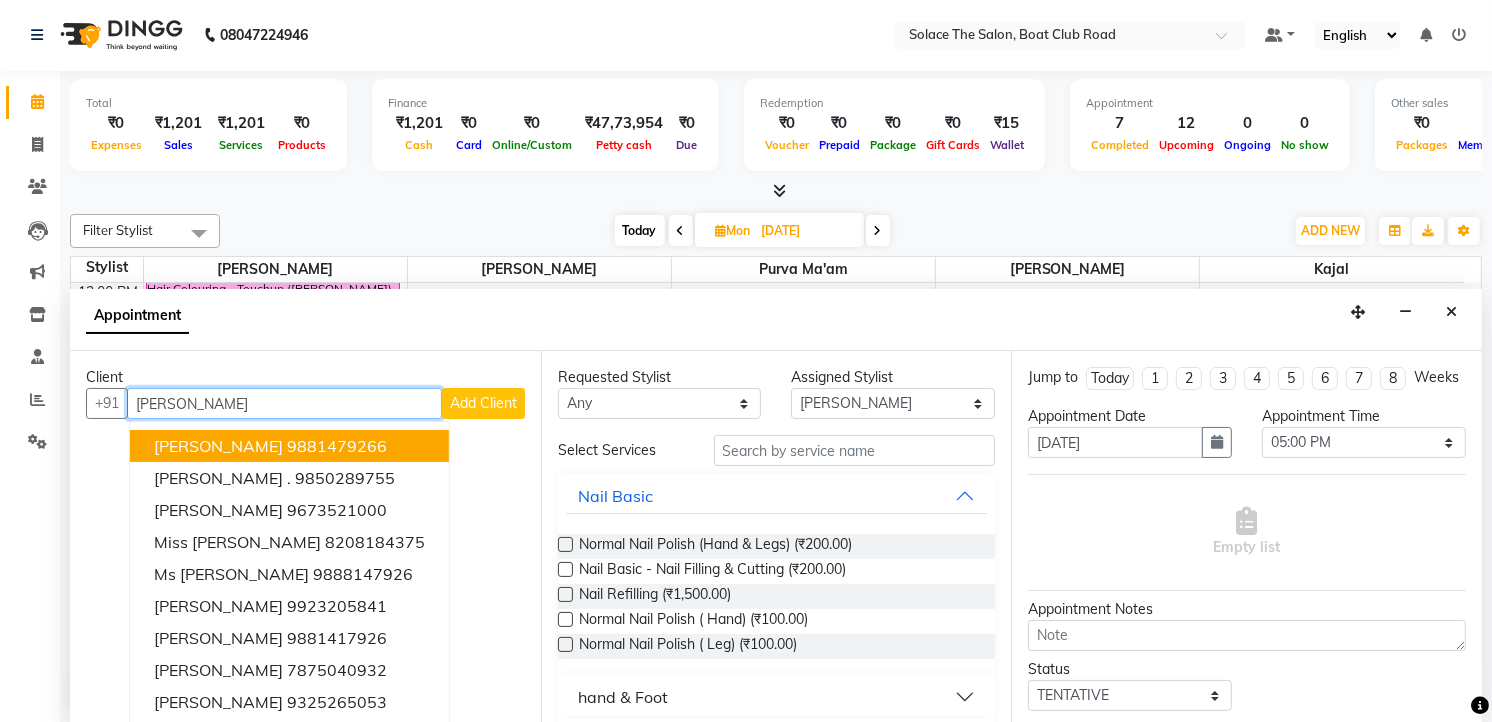 click on "9881479266" at bounding box center (337, 446) 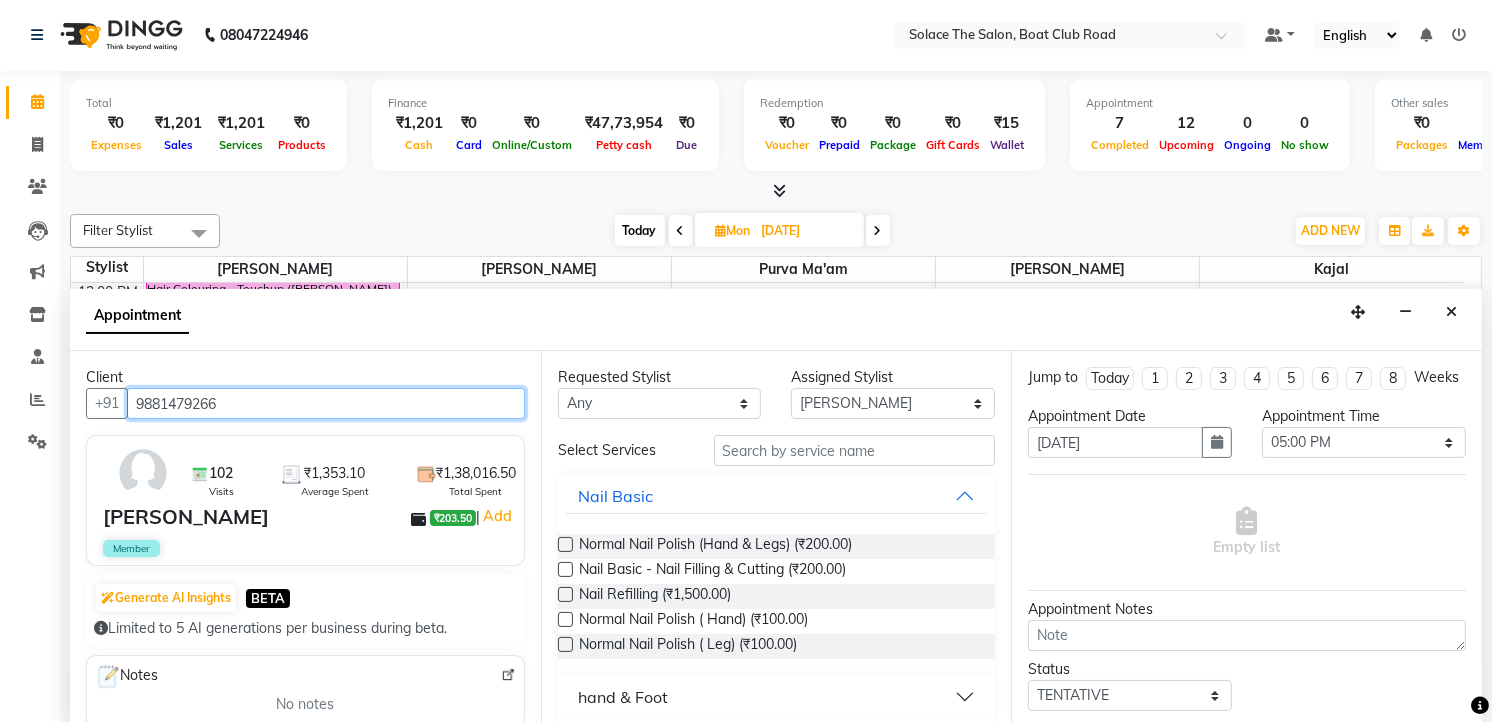type on "9881479266" 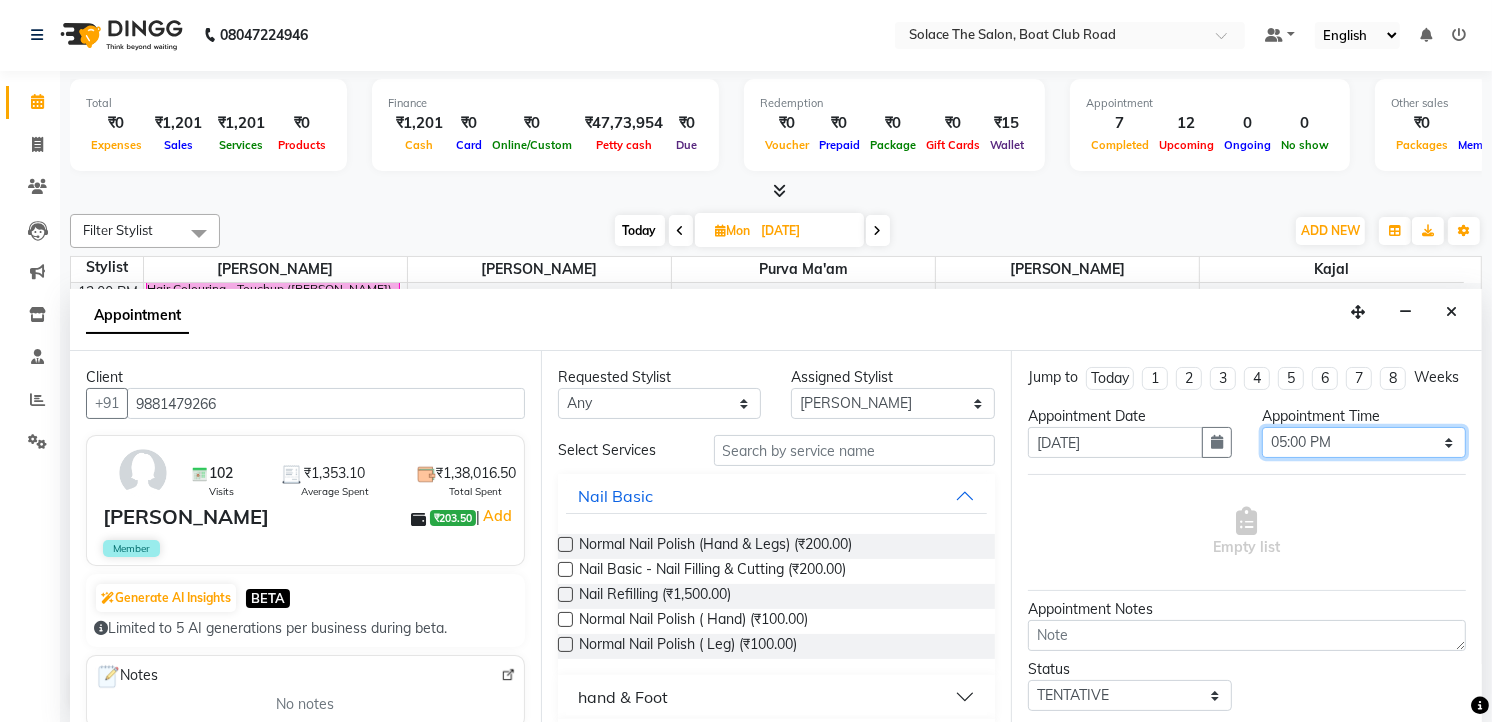 click on "Select 09:00 AM 09:15 AM 09:30 AM 09:45 AM 10:00 AM 10:15 AM 10:30 AM 10:45 AM 11:00 AM 11:15 AM 11:30 AM 11:45 AM 12:00 PM 12:15 PM 12:30 PM 12:45 PM 01:00 PM 01:15 PM 01:30 PM 01:45 PM 02:00 PM 02:15 PM 02:30 PM 02:45 PM 03:00 PM 03:15 PM 03:30 PM 03:45 PM 04:00 PM 04:15 PM 04:30 PM 04:45 PM 05:00 PM 05:15 PM 05:30 PM 05:45 PM 06:00 PM 06:15 PM 06:30 PM 06:45 PM 07:00 PM 07:15 PM 07:30 PM 07:45 PM 08:00 PM 08:15 PM 08:30 PM 08:45 PM 09:00 PM" at bounding box center [1364, 442] 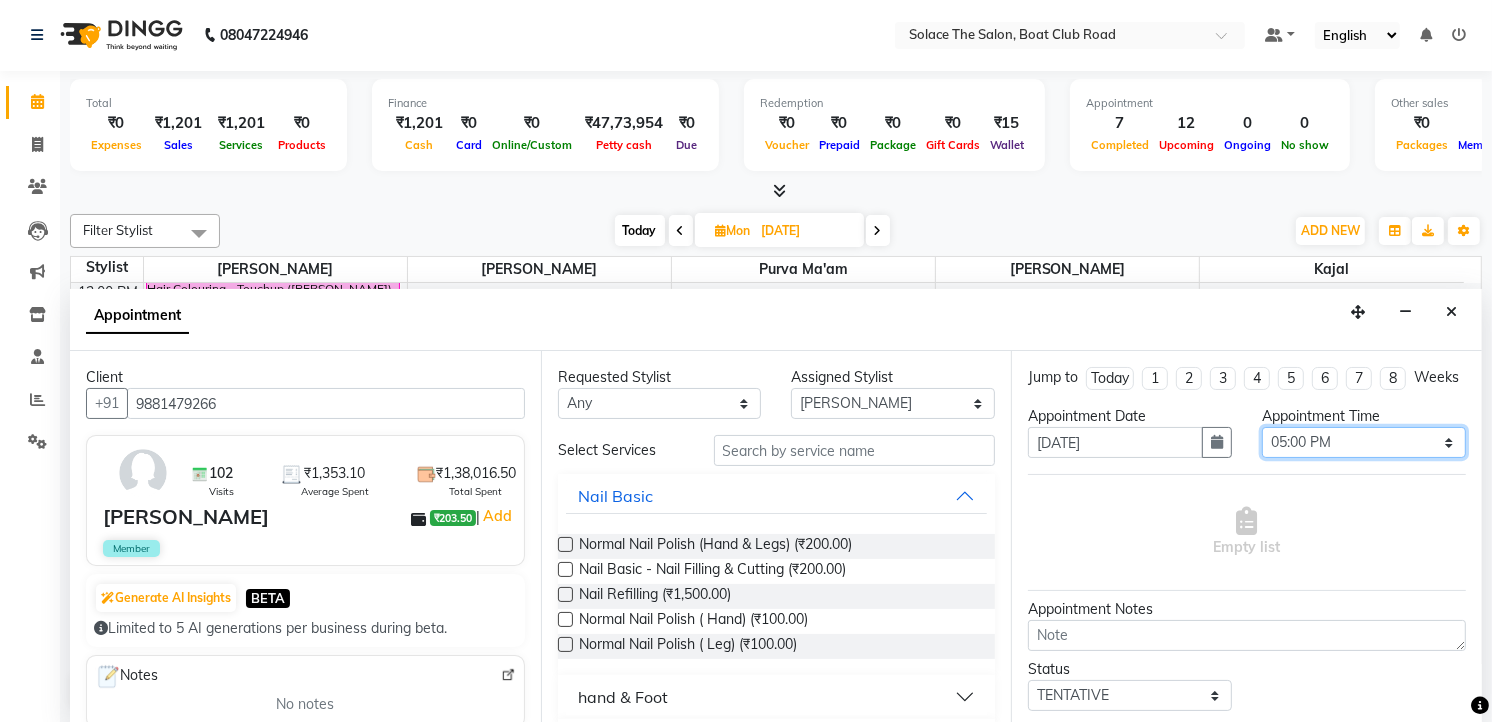 select on "990" 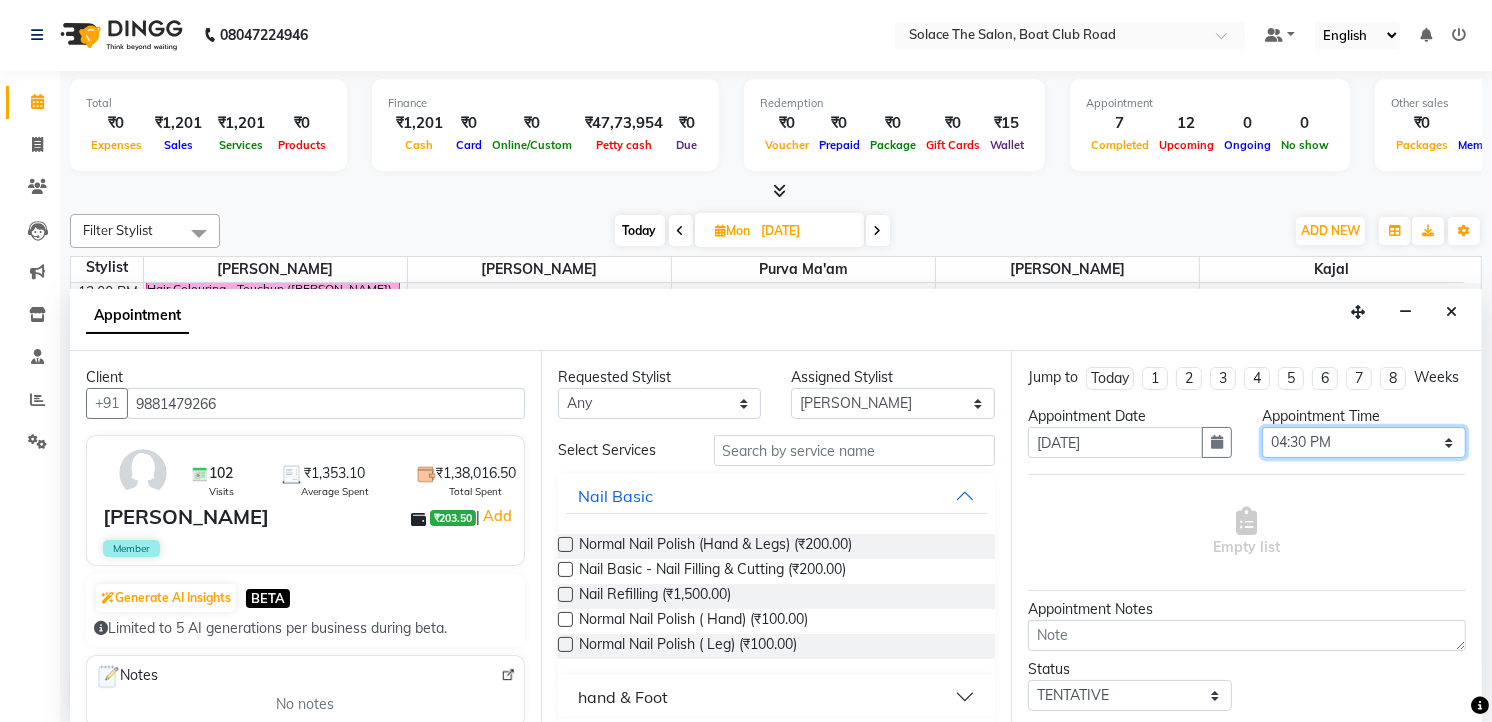 click on "Select 09:00 AM 09:15 AM 09:30 AM 09:45 AM 10:00 AM 10:15 AM 10:30 AM 10:45 AM 11:00 AM 11:15 AM 11:30 AM 11:45 AM 12:00 PM 12:15 PM 12:30 PM 12:45 PM 01:00 PM 01:15 PM 01:30 PM 01:45 PM 02:00 PM 02:15 PM 02:30 PM 02:45 PM 03:00 PM 03:15 PM 03:30 PM 03:45 PM 04:00 PM 04:15 PM 04:30 PM 04:45 PM 05:00 PM 05:15 PM 05:30 PM 05:45 PM 06:00 PM 06:15 PM 06:30 PM 06:45 PM 07:00 PM 07:15 PM 07:30 PM 07:45 PM 08:00 PM 08:15 PM 08:30 PM 08:45 PM 09:00 PM" at bounding box center (1364, 442) 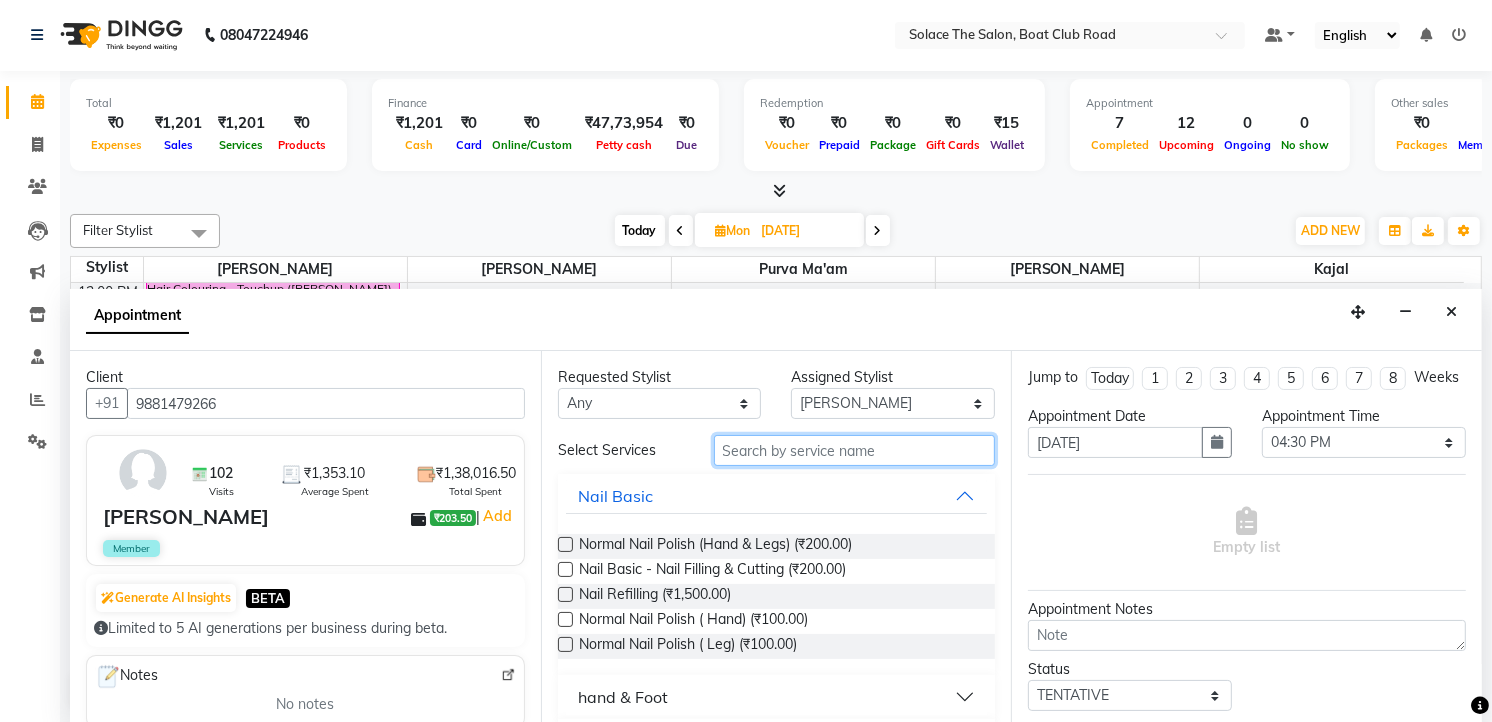 click at bounding box center [855, 450] 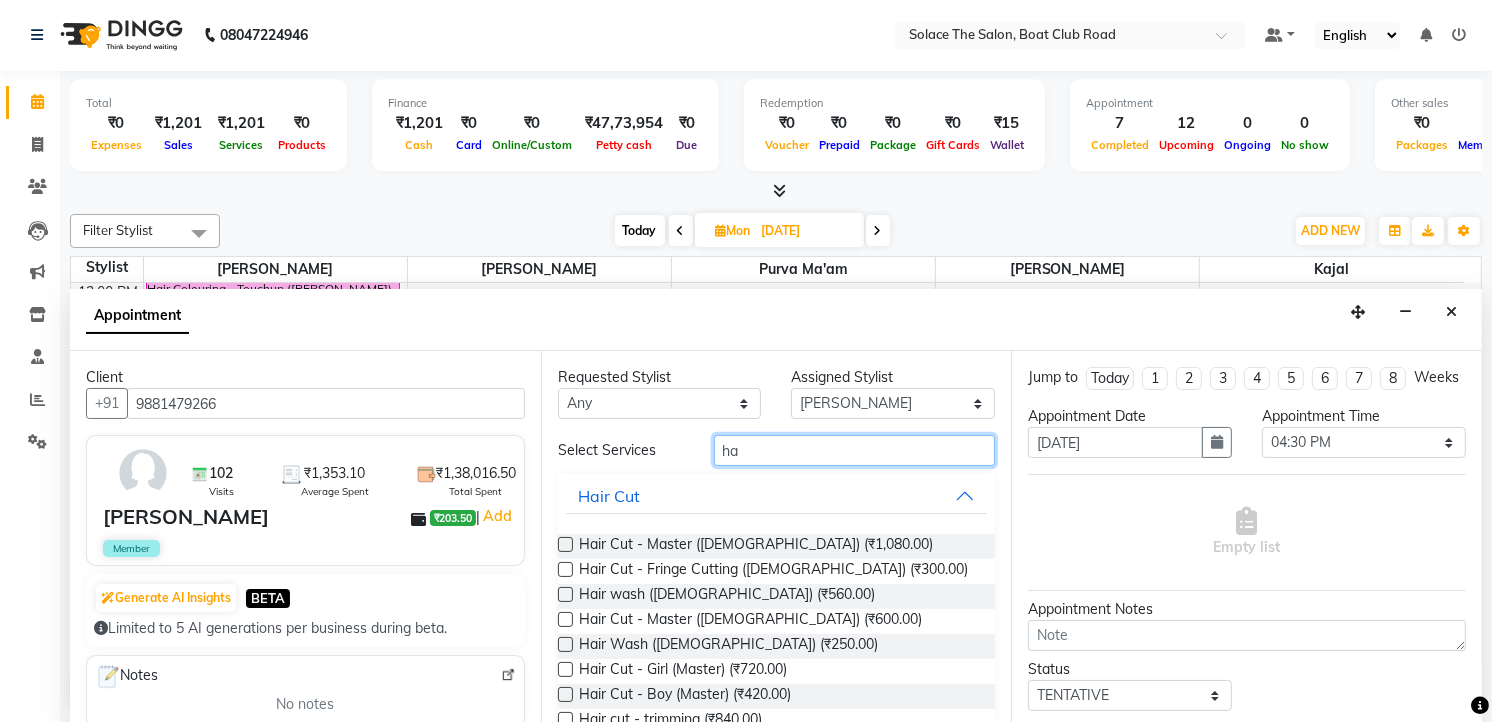 type on "h" 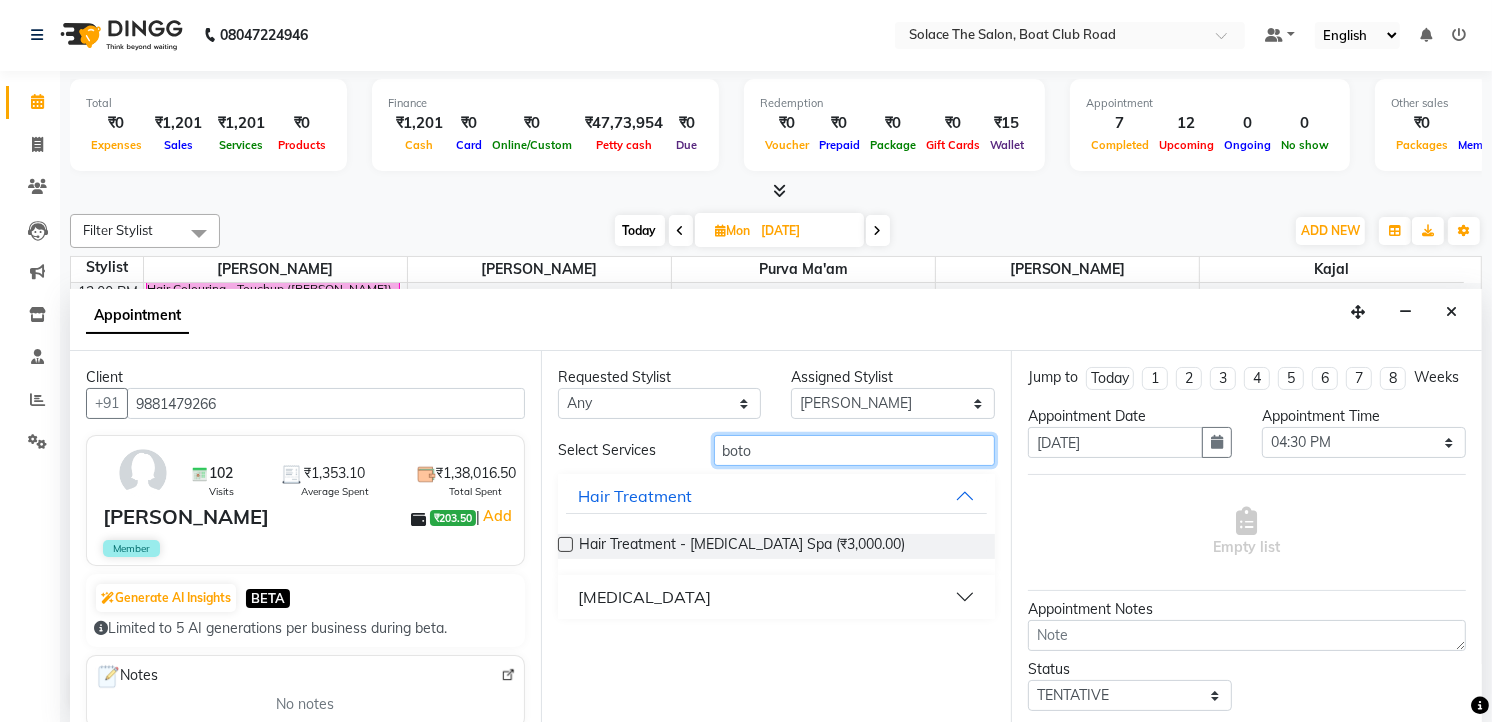 type on "boto" 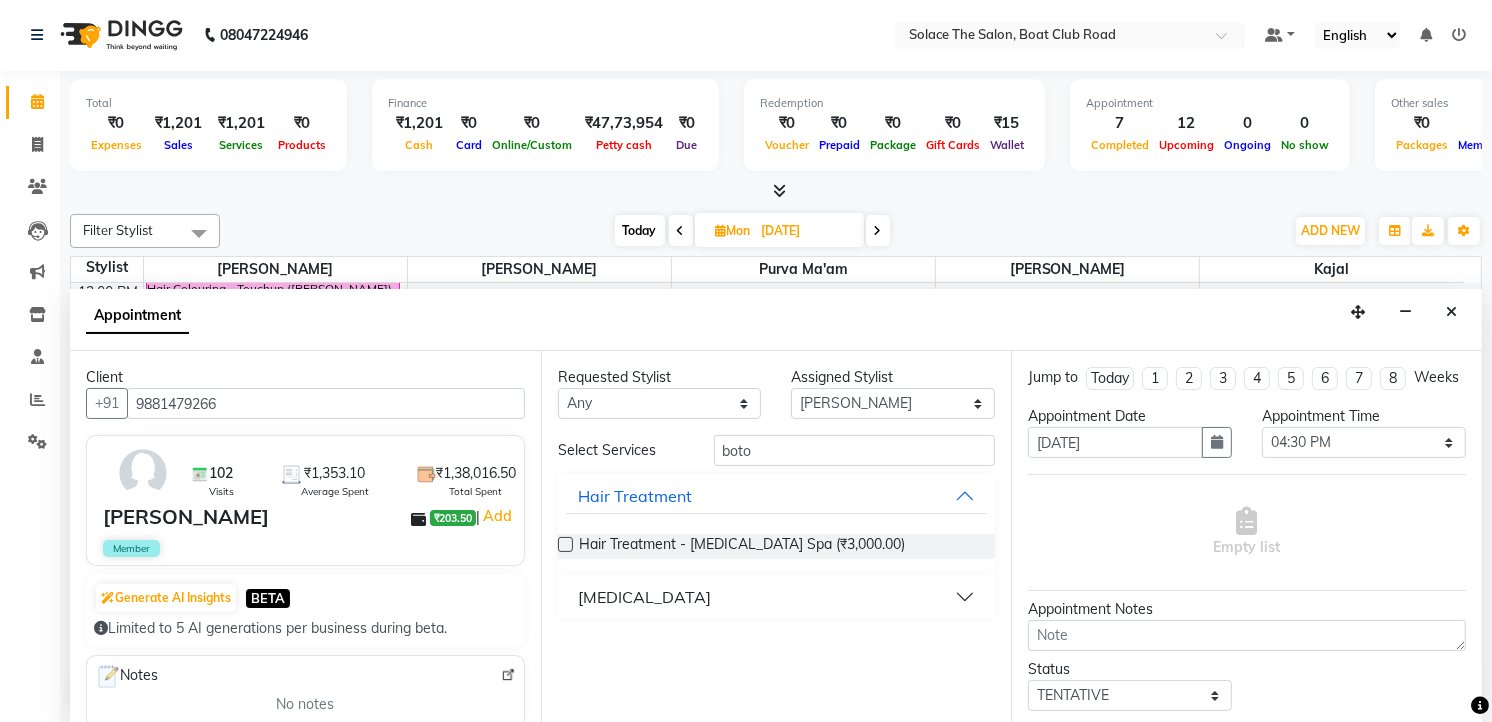 click at bounding box center [565, 544] 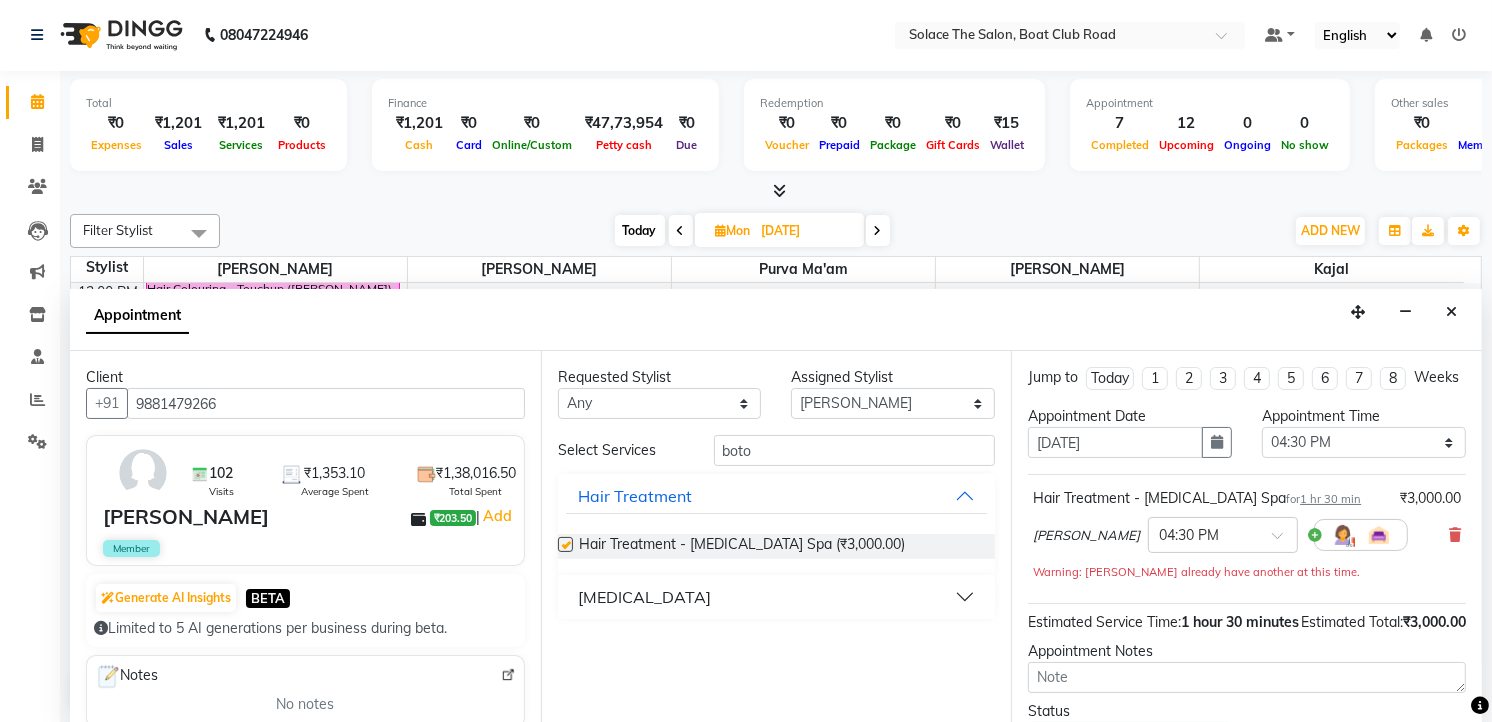 checkbox on "false" 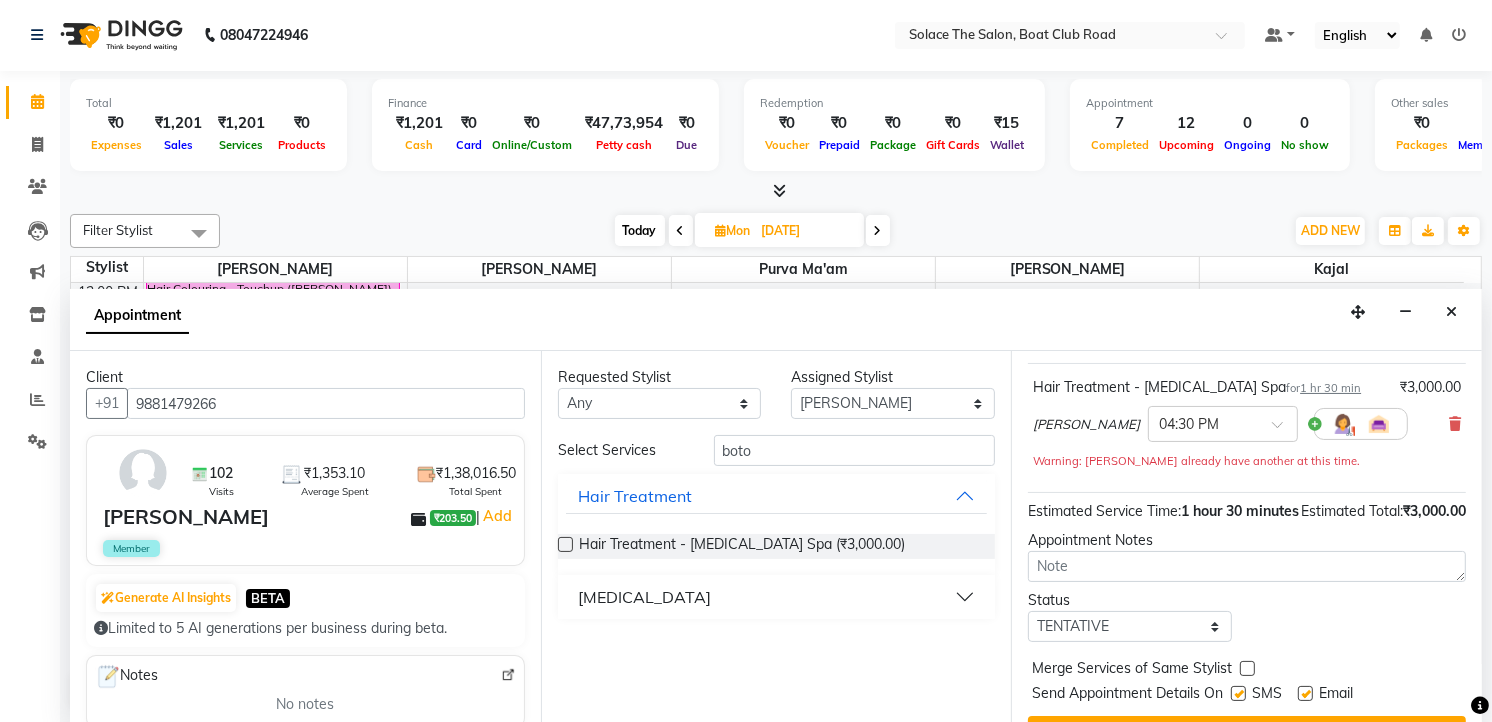 scroll, scrollTop: 196, scrollLeft: 0, axis: vertical 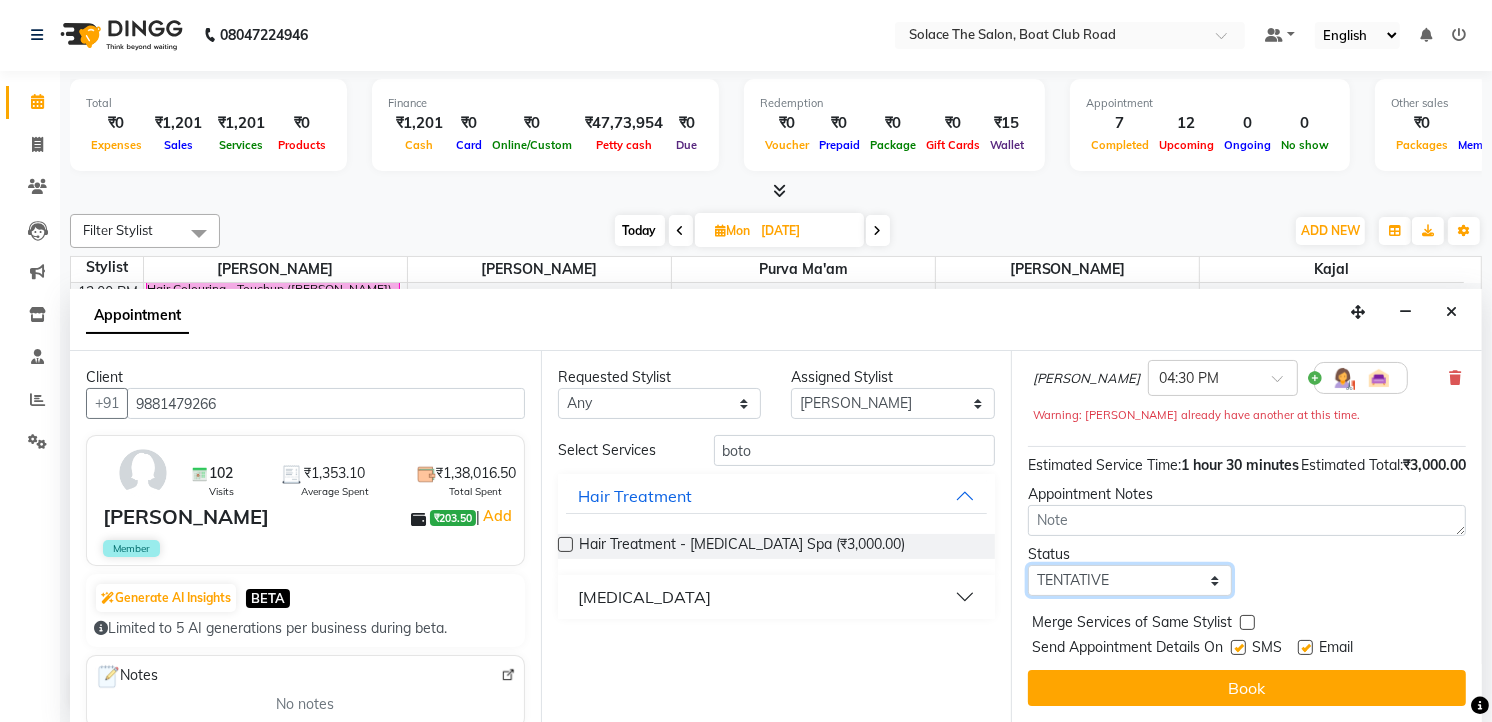 click on "Select TENTATIVE CONFIRM UPCOMING" at bounding box center [1130, 580] 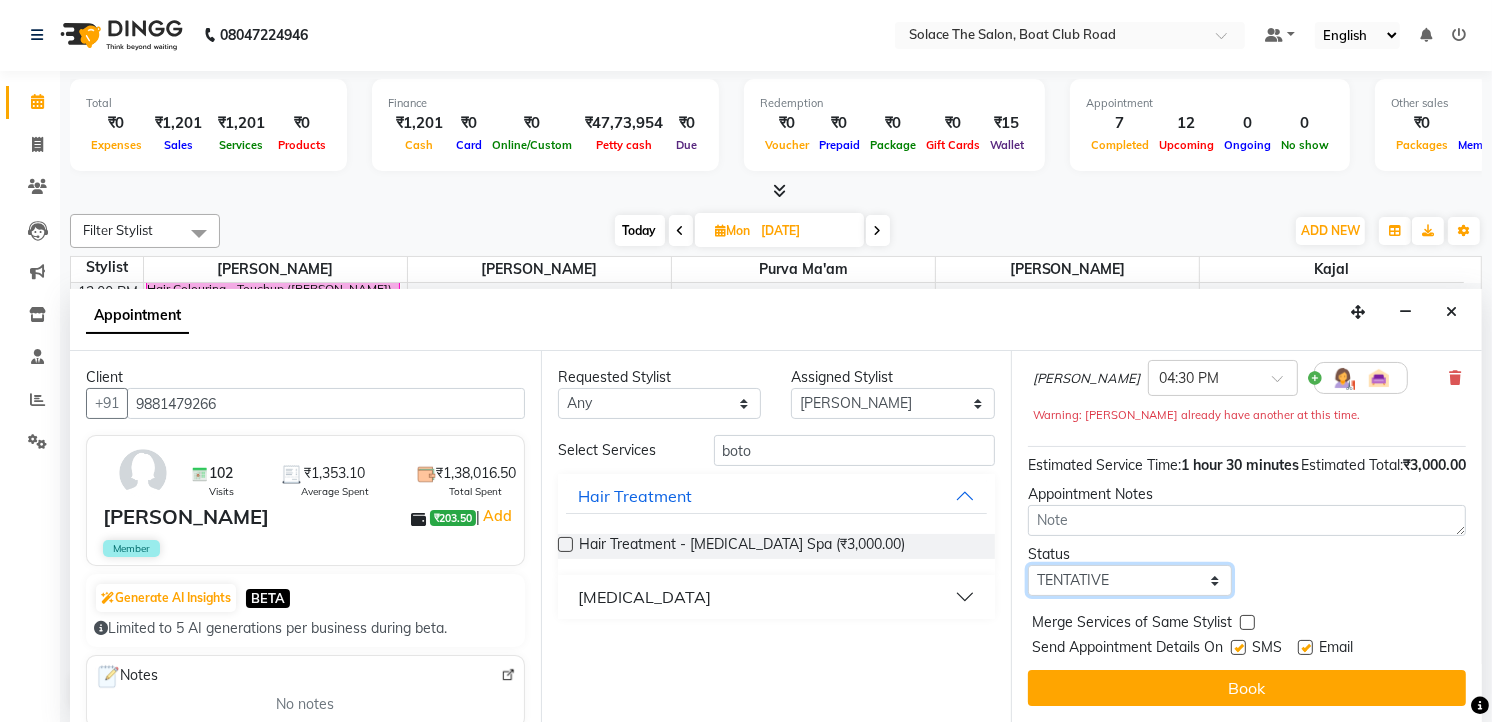 select on "confirm booking" 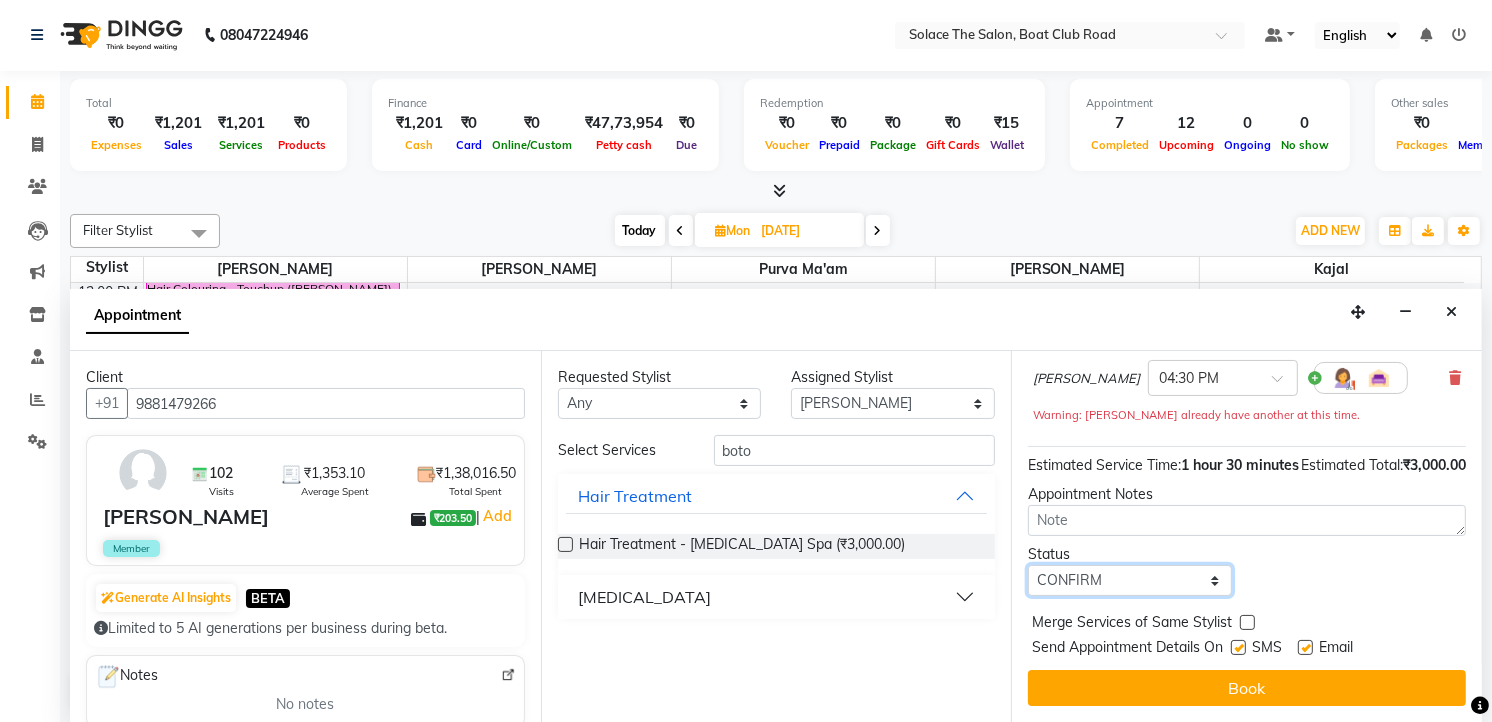 click on "Select TENTATIVE CONFIRM UPCOMING" at bounding box center [1130, 580] 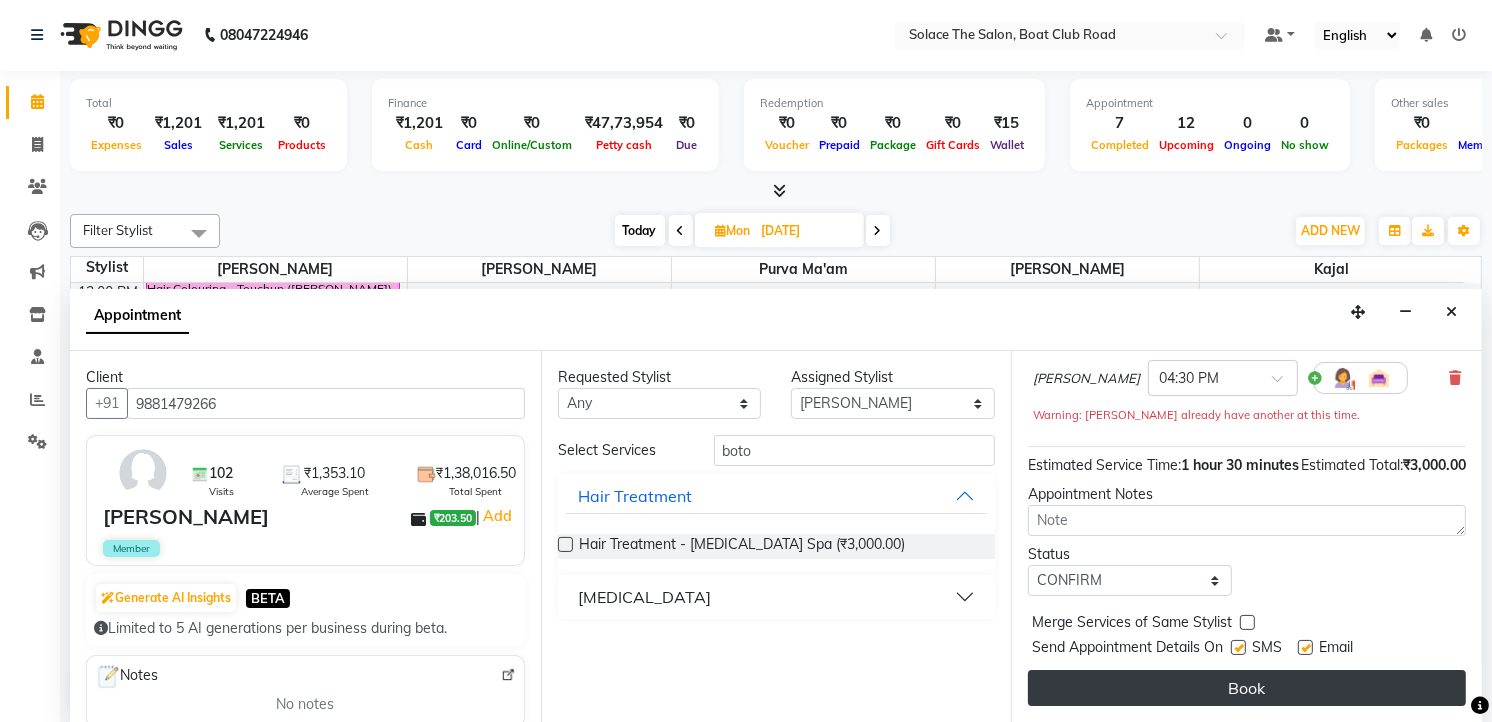 click on "Book" at bounding box center [1247, 688] 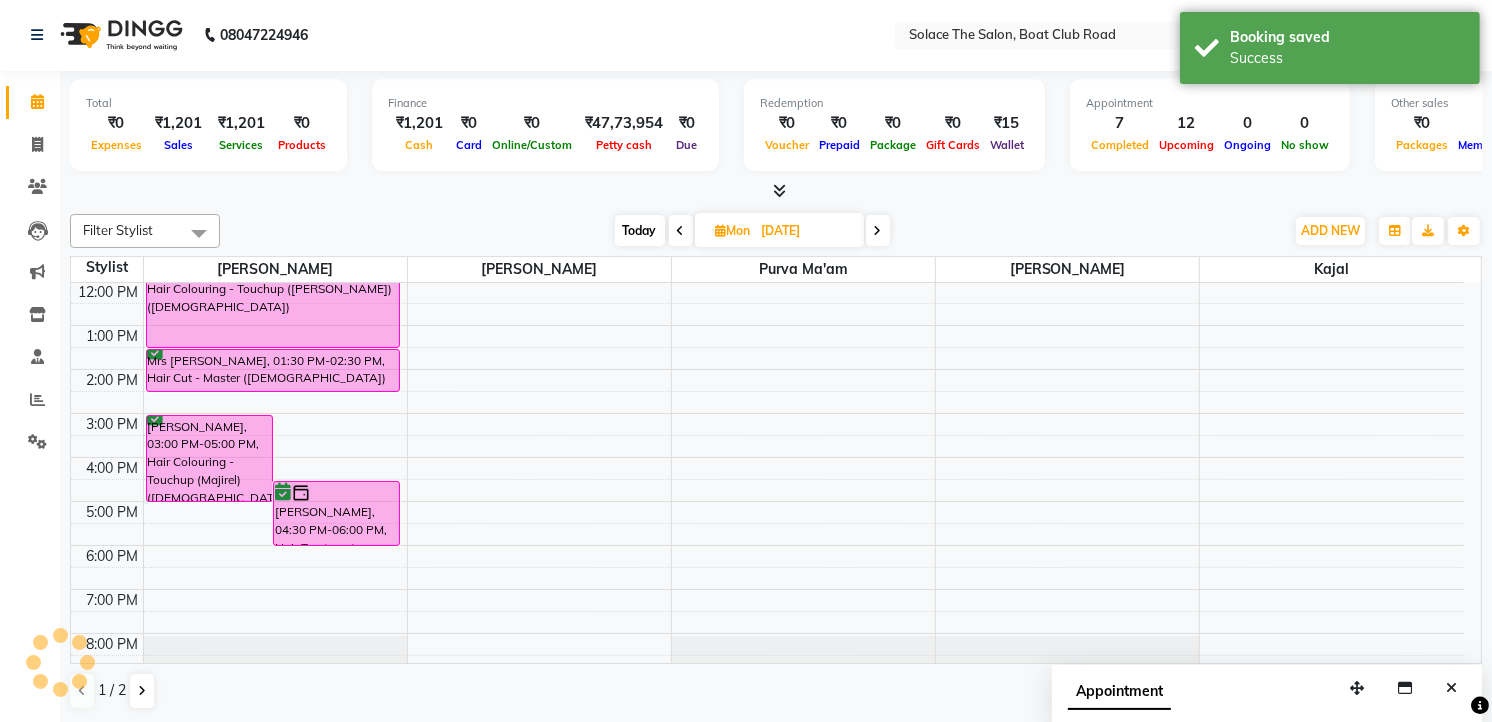 scroll, scrollTop: 0, scrollLeft: 0, axis: both 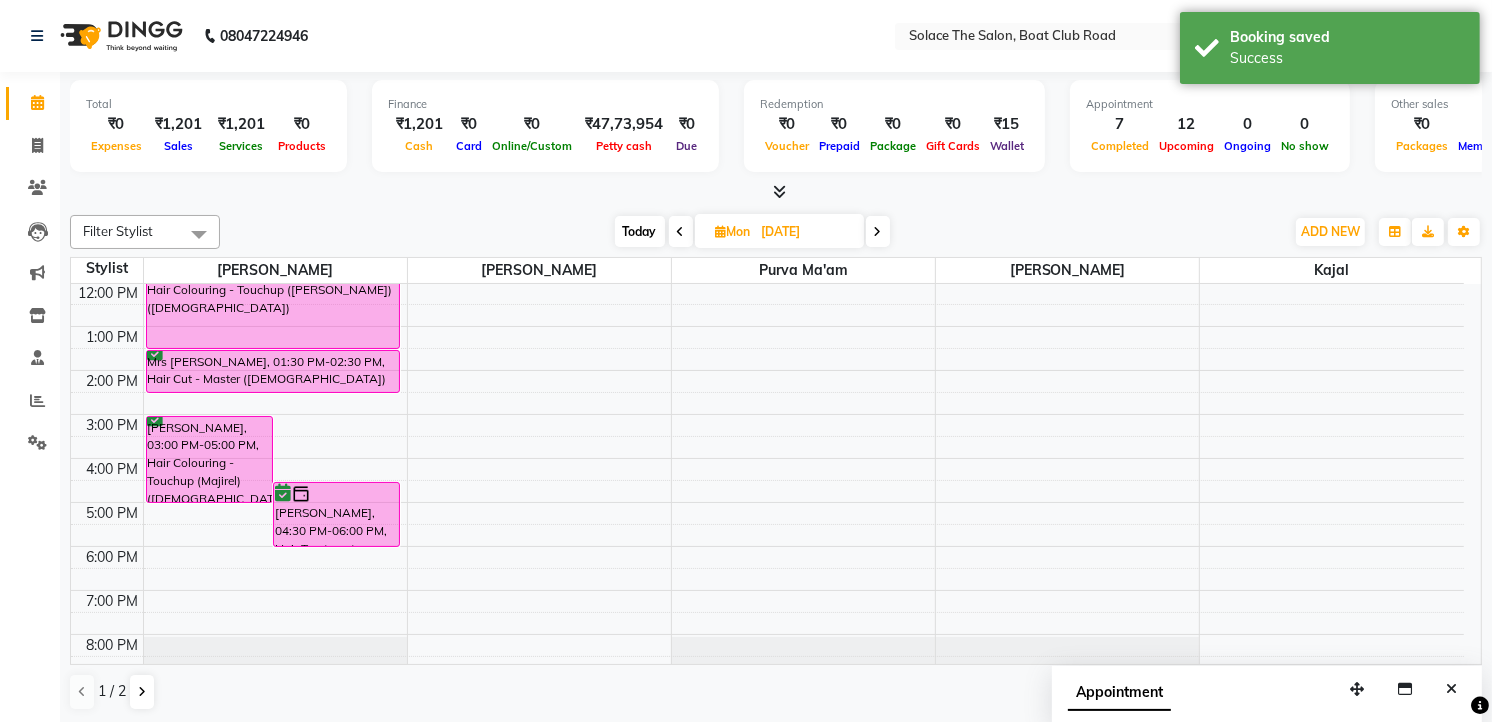 click on "Today" at bounding box center [640, 231] 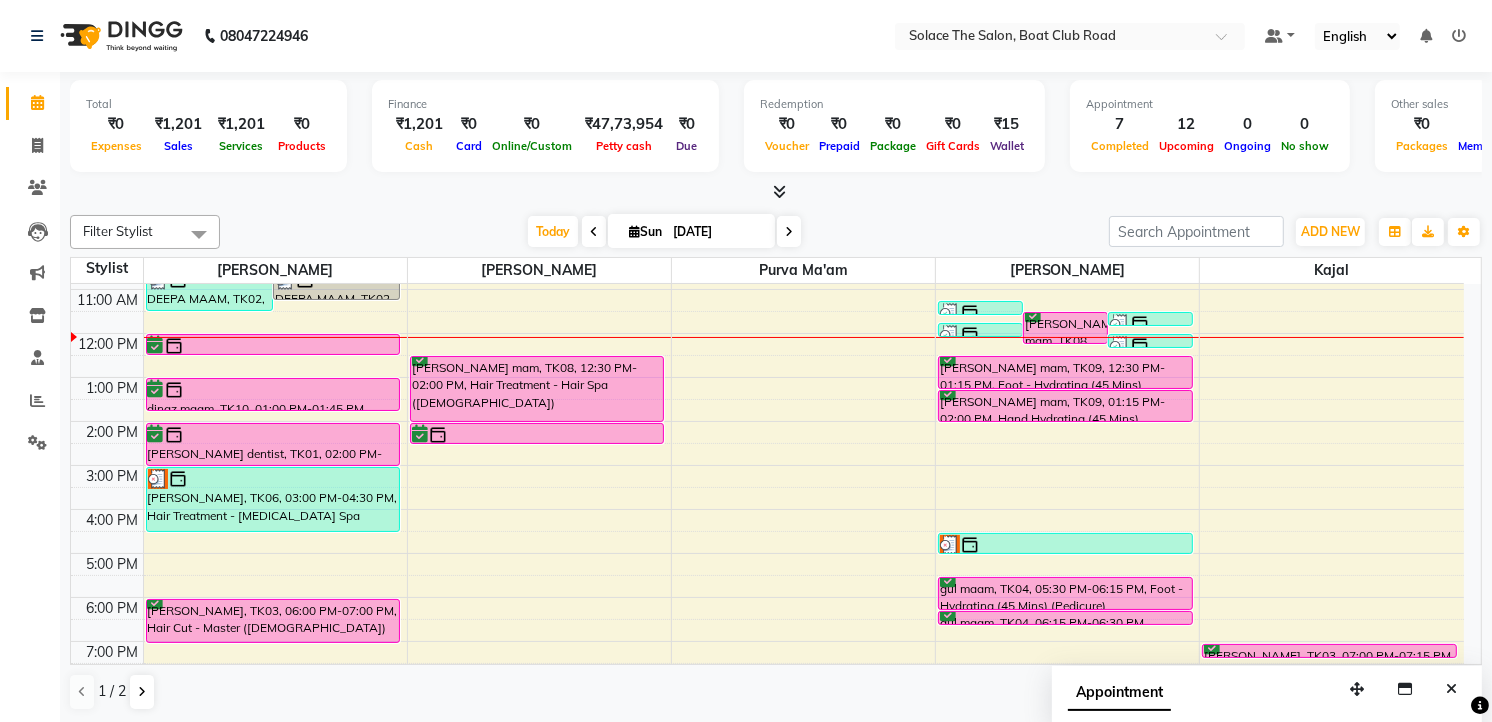 scroll, scrollTop: 177, scrollLeft: 0, axis: vertical 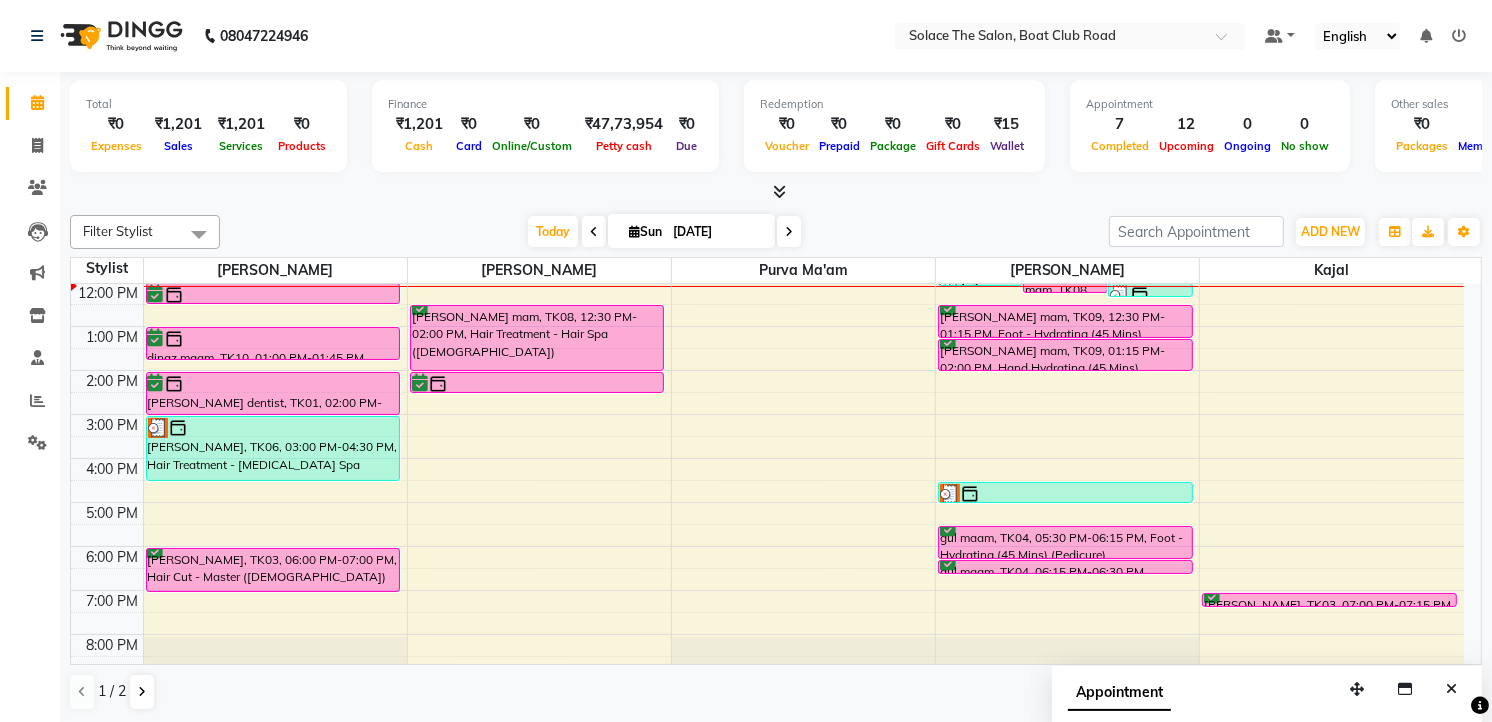 click on "8:00 AM 9:00 AM 10:00 AM 11:00 AM 12:00 PM 1:00 PM 2:00 PM 3:00 PM 4:00 PM 5:00 PM 6:00 PM 7:00 PM 8:00 PM 9:00 PM     DEEPA MAAM, TK02, 10:30 AM-11:30 AM, Styling - Blowdry (out Curls)     DEEPA MAAM, TK02, 10:30 AM-11:15 AM, Styling - Blowdry     [PERSON_NAME] Mam, TK07, 12:00 PM-12:30 PM, Hair Cut - Boy (Master)      dinaz maam, TK10, 01:00 PM-01:45 PM, Styling - Blowdry     [PERSON_NAME] dentist, TK01, 02:00 PM-03:00 PM, Hair Cut - Master ([DEMOGRAPHIC_DATA])     [PERSON_NAME], TK06, 03:00 PM-04:30 PM, Hair Treatment - [MEDICAL_DATA] Spa      [PERSON_NAME], TK03, 06:00 PM-07:00 PM, Hair Cut - Master ([DEMOGRAPHIC_DATA])     [PERSON_NAME] mam, TK08, 12:30 PM-02:00 PM, Hair Treatment - Hair Spa ([DEMOGRAPHIC_DATA])     [PERSON_NAME] dentist, TK01, 02:00 PM-02:30 PM, Hair wash ([DEMOGRAPHIC_DATA])     DEEPA MAAM, TK02, 11:15 AM-11:25 AM, upper lips wax rica     [PERSON_NAME] mam, TK08, 11:30 AM-12:15 PM,  Foot - Hydrating (45 Mins) (Pedicure)     DEEPA MAAM, TK02, 11:30 AM-11:40 AM, lower lips wax rica         DEEPA MAAM, TK02, 11:45 AM-11:55 AM, [GEOGRAPHIC_DATA]" at bounding box center [767, 414] 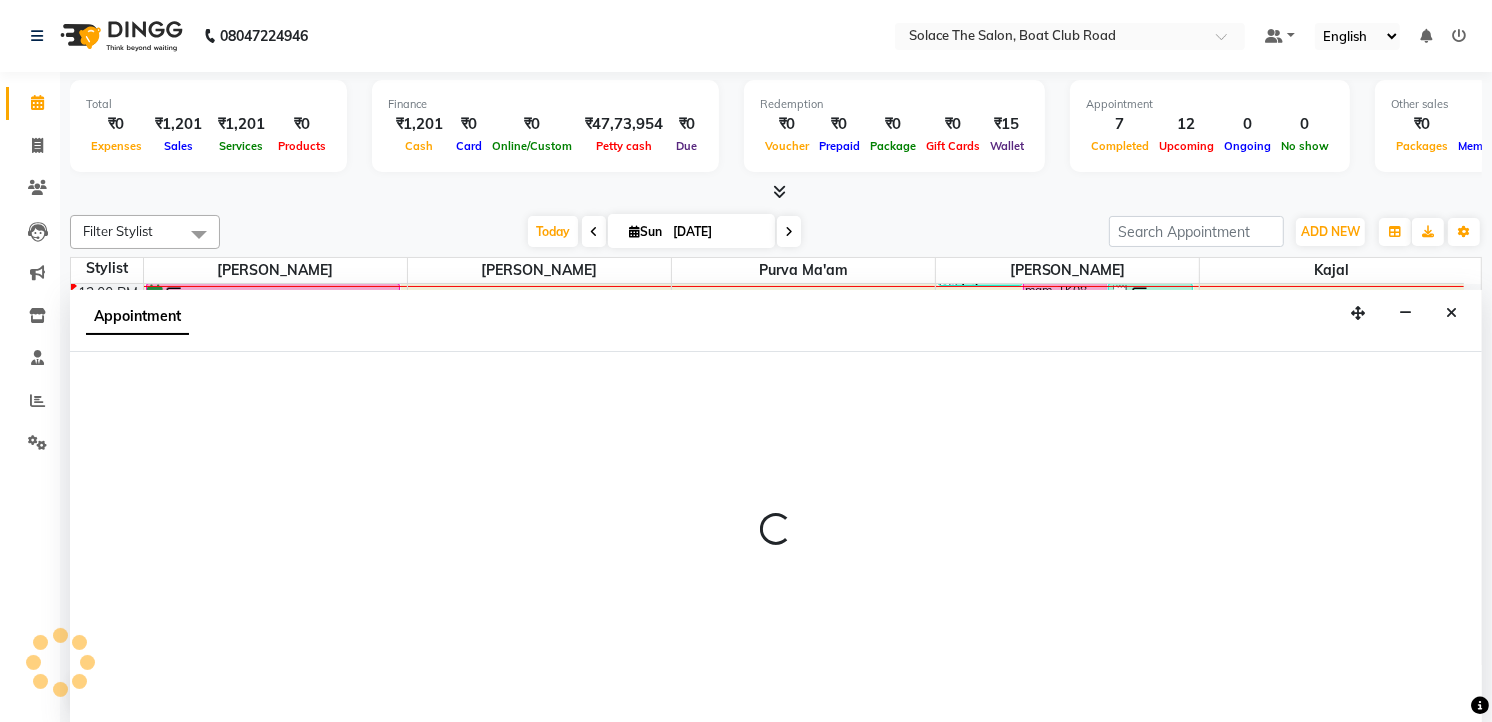 select on "23757" 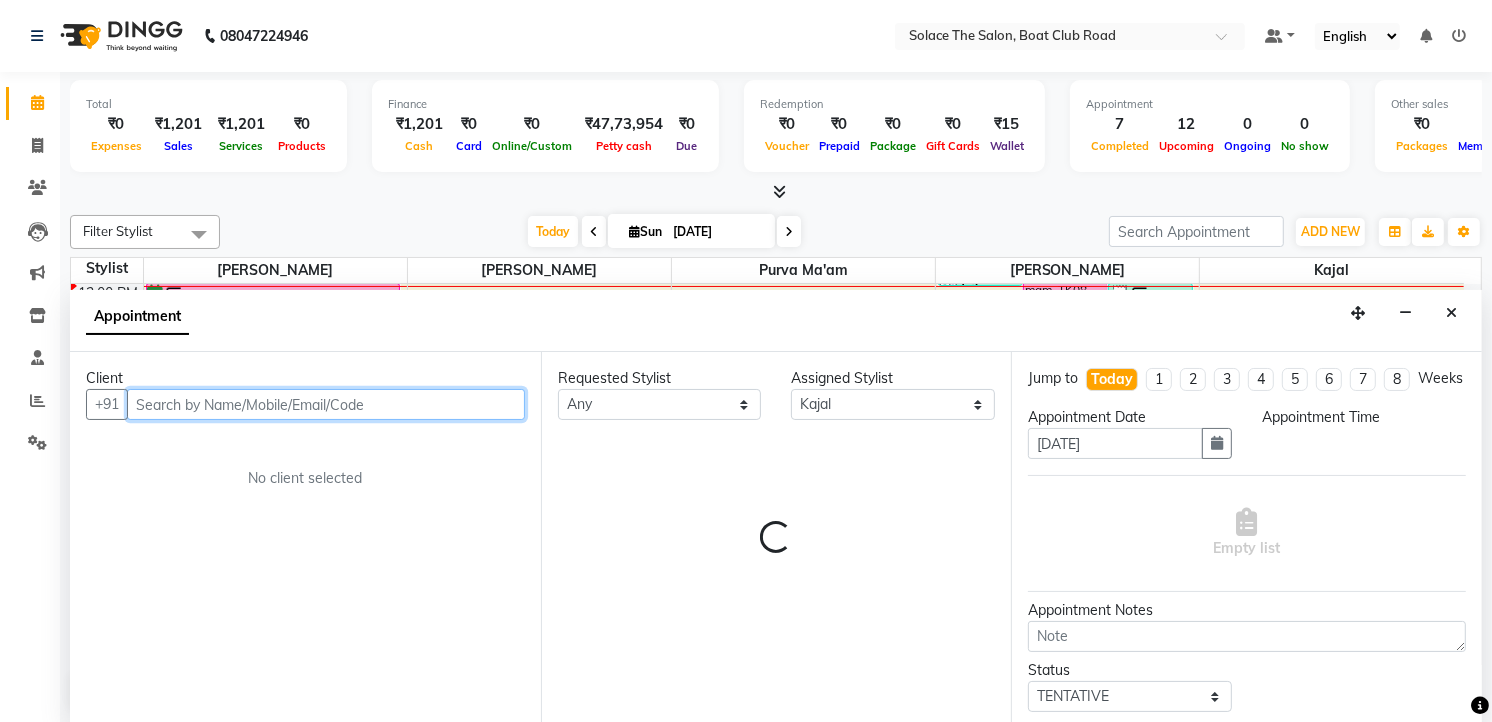select on "900" 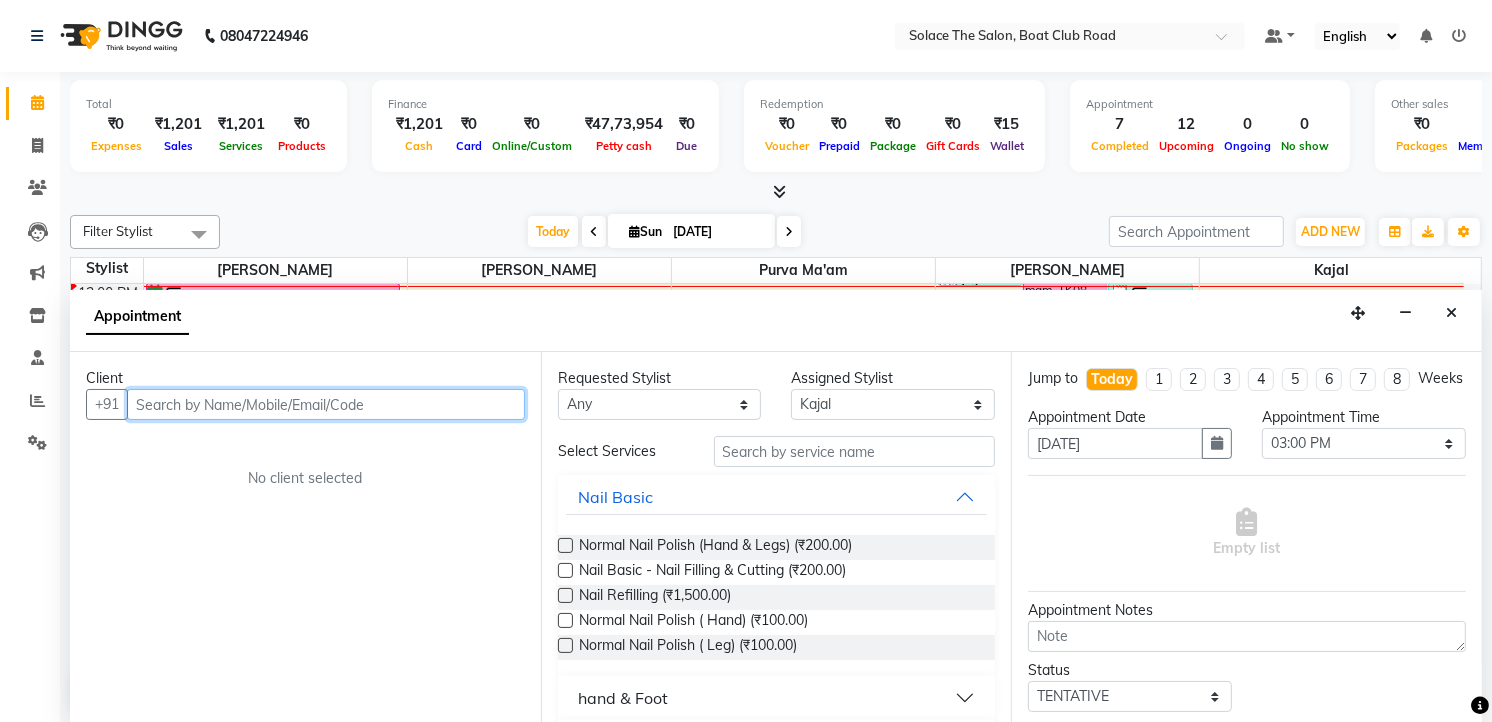 scroll, scrollTop: 1, scrollLeft: 0, axis: vertical 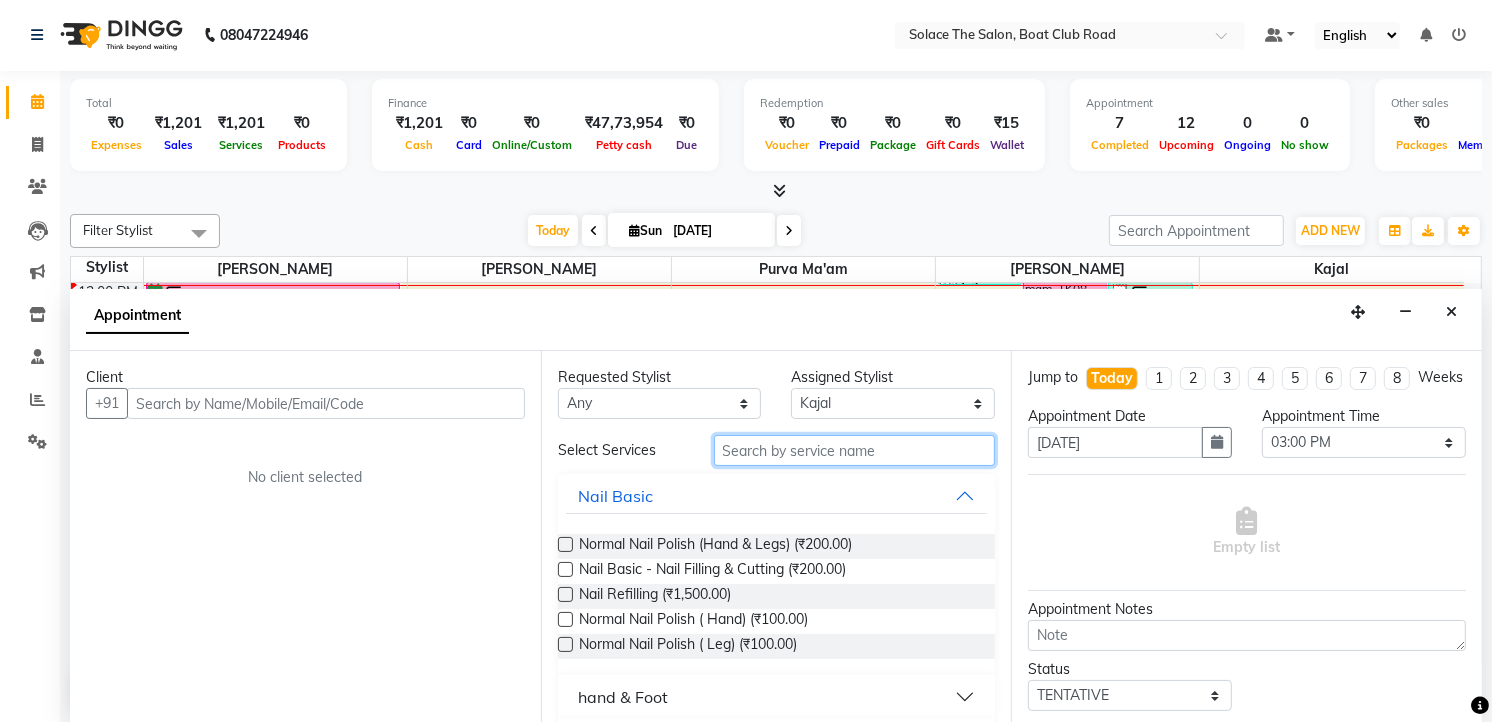 click at bounding box center (855, 450) 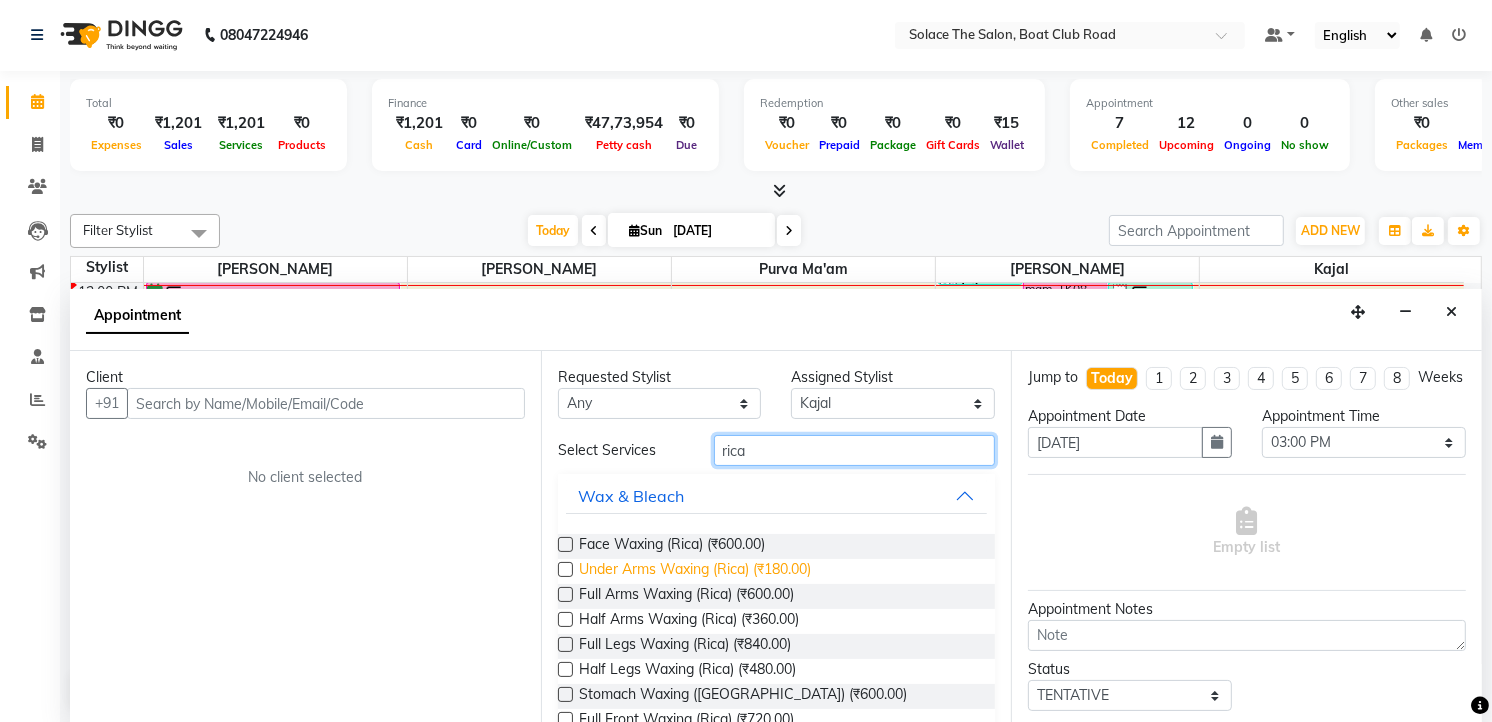 type on "rica" 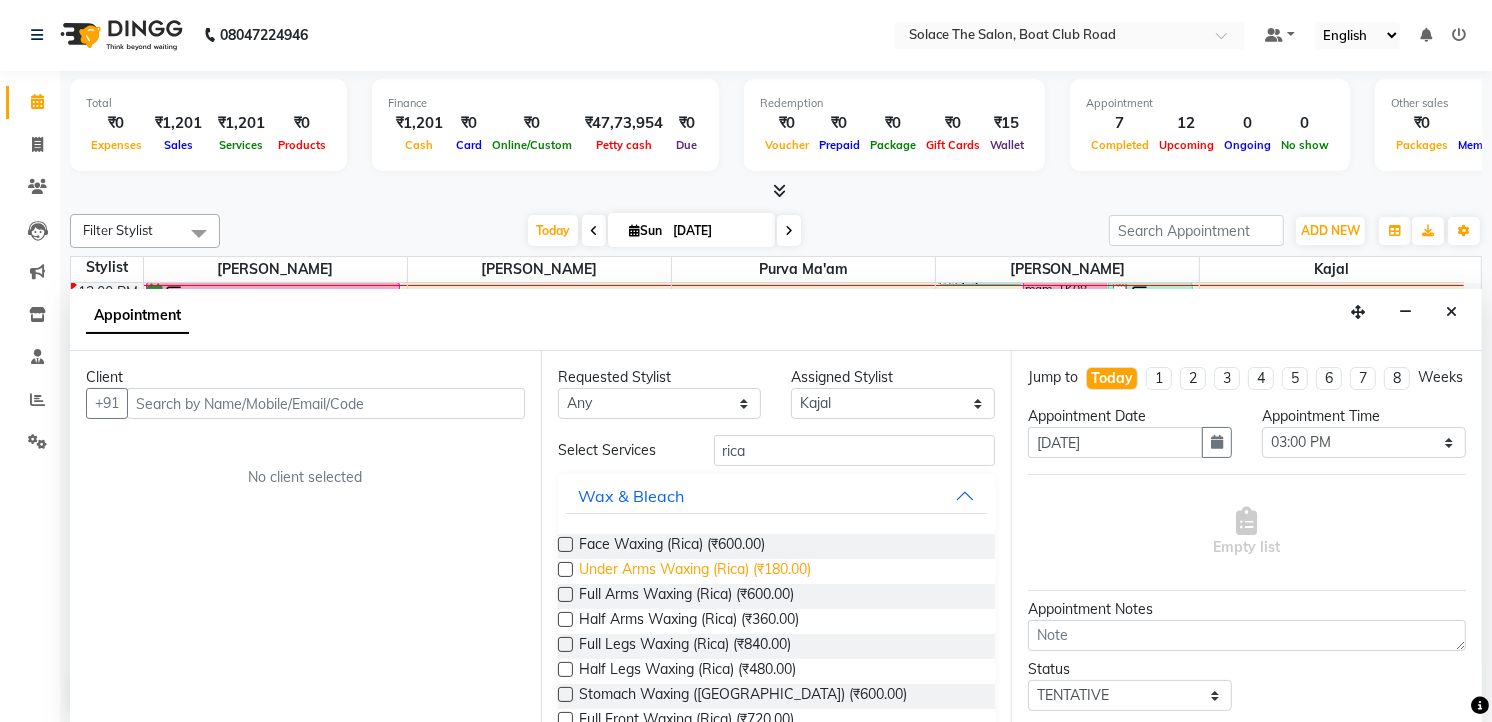click on "Under Arms Waxing (Rica) (₹180.00)" at bounding box center (695, 571) 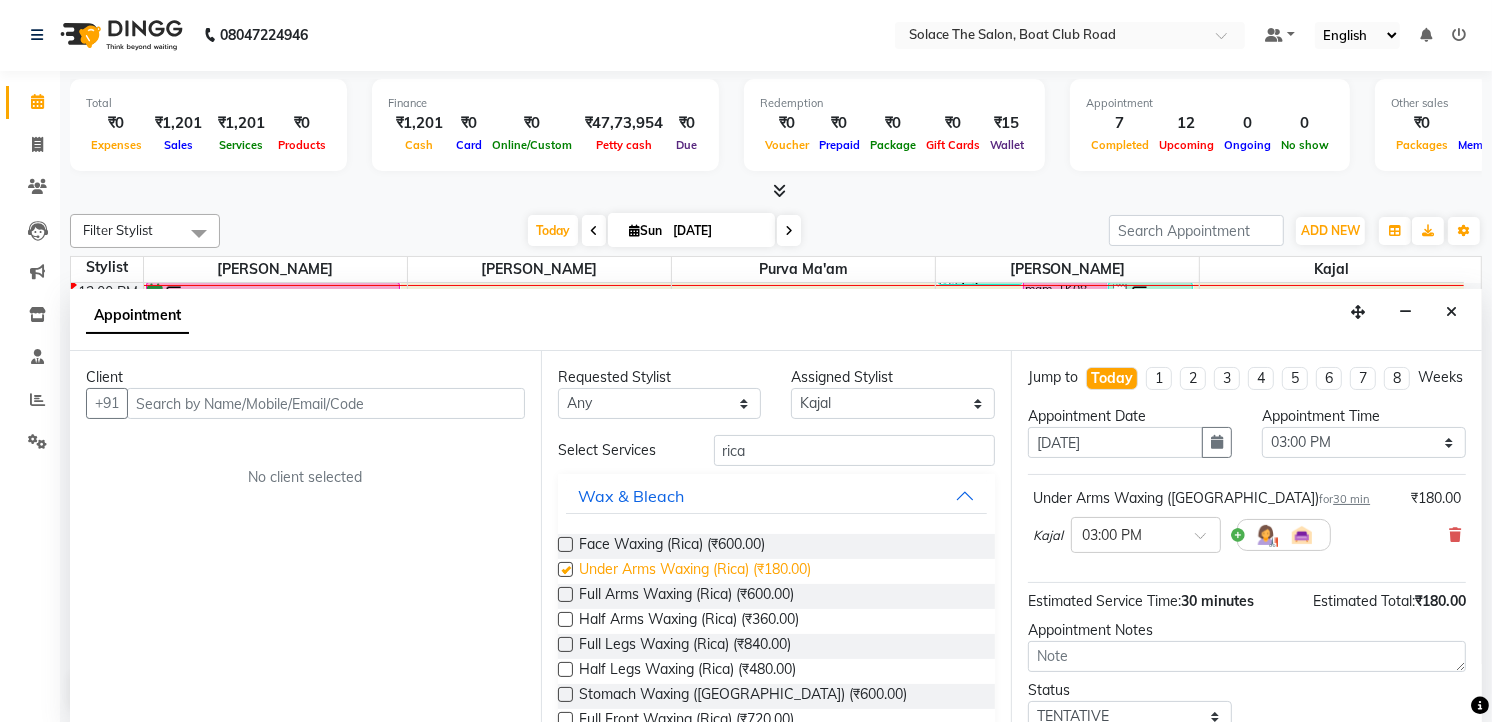 checkbox on "false" 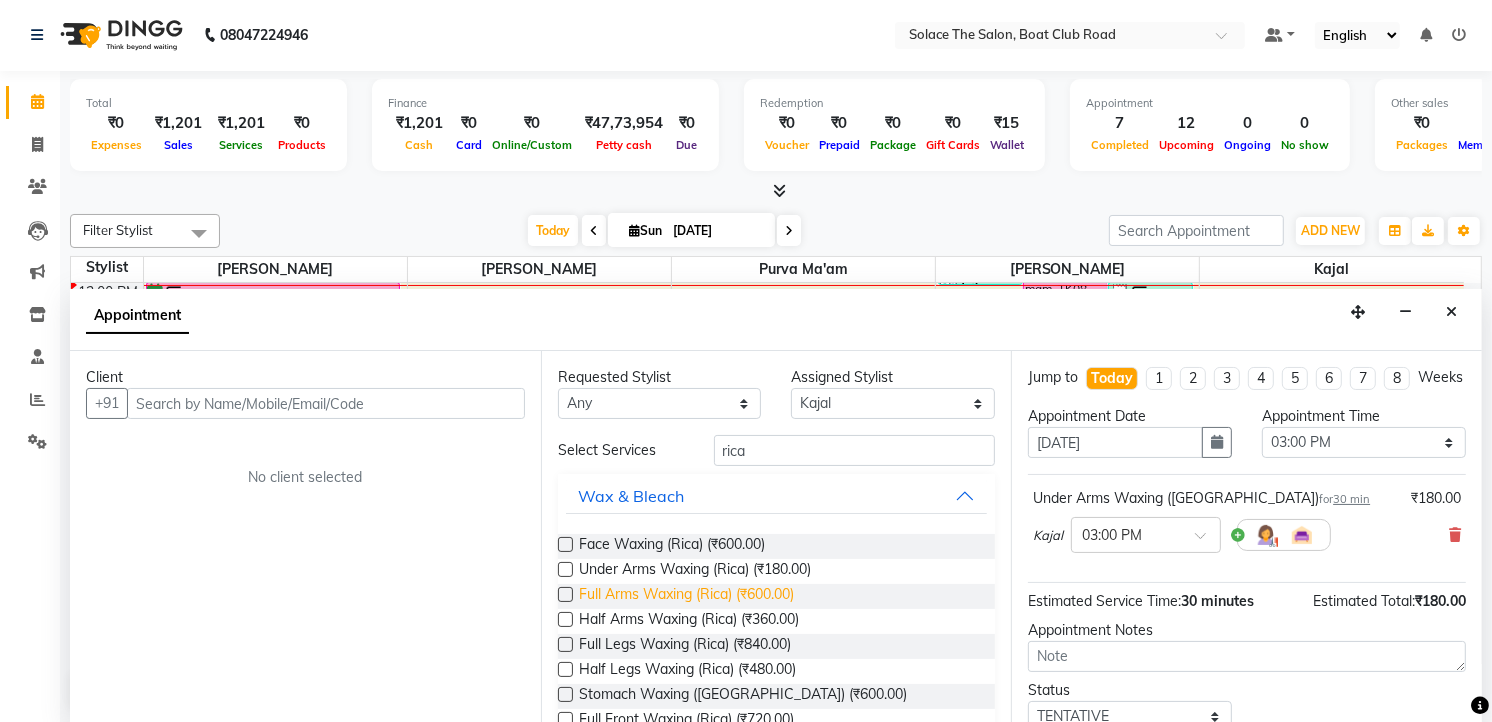 click on "Full Arms Waxing (Rica) (₹600.00)" at bounding box center (686, 596) 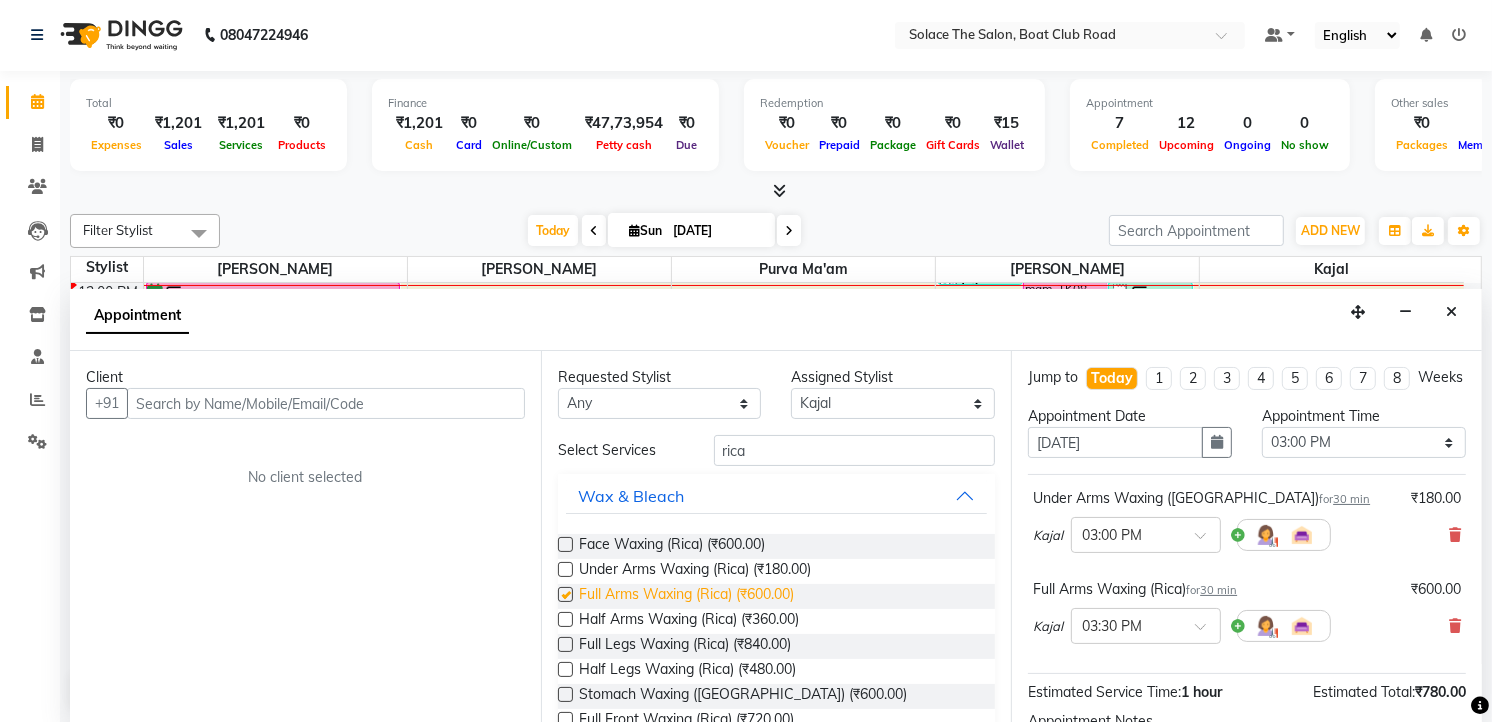 checkbox on "false" 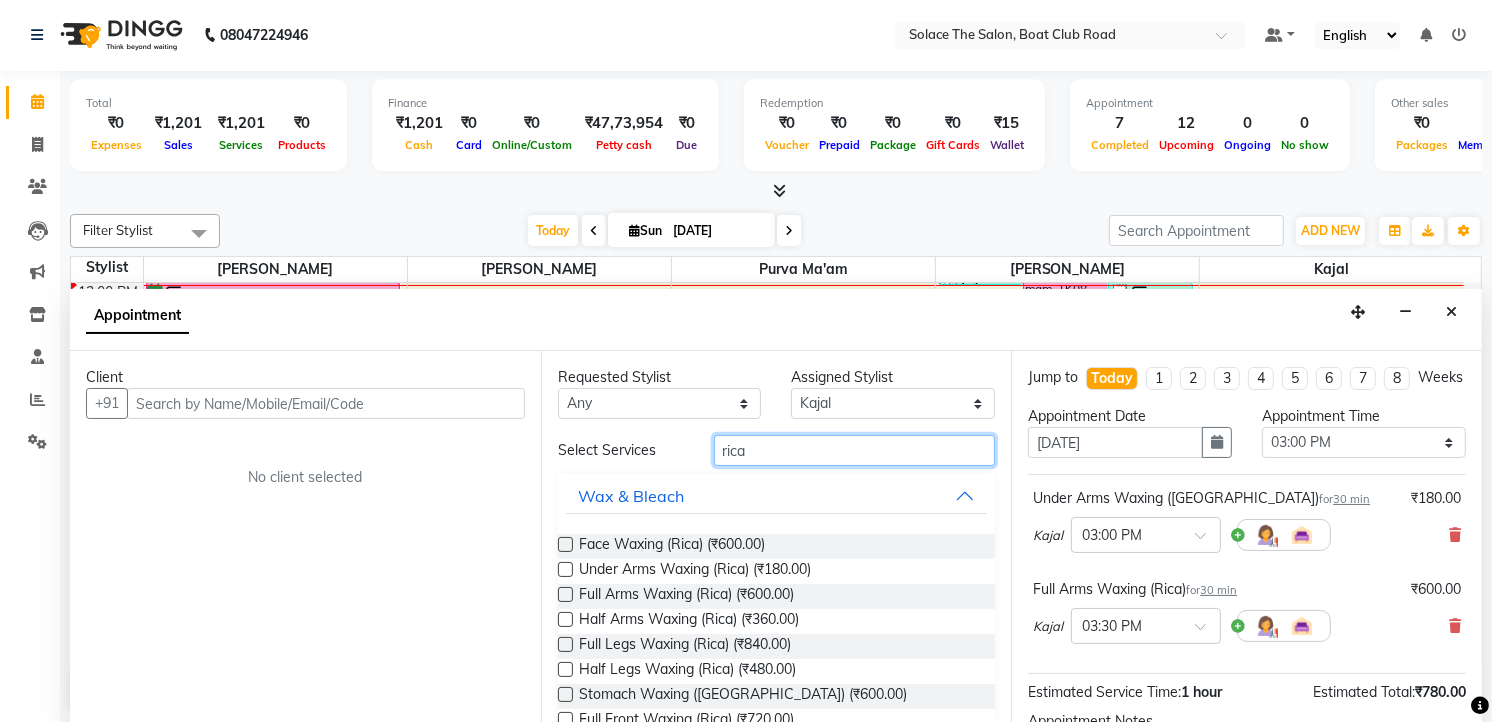 click on "rica" at bounding box center (855, 450) 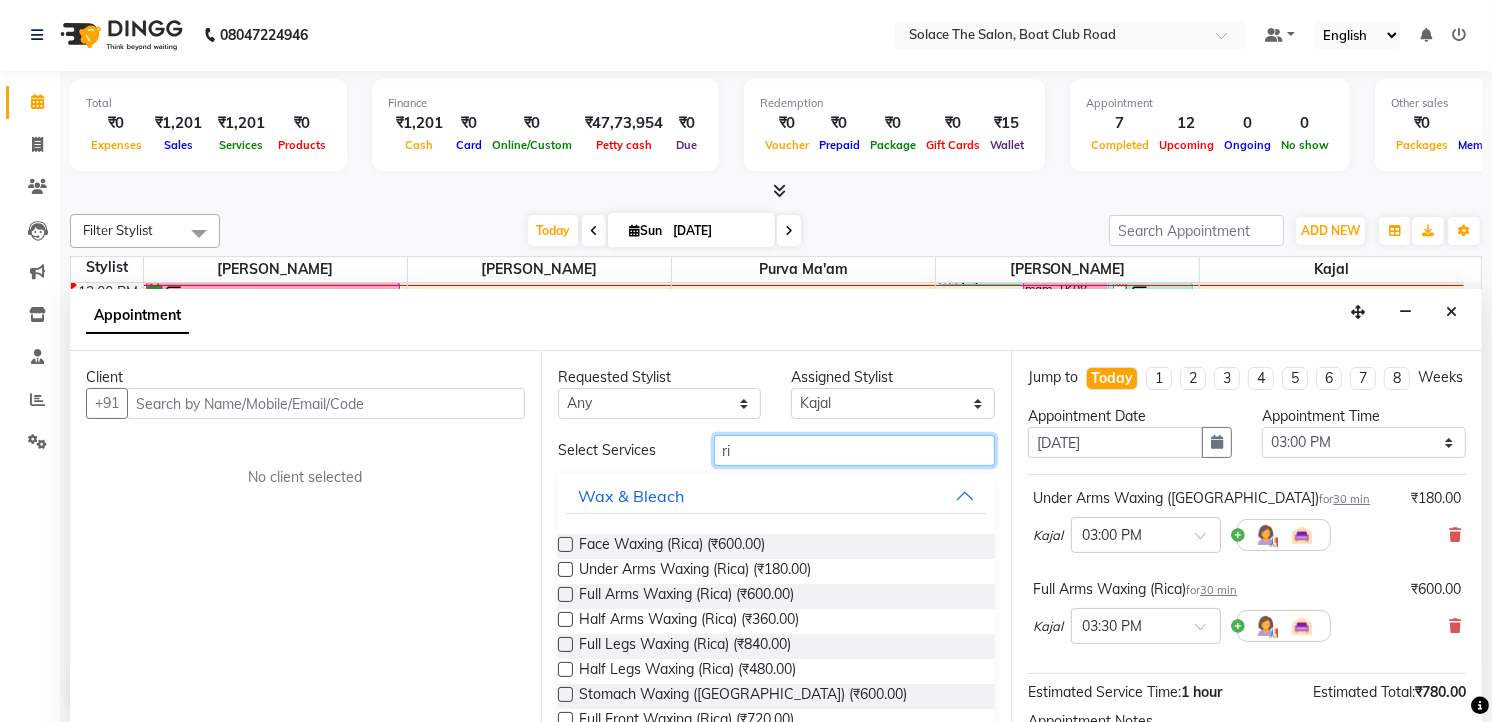 type on "r" 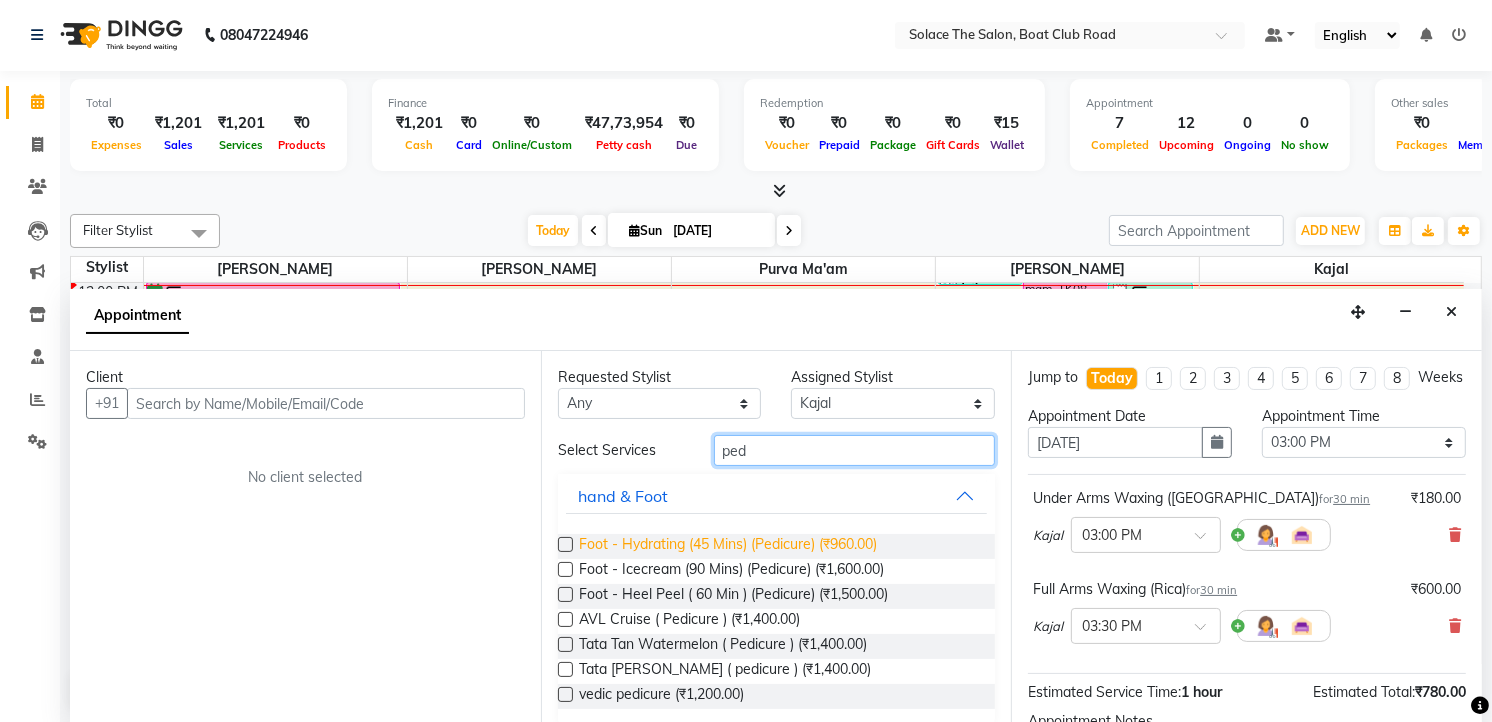 type on "ped" 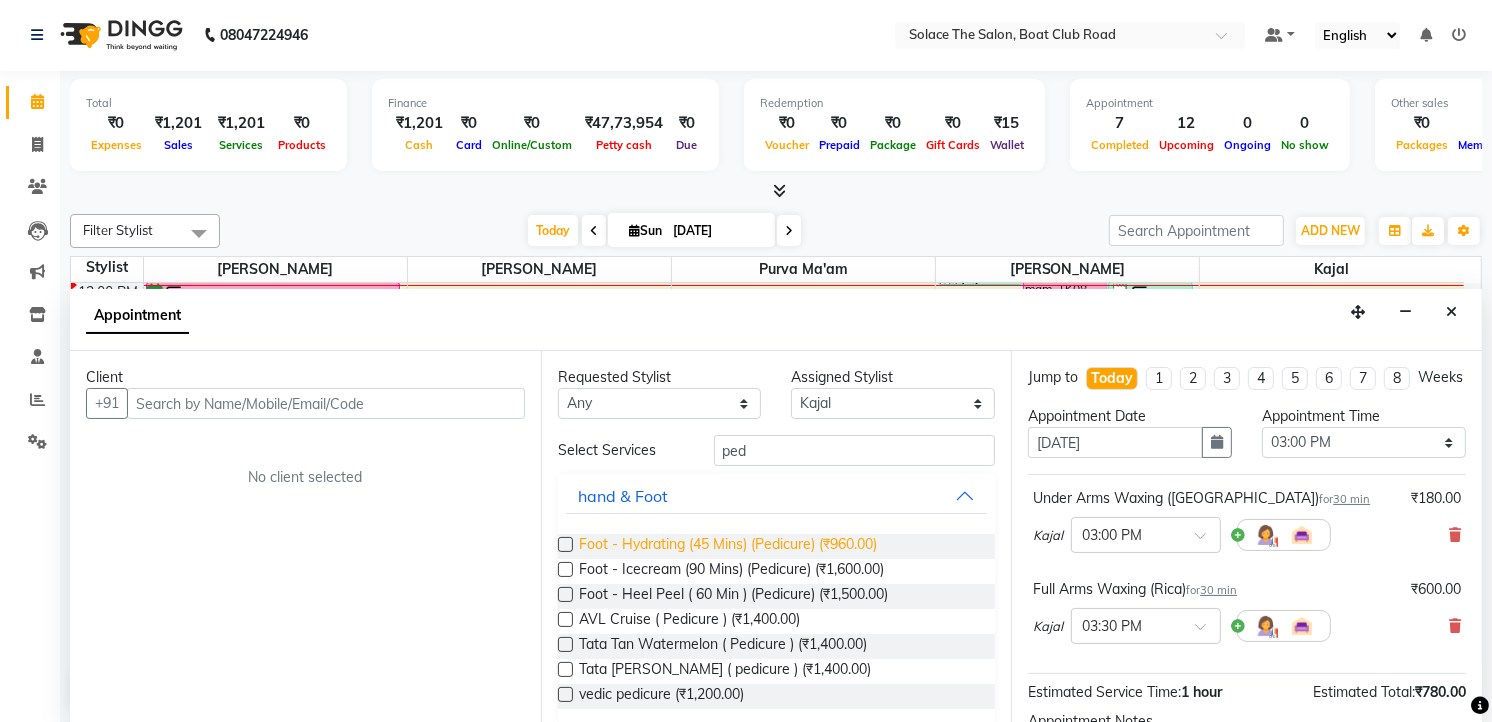 click on "Foot - Hydrating (45 Mins) (Pedicure) (₹960.00)" at bounding box center (728, 546) 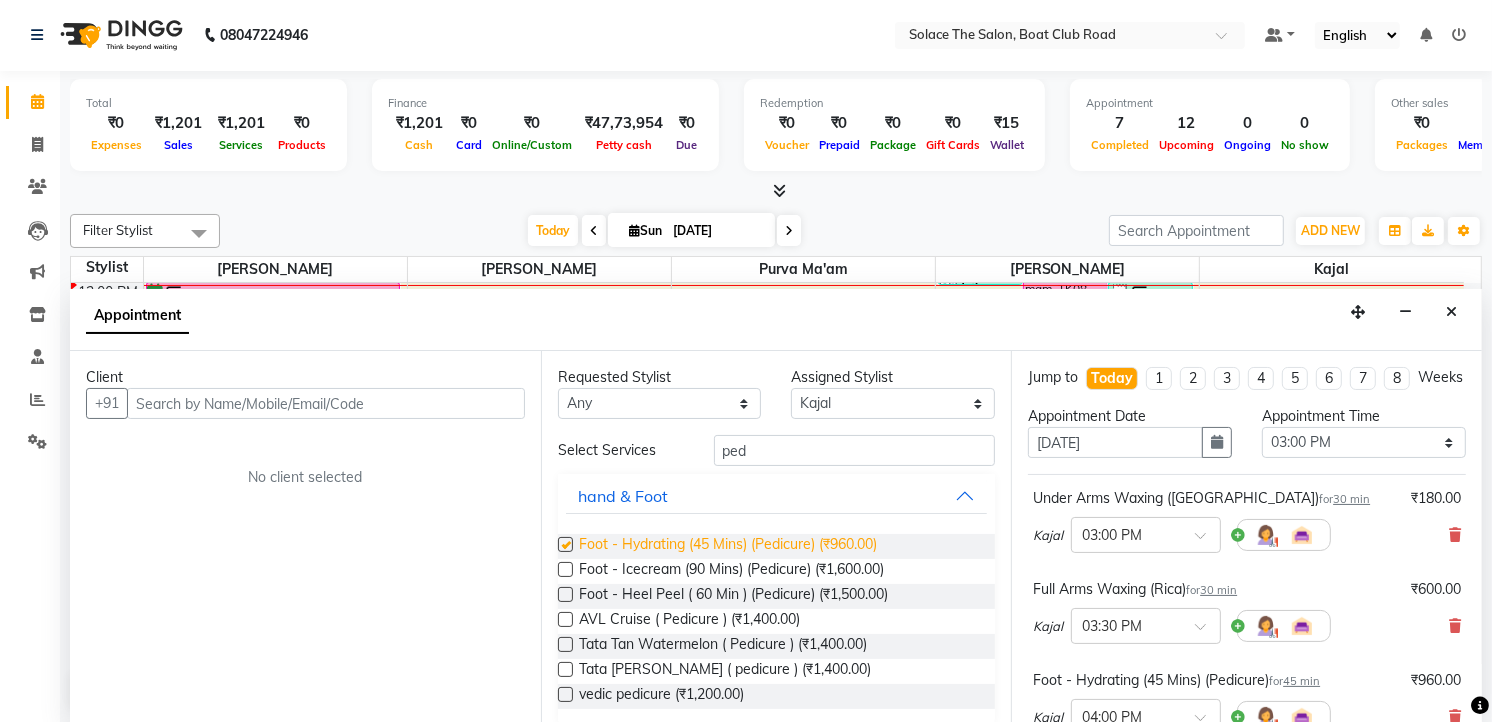 checkbox on "false" 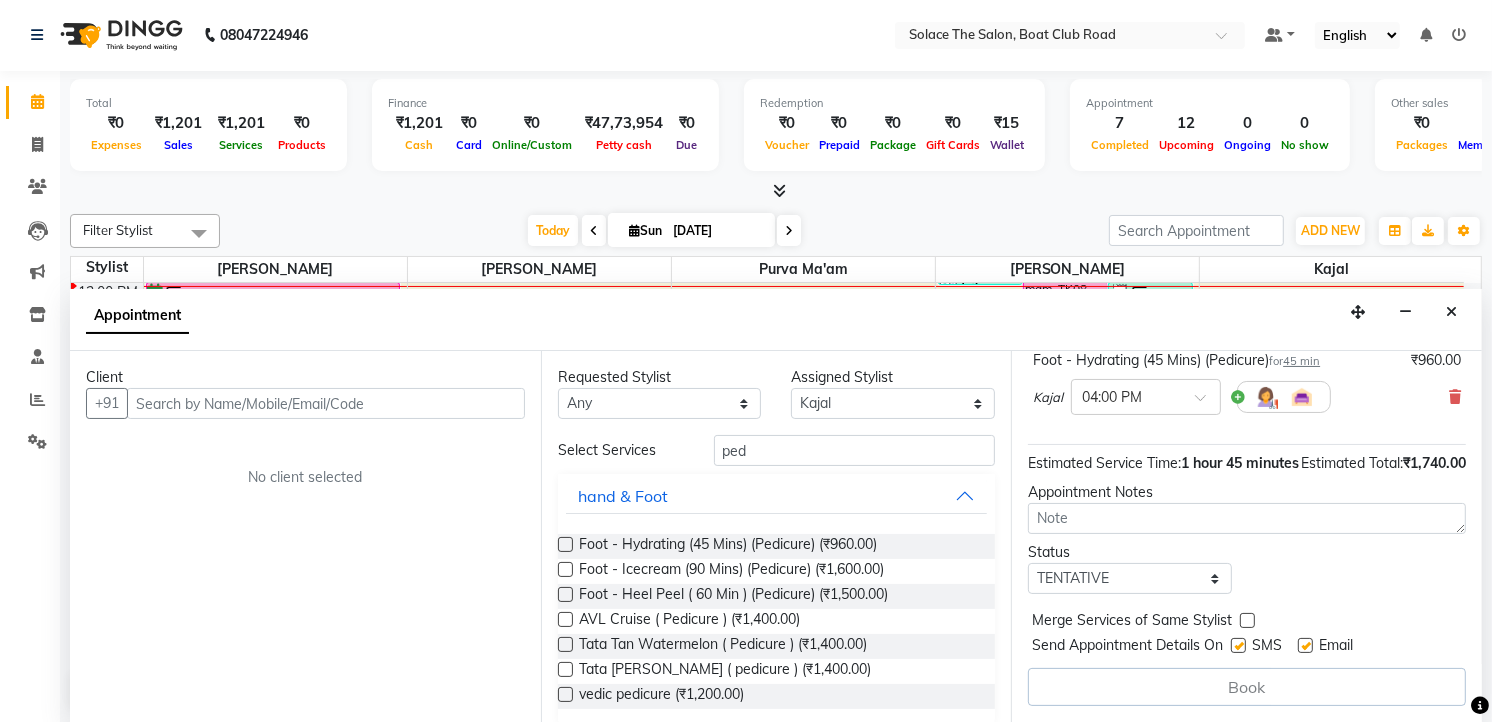 scroll, scrollTop: 333, scrollLeft: 0, axis: vertical 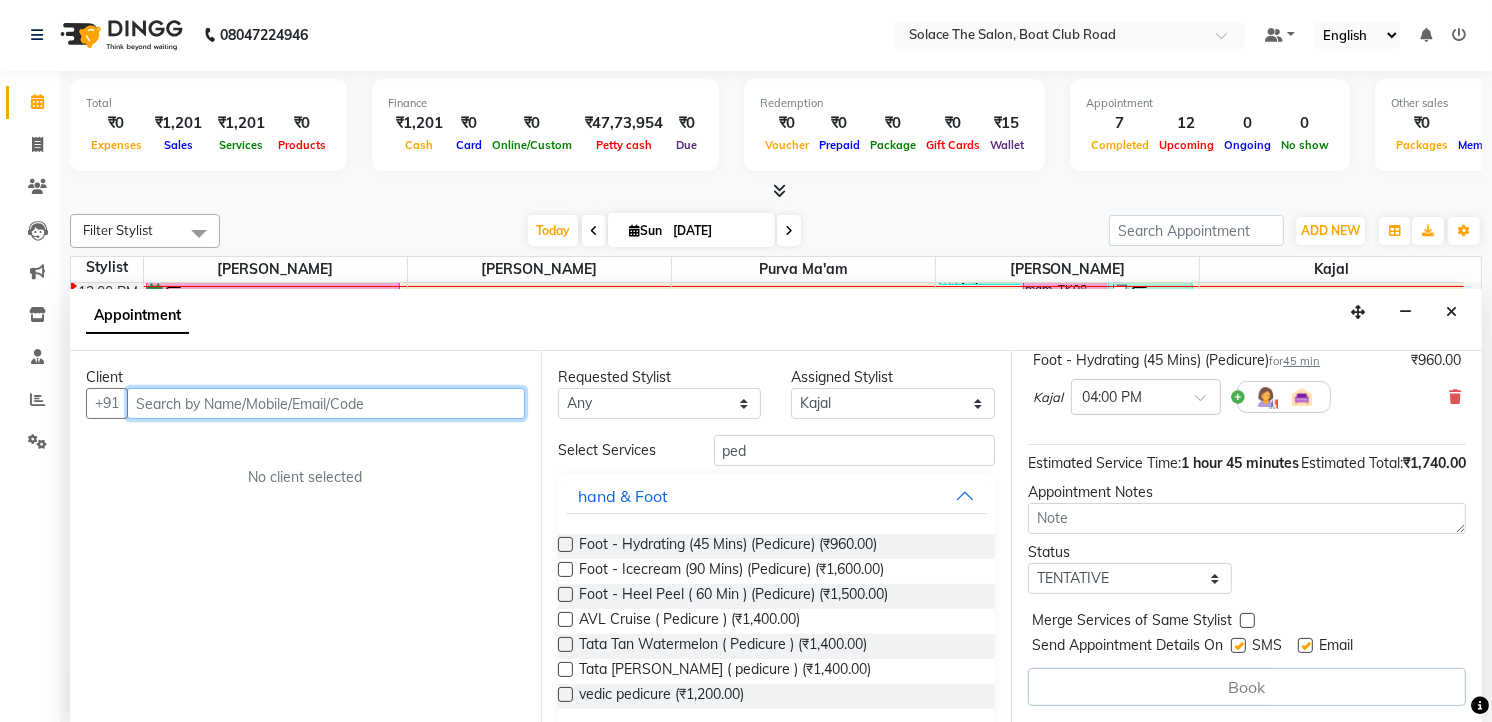 click at bounding box center [326, 403] 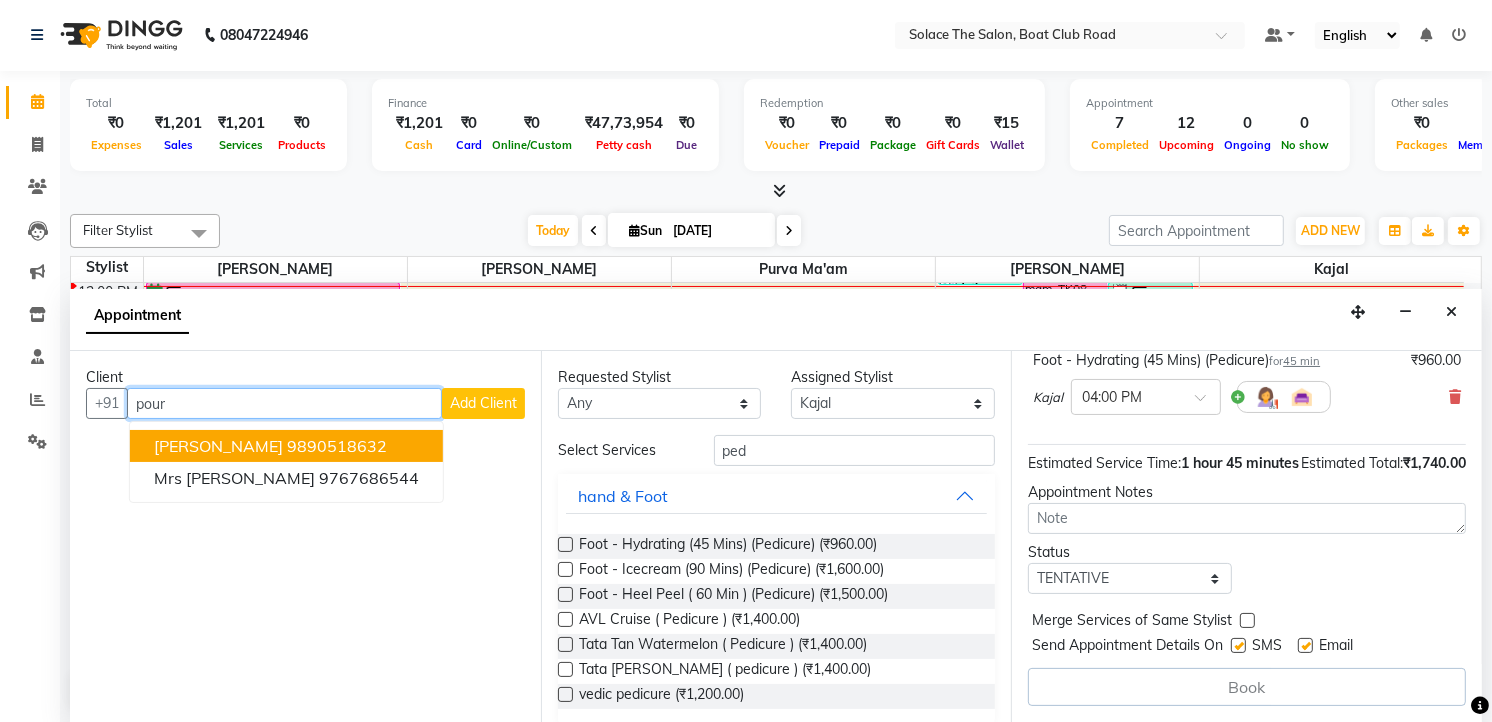 click on "9890518632" at bounding box center [337, 446] 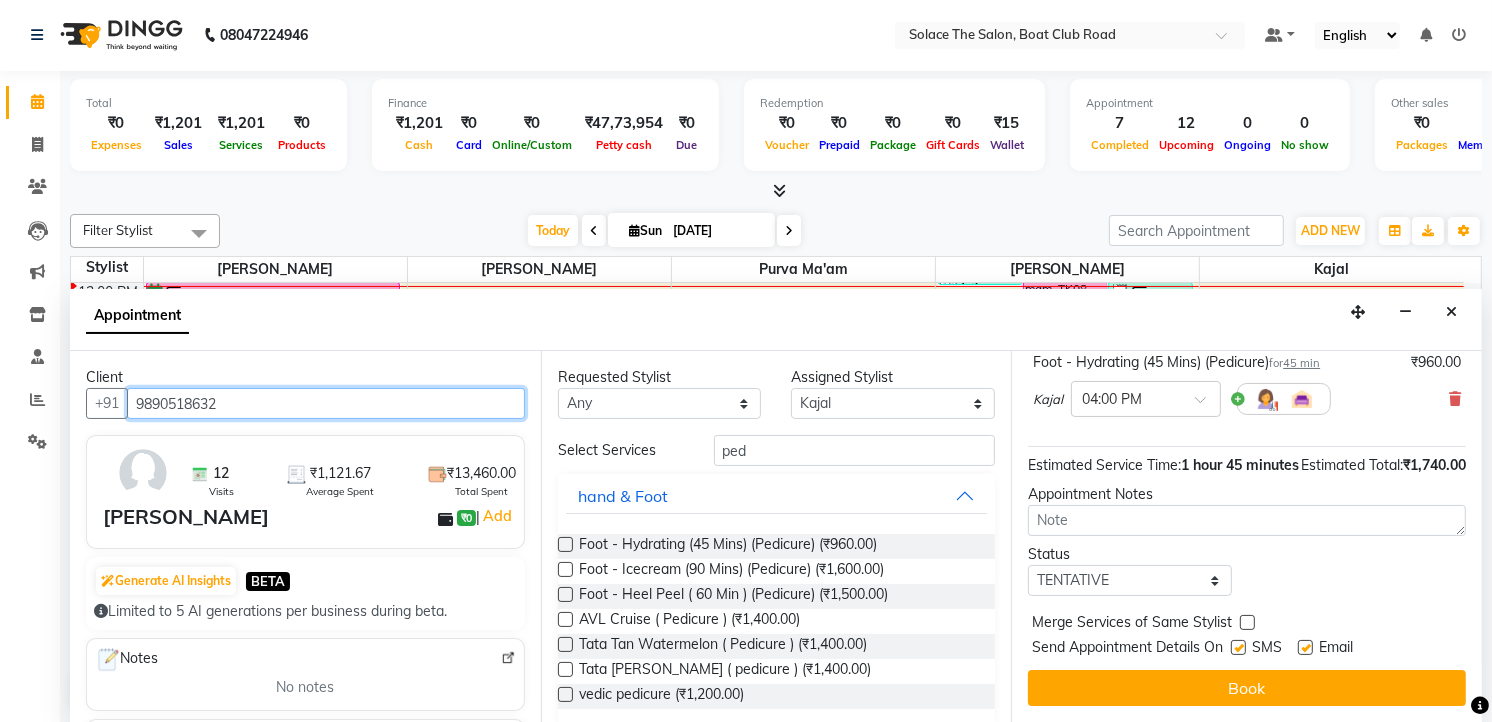 type on "9890518632" 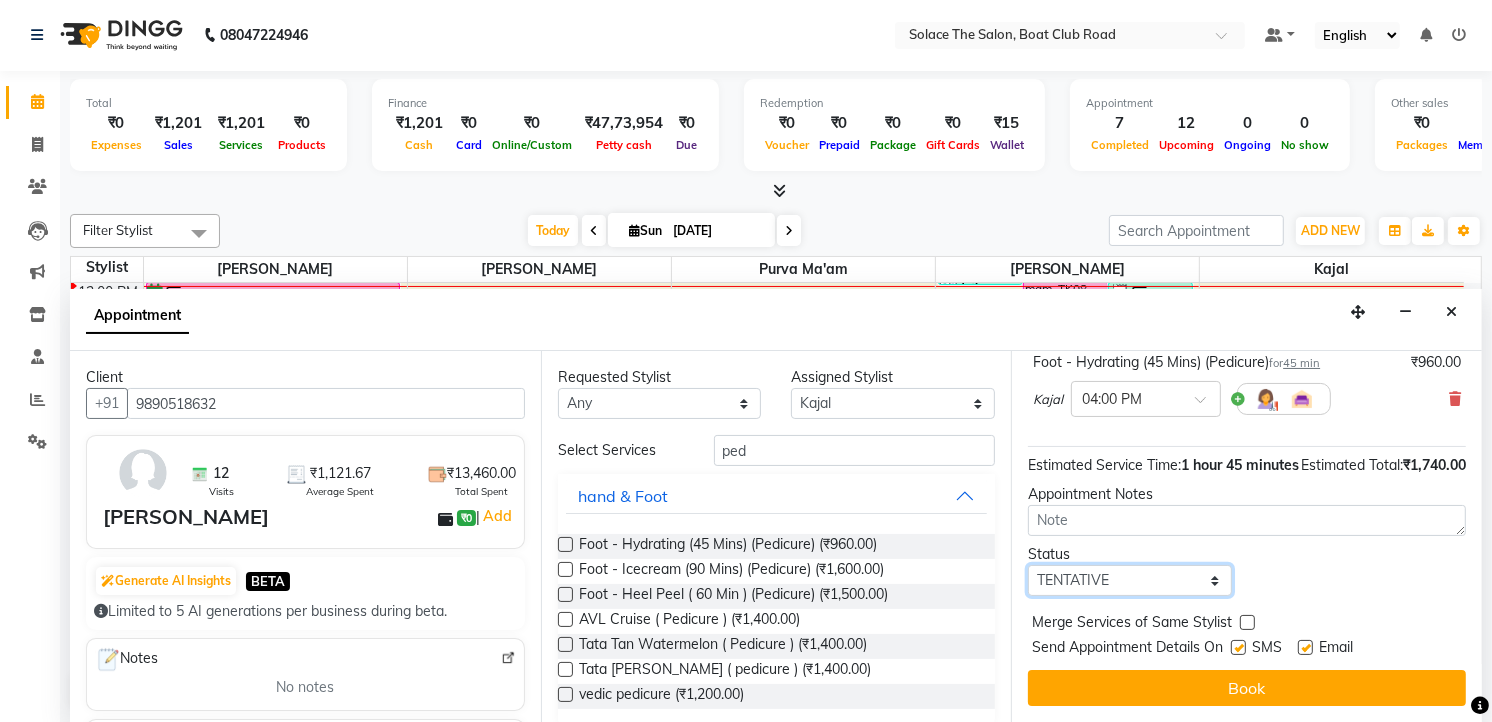 click on "Select TENTATIVE CONFIRM CHECK-IN UPCOMING" at bounding box center (1130, 580) 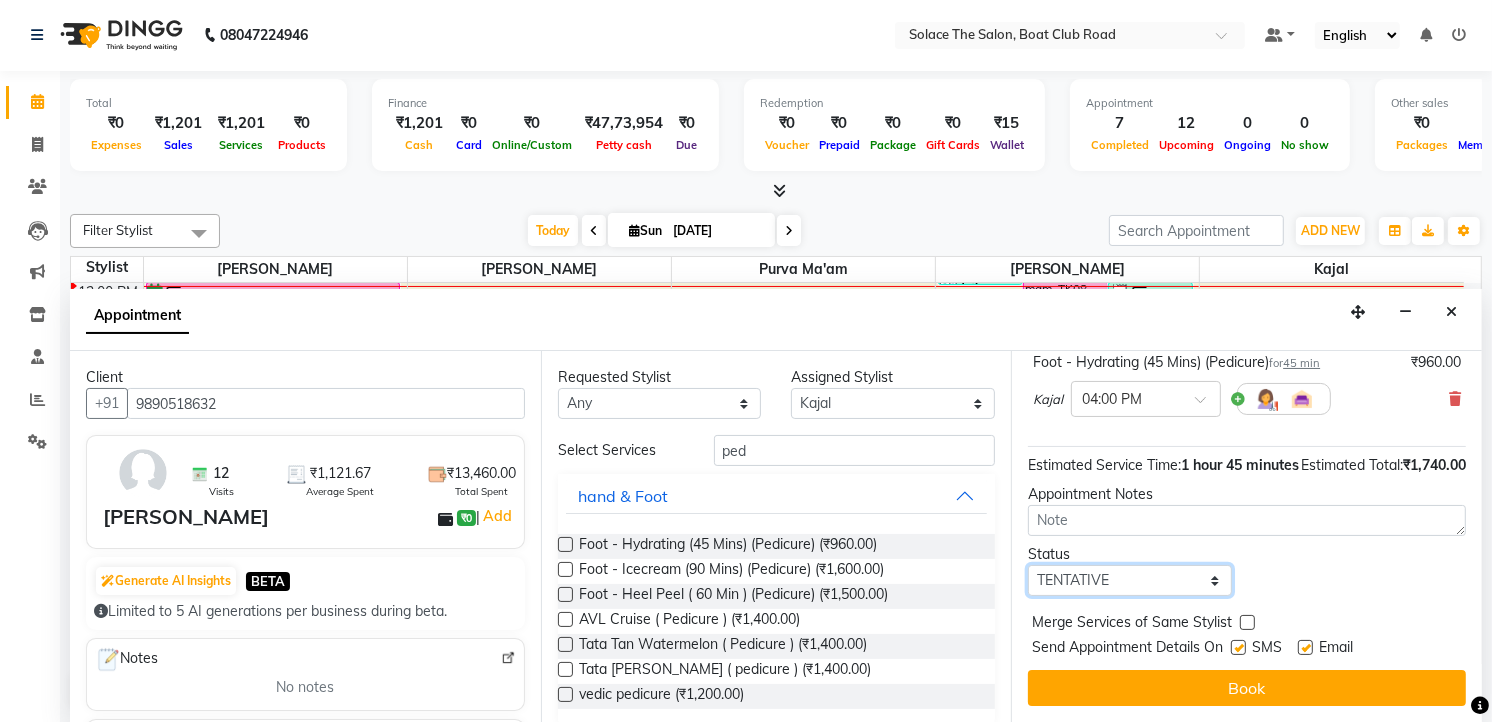 select on "confirm booking" 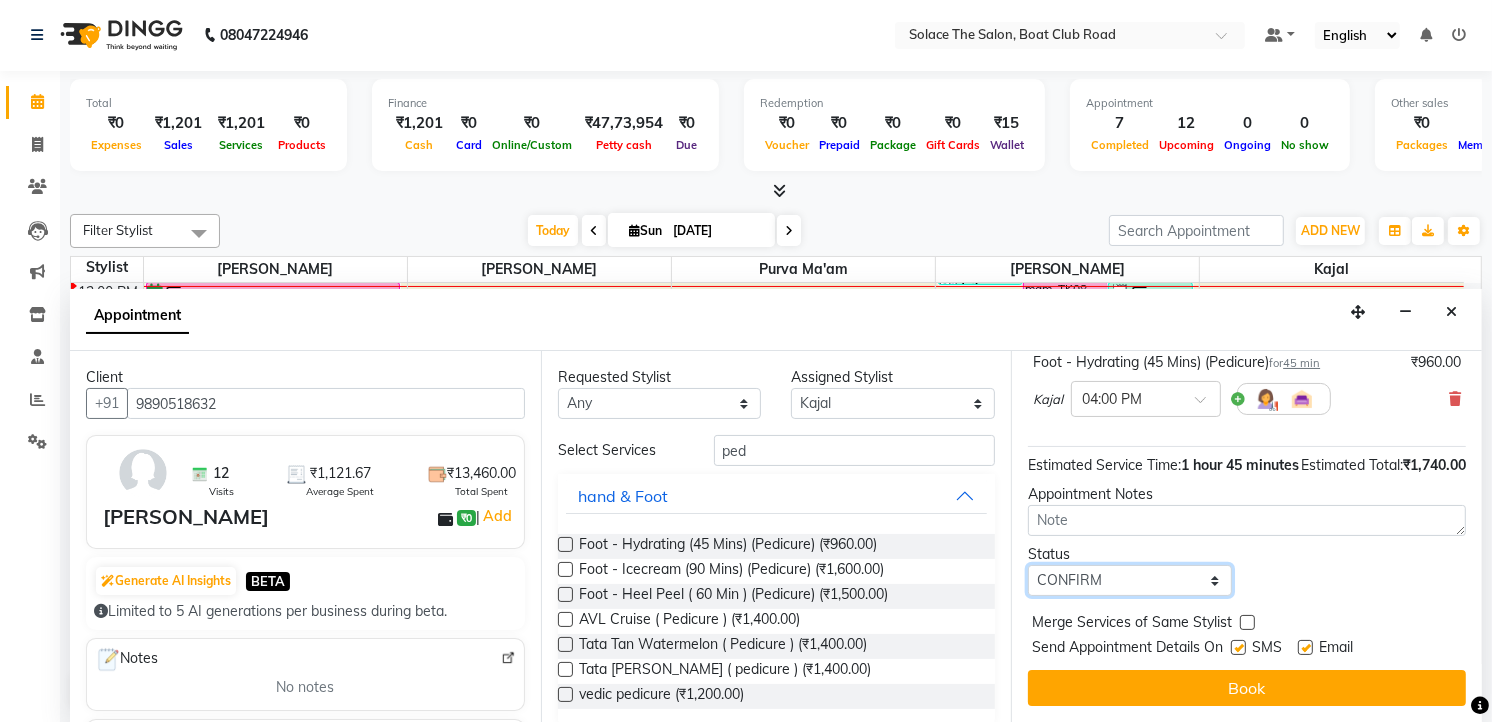 click on "Select TENTATIVE CONFIRM CHECK-IN UPCOMING" at bounding box center (1130, 580) 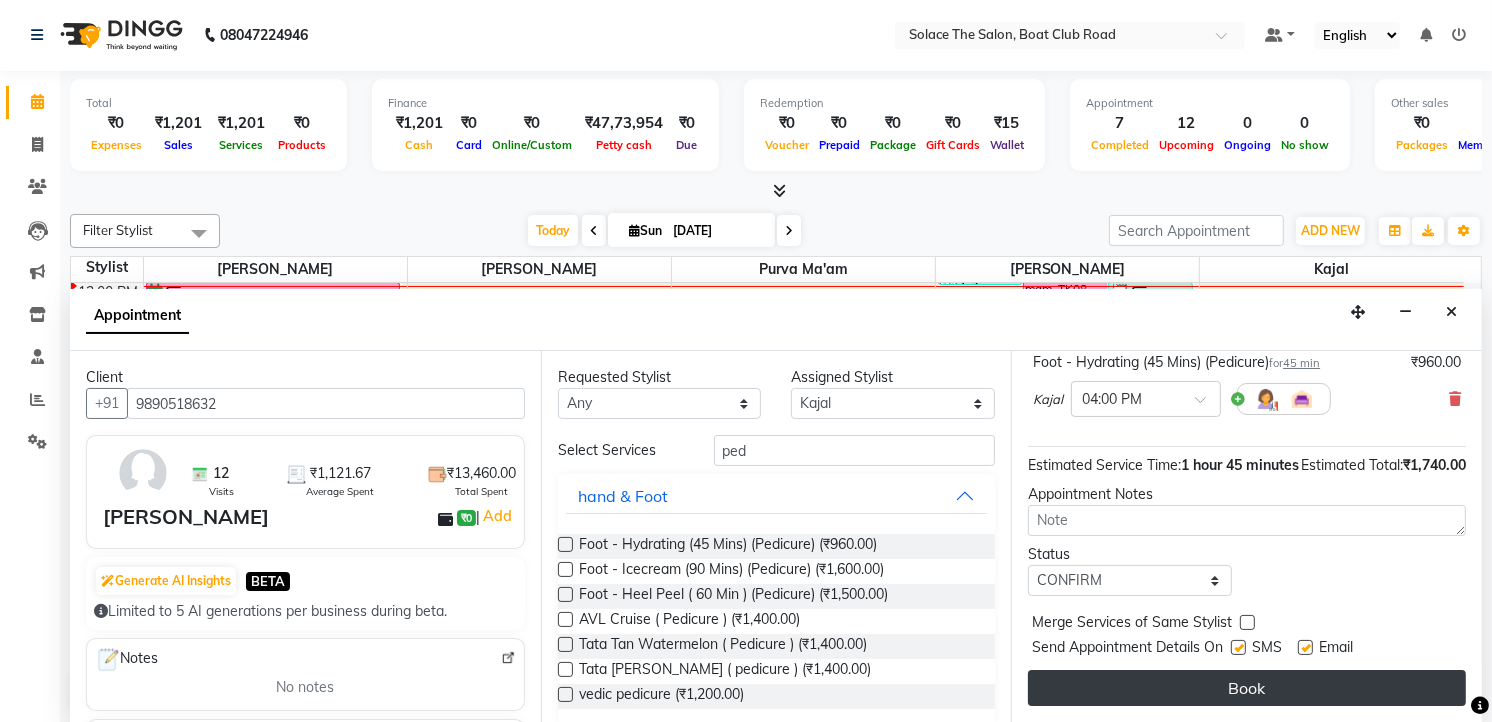 click on "Book" at bounding box center (1247, 688) 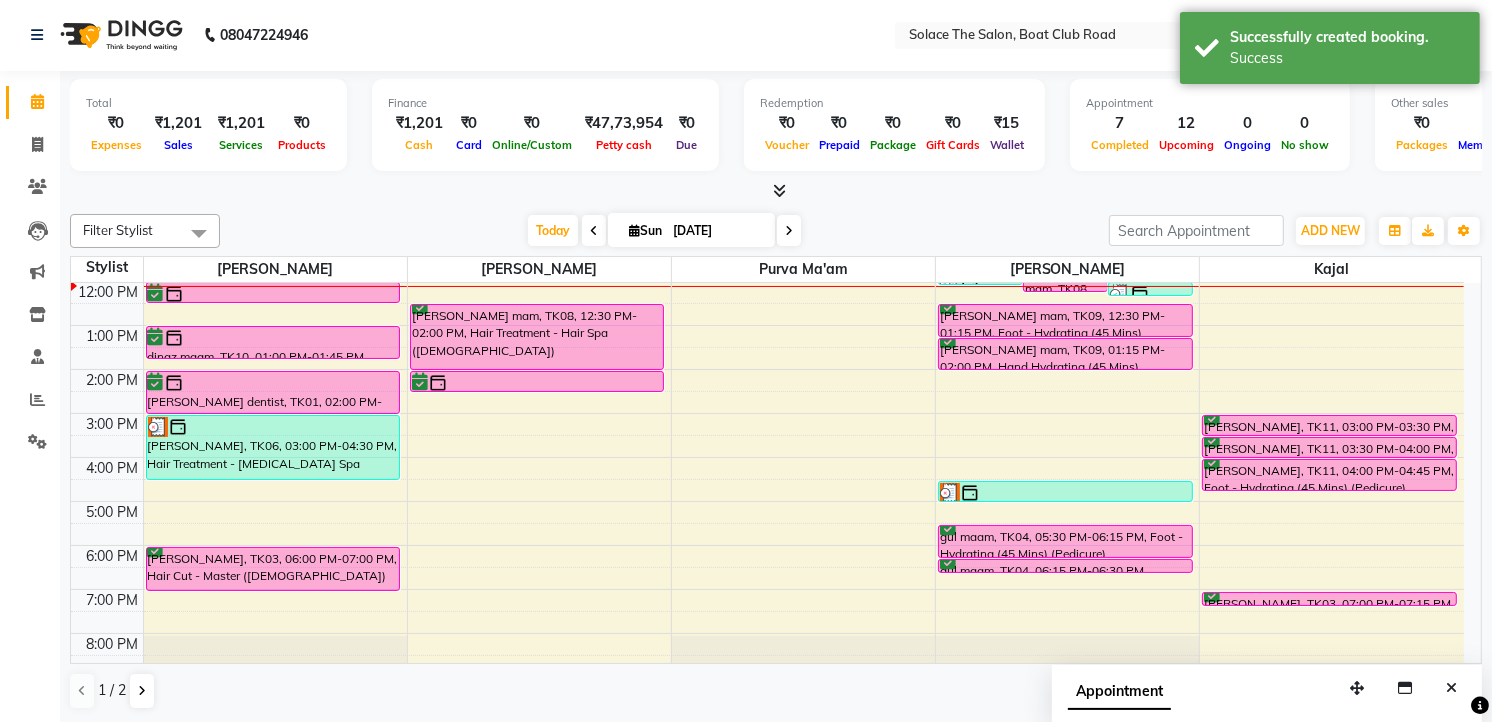 scroll, scrollTop: 0, scrollLeft: 0, axis: both 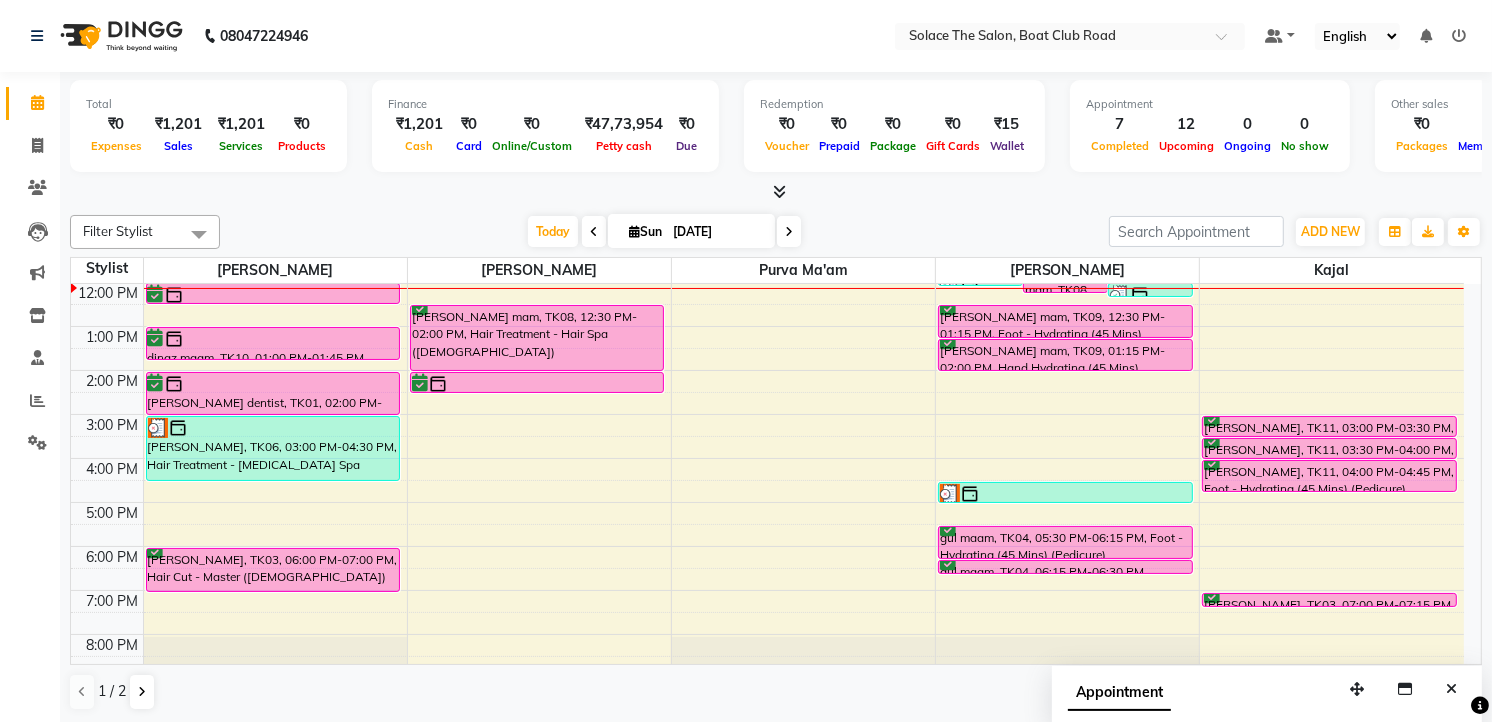 click at bounding box center (594, 232) 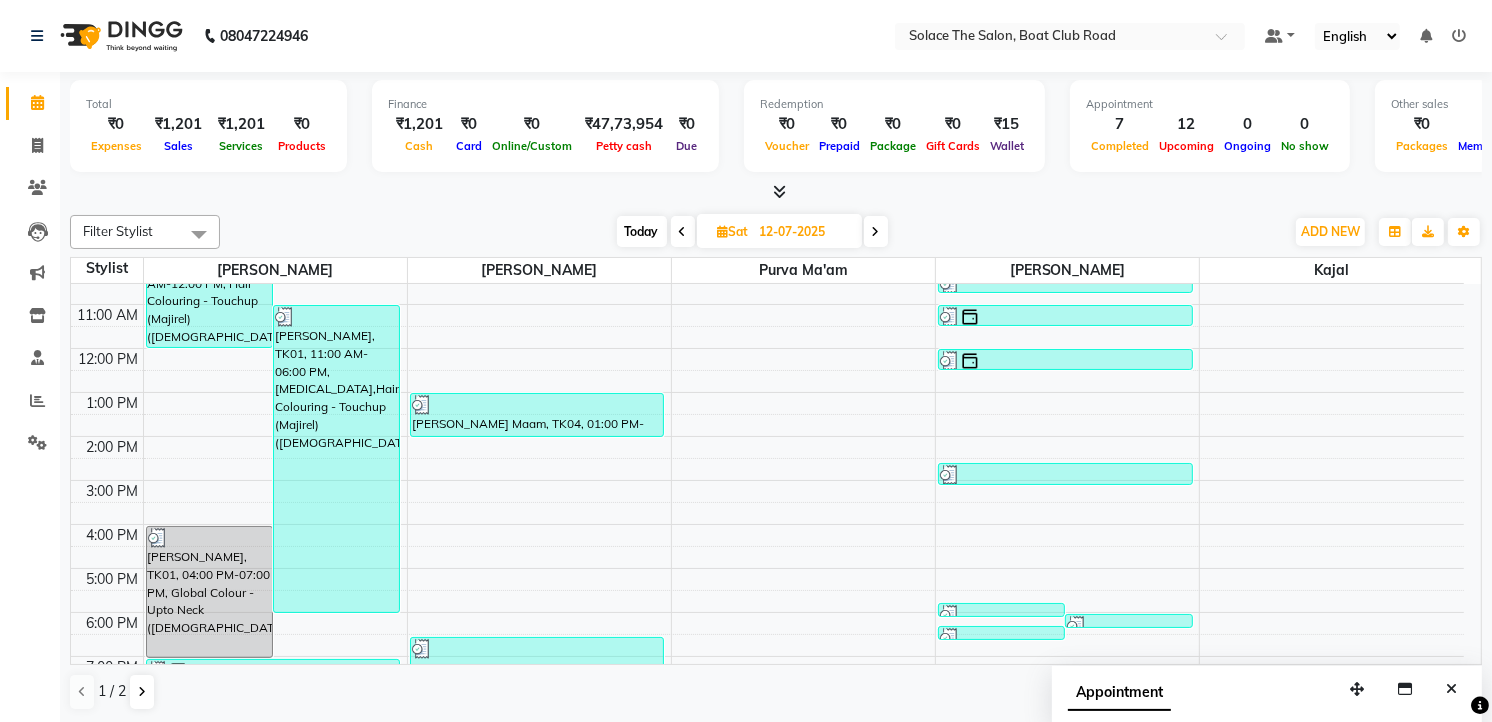 scroll, scrollTop: 237, scrollLeft: 0, axis: vertical 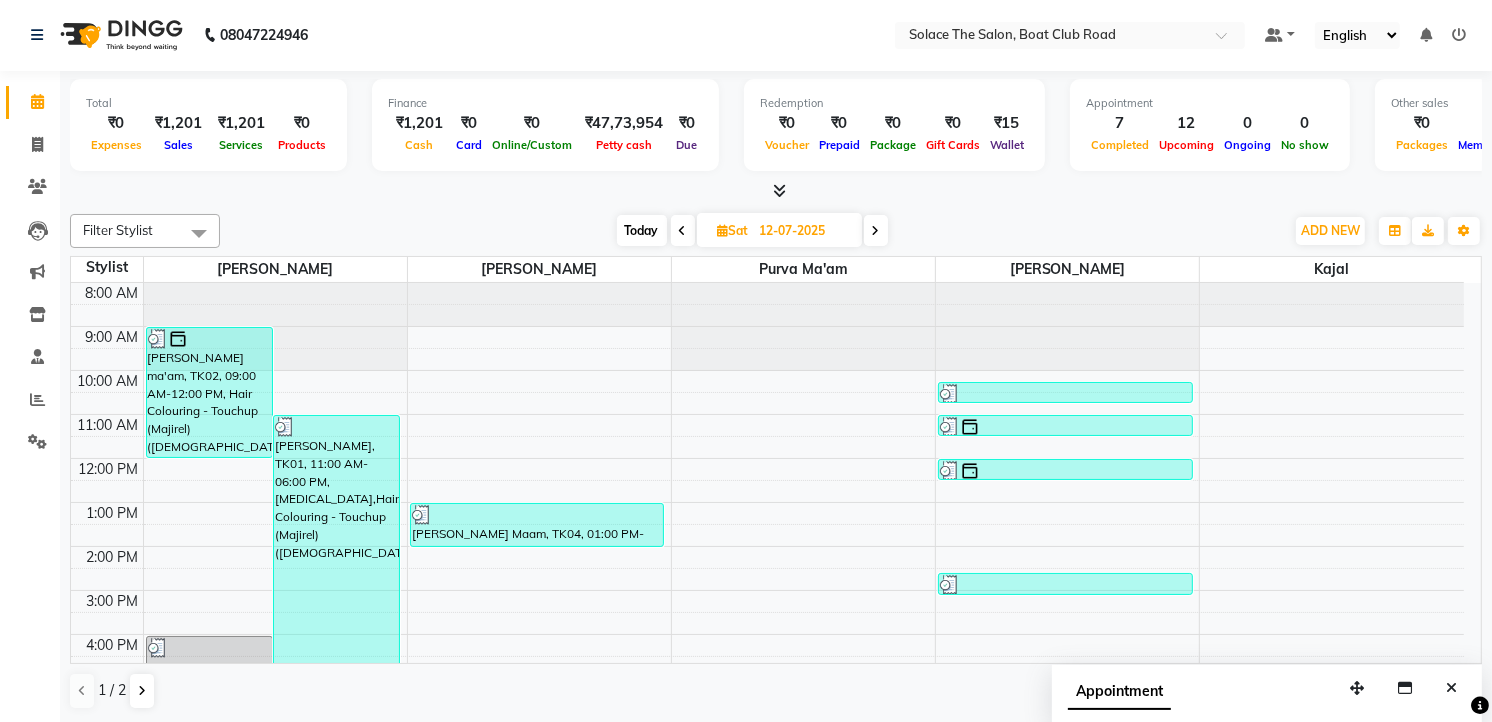 click at bounding box center [683, 230] 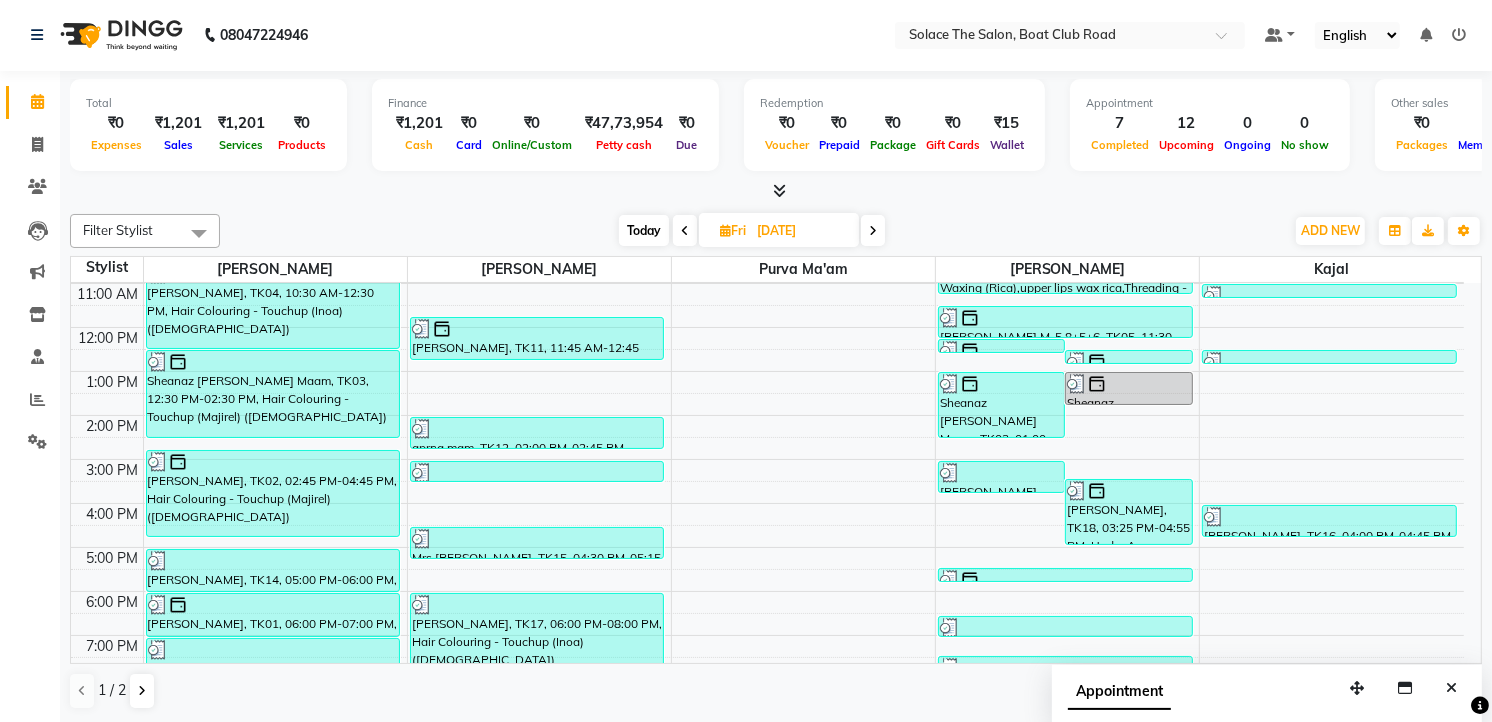 scroll, scrollTop: 237, scrollLeft: 0, axis: vertical 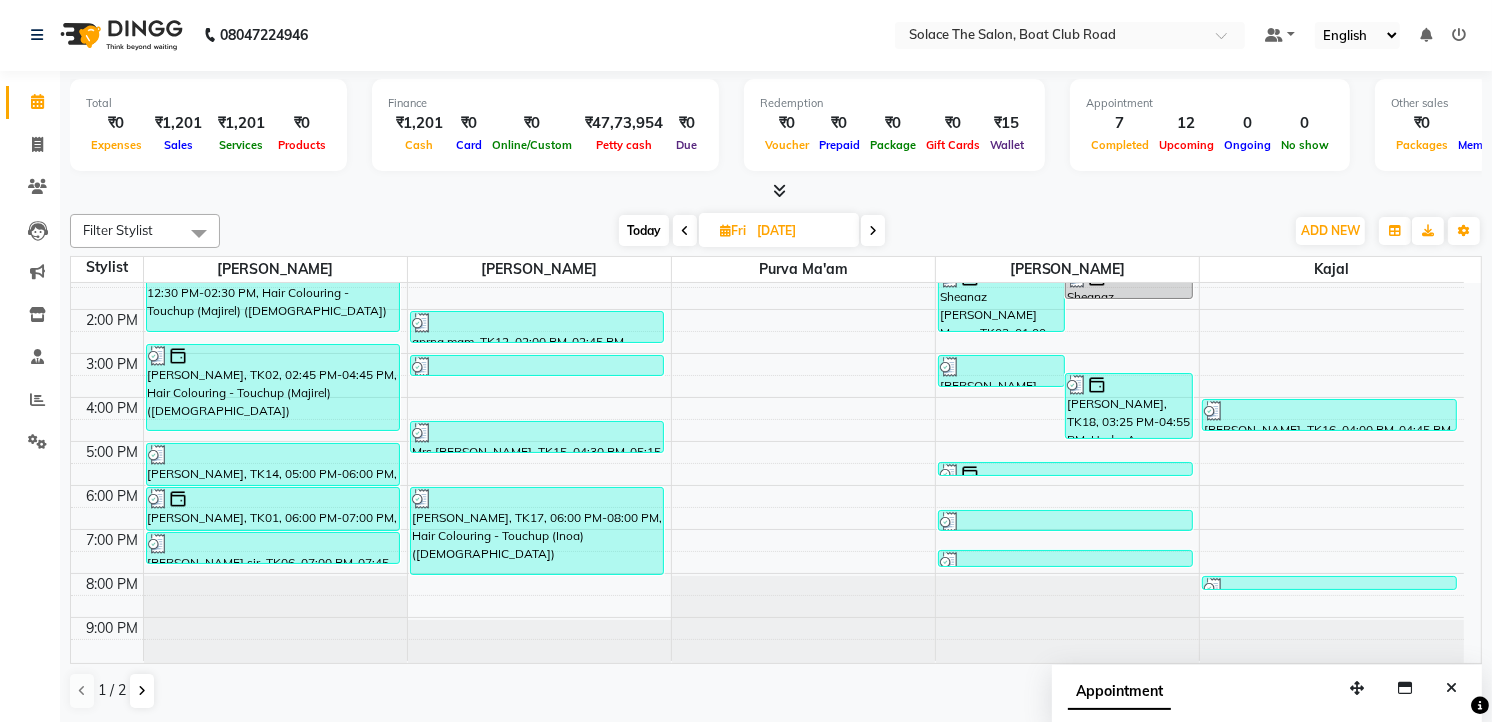 click on "Today" at bounding box center (644, 230) 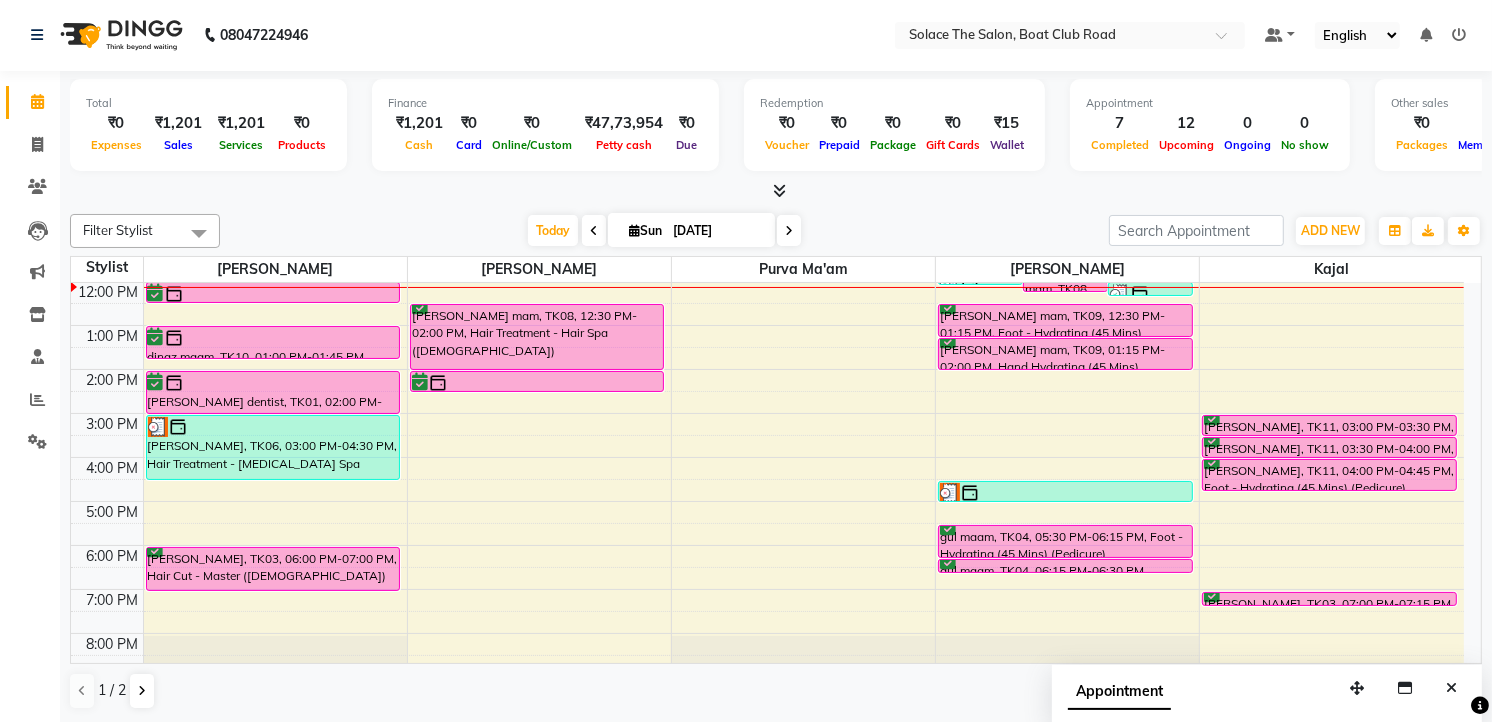 click at bounding box center [594, 230] 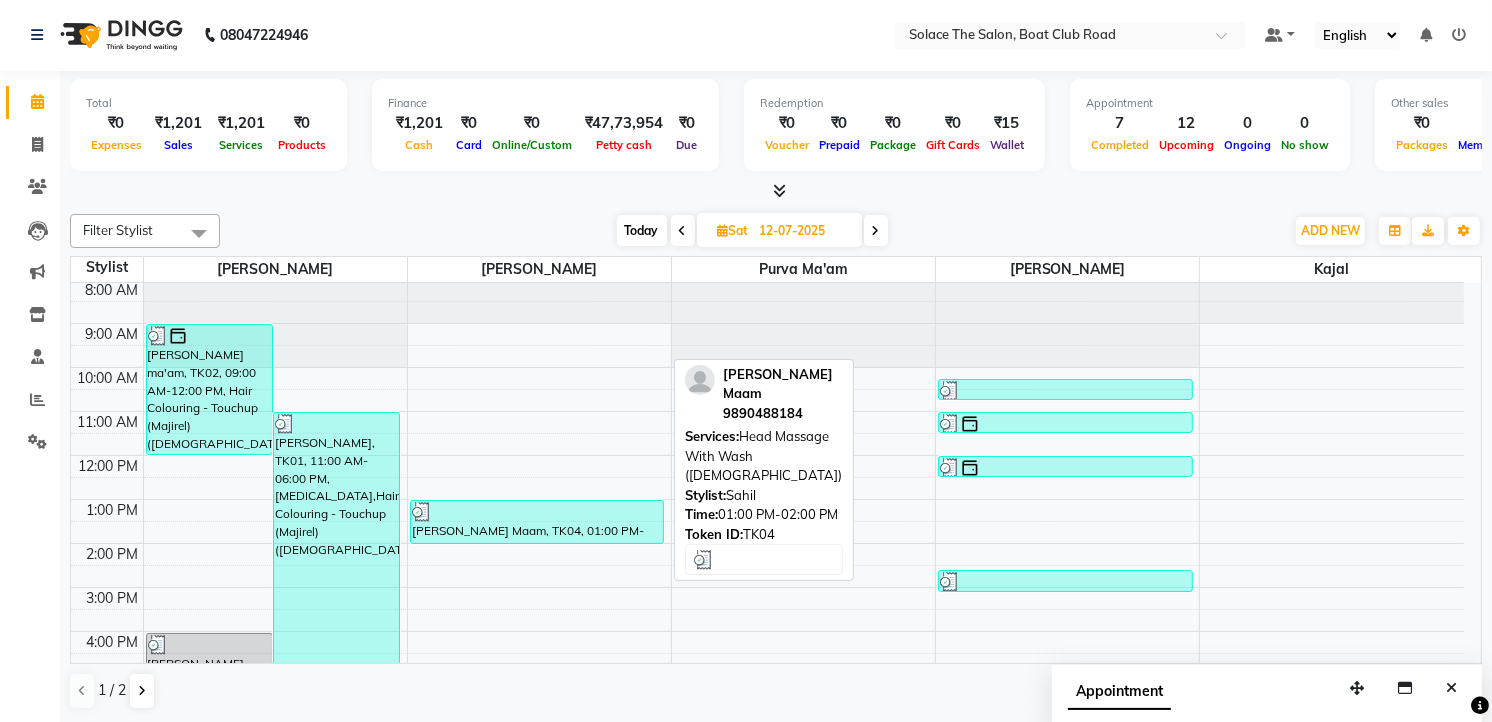 scroll, scrollTop: 0, scrollLeft: 0, axis: both 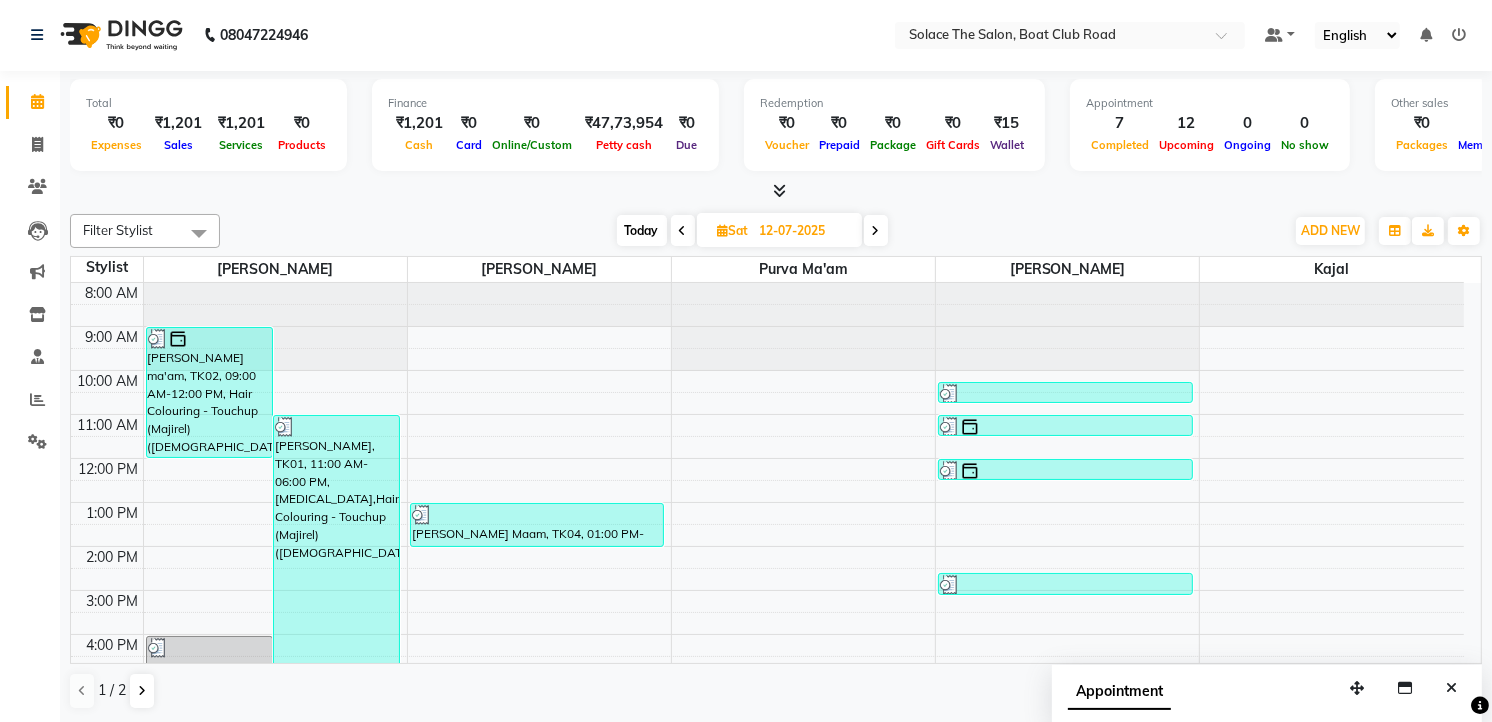click on "Today" at bounding box center (642, 230) 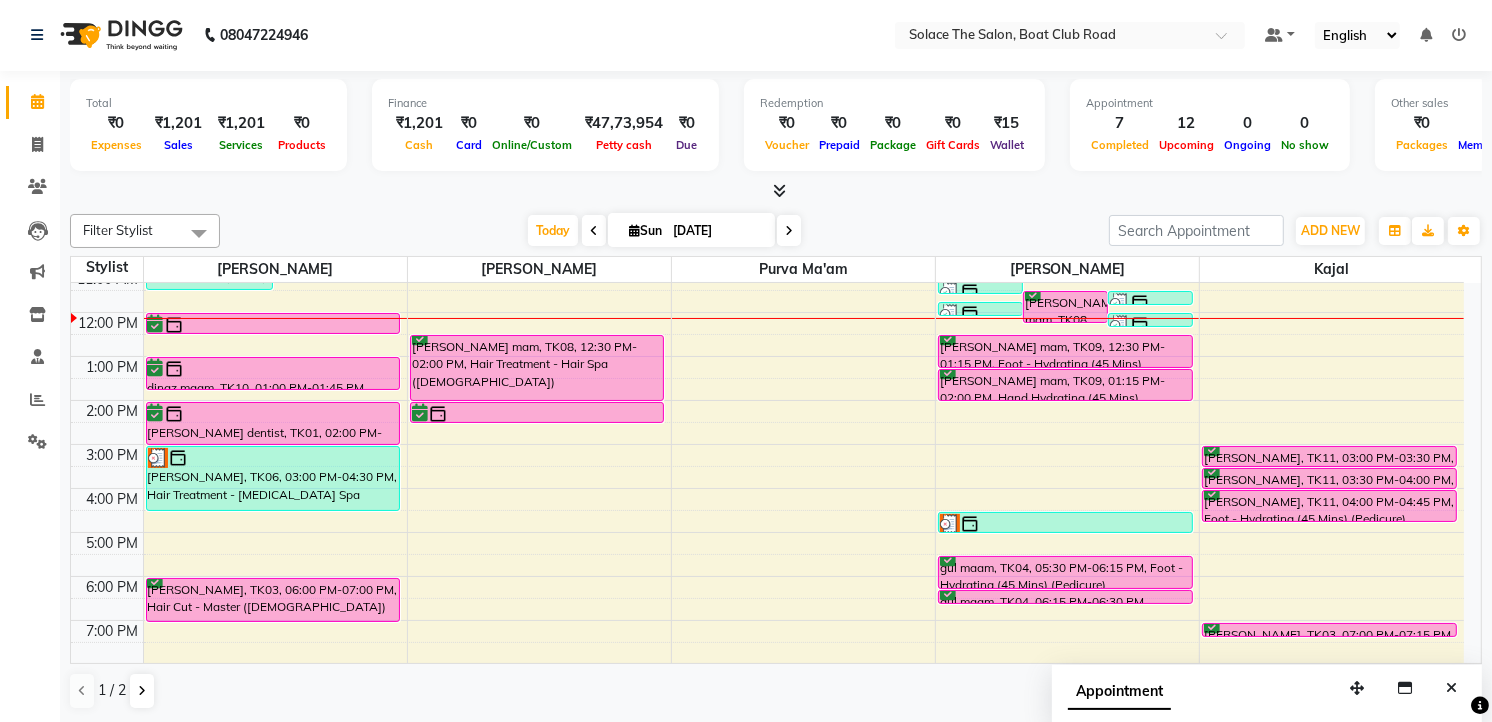 scroll, scrollTop: 126, scrollLeft: 0, axis: vertical 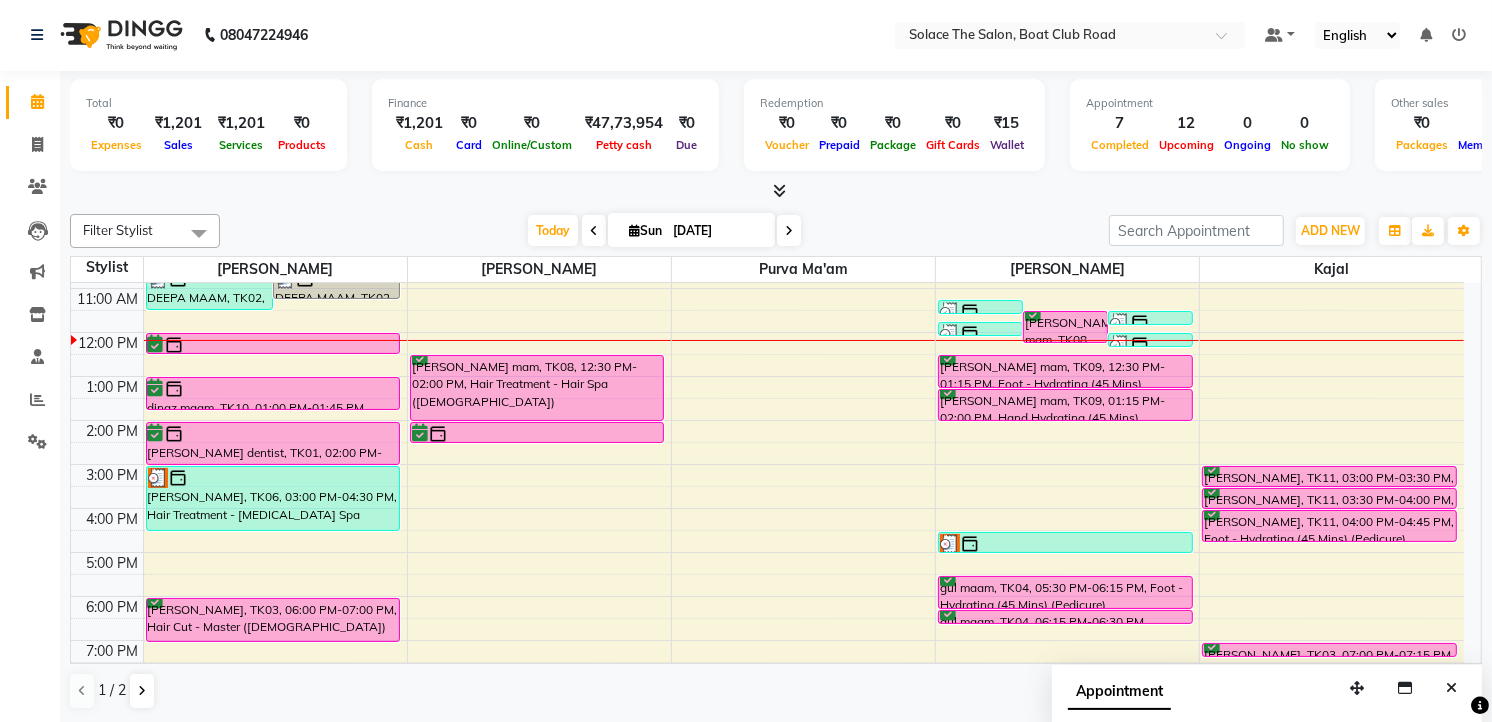 select on "7" 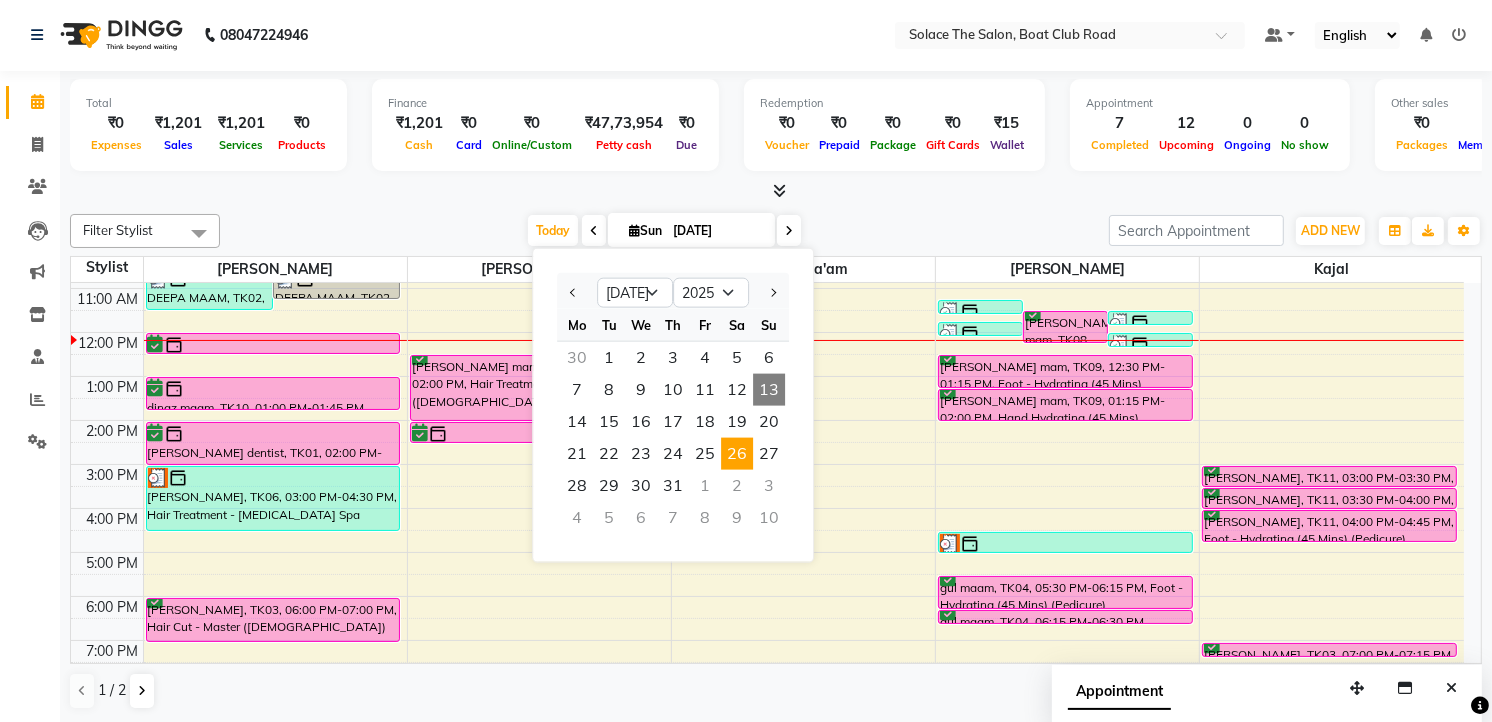 click on "26" at bounding box center (737, 454) 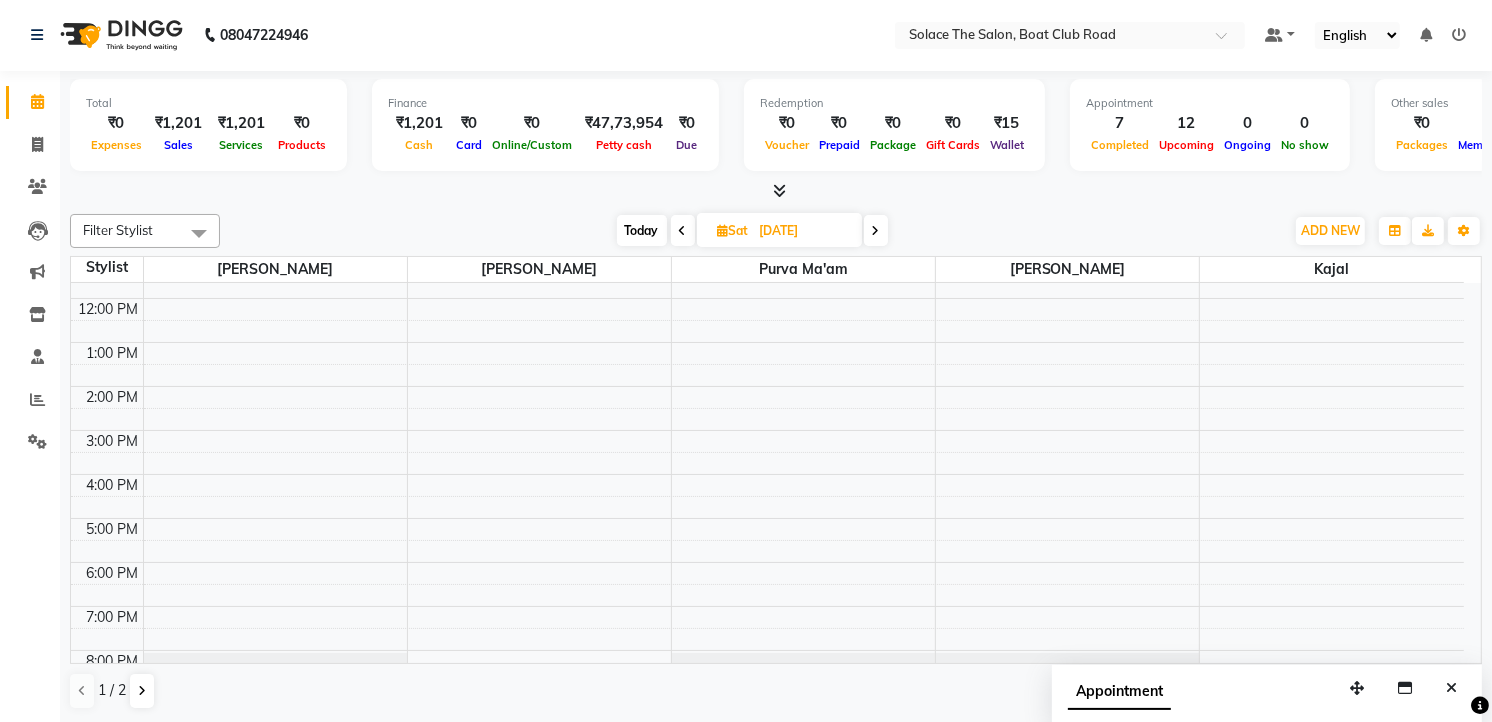 scroll, scrollTop: 15, scrollLeft: 0, axis: vertical 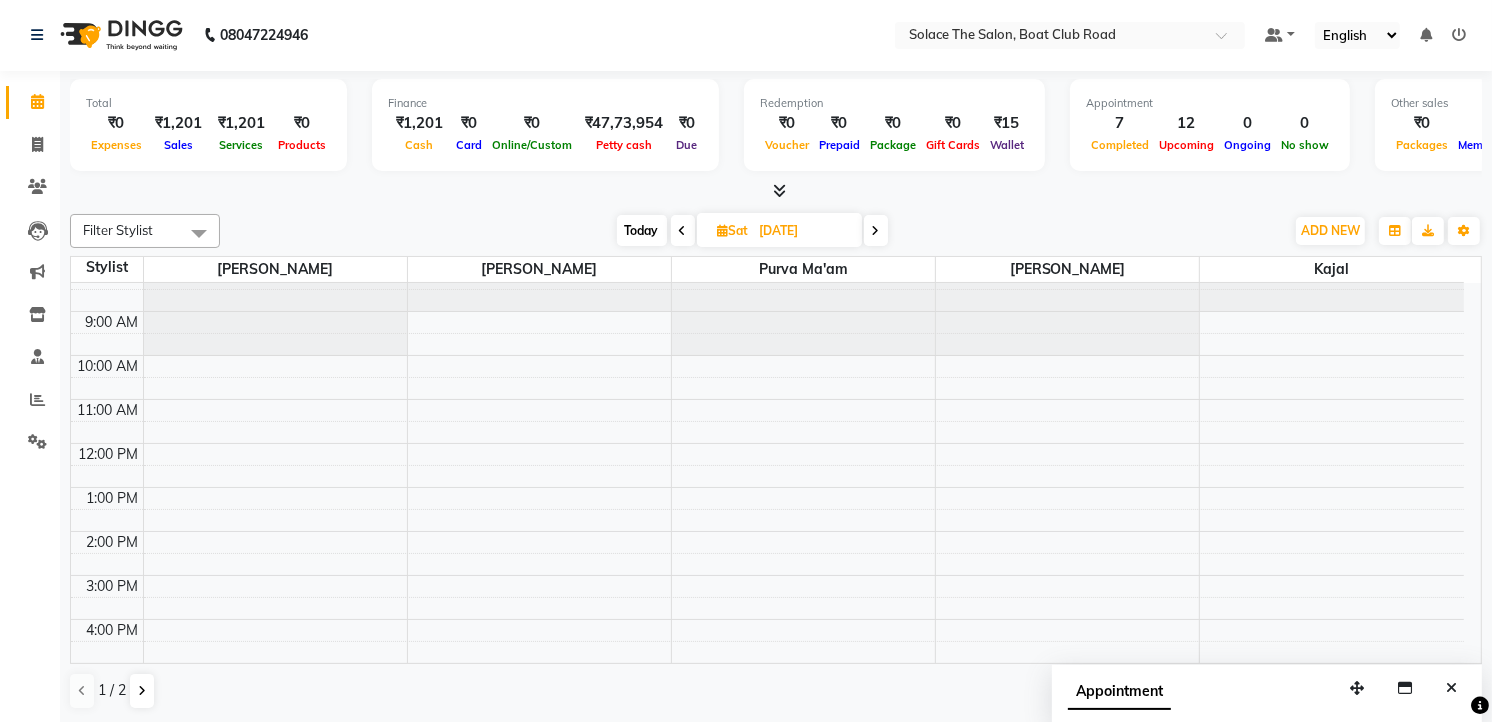 click on "Today" at bounding box center (642, 230) 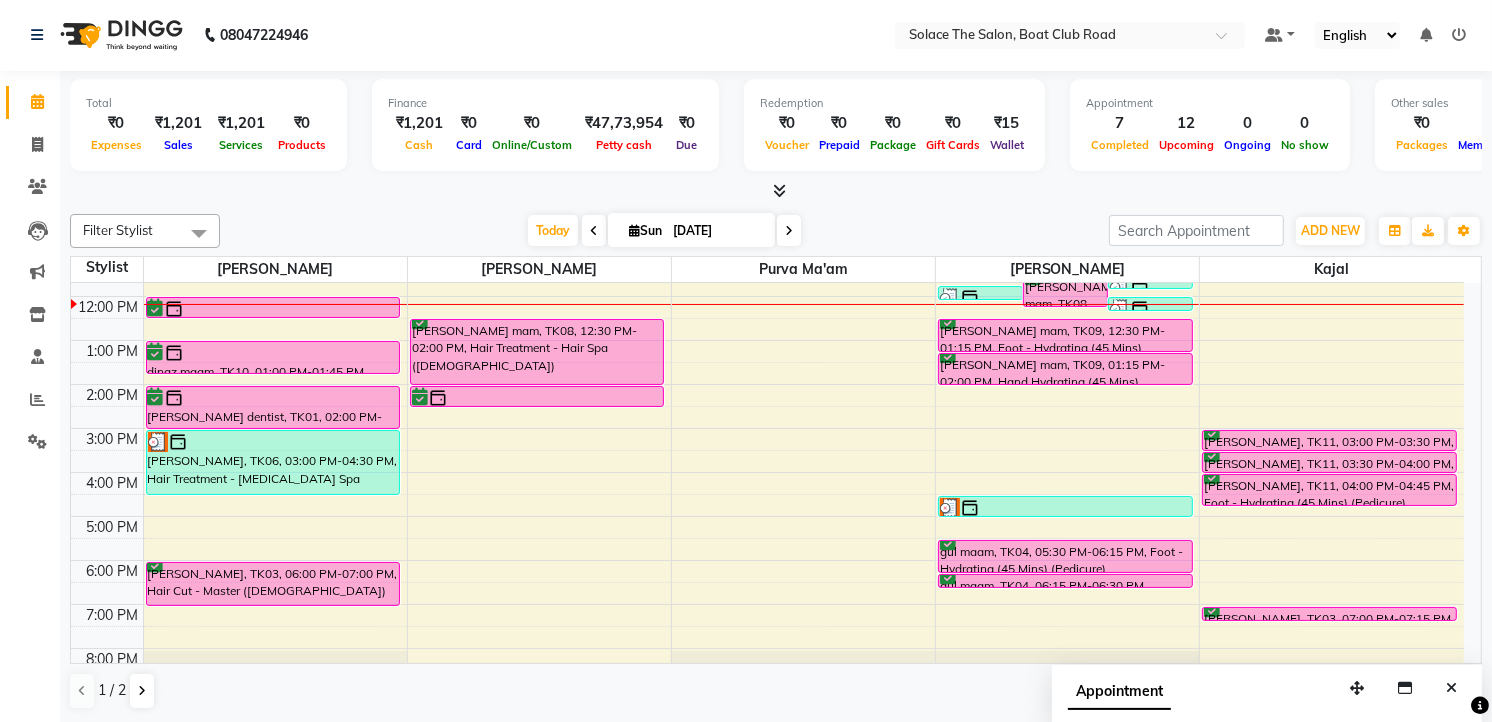 scroll, scrollTop: 237, scrollLeft: 0, axis: vertical 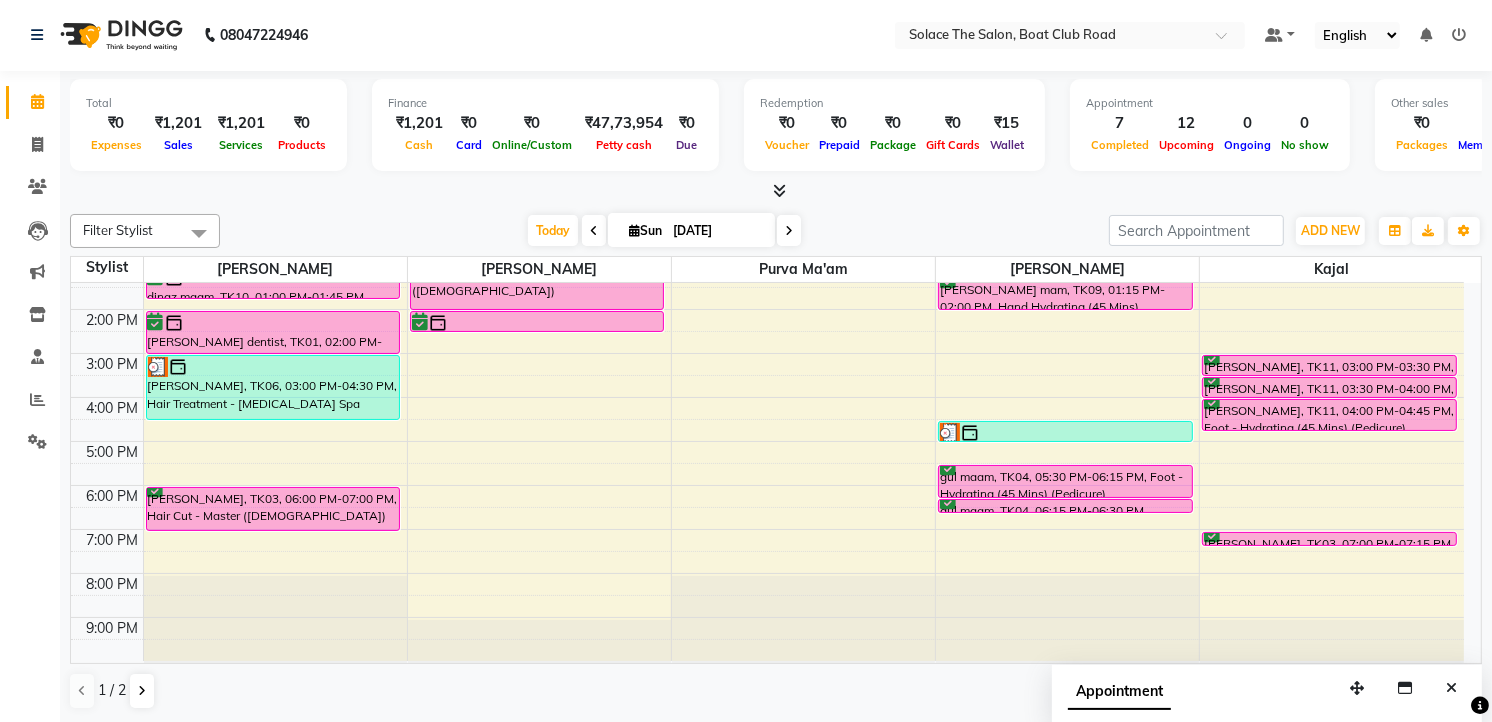 click at bounding box center (594, 231) 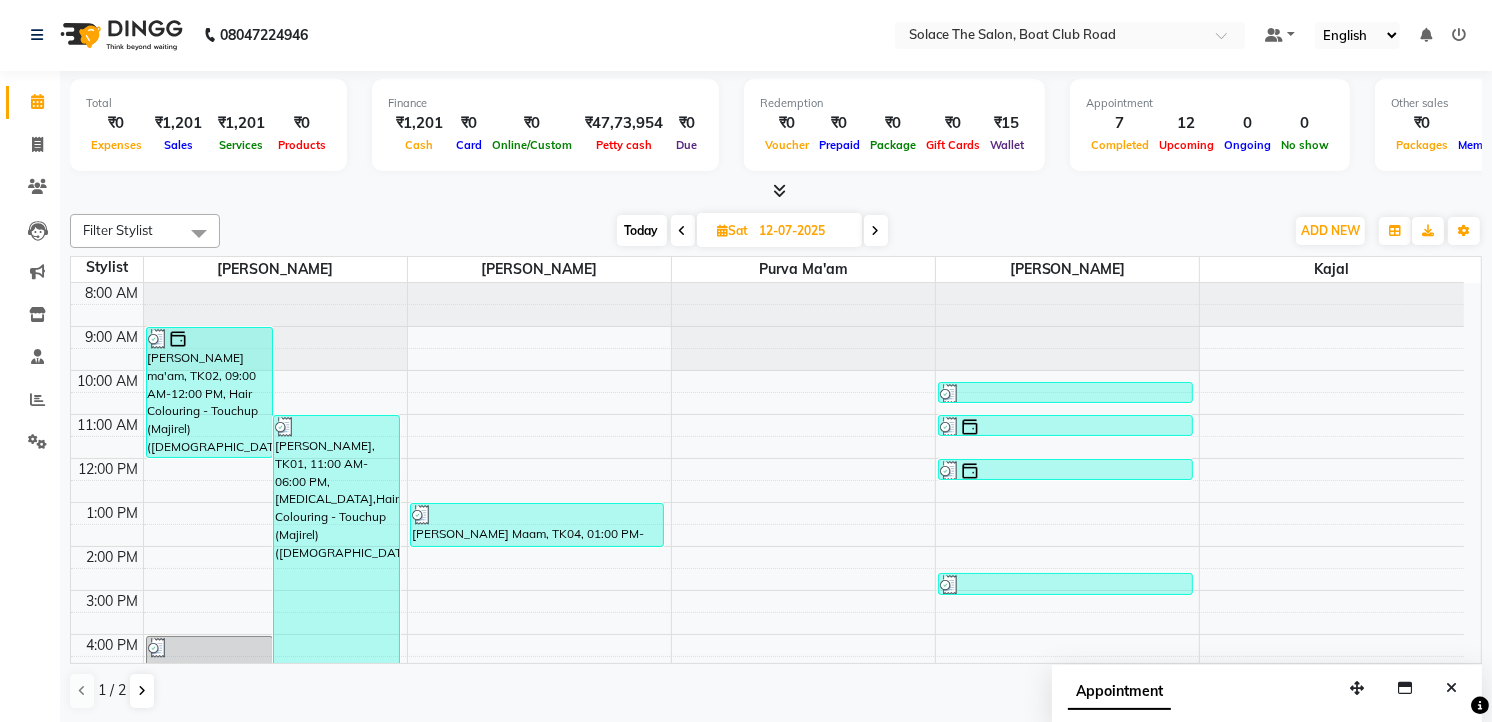 scroll, scrollTop: 222, scrollLeft: 0, axis: vertical 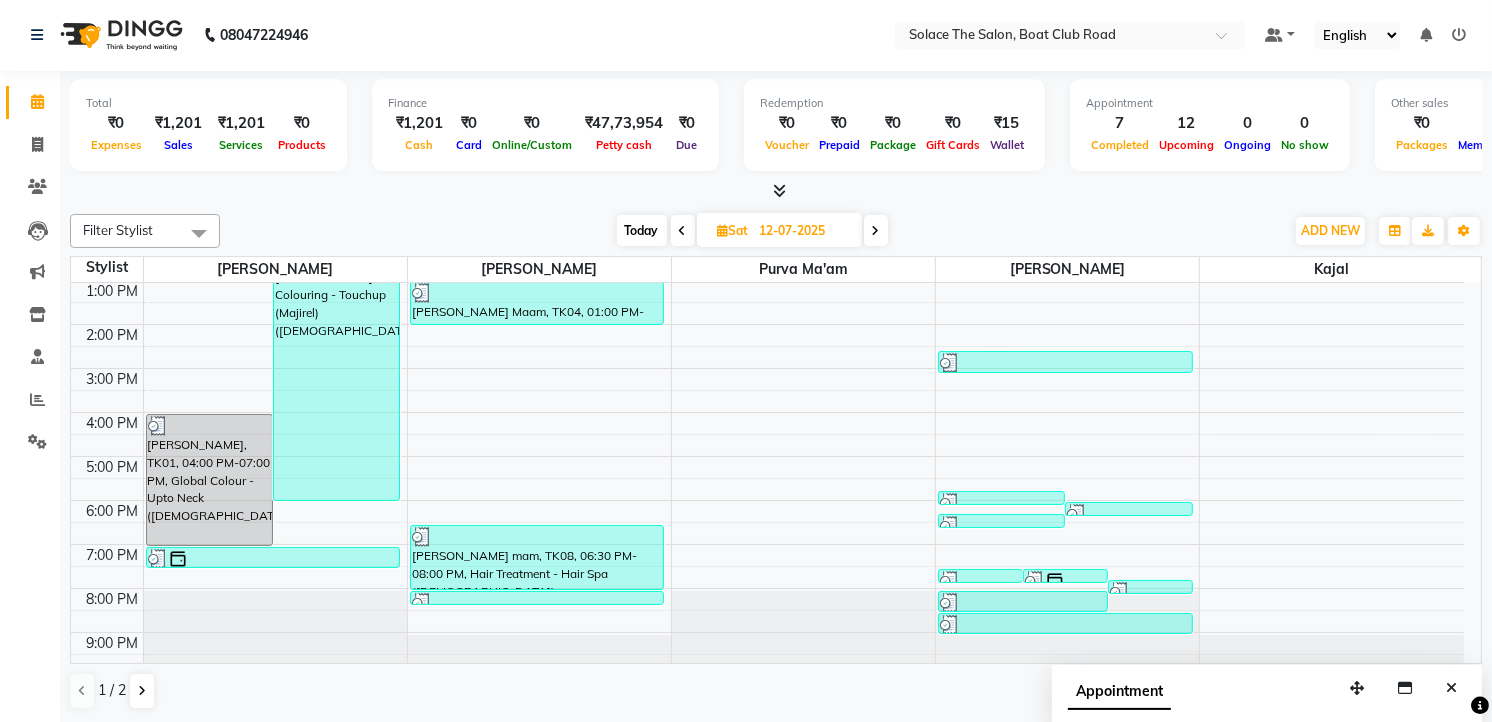 click on "Today" at bounding box center (642, 230) 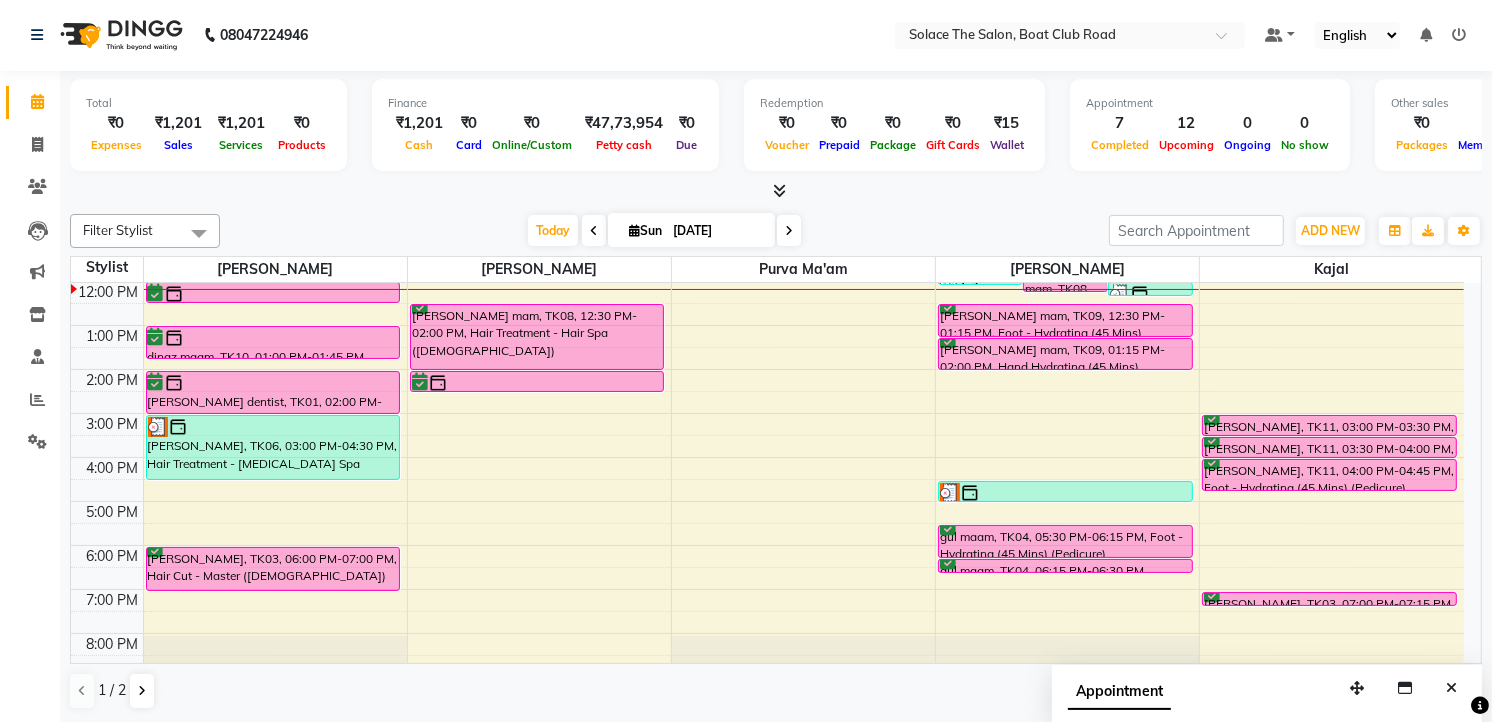 scroll, scrollTop: 66, scrollLeft: 0, axis: vertical 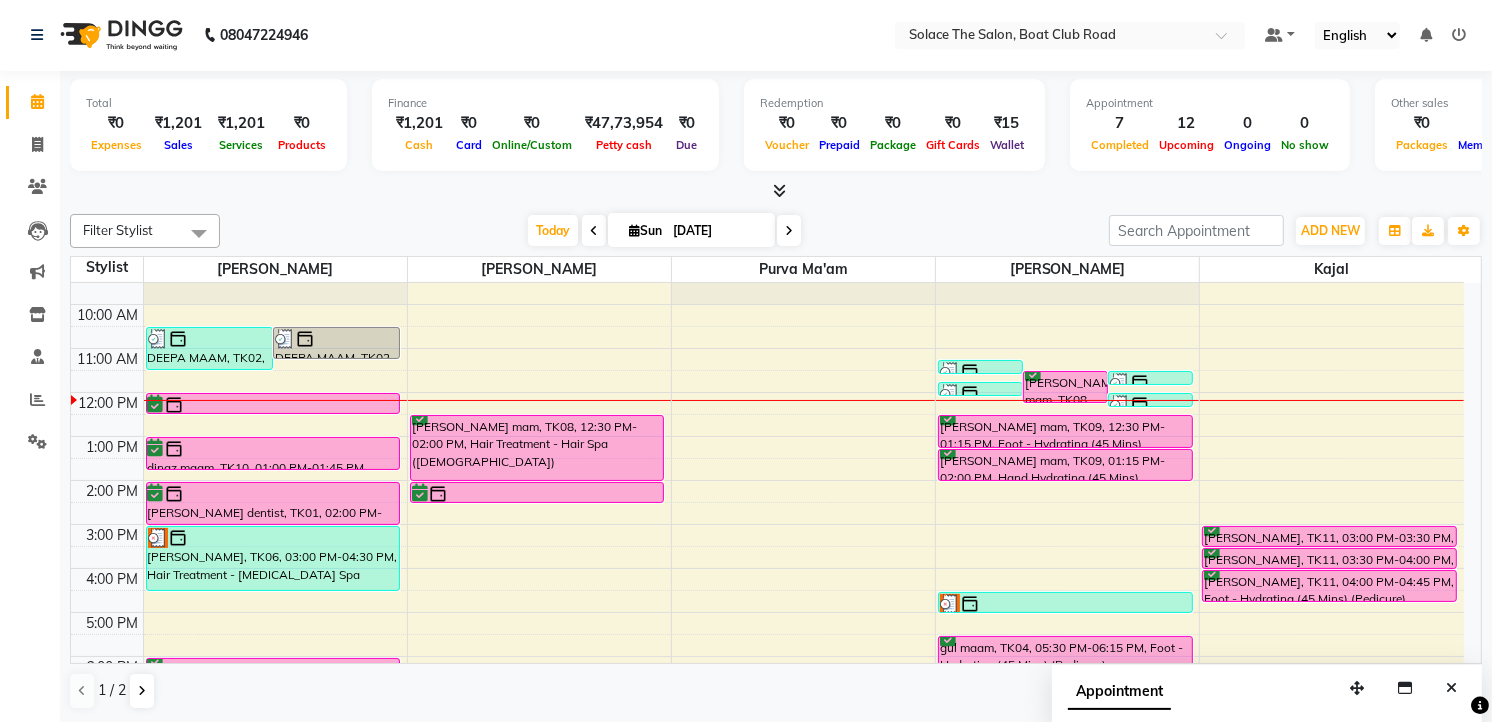 click at bounding box center [594, 230] 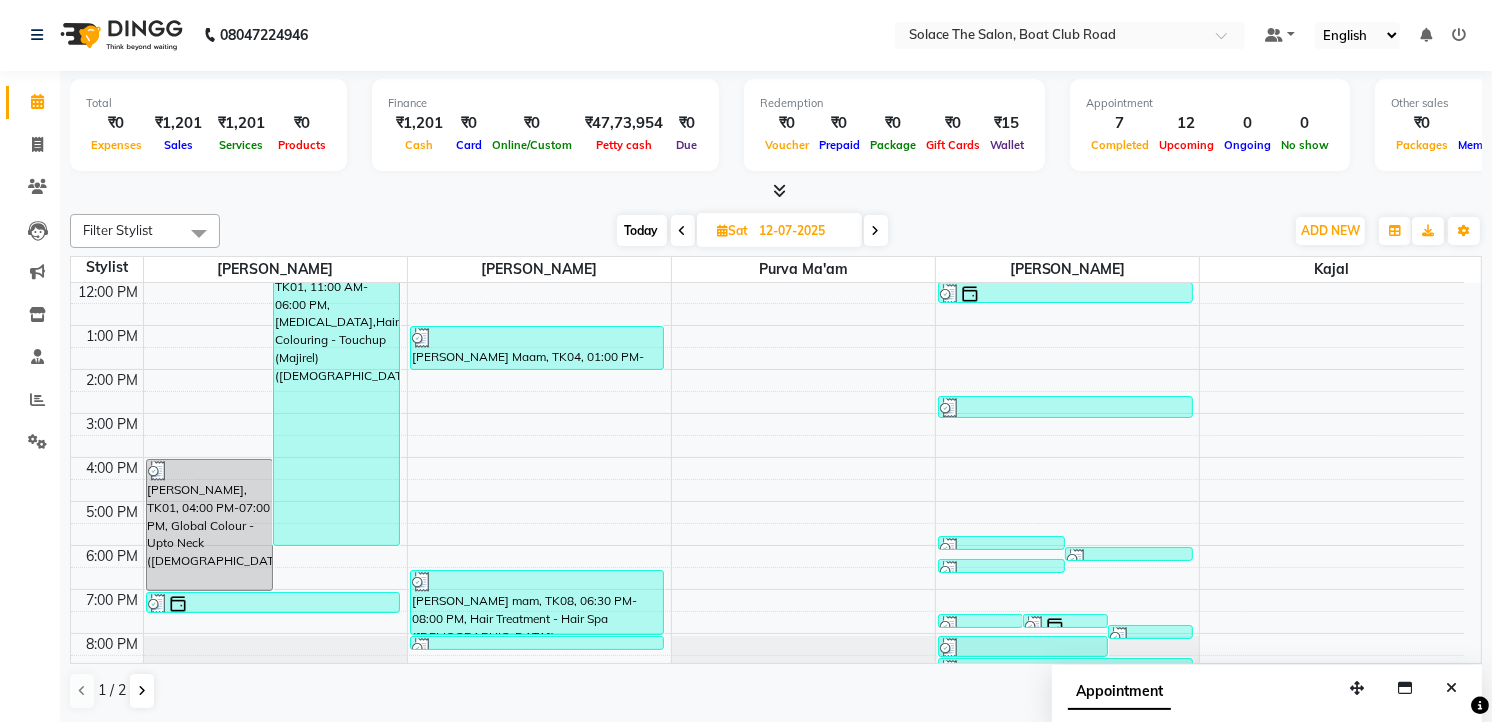 scroll, scrollTop: 237, scrollLeft: 0, axis: vertical 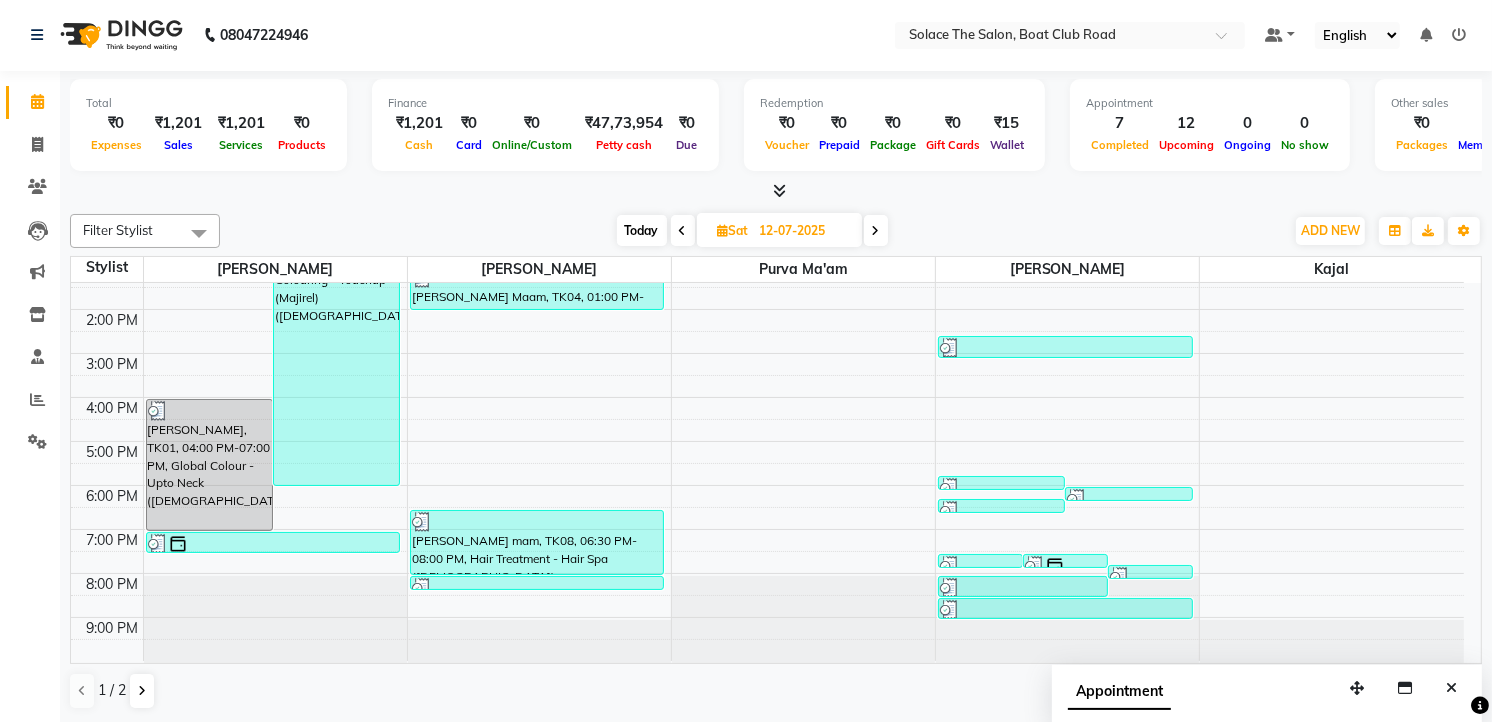 click at bounding box center [876, 231] 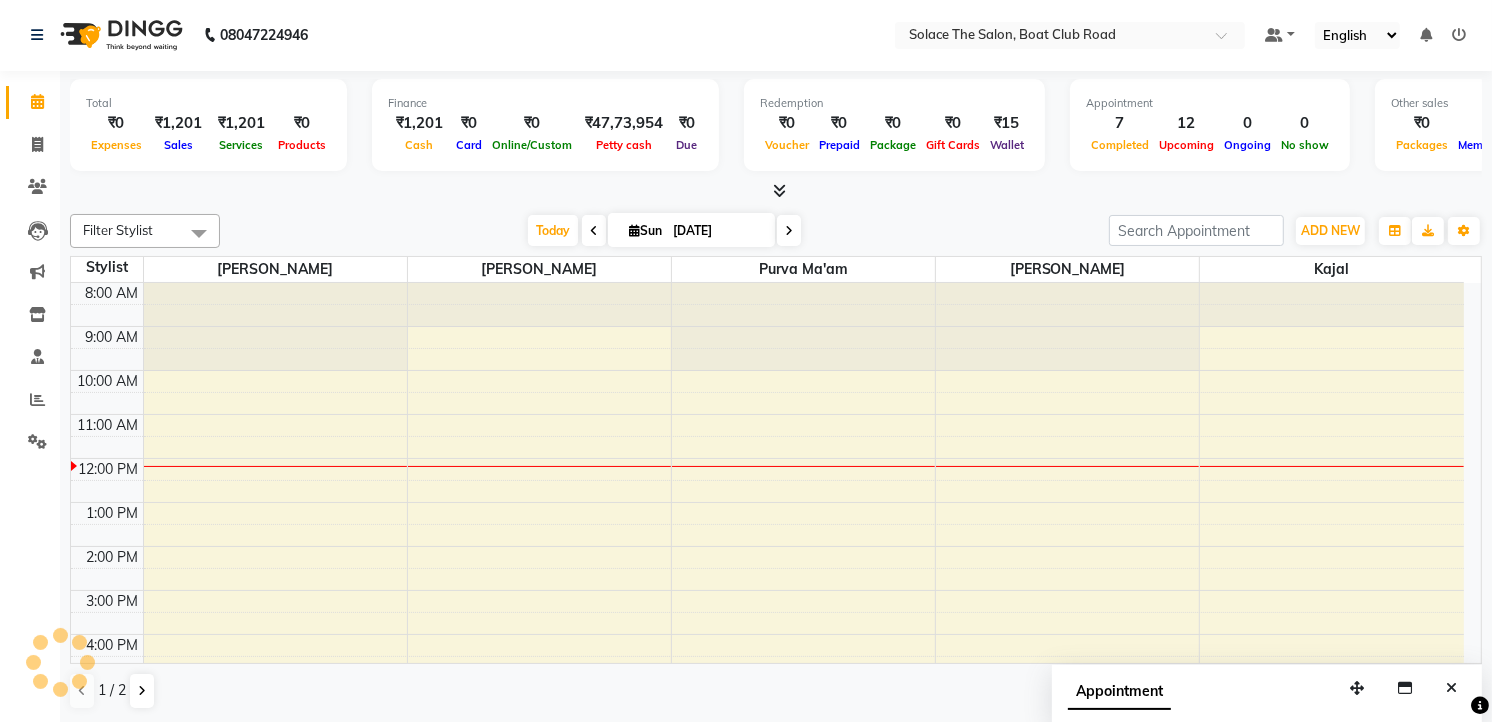 scroll, scrollTop: 177, scrollLeft: 0, axis: vertical 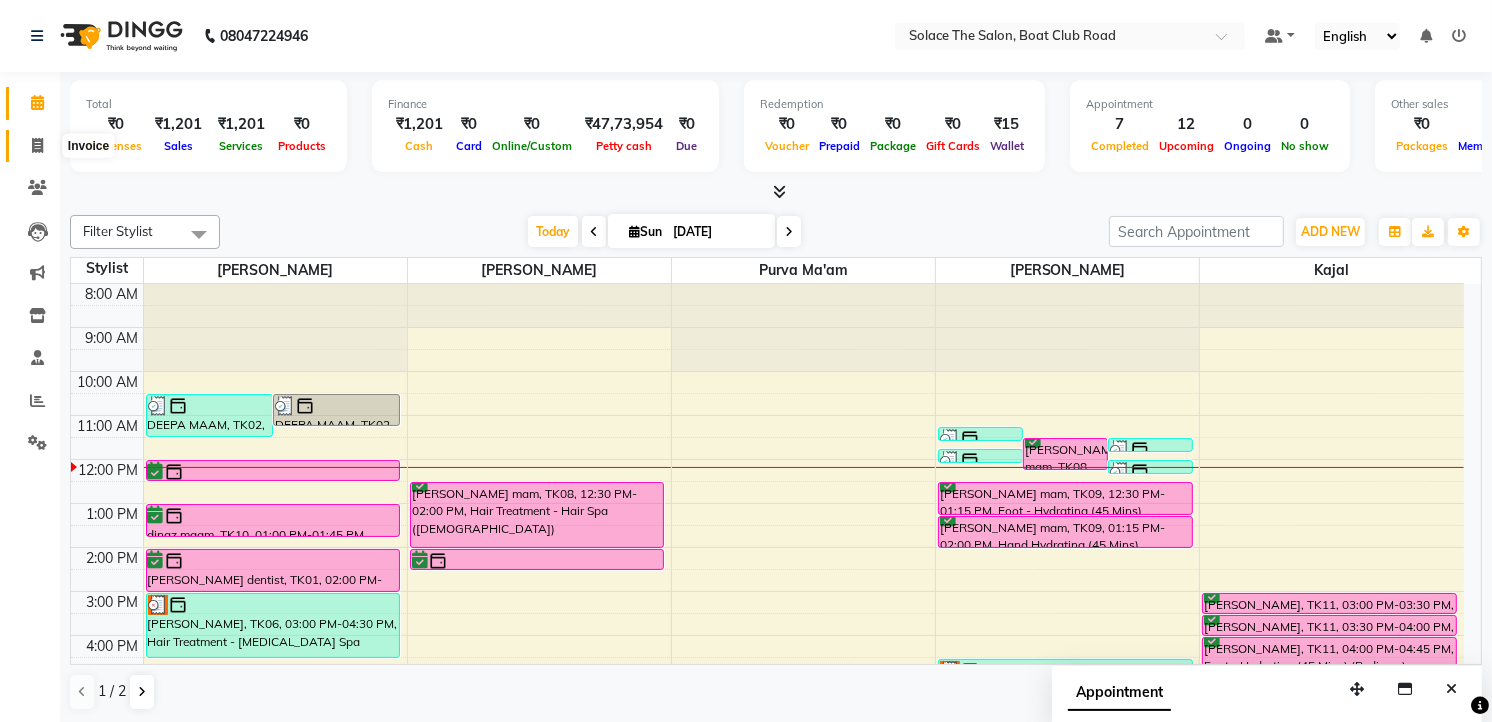click 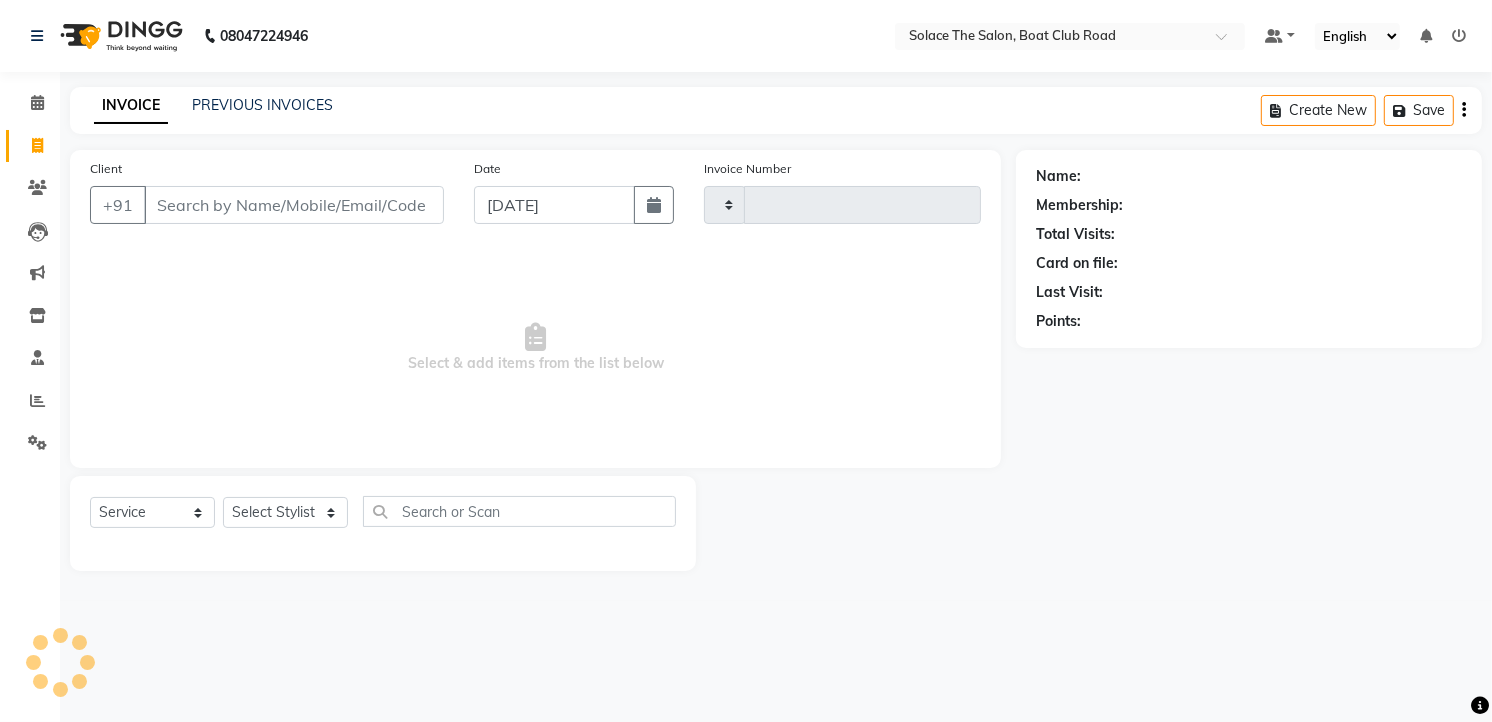 type on "0825" 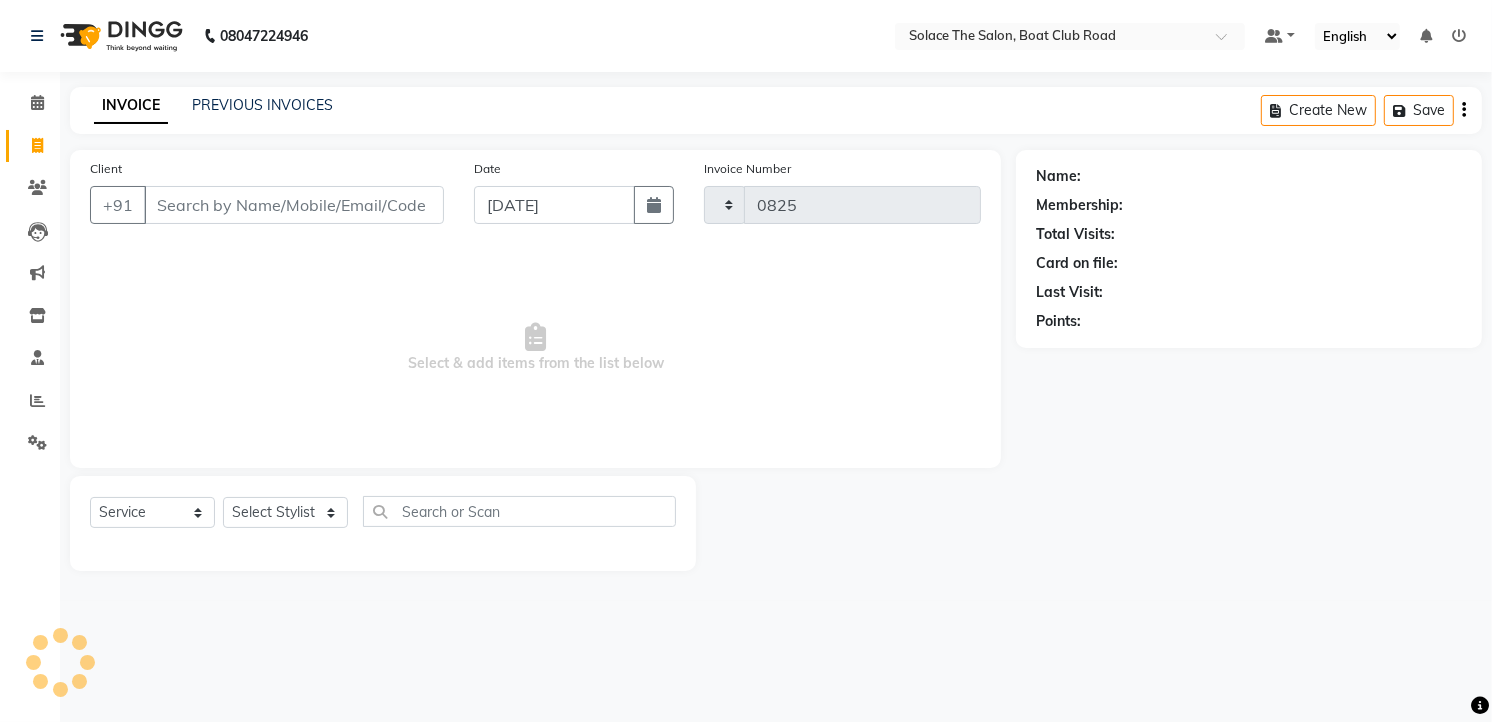 select on "585" 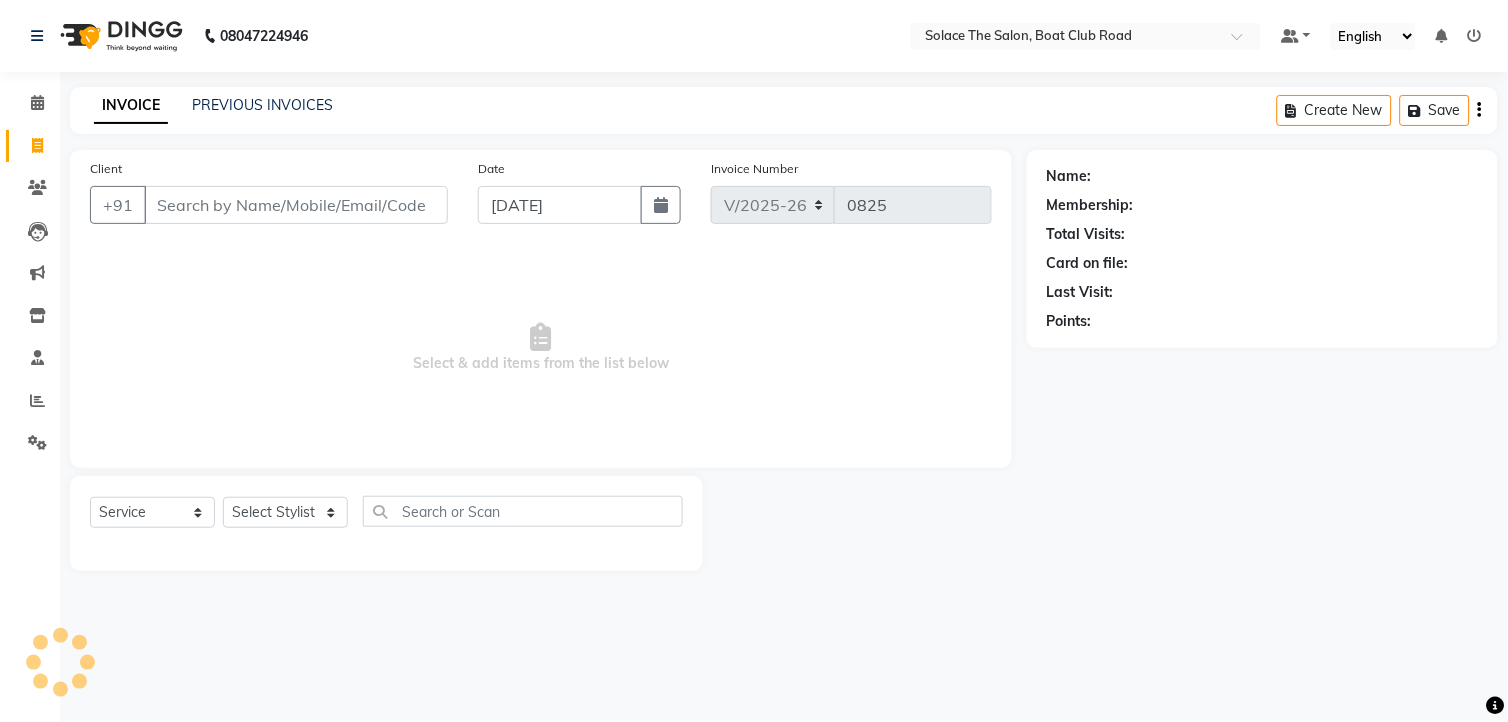 click on "Client" at bounding box center (296, 205) 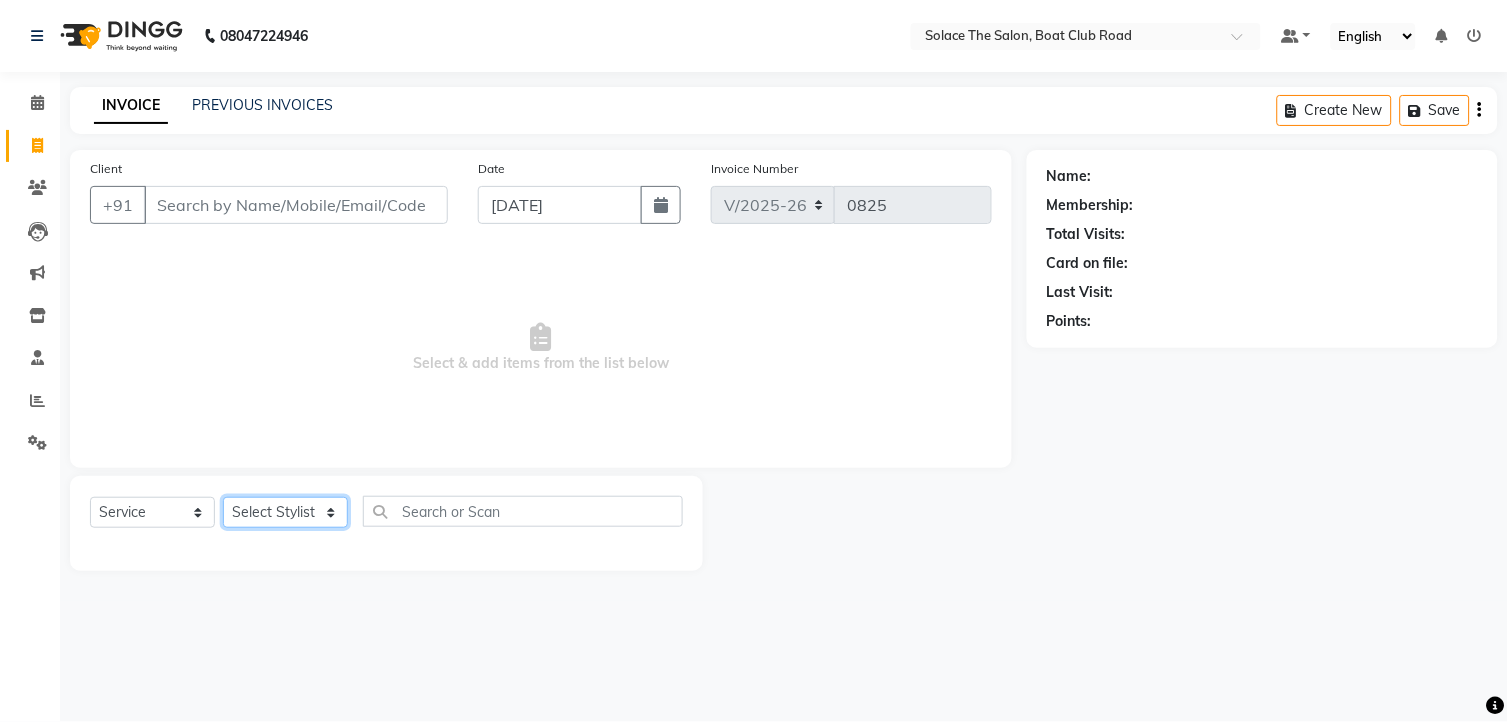 click on "Select Stylist [PERSON_NAME] [PERSON_NAME] [PERSON_NAME] Front Desk Kajal [PERSON_NAME] [PERSON_NAME] [MEDICAL_DATA][PERSON_NAME] rishi  [PERSON_NAME] suraj" 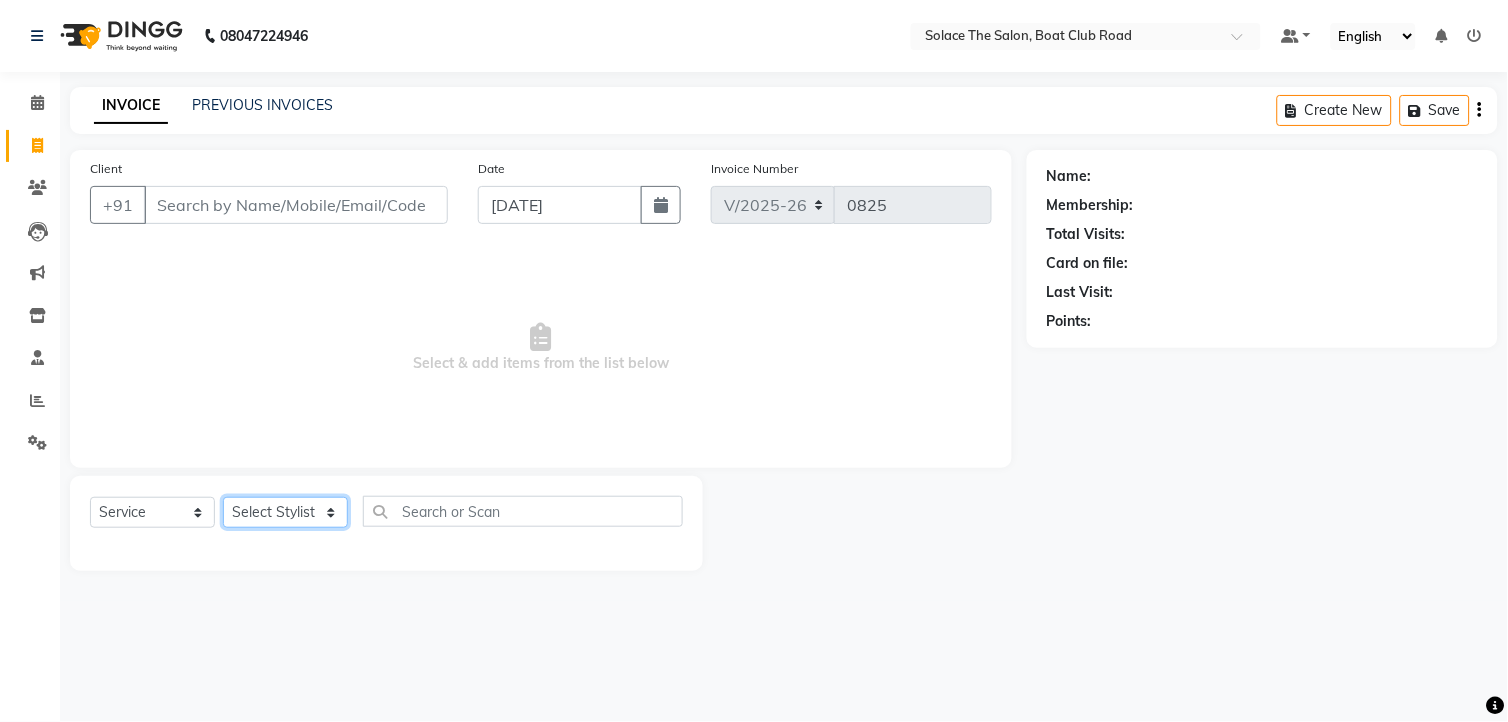 select on "74276" 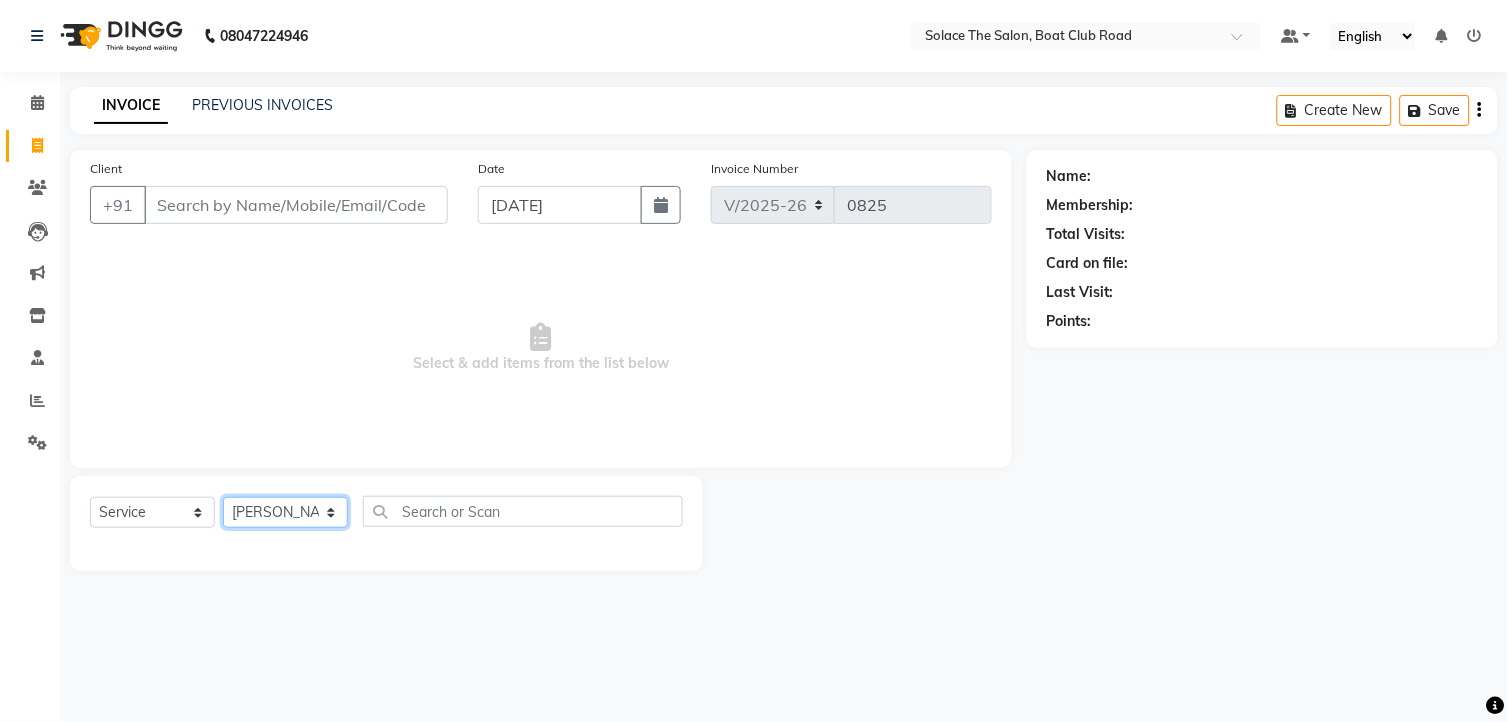 click on "Select Stylist [PERSON_NAME] [PERSON_NAME] [PERSON_NAME] Front Desk Kajal [PERSON_NAME] [PERSON_NAME] [MEDICAL_DATA][PERSON_NAME] rishi  [PERSON_NAME] suraj" 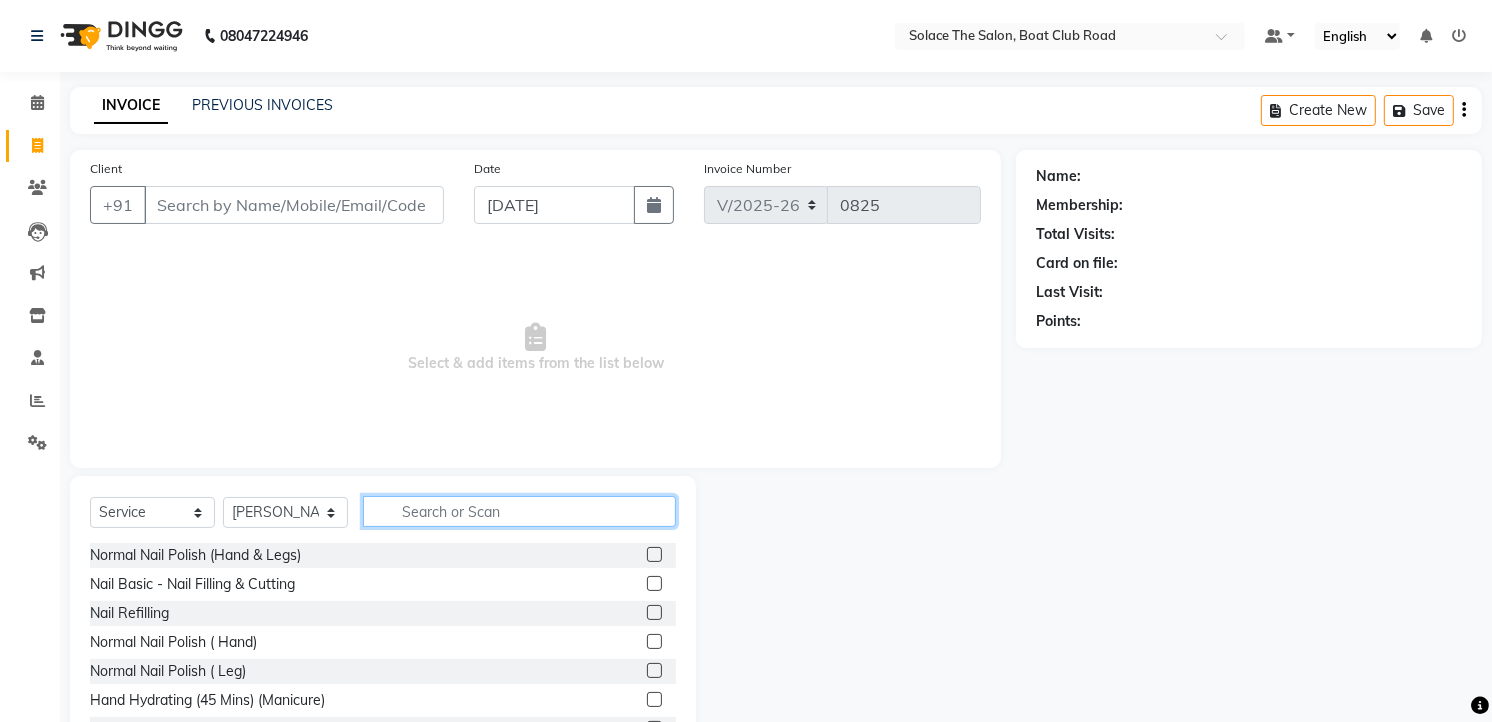 click 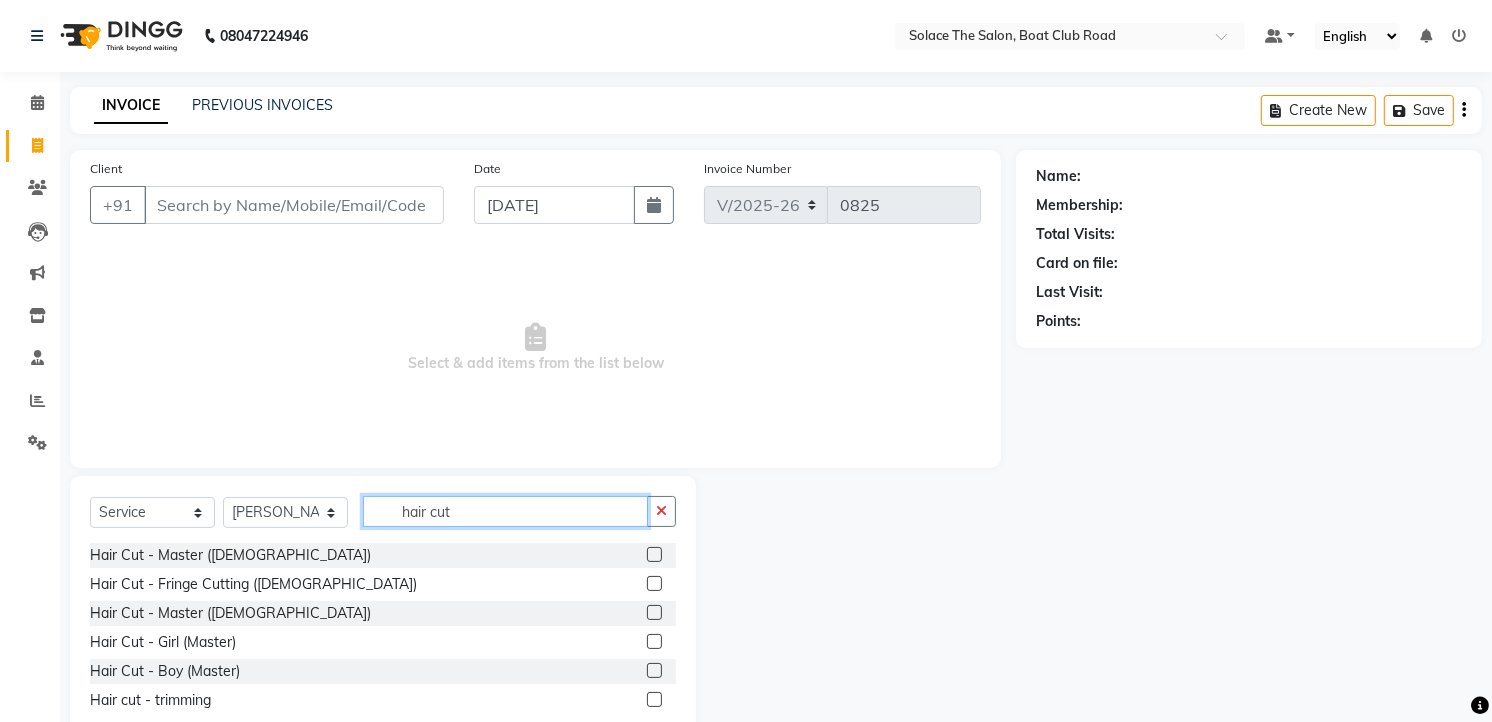 type on "hair cut" 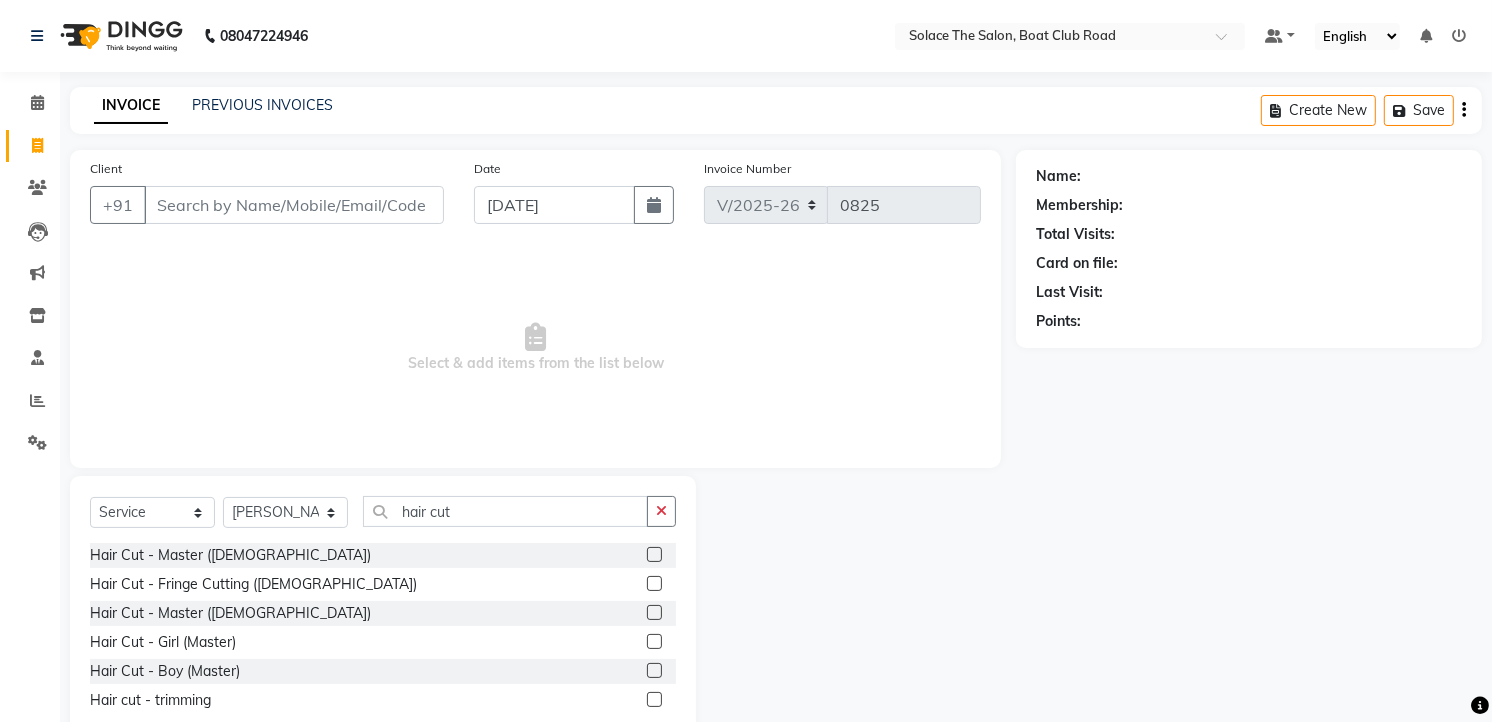 click 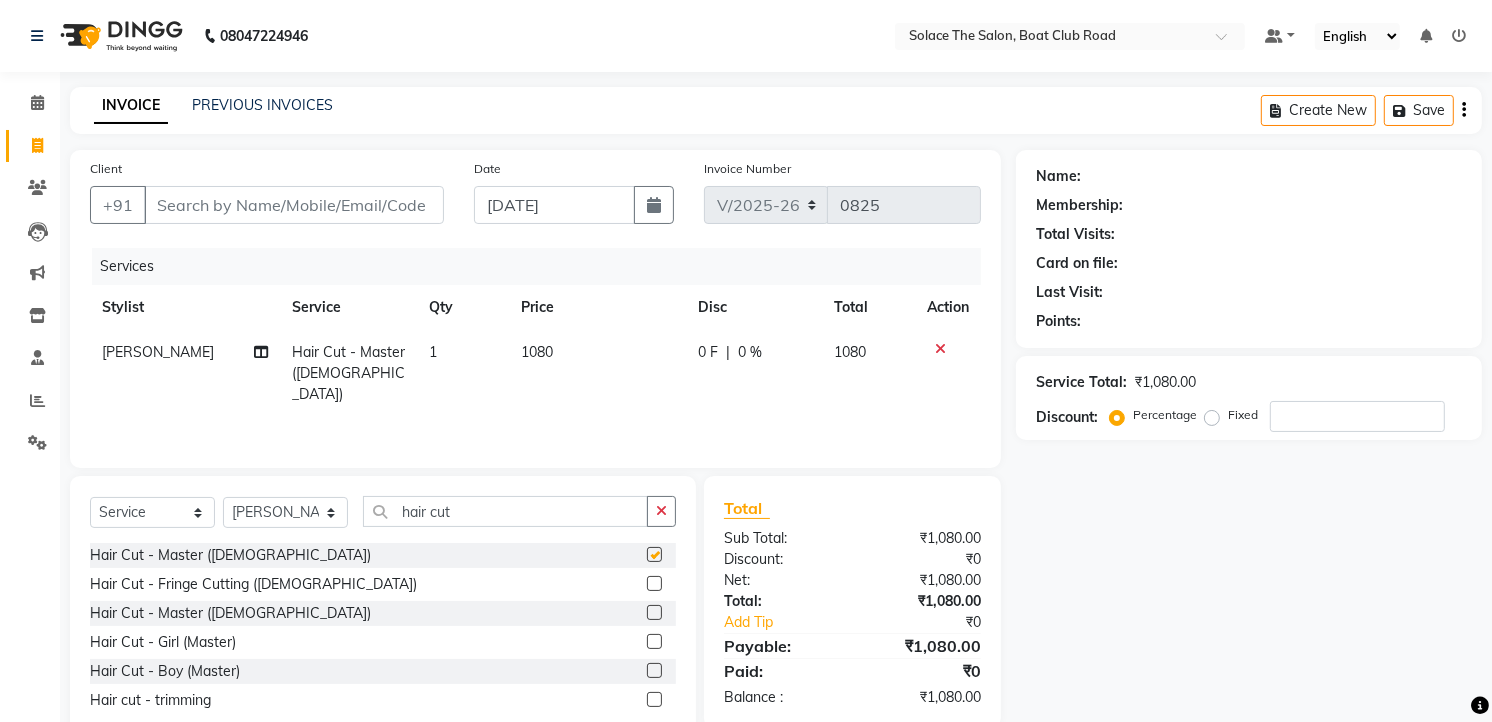 checkbox on "false" 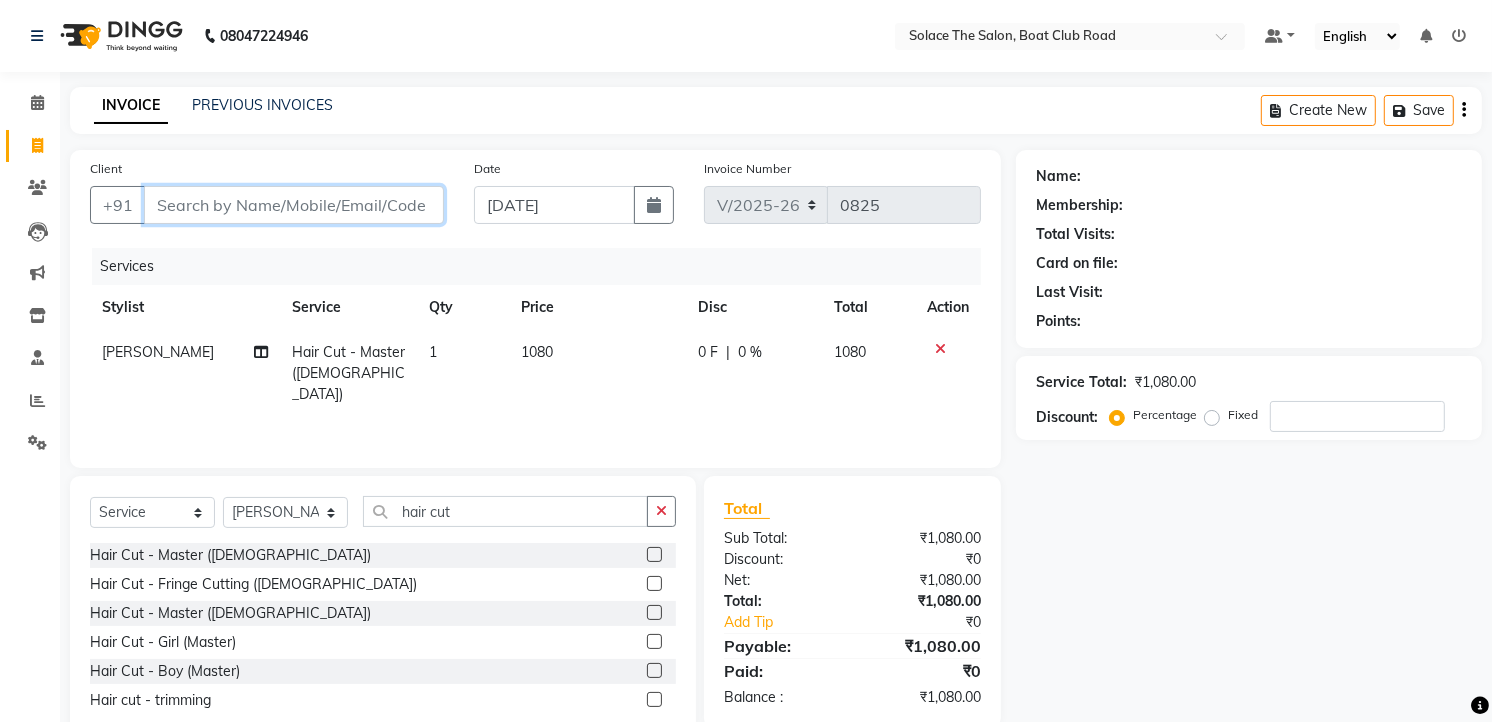 click on "Client" at bounding box center [294, 205] 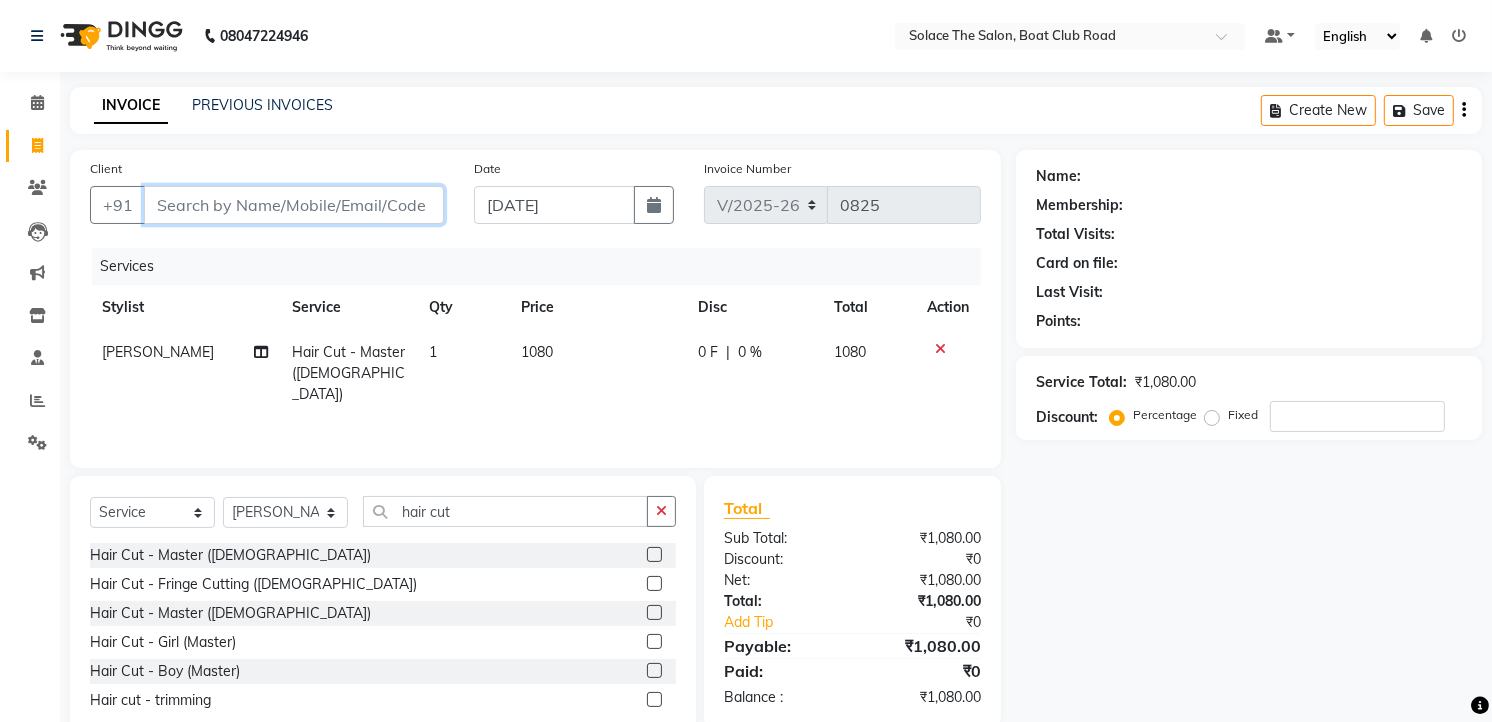 type on "7" 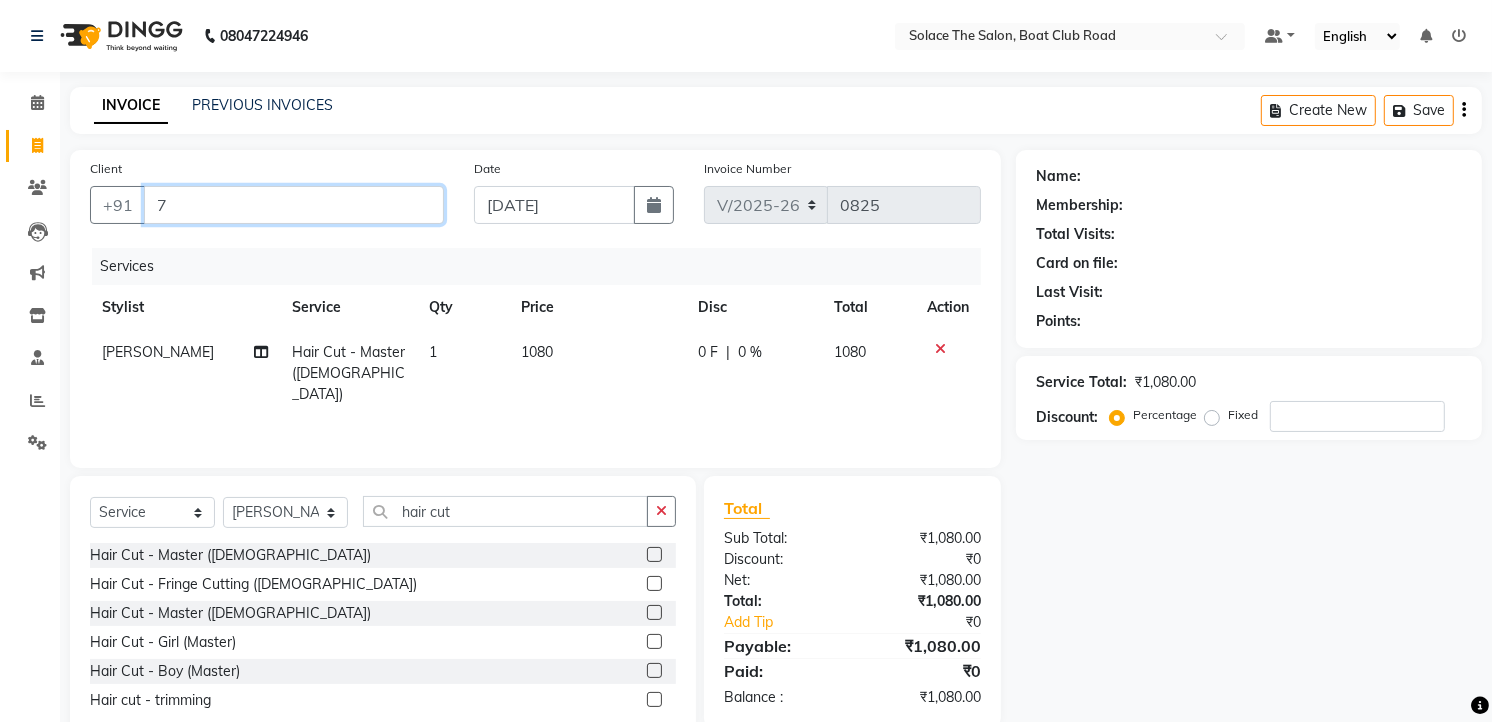 type on "0" 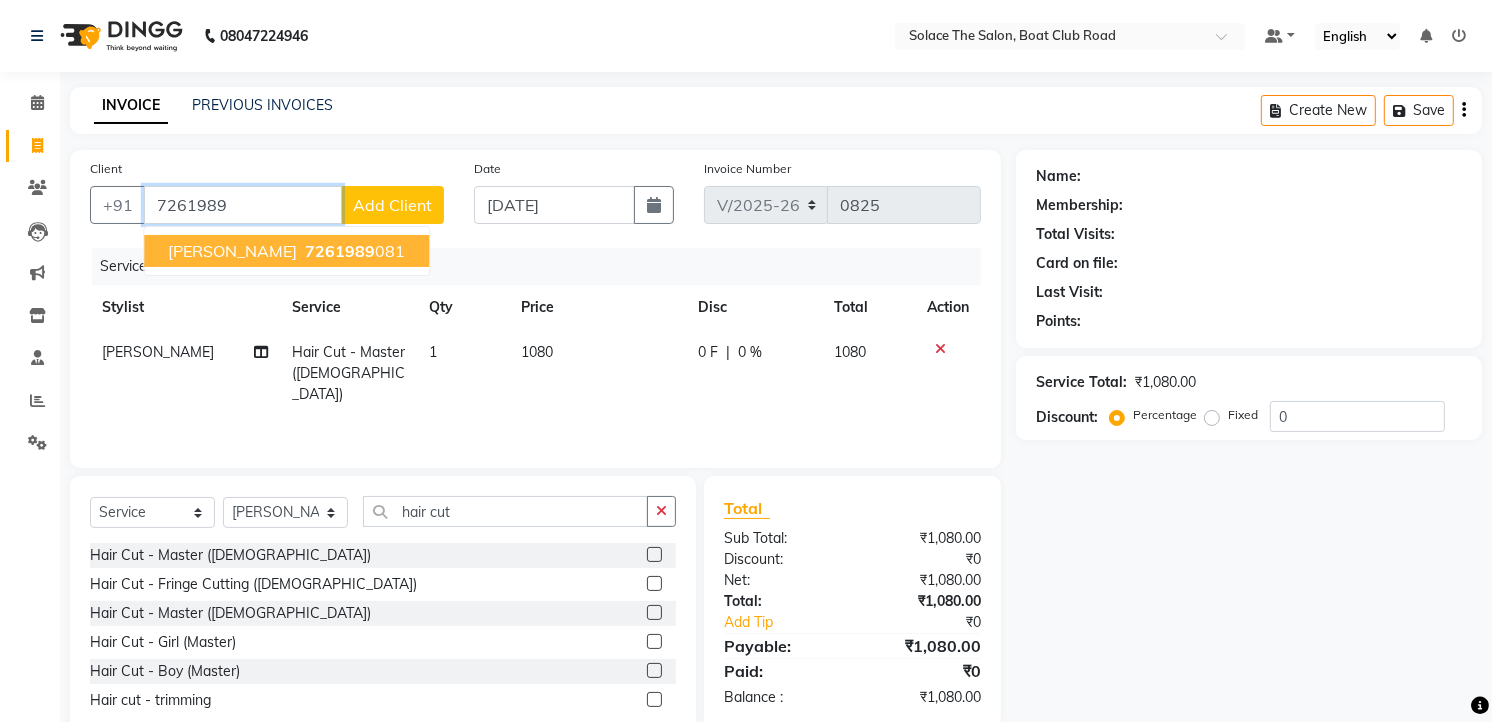 click on "[PERSON_NAME]" at bounding box center (232, 251) 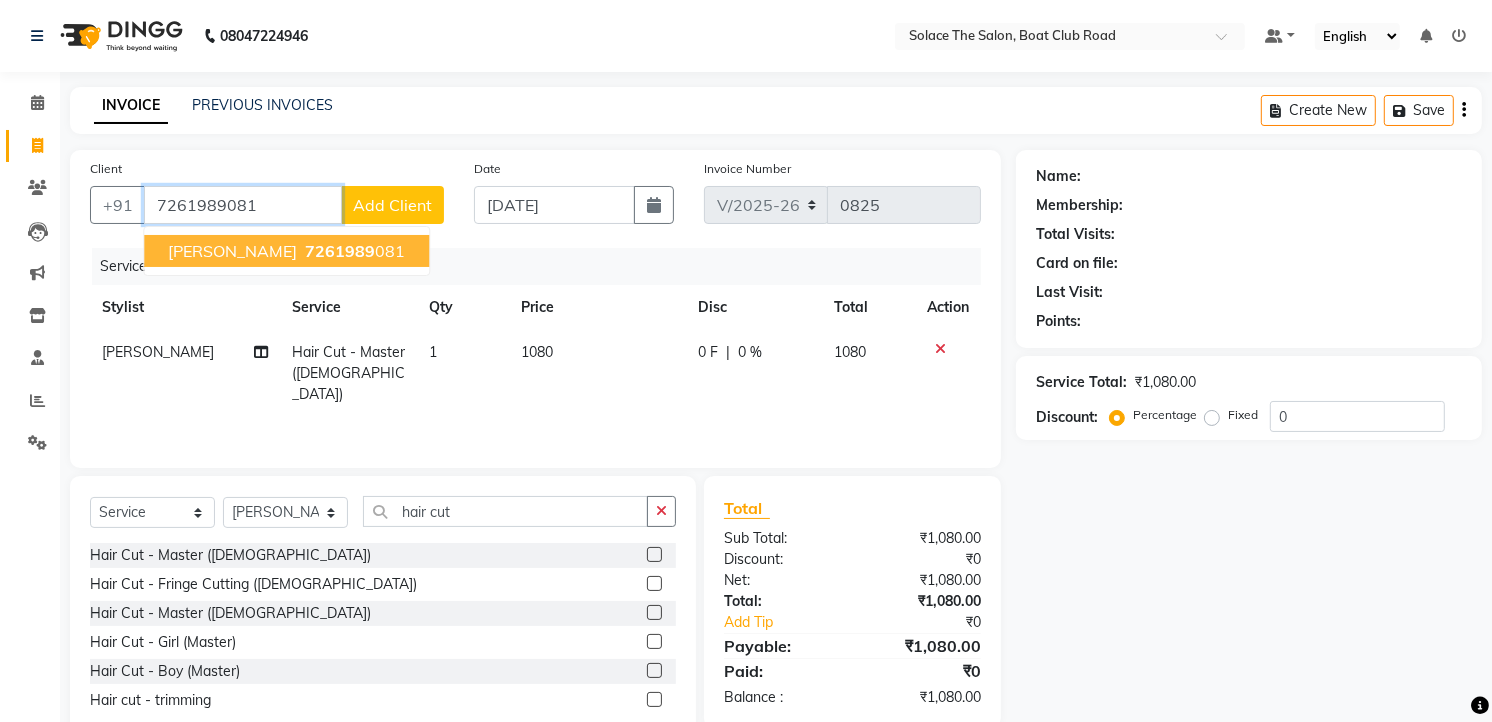 type on "7261989081" 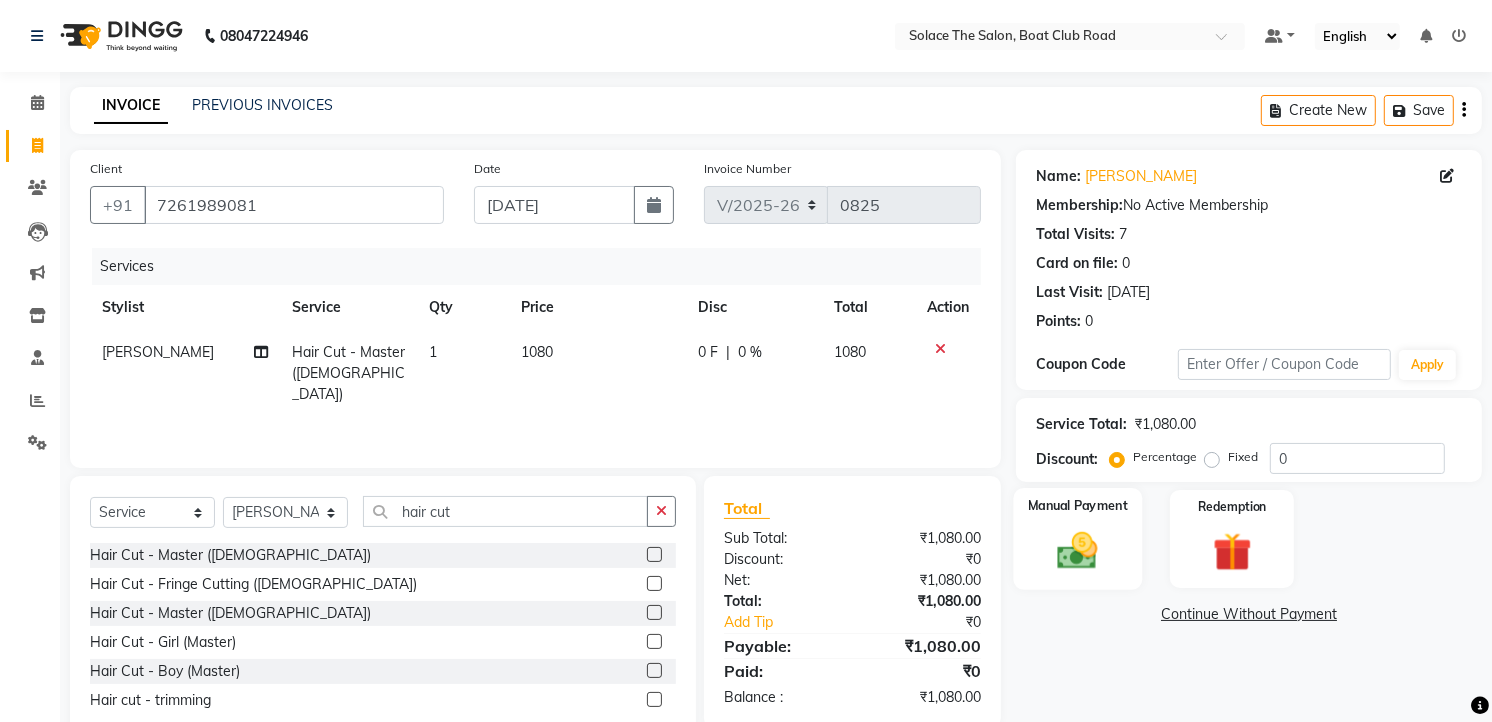 click 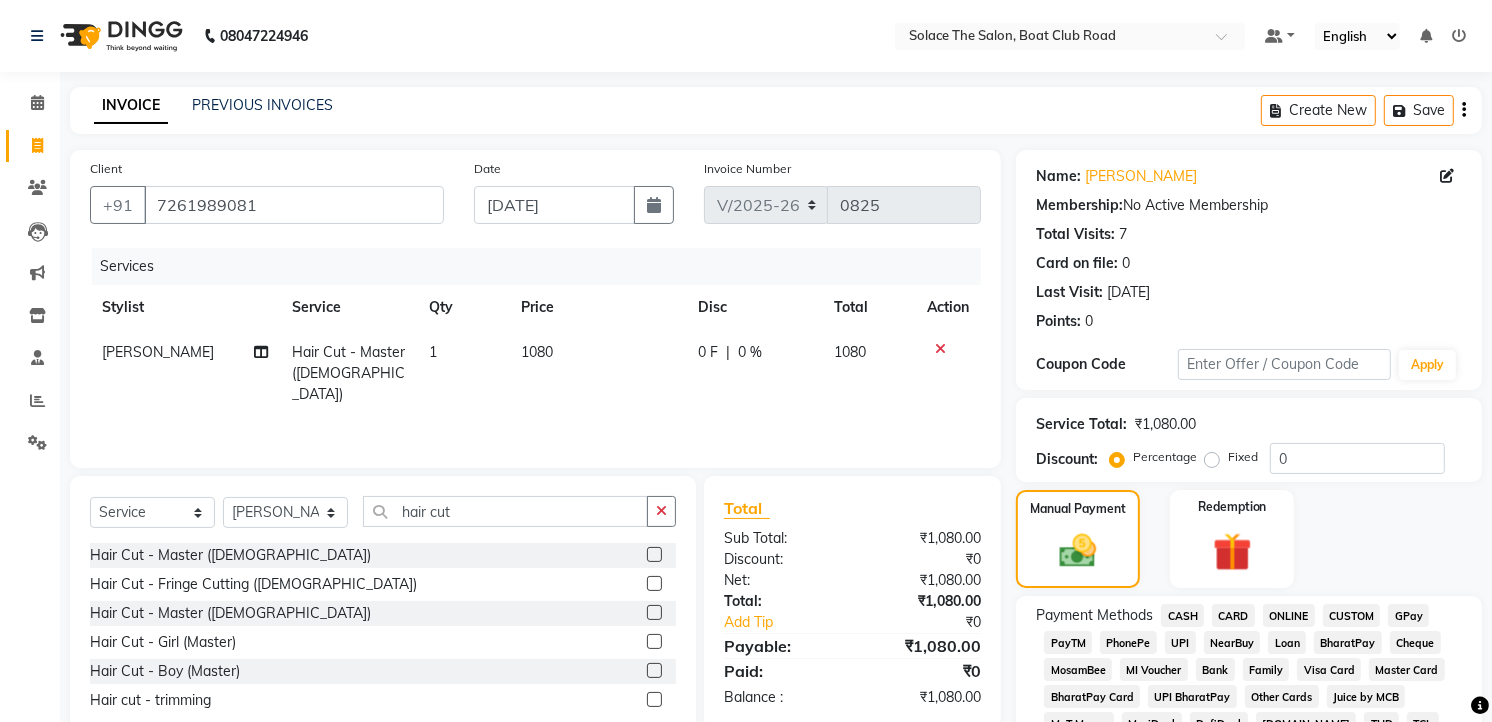 click on "GPay" 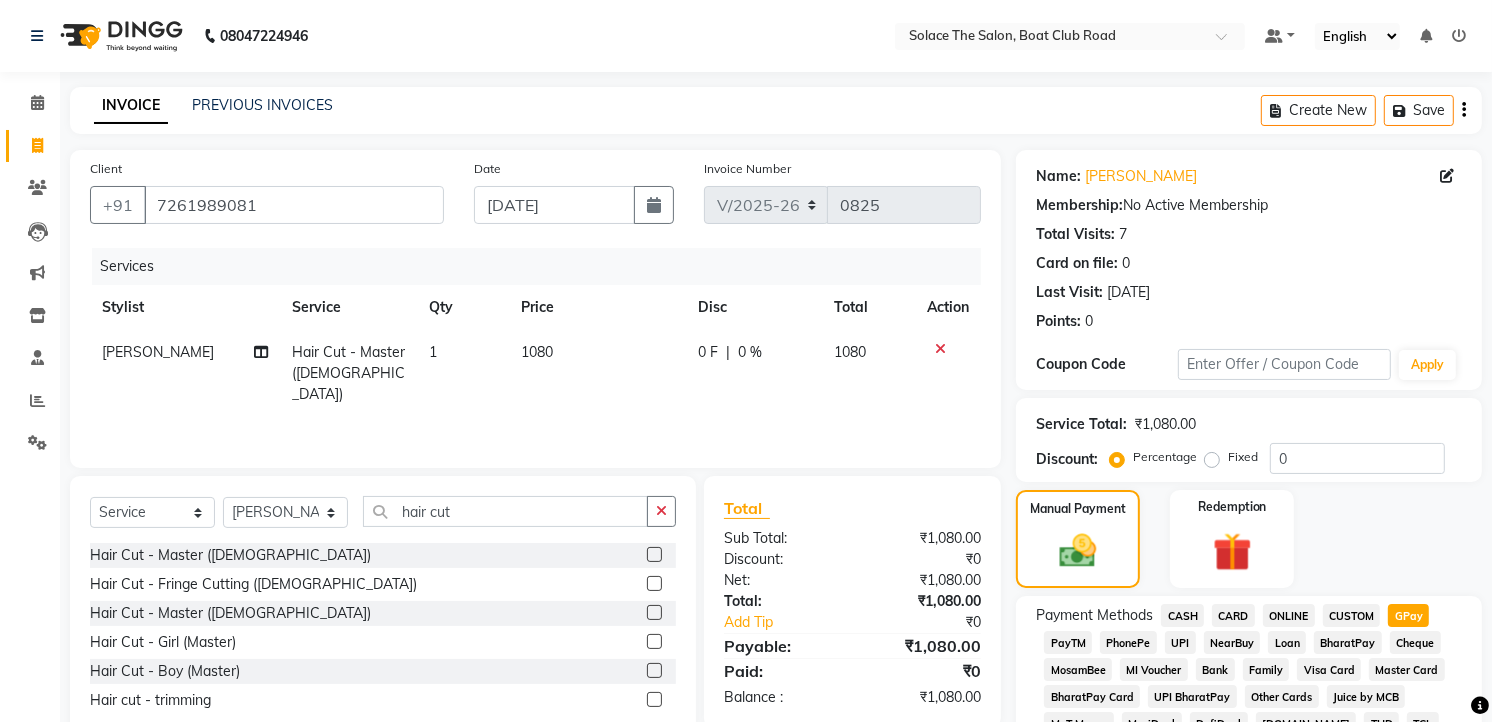 scroll, scrollTop: 555, scrollLeft: 0, axis: vertical 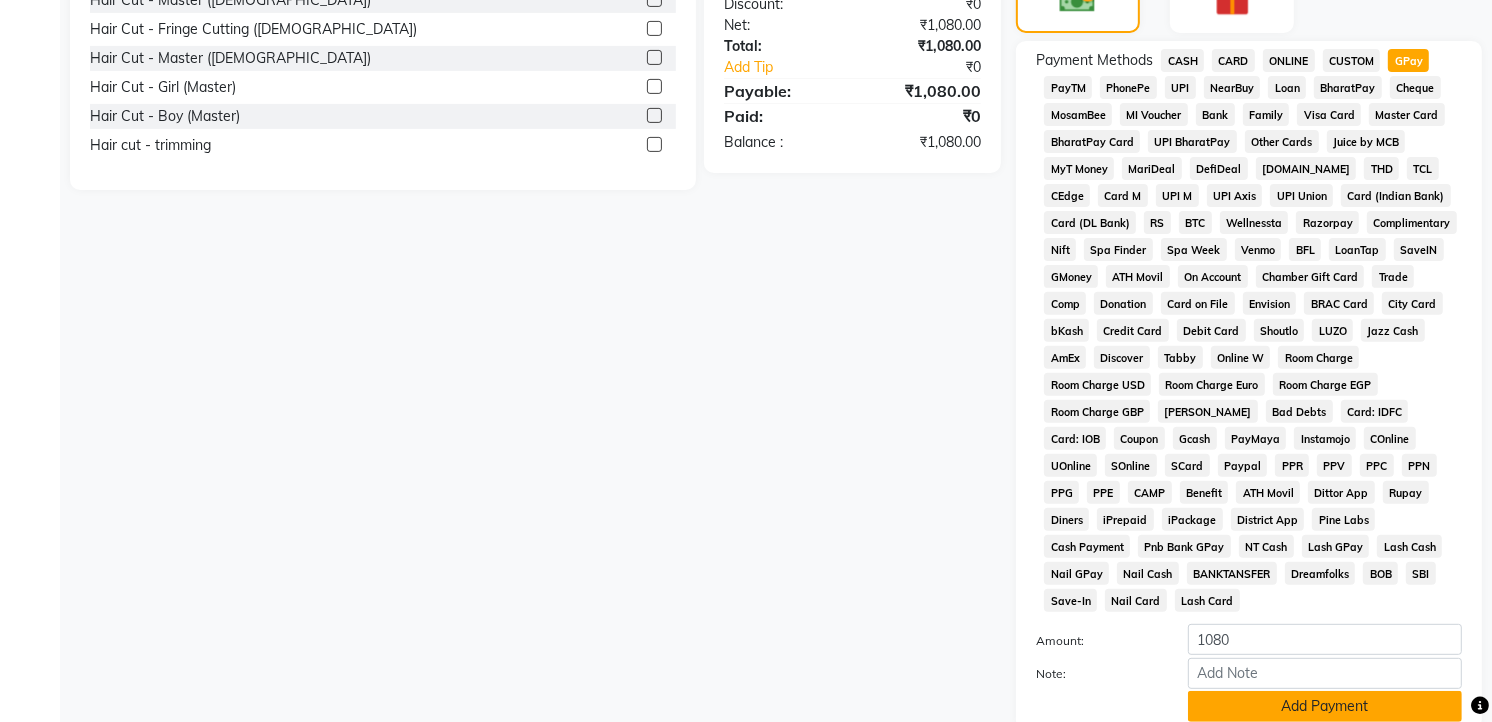 click on "Add Payment" 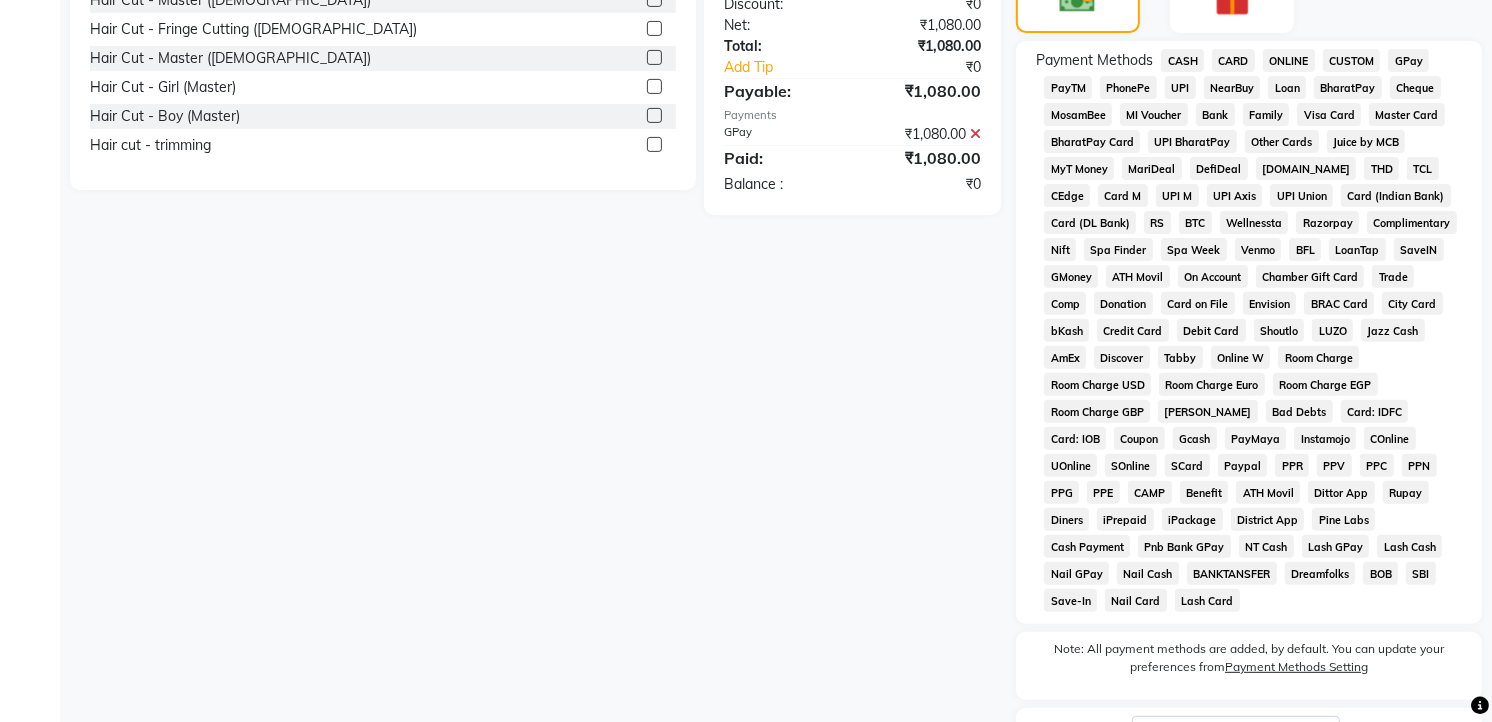 click on "Checkout" 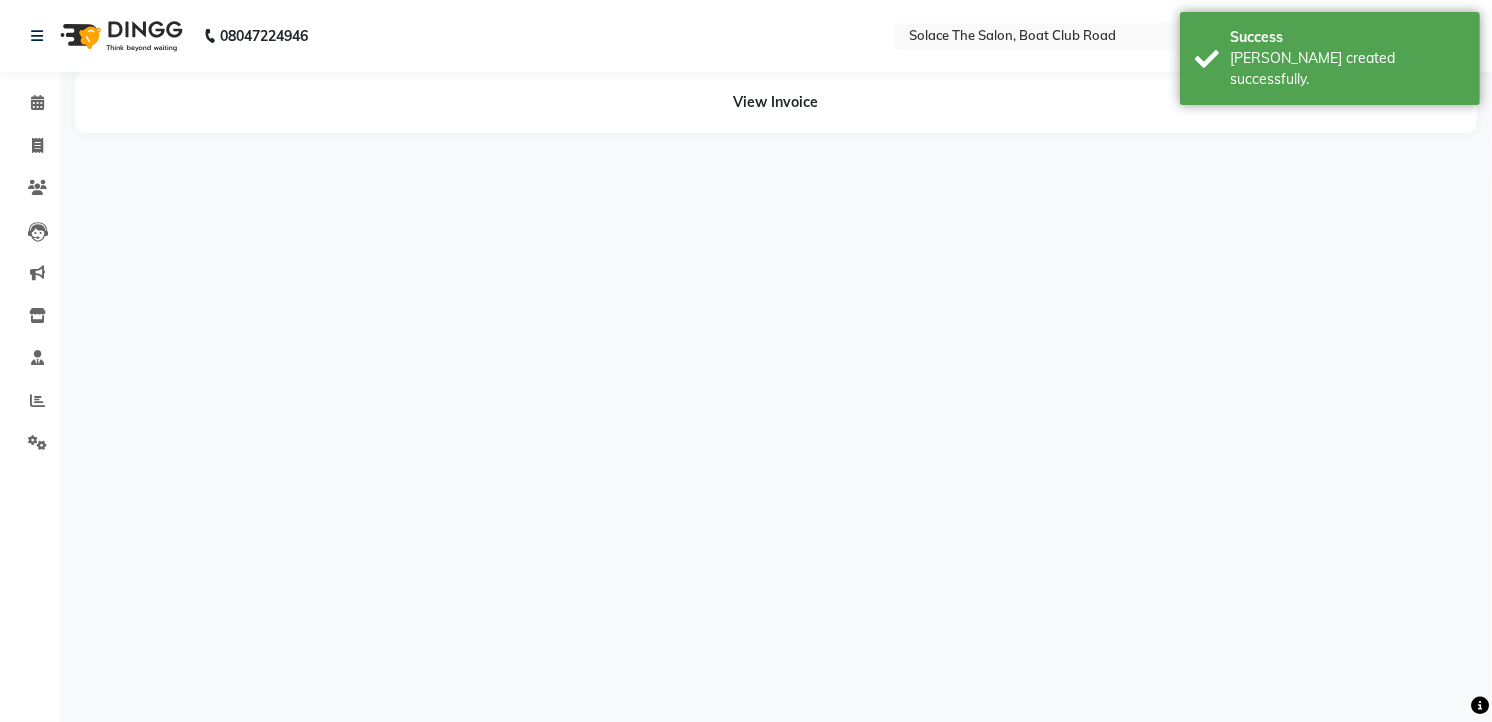 scroll, scrollTop: 0, scrollLeft: 0, axis: both 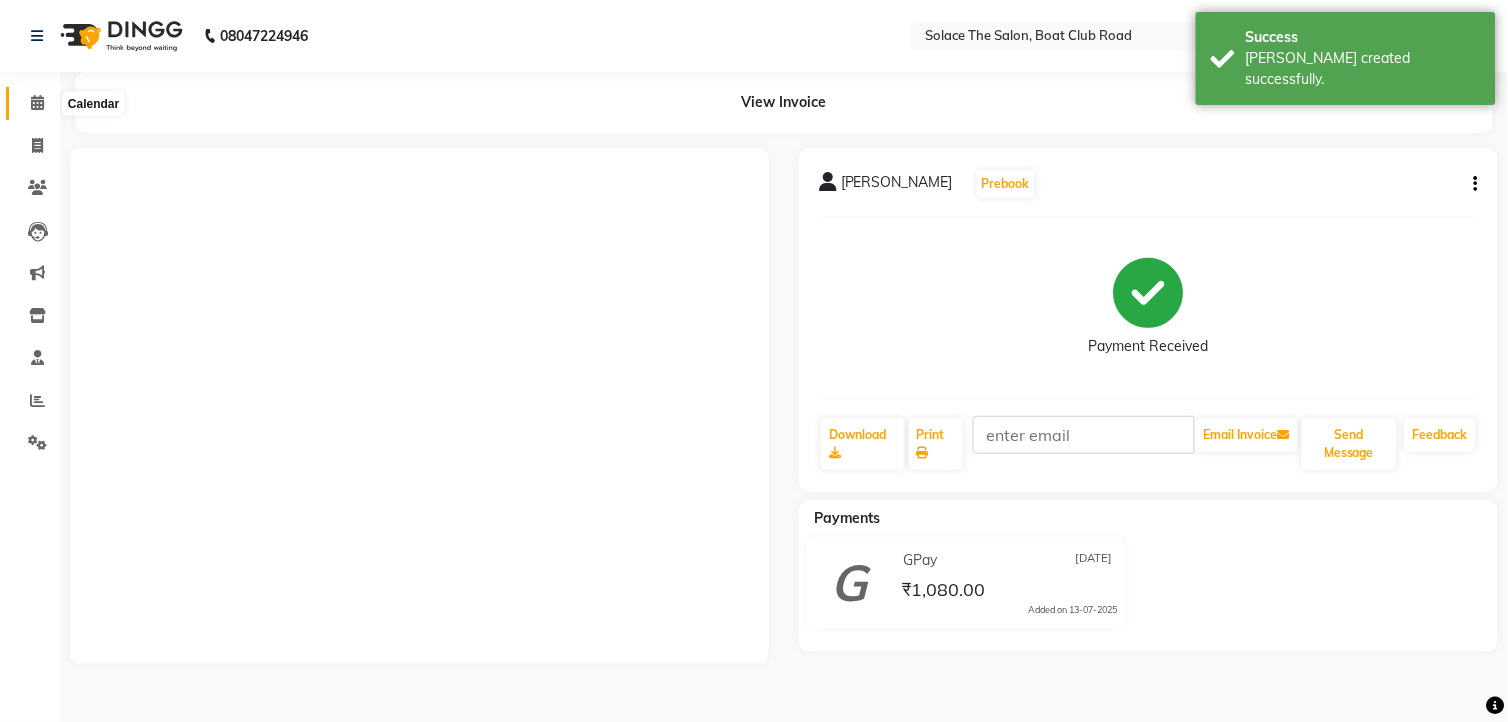 click 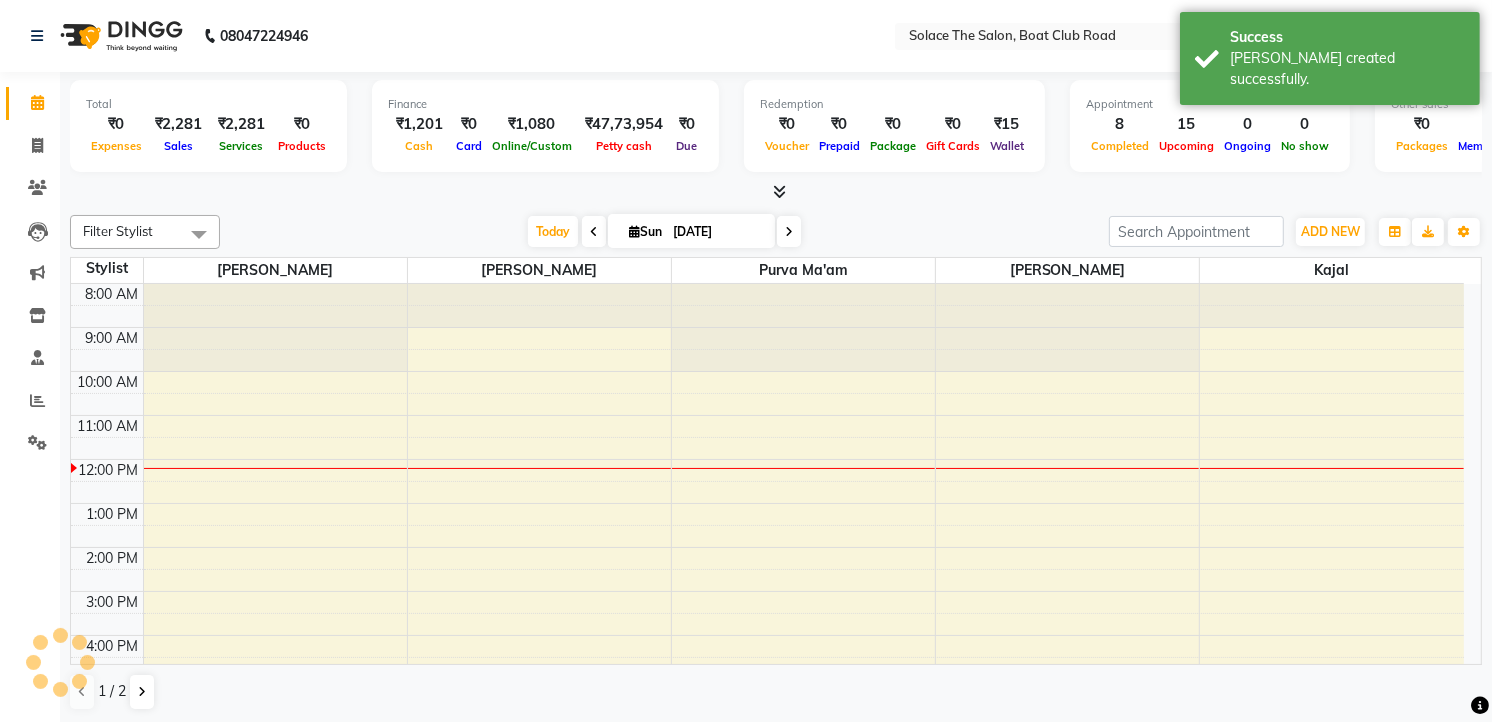 scroll, scrollTop: 0, scrollLeft: 0, axis: both 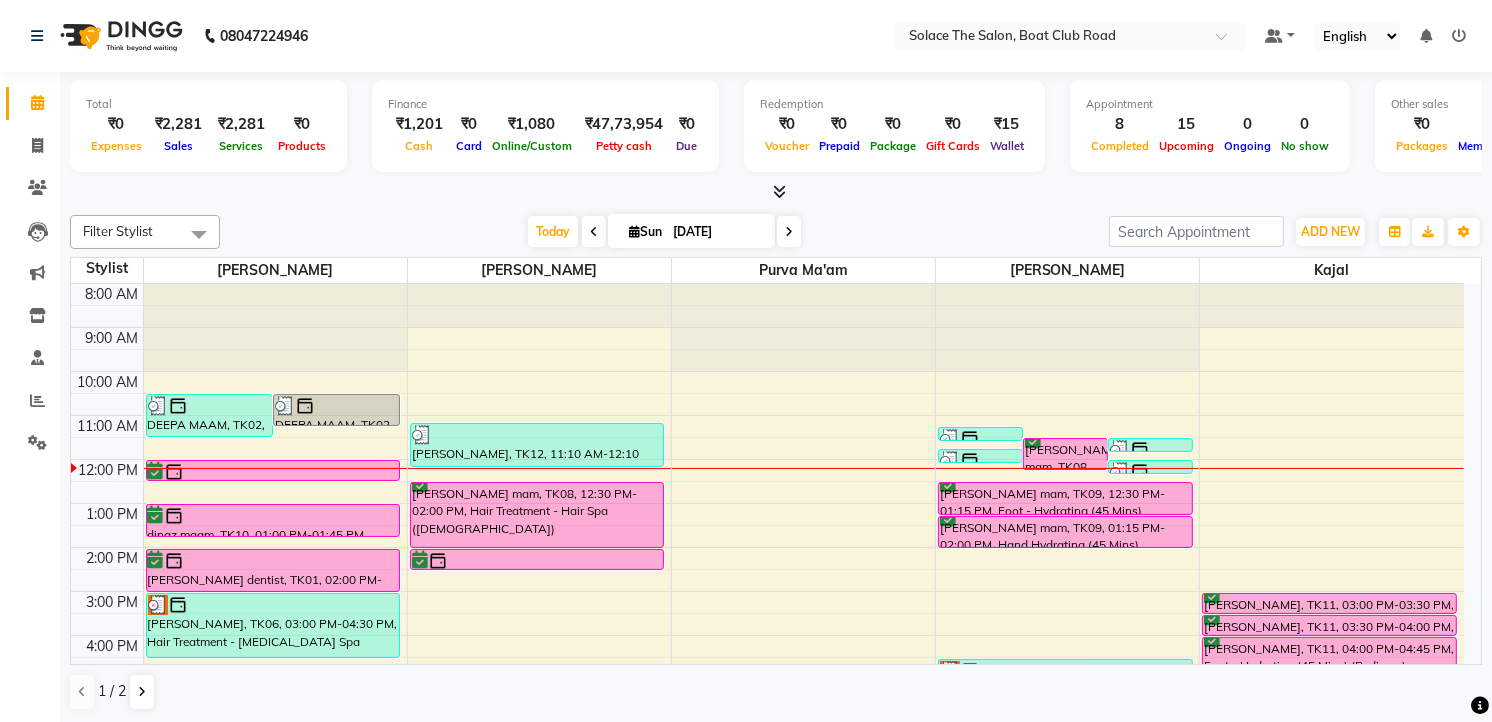 click at bounding box center [594, 231] 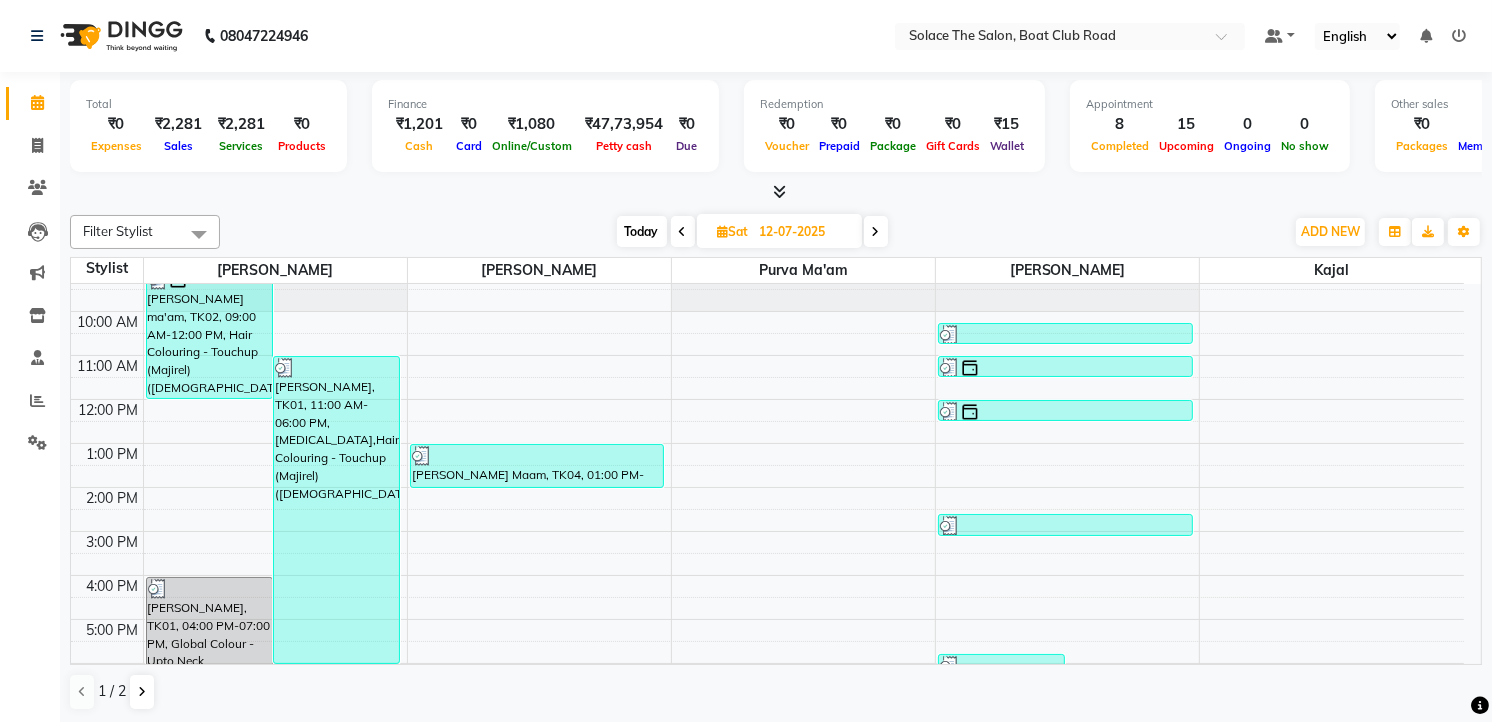 scroll, scrollTop: 0, scrollLeft: 0, axis: both 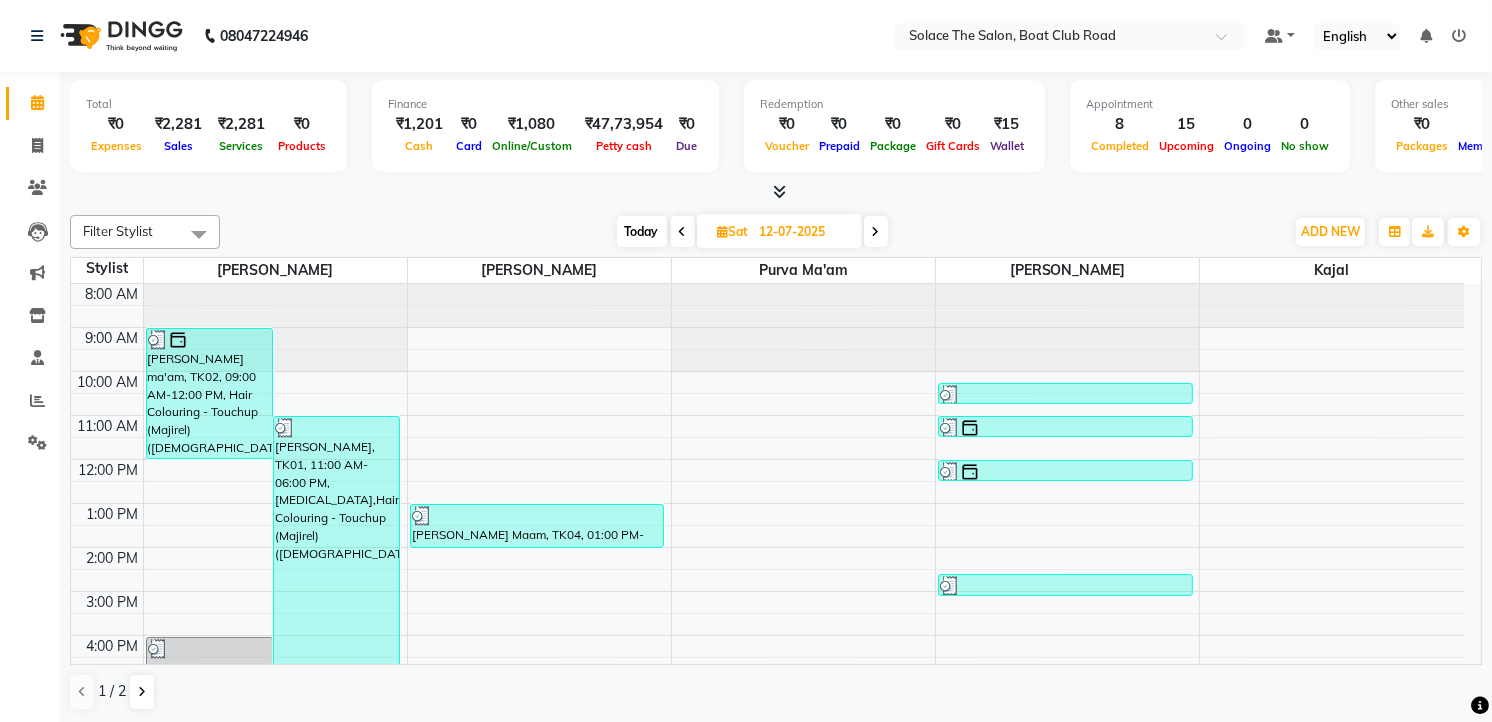 click on "Today" at bounding box center [642, 231] 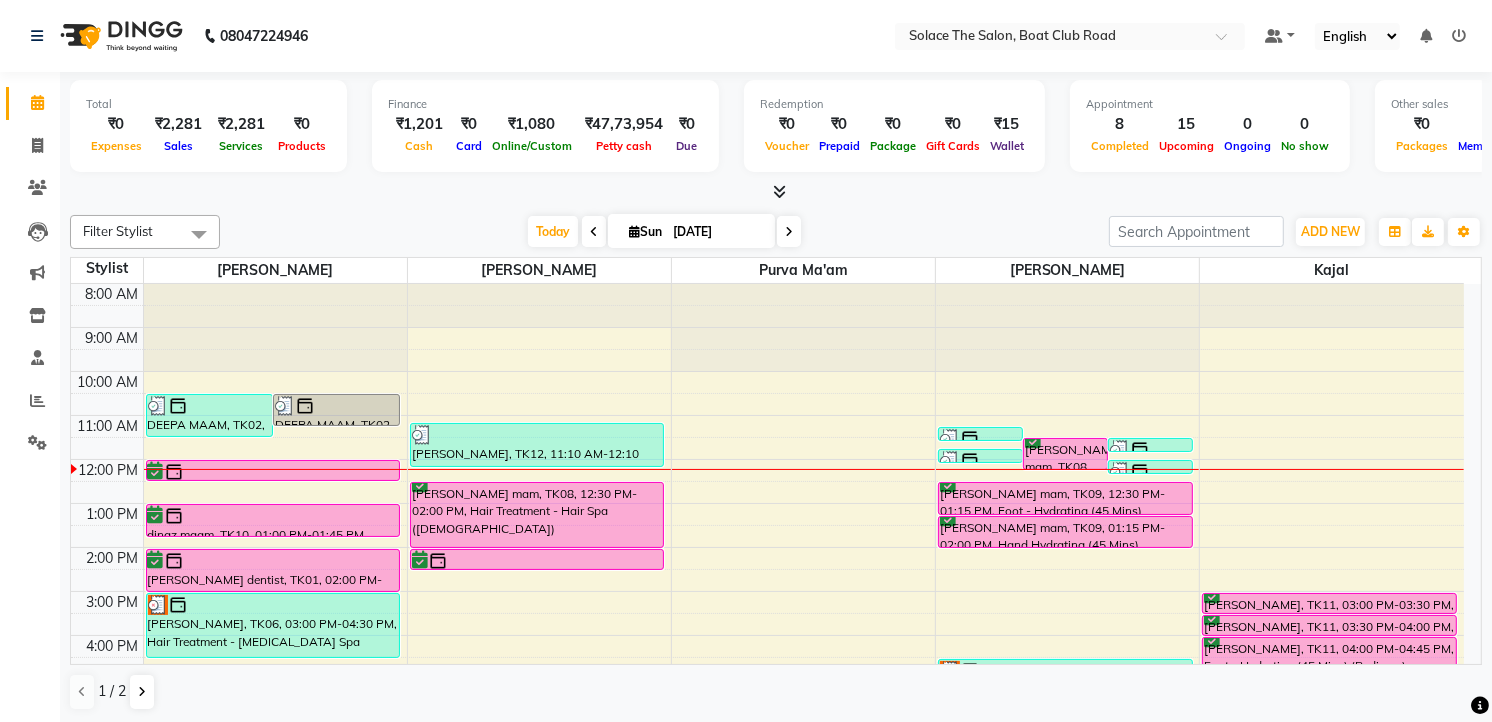 scroll, scrollTop: 222, scrollLeft: 0, axis: vertical 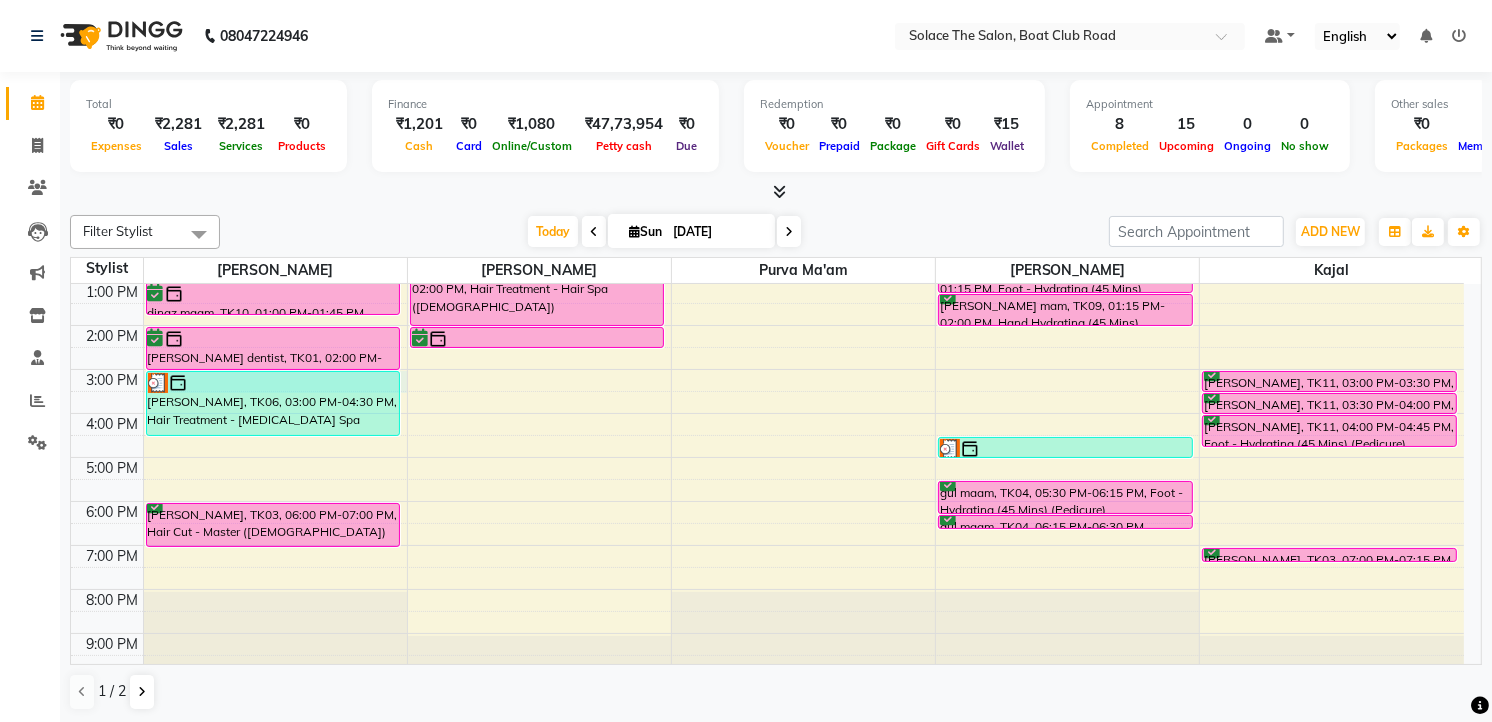 click on "8:00 AM 9:00 AM 10:00 AM 11:00 AM 12:00 PM 1:00 PM 2:00 PM 3:00 PM 4:00 PM 5:00 PM 6:00 PM 7:00 PM 8:00 PM 9:00 PM     DEEPA MAAM, TK02, 10:30 AM-11:30 AM, Styling - Blowdry (out Curls)     DEEPA MAAM, TK02, 10:30 AM-11:15 AM, Styling - Blowdry     [PERSON_NAME] Mam, TK07, 12:00 PM-12:30 PM, Hair Cut - Boy (Master)      dinaz maam, TK10, 01:00 PM-01:45 PM, Styling - Blowdry     [PERSON_NAME] dentist, TK01, 02:00 PM-03:00 PM, Hair Cut - Master ([DEMOGRAPHIC_DATA])     [PERSON_NAME], TK06, 03:00 PM-04:30 PM, Hair Treatment - [MEDICAL_DATA] Spa      [PERSON_NAME], TK03, 06:00 PM-07:00 PM, Hair Cut - Master ([DEMOGRAPHIC_DATA])     [PERSON_NAME], TK12, 11:10 AM-12:10 PM, Hair Cut - Master ([DEMOGRAPHIC_DATA])     [PERSON_NAME] mam, TK08, 12:30 PM-02:00 PM, Hair Treatment - Hair Spa ([DEMOGRAPHIC_DATA])     [PERSON_NAME] dentist, TK01, 02:00 PM-02:30 PM, Hair wash ([DEMOGRAPHIC_DATA])     DEEPA MAAM, TK02, 11:15 AM-11:25 AM, upper lips wax rica     [PERSON_NAME] mam, TK08, 11:30 AM-12:15 PM,  Foot - Hydrating (45 Mins) (Pedicure)     DEEPA MAAM, TK02, 11:30 AM-11:40 AM, lower lips wax rica" at bounding box center [767, 369] 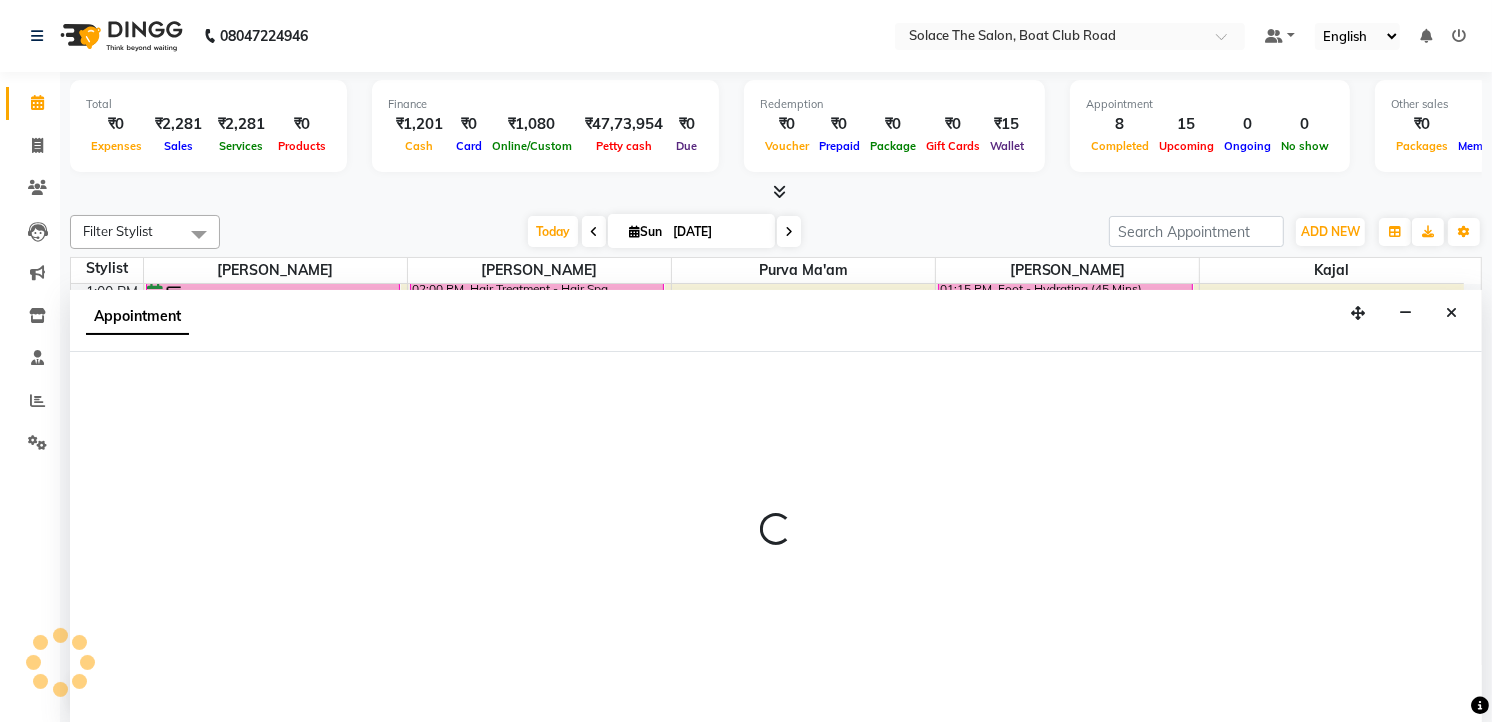 select on "9746" 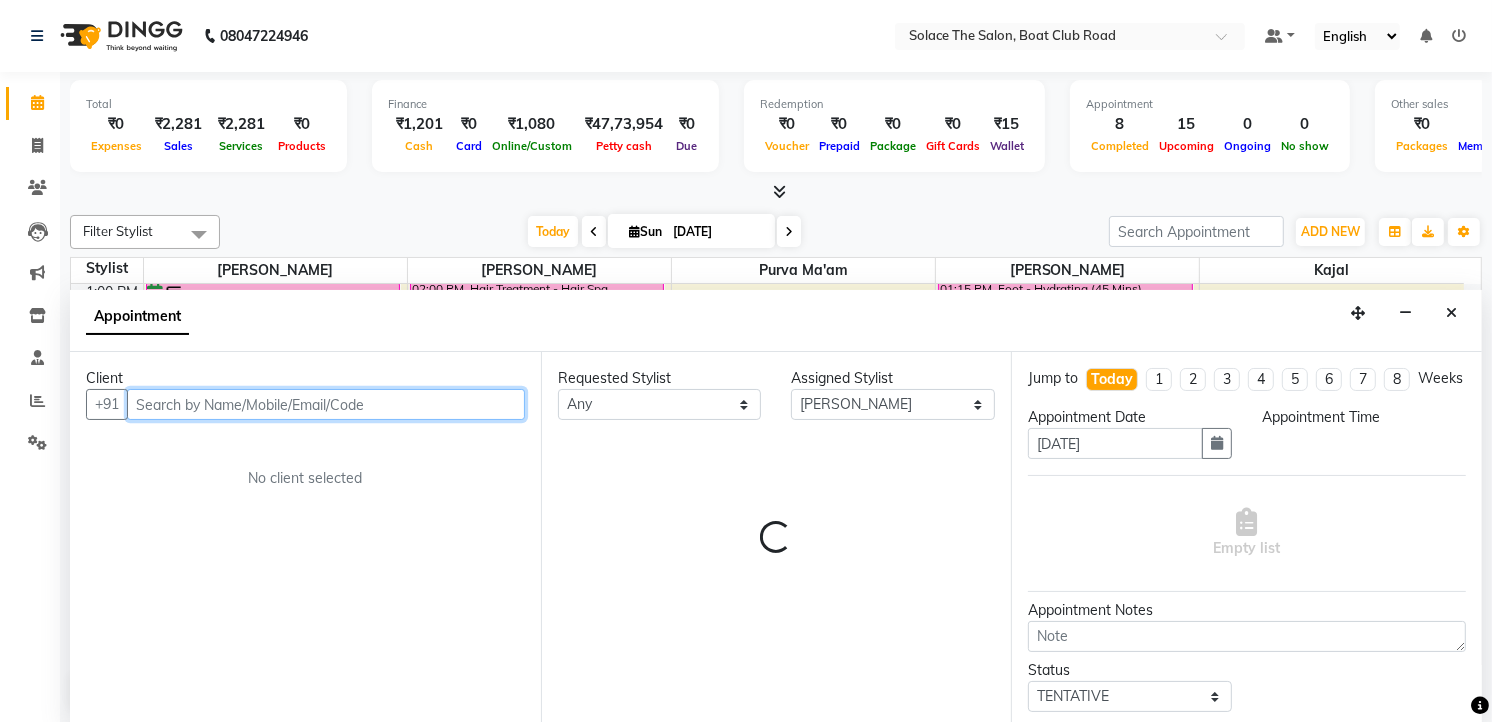 select on "900" 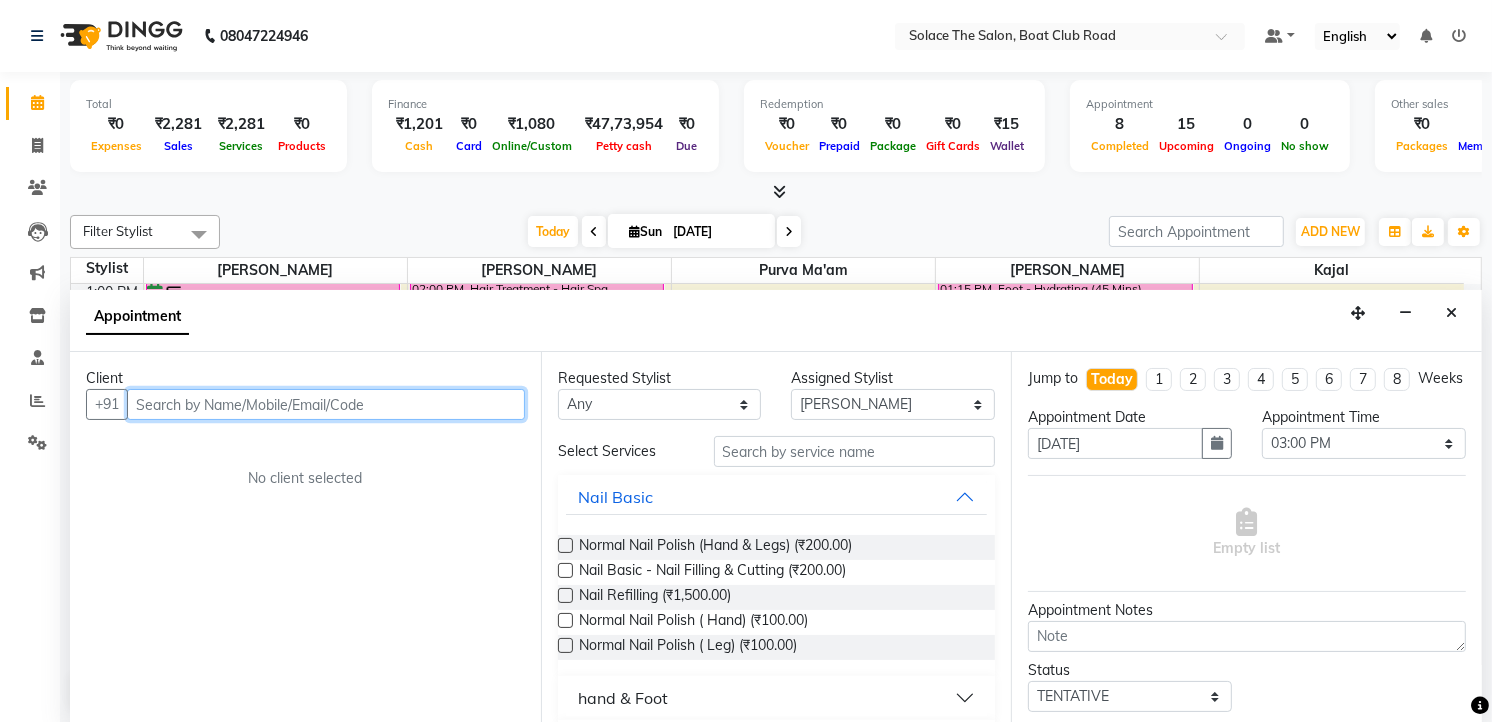 scroll, scrollTop: 1, scrollLeft: 0, axis: vertical 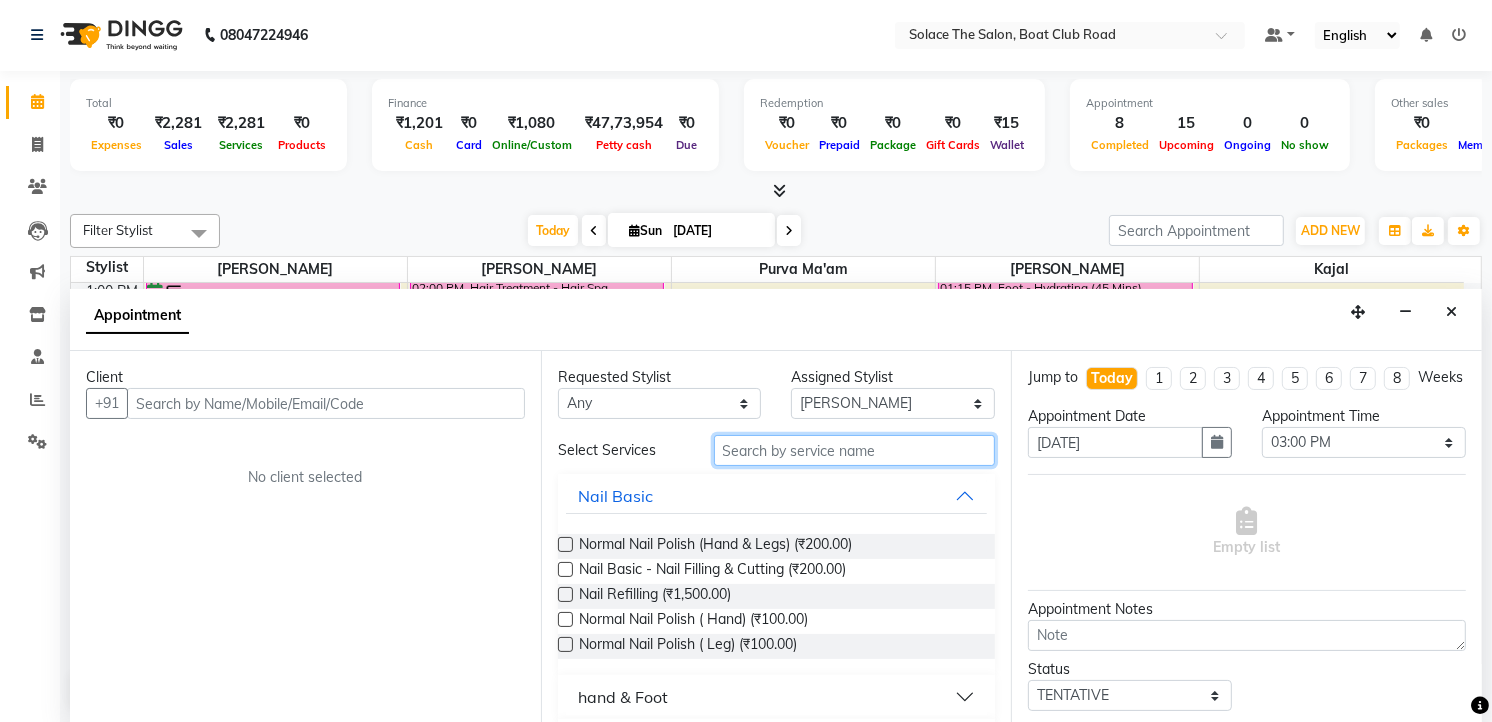 click at bounding box center [855, 450] 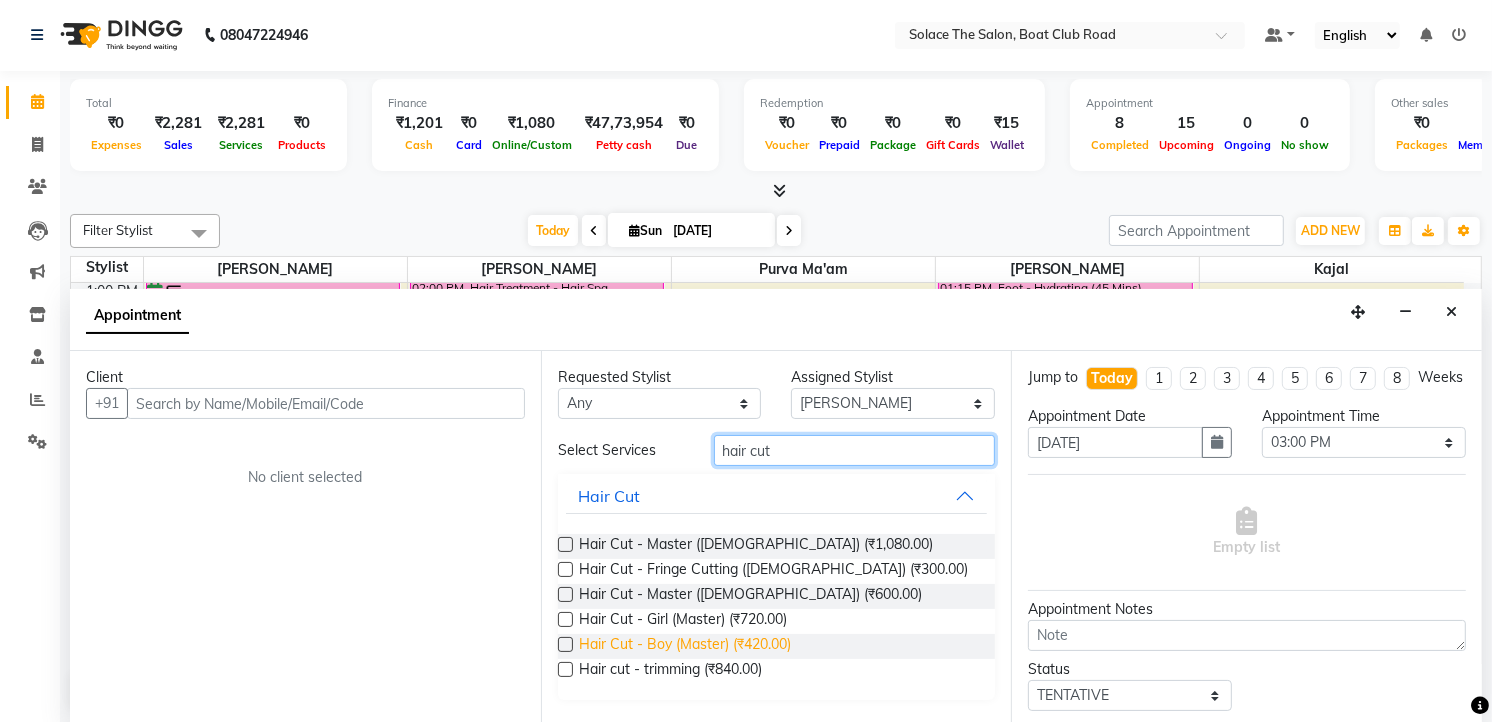 type on "hair cut" 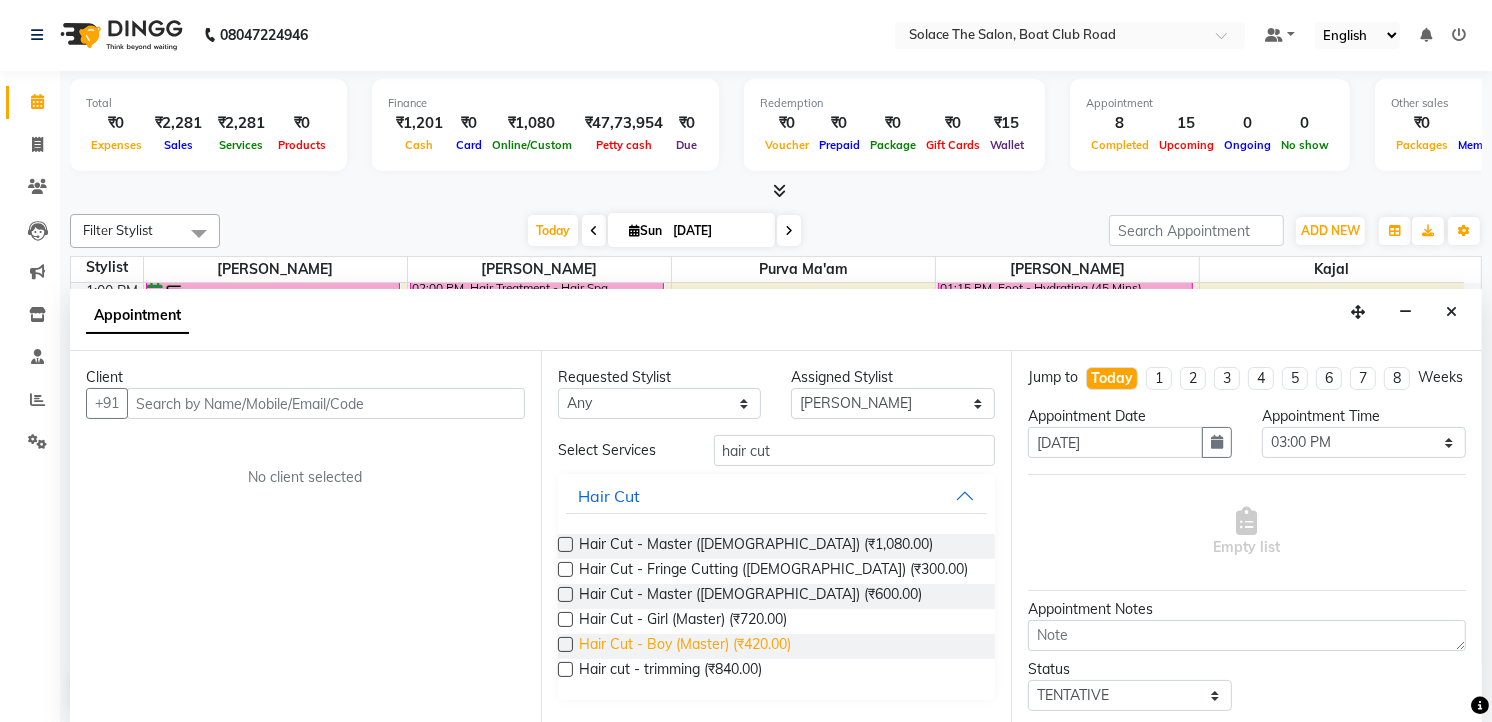 click on "Hair Cut - Boy (Master)  (₹420.00)" at bounding box center [685, 646] 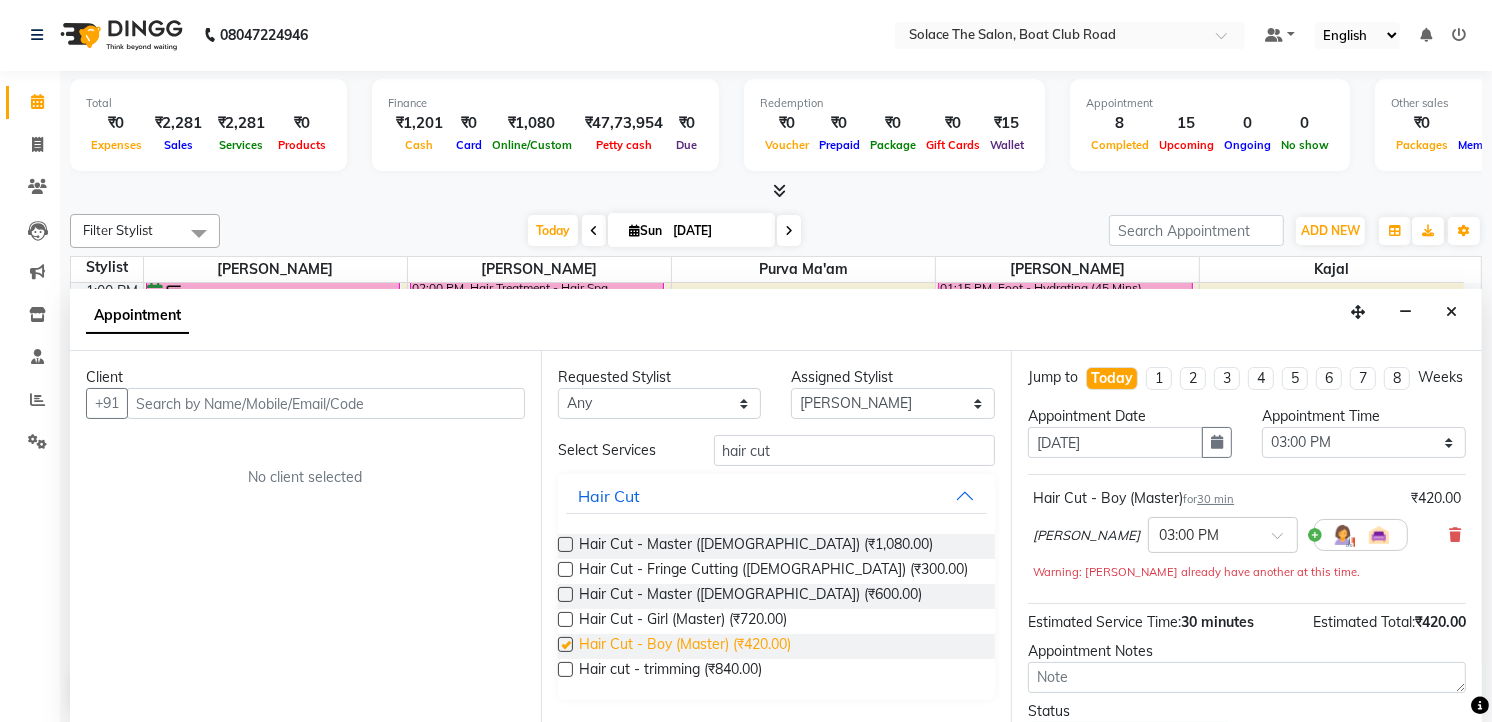 checkbox on "false" 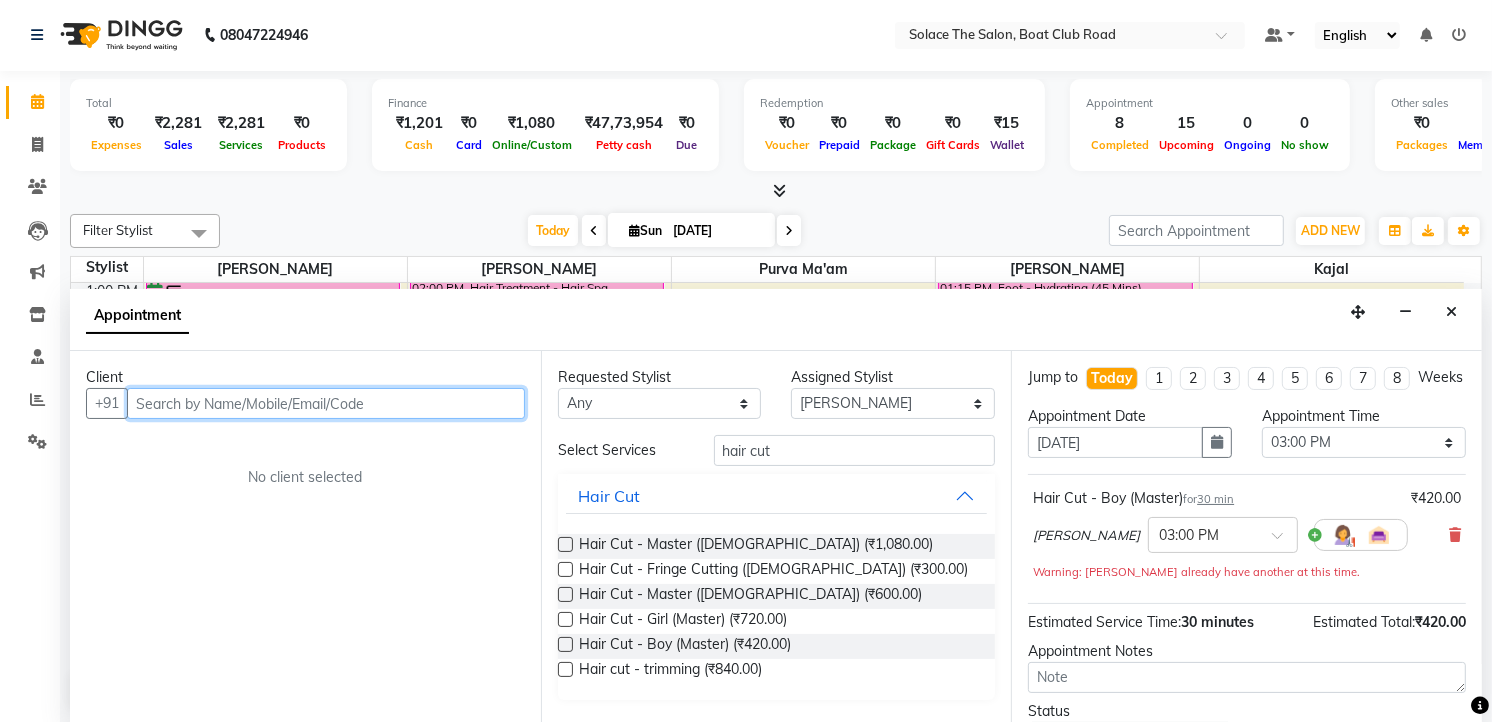 click at bounding box center (326, 403) 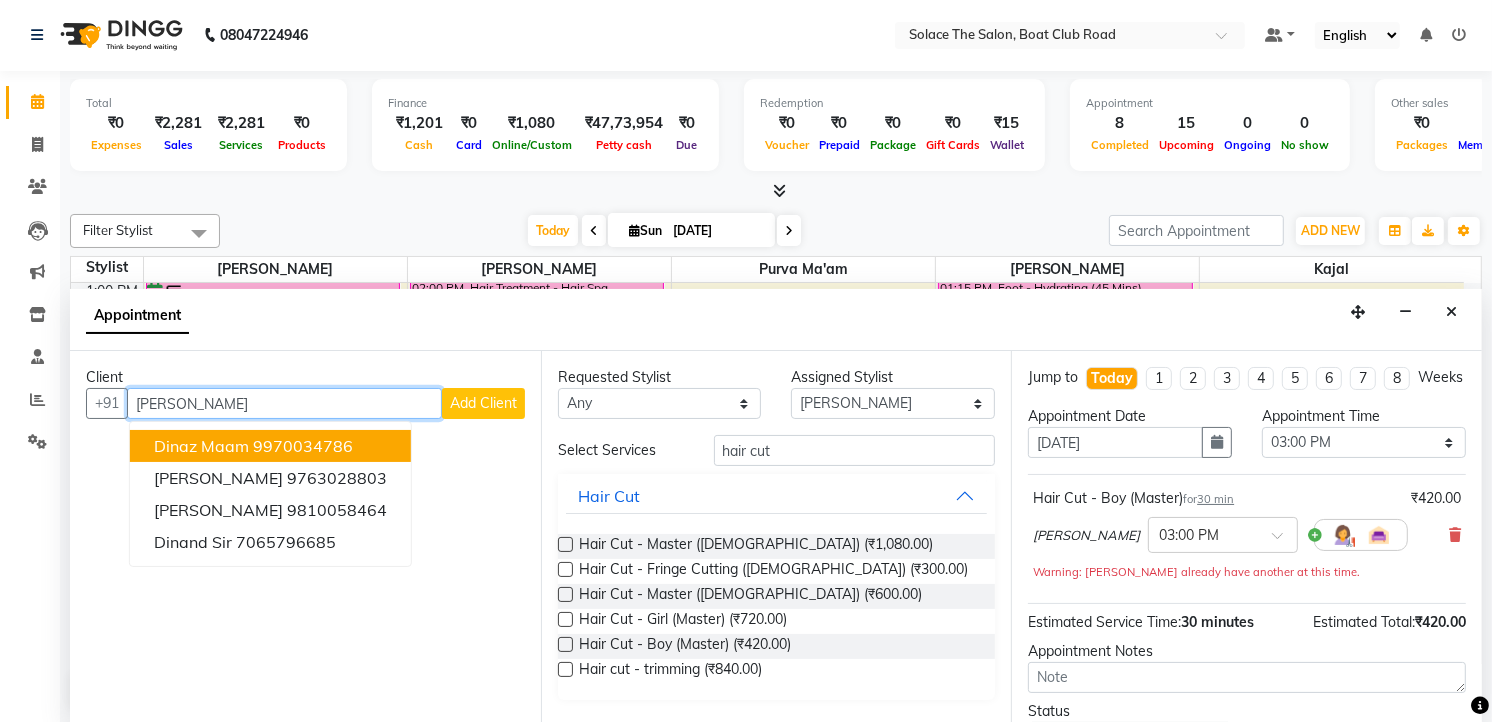 click on "9970034786" at bounding box center (303, 446) 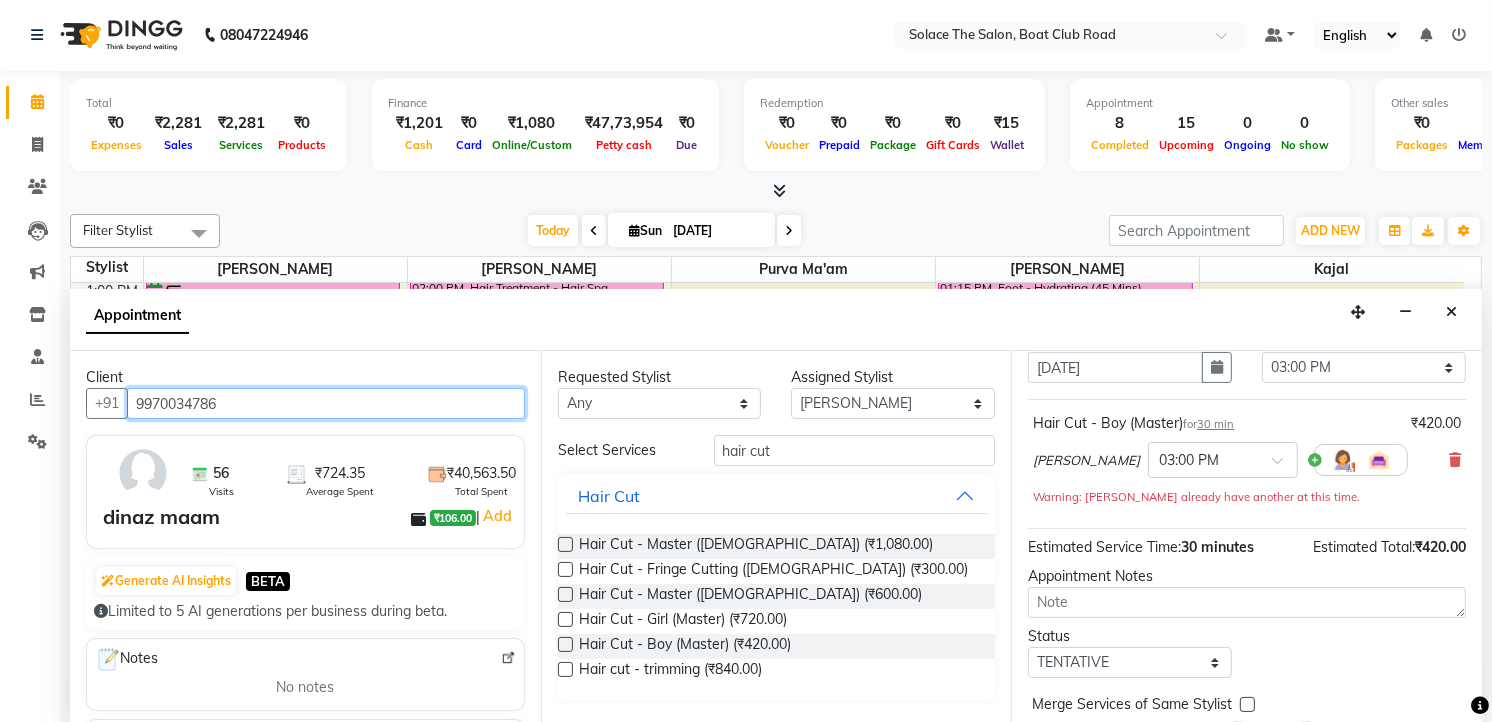 scroll, scrollTop: 175, scrollLeft: 0, axis: vertical 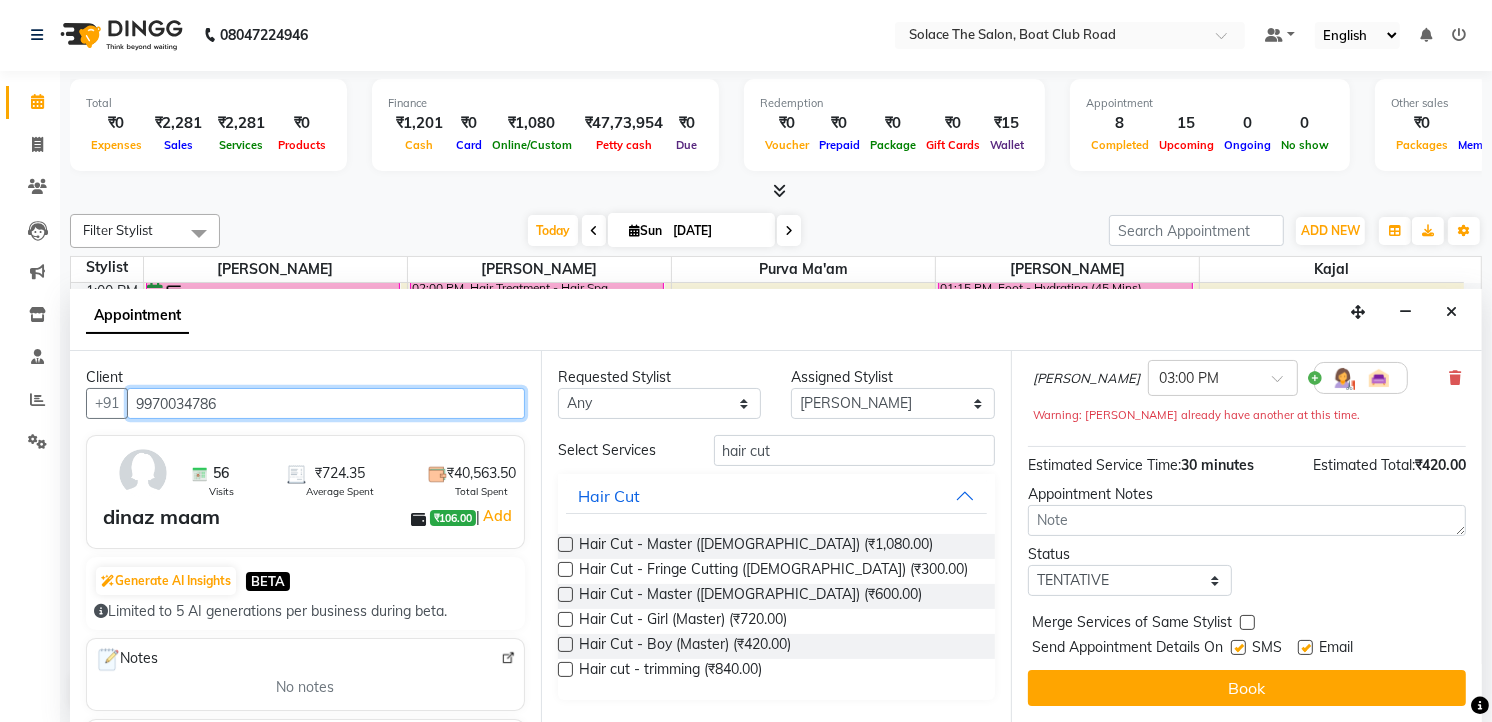 type on "9970034786" 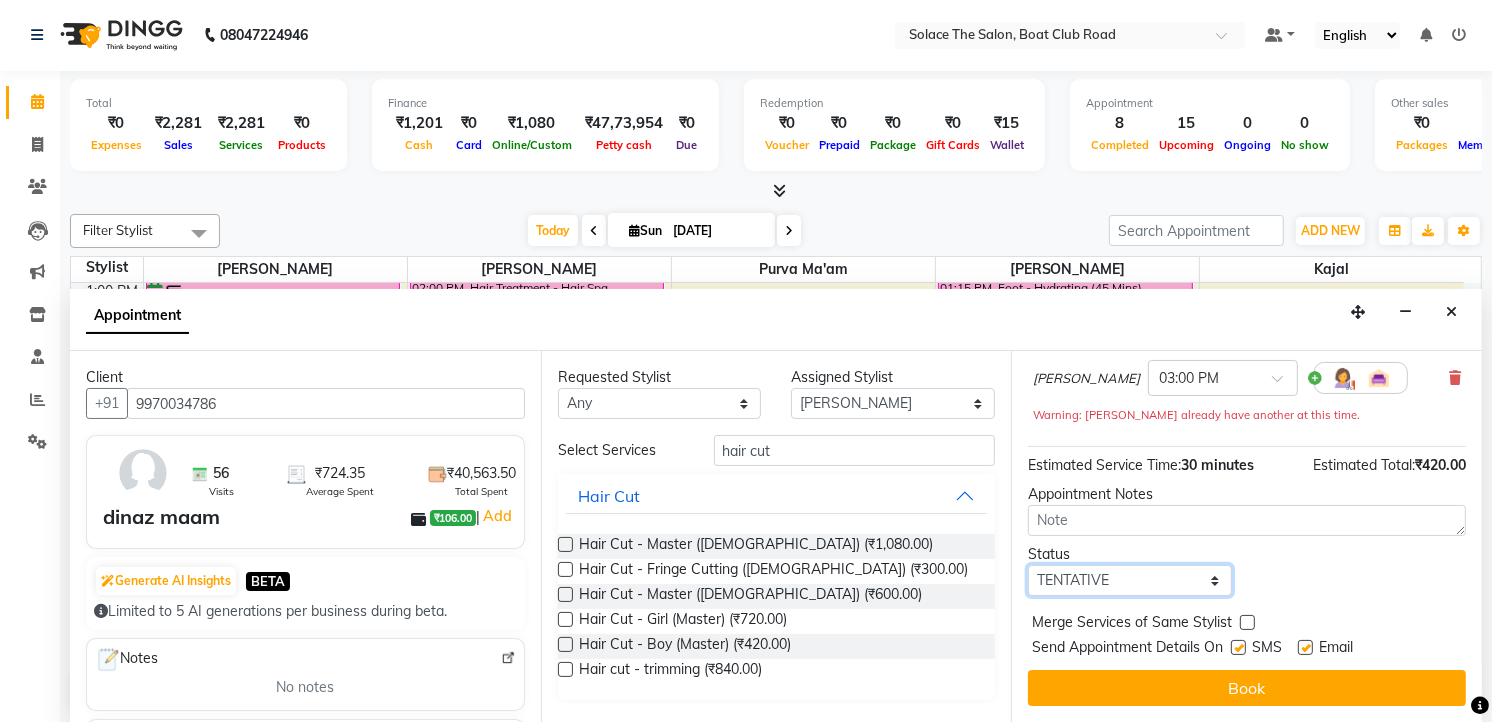 click on "Select TENTATIVE CONFIRM CHECK-IN UPCOMING" at bounding box center (1130, 580) 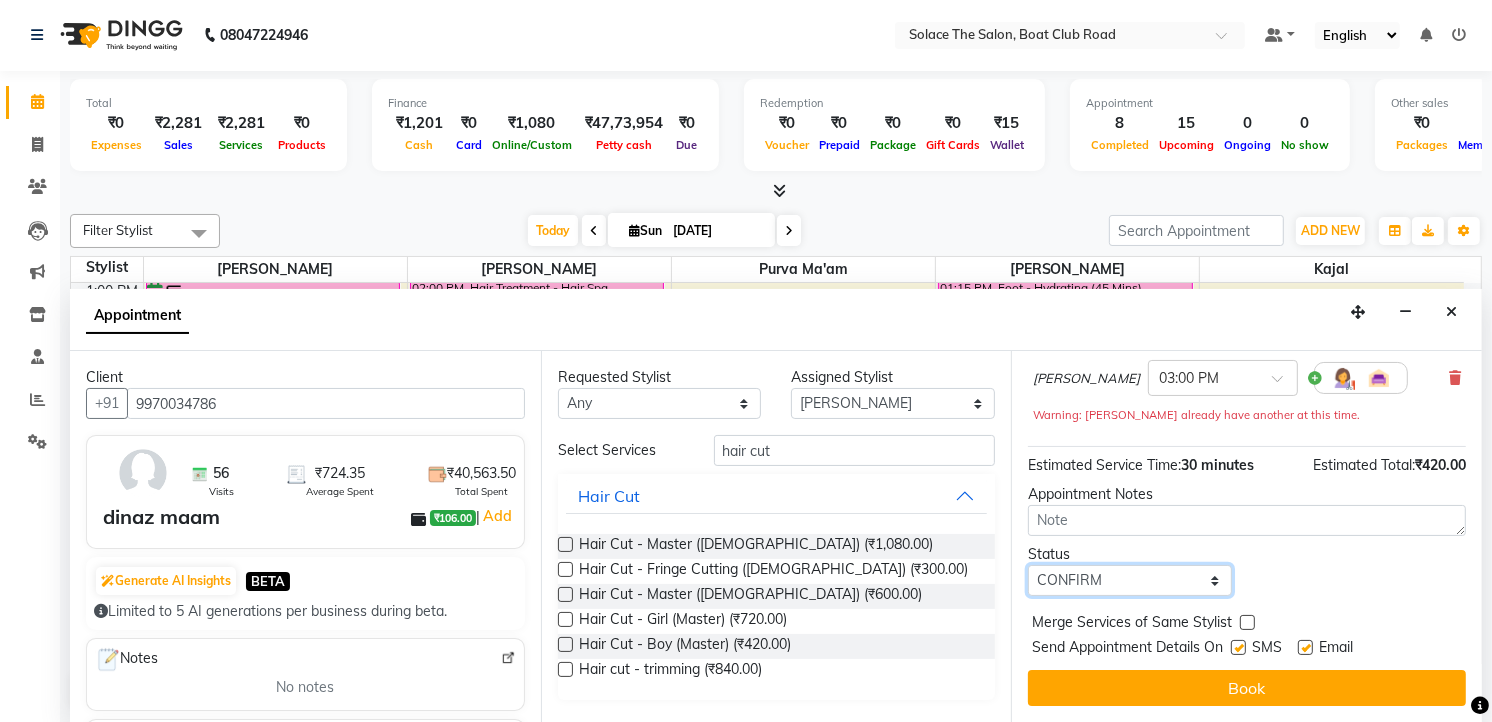 click on "Select TENTATIVE CONFIRM CHECK-IN UPCOMING" at bounding box center [1130, 580] 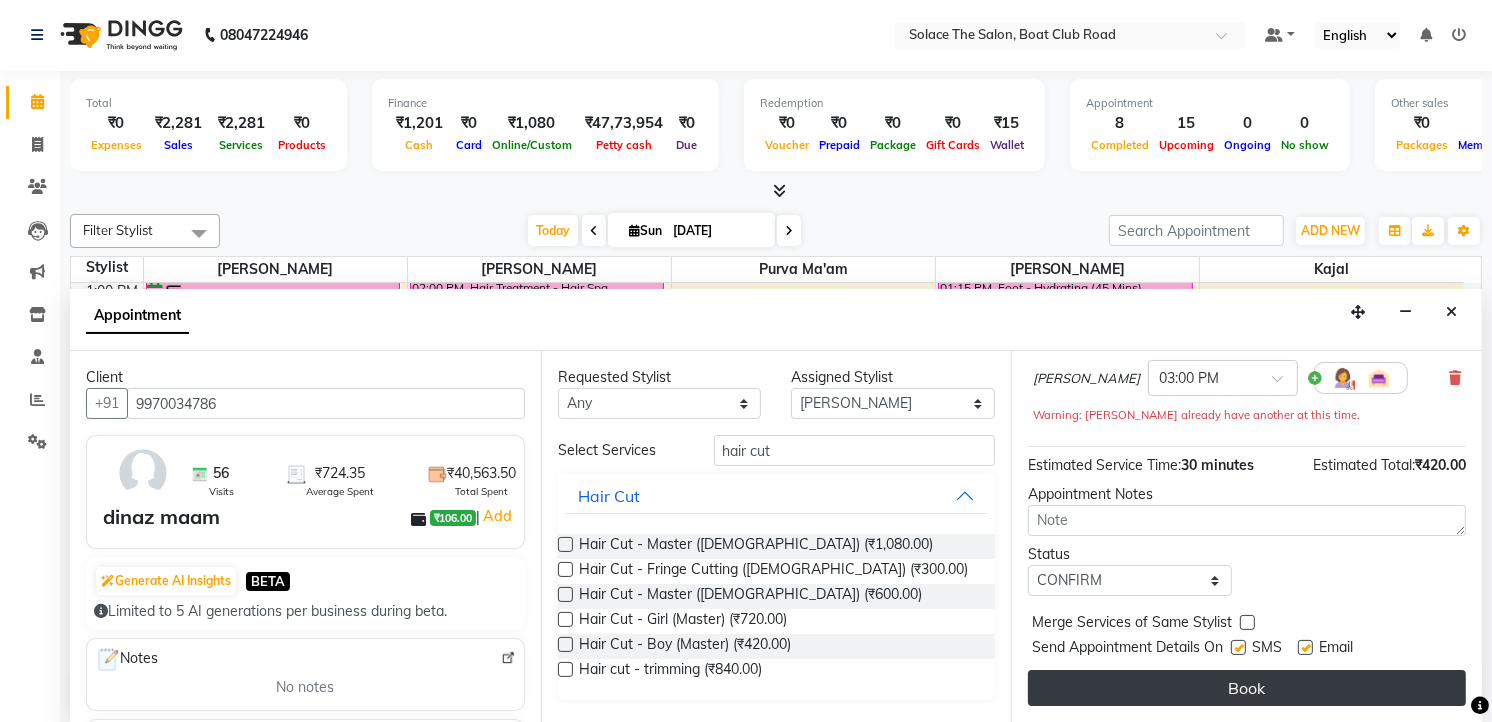 click on "Book" at bounding box center (1247, 688) 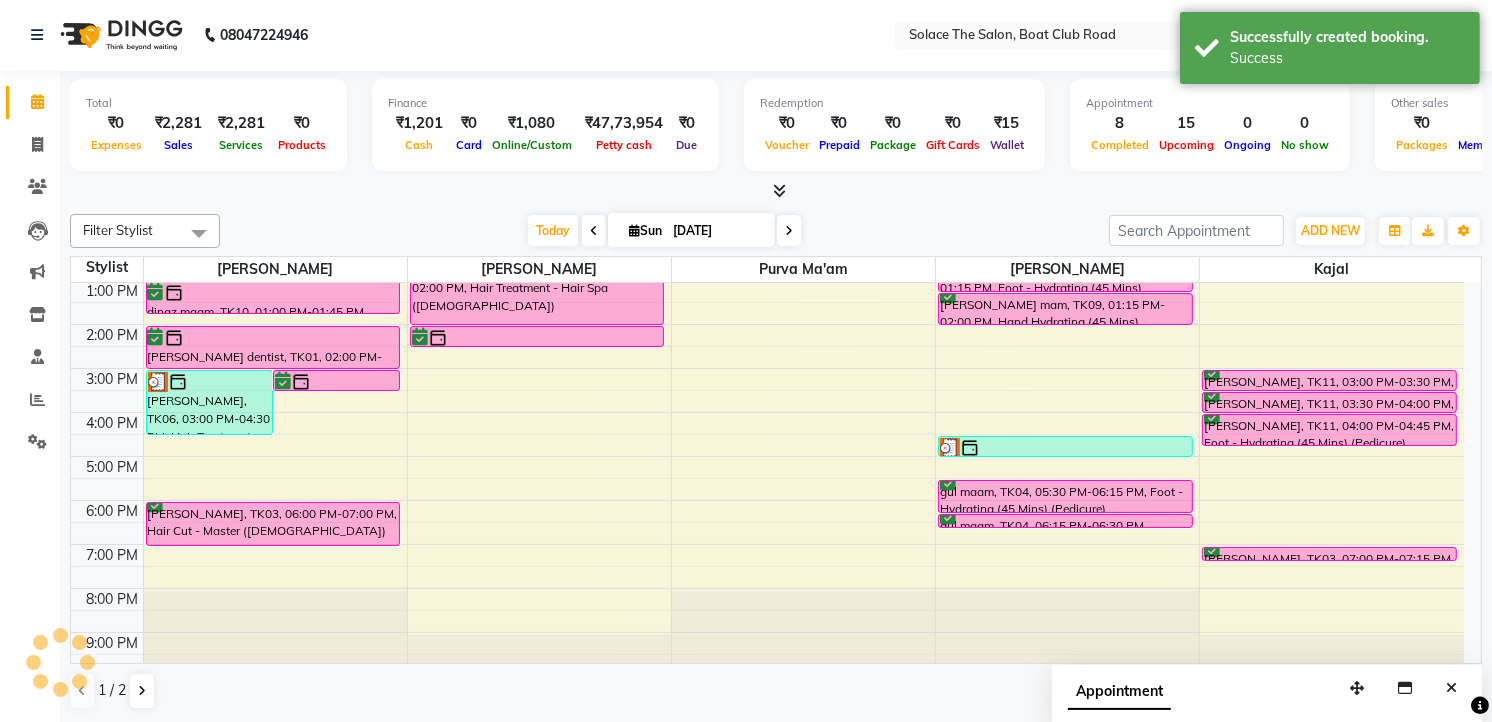 scroll, scrollTop: 0, scrollLeft: 0, axis: both 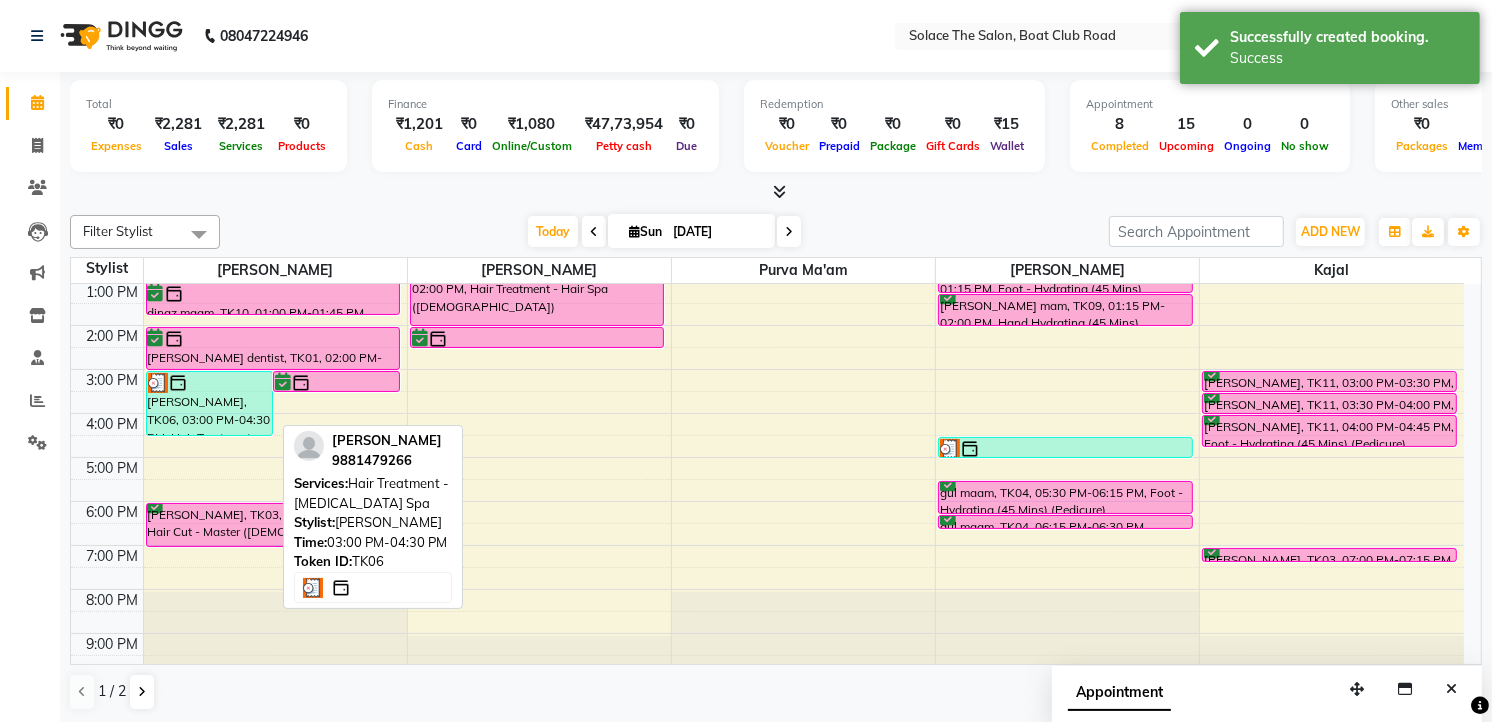 click on "[PERSON_NAME], TK06, 03:00 PM-04:30 PM, Hair Treatment - [MEDICAL_DATA] Spa" at bounding box center [209, 403] 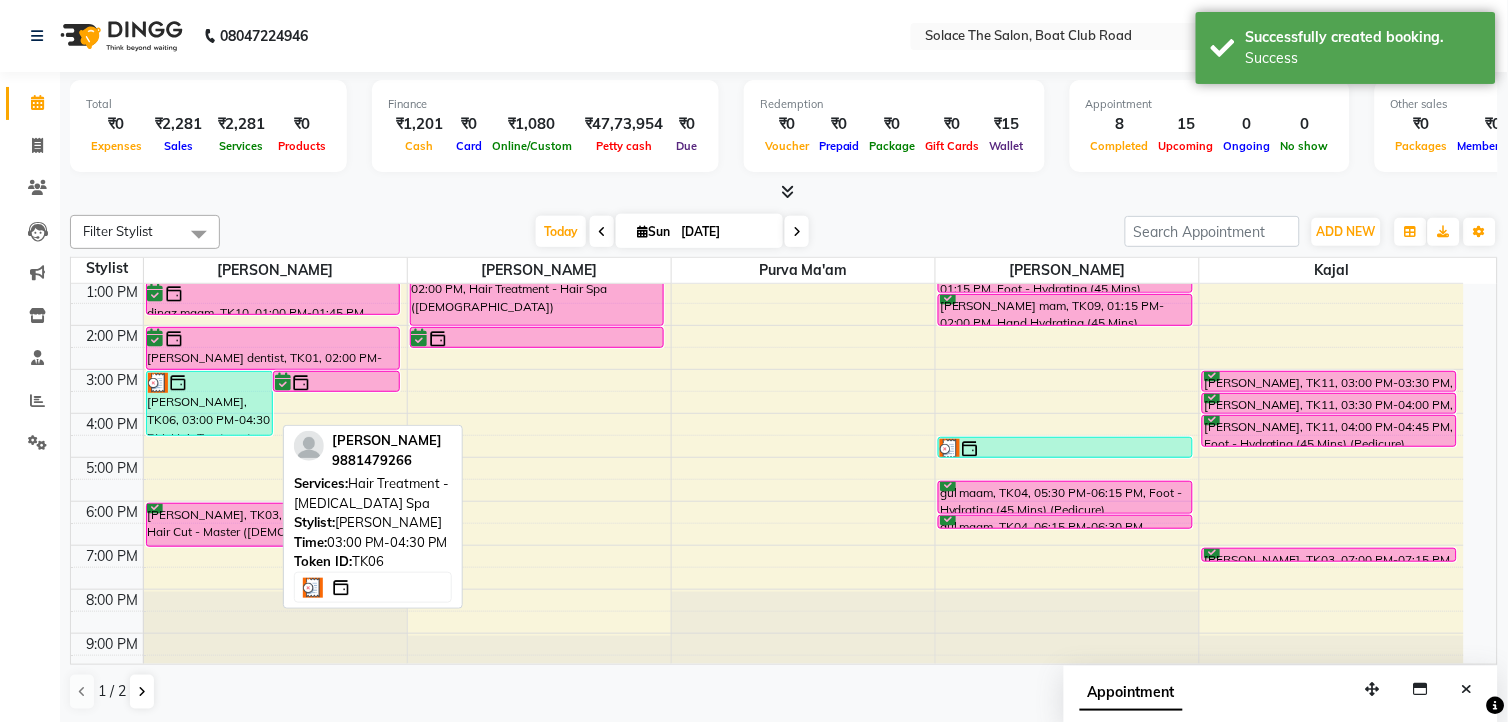 select on "3" 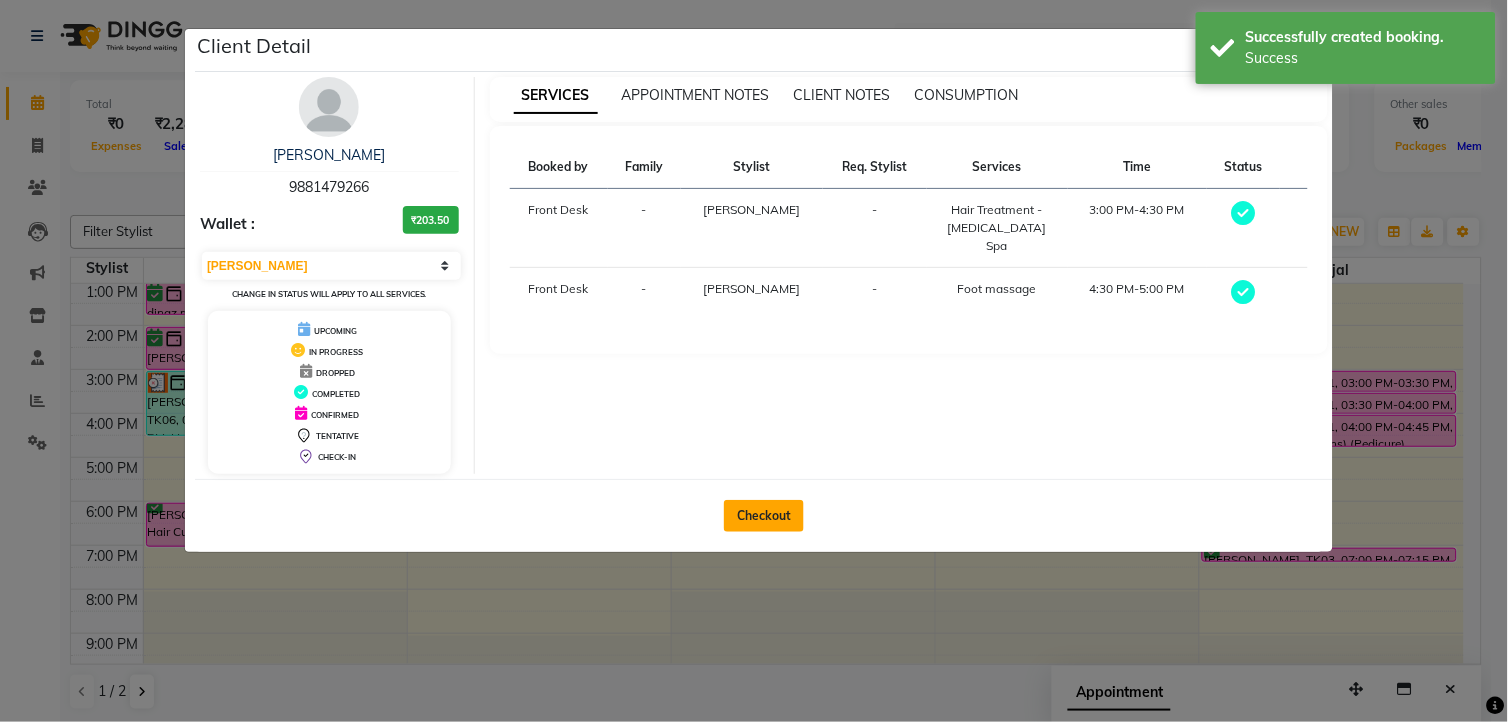click on "Checkout" 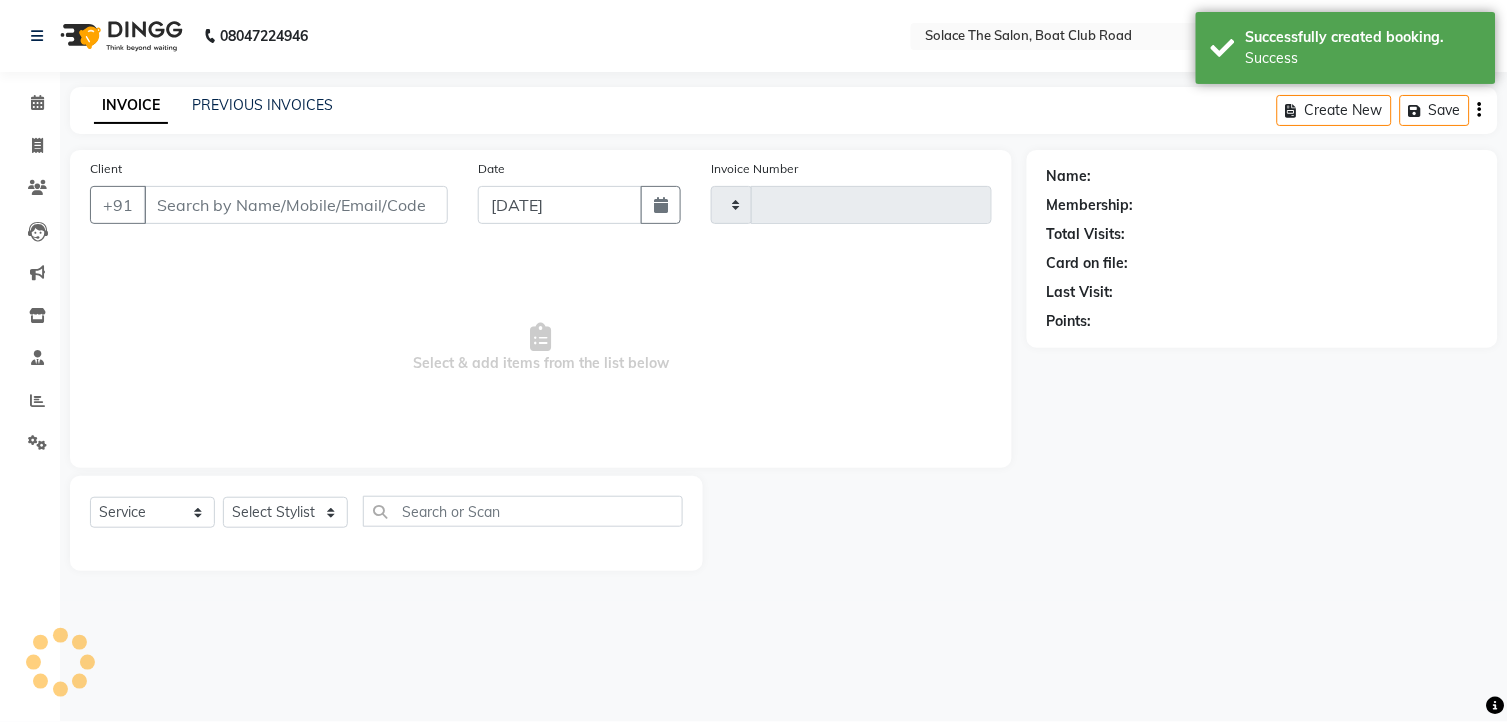 type on "0826" 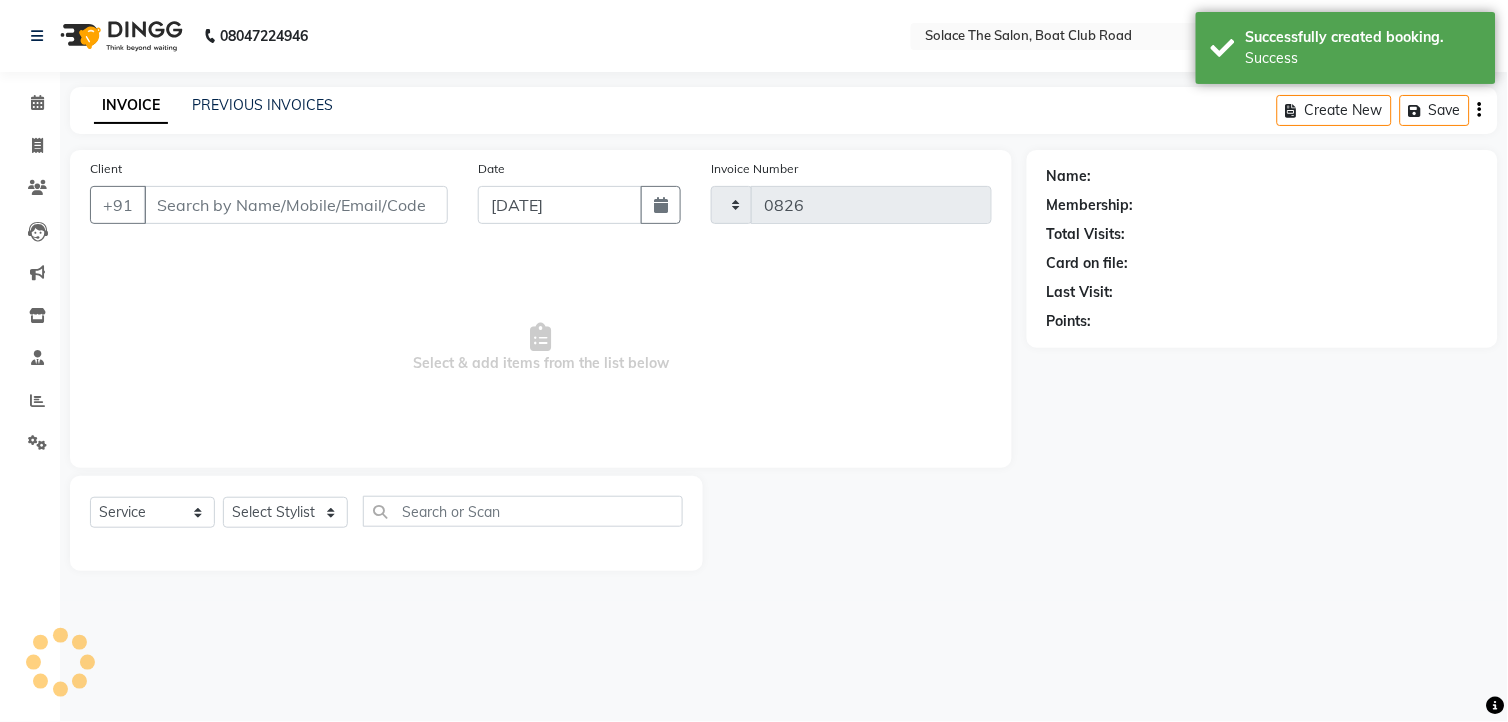select on "585" 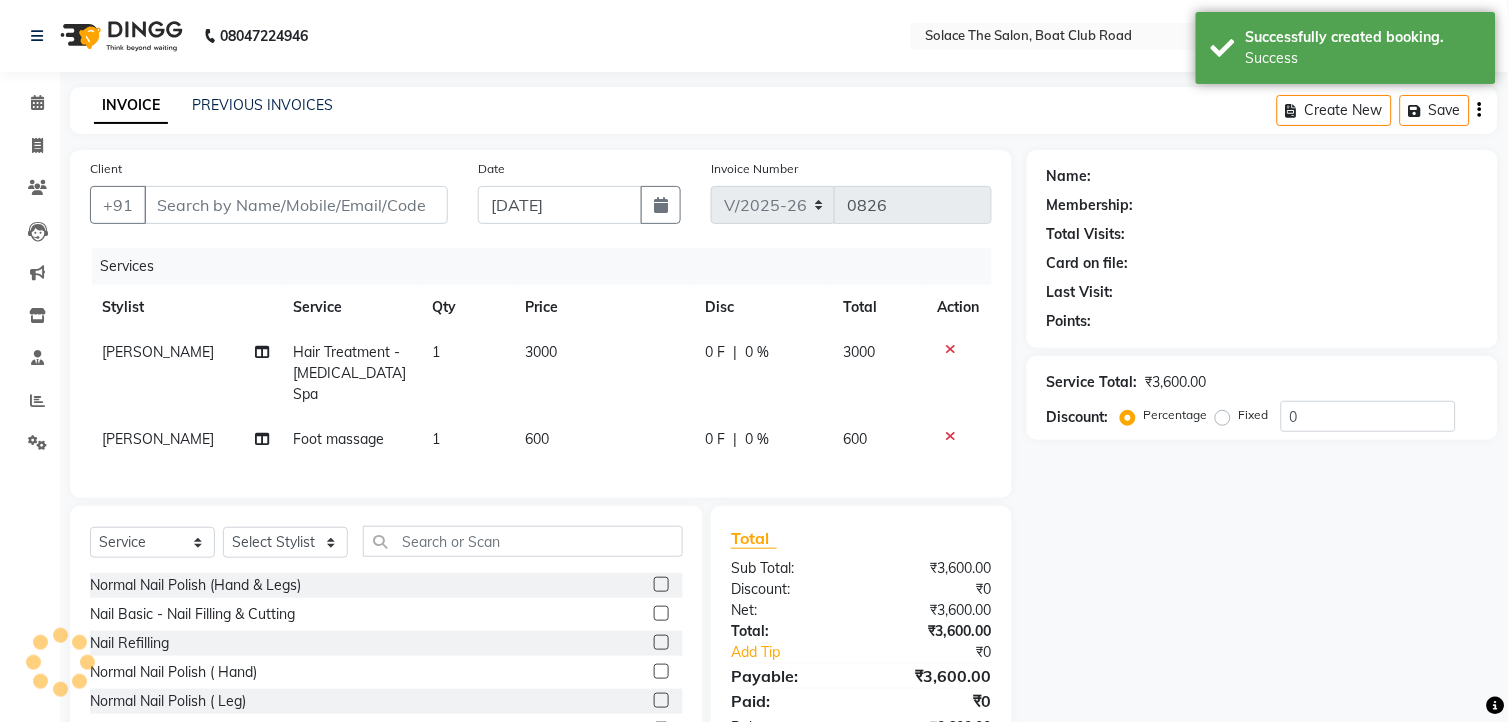 type on "9881479266" 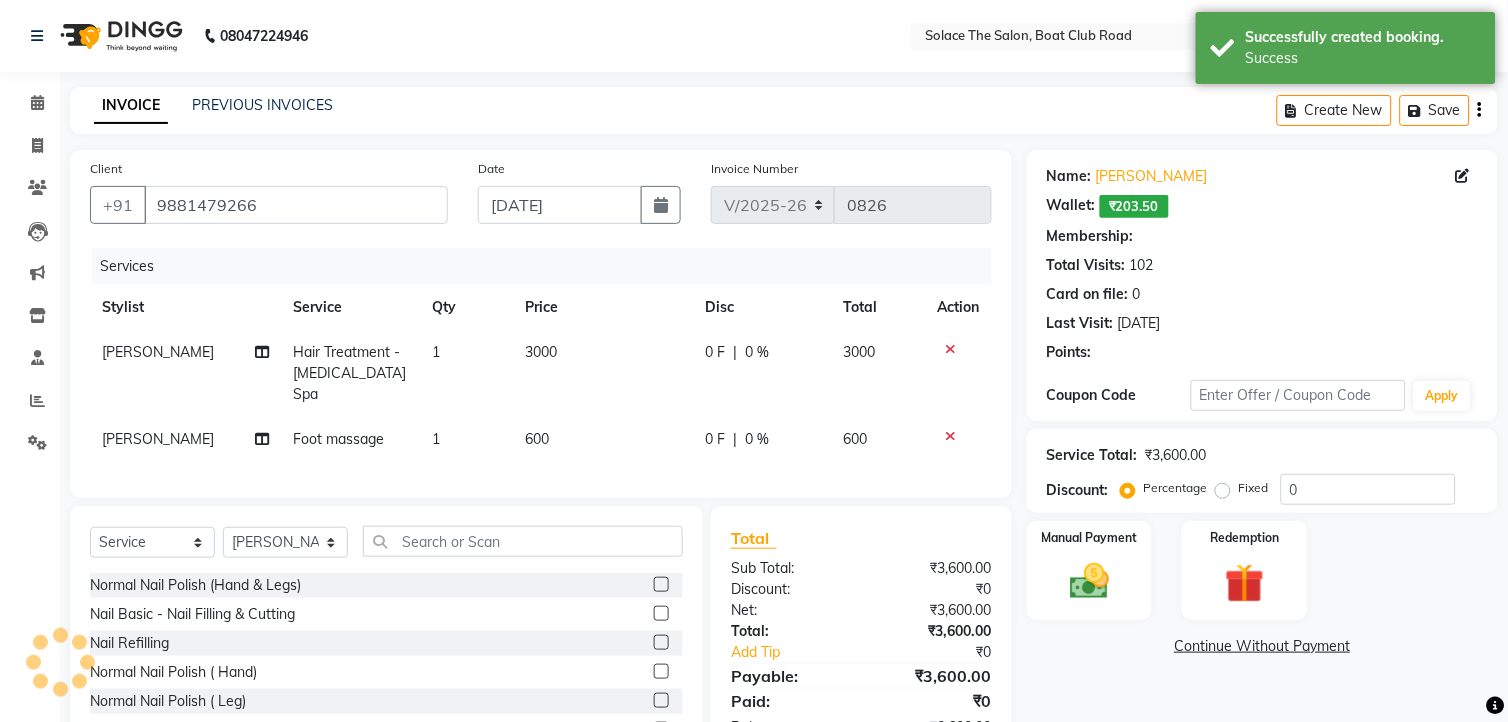 select on "1: Object" 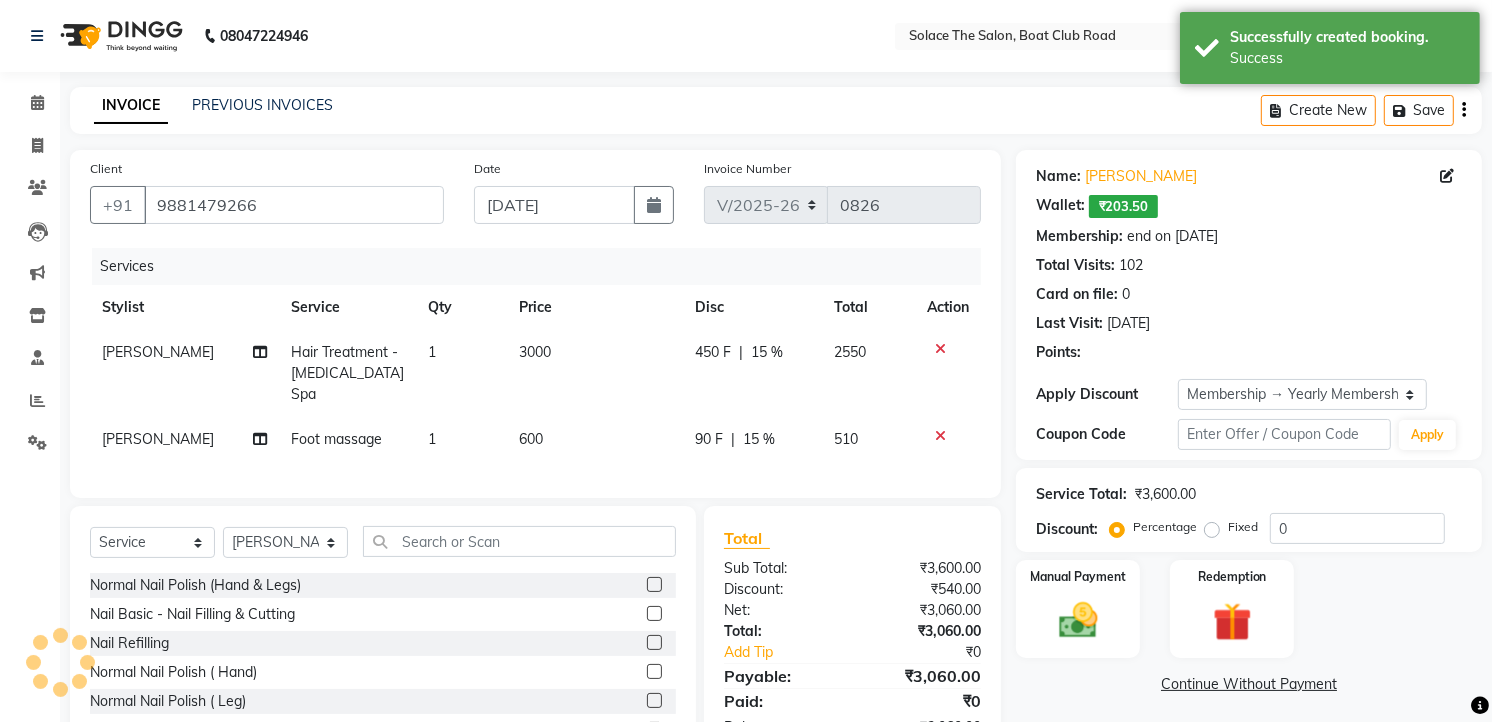 type on "15" 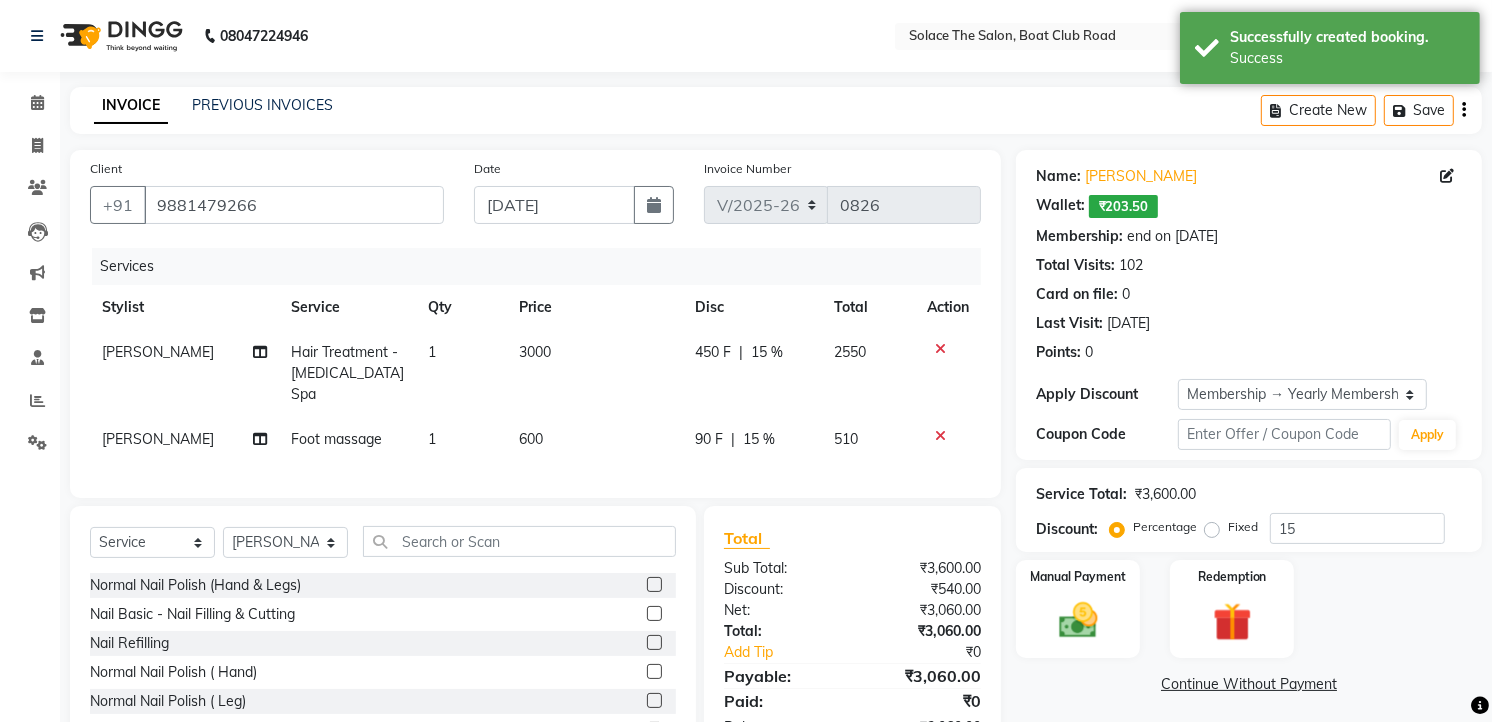 click 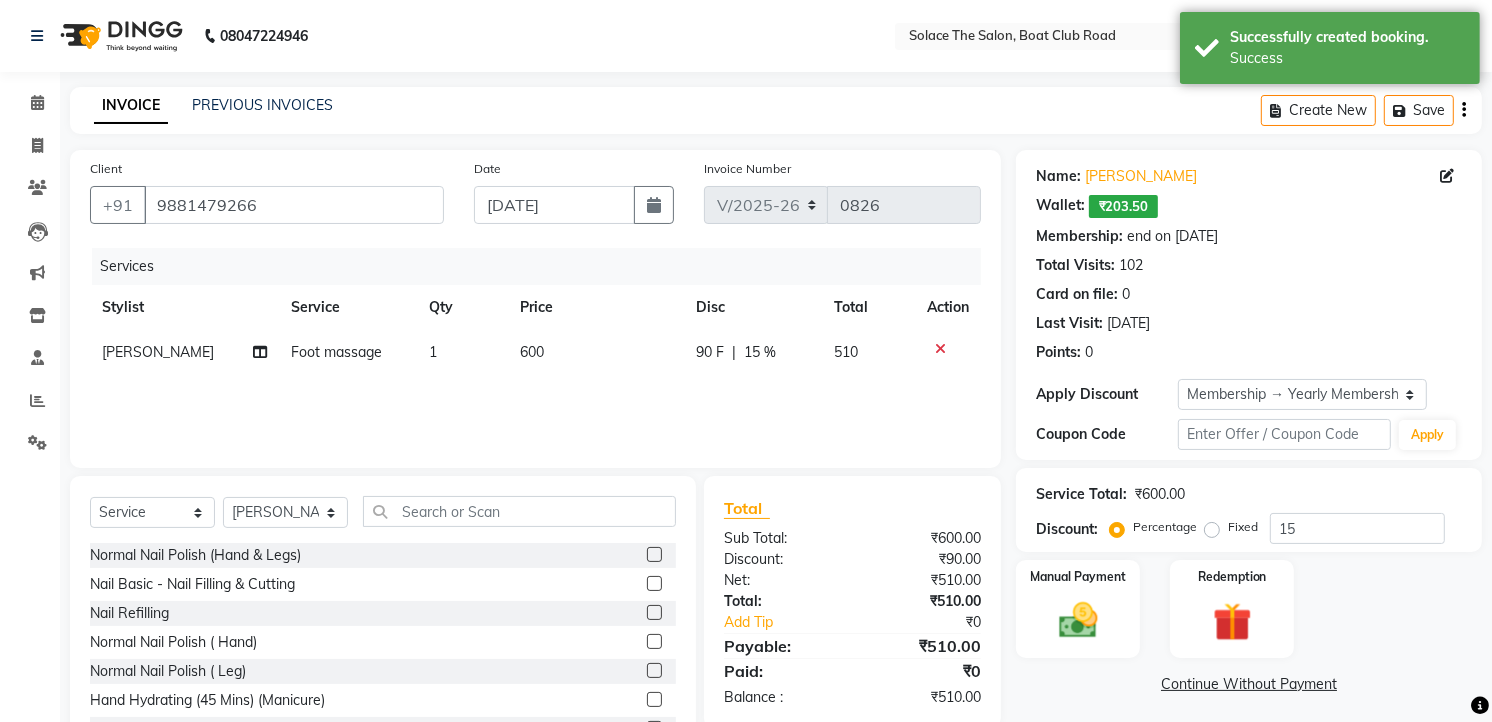 click 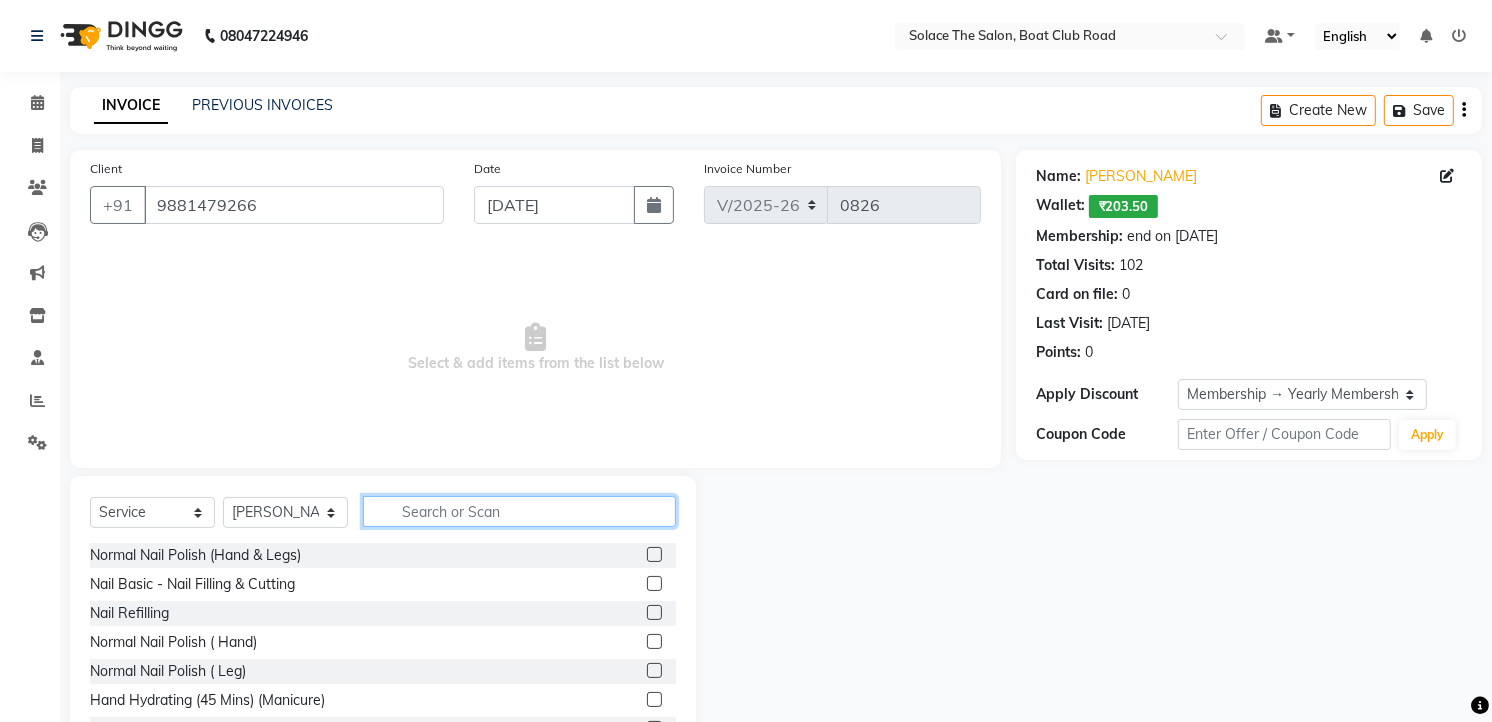 click 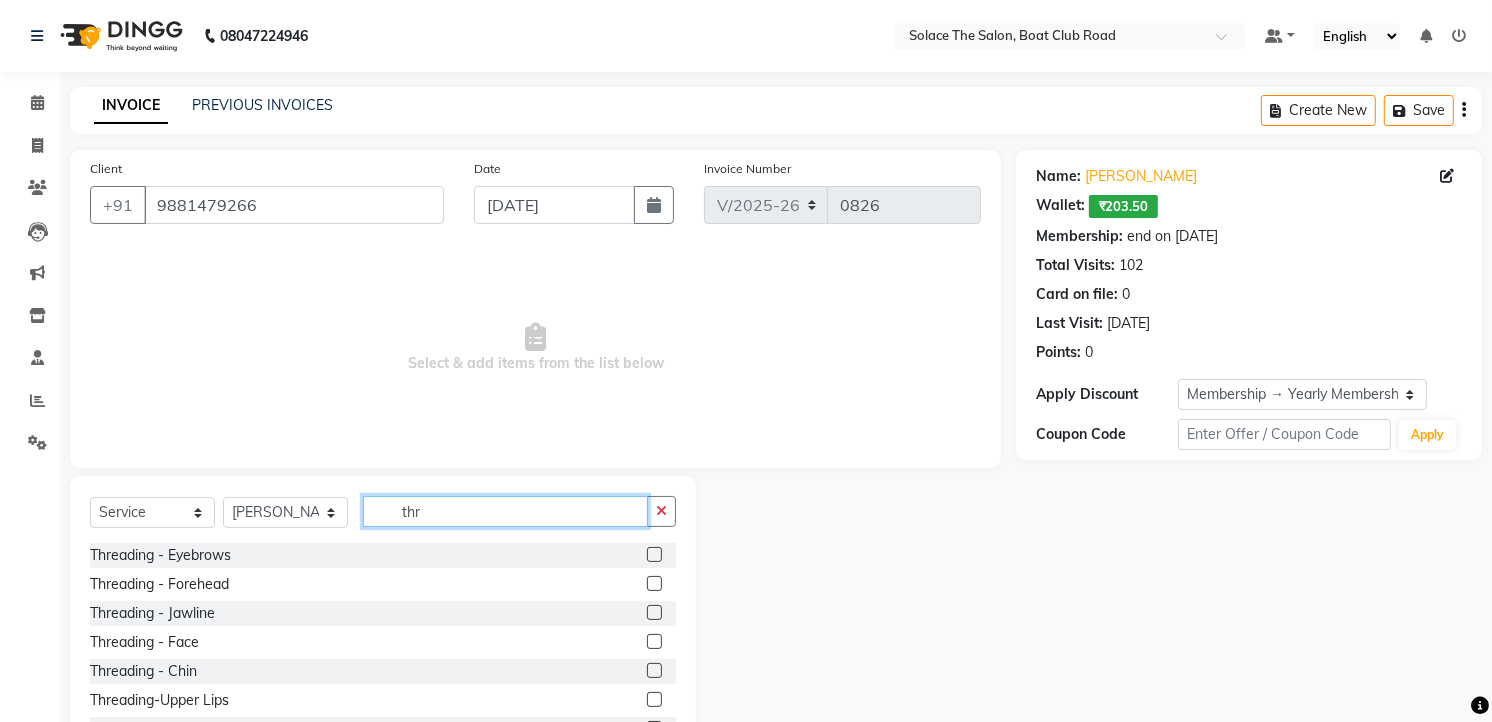 type on "thr" 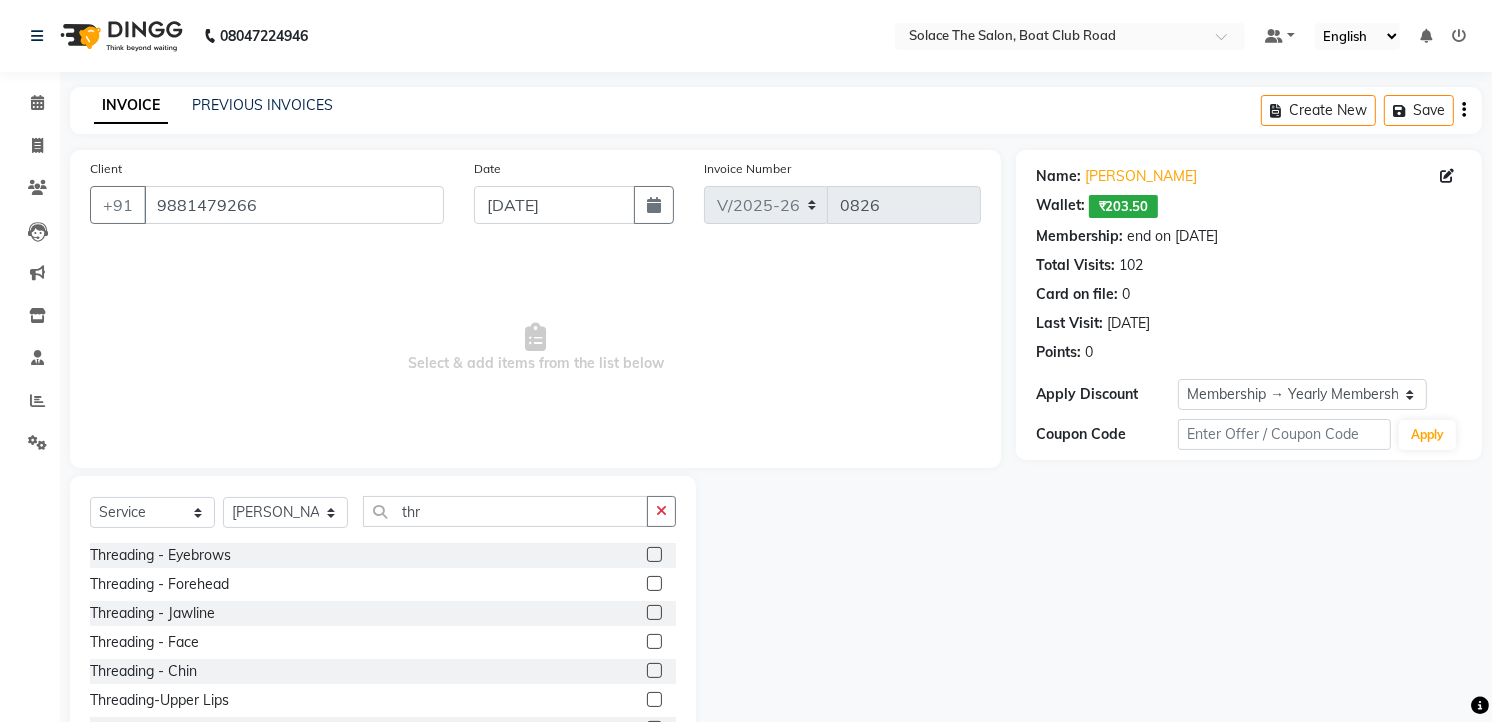 click 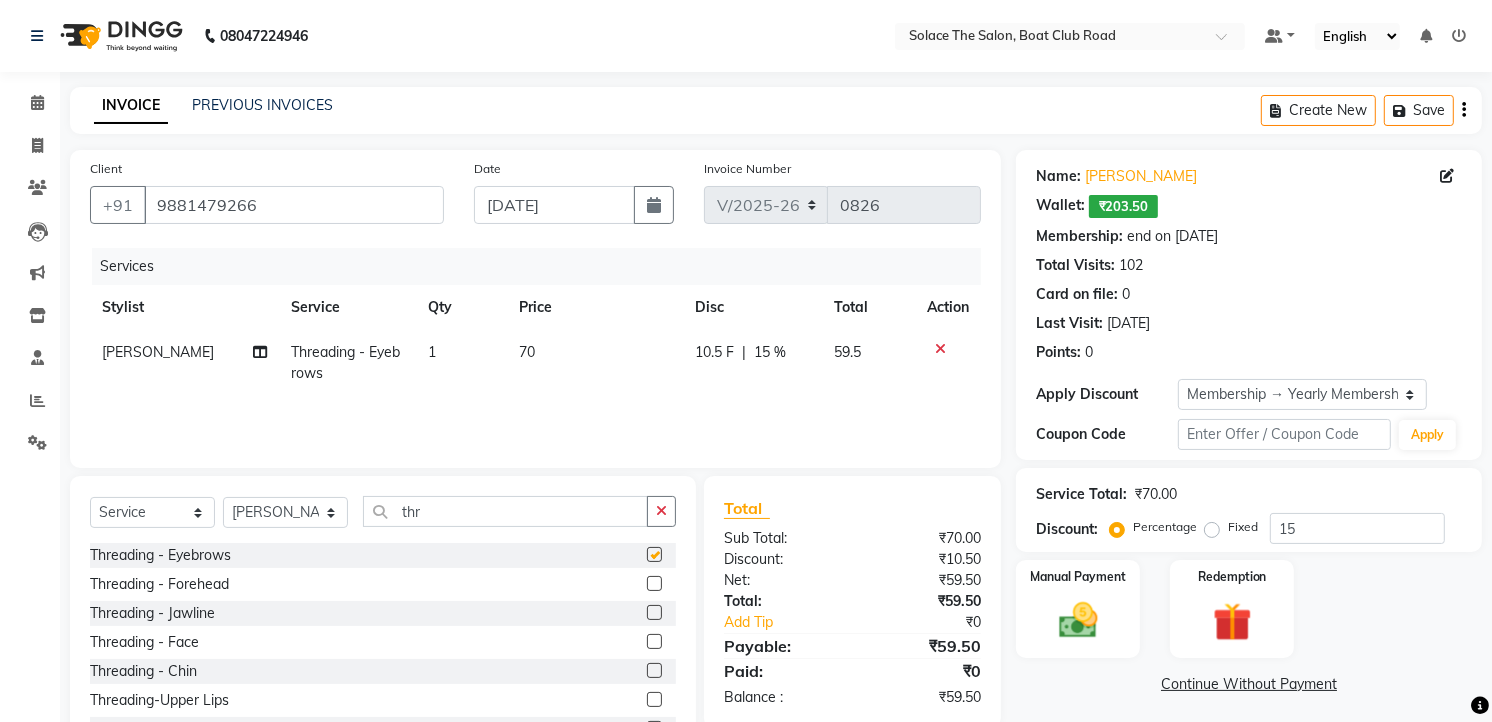 checkbox on "false" 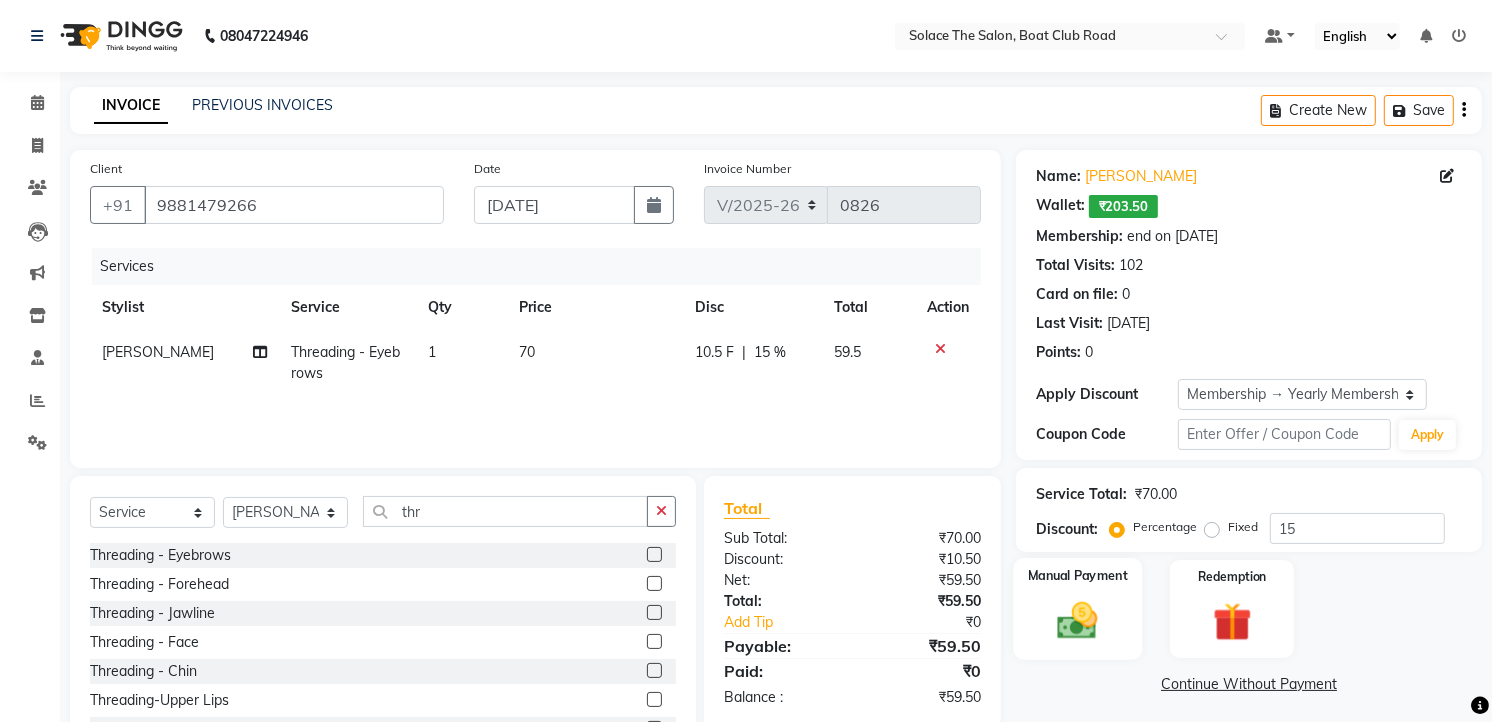 click 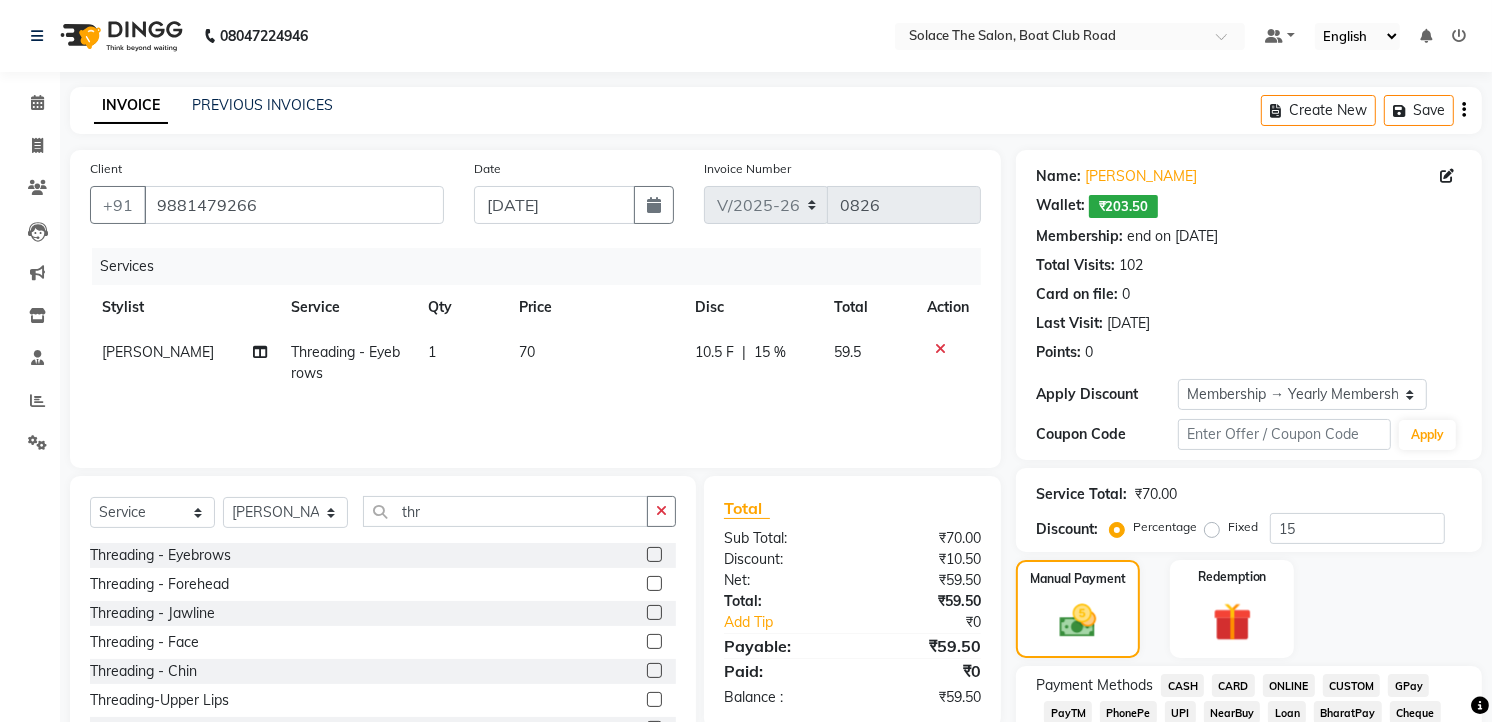 scroll, scrollTop: 444, scrollLeft: 0, axis: vertical 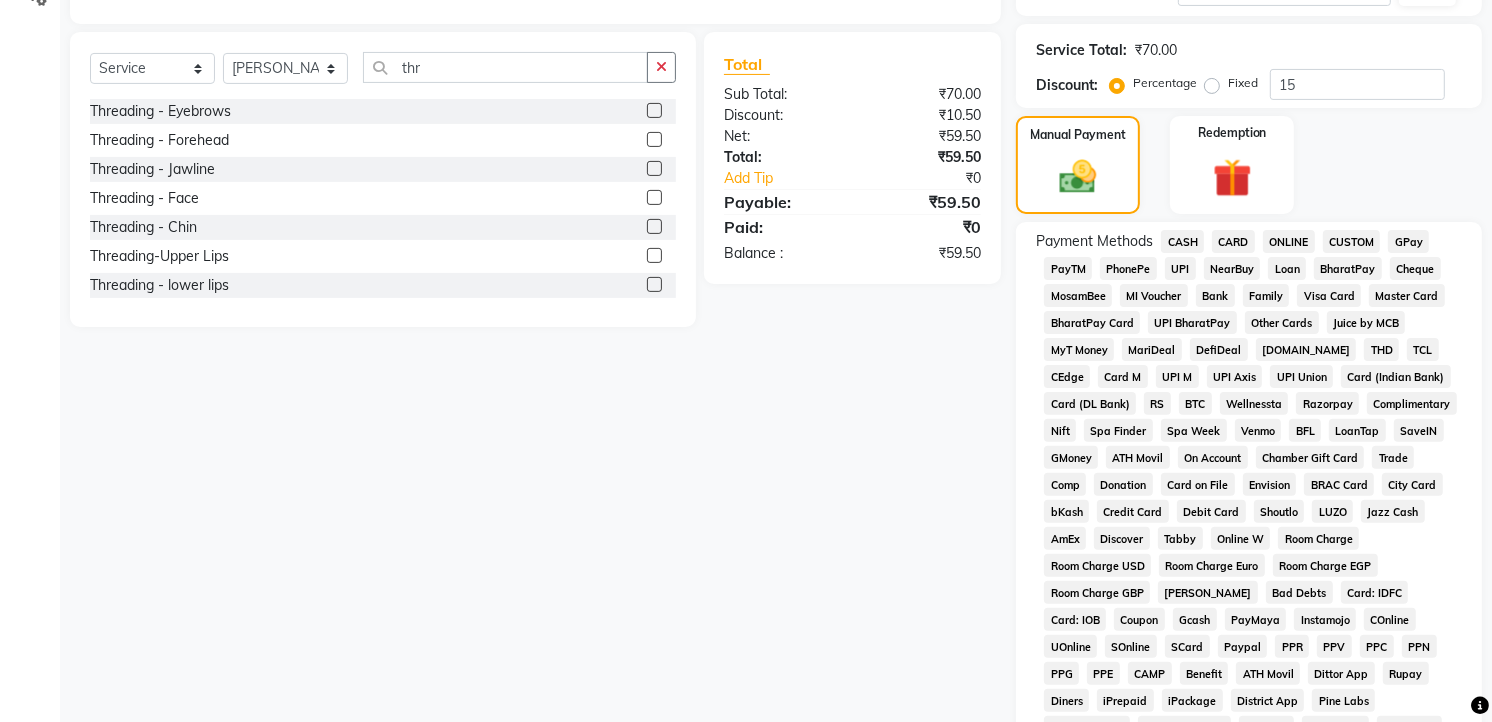 click on "GPay" 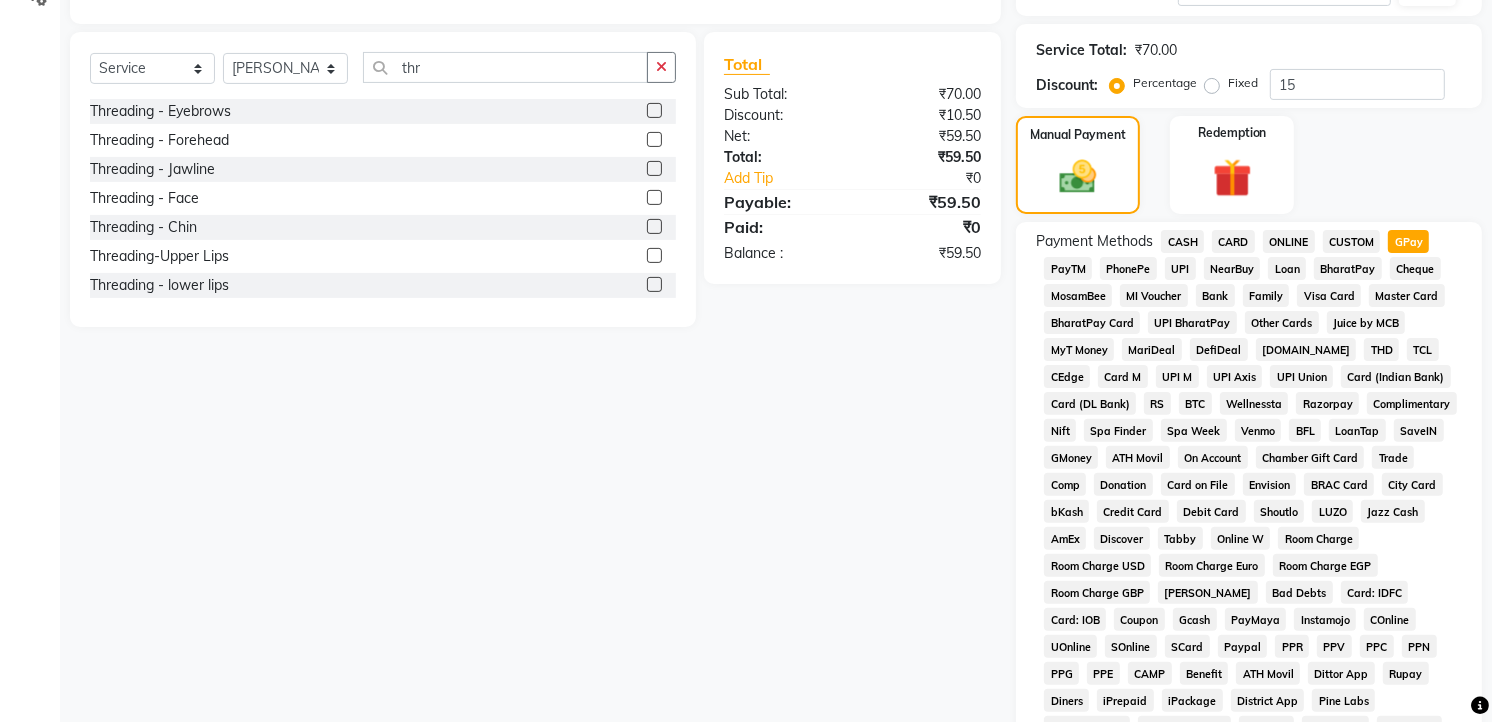 click on "Add Payment" 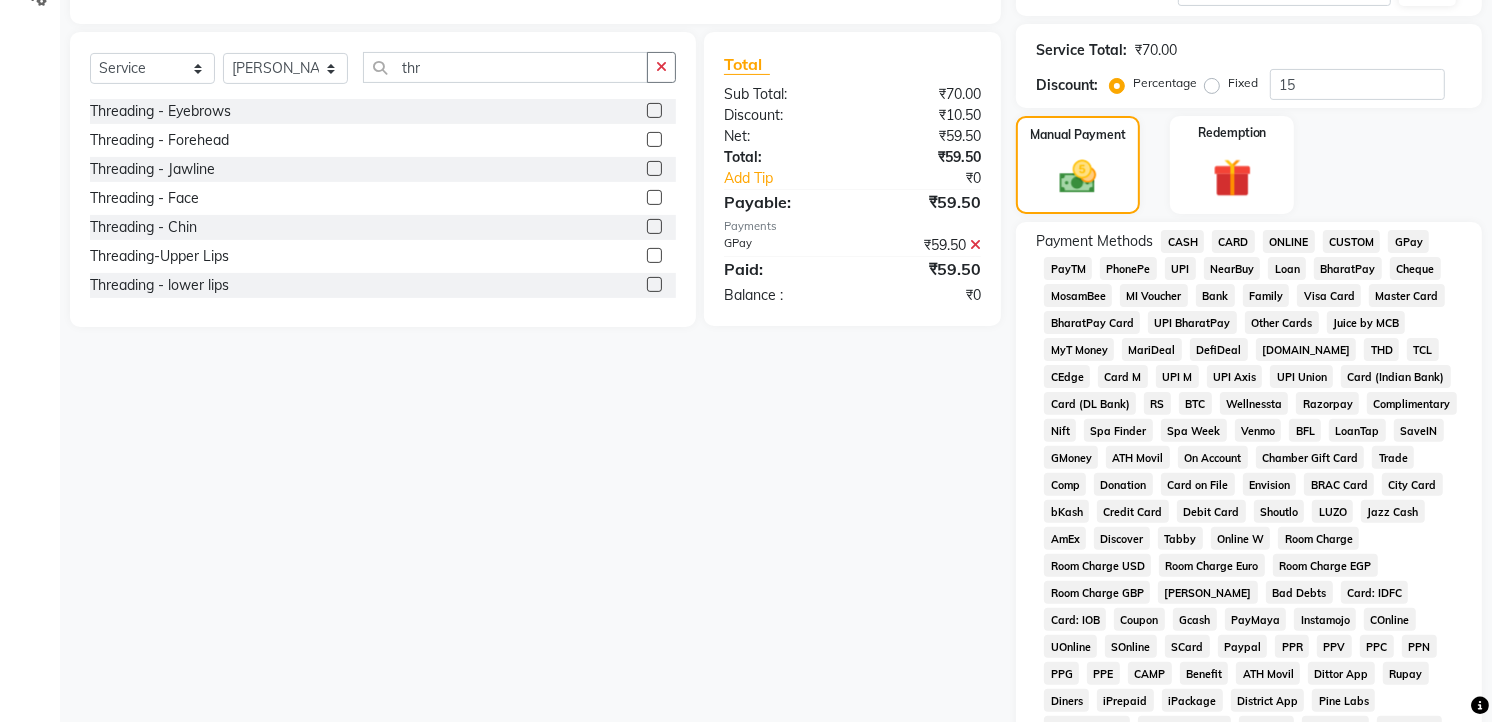 scroll, scrollTop: 785, scrollLeft: 0, axis: vertical 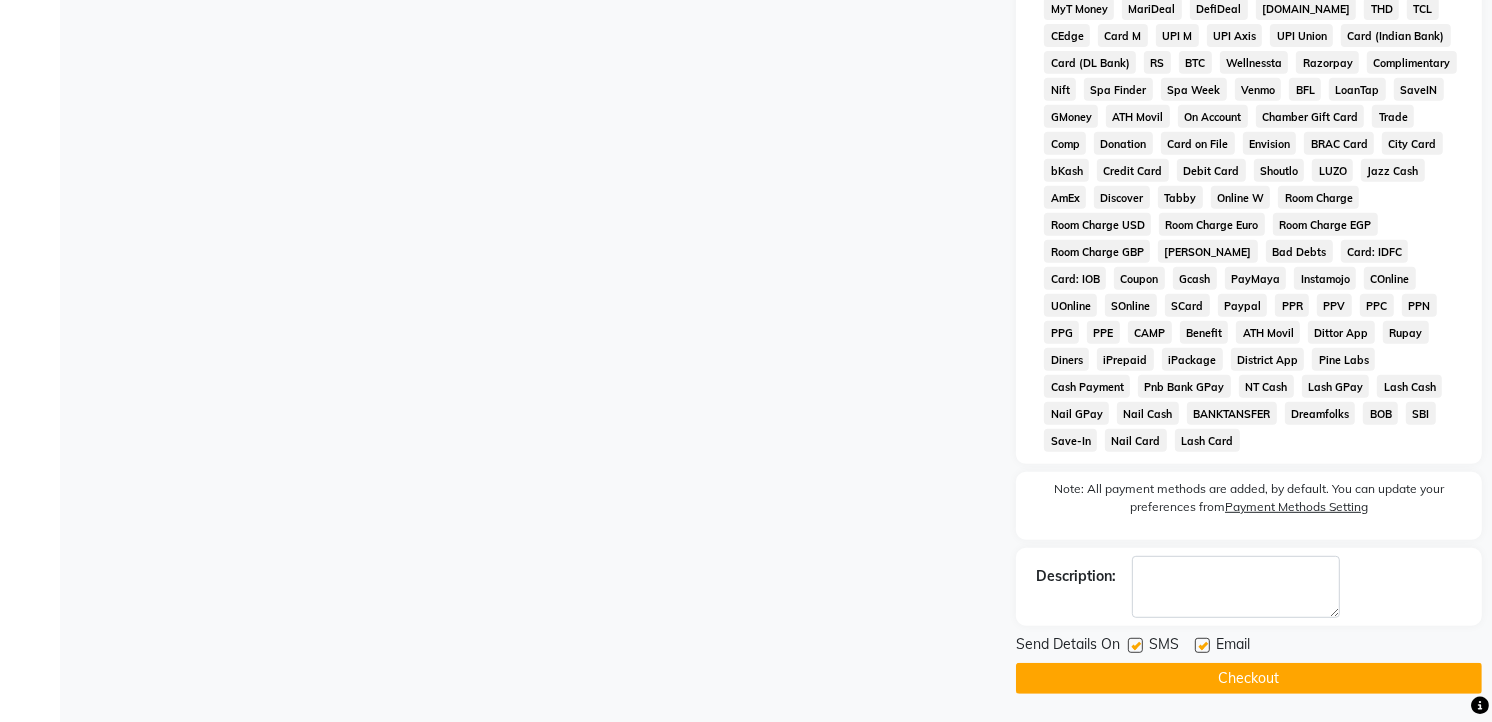 click on "Checkout" 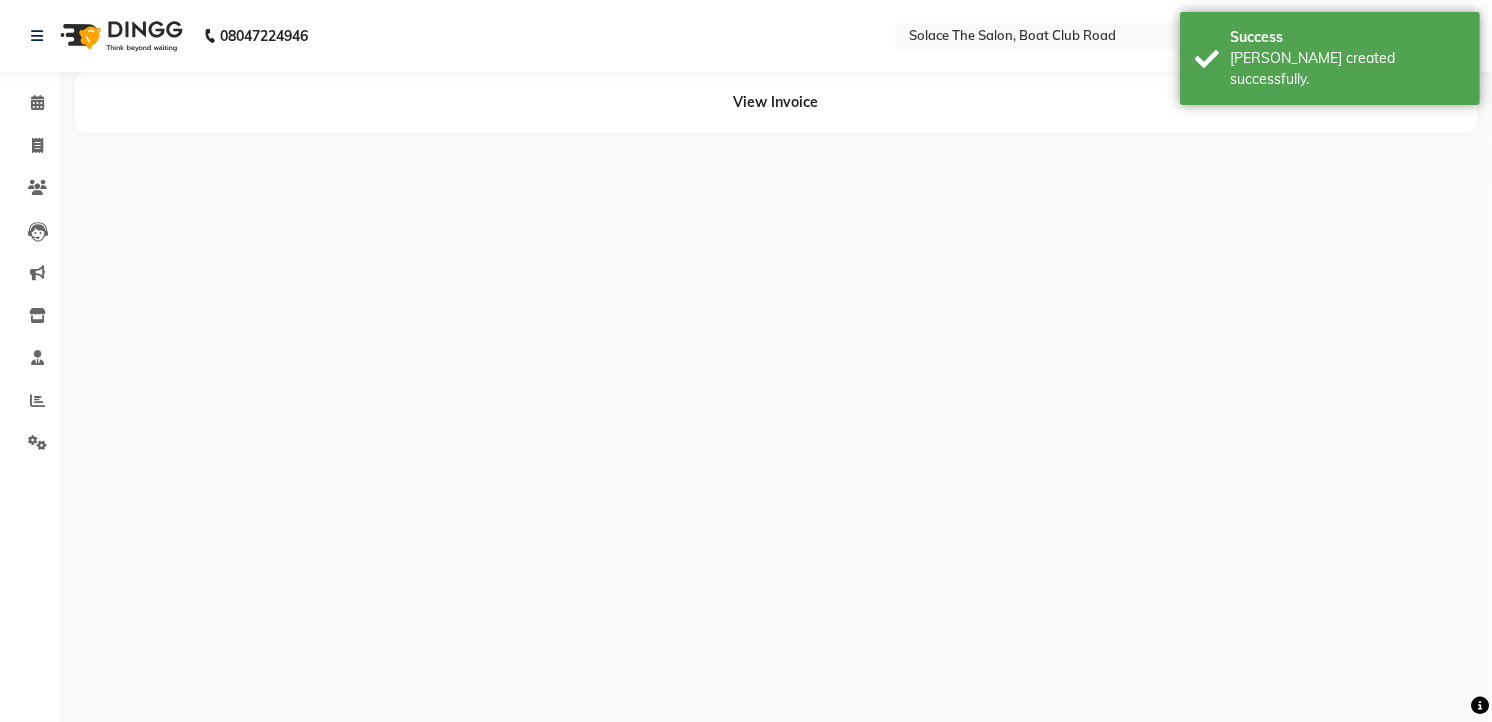 scroll, scrollTop: 0, scrollLeft: 0, axis: both 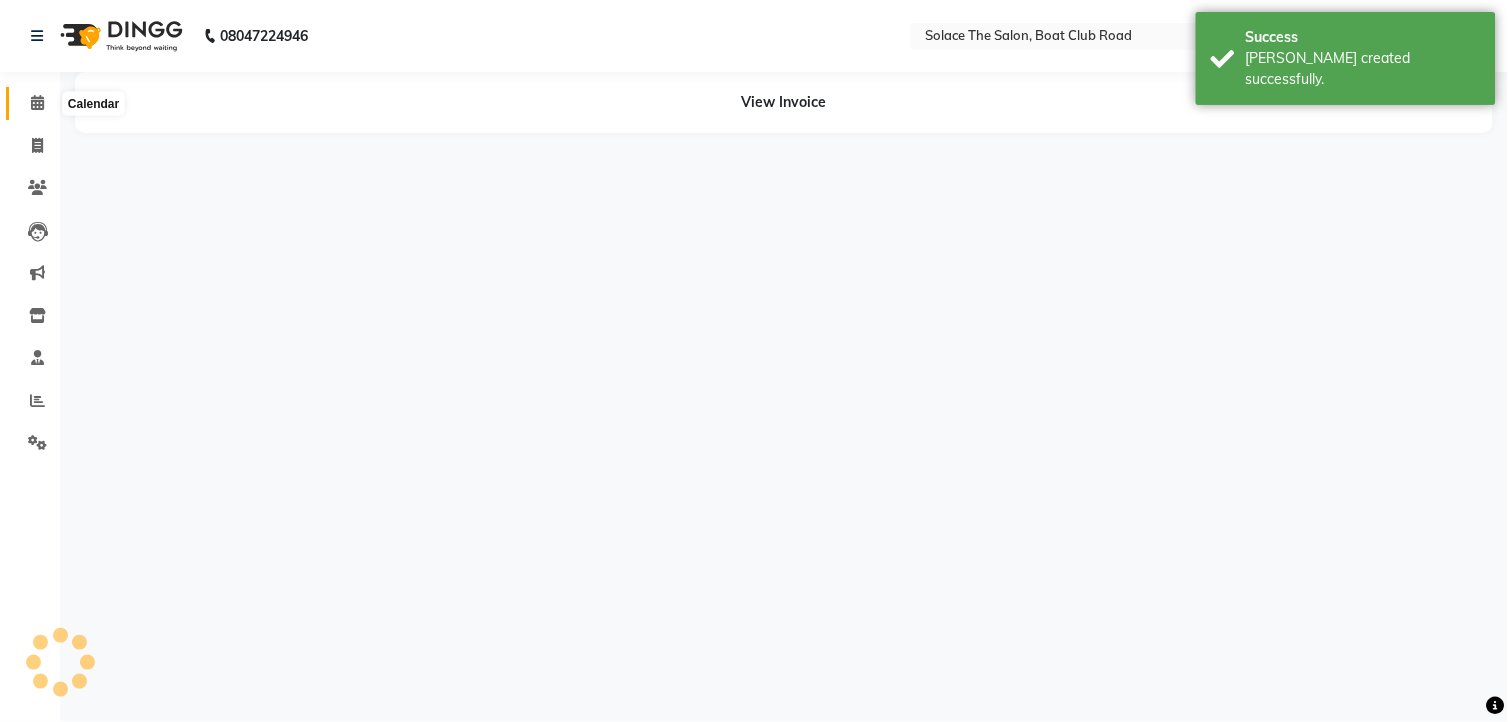 click 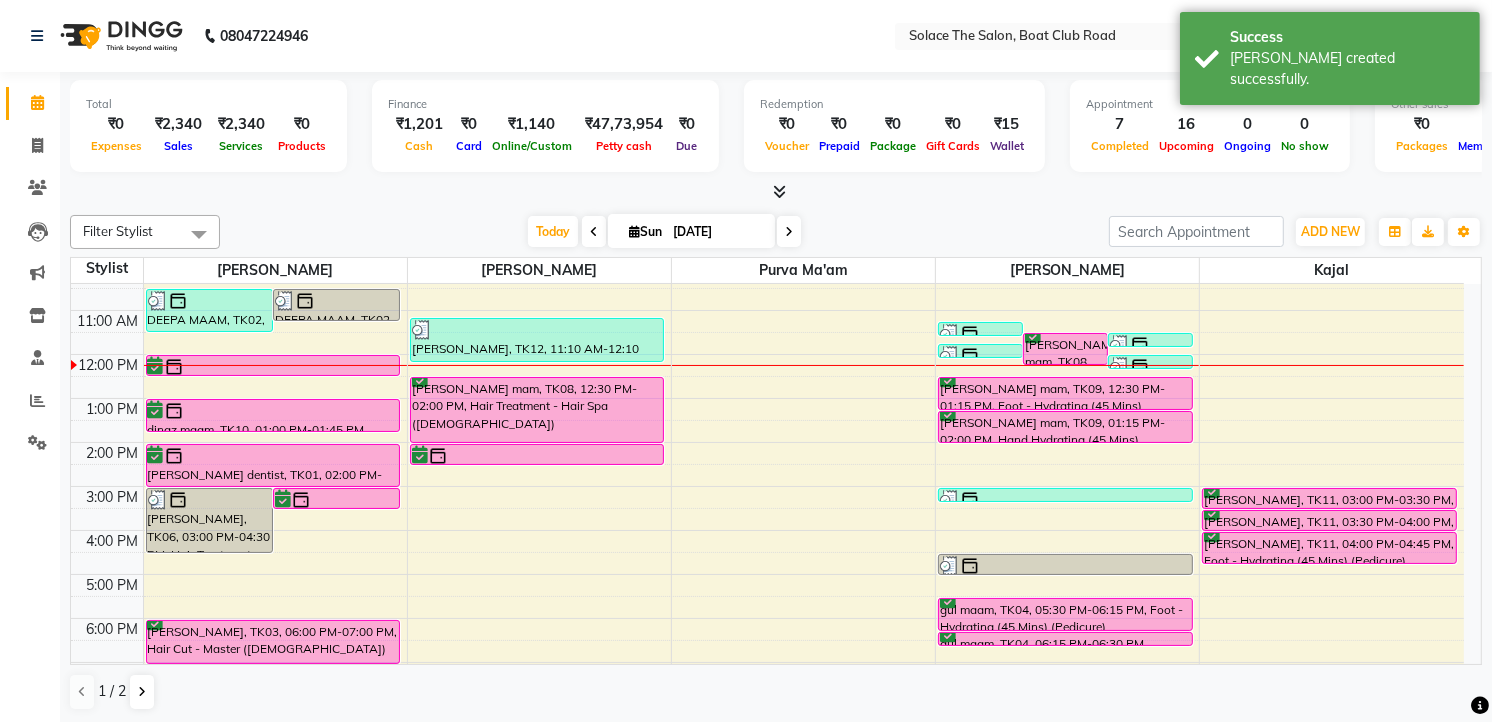 scroll, scrollTop: 126, scrollLeft: 0, axis: vertical 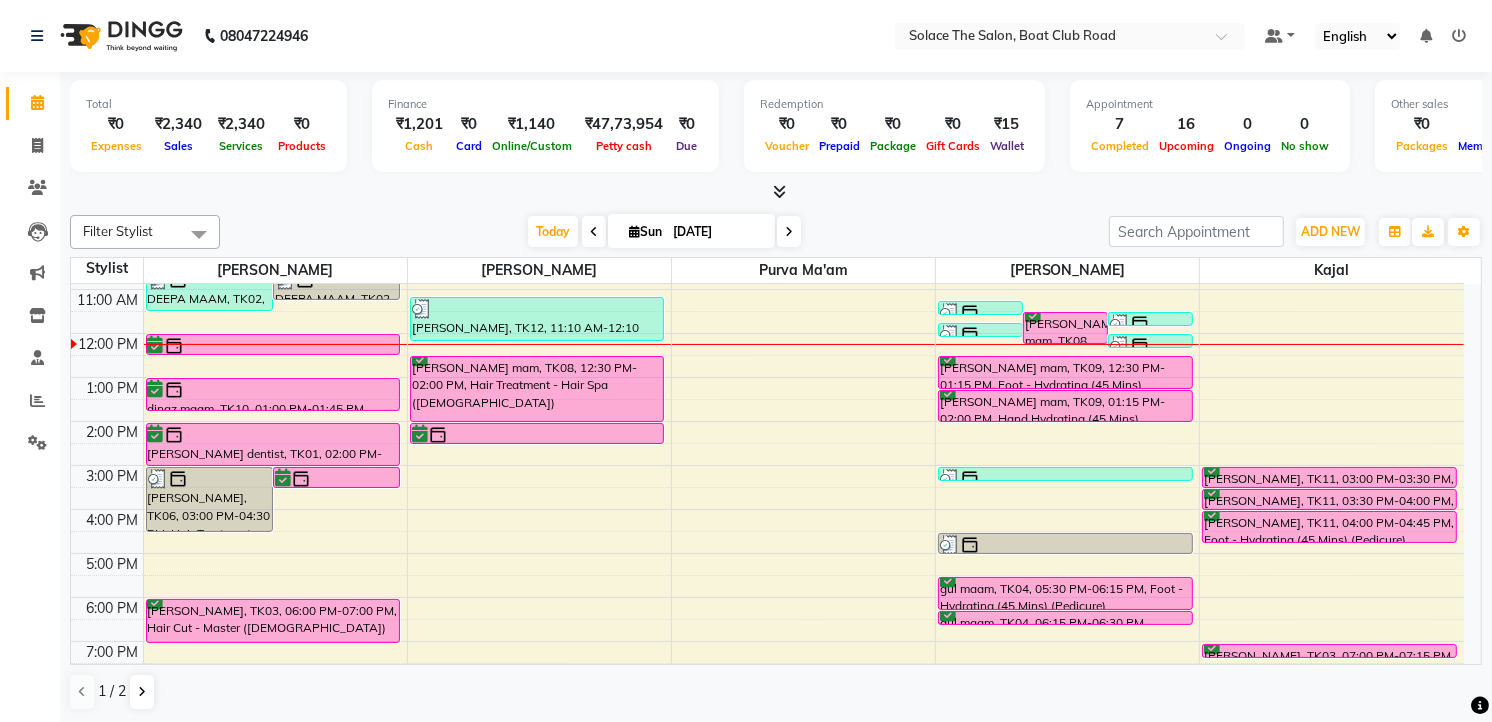 click on "8:00 AM 9:00 AM 10:00 AM 11:00 AM 12:00 PM 1:00 PM 2:00 PM 3:00 PM 4:00 PM 5:00 PM 6:00 PM 7:00 PM 8:00 PM 9:00 PM     DEEPA MAAM, TK02, 10:30 AM-11:30 AM, Styling - Blowdry (out Curls)     DEEPA MAAM, TK02, 10:30 AM-11:15 AM, Styling - Blowdry     [PERSON_NAME], TK06, 03:00 PM-04:30 PM, Hair Treatment - [MEDICAL_DATA] Spa      dinaz maam, TK13, 03:00 PM-03:30 PM, Hair Cut - Boy (Master)      [PERSON_NAME] Mam, TK07, 12:00 PM-12:30 PM, Hair Cut - Boy (Master)      dinaz maam, TK10, 01:00 PM-01:45 PM, Styling - Blowdry     [PERSON_NAME] dentist, TK01, 02:00 PM-03:00 PM, Hair Cut - Master ([DEMOGRAPHIC_DATA])     [PERSON_NAME], TK03, 06:00 PM-07:00 PM, Hair Cut - Master ([DEMOGRAPHIC_DATA])     [PERSON_NAME], TK12, 11:10 AM-12:10 PM, Hair Cut - Master ([DEMOGRAPHIC_DATA])     [PERSON_NAME] mam, TK08, 12:30 PM-02:00 PM, Hair Treatment - Hair Spa ([DEMOGRAPHIC_DATA])     [PERSON_NAME] dentist, TK01, 02:00 PM-02:30 PM, Hair wash ([DEMOGRAPHIC_DATA])     DEEPA MAAM, TK02, 11:15 AM-11:25 AM, upper lips wax rica     [PERSON_NAME] mam, TK08, 11:30 AM-12:15 PM,  Foot - Hydrating (45 Mins) (Pedicure)" at bounding box center (767, 465) 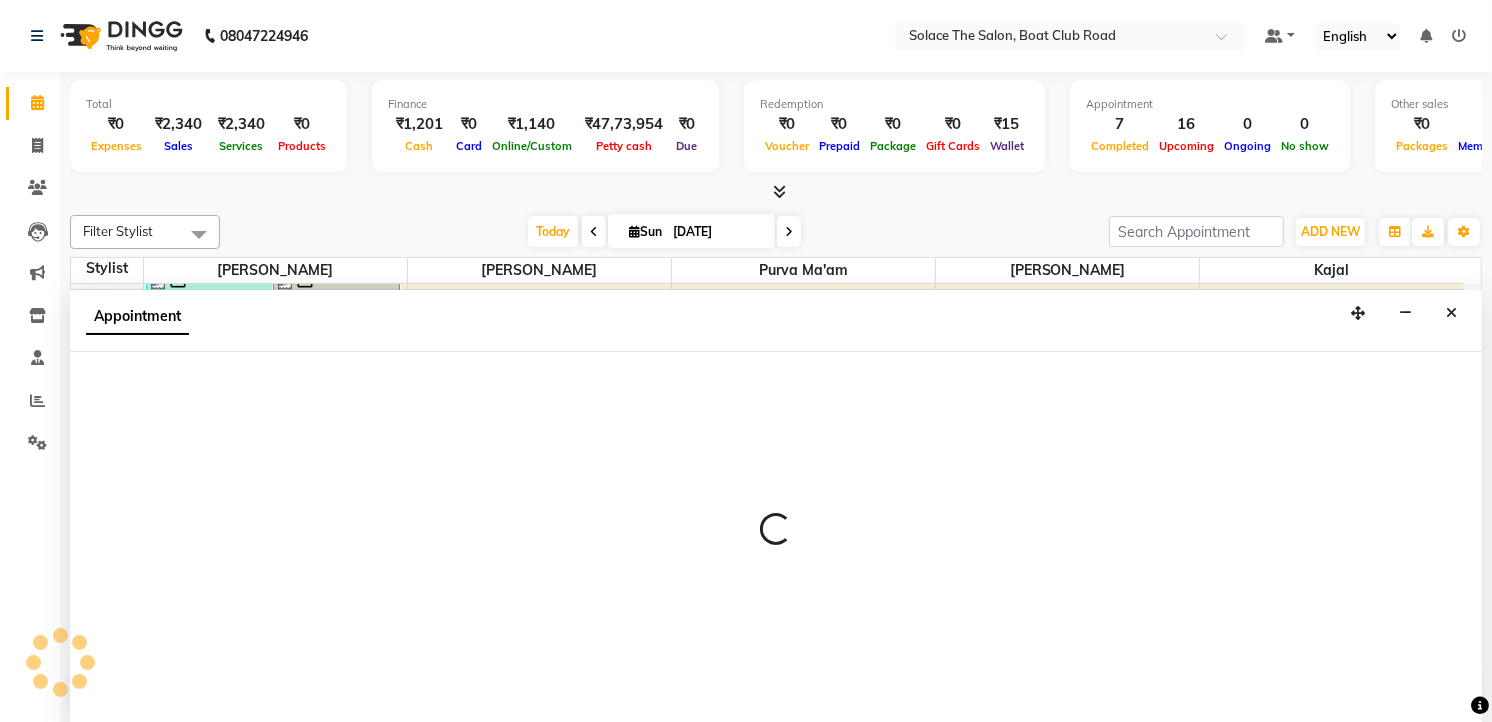 select on "74276" 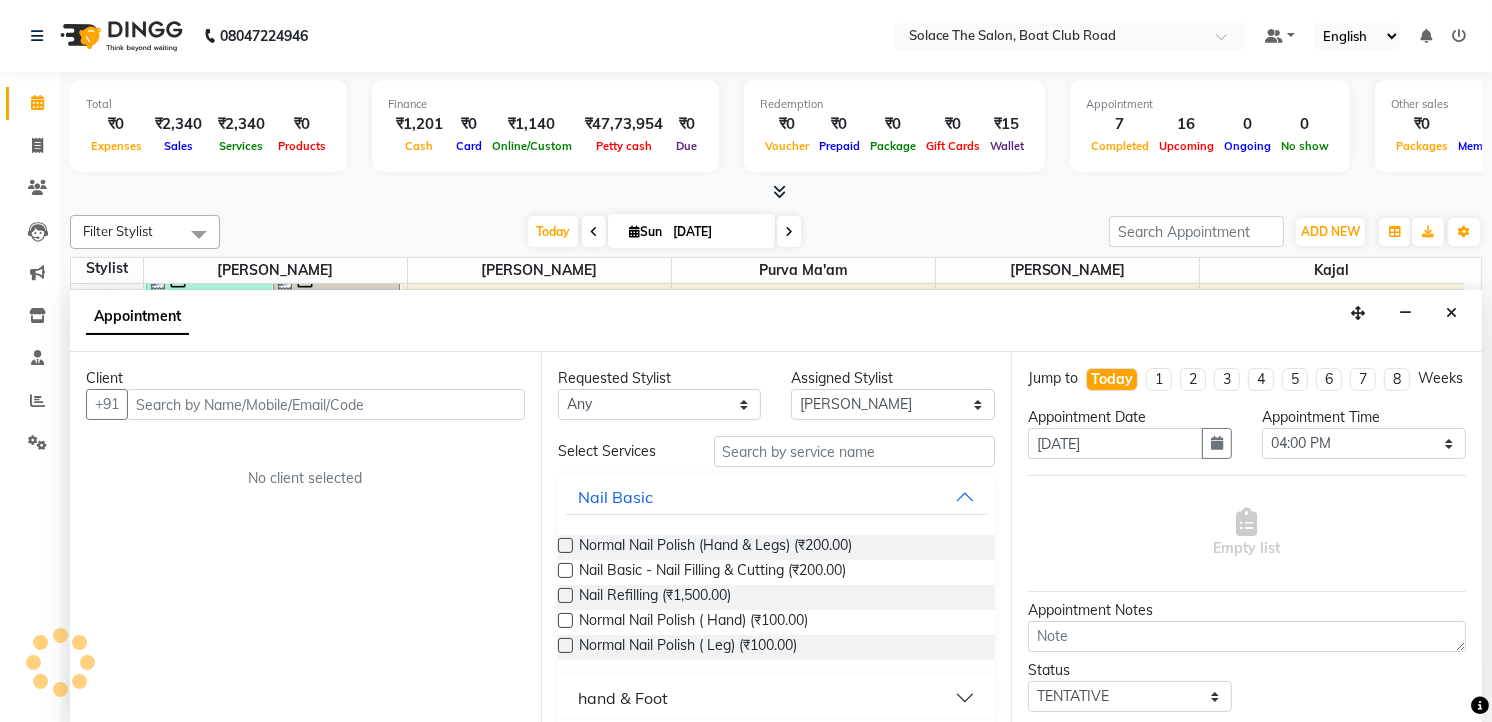 scroll, scrollTop: 1, scrollLeft: 0, axis: vertical 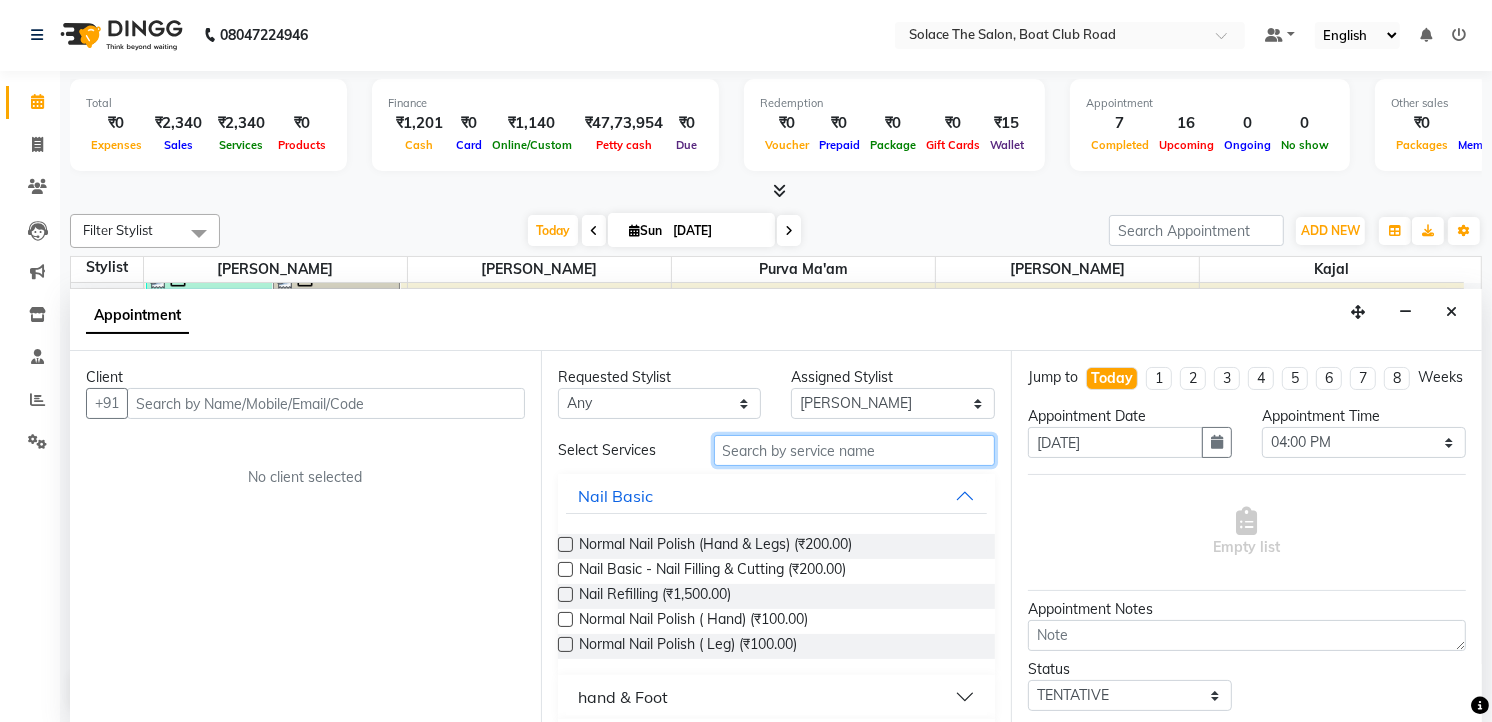 click at bounding box center [855, 450] 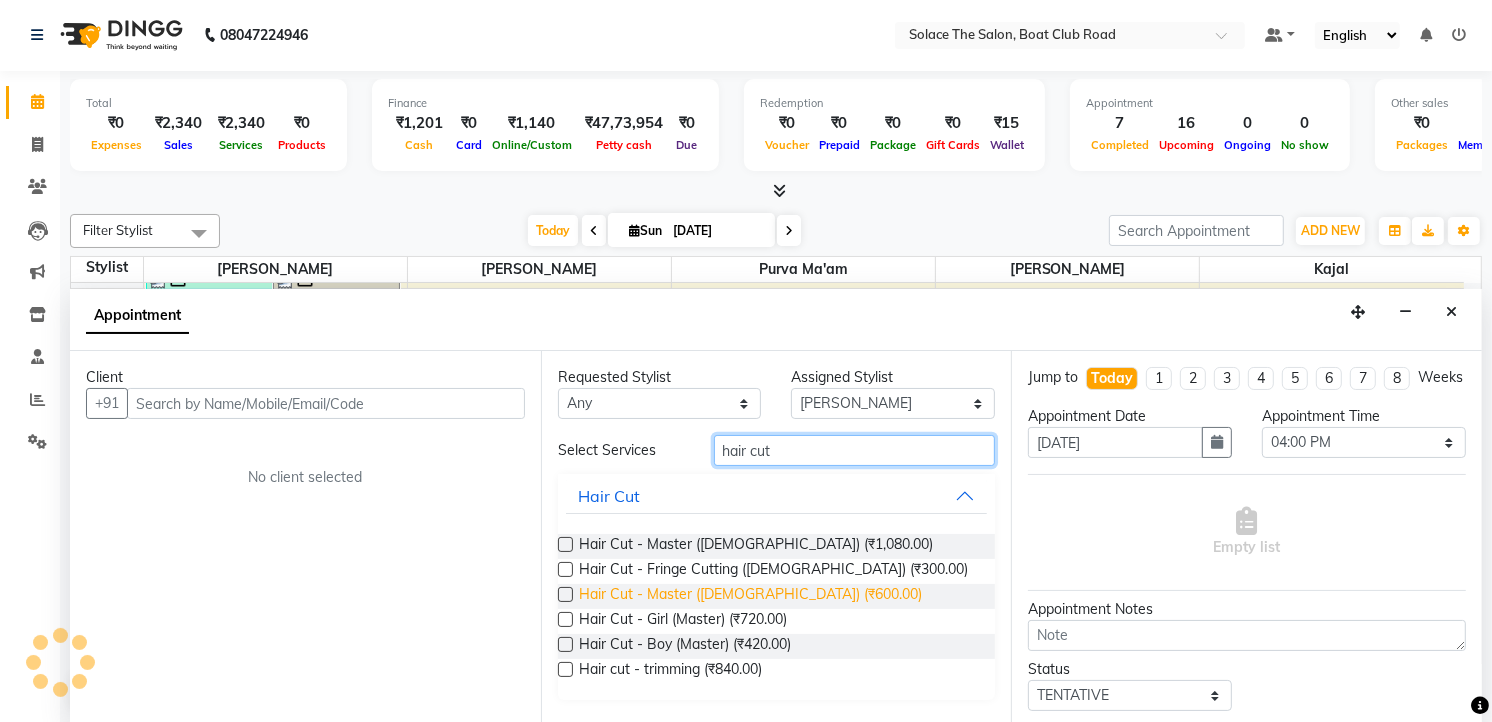 type on "hair cut" 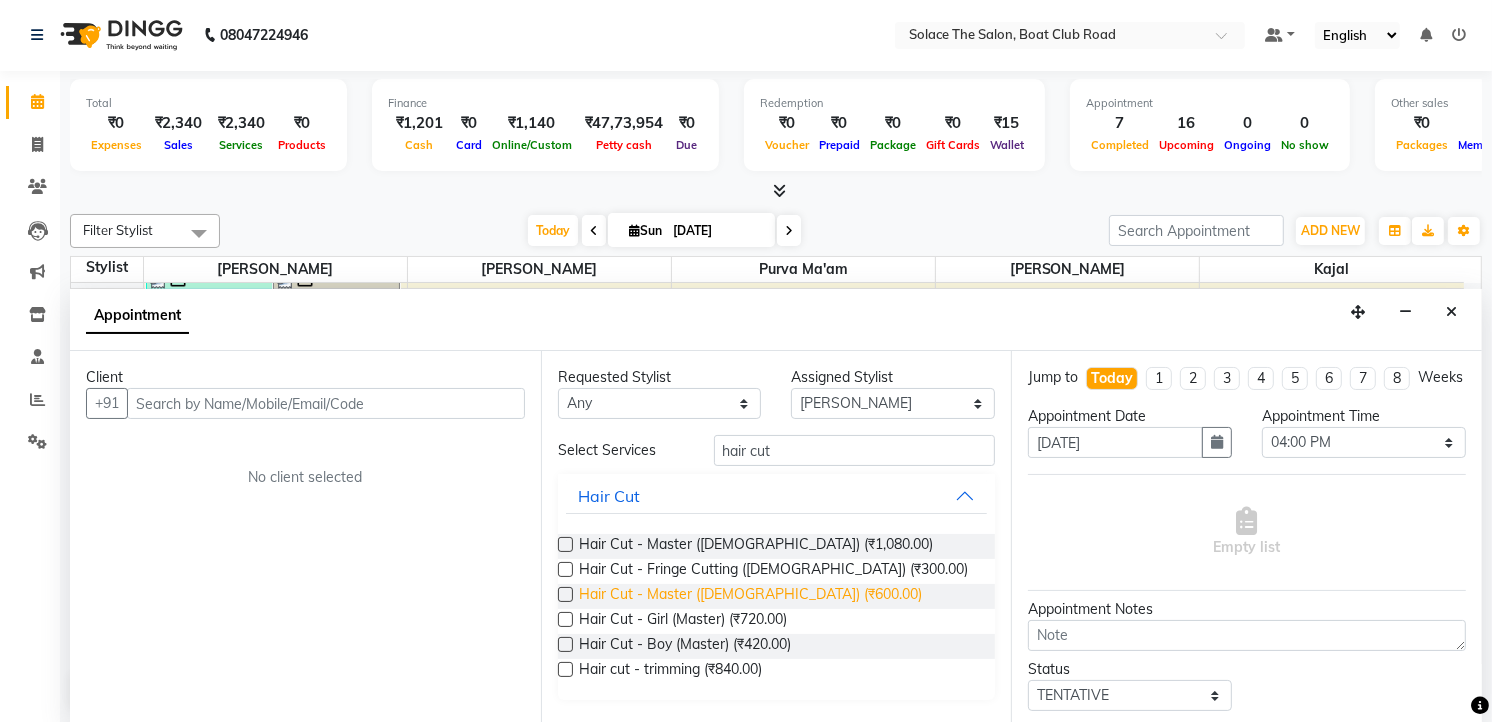 click on "Hair Cut - Master ([DEMOGRAPHIC_DATA]) (₹600.00)" at bounding box center [750, 596] 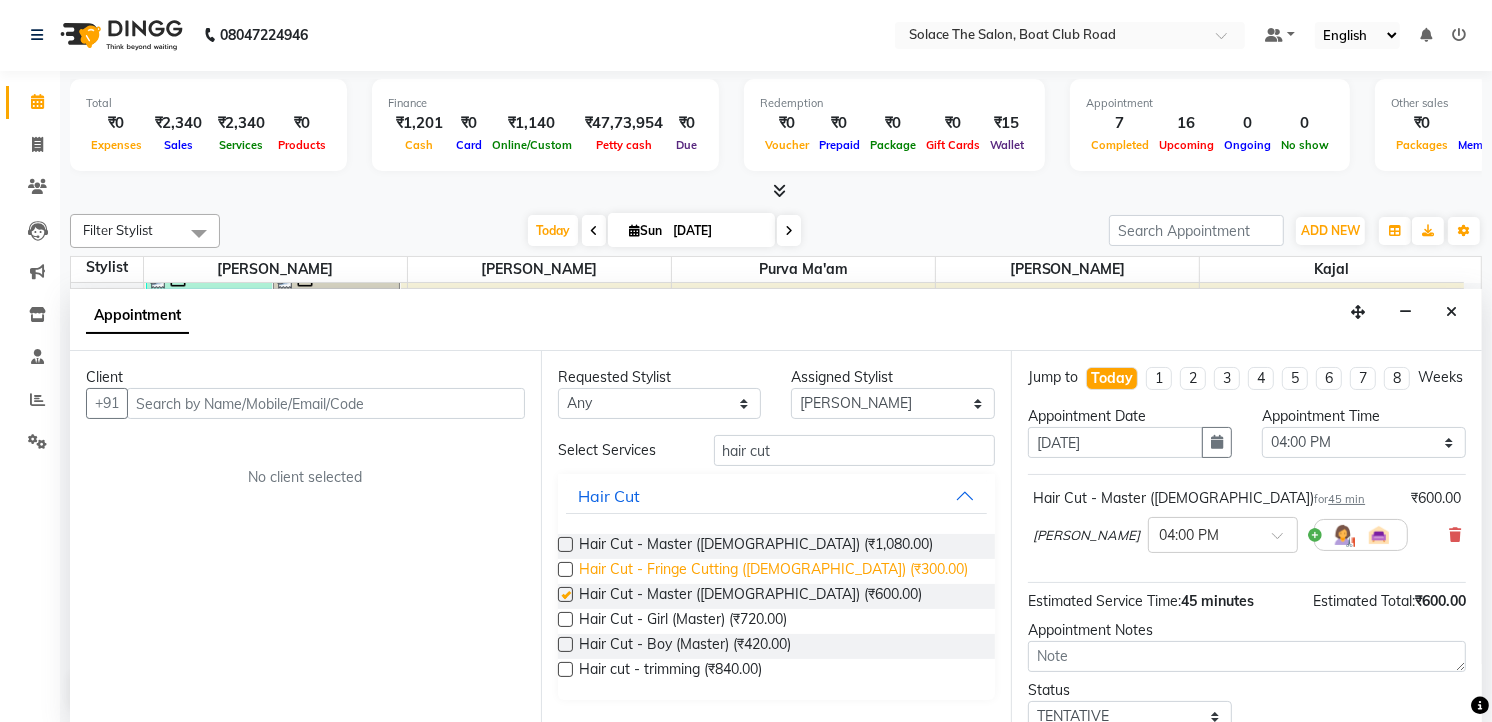 checkbox on "false" 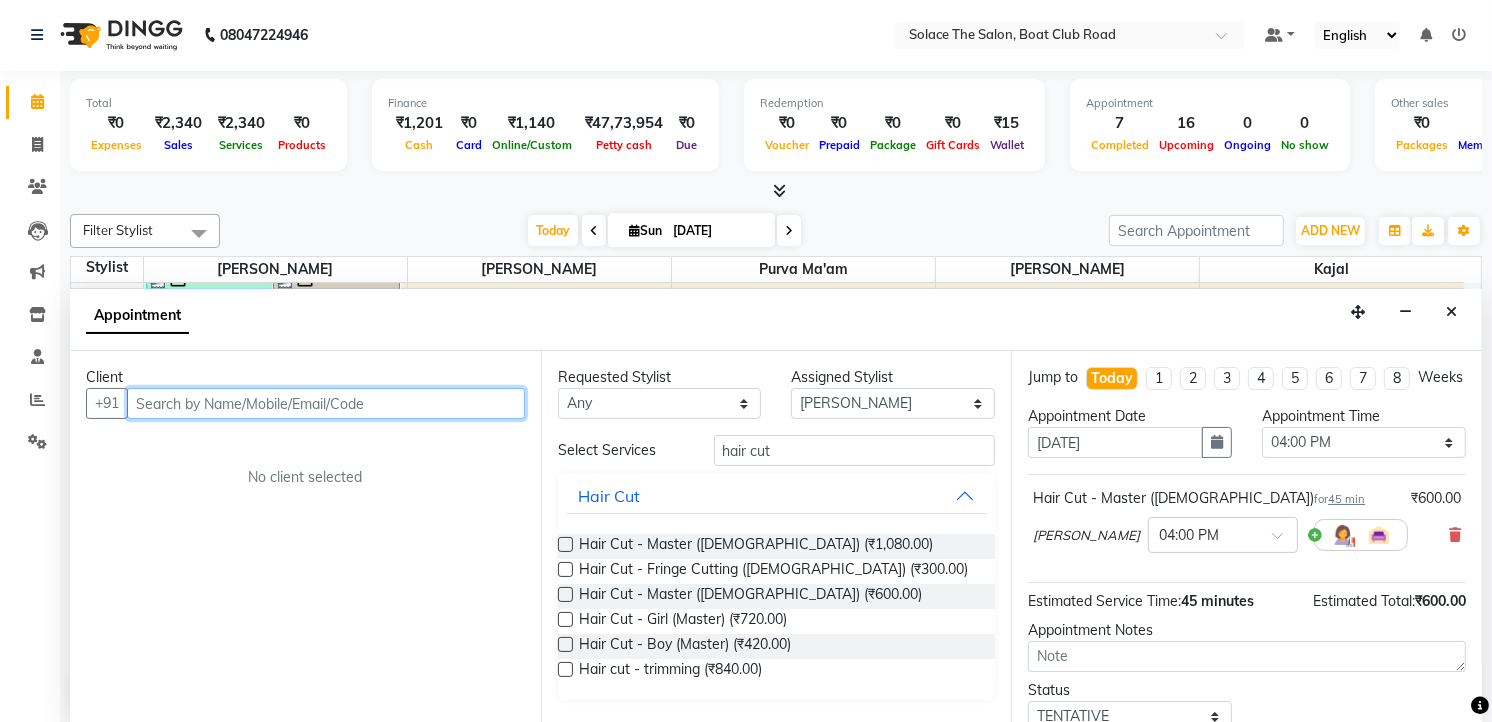 click at bounding box center (326, 403) 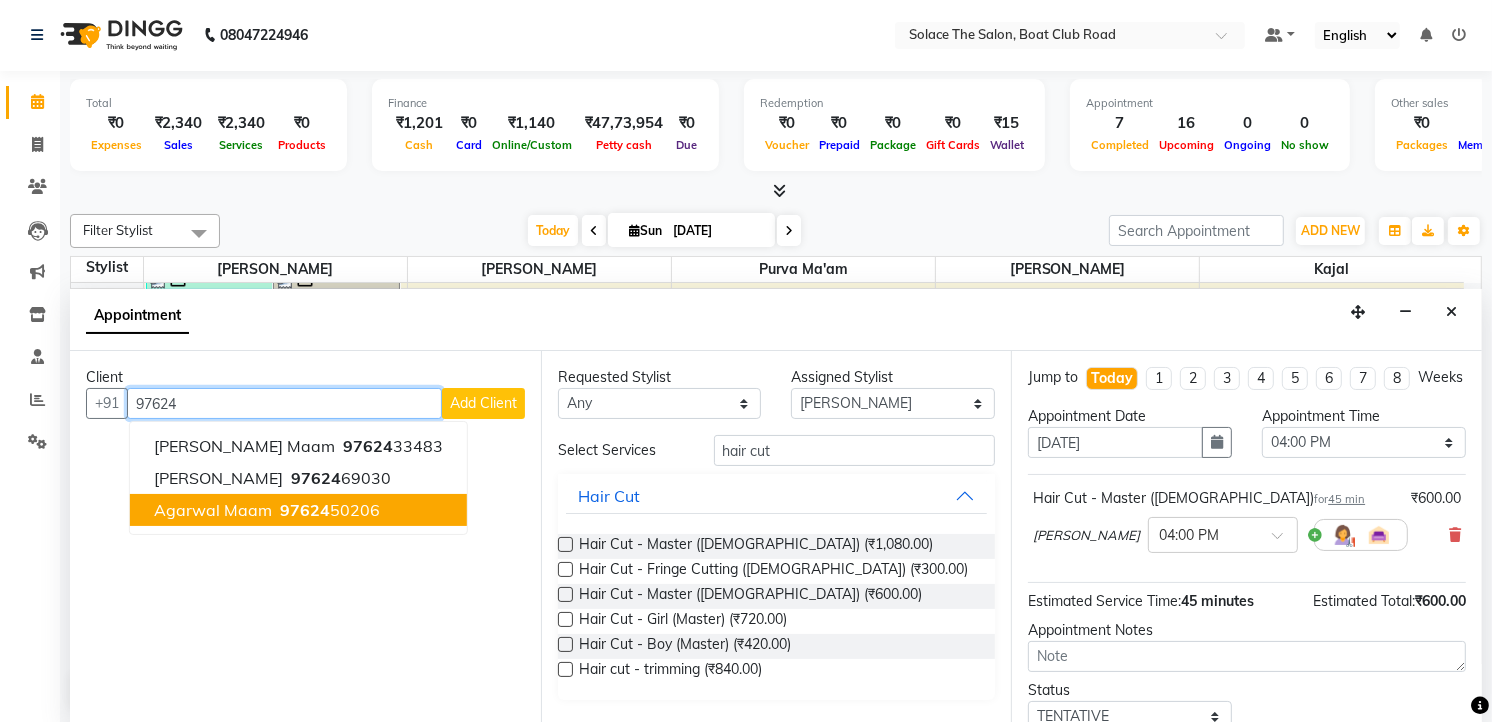 click on "agarwal Maam   97624 50206" at bounding box center [298, 510] 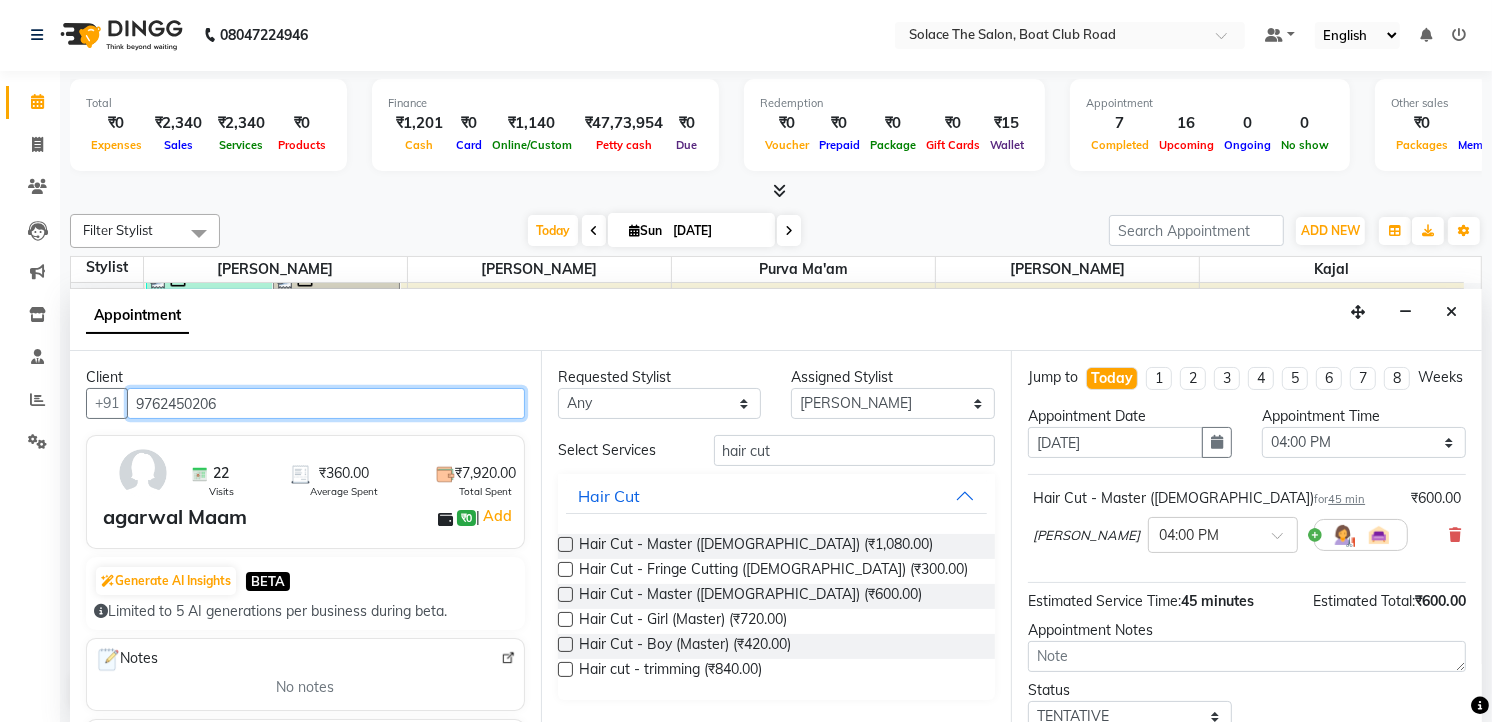 scroll, scrollTop: 154, scrollLeft: 0, axis: vertical 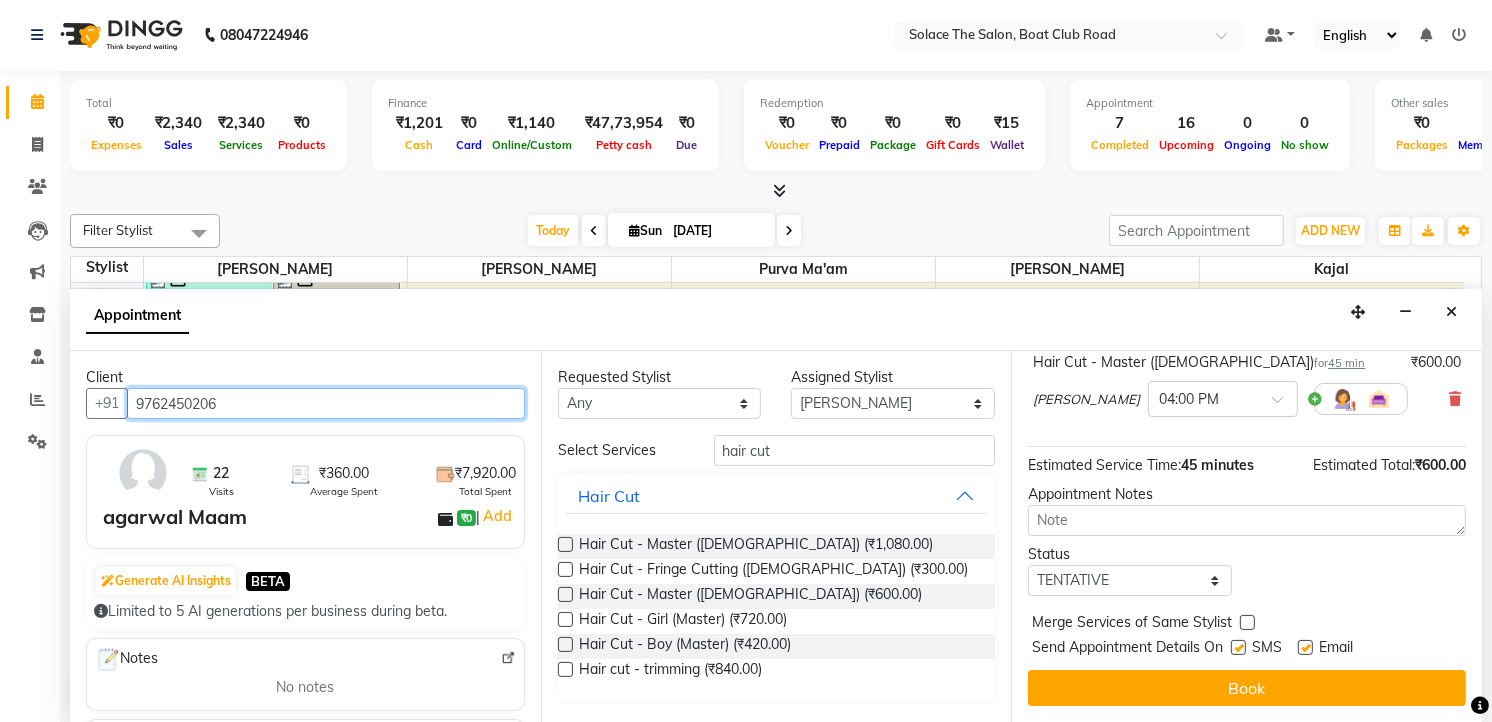 type on "9762450206" 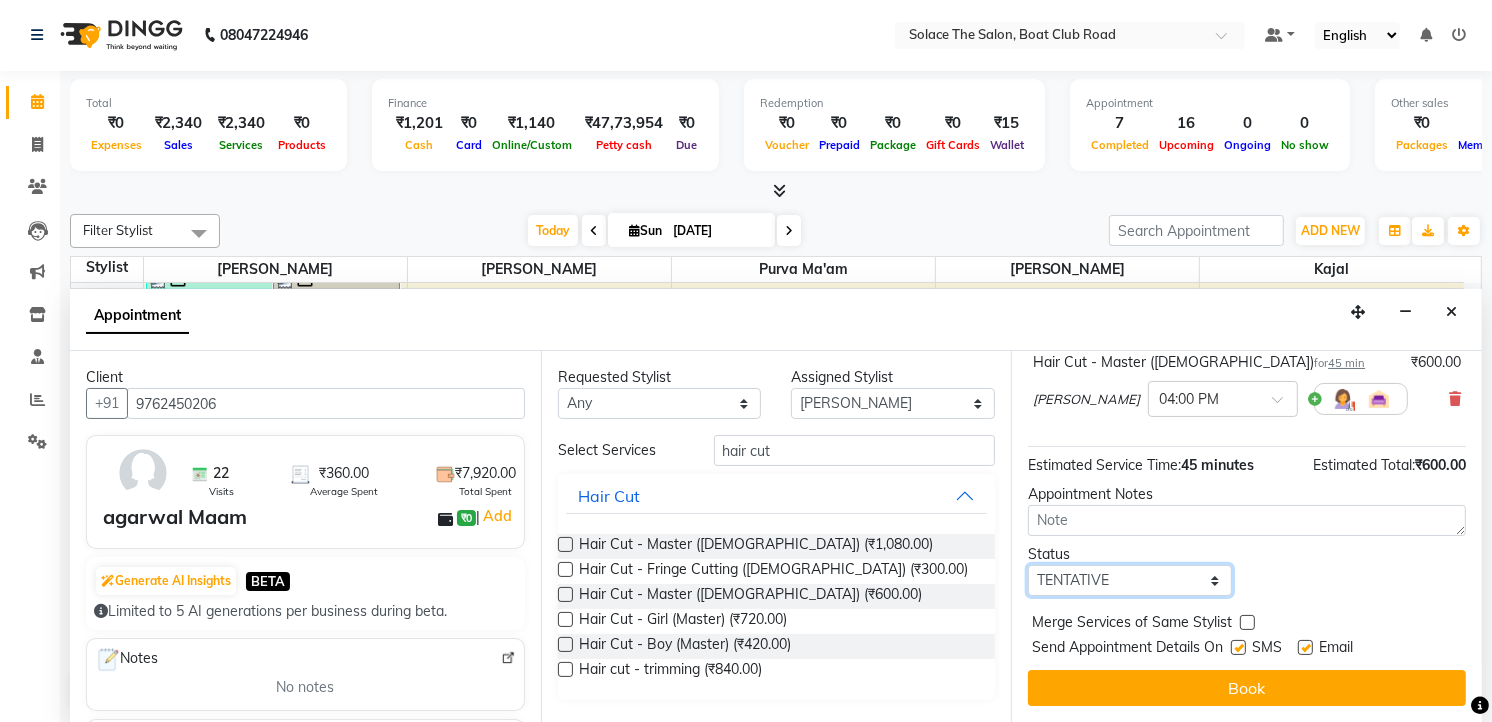 click on "Select TENTATIVE CONFIRM CHECK-IN UPCOMING" at bounding box center [1130, 580] 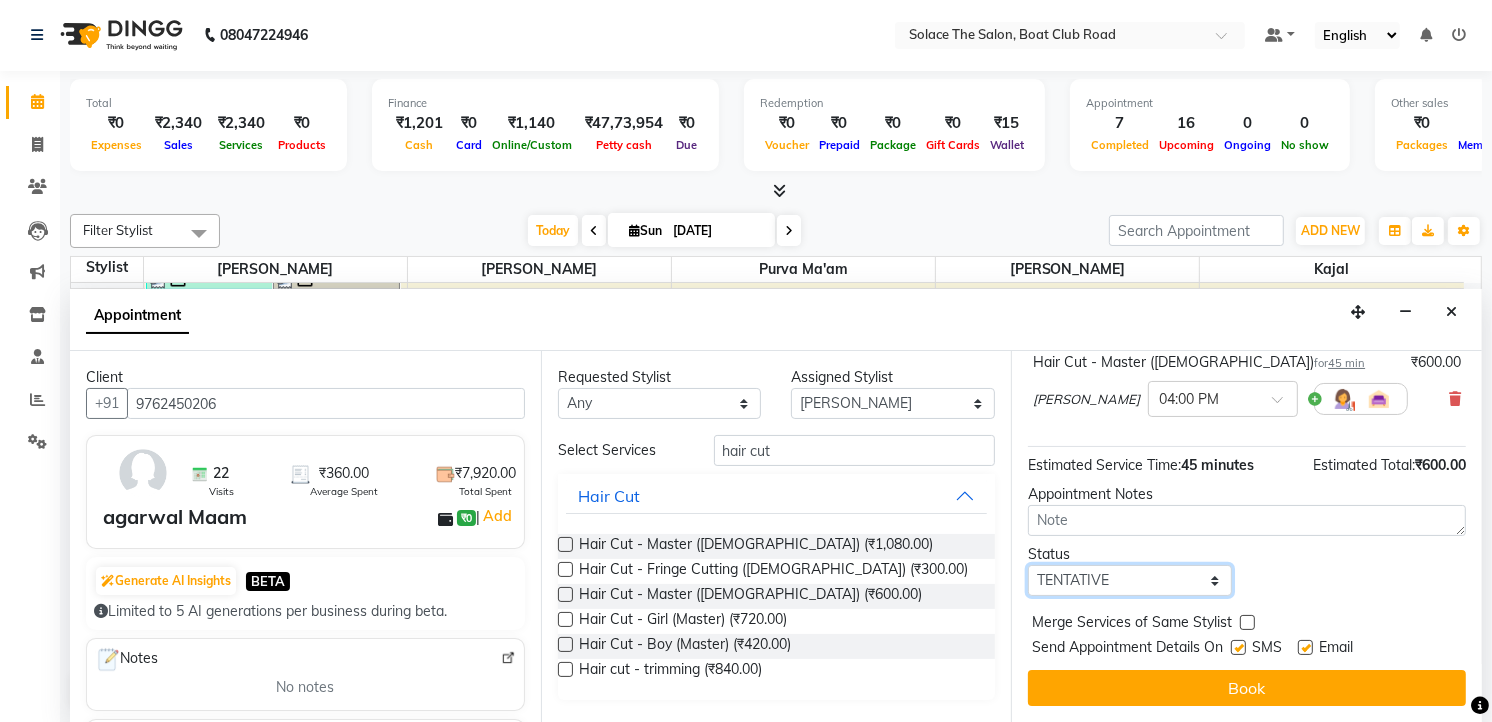 select on "confirm booking" 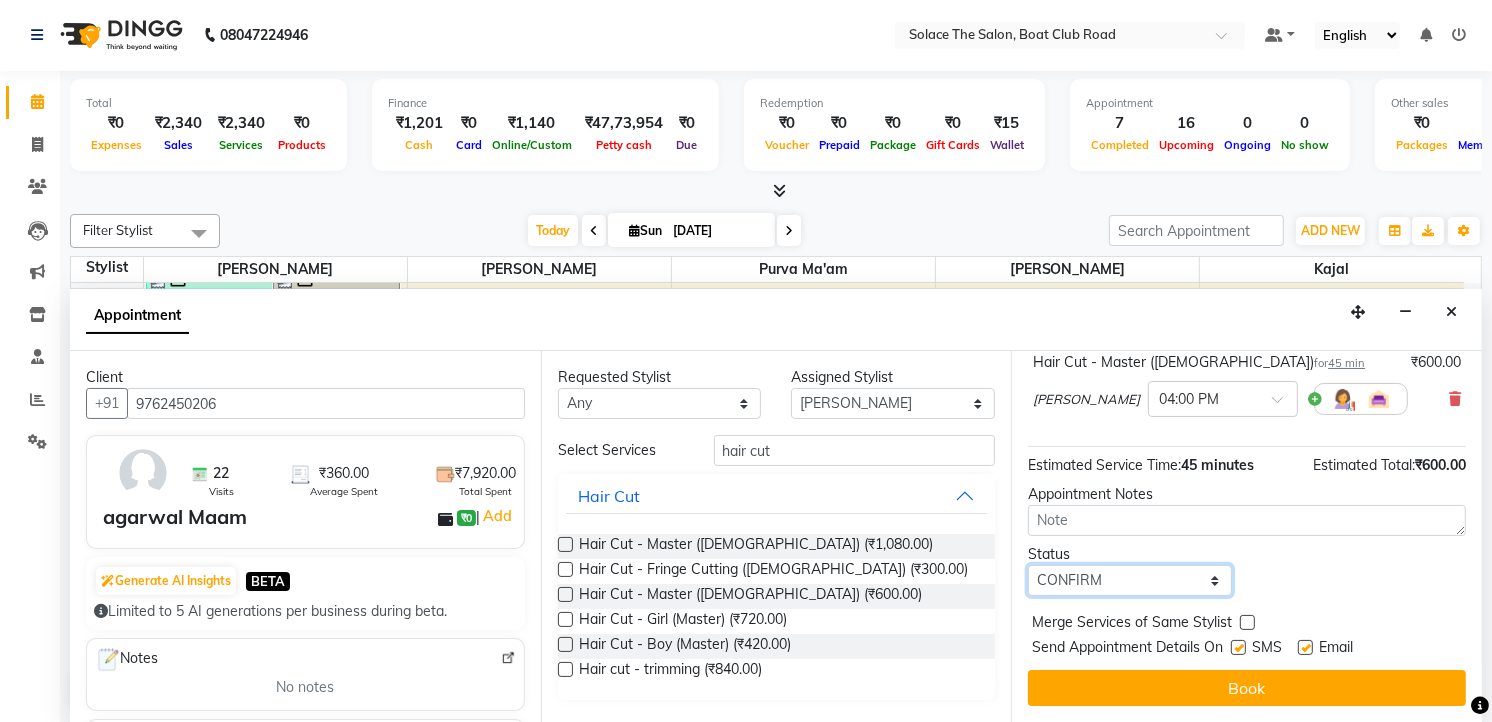 click on "Select TENTATIVE CONFIRM CHECK-IN UPCOMING" at bounding box center (1130, 580) 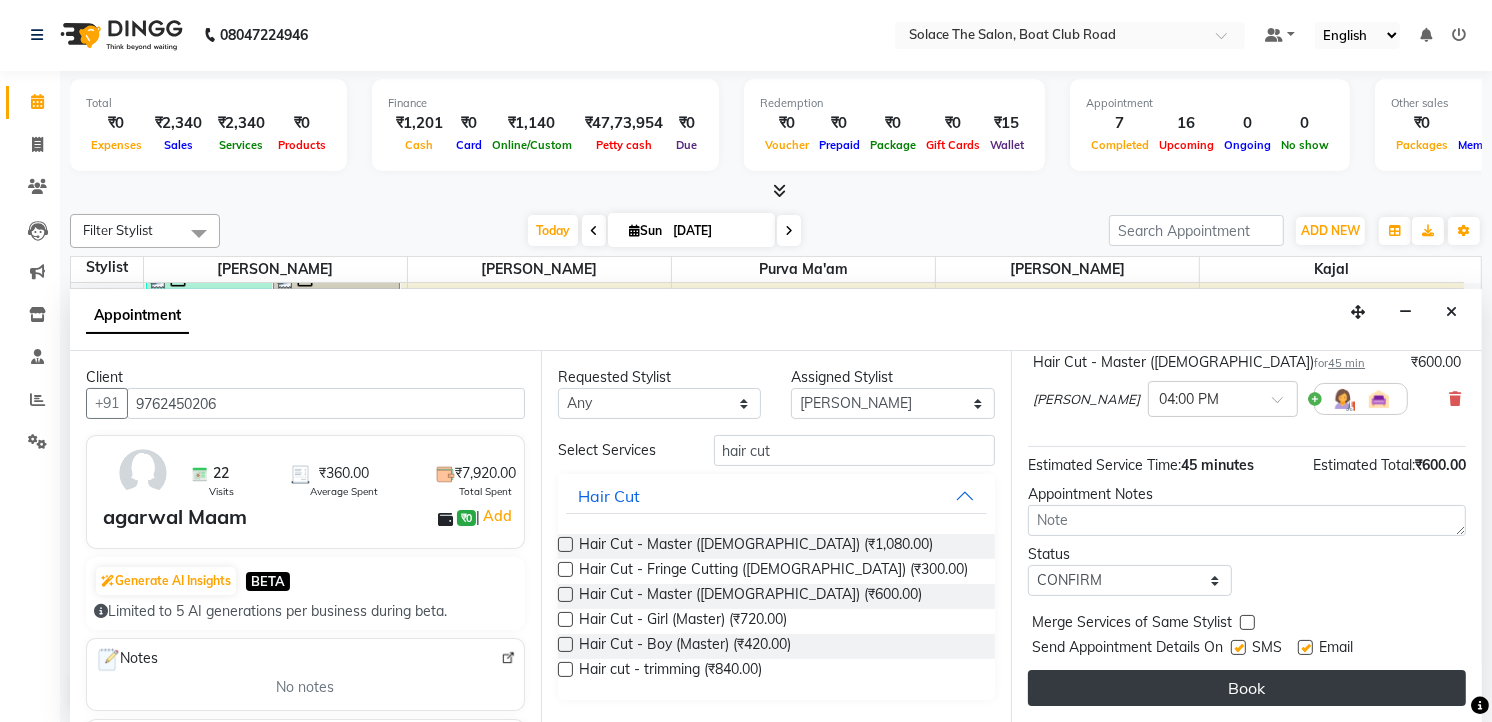 click on "Book" at bounding box center [1247, 688] 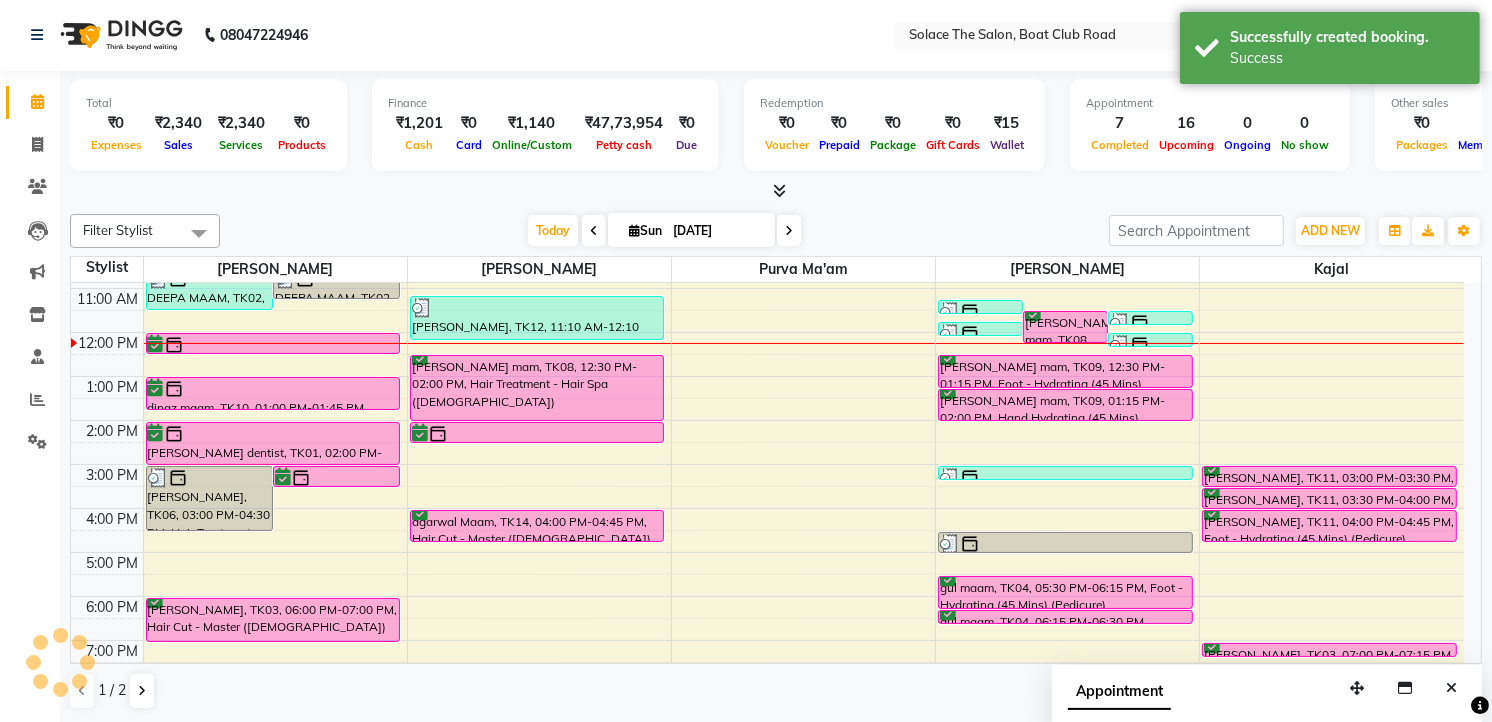 scroll, scrollTop: 0, scrollLeft: 0, axis: both 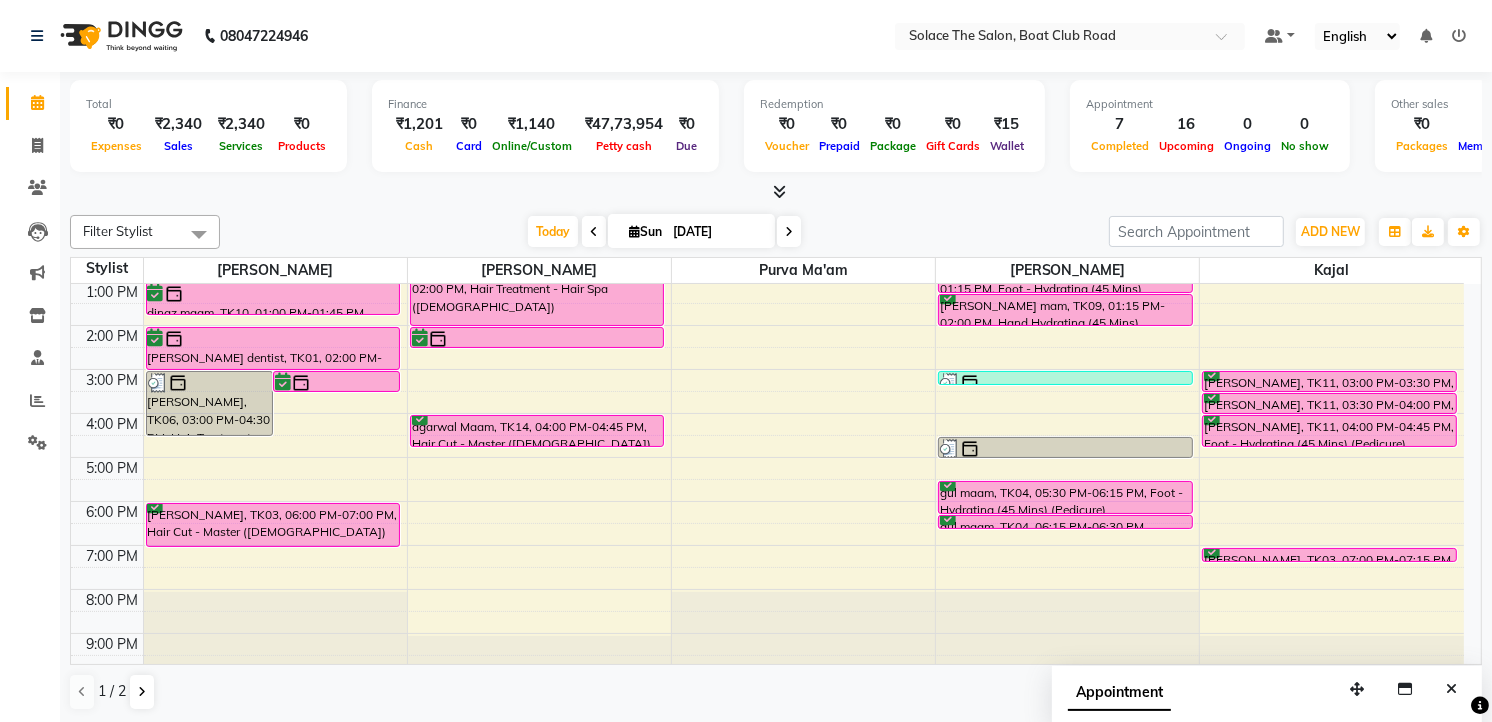 click at bounding box center (789, 232) 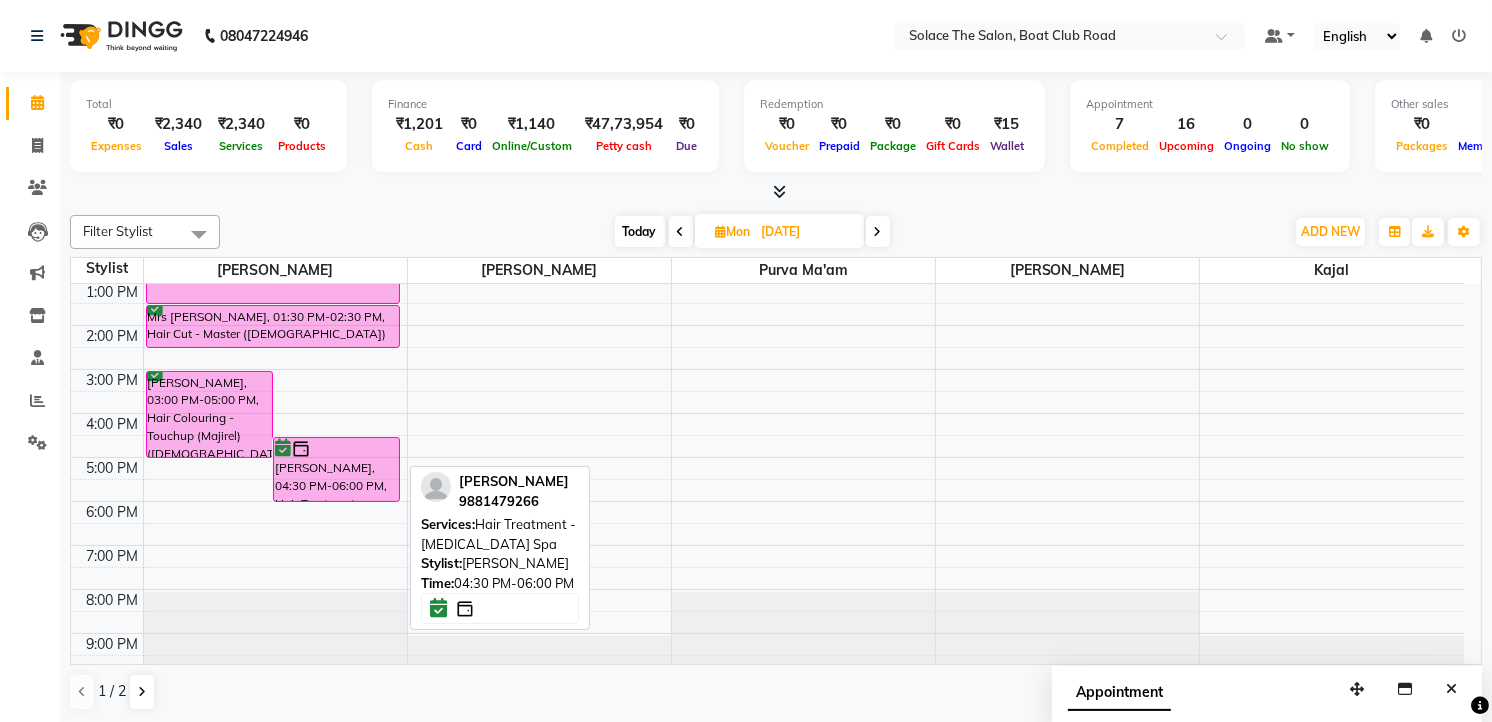 scroll, scrollTop: 0, scrollLeft: 0, axis: both 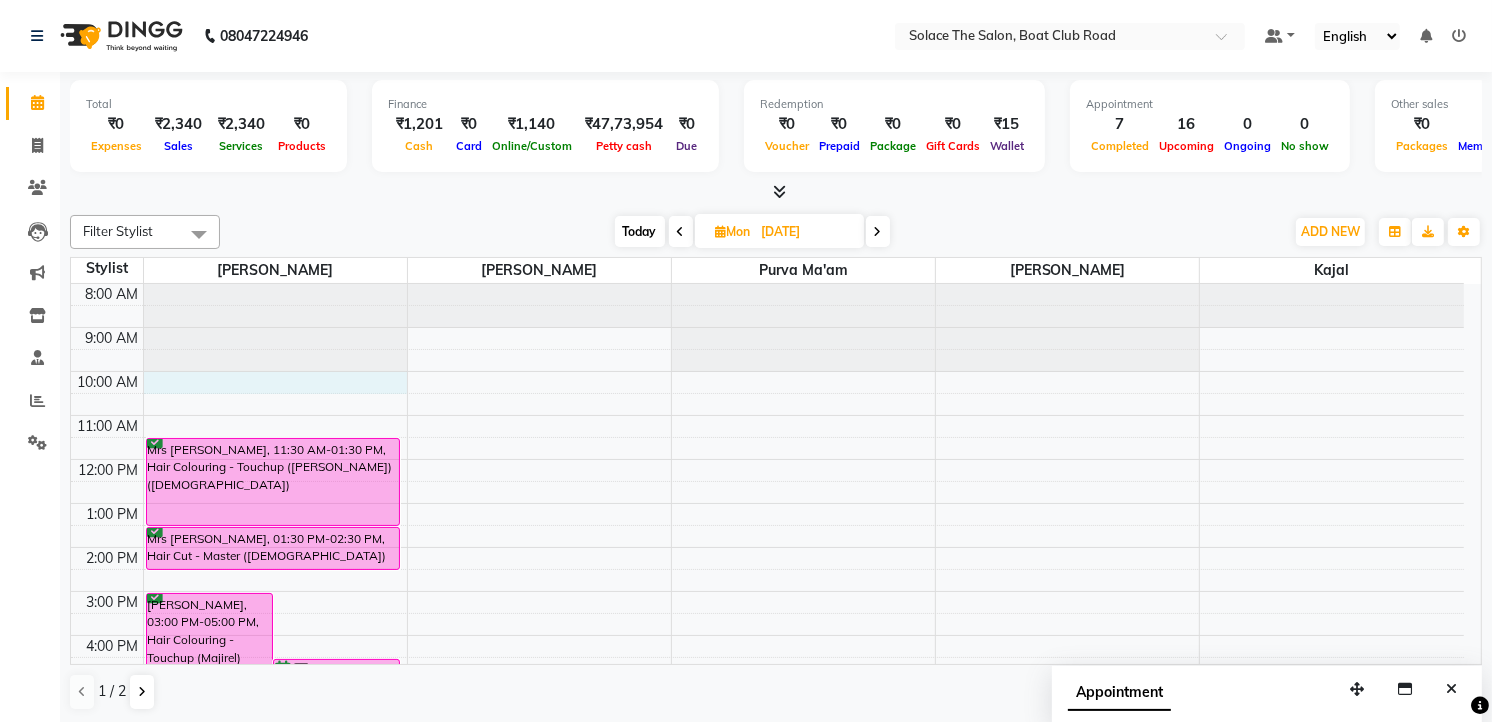 click on "8:00 AM 9:00 AM 10:00 AM 11:00 AM 12:00 PM 1:00 PM 2:00 PM 3:00 PM 4:00 PM 5:00 PM 6:00 PM 7:00 PM 8:00 PM 9:00 PM     Niluu Maam, 03:00 PM-05:00 PM, Hair Colouring - Touchup (Majirel) ([DEMOGRAPHIC_DATA])     [PERSON_NAME], 04:30 PM-06:00 PM, Hair Treatment - [MEDICAL_DATA] Spa      Mrs [PERSON_NAME], 11:30 AM-01:30 PM, Hair Colouring - Touchup ([PERSON_NAME]) ([DEMOGRAPHIC_DATA])     Mrs [PERSON_NAME], 01:30 PM-02:30 PM, Hair Cut - Master ([DEMOGRAPHIC_DATA])" at bounding box center (767, 591) 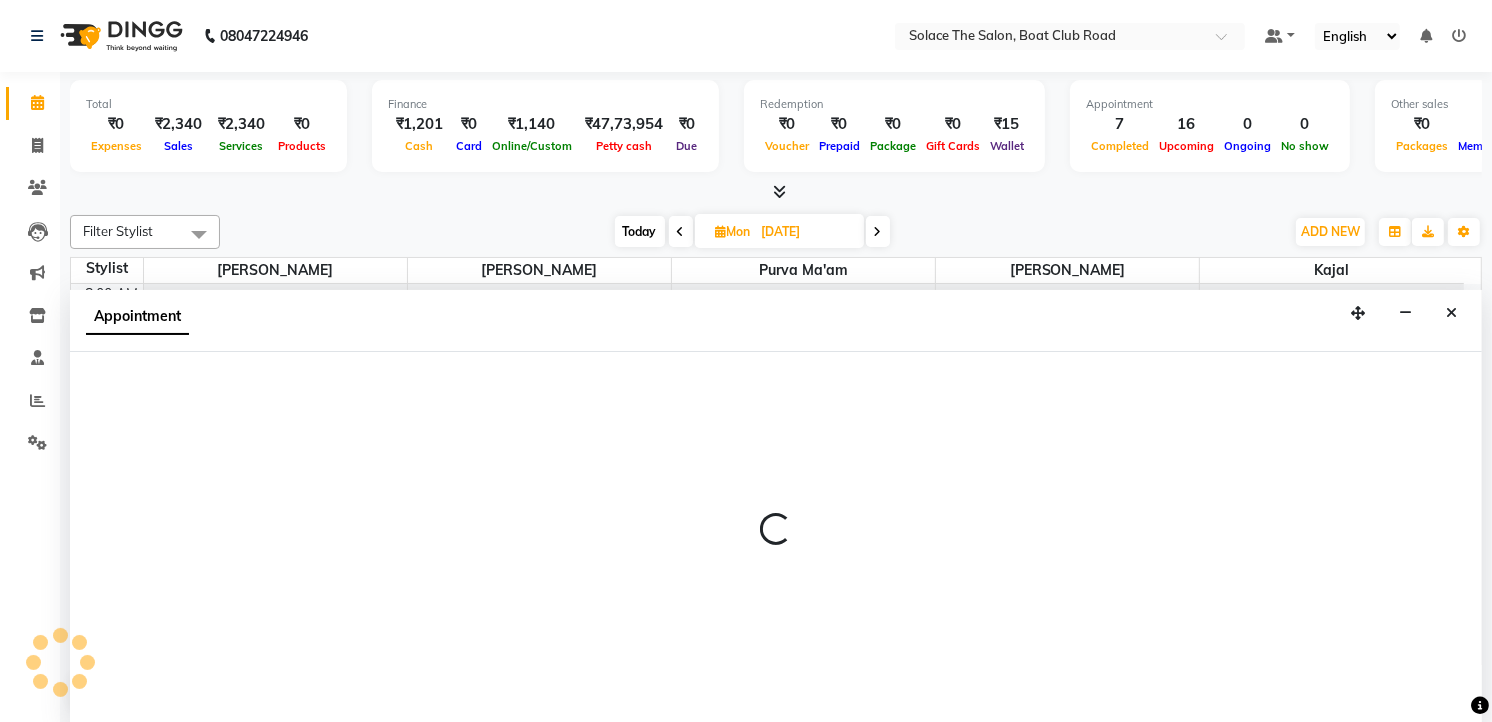 select on "9746" 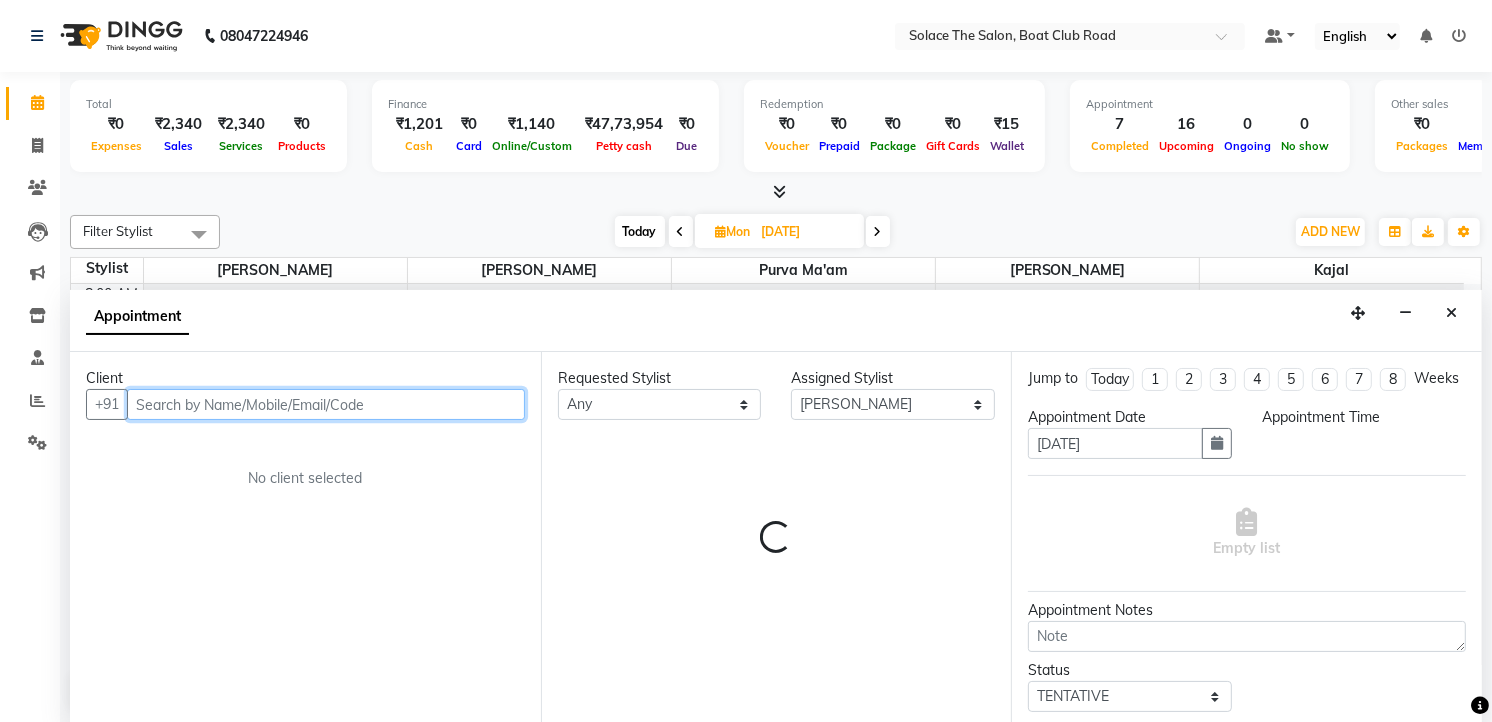 select on "600" 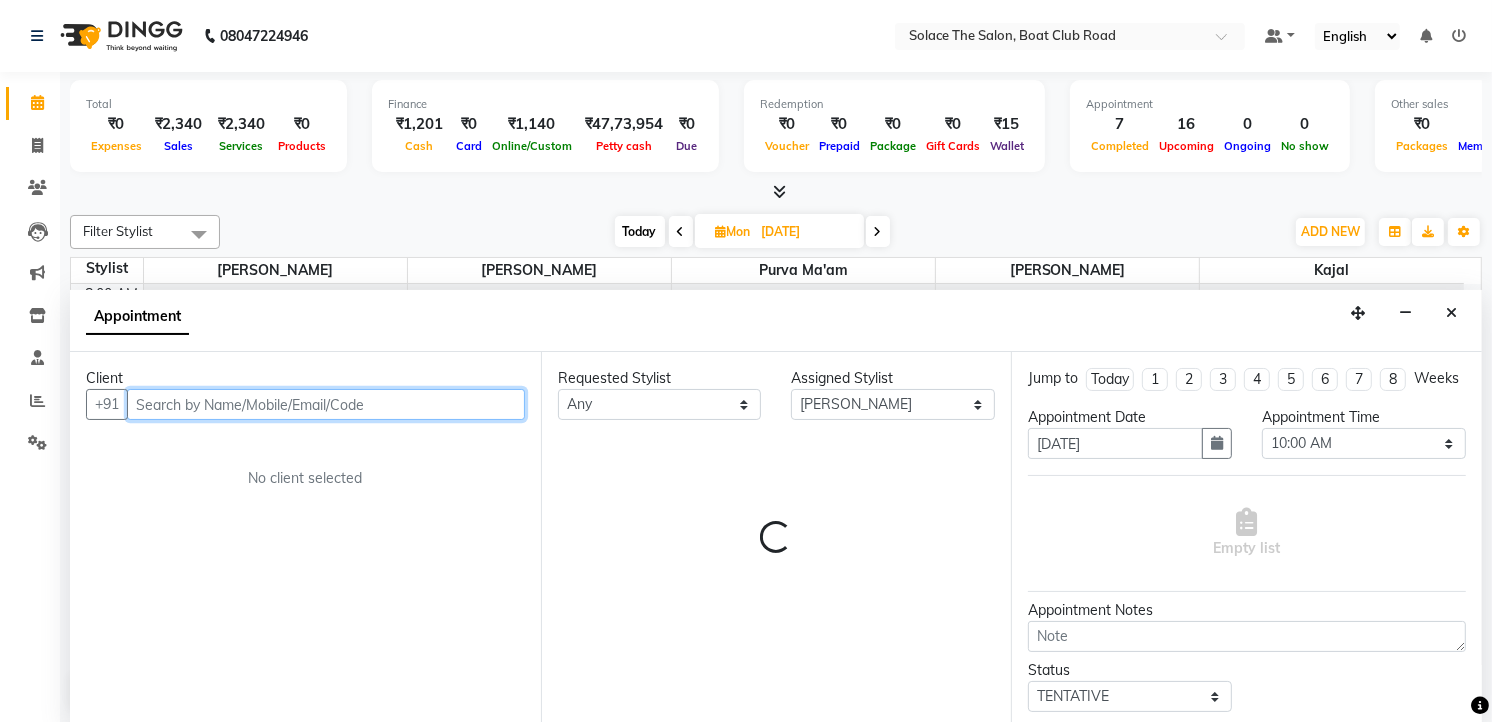 scroll, scrollTop: 1, scrollLeft: 0, axis: vertical 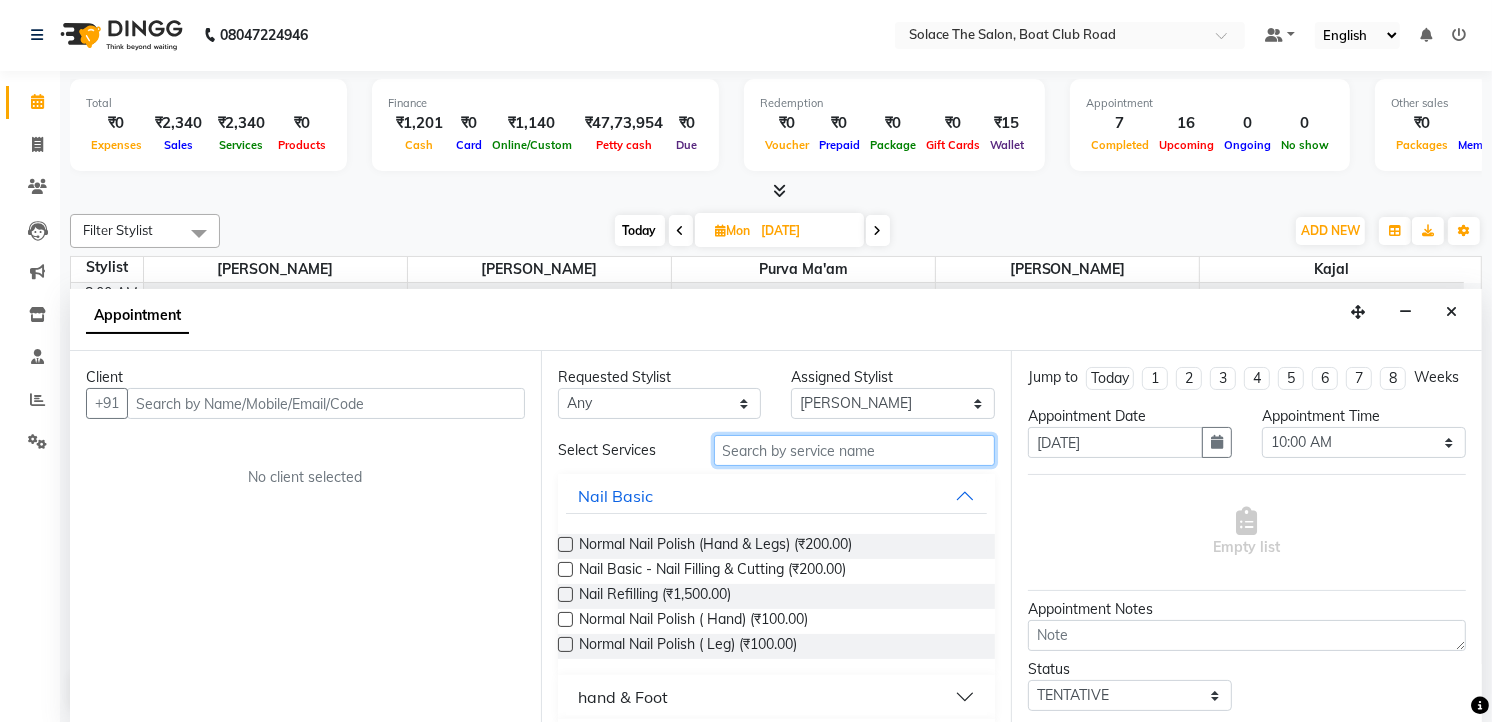 click at bounding box center [855, 450] 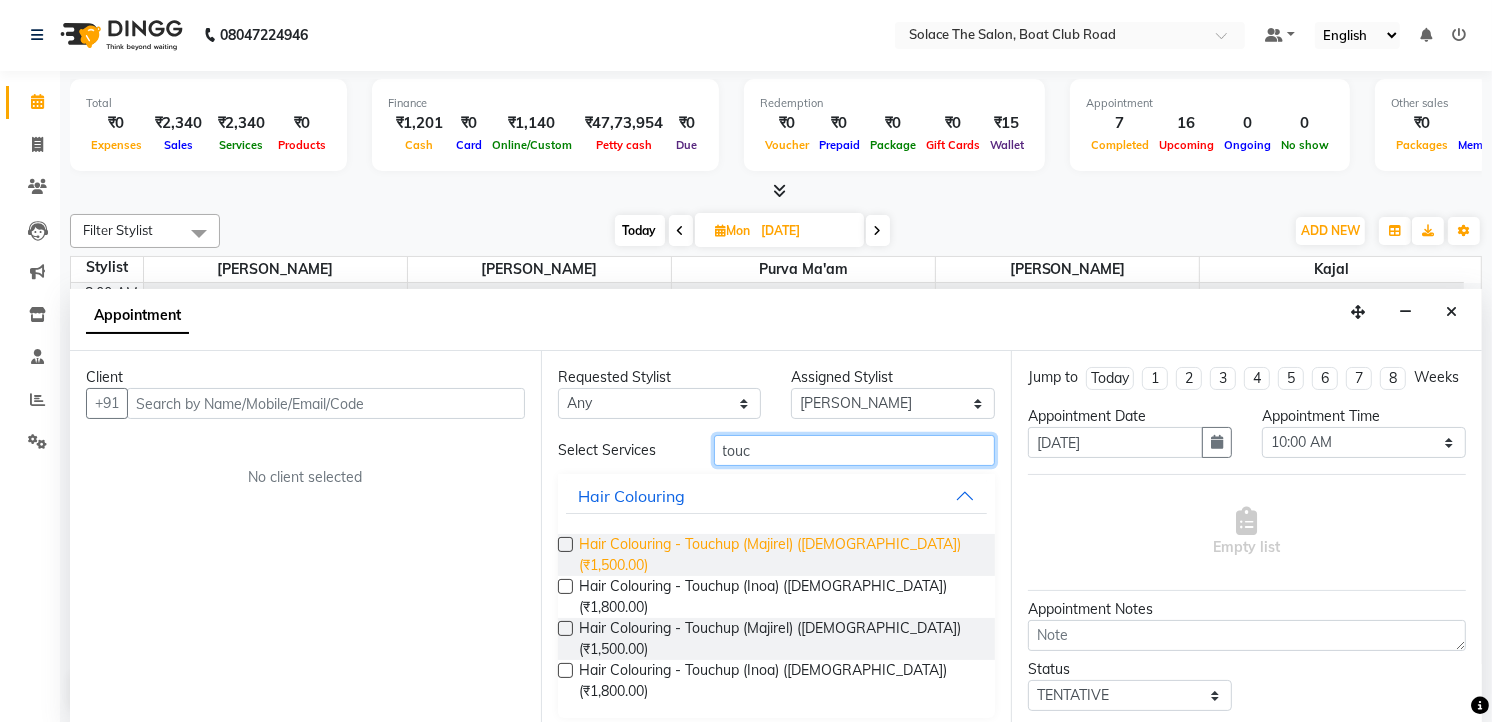type on "touc" 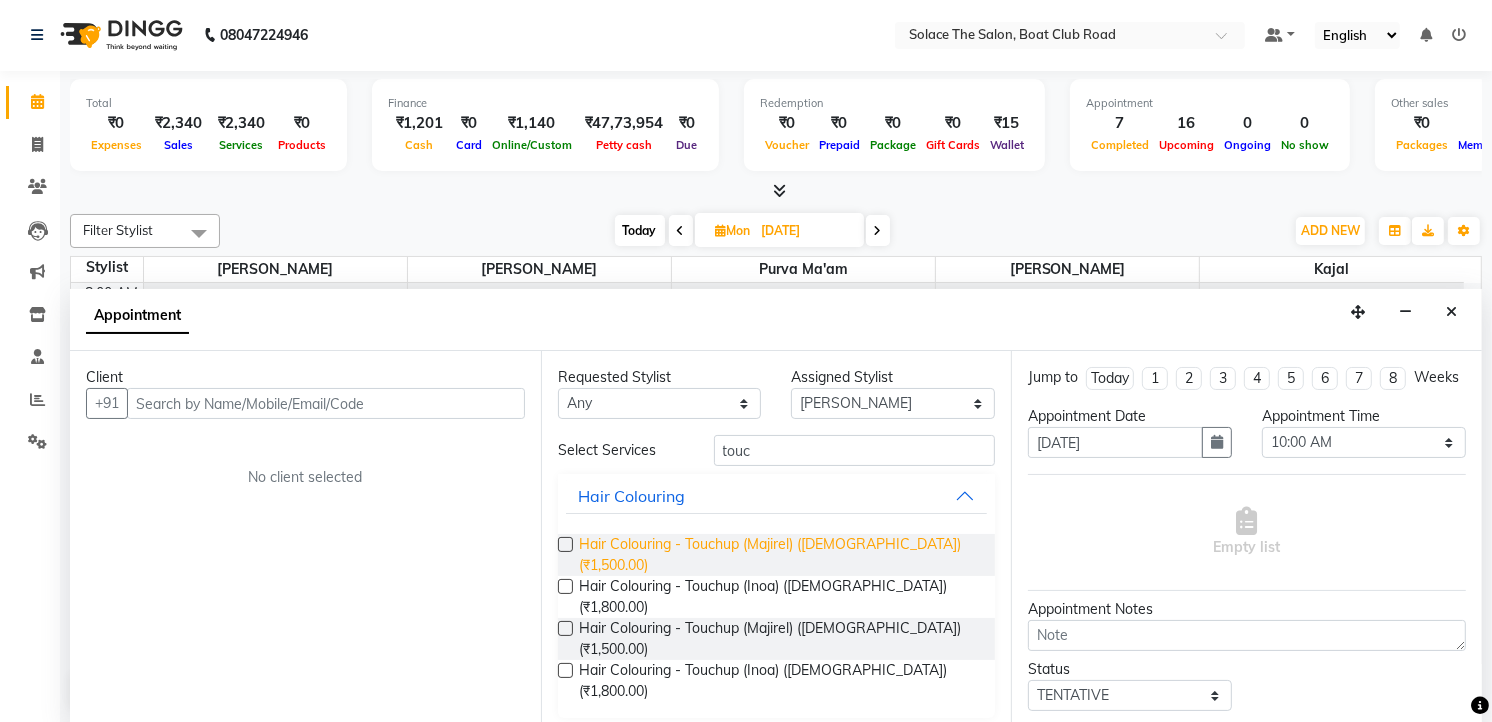 click on "Hair Colouring - Touchup (Majirel) ([DEMOGRAPHIC_DATA]) (₹1,500.00)" at bounding box center (779, 555) 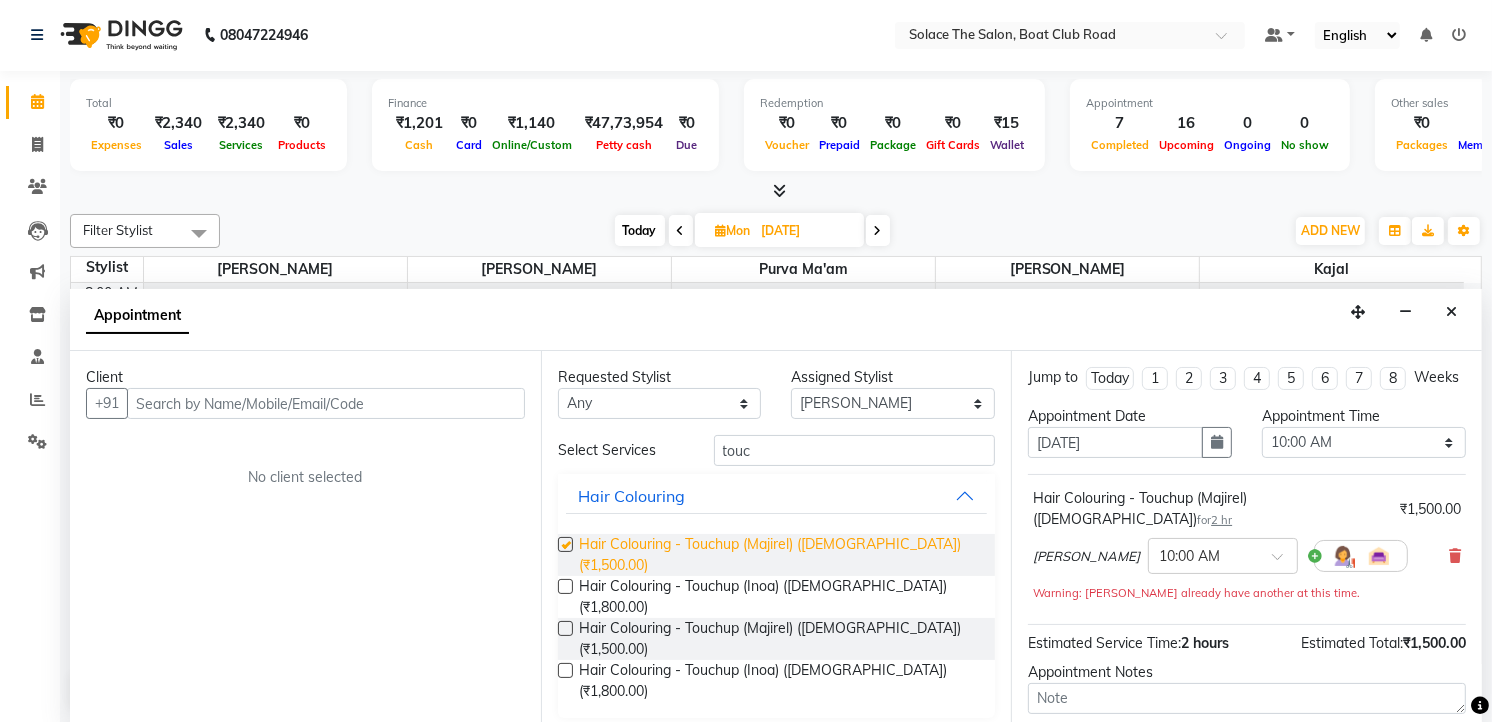 checkbox on "false" 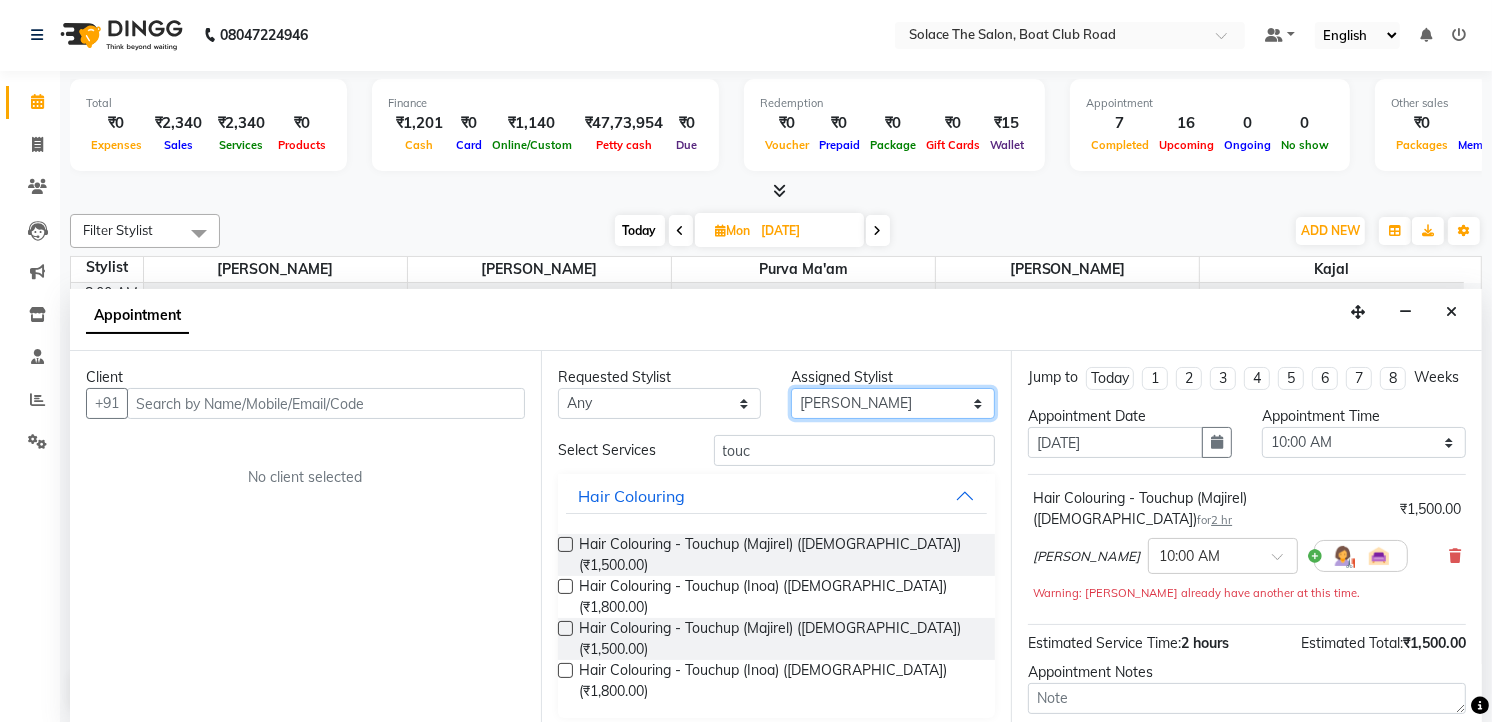 click on "Select Atul [PERSON_NAME] Kajal Purva Ma'am rishi  [PERSON_NAME] suraj" at bounding box center (893, 403) 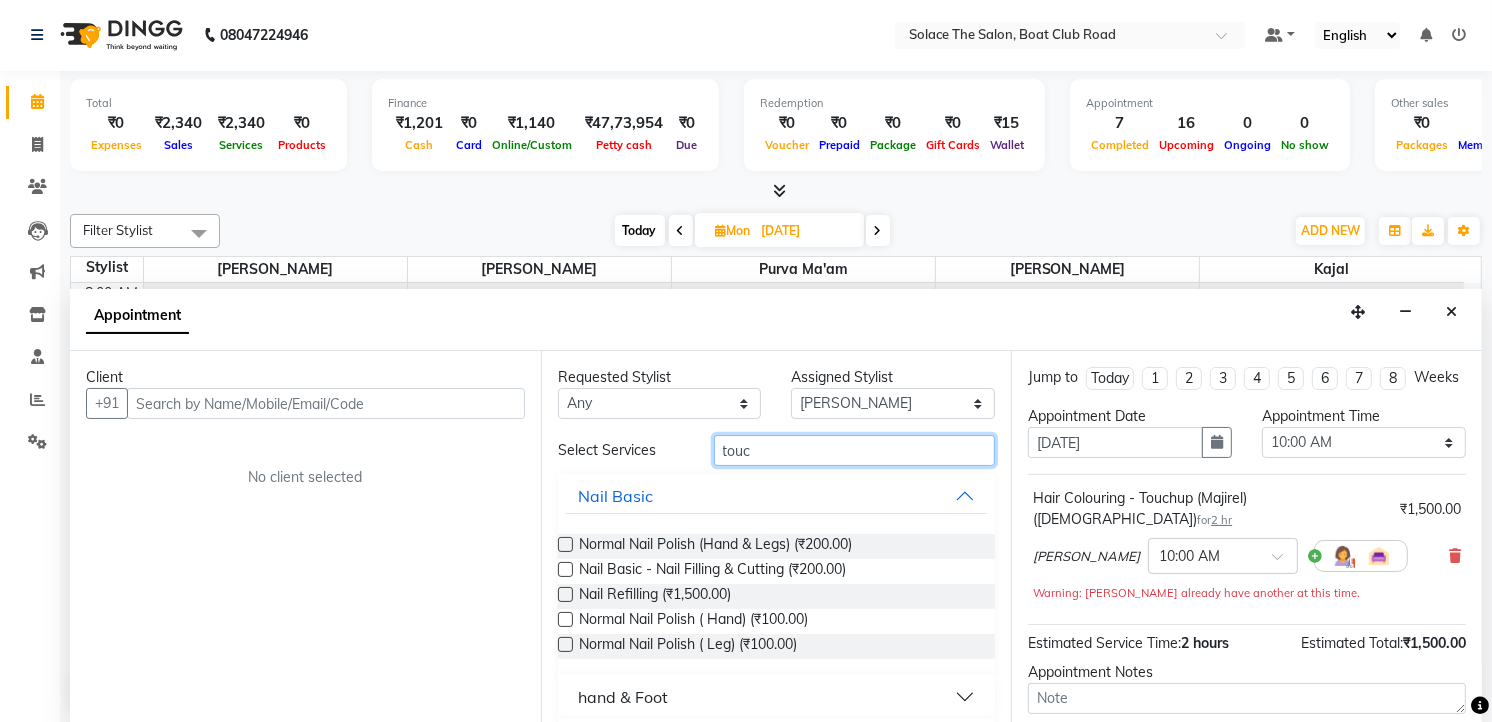 click on "touc" at bounding box center [855, 450] 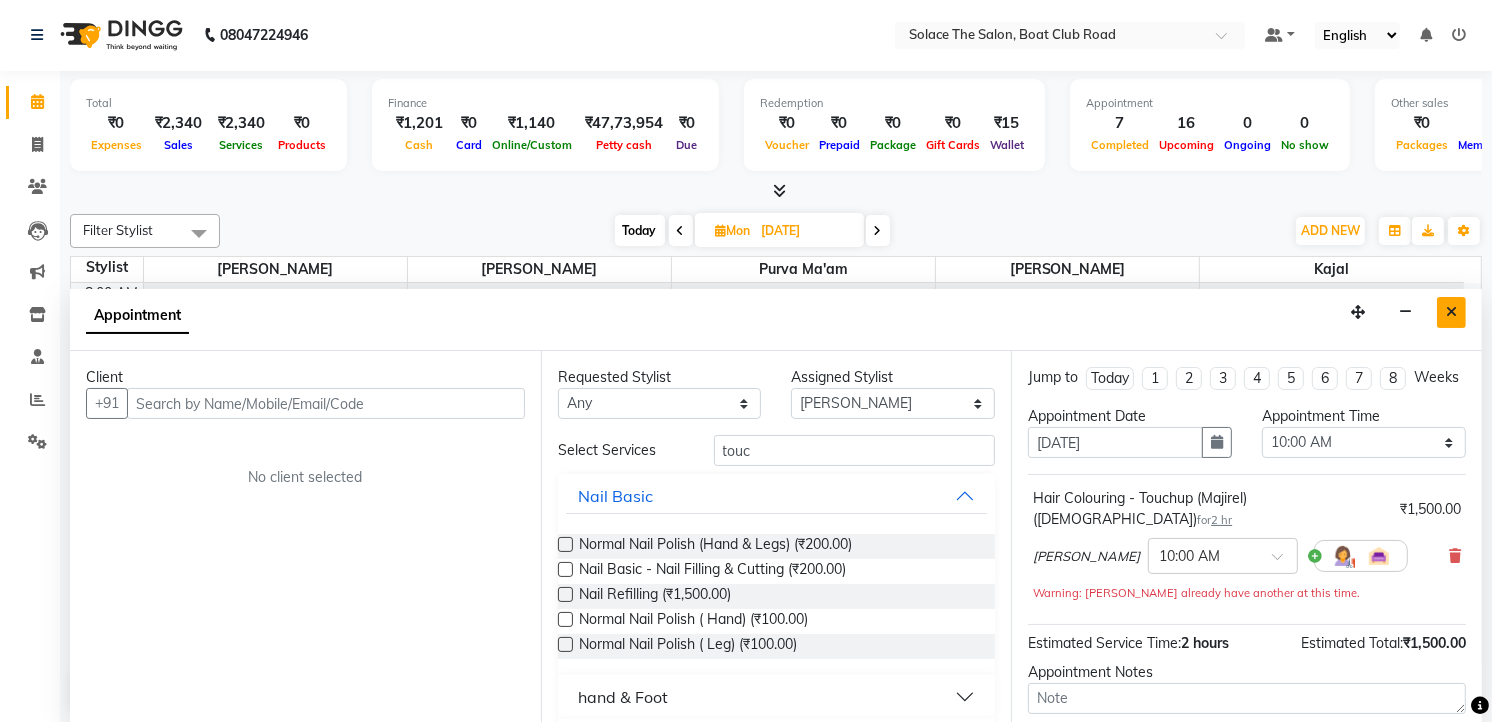 click at bounding box center (1451, 312) 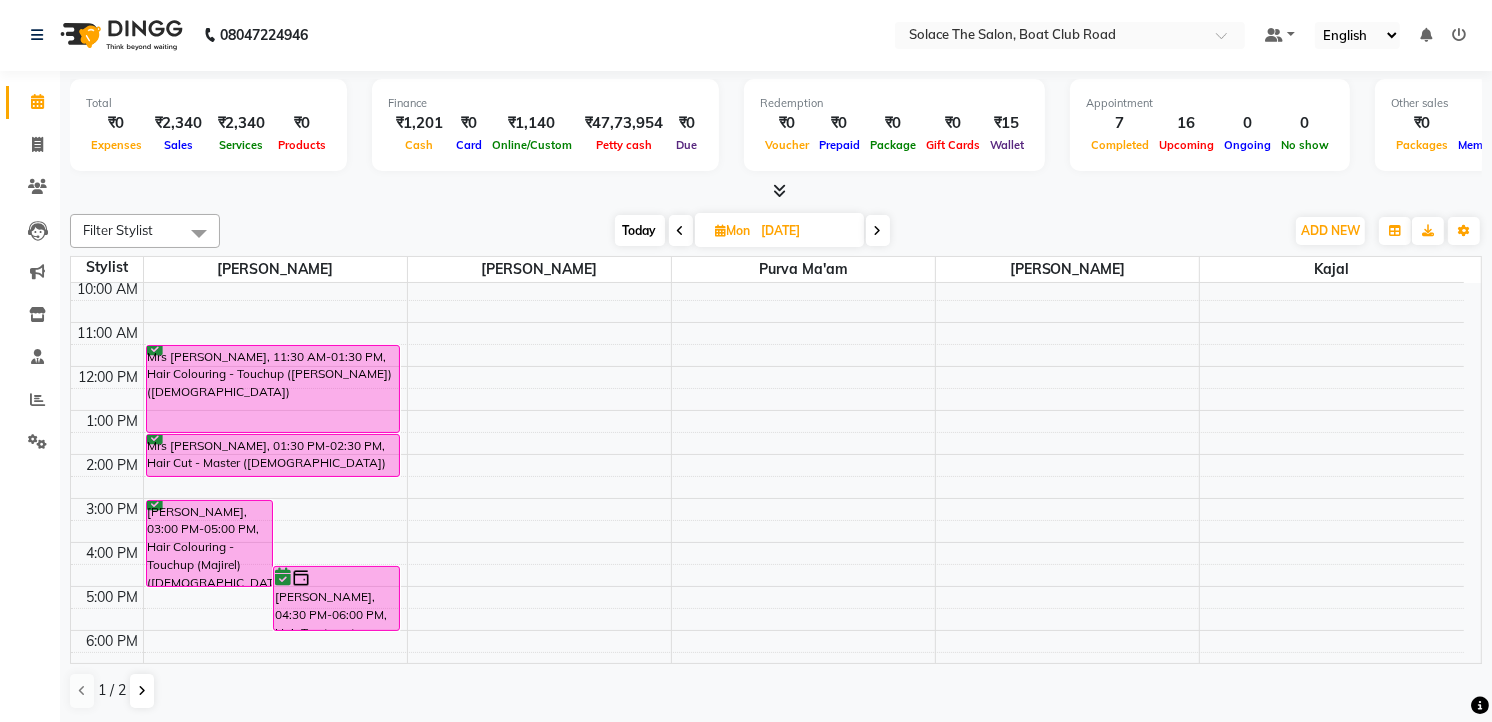 scroll, scrollTop: 0, scrollLeft: 0, axis: both 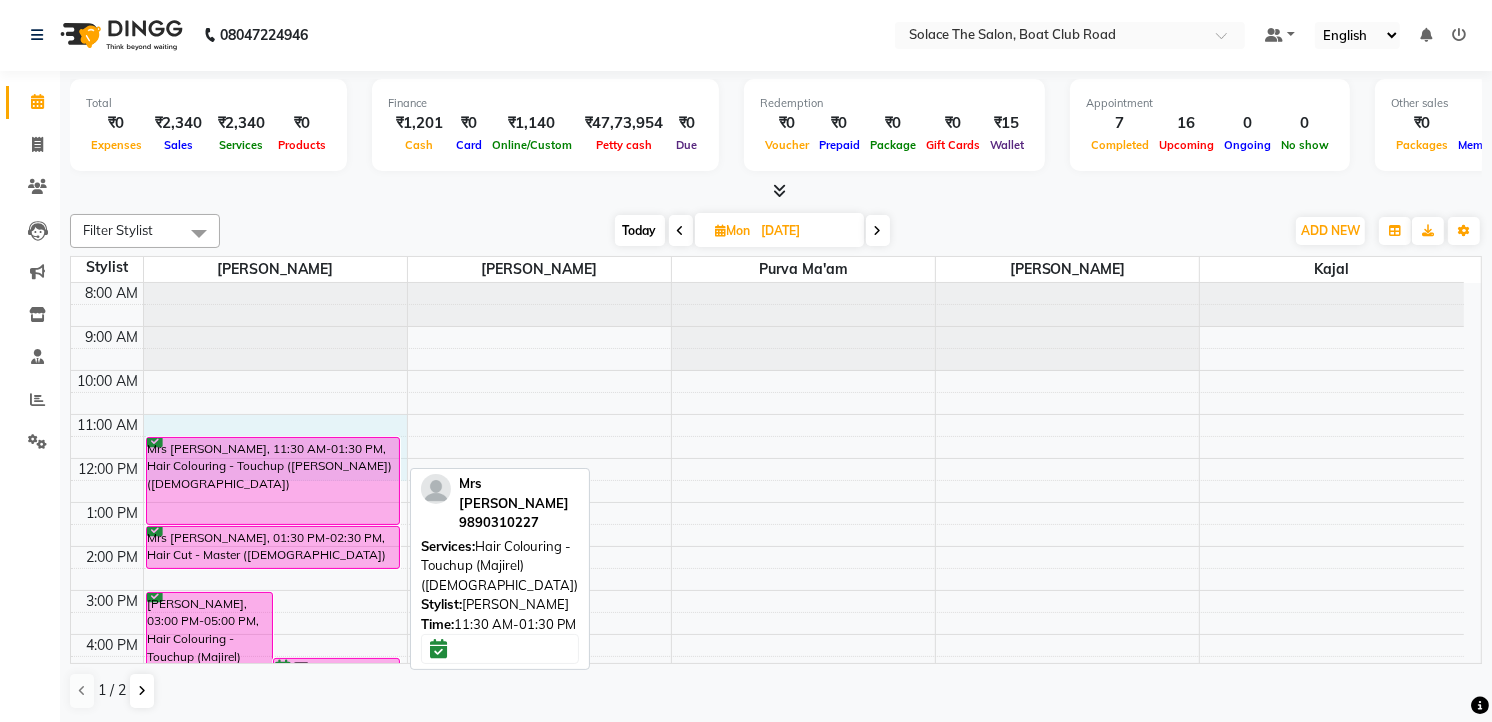 drag, startPoint x: 303, startPoint y: 432, endPoint x: 303, endPoint y: 471, distance: 39 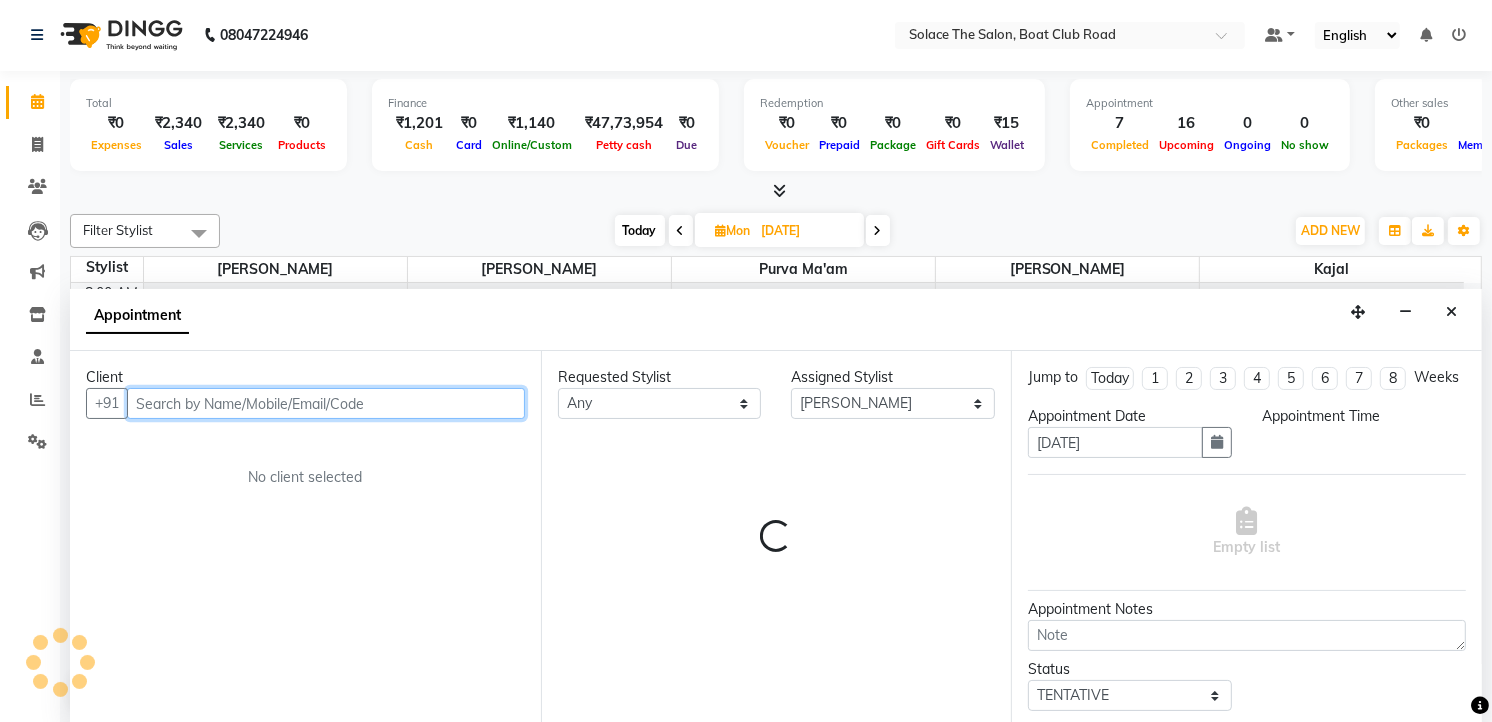 select on "660" 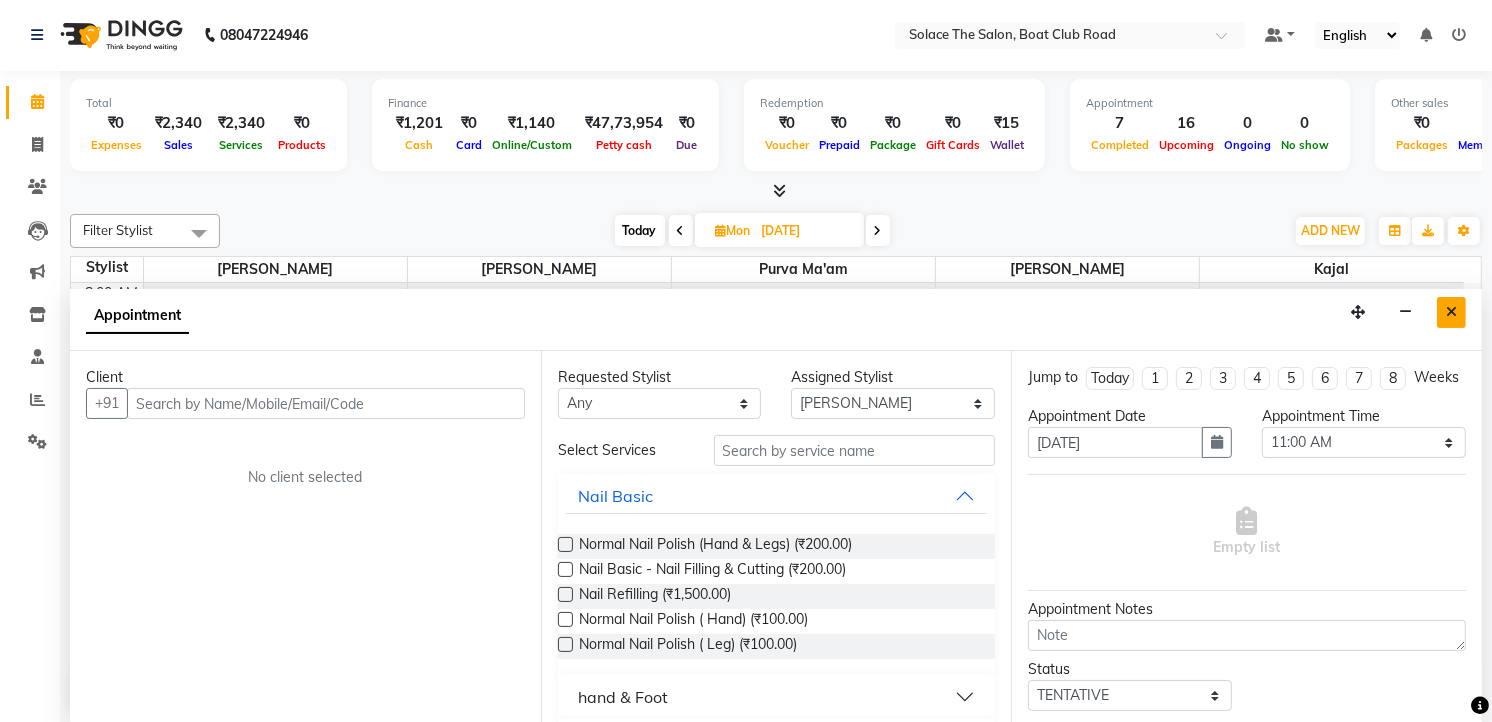 click at bounding box center [1451, 312] 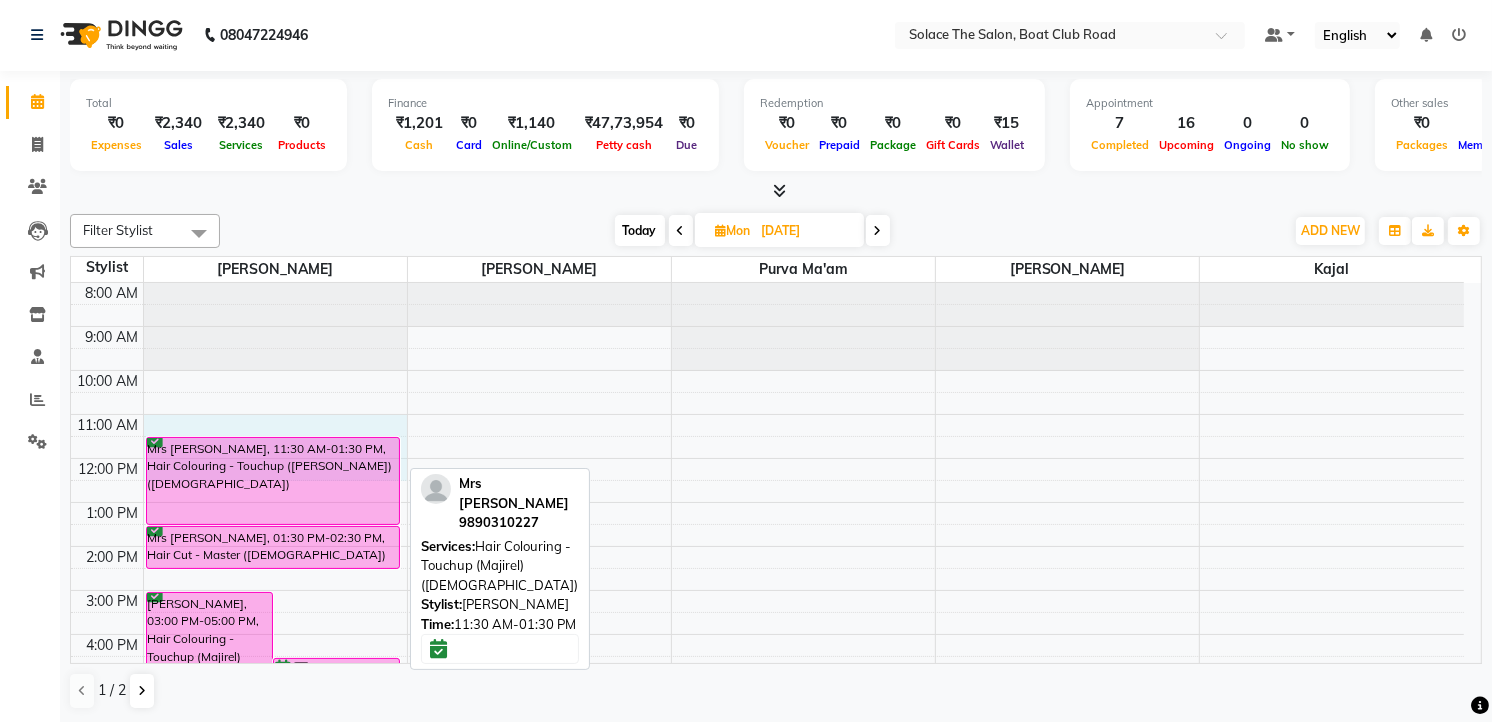 drag, startPoint x: 361, startPoint y: 431, endPoint x: 365, endPoint y: 463, distance: 32.24903 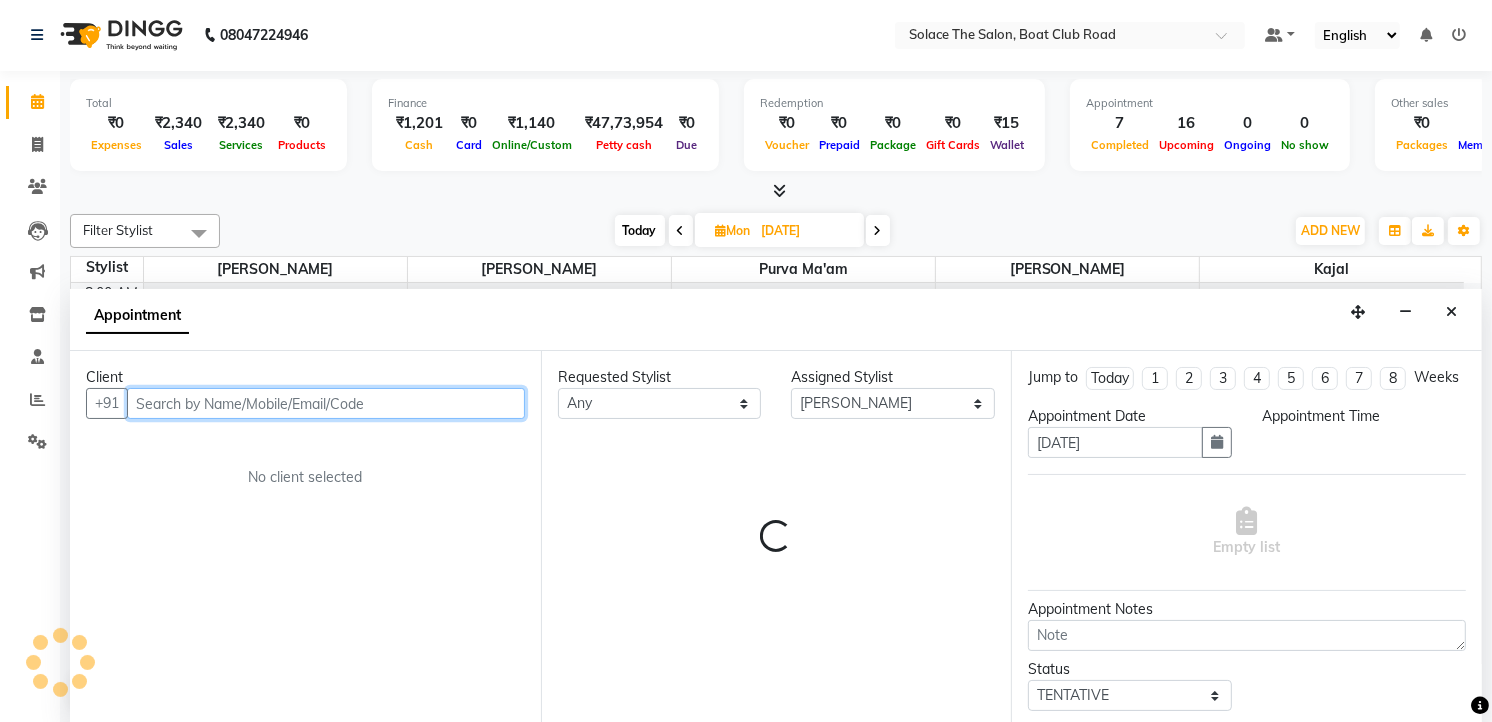 select on "660" 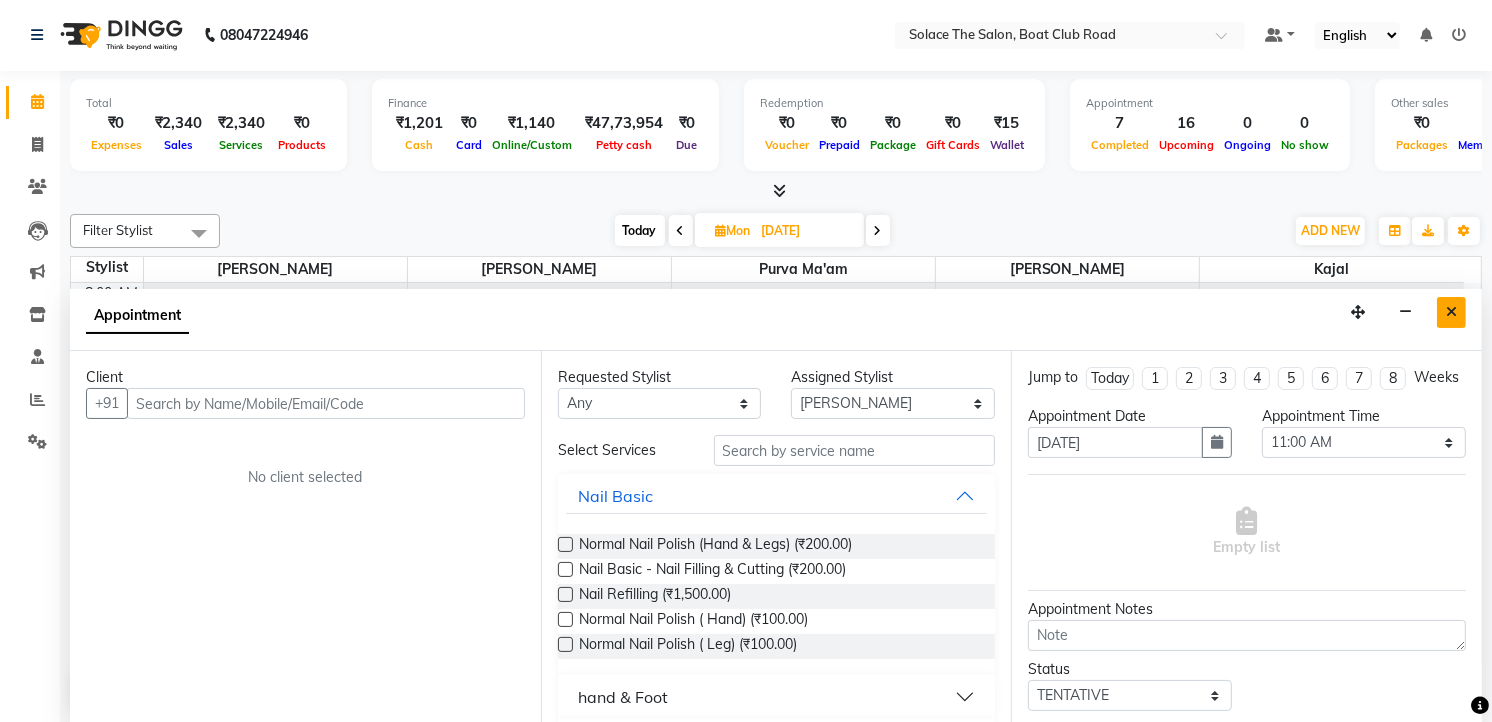 click at bounding box center (1451, 312) 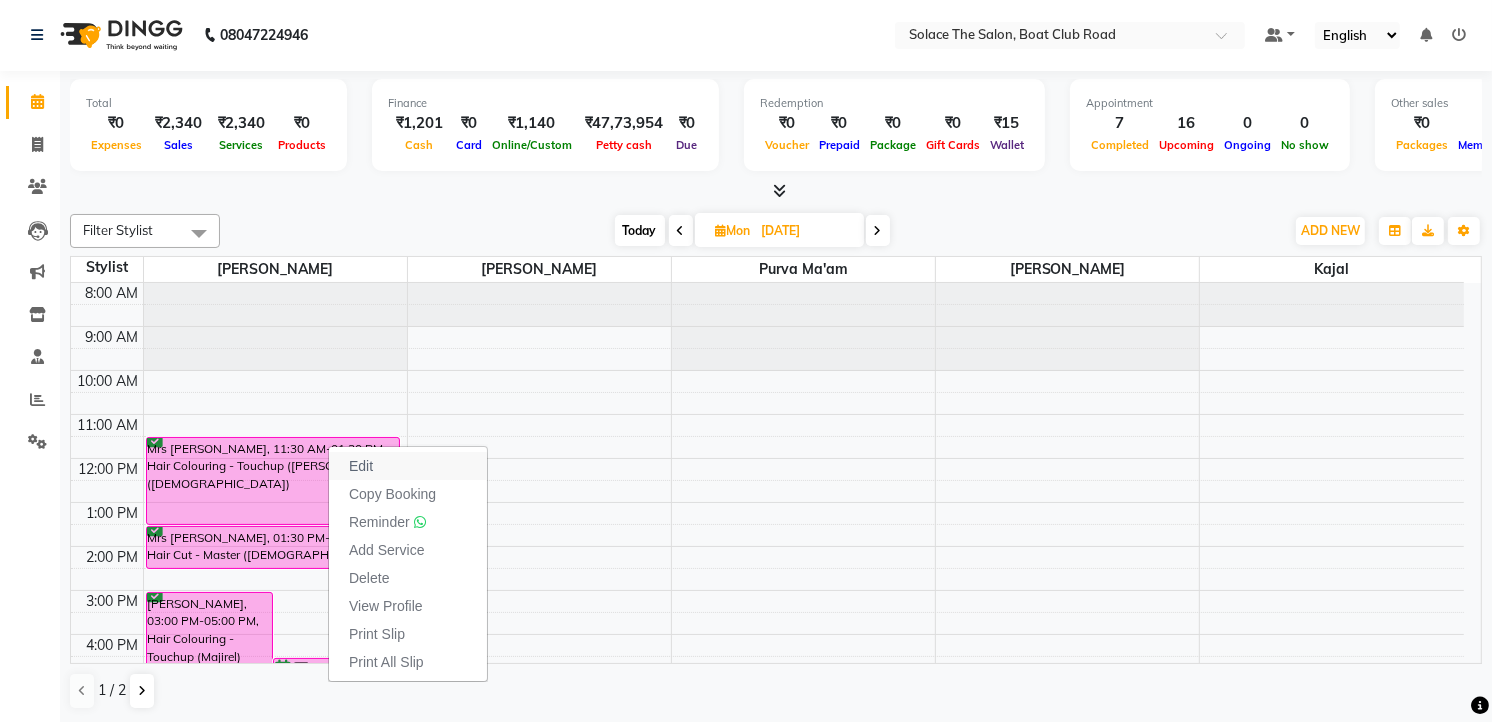 click on "Edit" at bounding box center (361, 466) 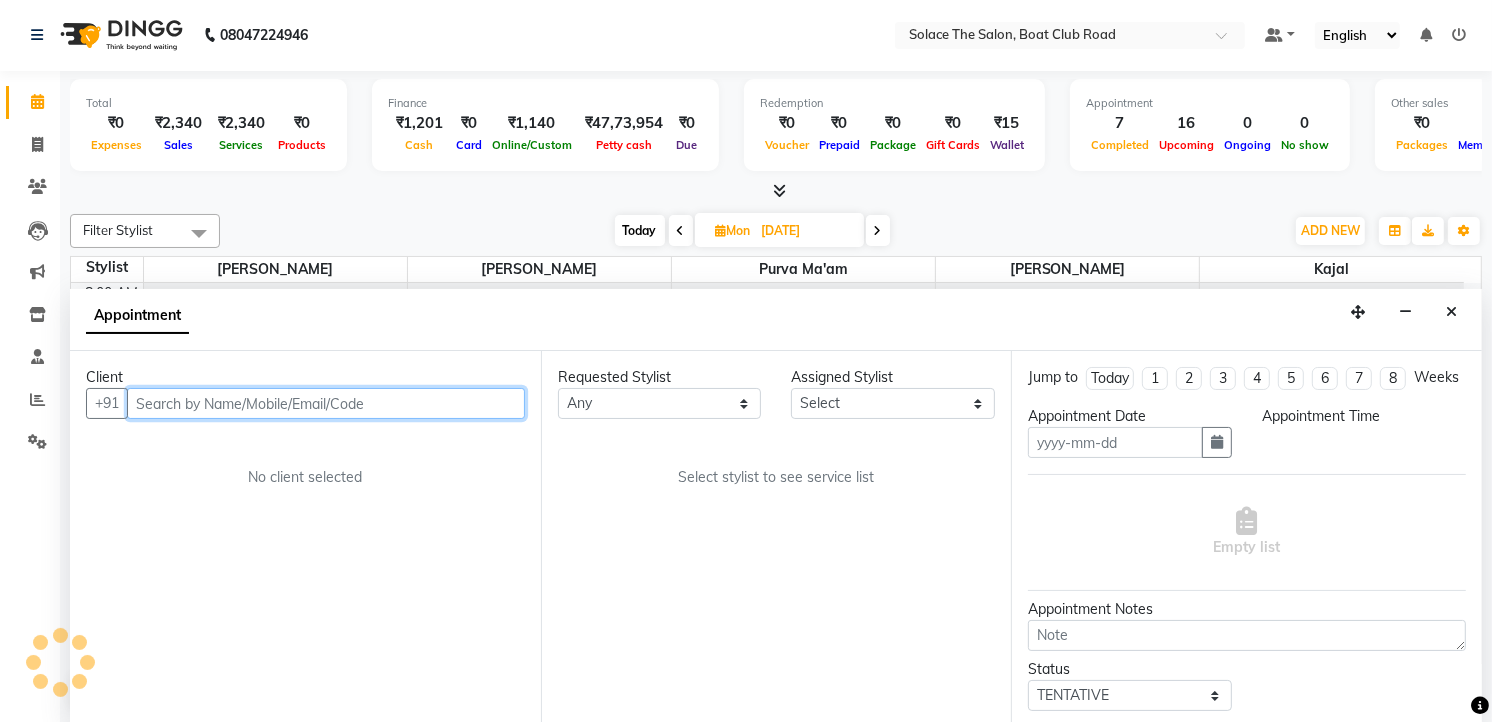 type on "[DATE]" 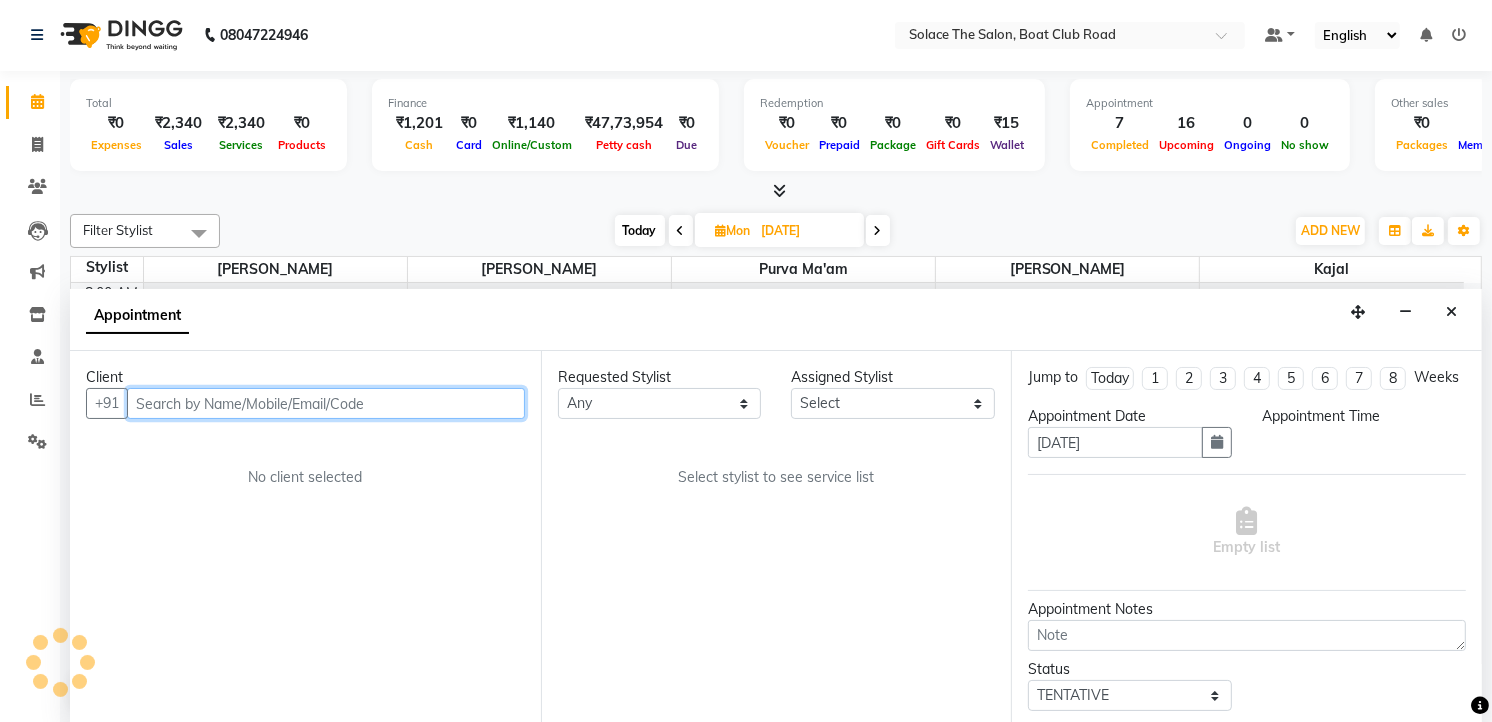 select on "confirm booking" 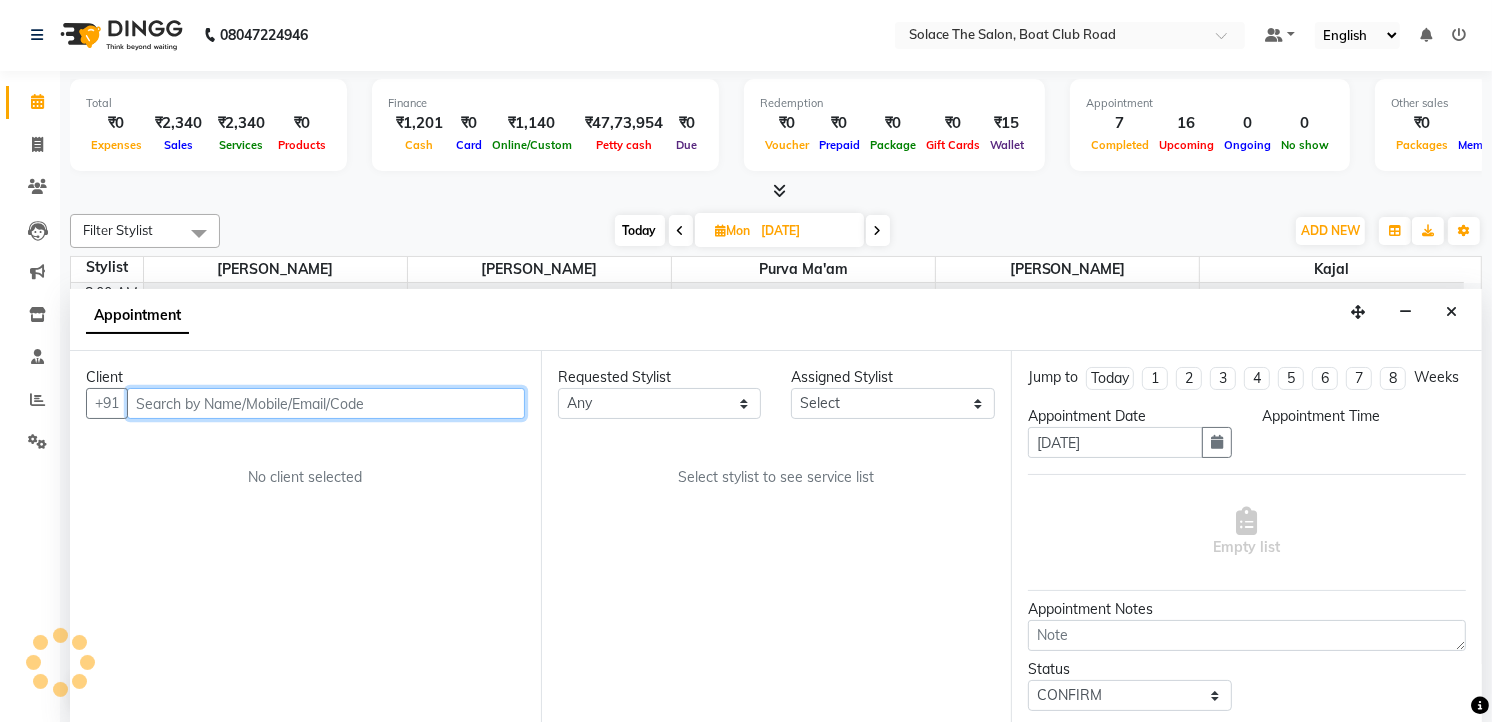 select on "9746" 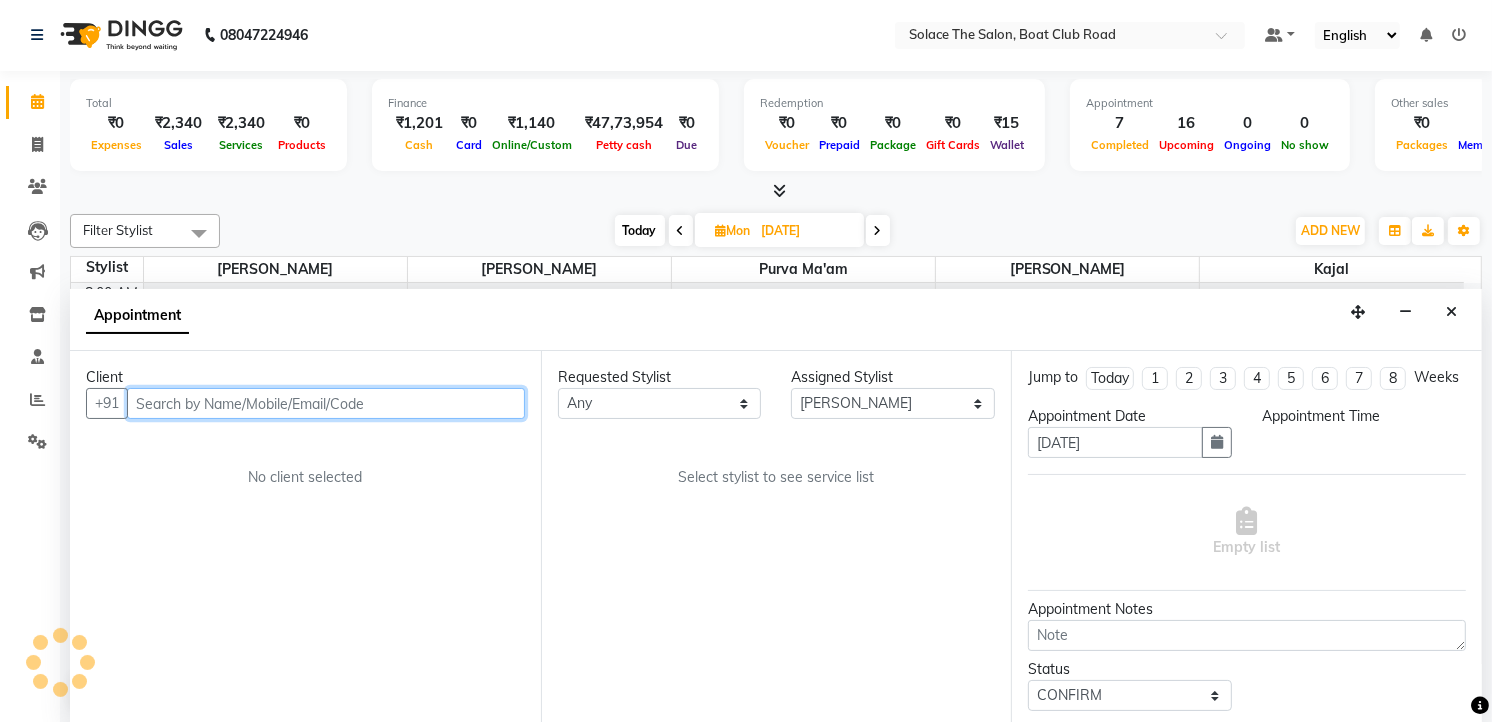 select on "690" 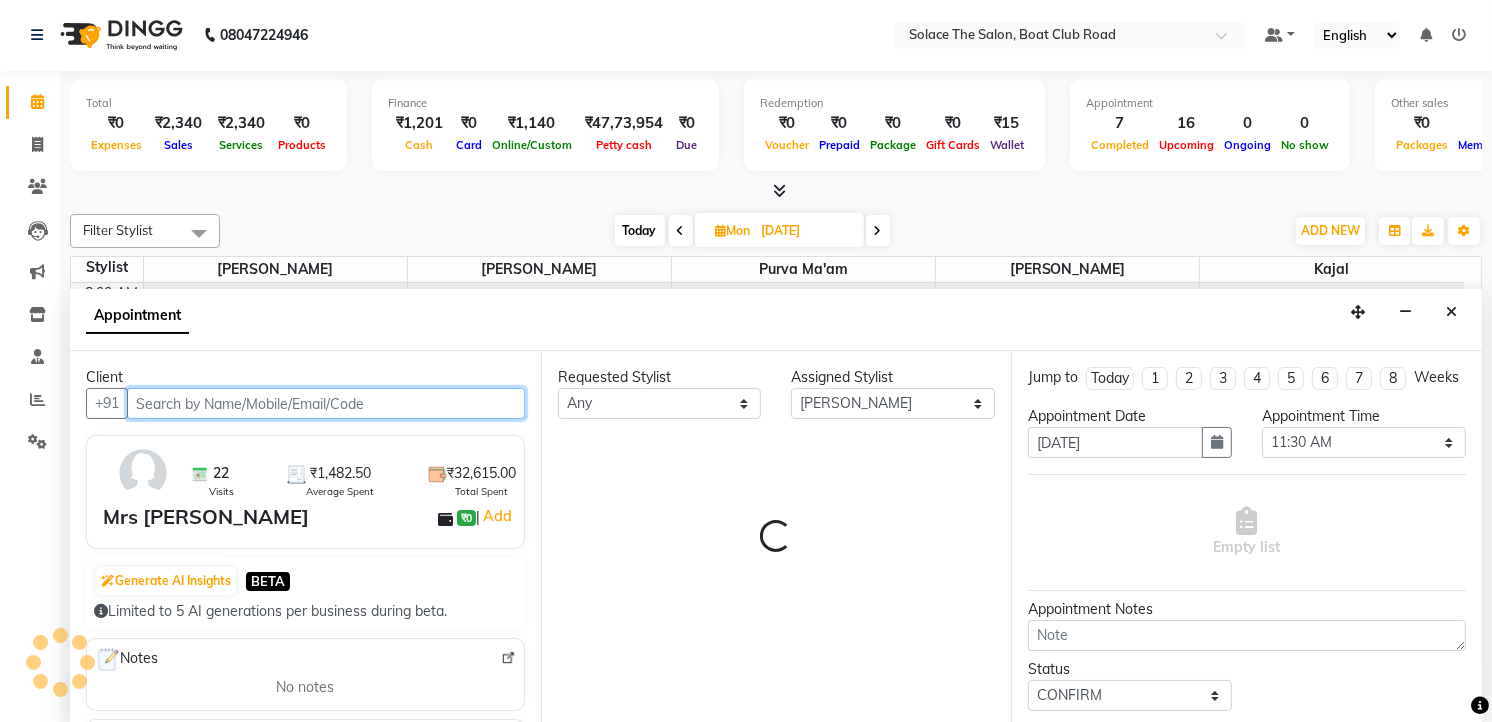 select on "720" 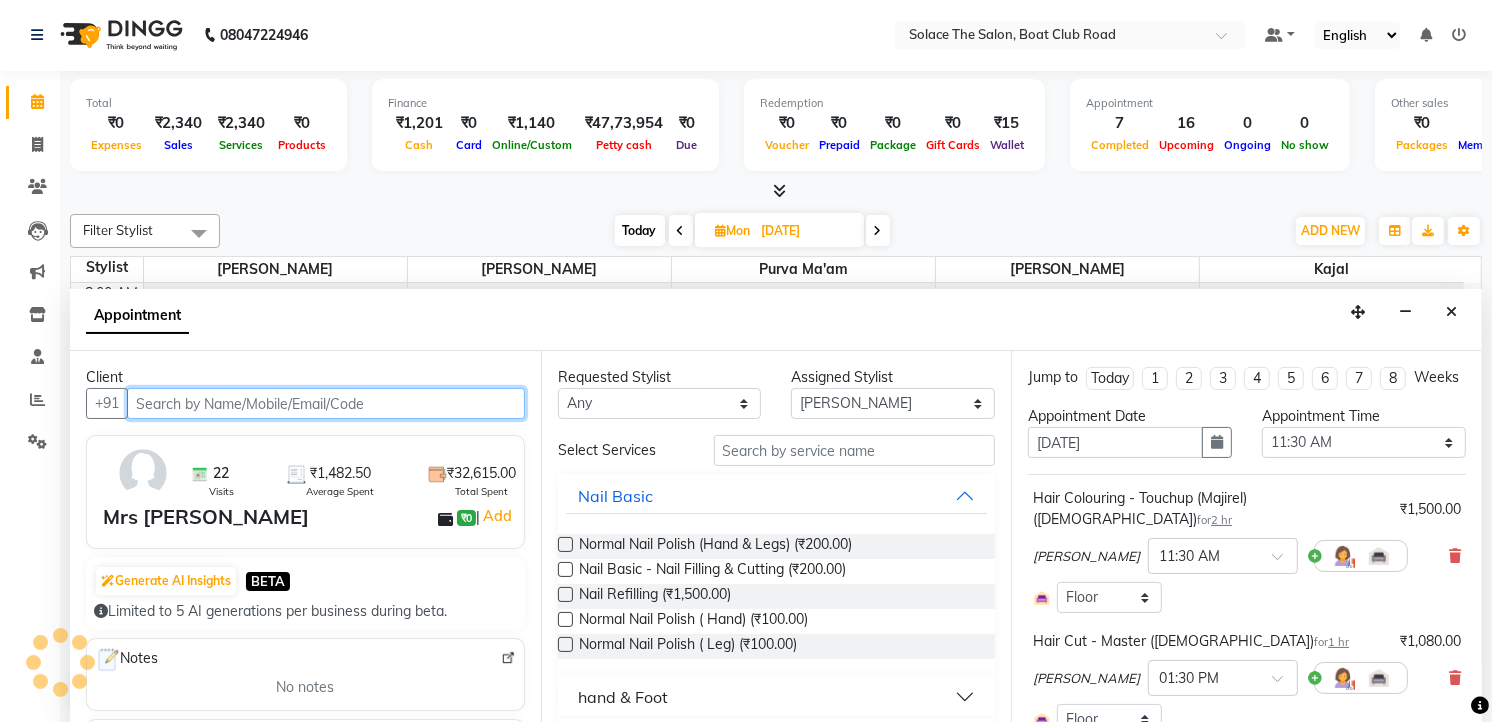 scroll, scrollTop: 177, scrollLeft: 0, axis: vertical 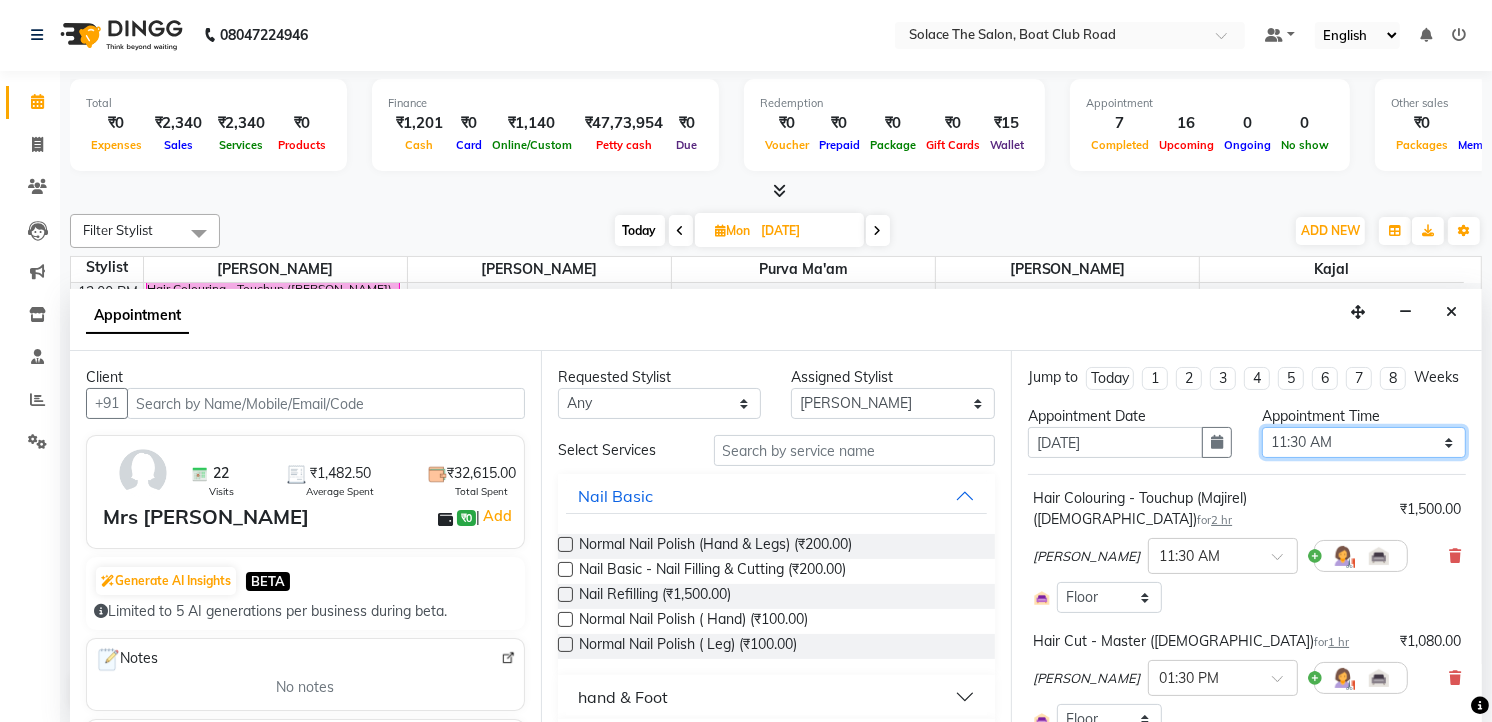 click on "Select 09:00 AM 09:15 AM 09:30 AM 09:45 AM 10:00 AM 10:15 AM 10:30 AM 10:45 AM 11:00 AM 11:15 AM 11:30 AM 11:45 AM 12:00 PM 12:15 PM 12:30 PM 12:45 PM 01:00 PM 01:15 PM 01:30 PM 01:45 PM 02:00 PM 02:15 PM 02:30 PM 02:45 PM 03:00 PM 03:15 PM 03:30 PM 03:45 PM 04:00 PM 04:15 PM 04:30 PM 04:45 PM 05:00 PM 05:15 PM 05:30 PM 05:45 PM 06:00 PM 06:15 PM 06:30 PM 06:45 PM 07:00 PM 07:15 PM 07:30 PM 07:45 PM 08:00 PM 08:15 PM 08:30 PM 08:45 PM 09:00 PM" at bounding box center (1364, 442) 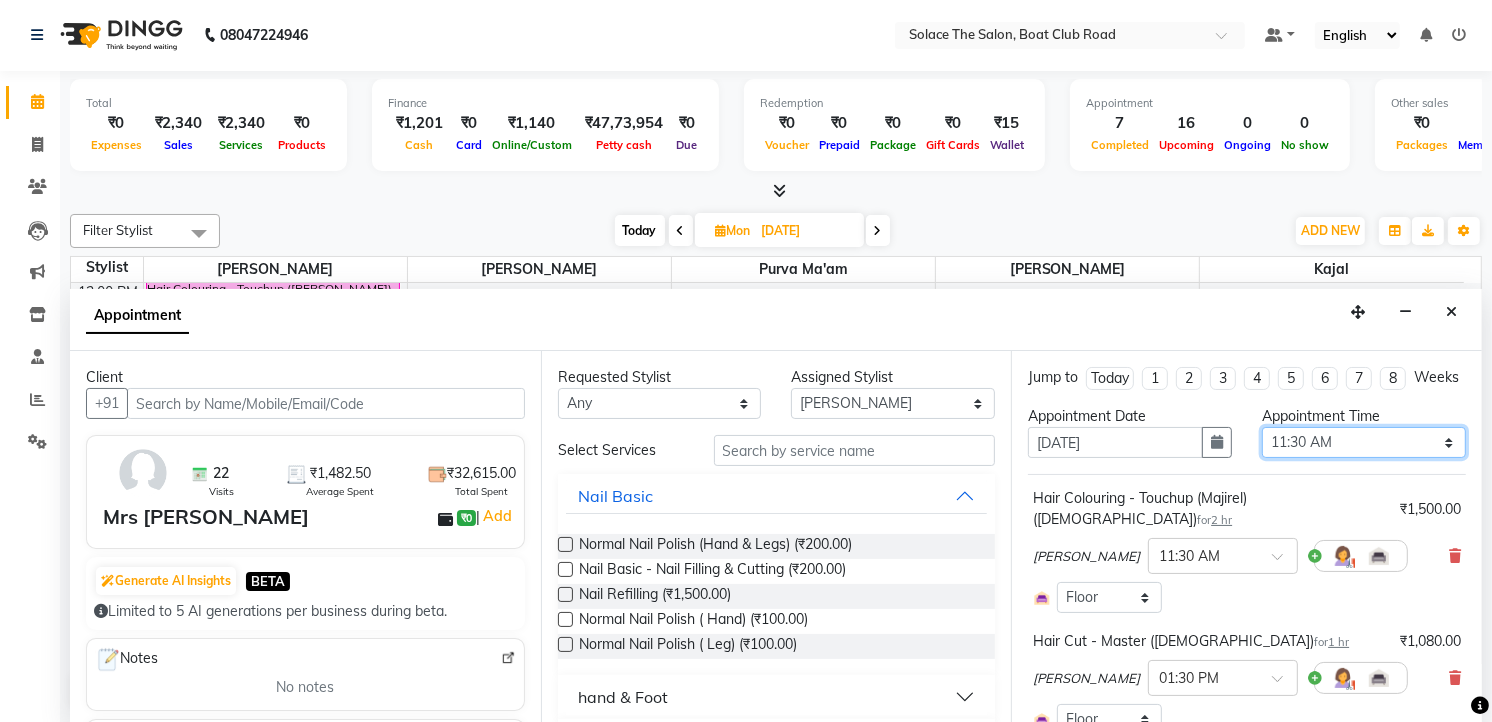 select on "720" 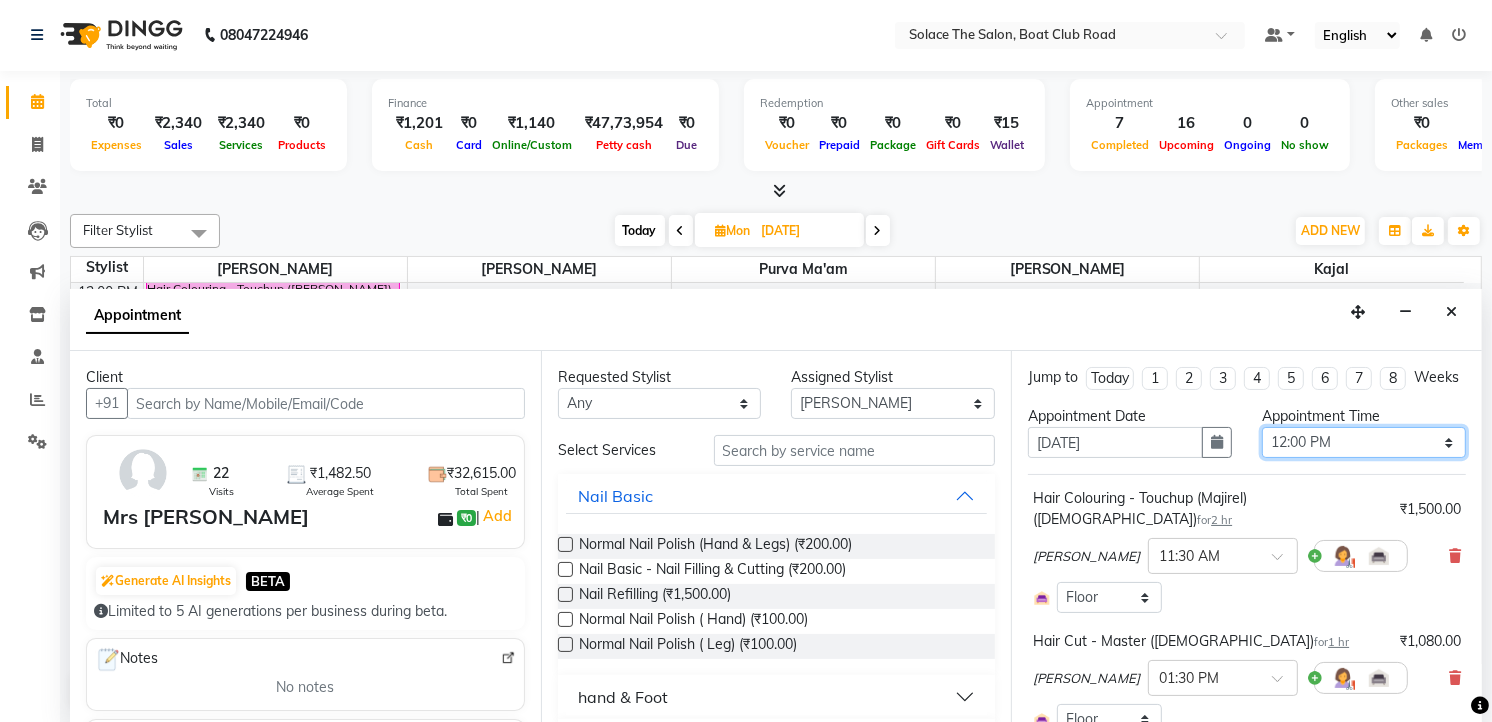 click on "Select 09:00 AM 09:15 AM 09:30 AM 09:45 AM 10:00 AM 10:15 AM 10:30 AM 10:45 AM 11:00 AM 11:15 AM 11:30 AM 11:45 AM 12:00 PM 12:15 PM 12:30 PM 12:45 PM 01:00 PM 01:15 PM 01:30 PM 01:45 PM 02:00 PM 02:15 PM 02:30 PM 02:45 PM 03:00 PM 03:15 PM 03:30 PM 03:45 PM 04:00 PM 04:15 PM 04:30 PM 04:45 PM 05:00 PM 05:15 PM 05:30 PM 05:45 PM 06:00 PM 06:15 PM 06:30 PM 06:45 PM 07:00 PM 07:15 PM 07:30 PM 07:45 PM 08:00 PM 08:15 PM 08:30 PM 08:45 PM 09:00 PM" at bounding box center (1364, 442) 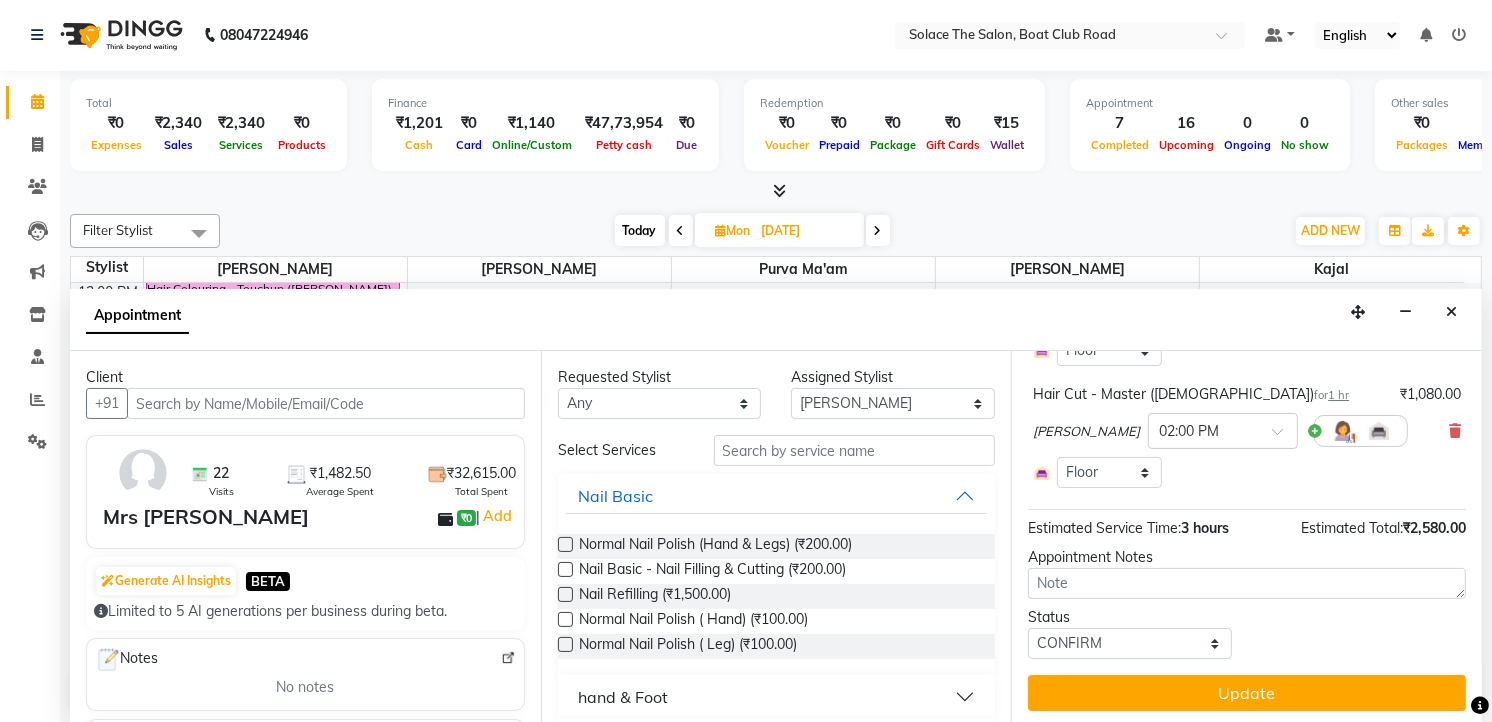 scroll, scrollTop: 250, scrollLeft: 0, axis: vertical 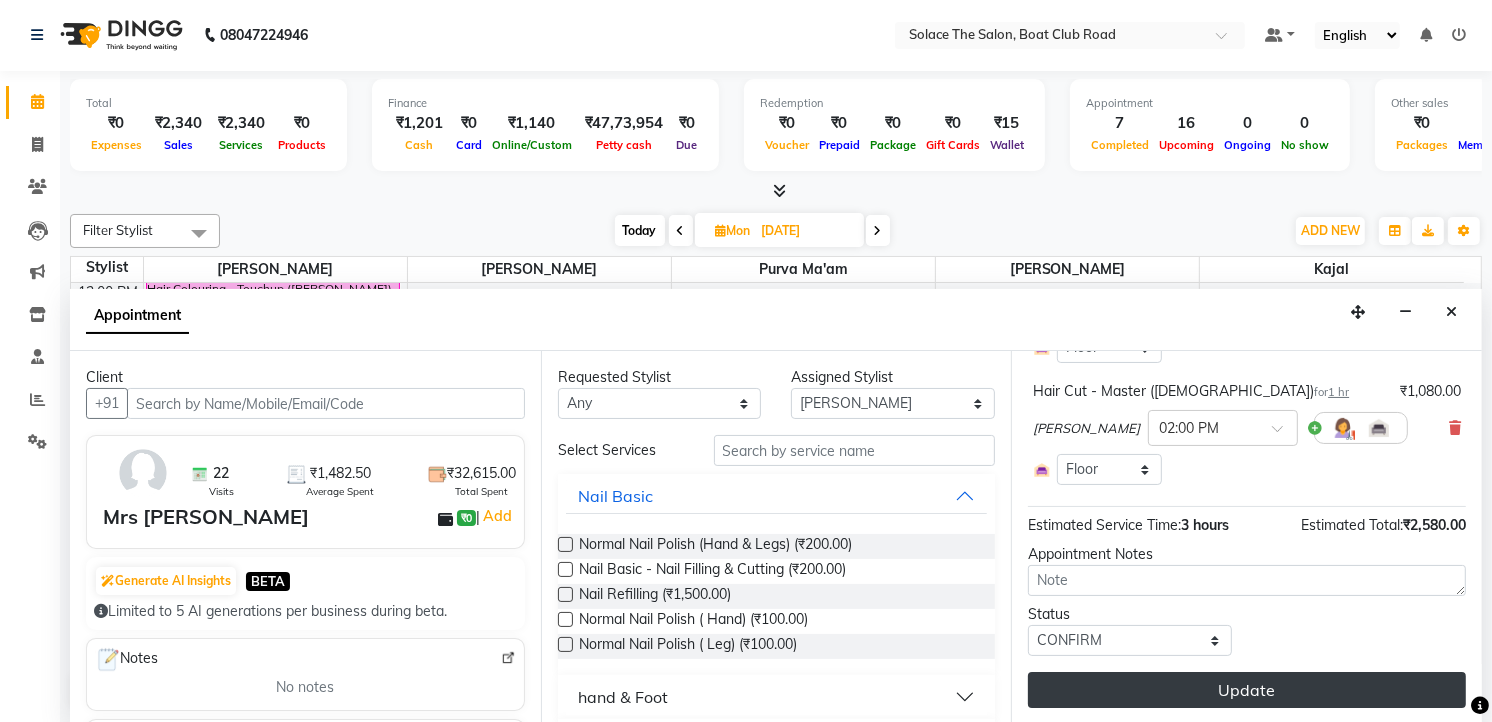 click on "Update" at bounding box center [1247, 690] 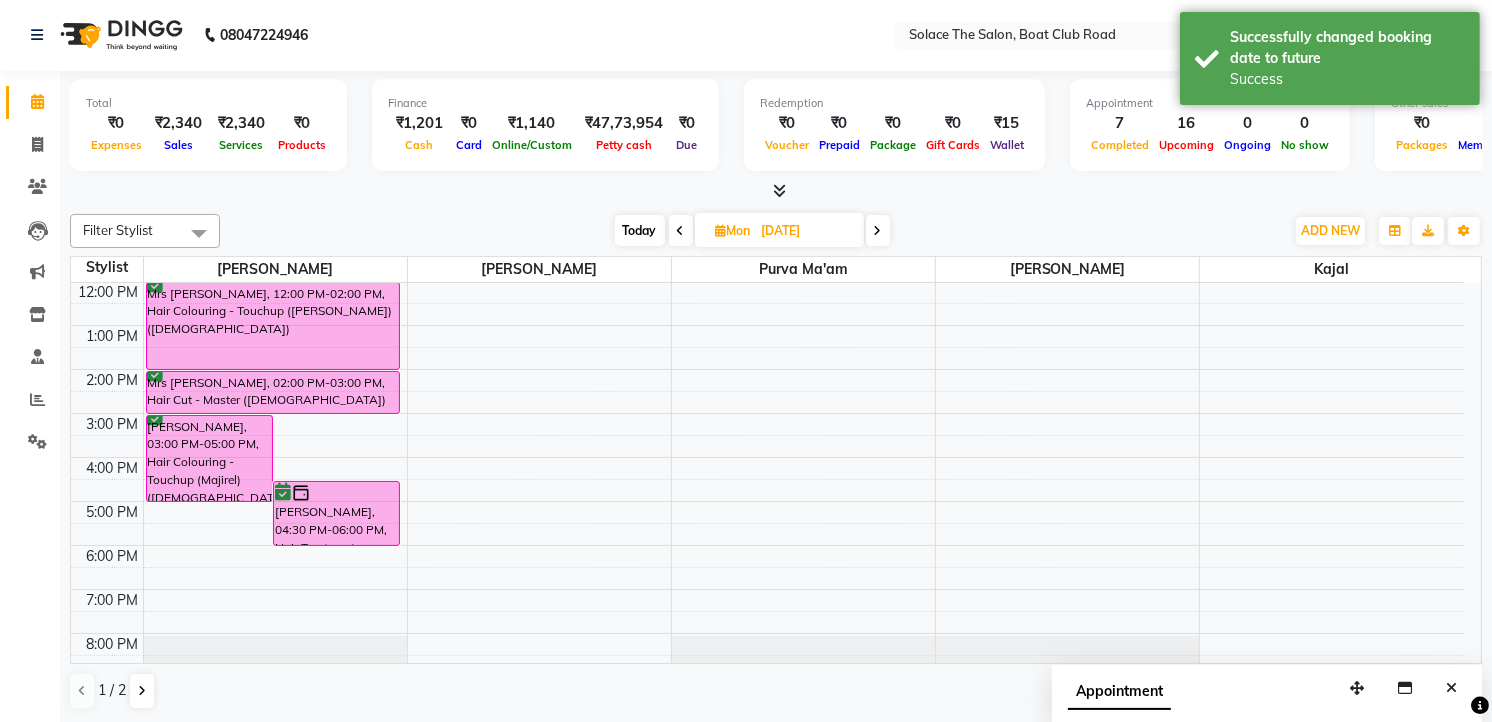 scroll, scrollTop: 0, scrollLeft: 0, axis: both 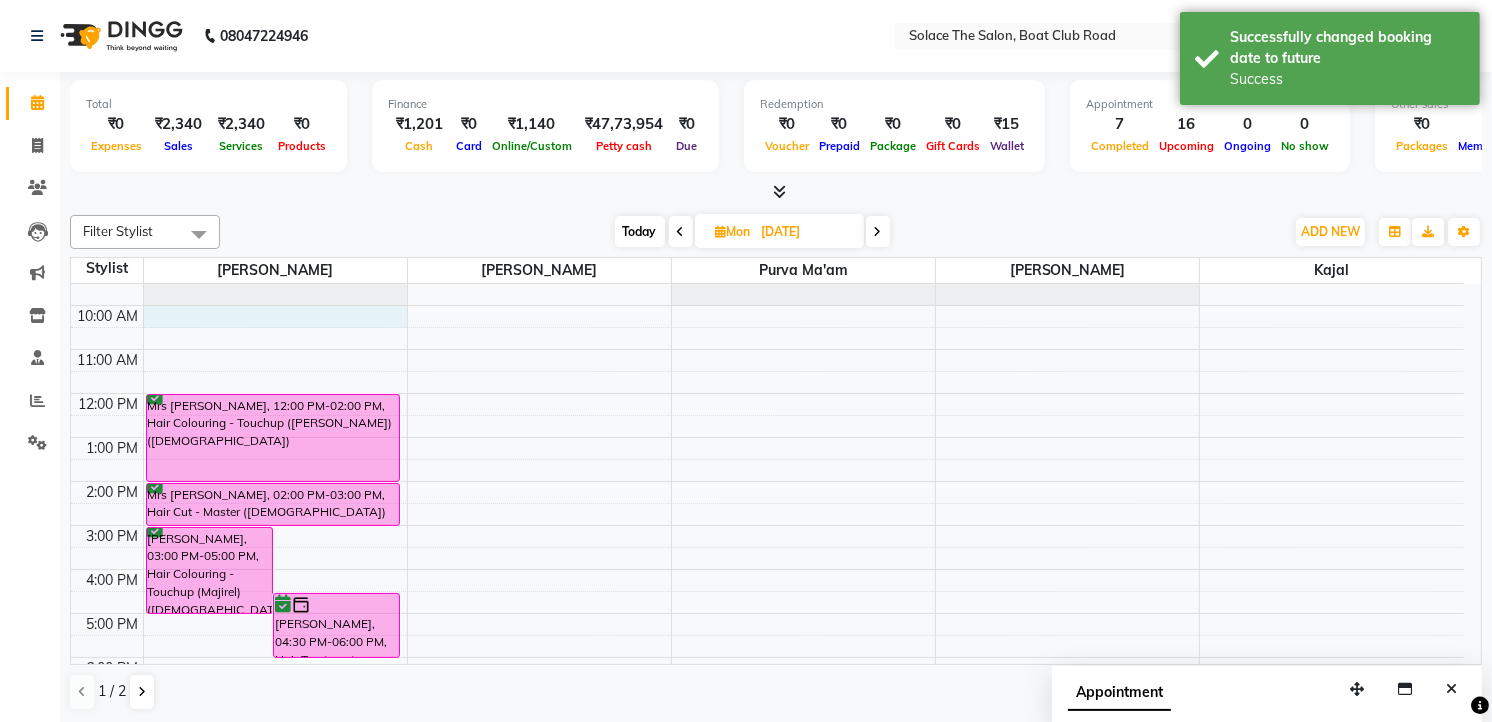 click on "8:00 AM 9:00 AM 10:00 AM 11:00 AM 12:00 PM 1:00 PM 2:00 PM 3:00 PM 4:00 PM 5:00 PM 6:00 PM 7:00 PM 8:00 PM 9:00 PM     Niluu Maam, 03:00 PM-05:00 PM, Hair Colouring - Touchup (Majirel) ([DEMOGRAPHIC_DATA])     [PERSON_NAME], 04:30 PM-06:00 PM, Hair Treatment - [MEDICAL_DATA] Spa      Mrs [PERSON_NAME], 12:00 PM-02:00 PM, Hair Colouring - Touchup ([PERSON_NAME]) ([DEMOGRAPHIC_DATA])     Mrs [PERSON_NAME], 02:00 PM-03:00 PM, Hair Cut - Master ([DEMOGRAPHIC_DATA])" at bounding box center [767, 525] 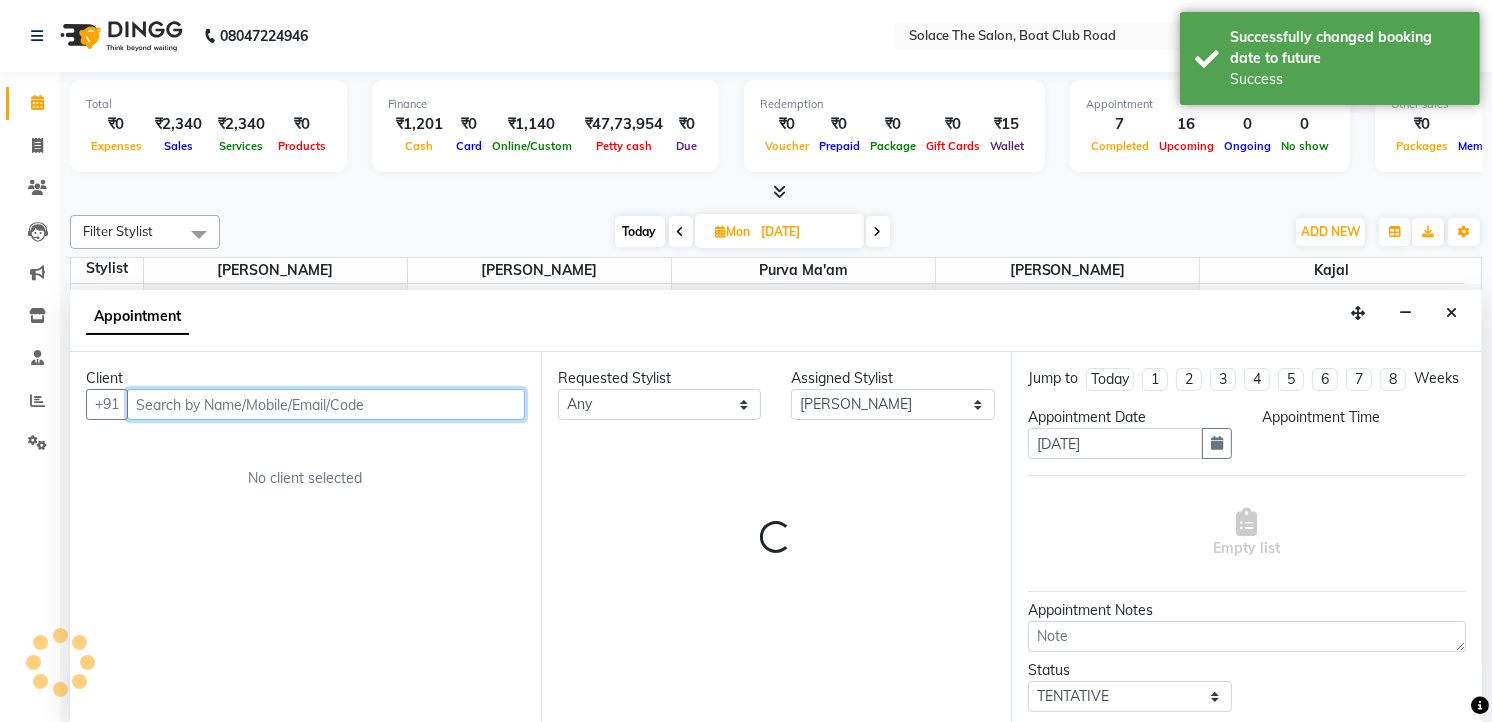 scroll, scrollTop: 1, scrollLeft: 0, axis: vertical 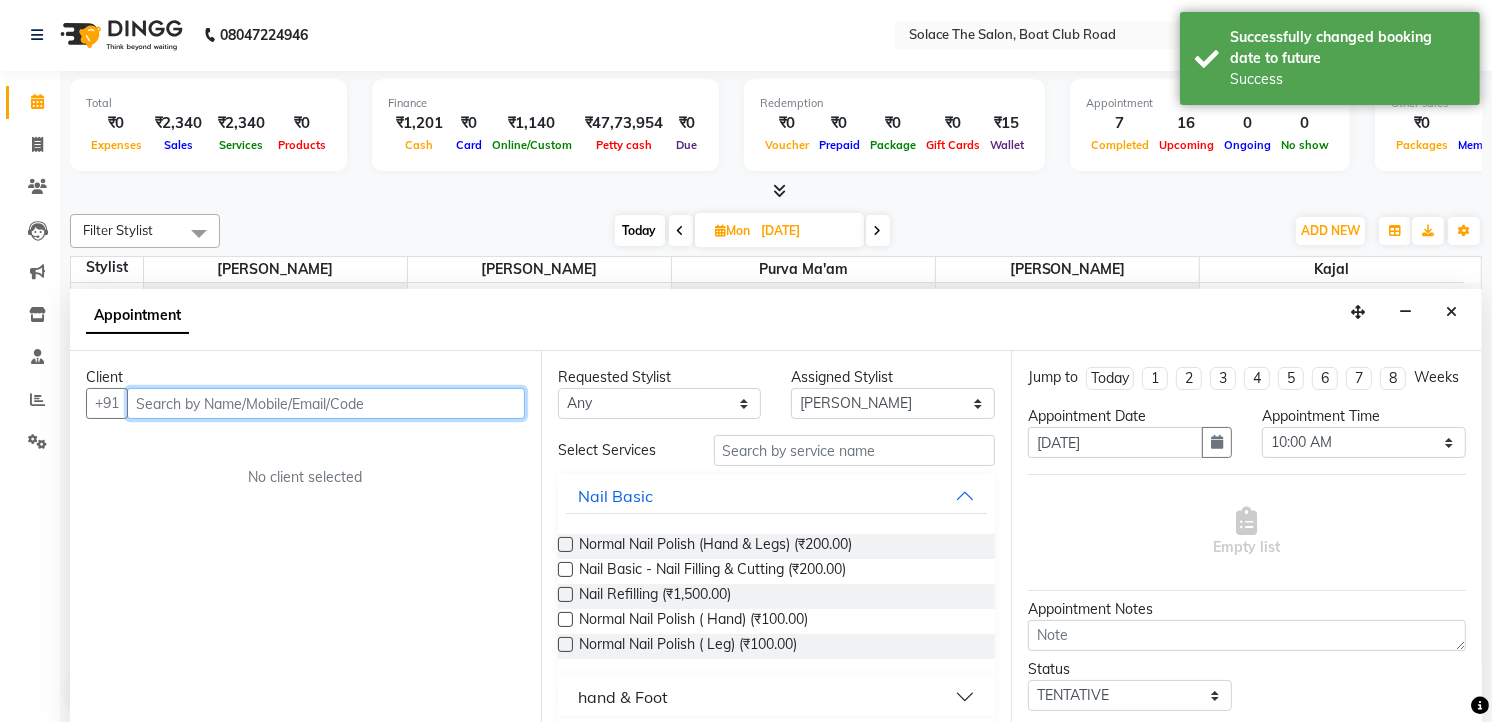 click at bounding box center (326, 403) 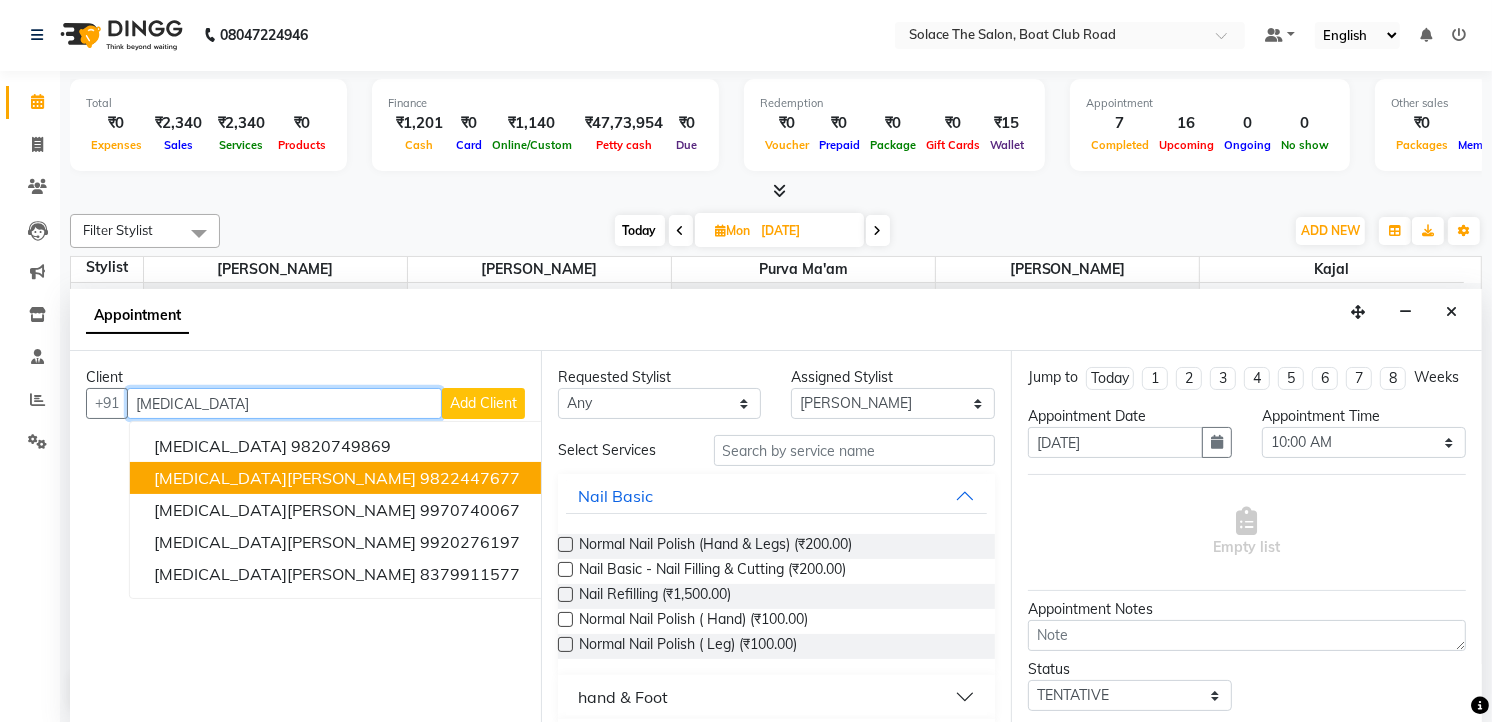 click on "9822447677" at bounding box center (470, 478) 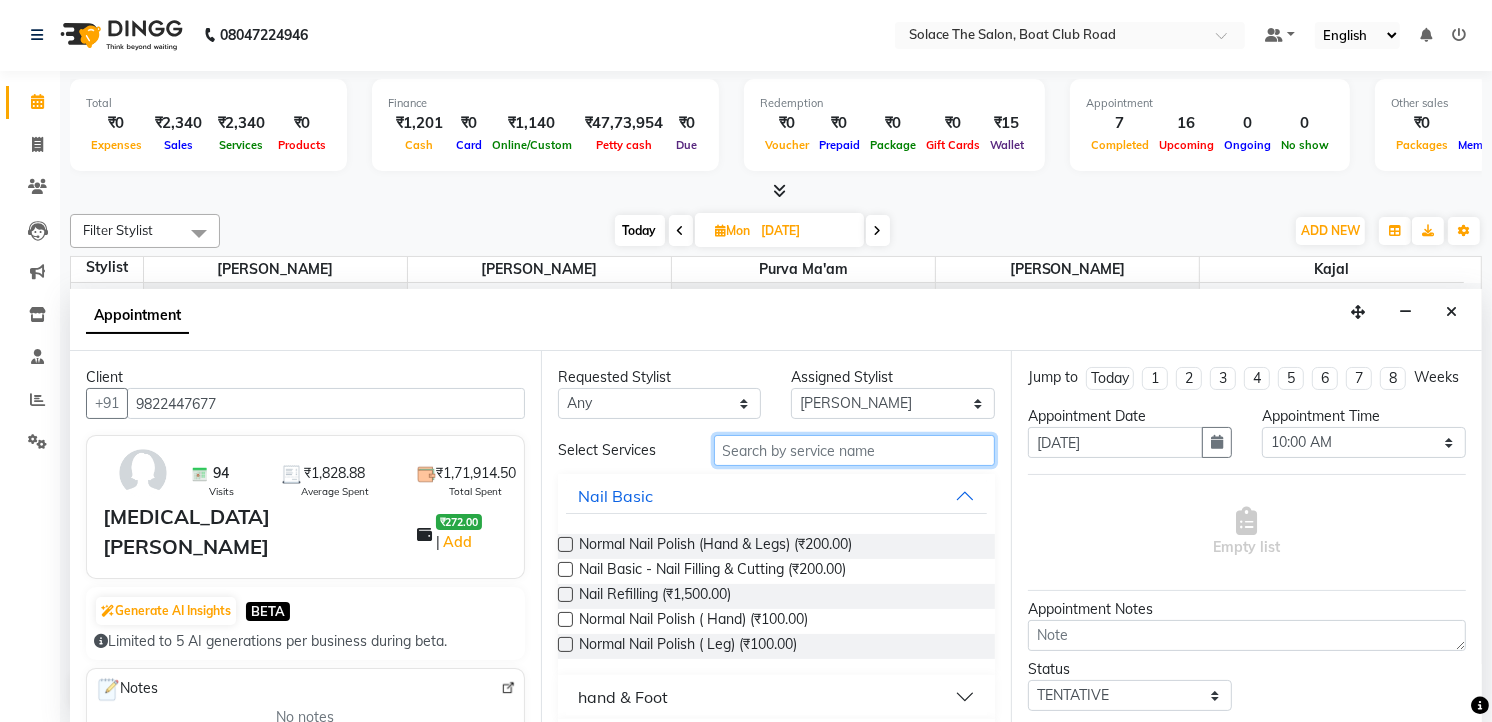 click at bounding box center (855, 450) 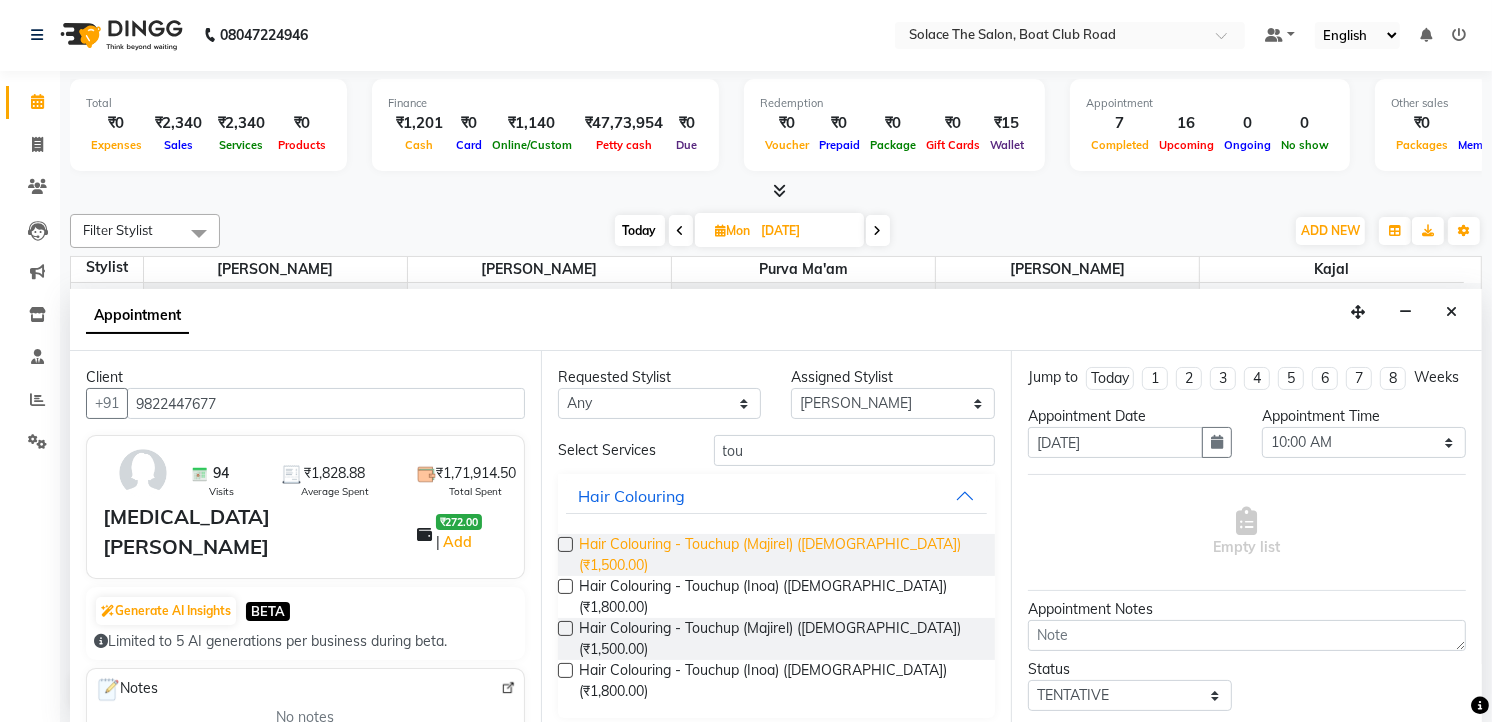 click on "Hair Colouring - Touchup (Majirel) ([DEMOGRAPHIC_DATA]) (₹1,500.00)" at bounding box center (779, 555) 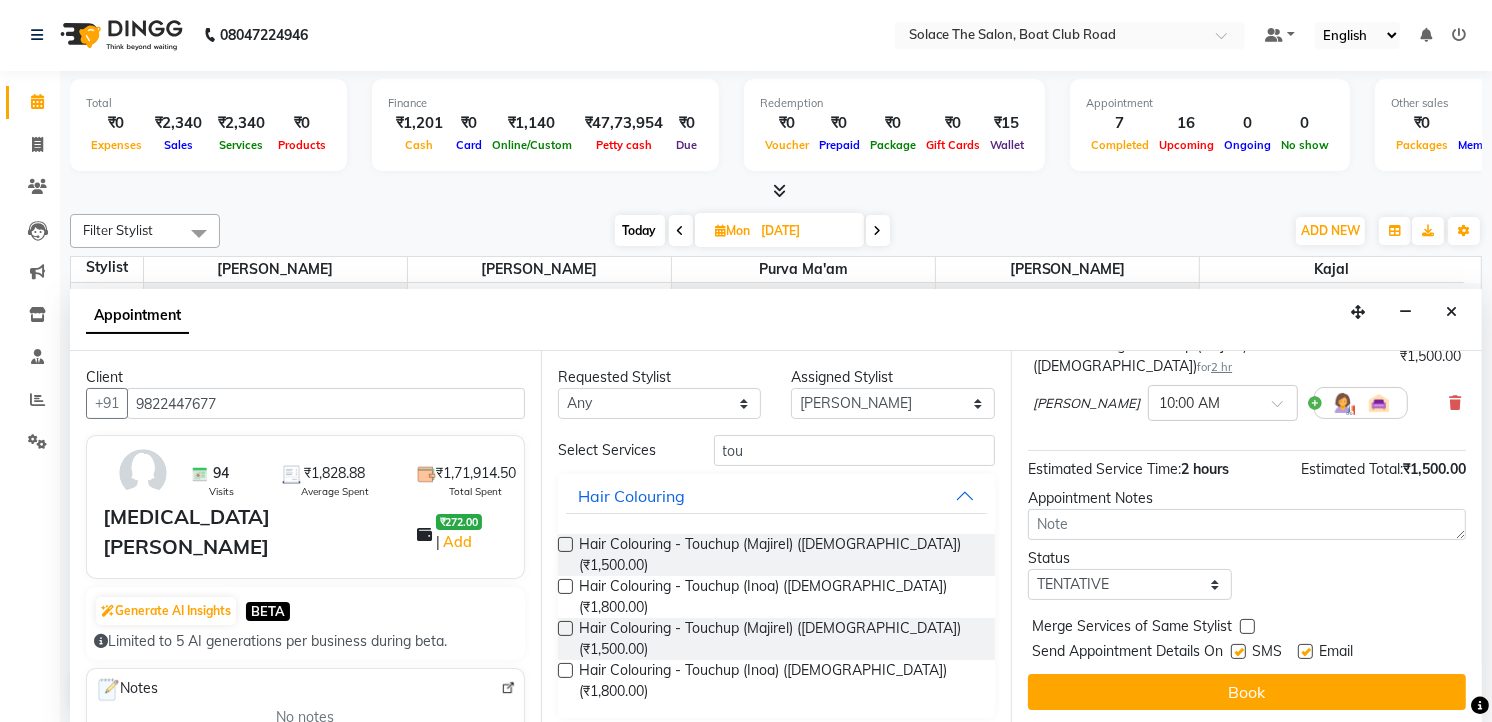 scroll, scrollTop: 154, scrollLeft: 0, axis: vertical 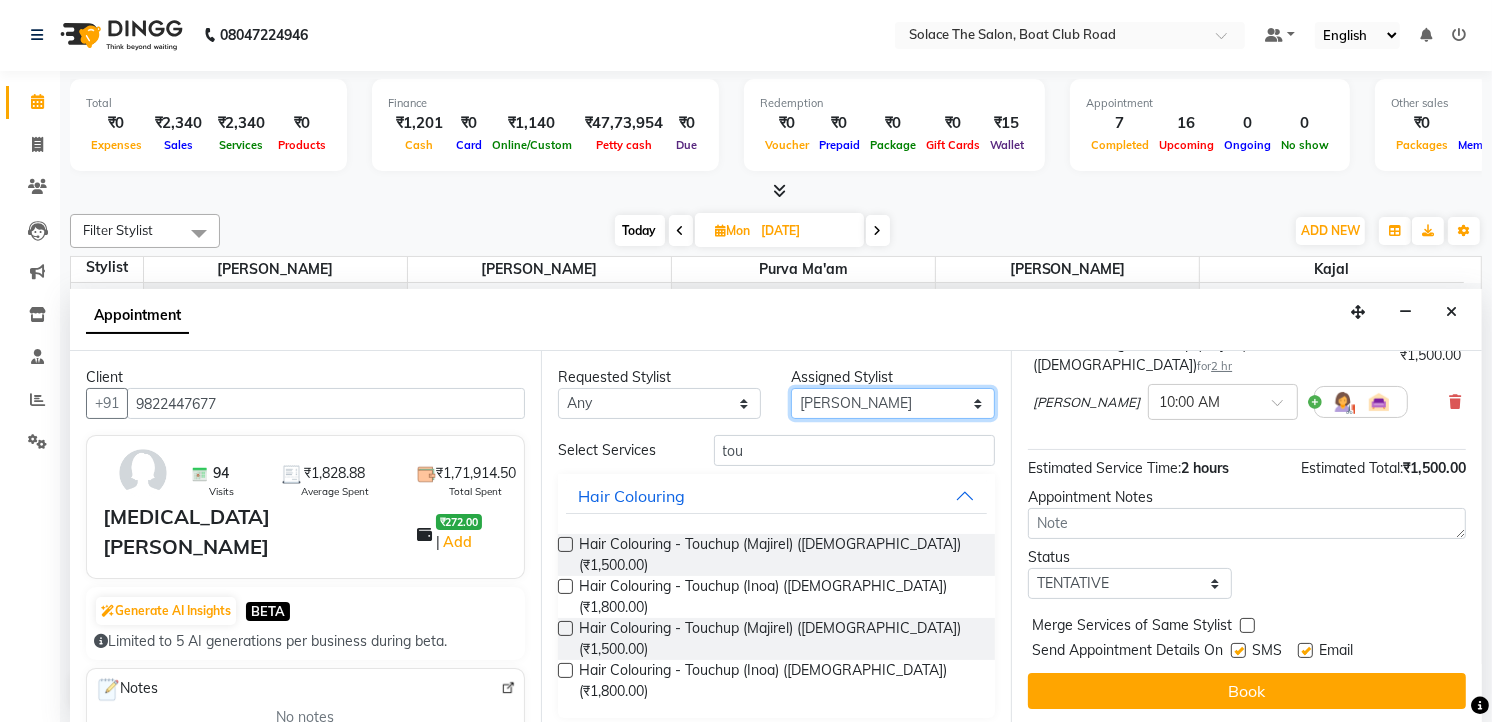 click on "Select Atul [PERSON_NAME] Kajal Purva Ma'am rishi  [PERSON_NAME] suraj" at bounding box center (893, 403) 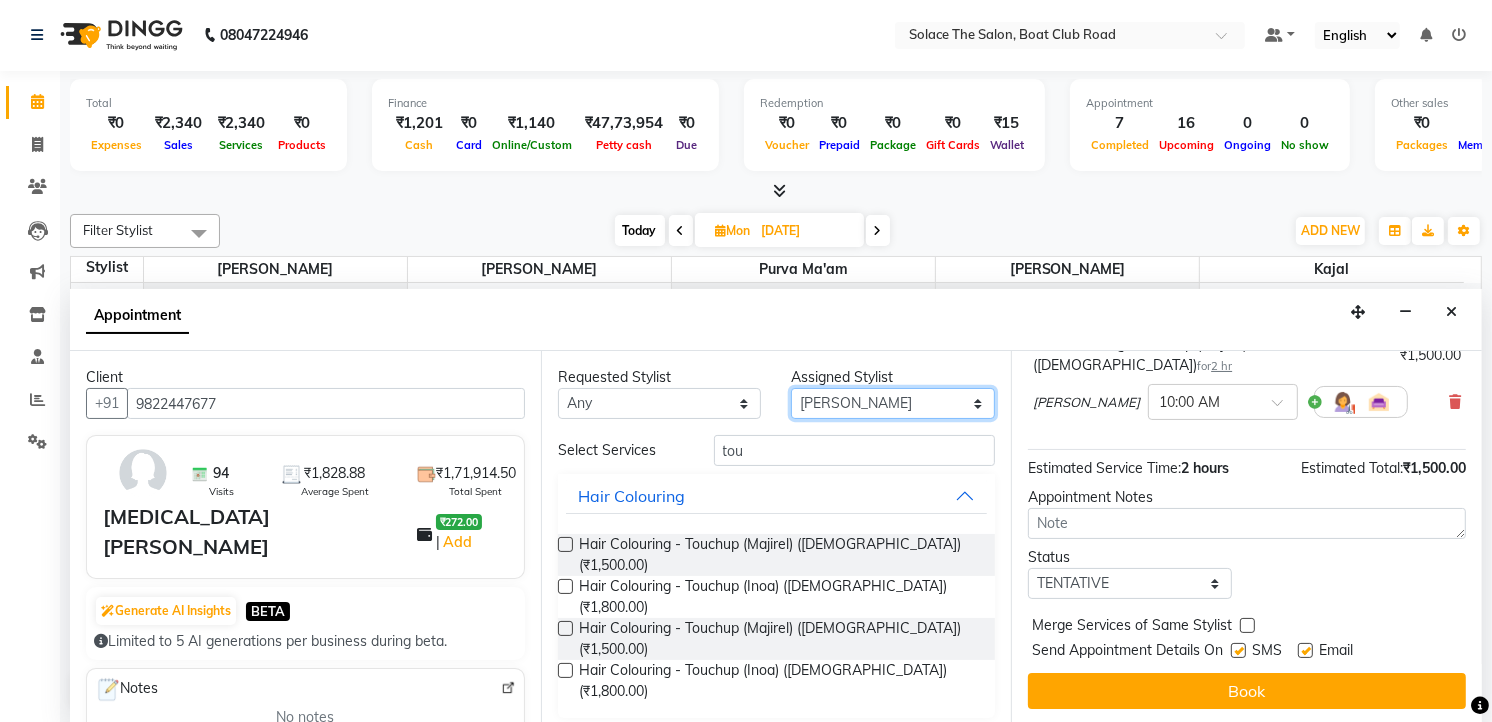click on "Select Atul [PERSON_NAME] Kajal Purva Ma'am rishi  [PERSON_NAME] suraj" at bounding box center (893, 403) 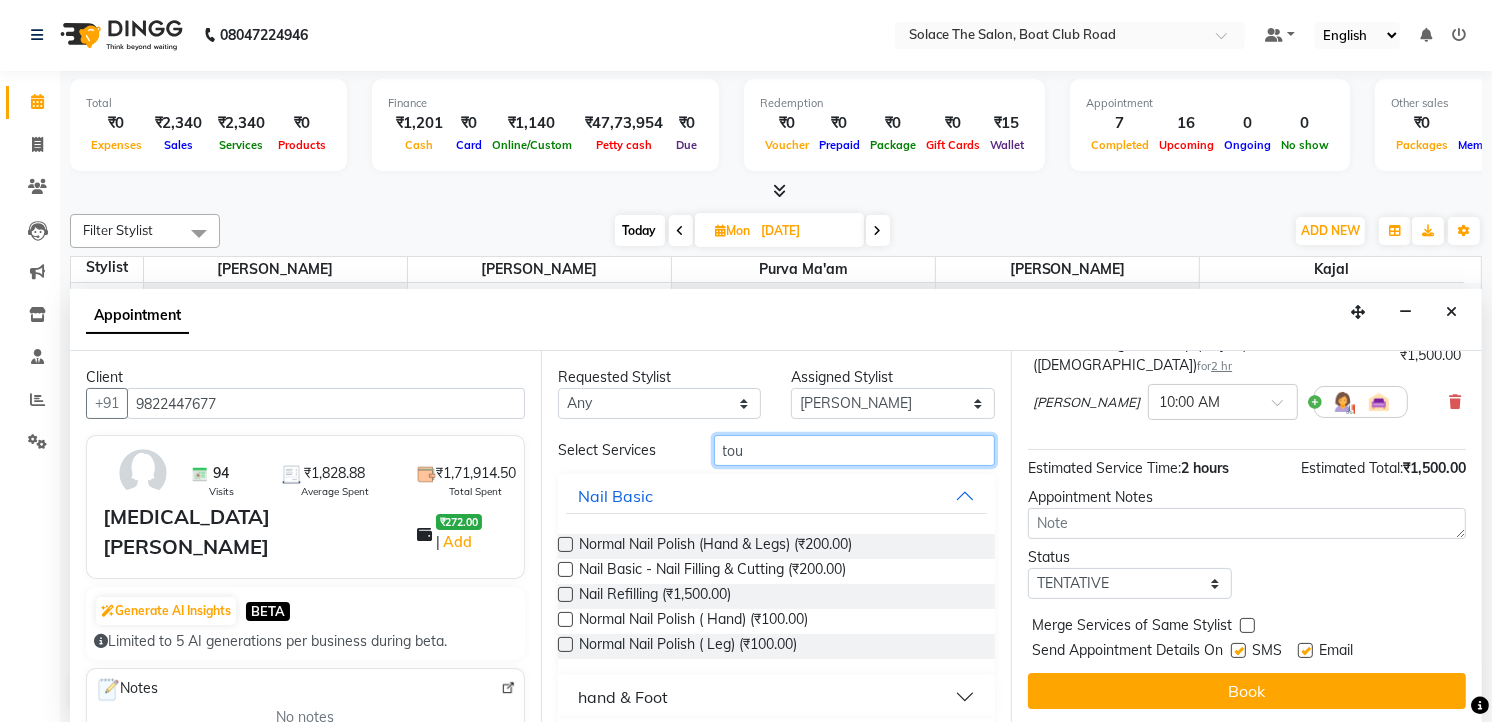 click on "tou" at bounding box center [855, 450] 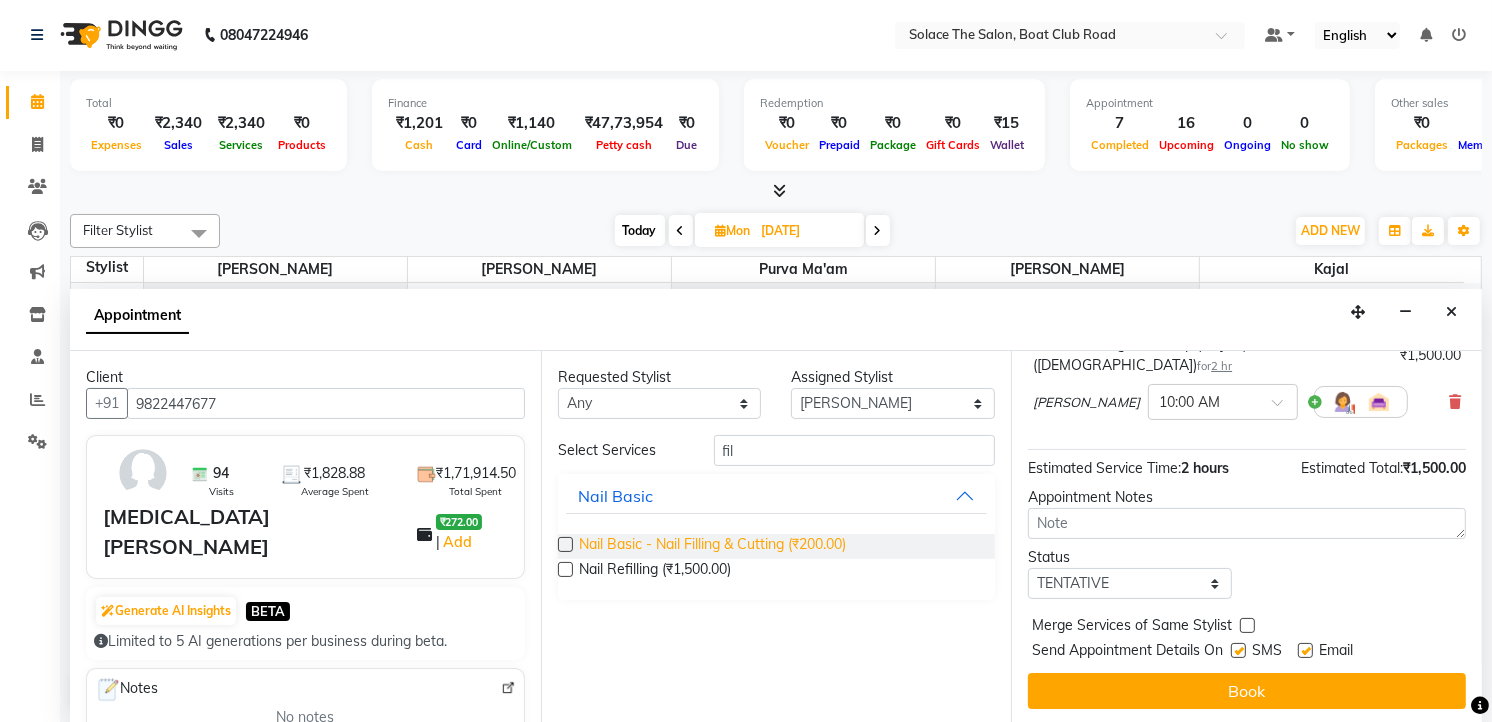 click on "Nail Basic - Nail Filling & Cutting (₹200.00)" at bounding box center (712, 546) 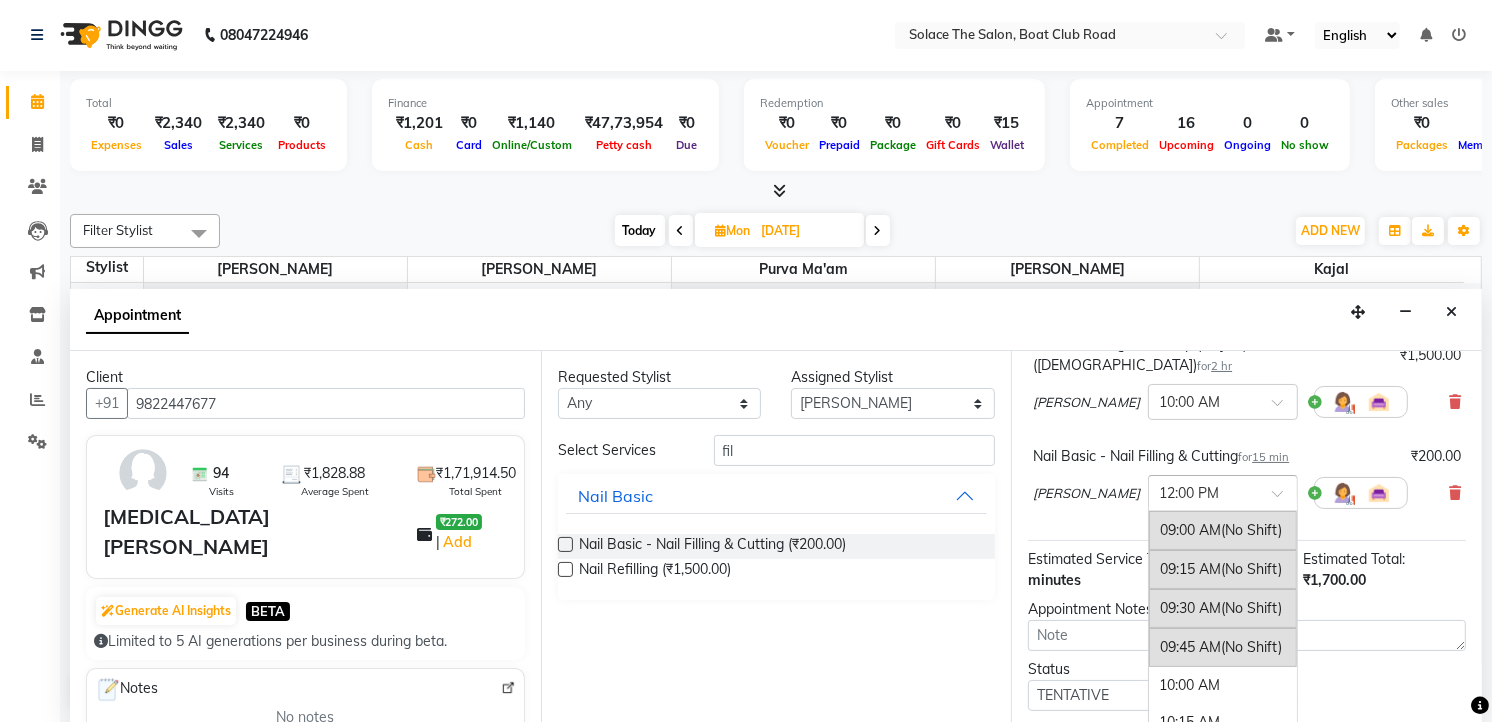 click on "× 12:00 PM  09:00 AM   (No Shift)  09:15 AM   (No Shift)  09:30 AM   (No Shift)  09:45 AM   (No Shift)  10:00 AM   10:15 AM   10:30 AM   10:45 AM   11:00 AM   11:15 AM   11:30 AM   11:45 AM   12:00 PM   12:15 PM   12:30 PM   12:45 PM   01:00 PM   01:15 PM   01:30 PM   01:45 PM   02:00 PM   02:15 PM   02:30 PM   02:45 PM   03:00 PM   03:15 PM   03:30 PM   03:45 PM   04:00 PM   04:15 PM   04:30 PM   04:45 PM   05:00 PM   05:15 PM   05:30 PM   05:45 PM   06:00 PM   06:15 PM   06:30 PM   06:45 PM   07:00 PM   07:15 PM   07:30 PM   07:45 PM   08:00 PM   (No Shift)  08:15 PM   (No Shift)  08:30 PM   (No Shift)  08:45 PM   (No Shift)  09:00 PM   (No Shift)" at bounding box center (1223, 493) 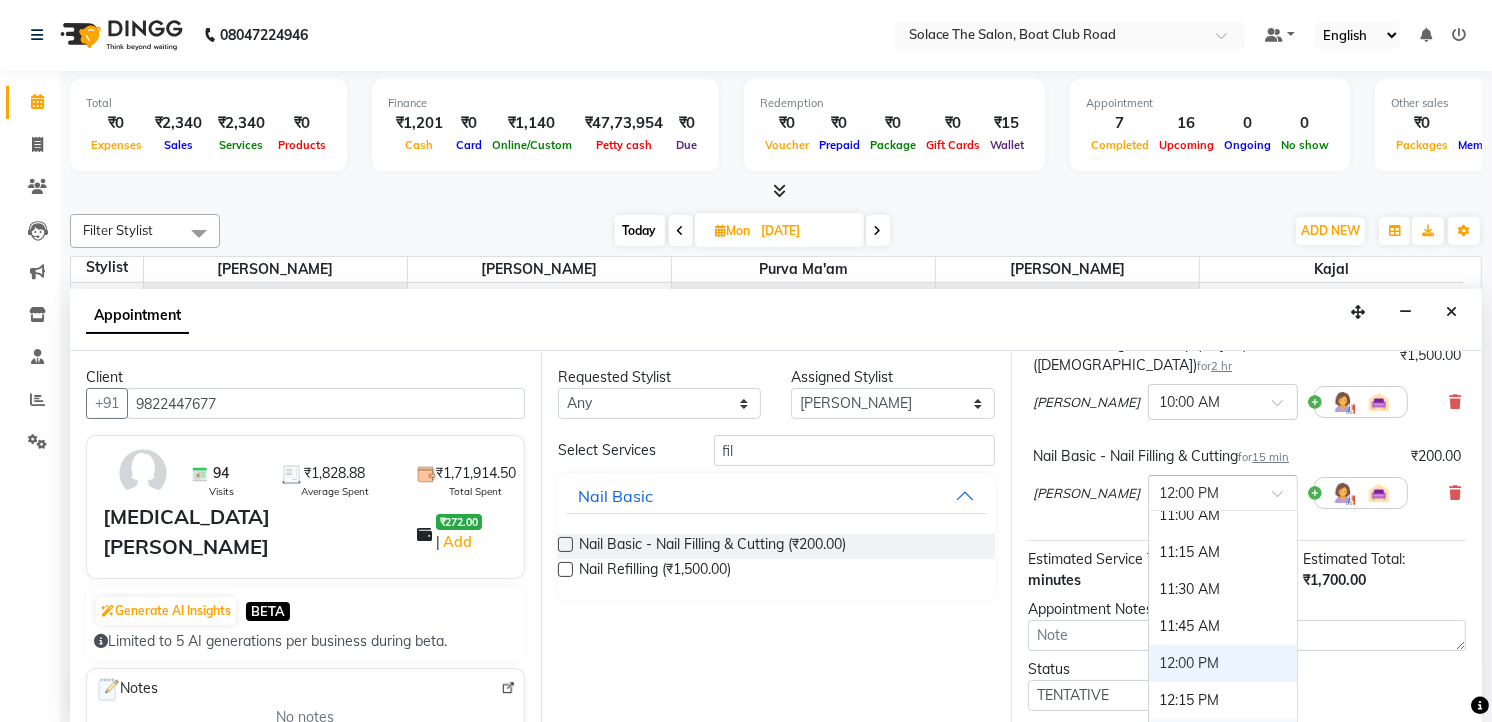scroll, scrollTop: 230, scrollLeft: 0, axis: vertical 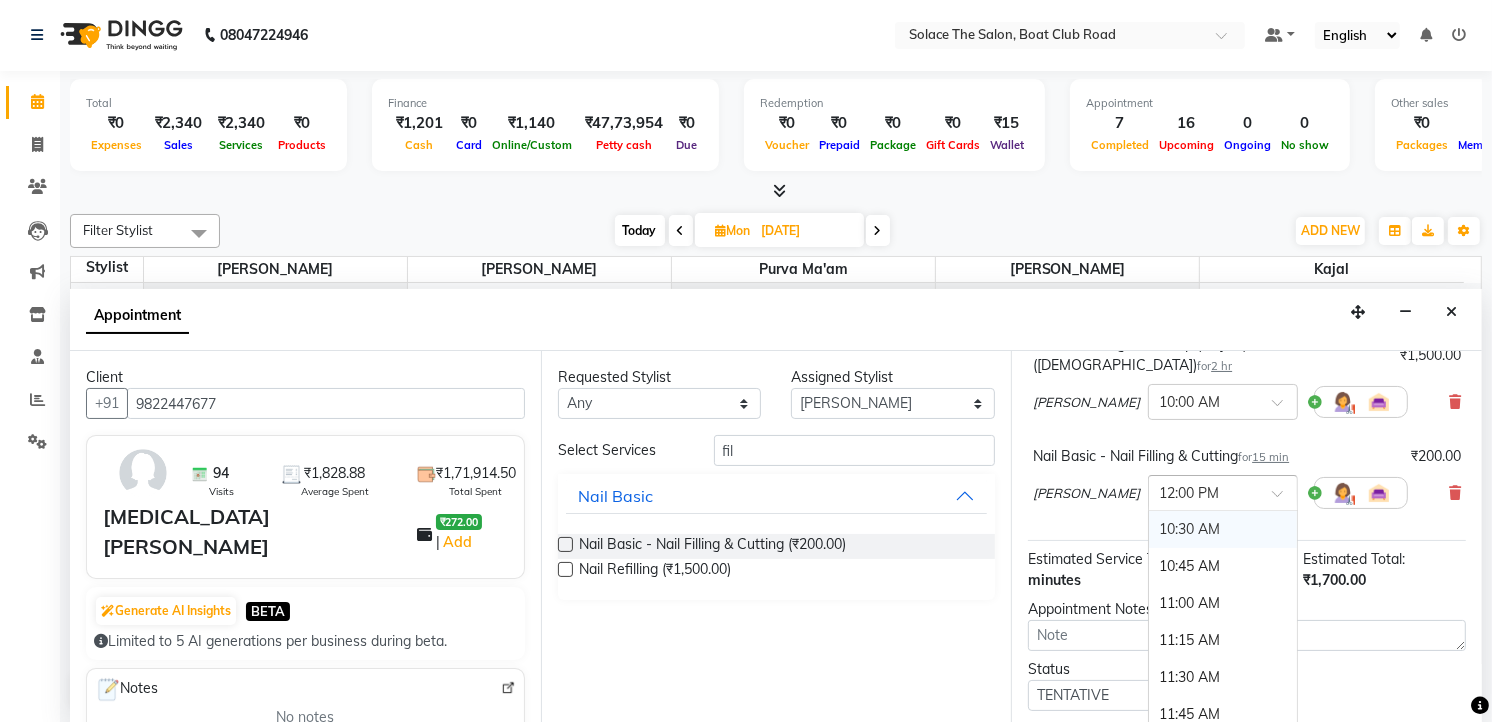 click on "10:30 AM" at bounding box center [1223, 529] 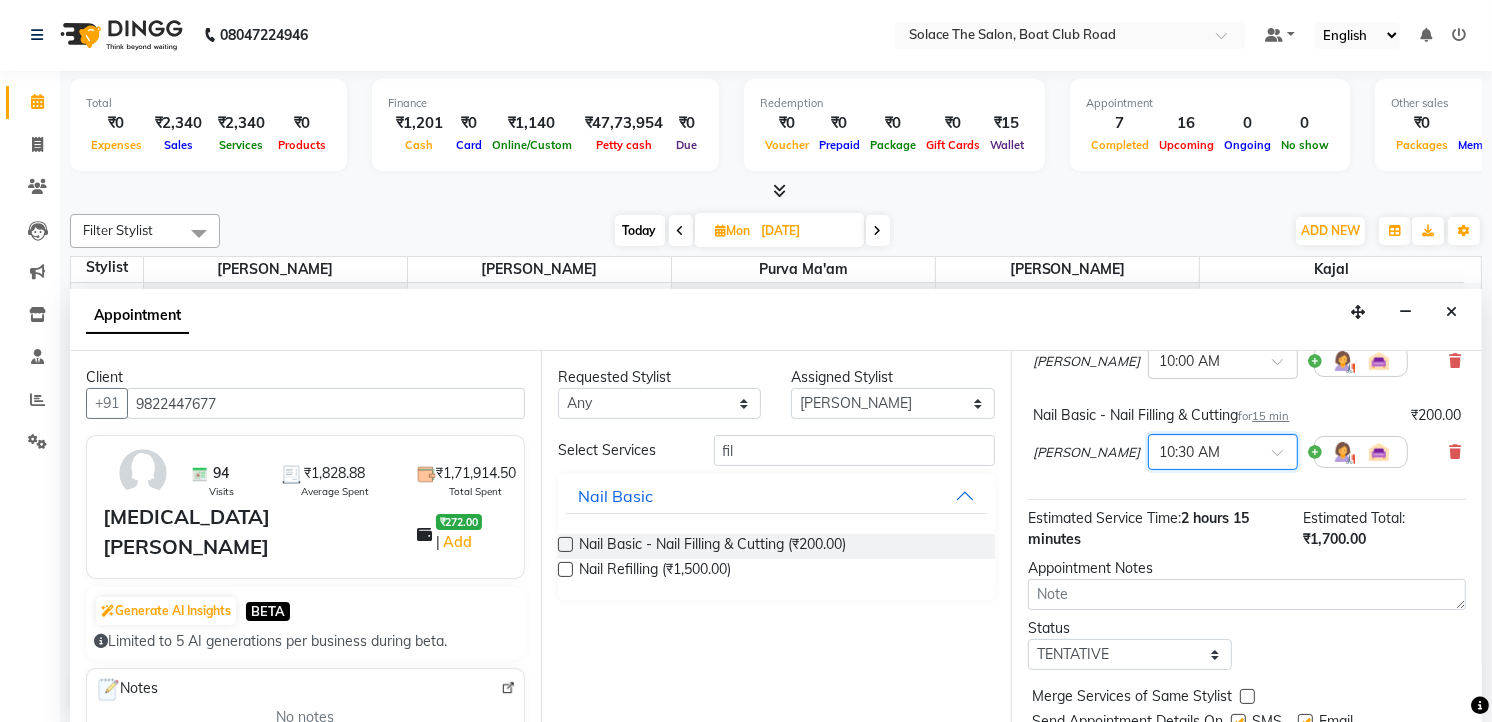 scroll, scrollTop: 266, scrollLeft: 0, axis: vertical 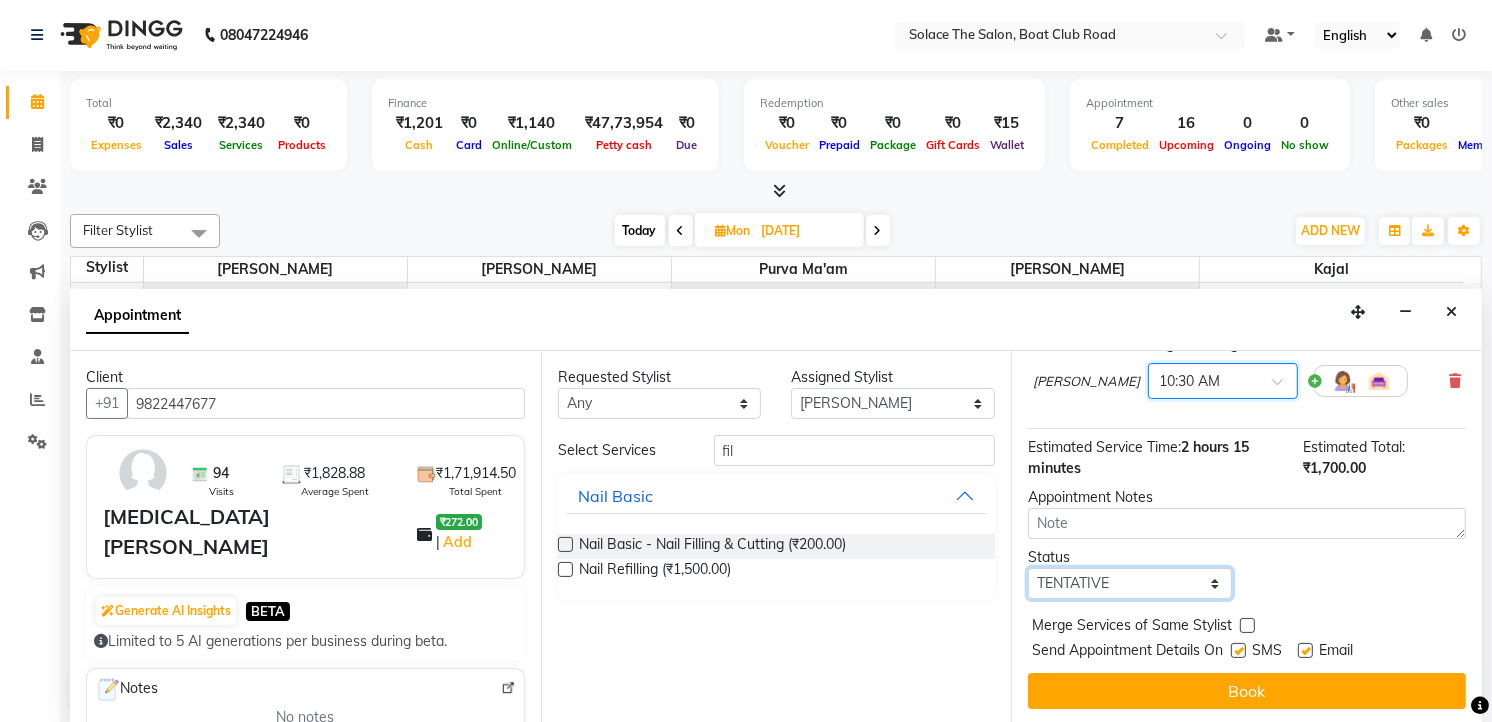 click on "Select TENTATIVE CONFIRM UPCOMING" at bounding box center (1130, 583) 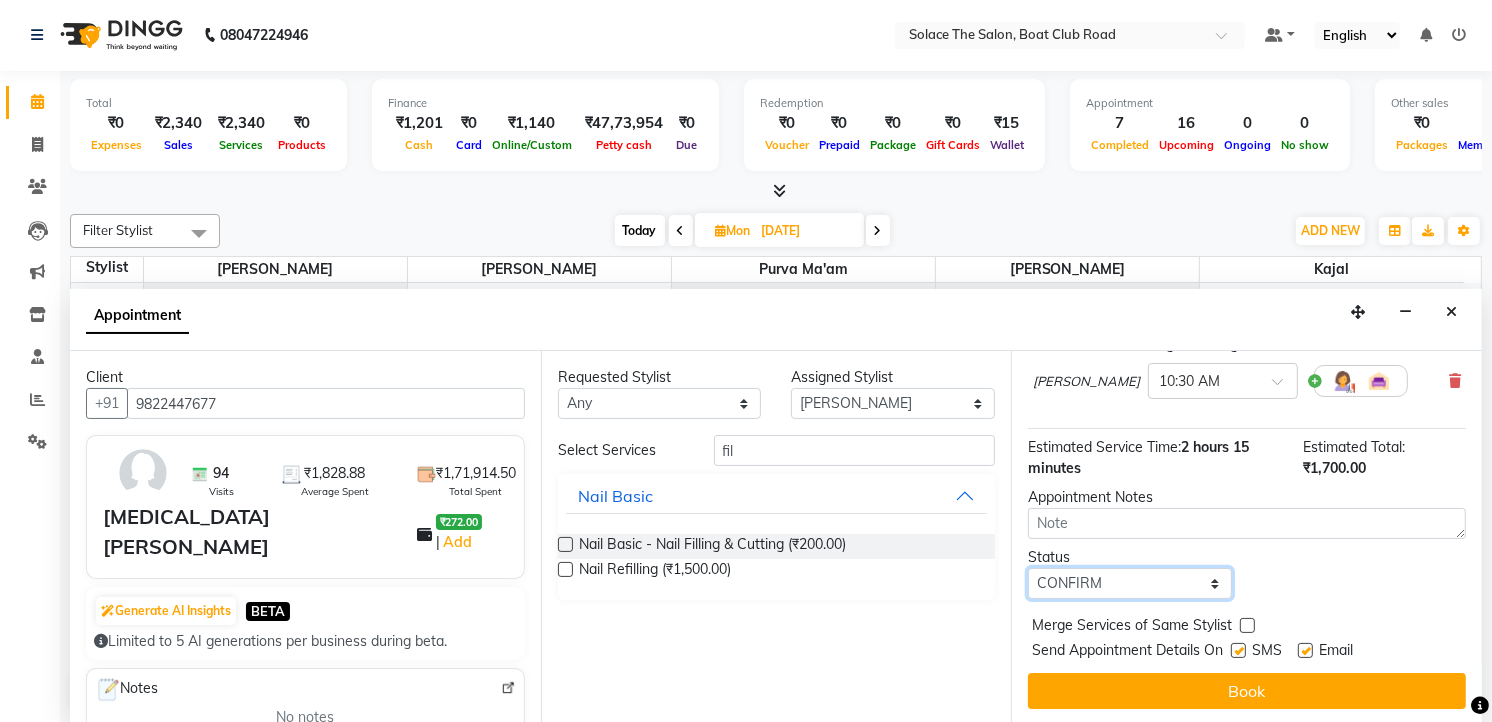 click on "Select TENTATIVE CONFIRM UPCOMING" at bounding box center (1130, 583) 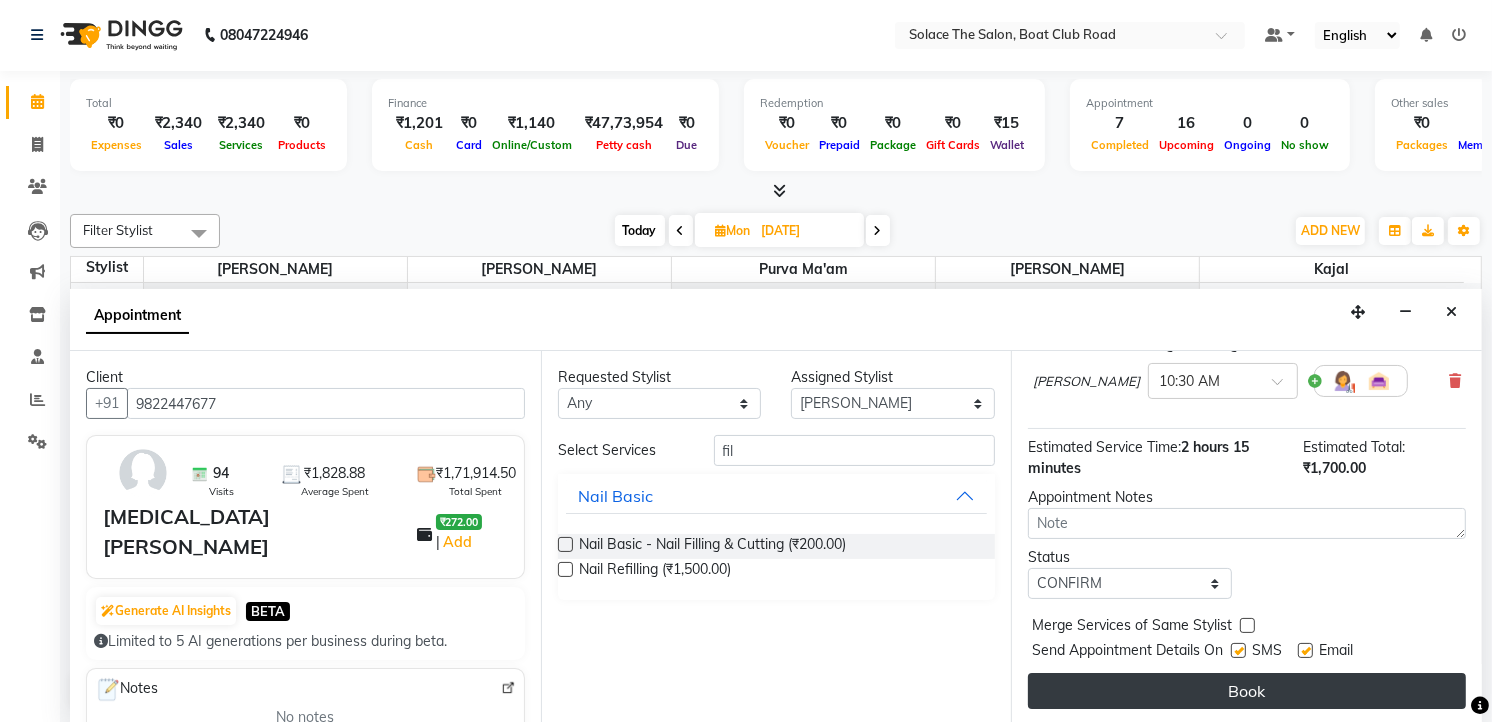 click on "Book" at bounding box center [1247, 691] 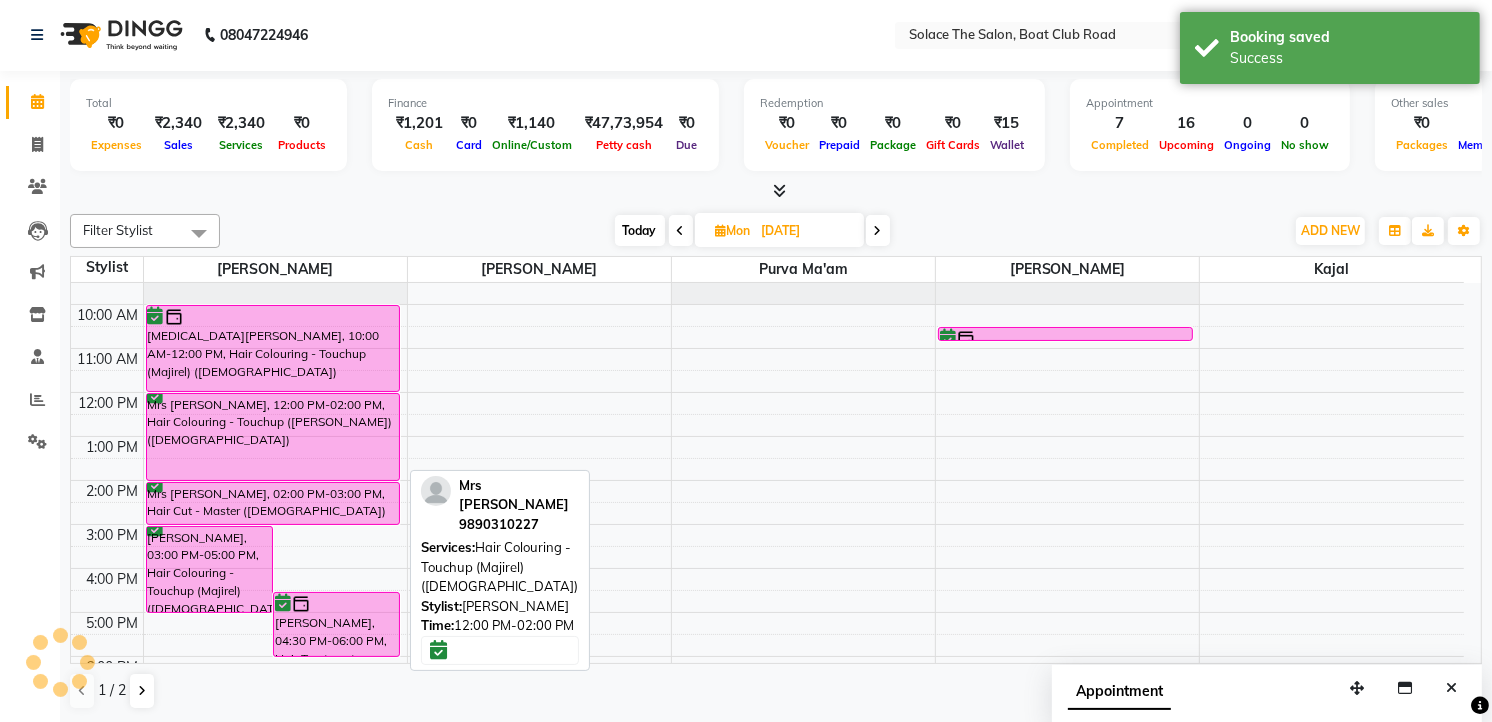 scroll, scrollTop: 0, scrollLeft: 0, axis: both 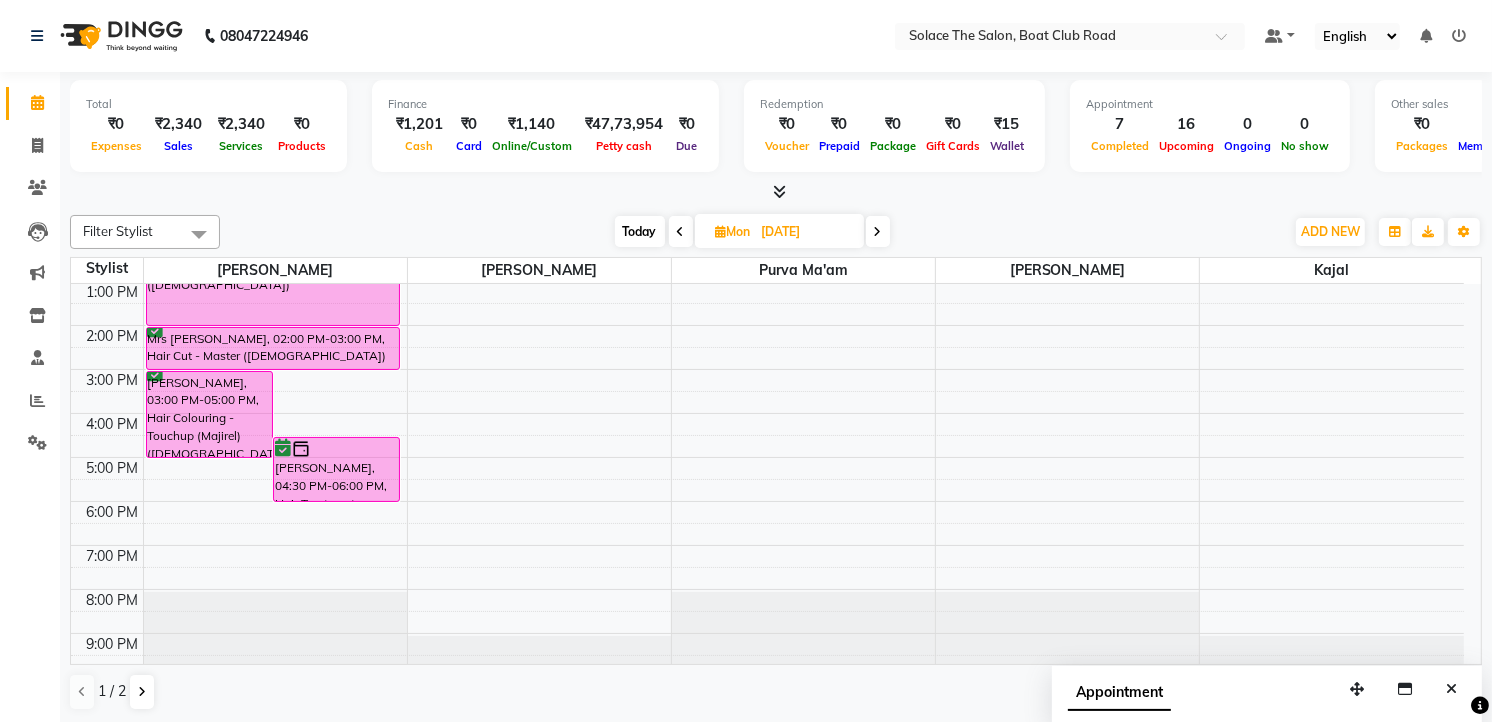 click on "Today" at bounding box center (640, 231) 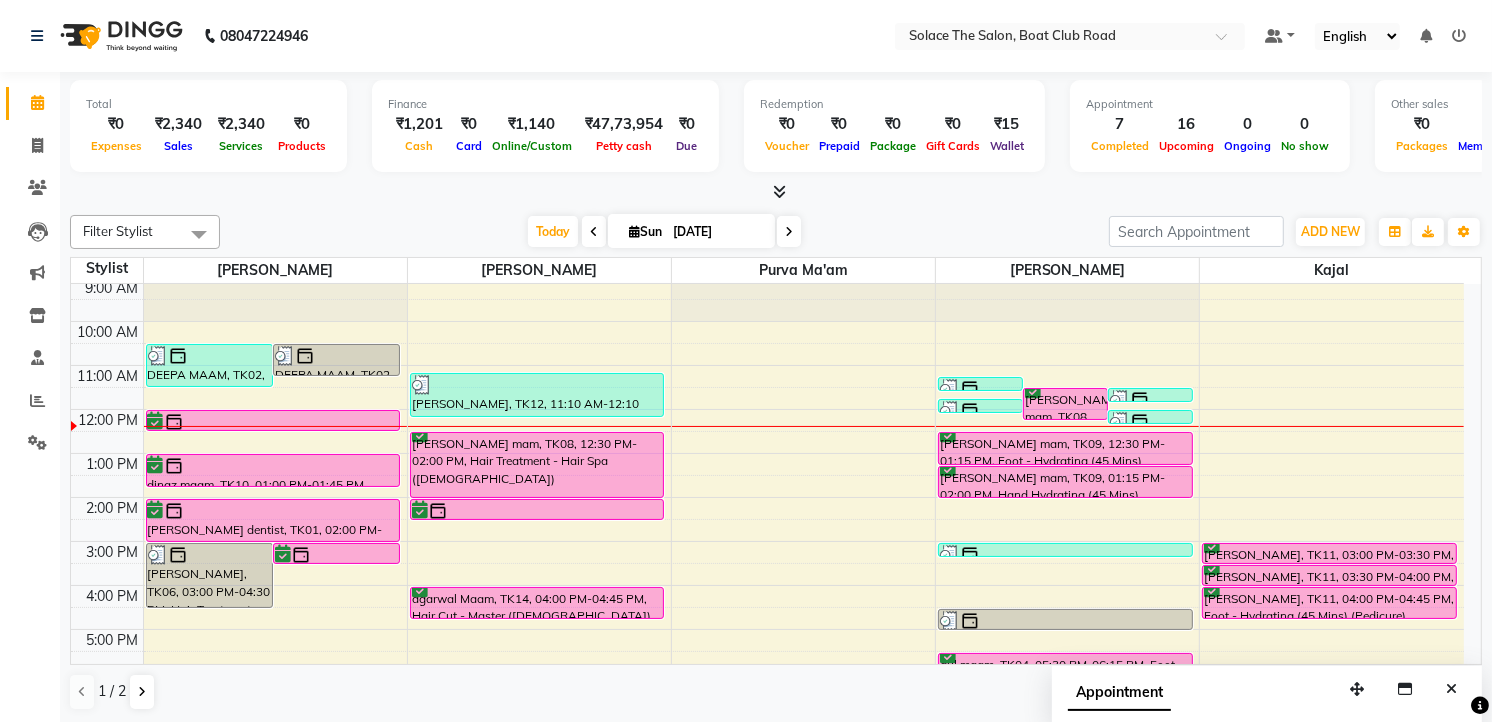 scroll, scrollTop: 0, scrollLeft: 0, axis: both 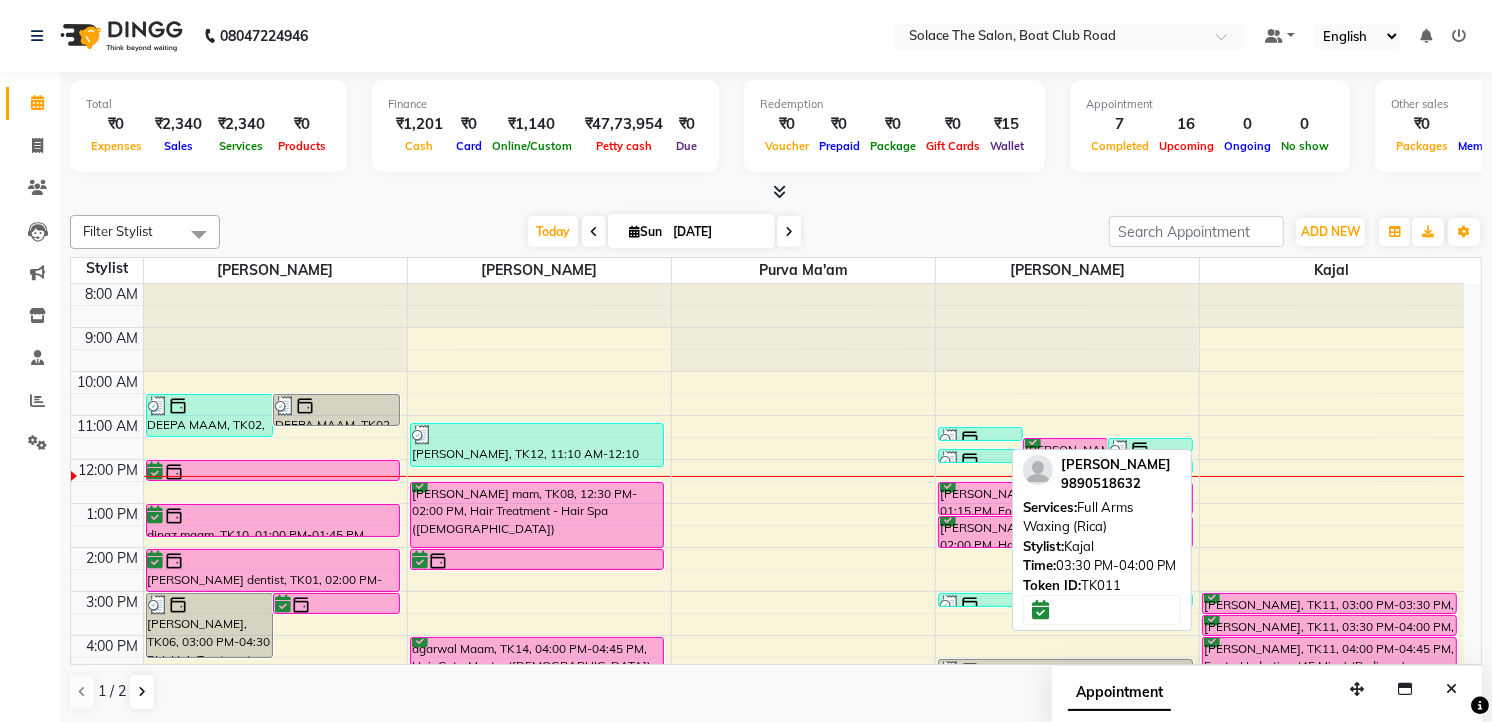 click on "[PERSON_NAME], TK11, 03:30 PM-04:00 PM, Full Arms Waxing ([GEOGRAPHIC_DATA])" at bounding box center (1329, 625) 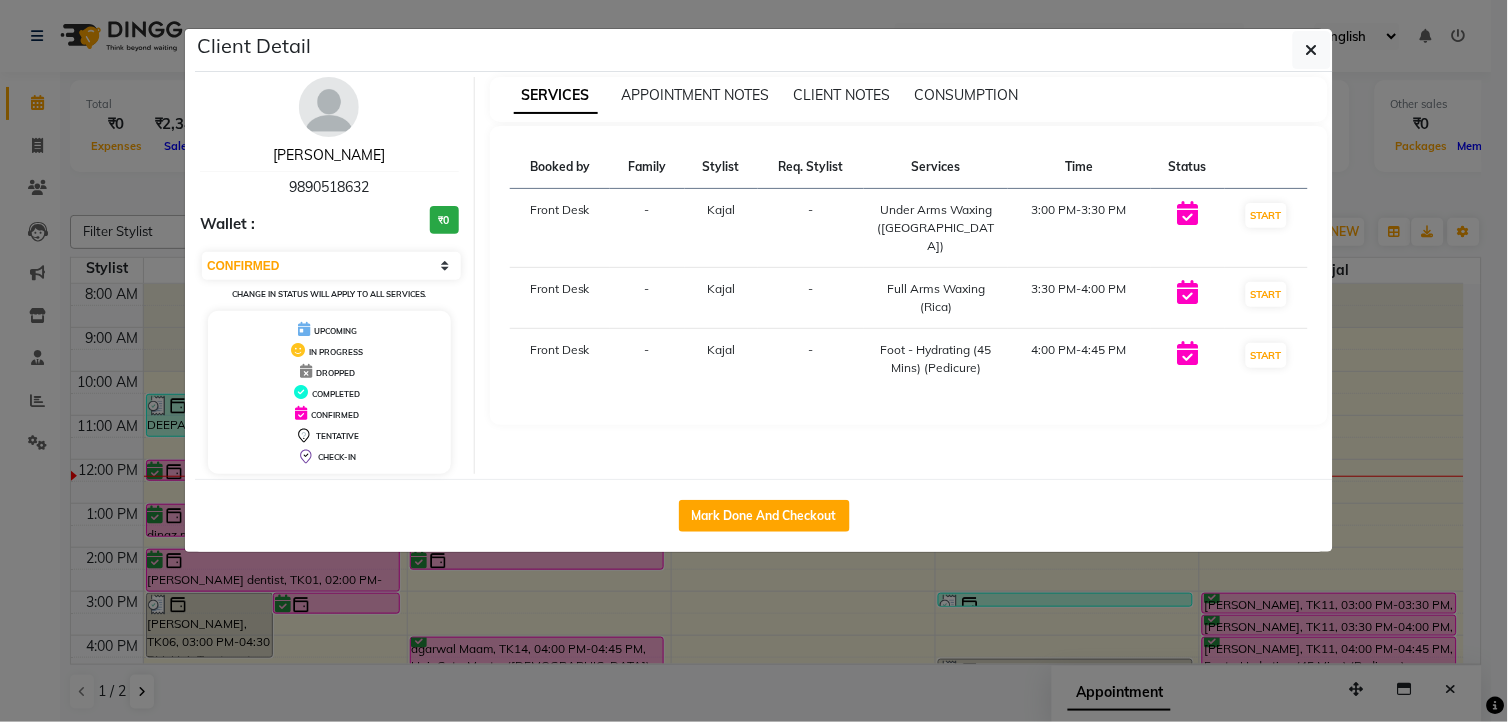 click on "[PERSON_NAME]" at bounding box center [329, 155] 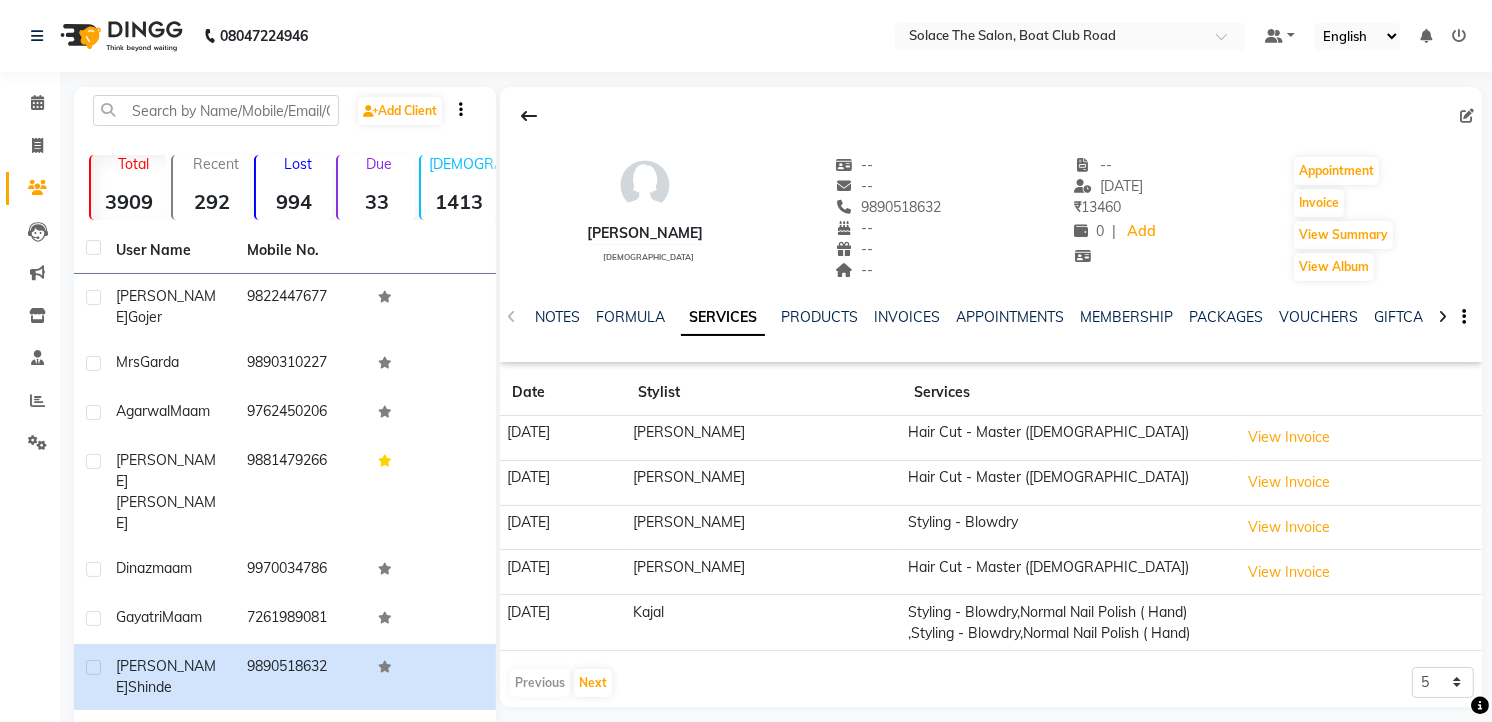 scroll, scrollTop: 161, scrollLeft: 0, axis: vertical 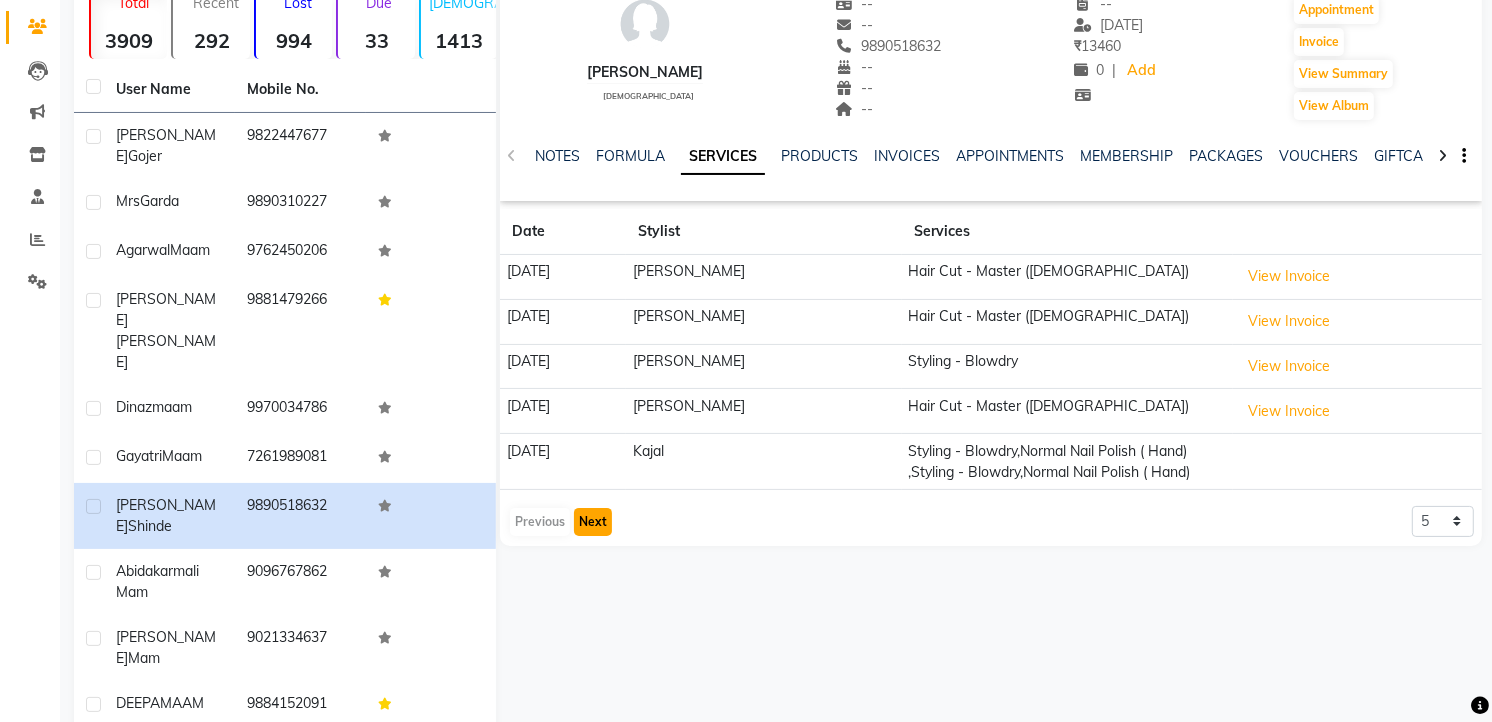 click on "Next" 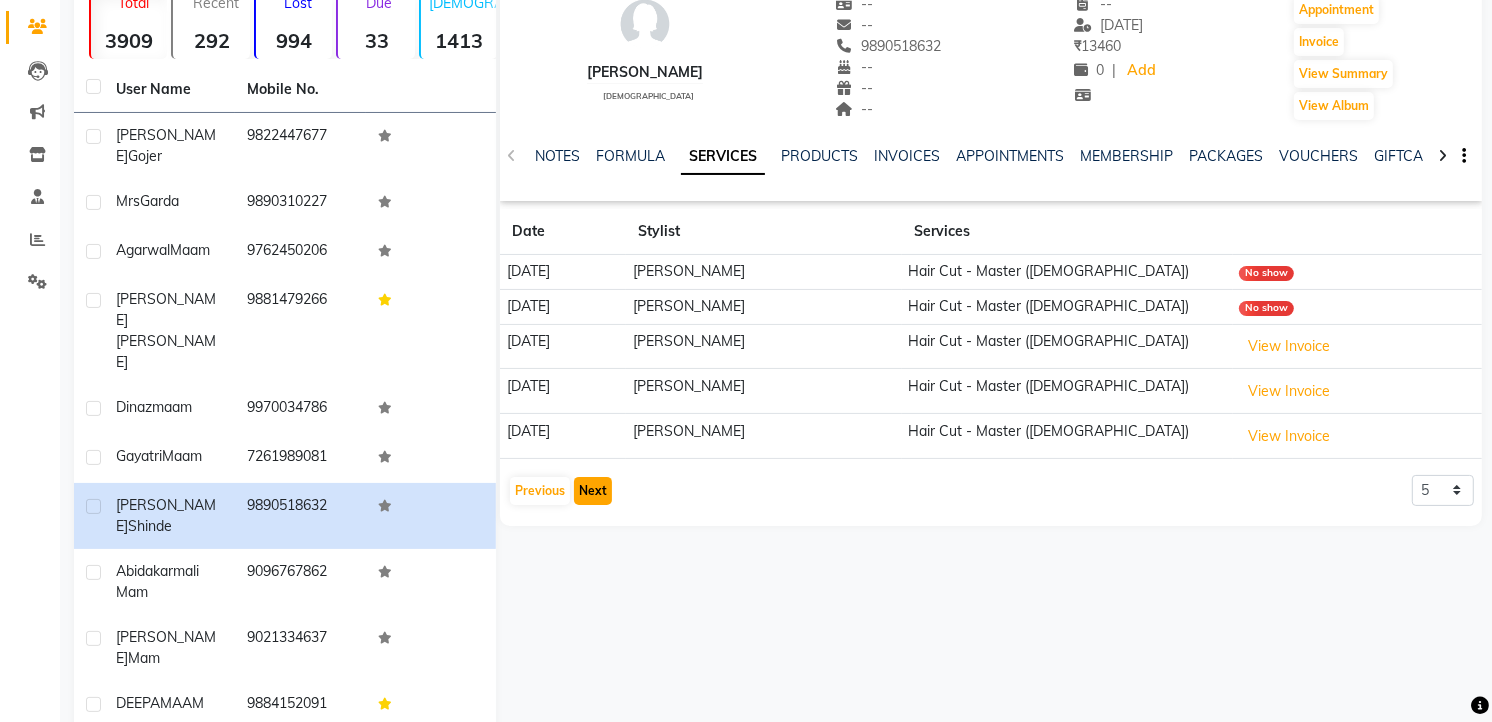 click on "Next" 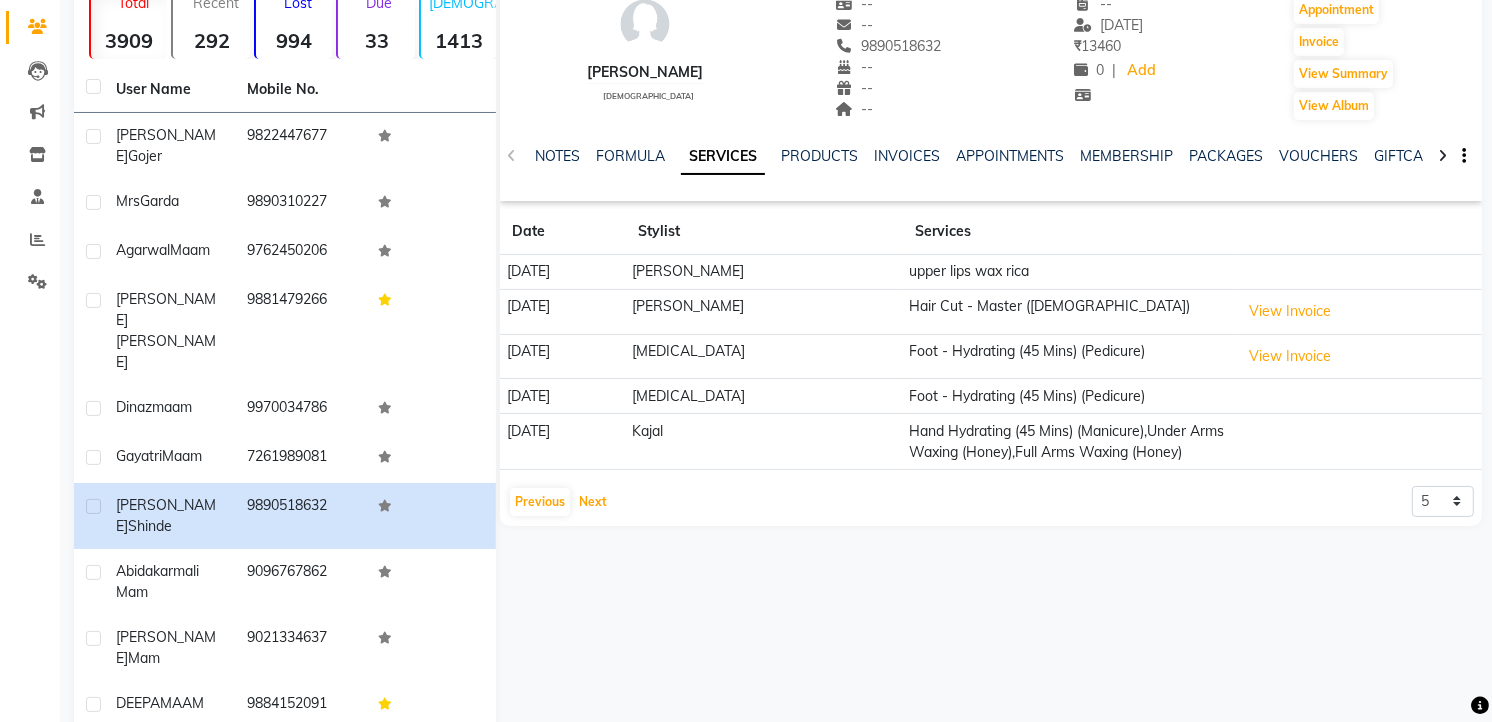 scroll, scrollTop: 0, scrollLeft: 0, axis: both 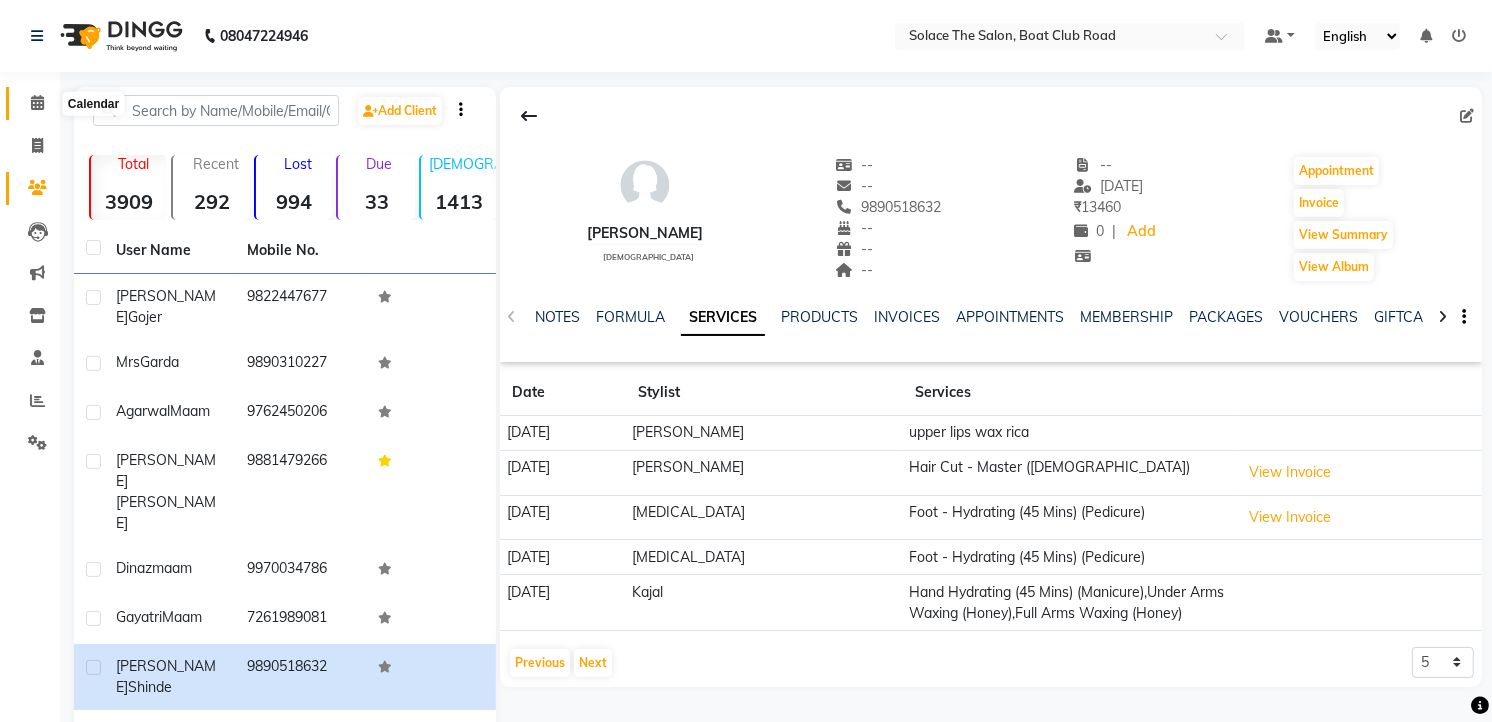 click 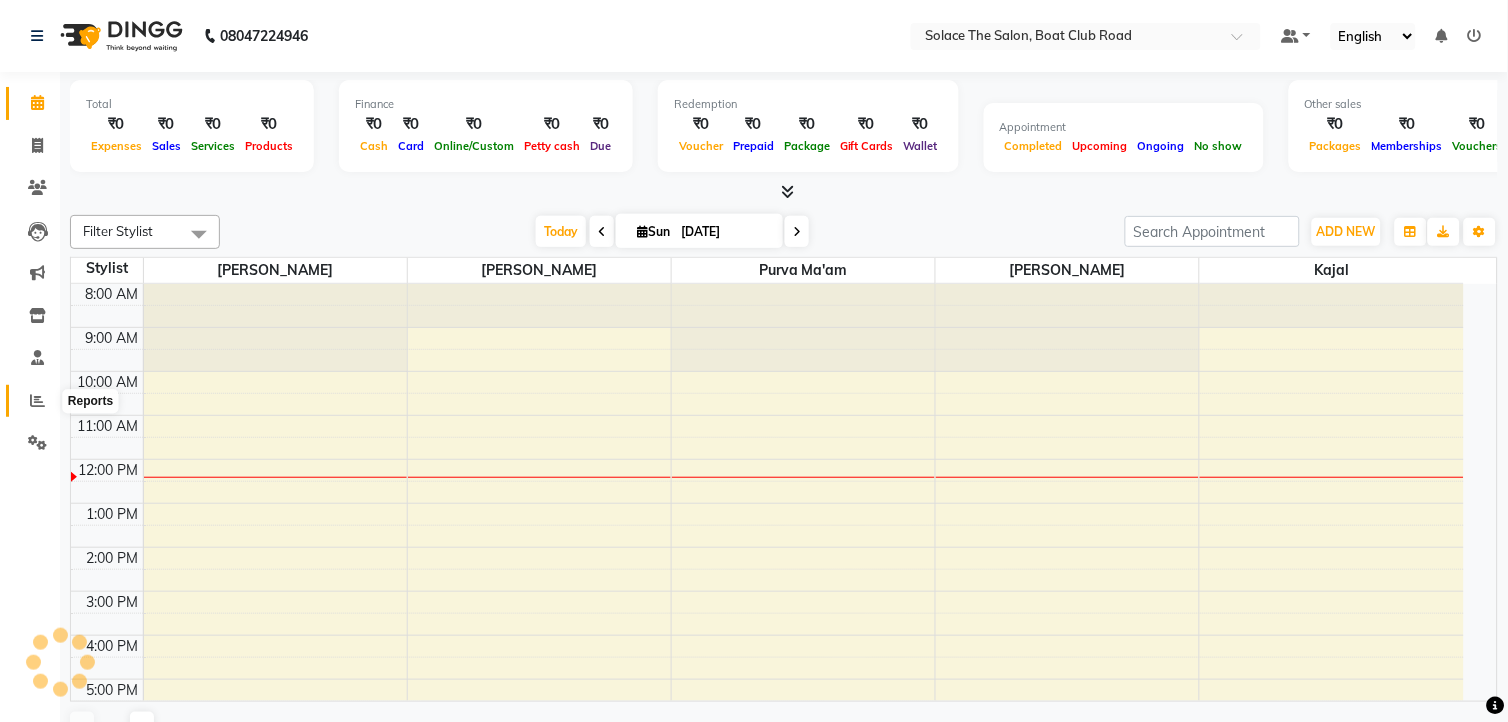 click 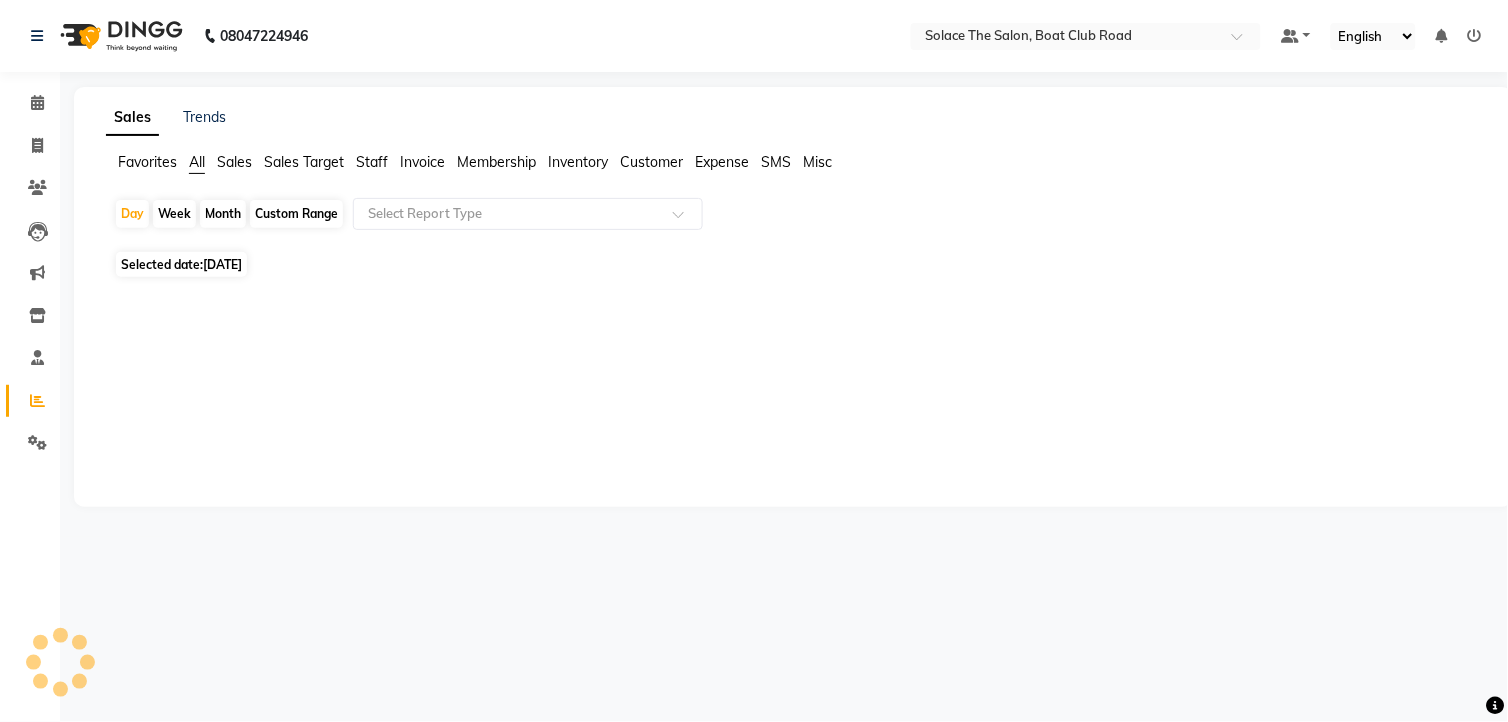 click on "Month" 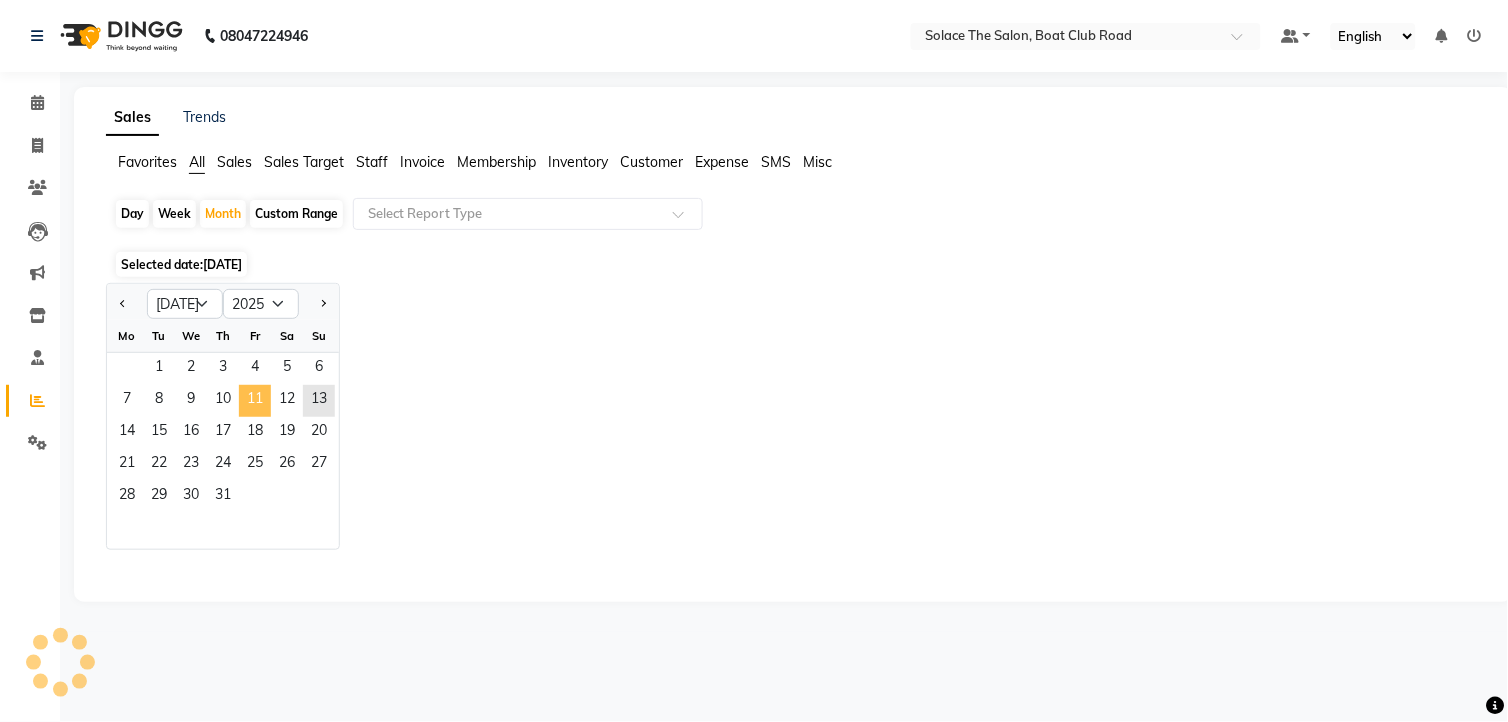 click on "11" 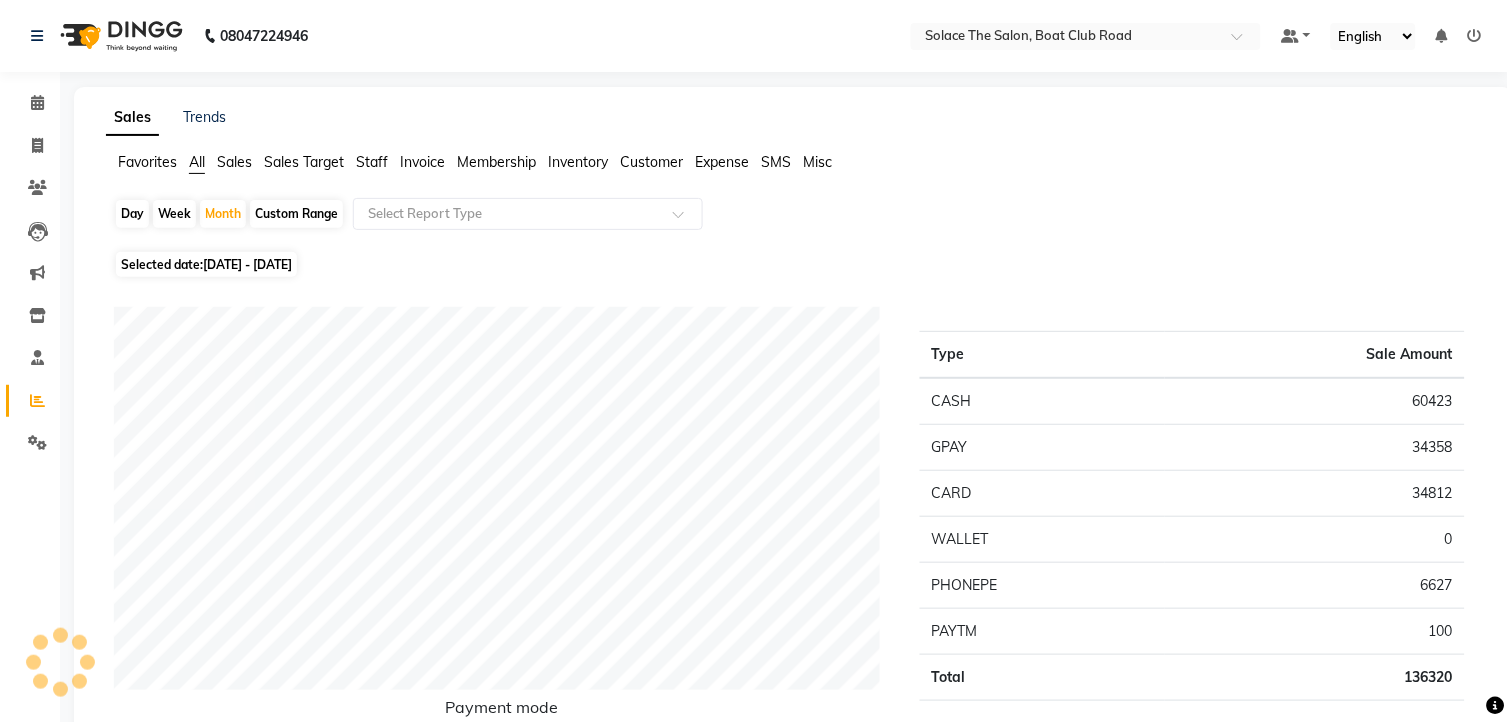 click on "Staff" 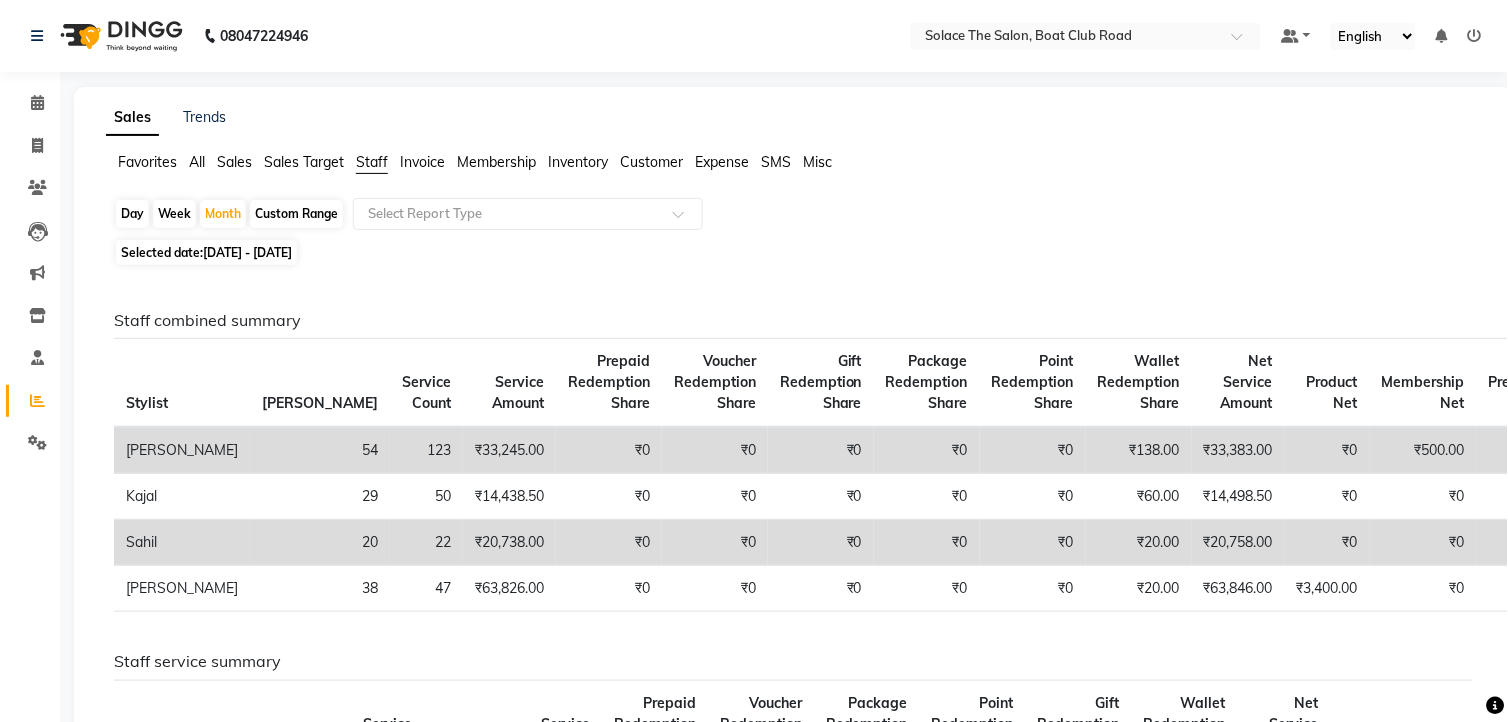 click on "Staff" 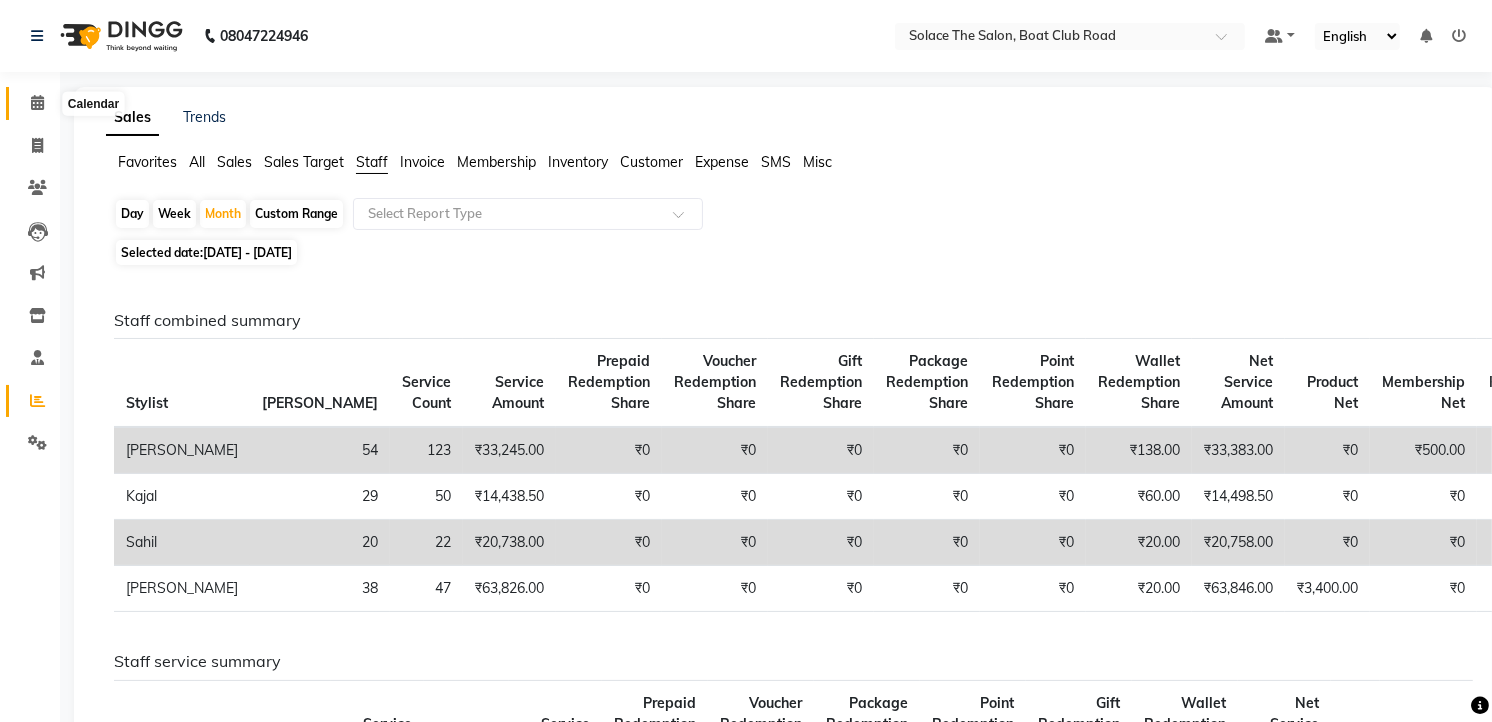 click 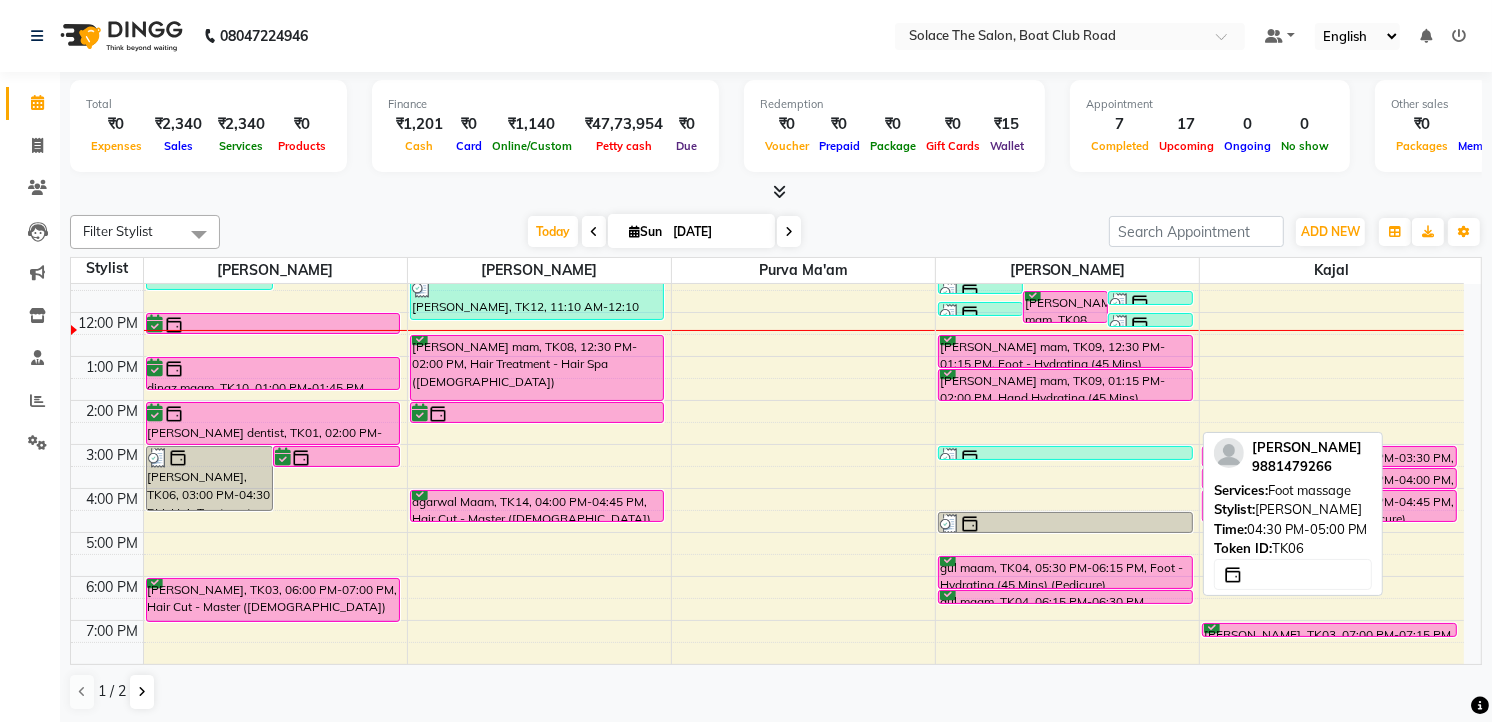 scroll, scrollTop: 126, scrollLeft: 0, axis: vertical 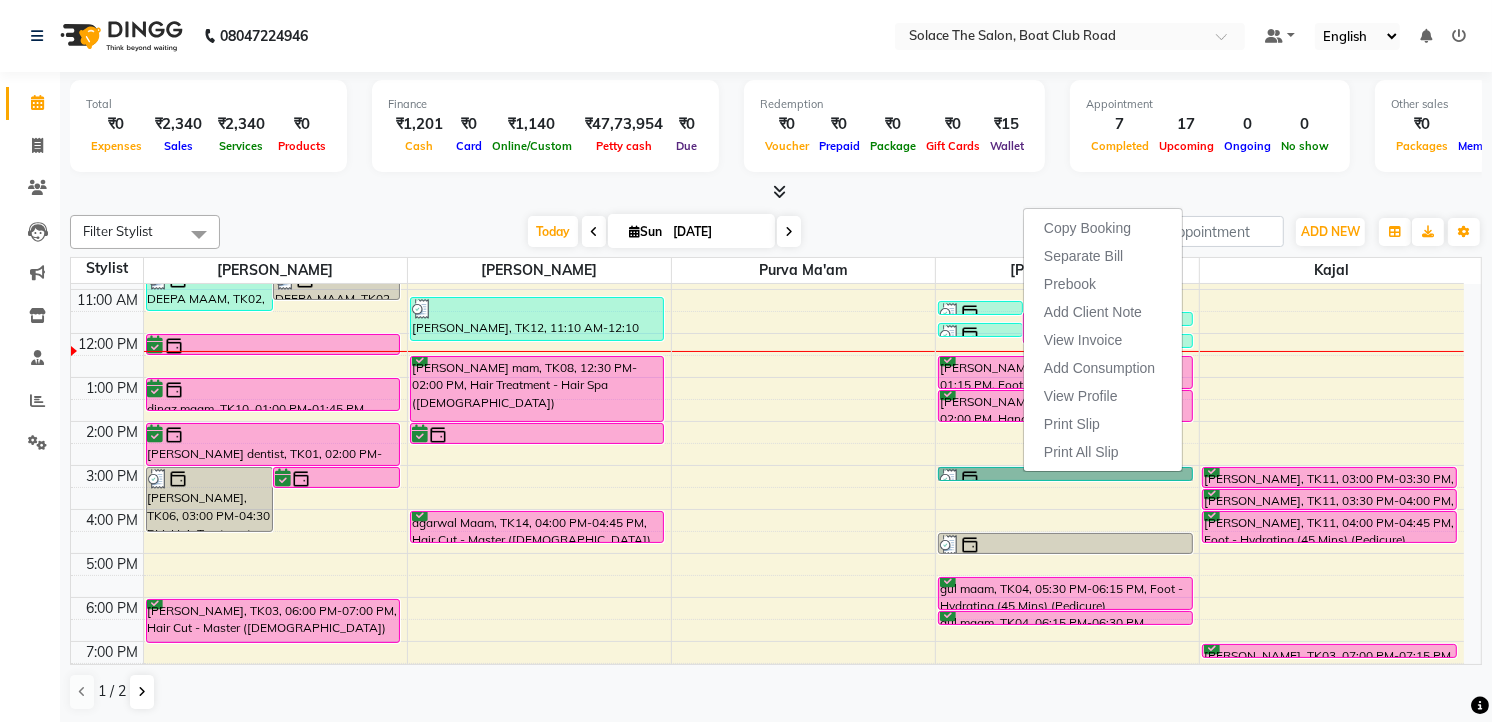 click on "8:00 AM 9:00 AM 10:00 AM 11:00 AM 12:00 PM 1:00 PM 2:00 PM 3:00 PM 4:00 PM 5:00 PM 6:00 PM 7:00 PM 8:00 PM 9:00 PM     DEEPA MAAM, TK02, 10:30 AM-11:30 AM, Styling - Blowdry (out Curls)     DEEPA MAAM, TK02, 10:30 AM-11:15 AM, Styling - Blowdry     [PERSON_NAME], TK06, 03:00 PM-04:30 PM, Hair Treatment - [MEDICAL_DATA] Spa      dinaz maam, TK13, 03:00 PM-03:30 PM, Hair Cut - Boy (Master)      [PERSON_NAME] Mam, TK07, 12:00 PM-12:30 PM, Hair Cut - Boy (Master)      dinaz maam, TK10, 01:00 PM-01:45 PM, Styling - Blowdry     [PERSON_NAME] dentist, TK01, 02:00 PM-03:00 PM, Hair Cut - Master ([DEMOGRAPHIC_DATA])     [PERSON_NAME], TK03, 06:00 PM-07:00 PM, Hair Cut - Master ([DEMOGRAPHIC_DATA])     [PERSON_NAME], TK12, 11:10 AM-12:10 PM, Hair Cut - Master ([DEMOGRAPHIC_DATA])     [PERSON_NAME] mam, TK08, 12:30 PM-02:00 PM, Hair Treatment - Hair Spa ([DEMOGRAPHIC_DATA])     [PERSON_NAME] dentist, TK01, 02:00 PM-02:30 PM, Hair wash ([DEMOGRAPHIC_DATA])     [PERSON_NAME], TK14, 04:00 PM-04:45 PM, Hair Cut - Master ([DEMOGRAPHIC_DATA])     DEEPA MAAM, TK02, 11:15 AM-11:25 AM, upper lips wax rica" at bounding box center (767, 465) 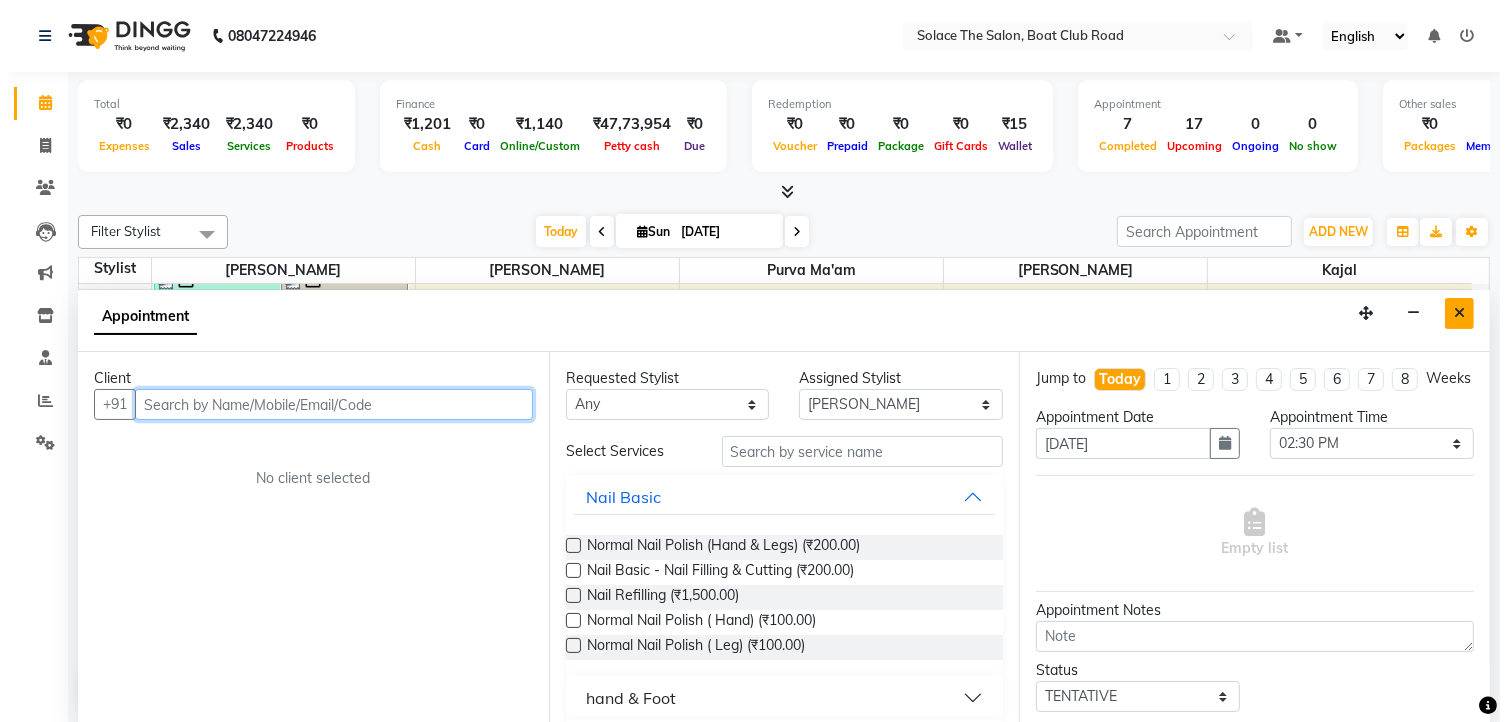 scroll, scrollTop: 1, scrollLeft: 0, axis: vertical 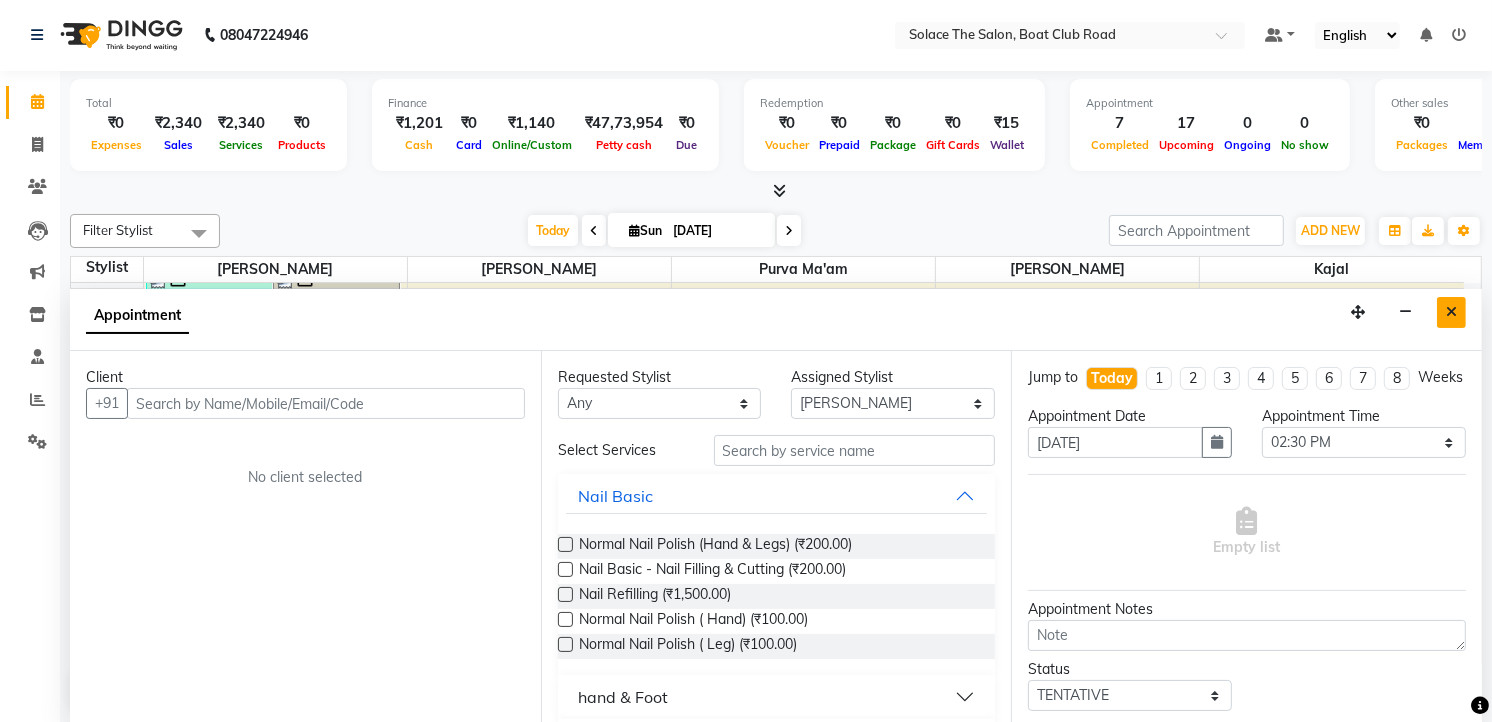 click at bounding box center [1451, 312] 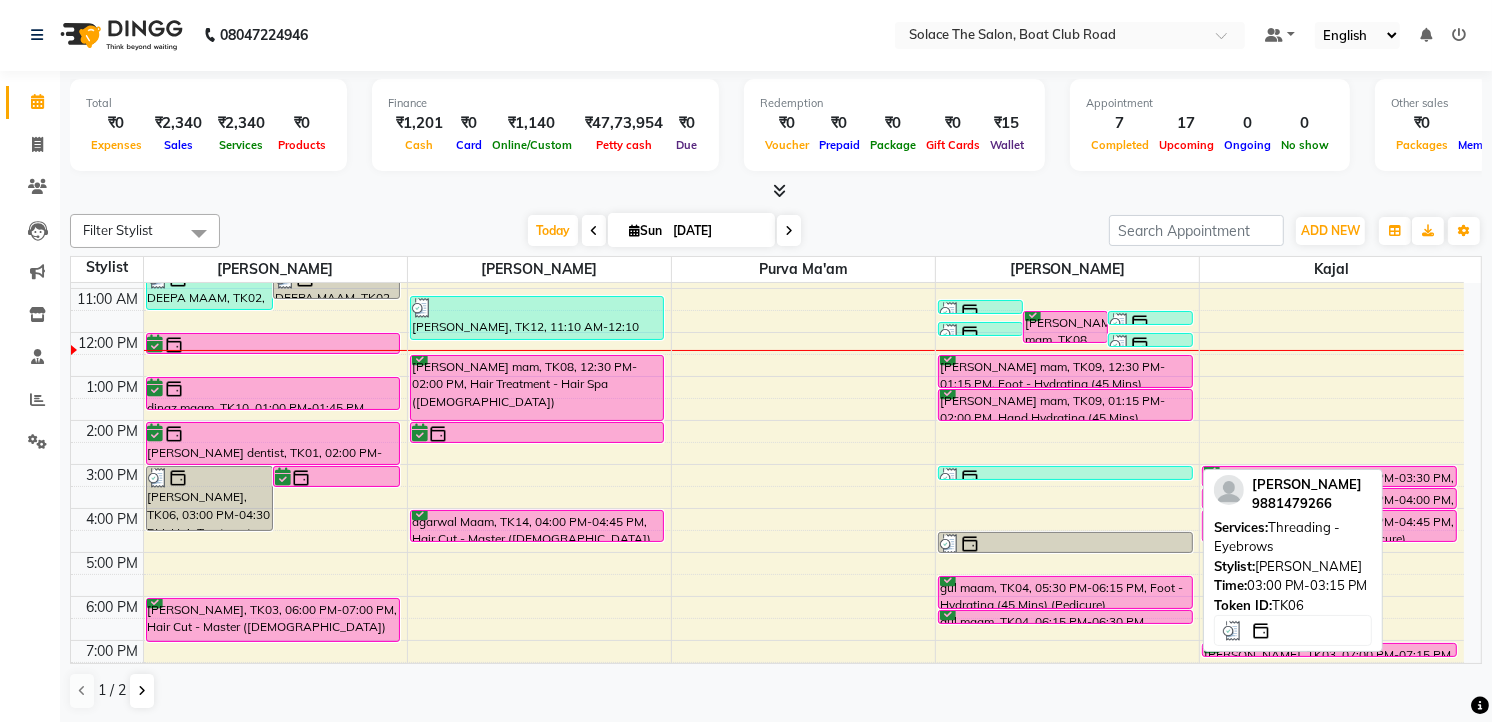 click at bounding box center (1065, 478) 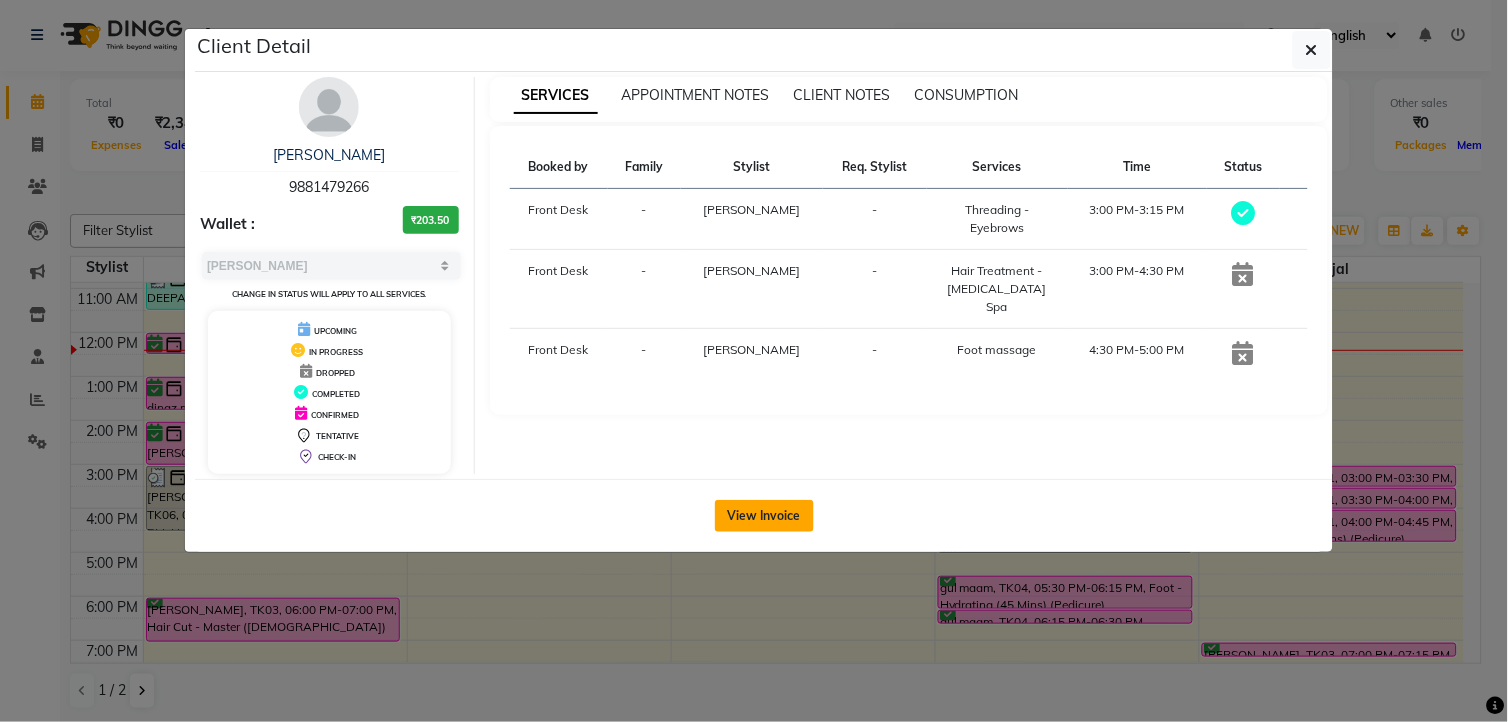 click on "View Invoice" 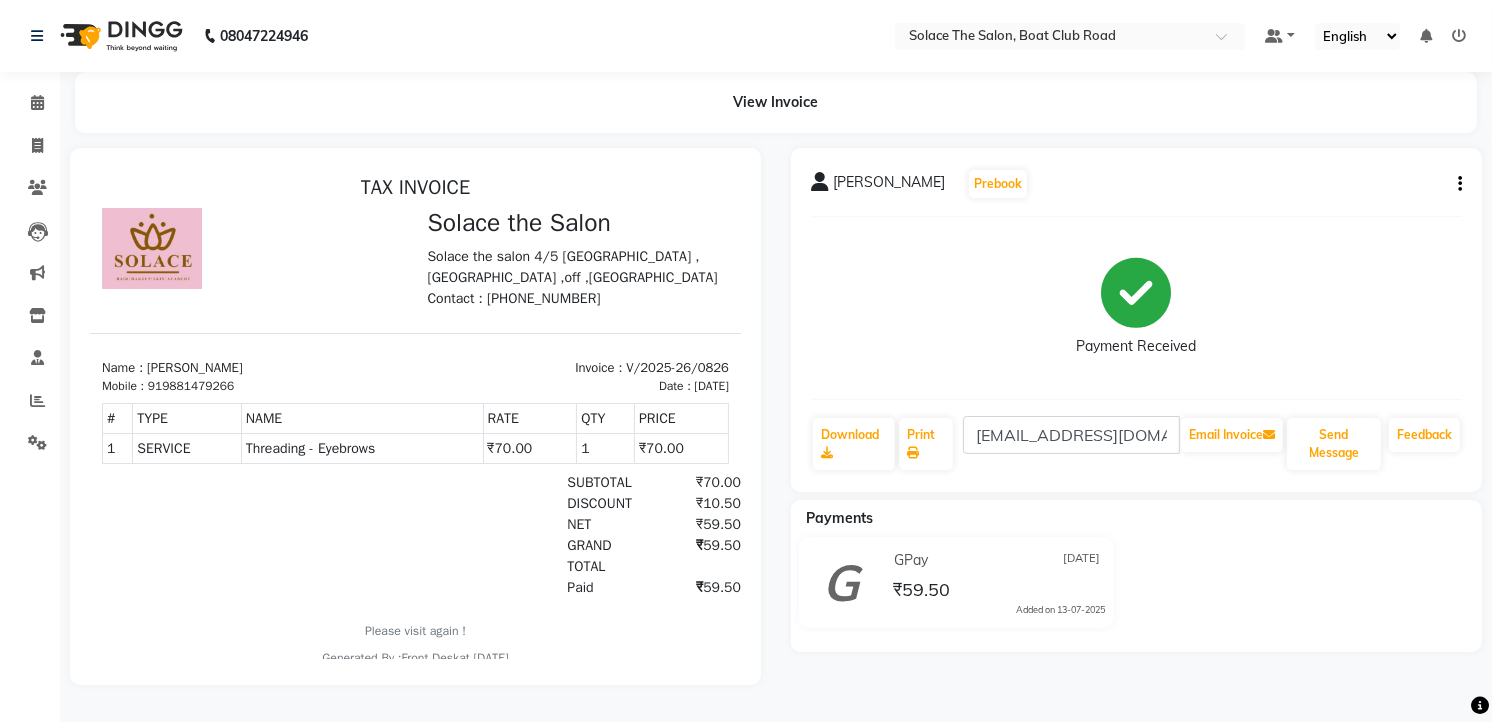 scroll, scrollTop: 0, scrollLeft: 0, axis: both 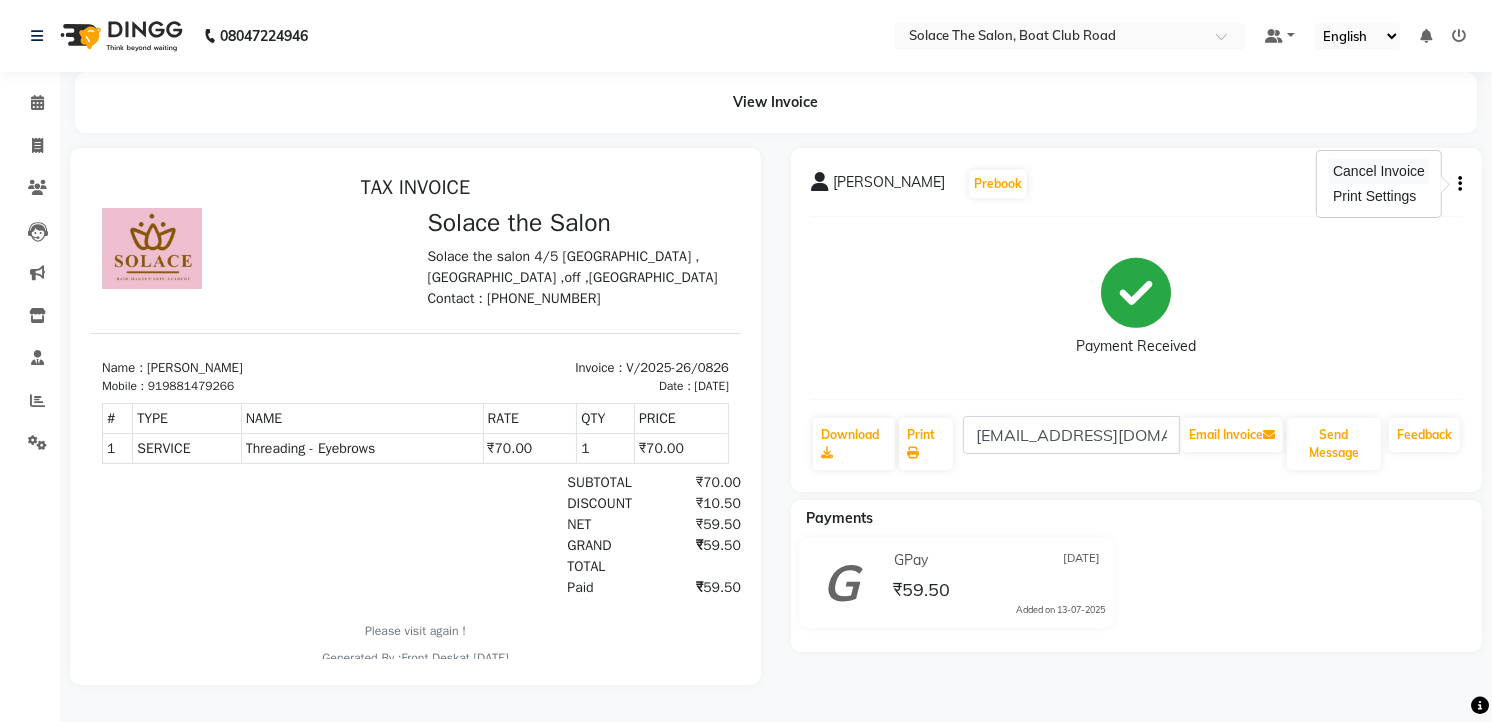 click on "Cancel Invoice" at bounding box center (1379, 171) 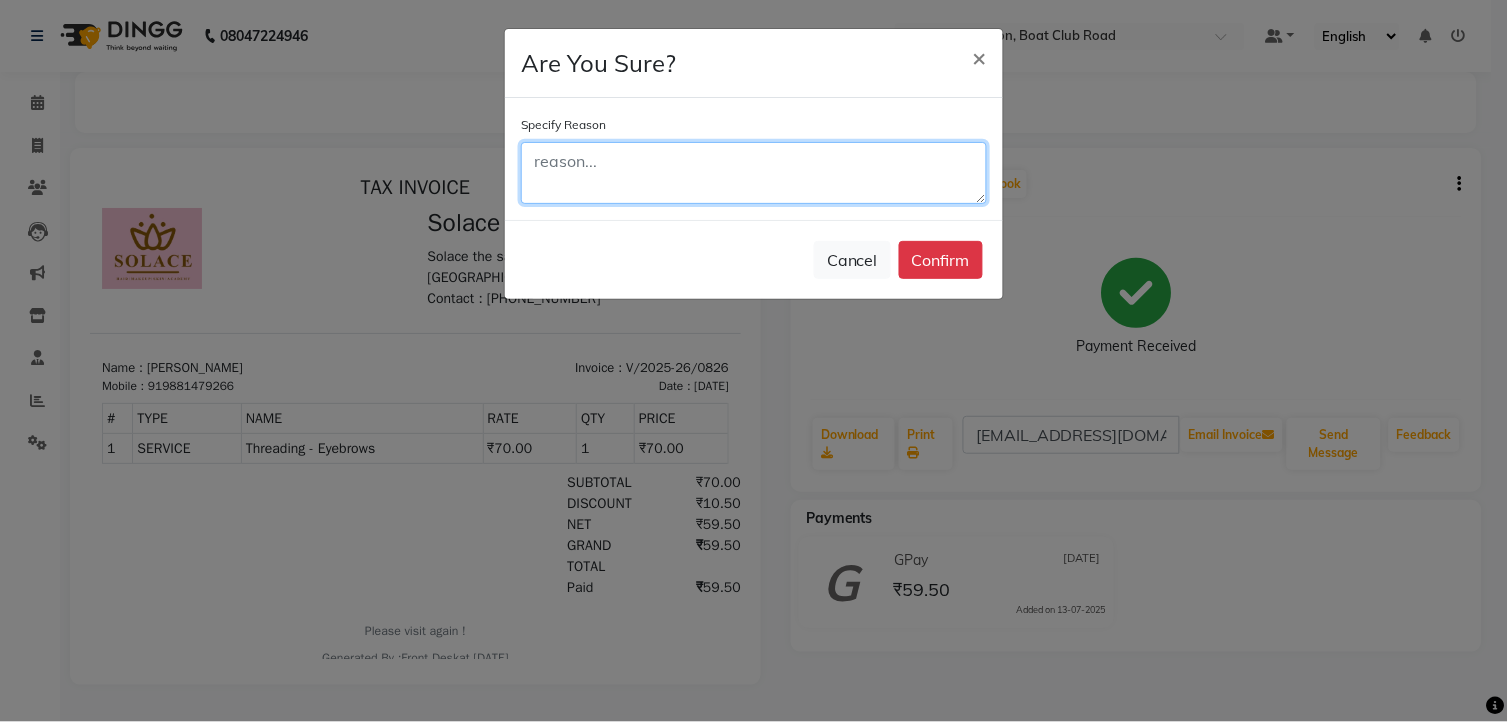 click 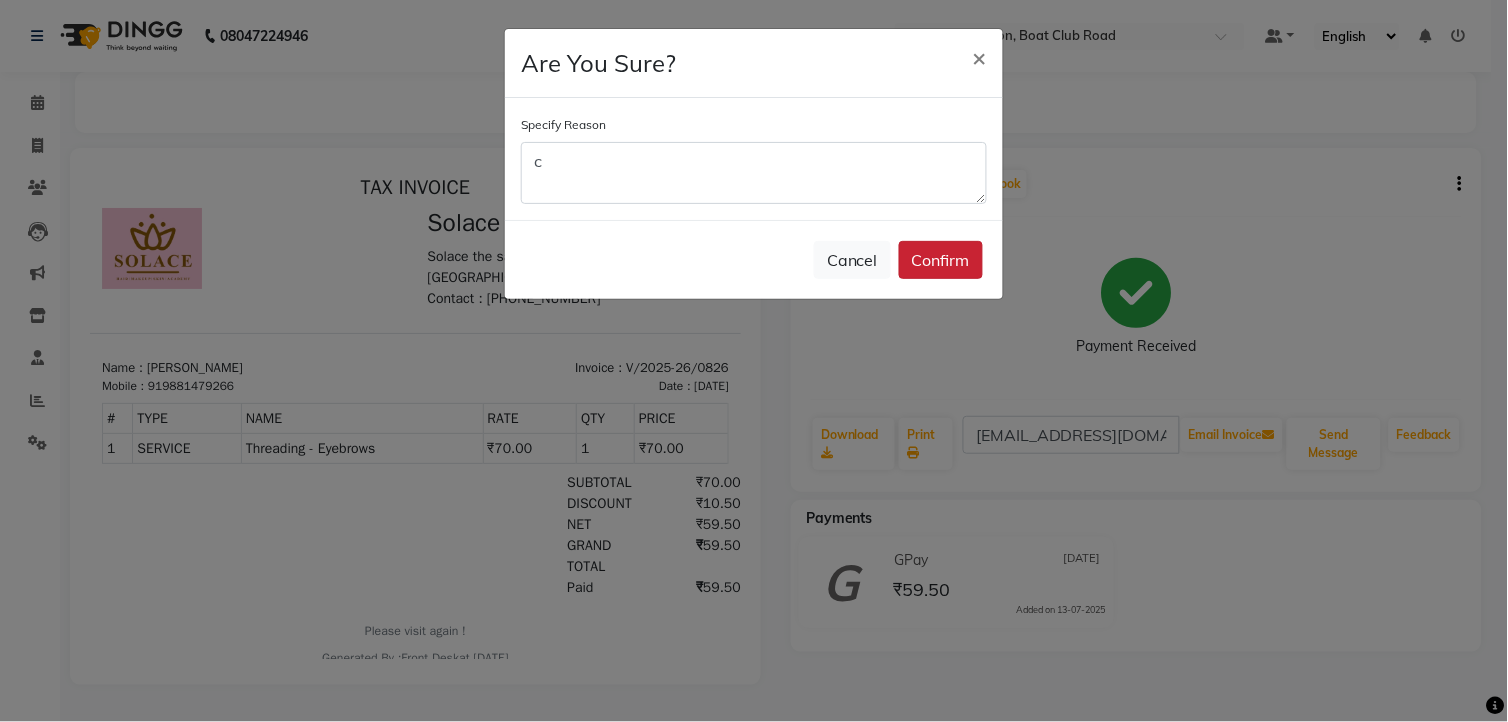 click on "Confirm" 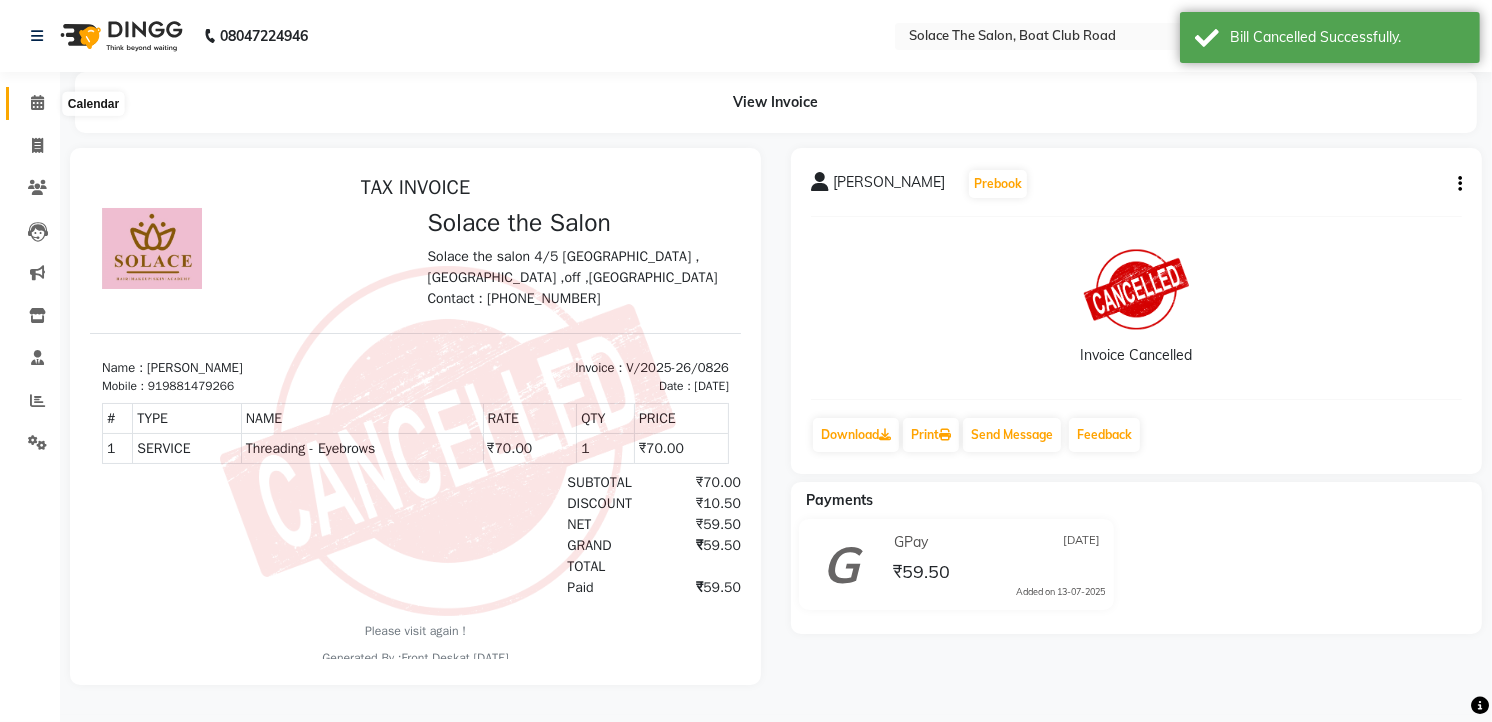 drag, startPoint x: 38, startPoint y: 100, endPoint x: 105, endPoint y: 110, distance: 67.74216 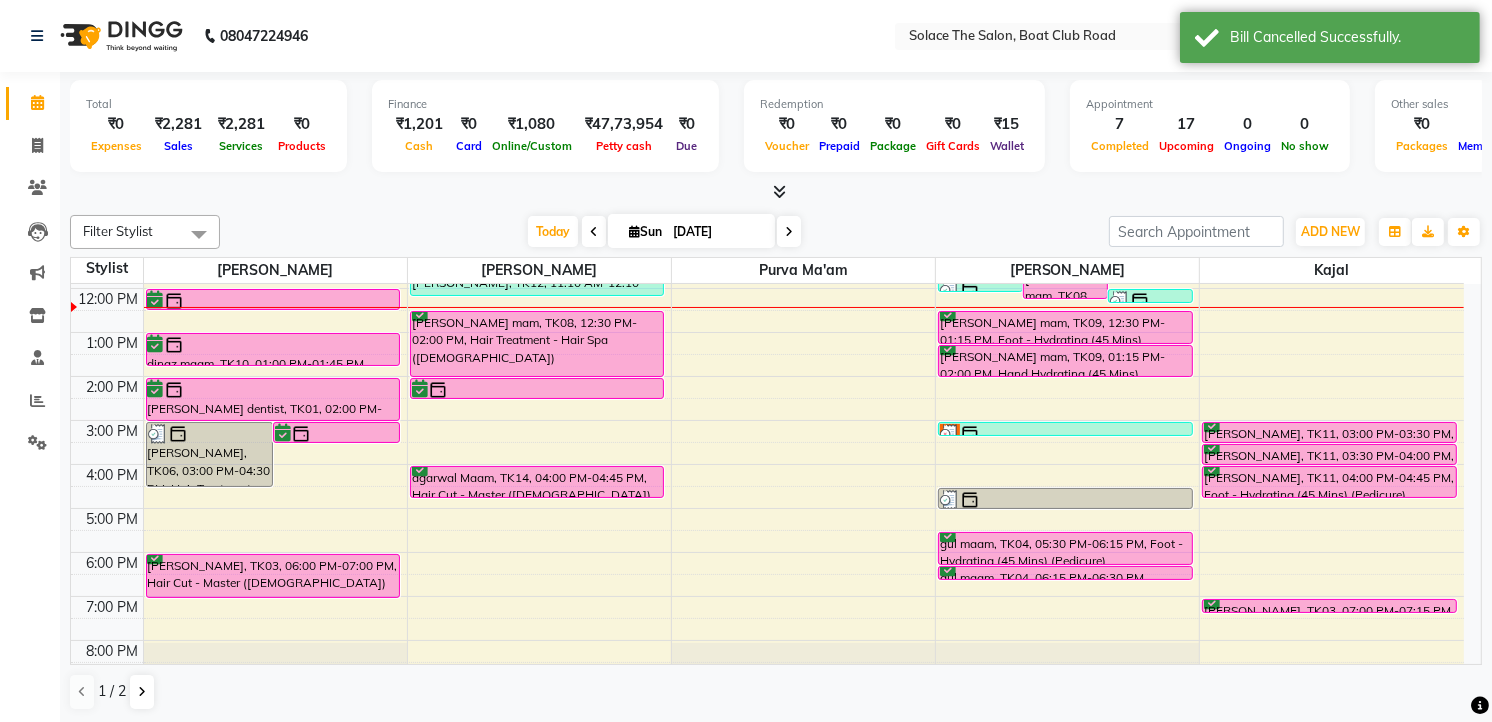 scroll, scrollTop: 222, scrollLeft: 0, axis: vertical 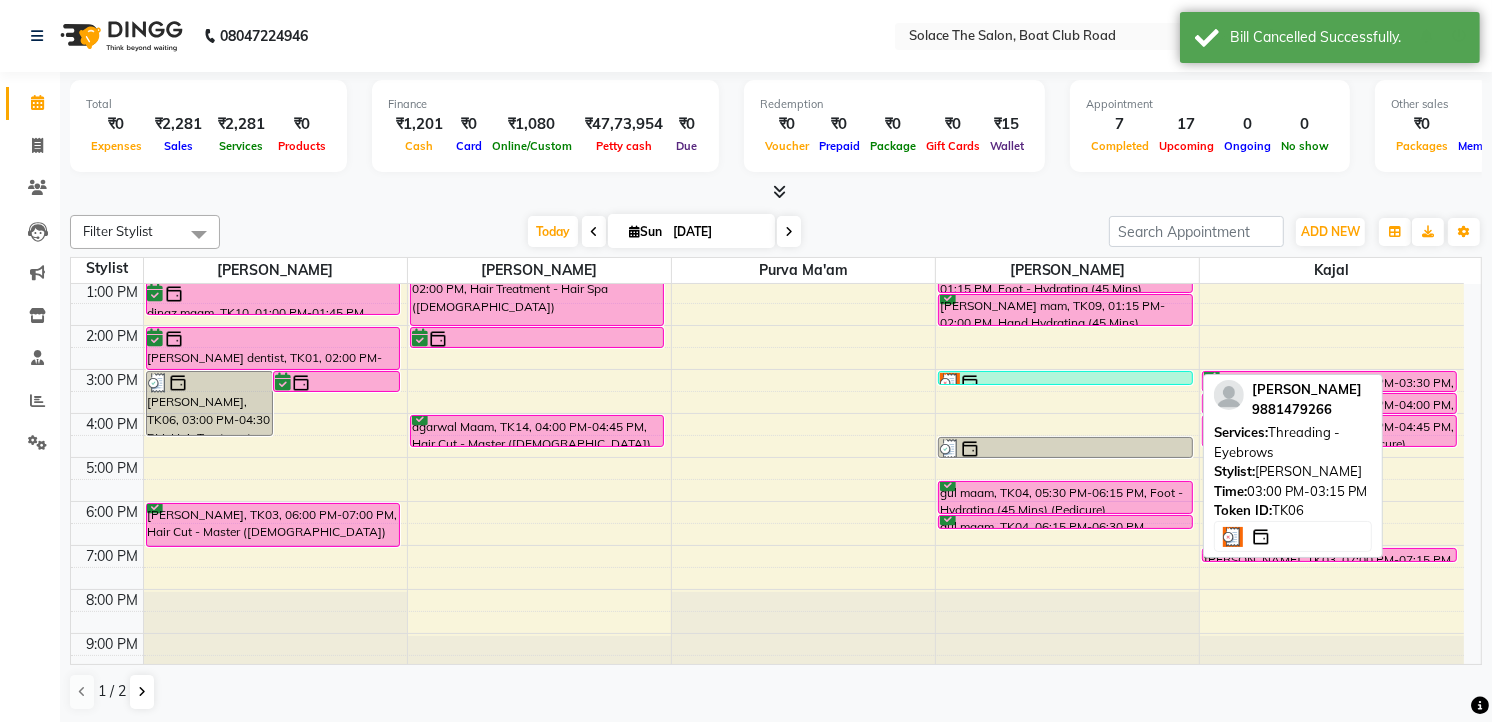 click at bounding box center (1065, 383) 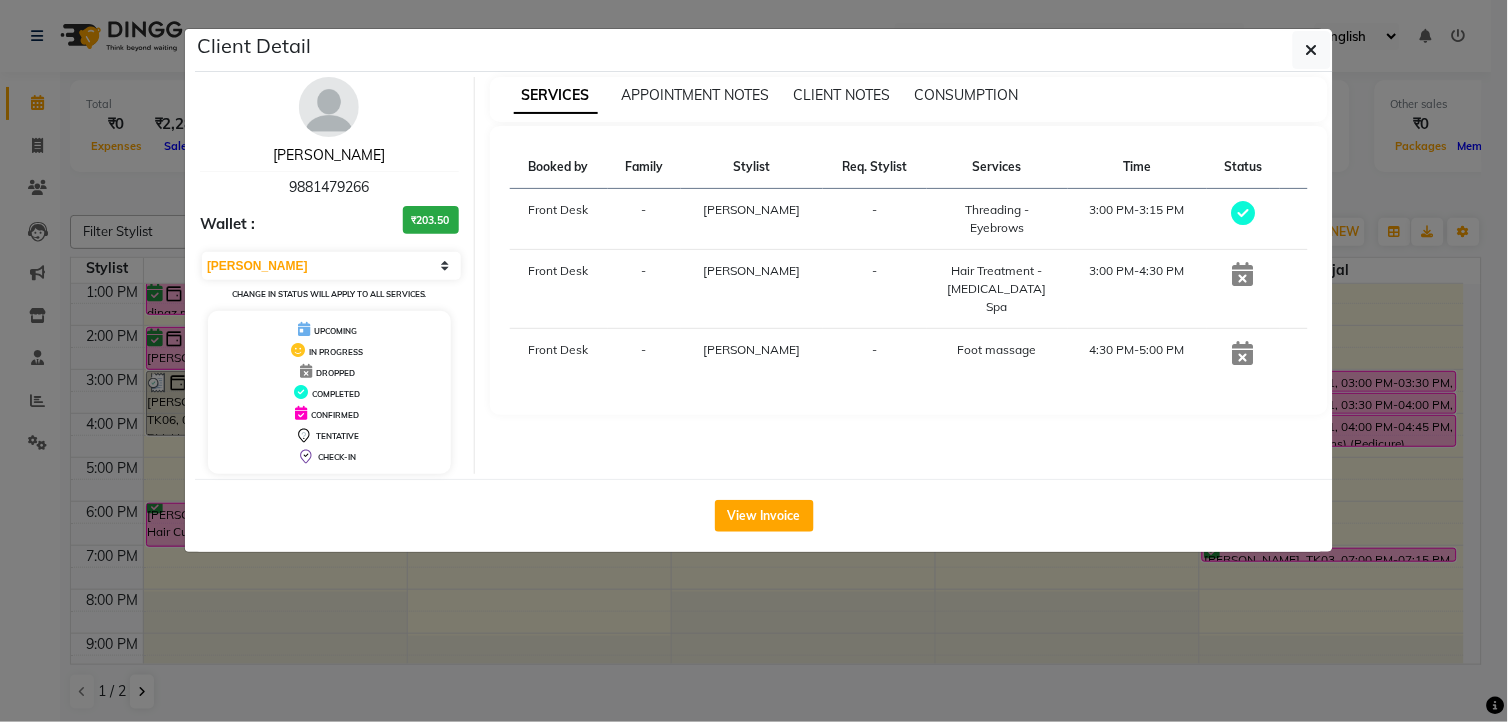 click on "[PERSON_NAME]" at bounding box center (329, 155) 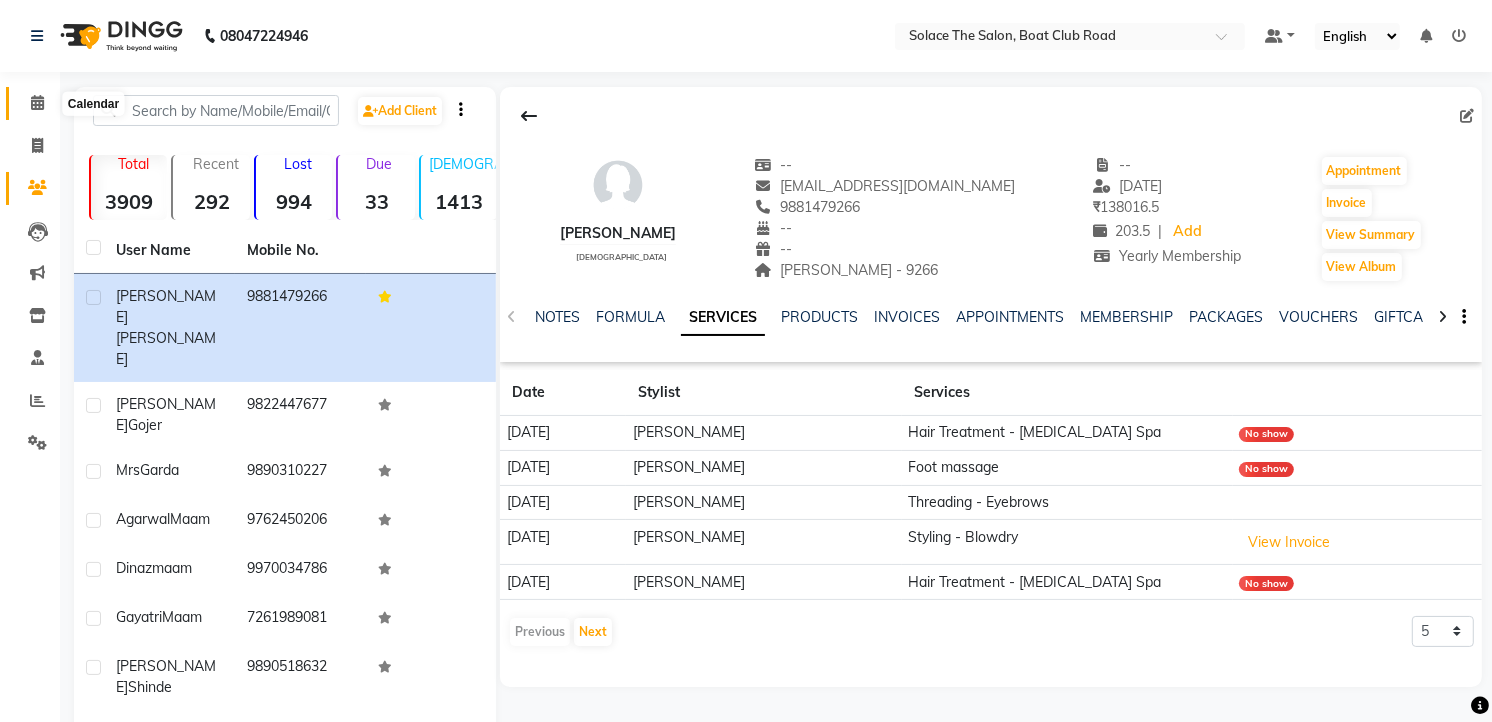 click 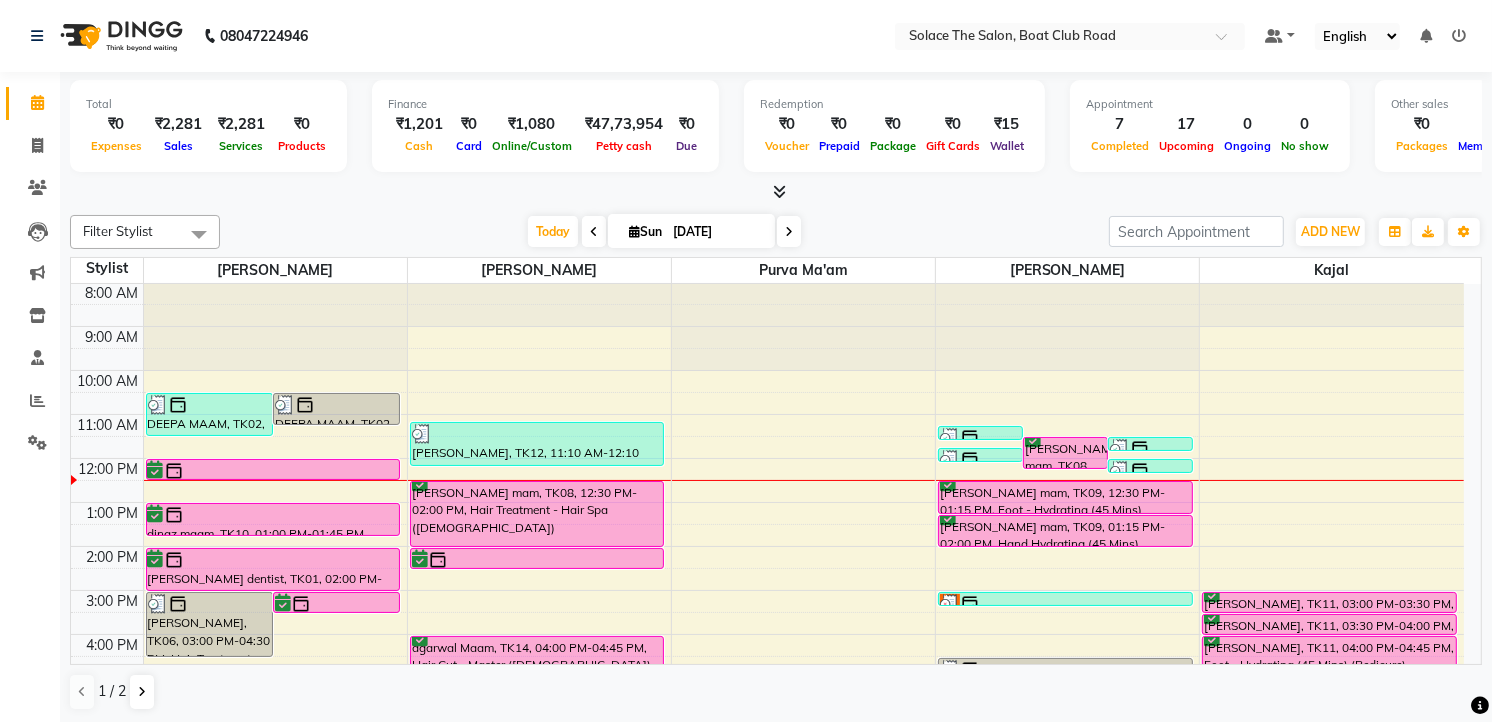 scroll, scrollTop: 0, scrollLeft: 0, axis: both 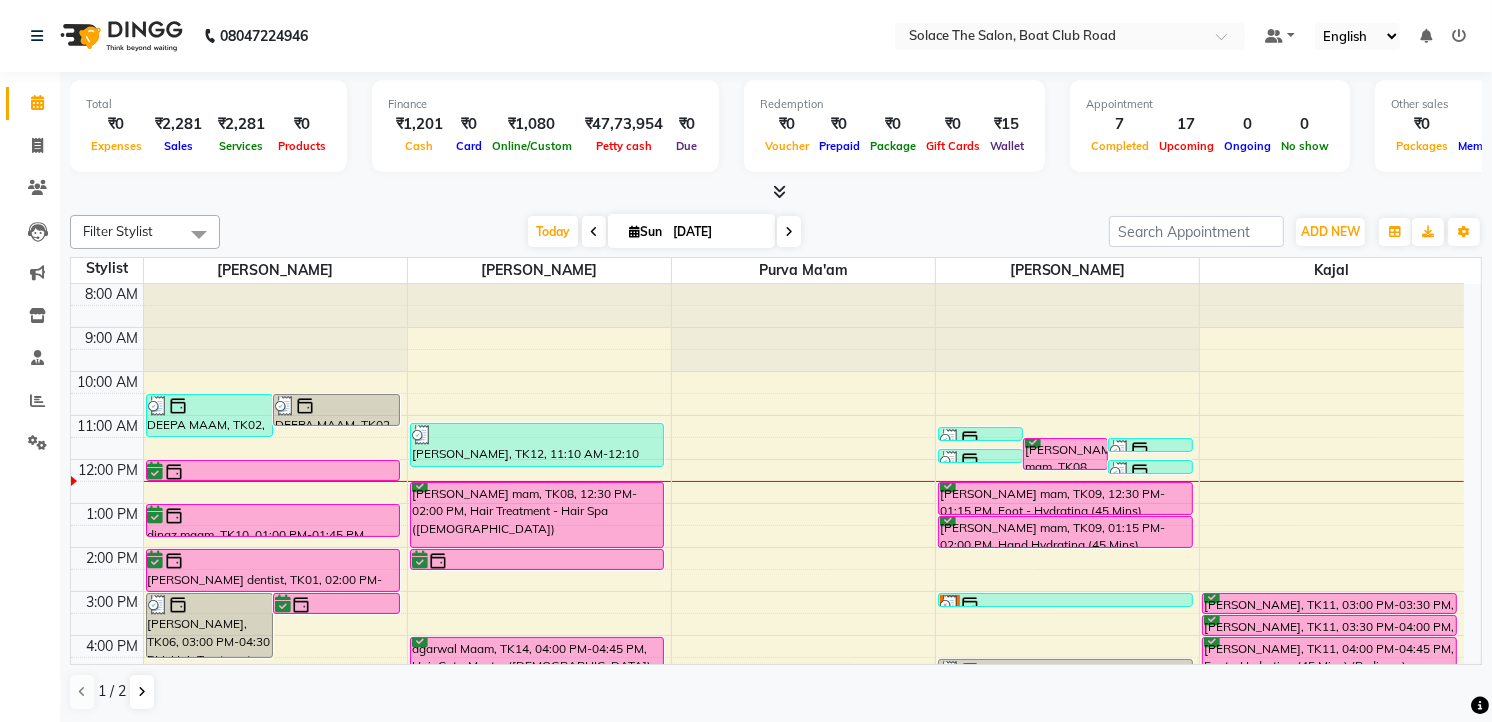 click at bounding box center (594, 231) 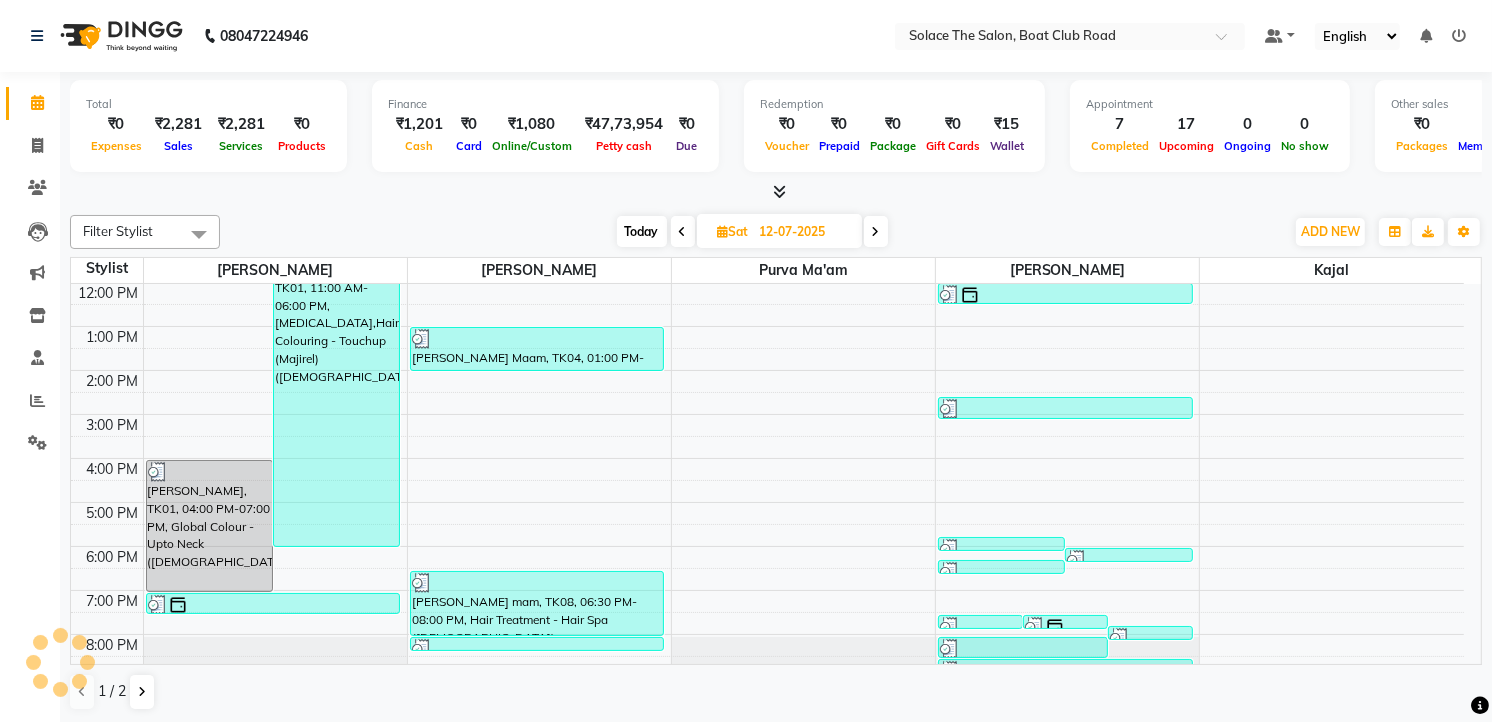 scroll, scrollTop: 0, scrollLeft: 0, axis: both 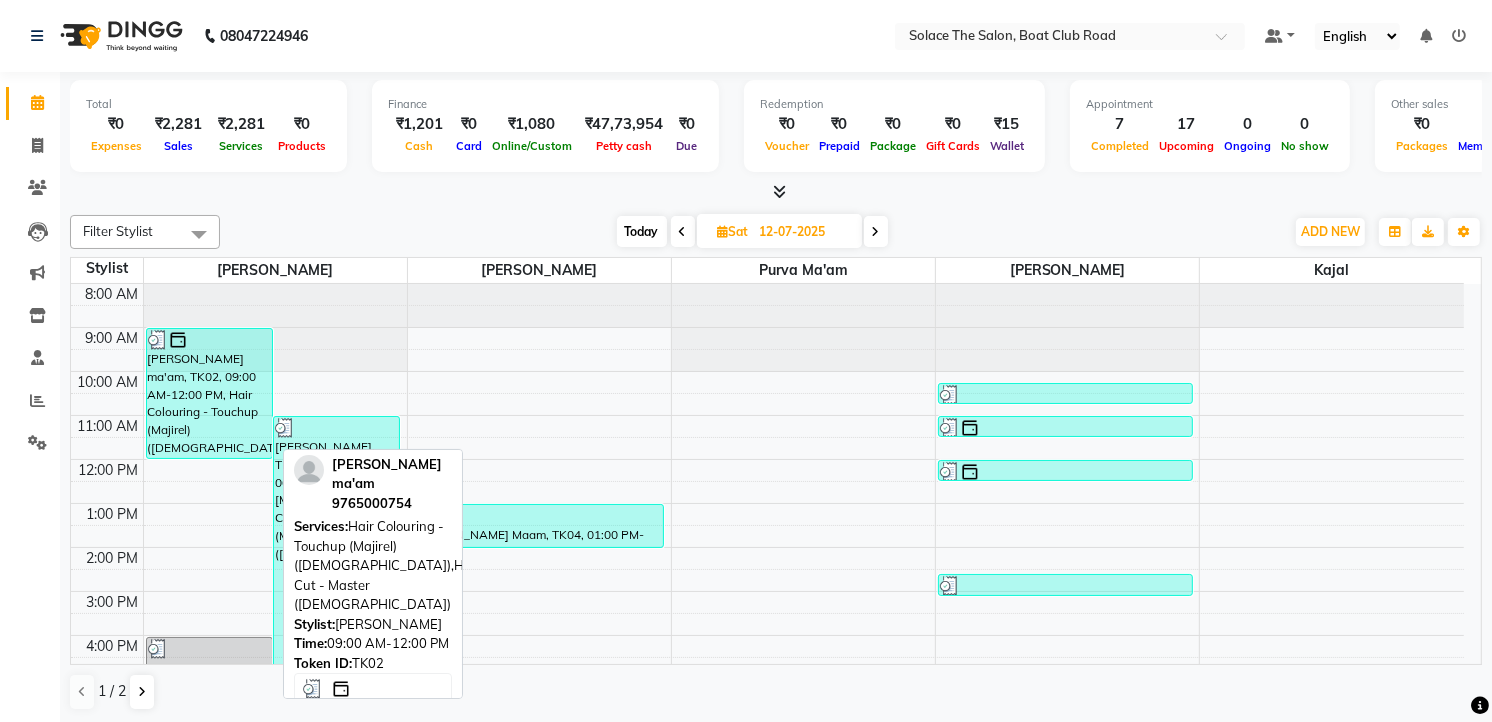 click on "[PERSON_NAME] ma'am, TK02, 09:00 AM-12:00 PM, Hair Colouring - Touchup (Majirel) ([DEMOGRAPHIC_DATA]),Hair Cut - Master ([DEMOGRAPHIC_DATA])" at bounding box center (209, 393) 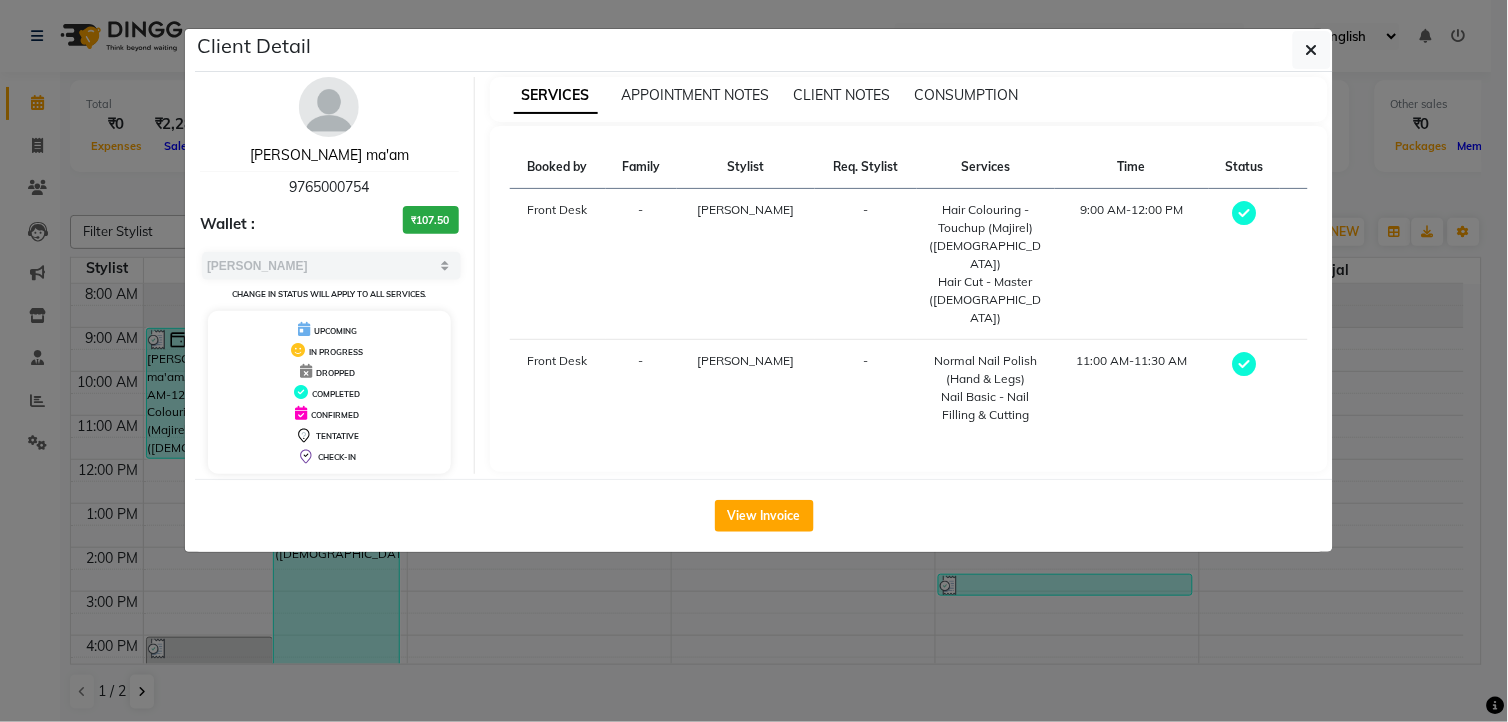 click on "[PERSON_NAME] ma'am" at bounding box center (329, 155) 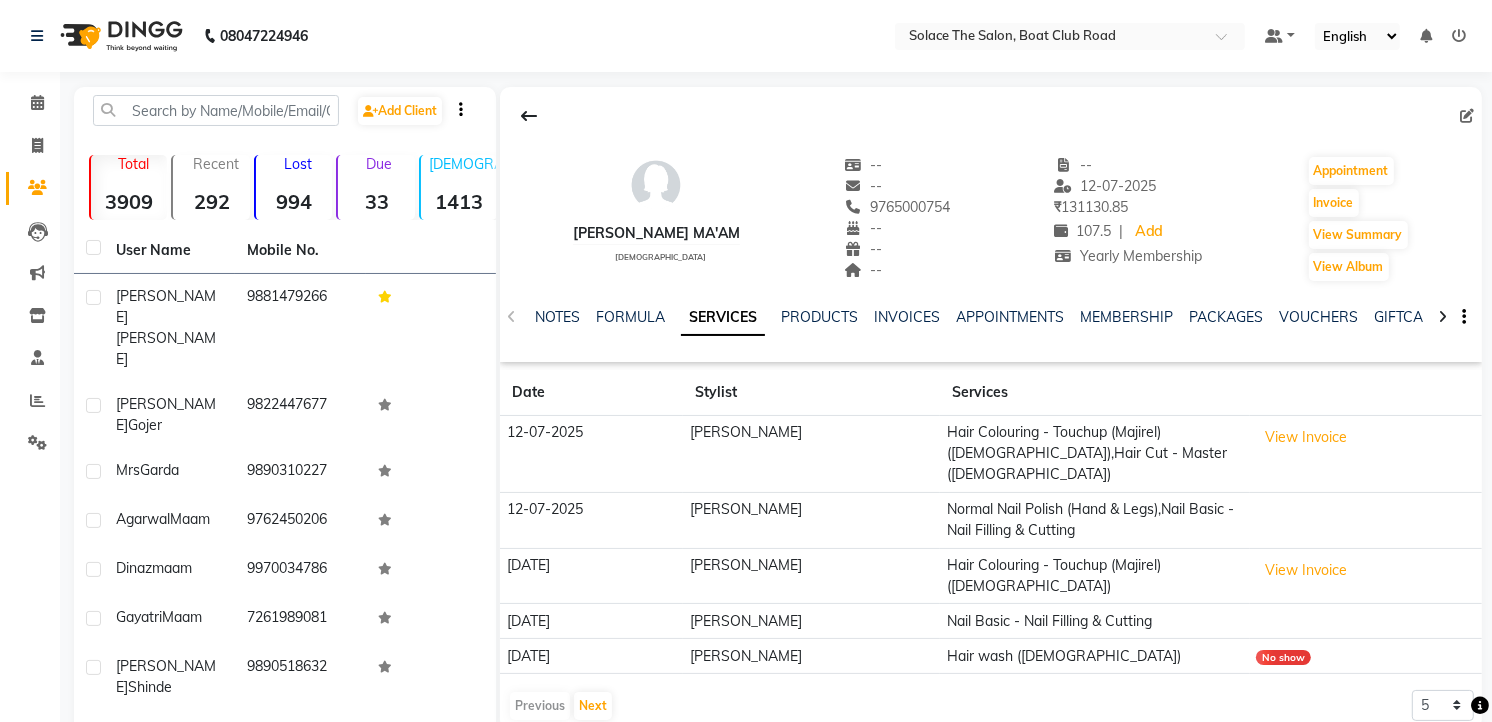 scroll, scrollTop: 111, scrollLeft: 0, axis: vertical 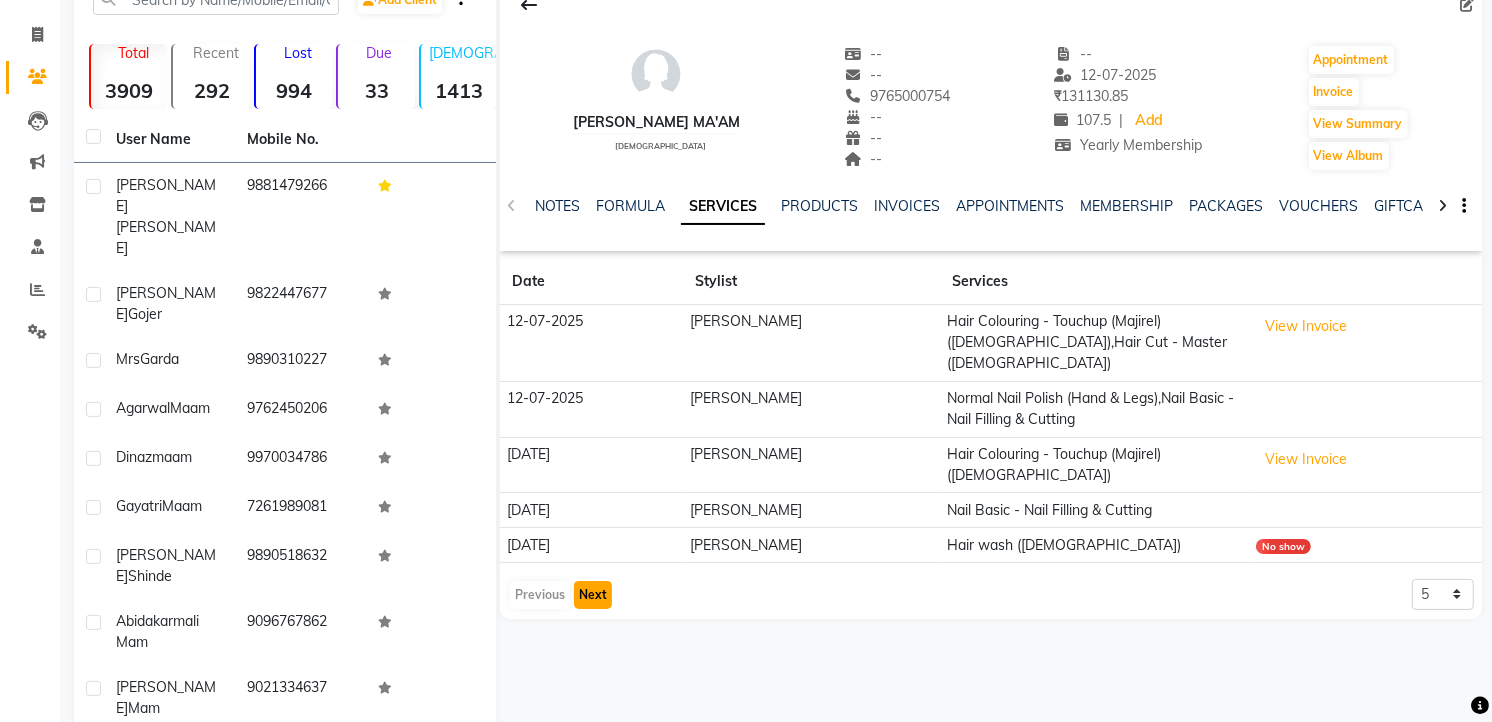 click on "Next" 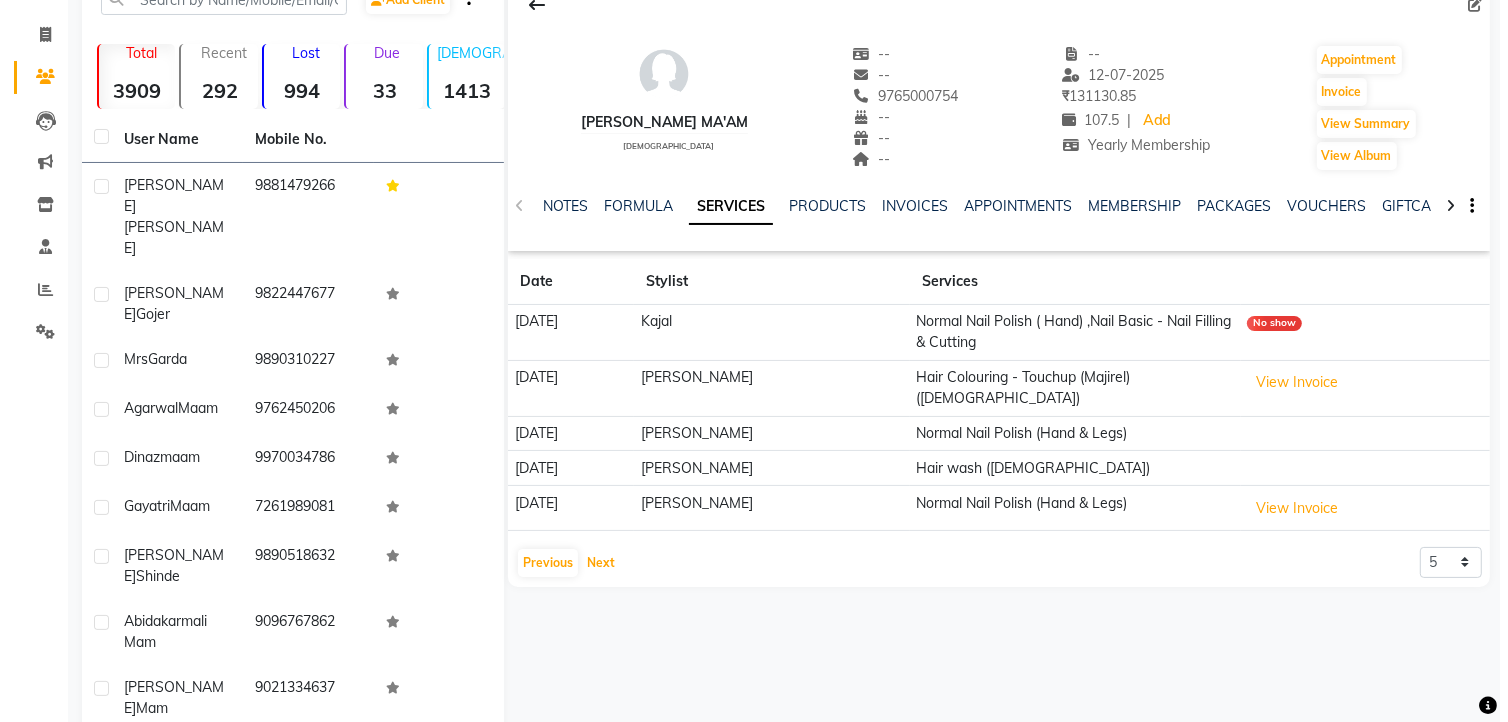 scroll, scrollTop: 0, scrollLeft: 0, axis: both 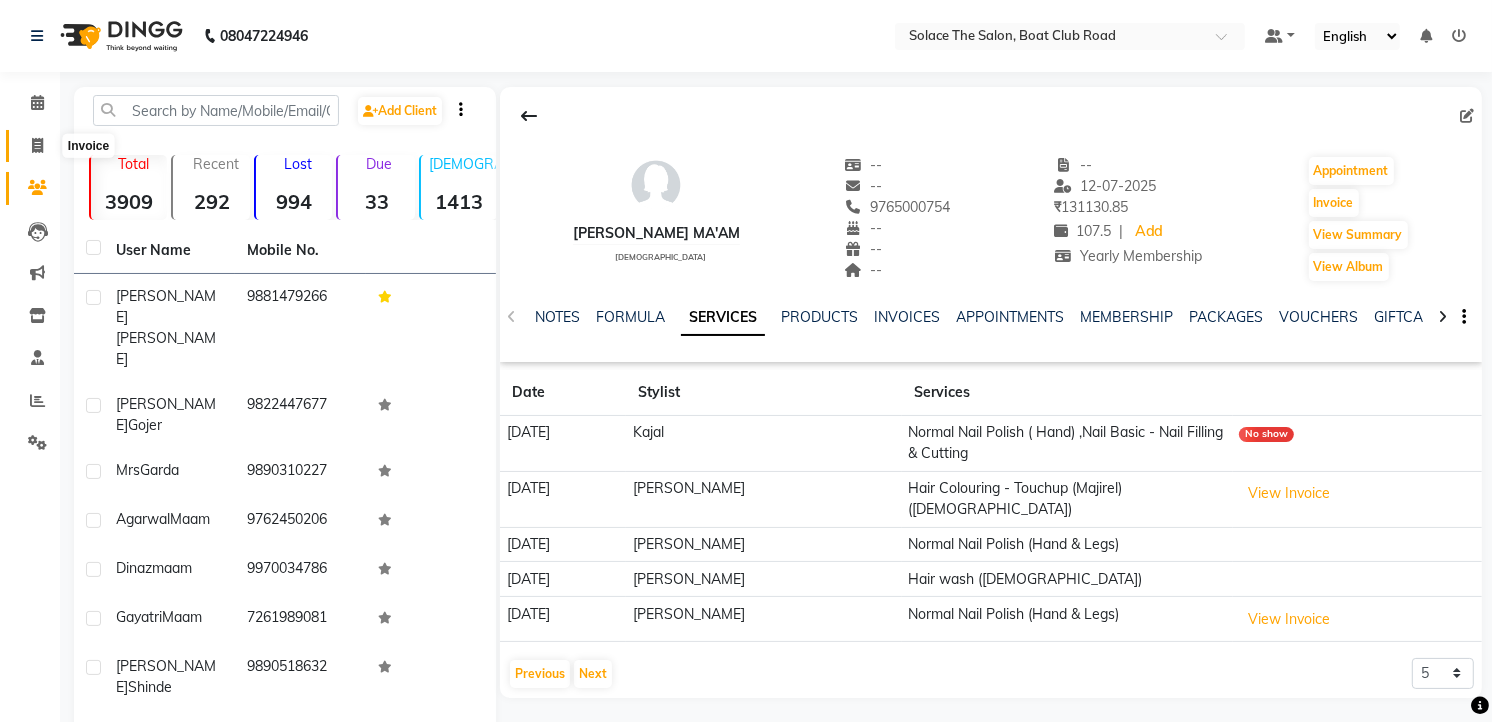 click 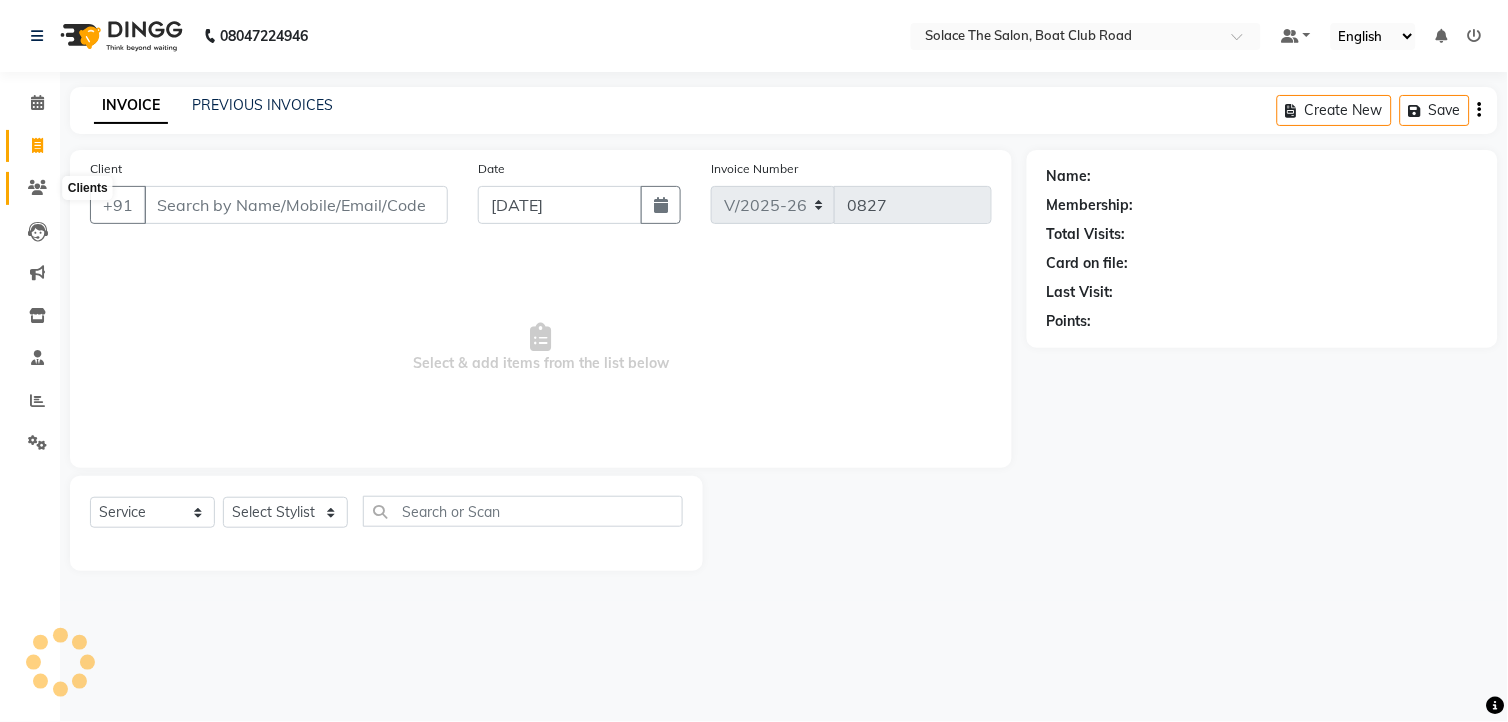 click 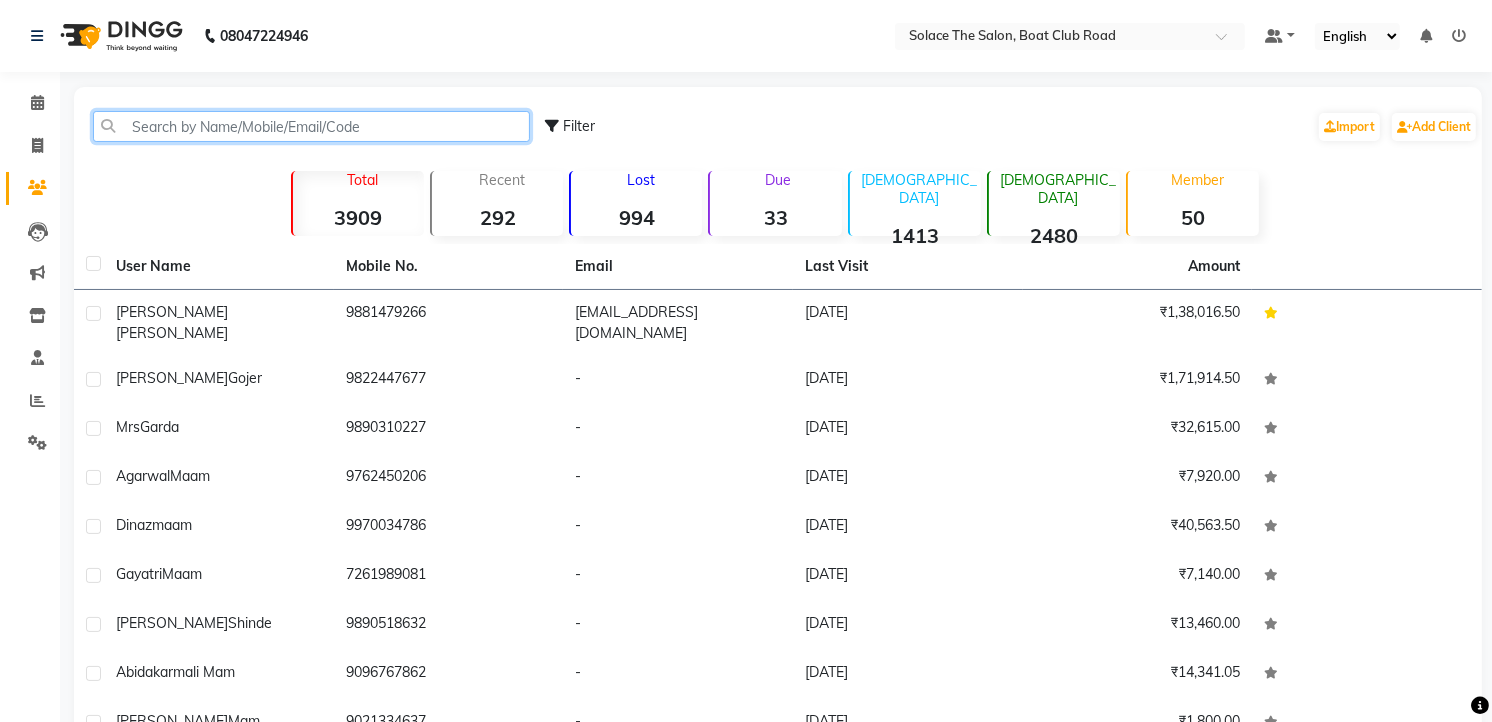 click 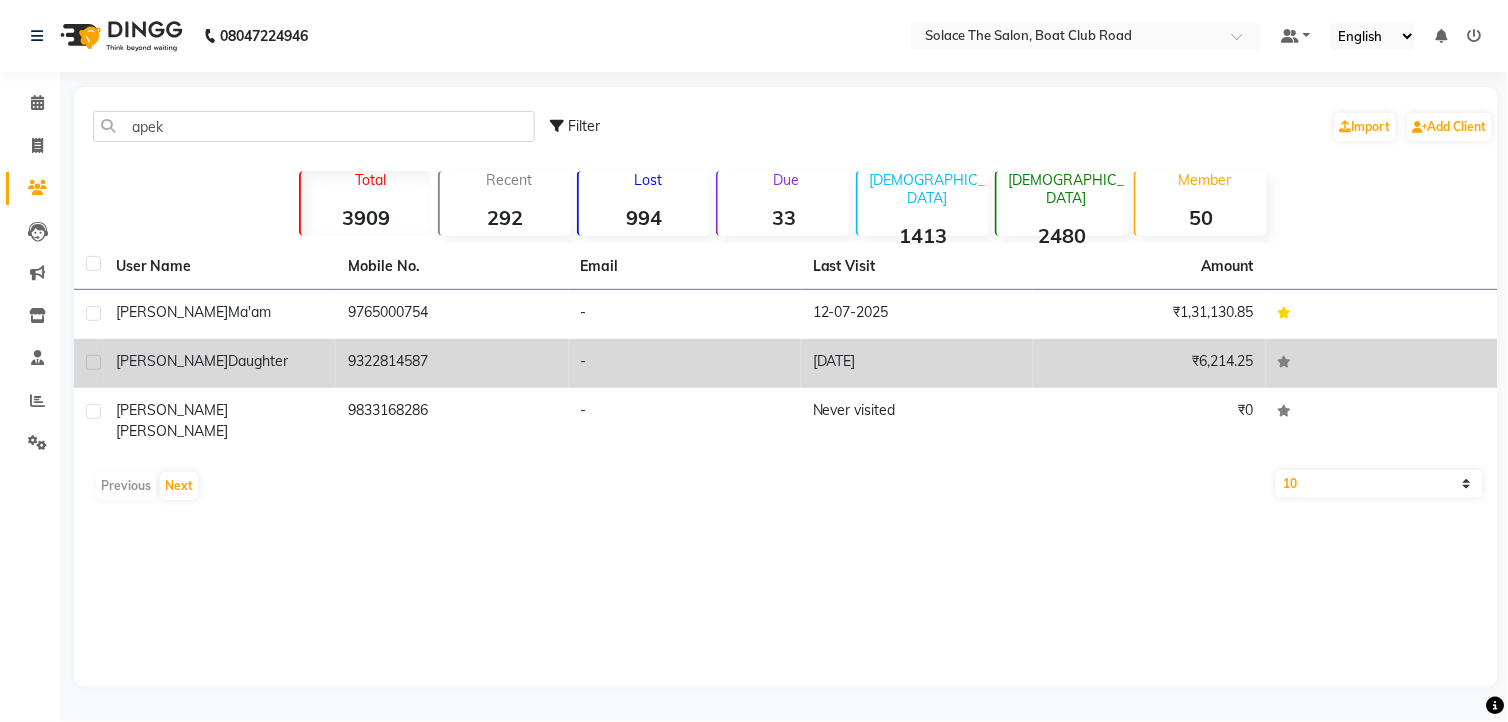 click on "9322814587" 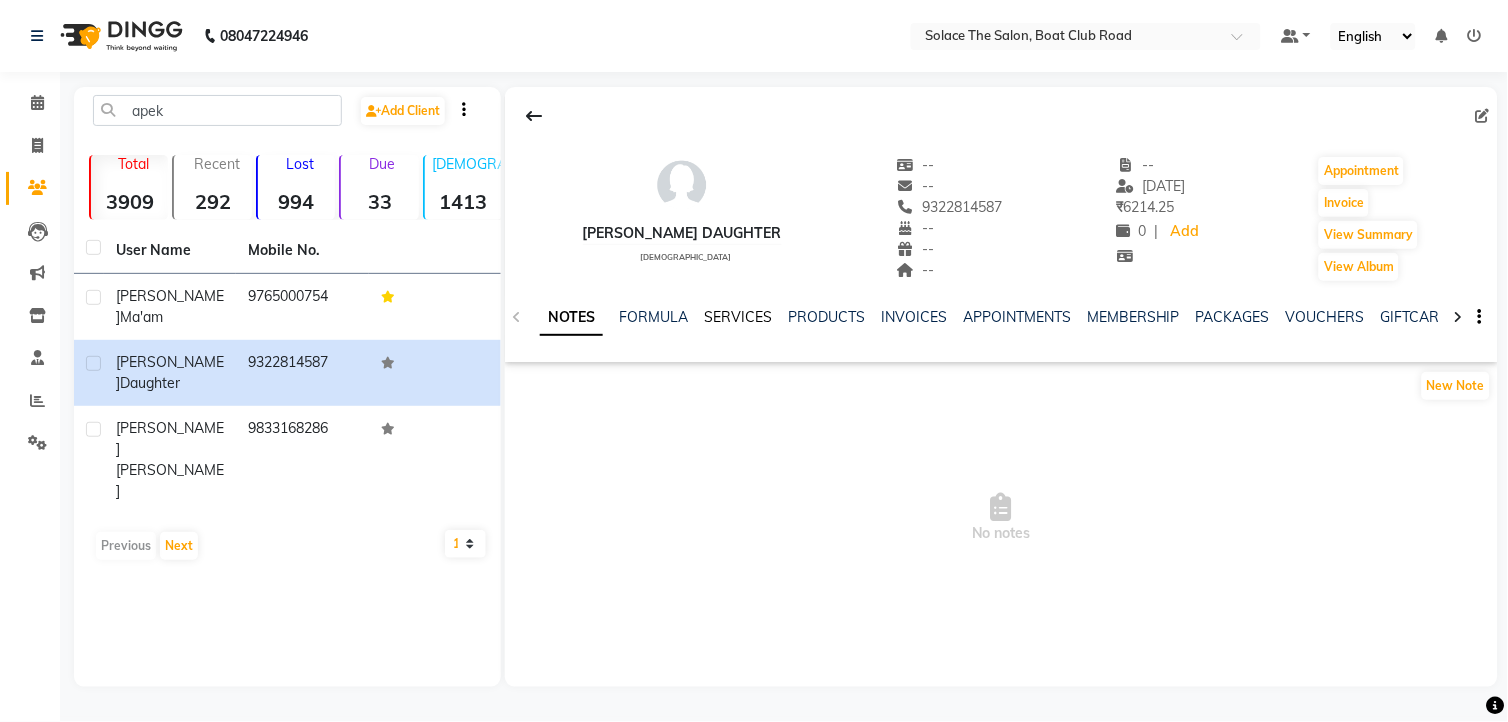 click on "SERVICES" 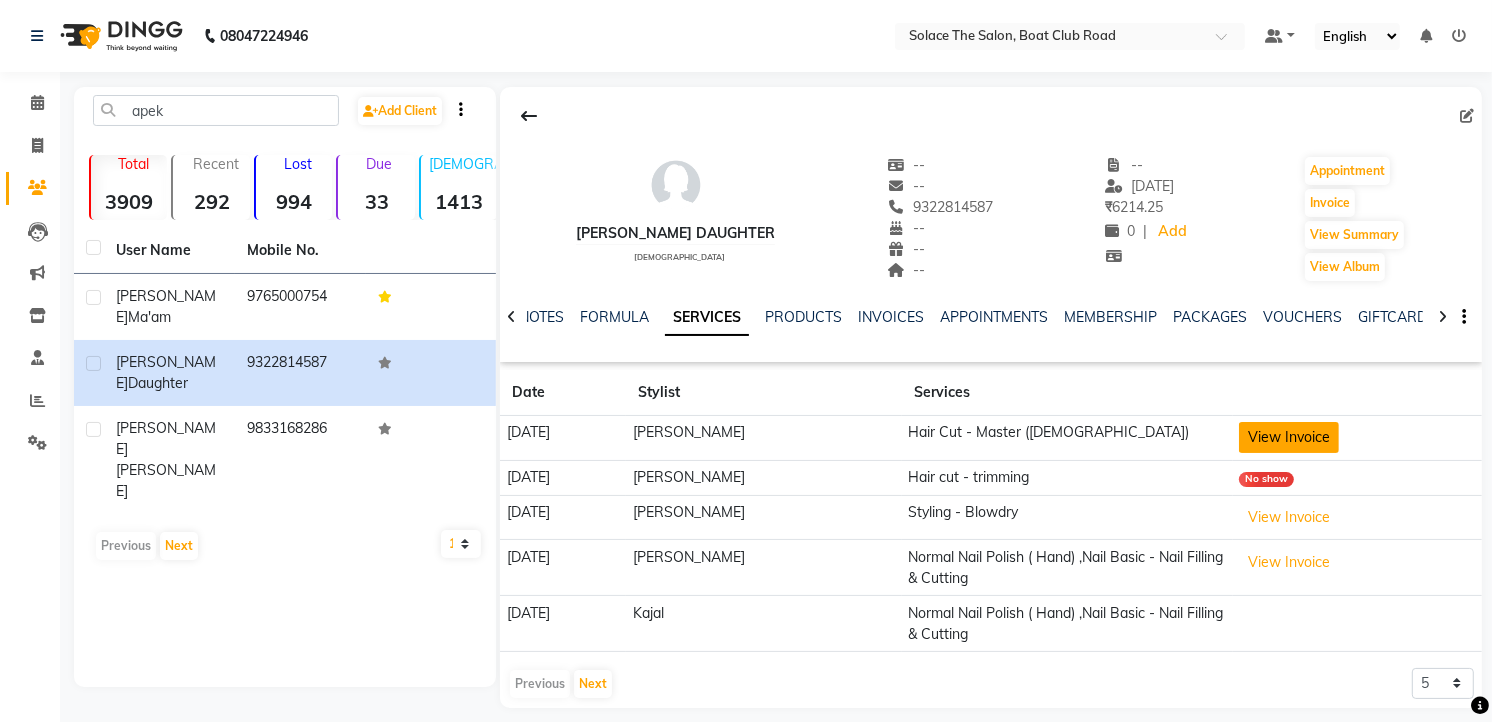 click on "View Invoice" 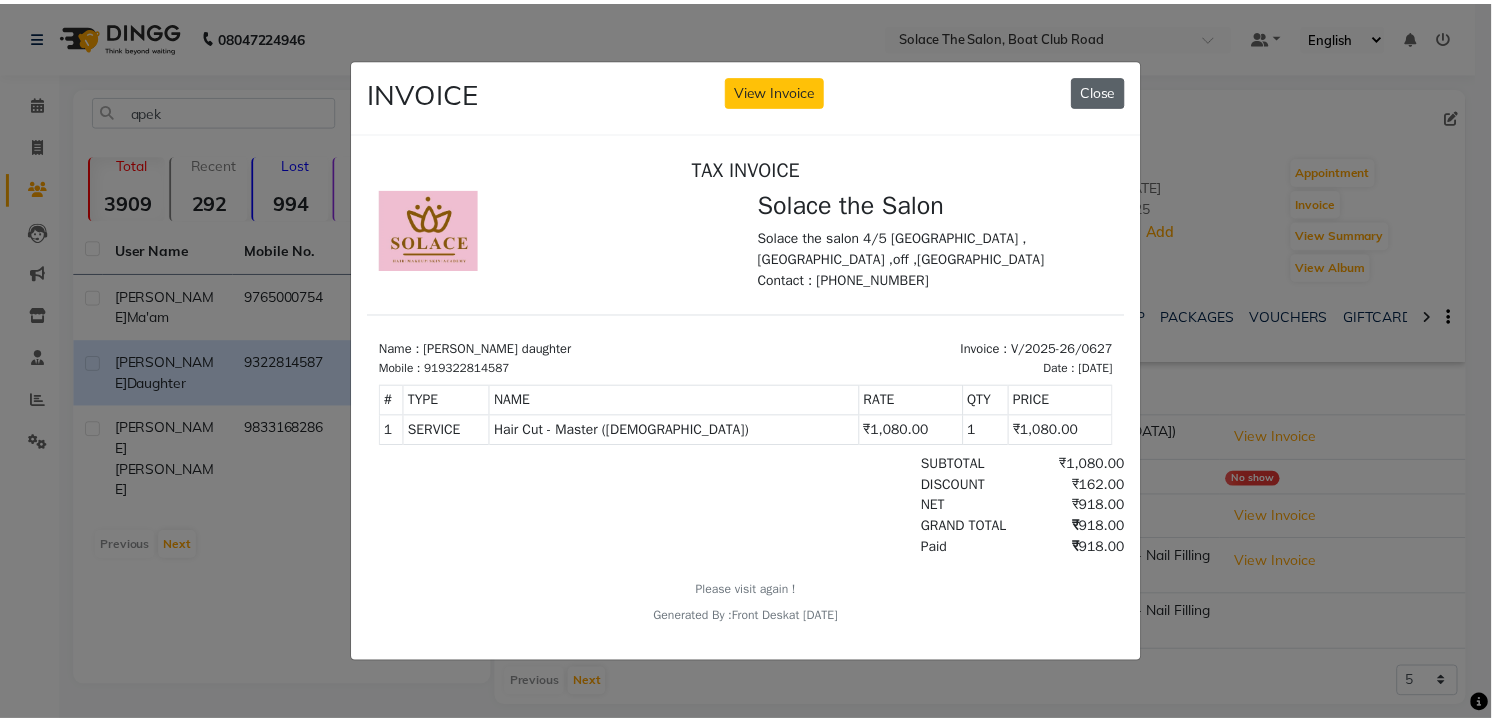 scroll, scrollTop: 0, scrollLeft: 0, axis: both 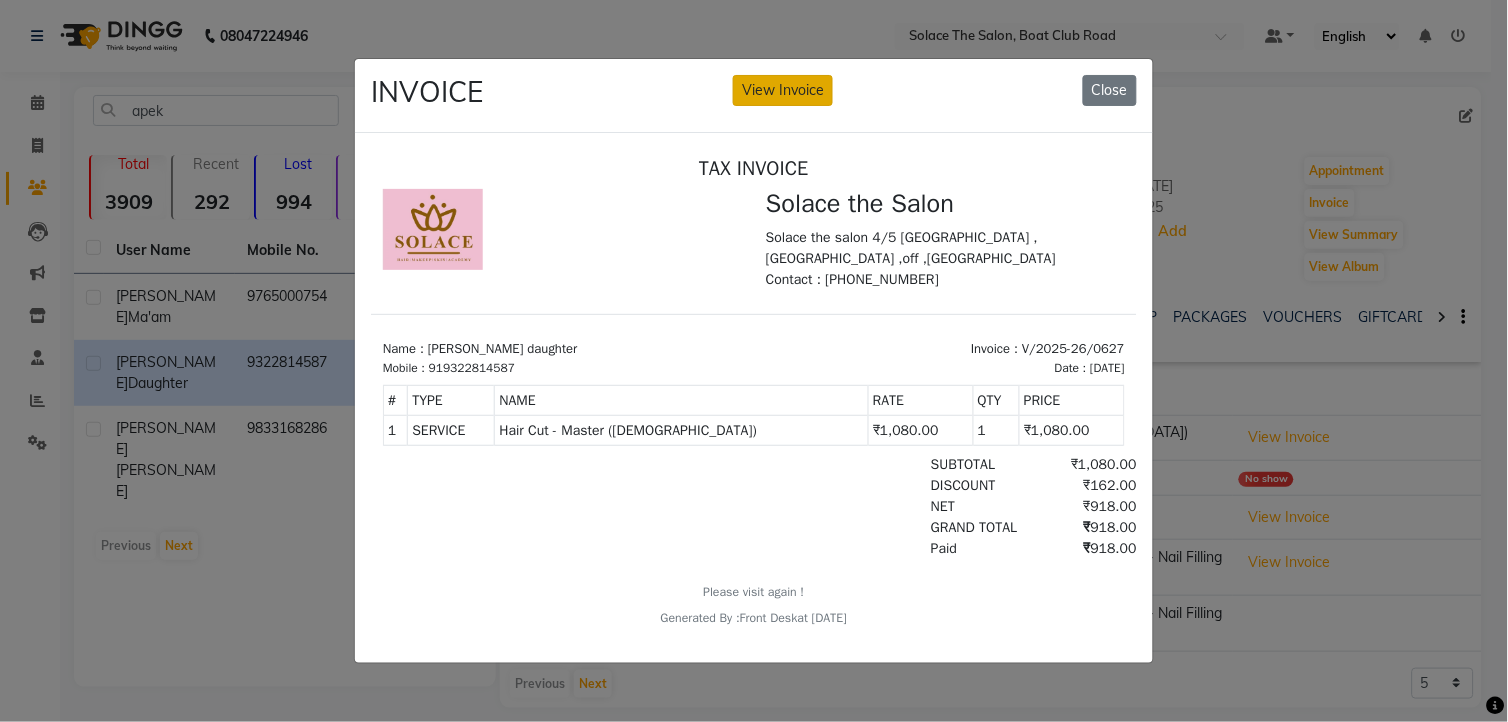 click on "View Invoice" 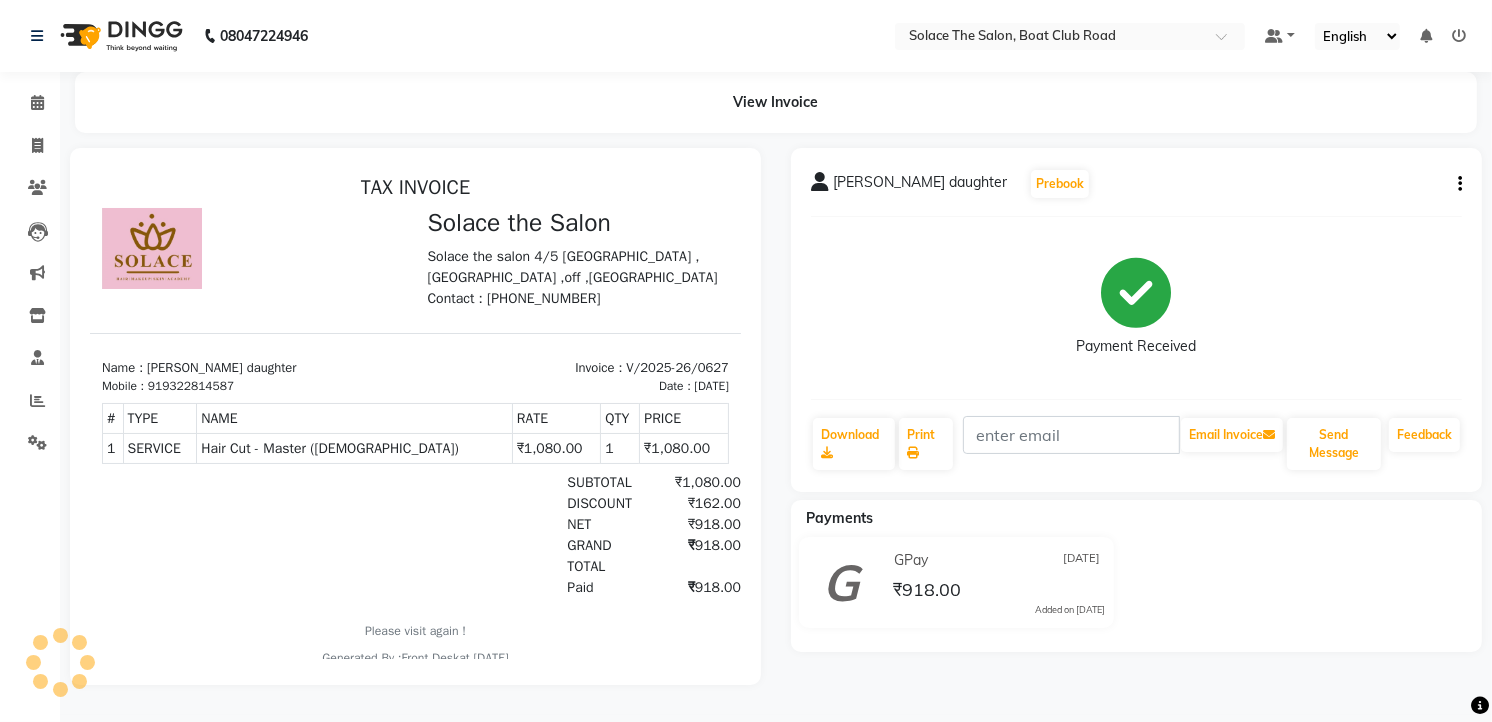 scroll, scrollTop: 0, scrollLeft: 0, axis: both 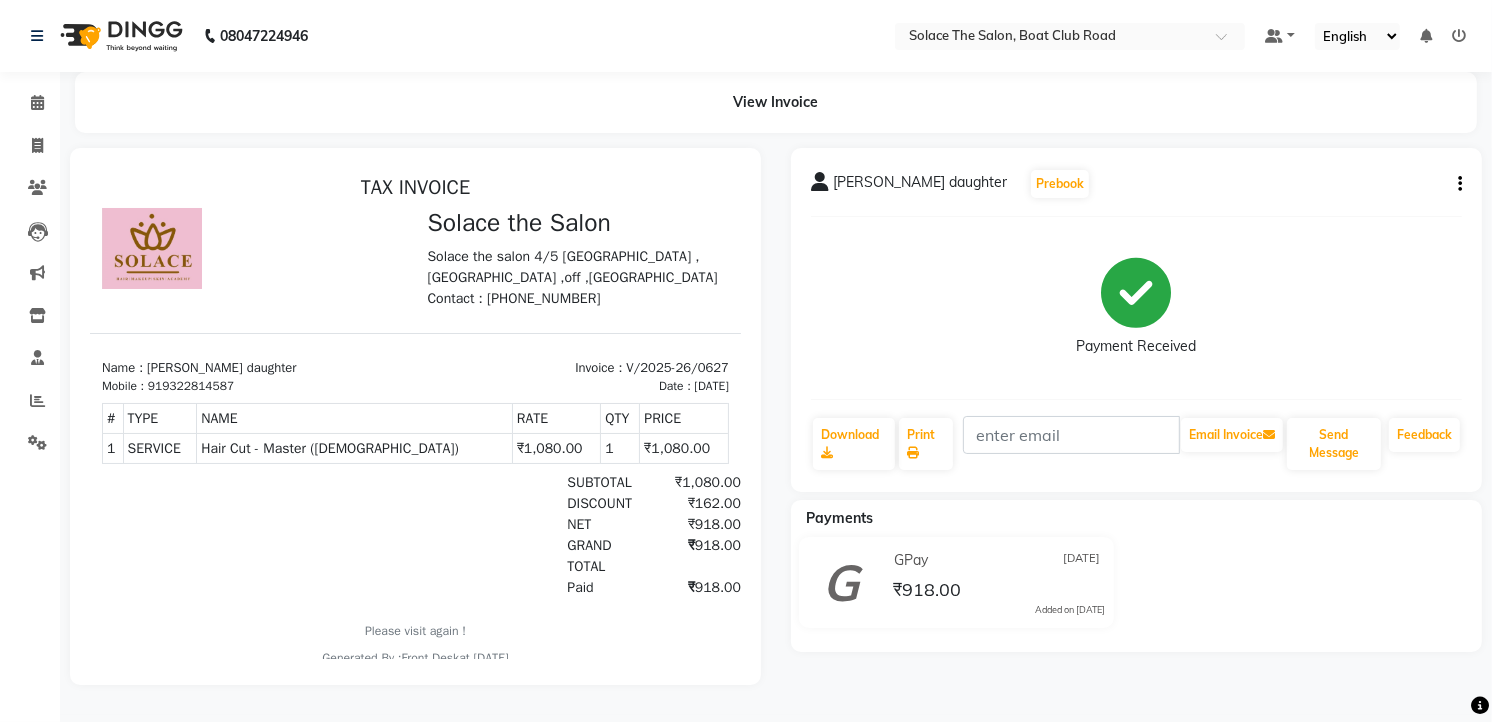 click 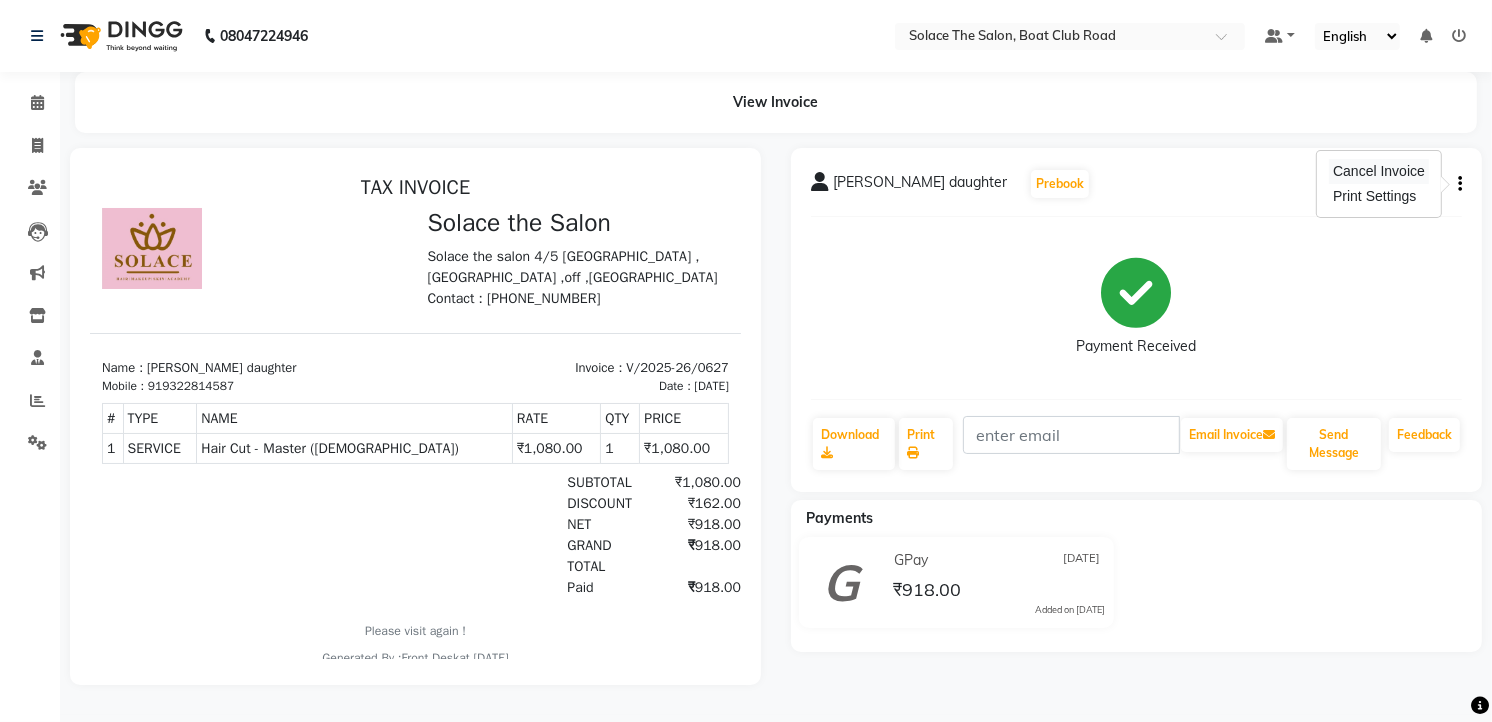click on "Cancel Invoice" at bounding box center (1379, 171) 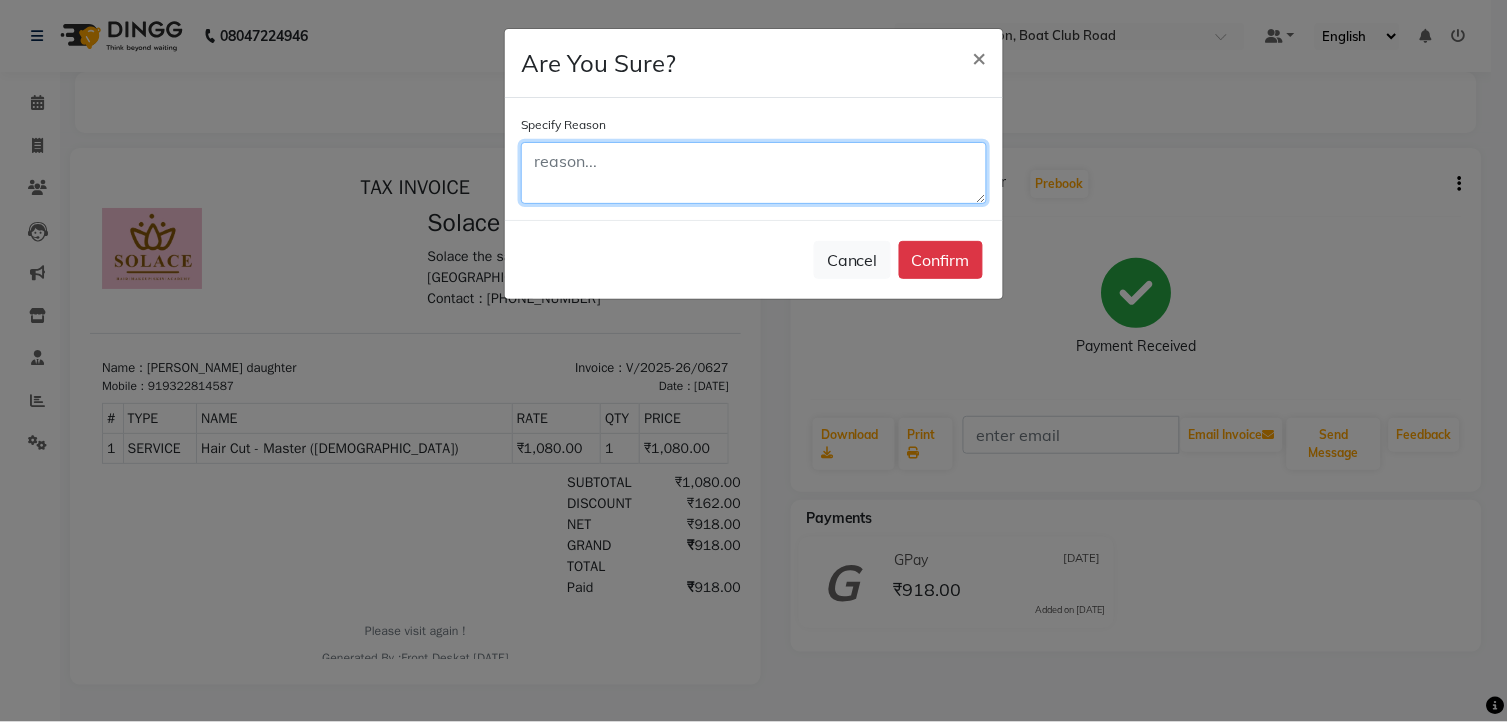 click 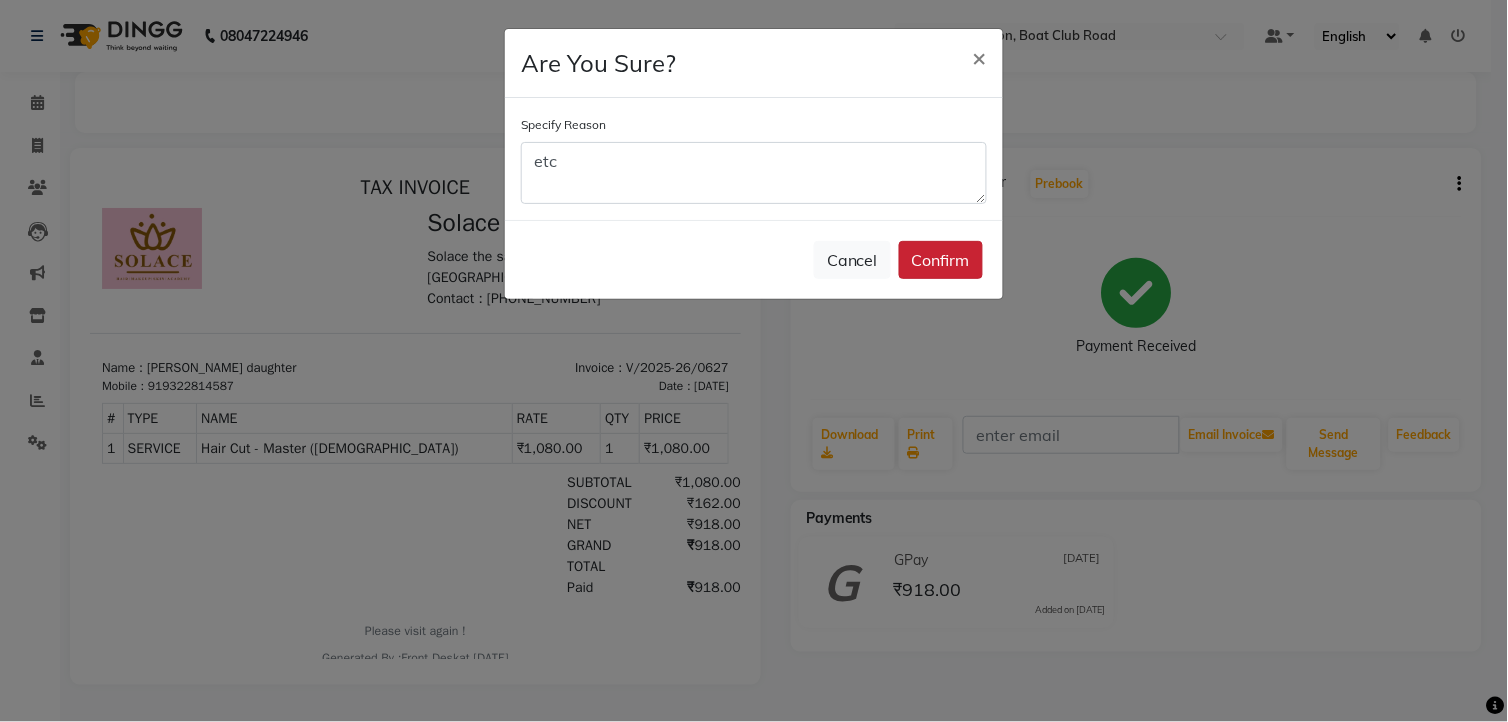 click on "Confirm" 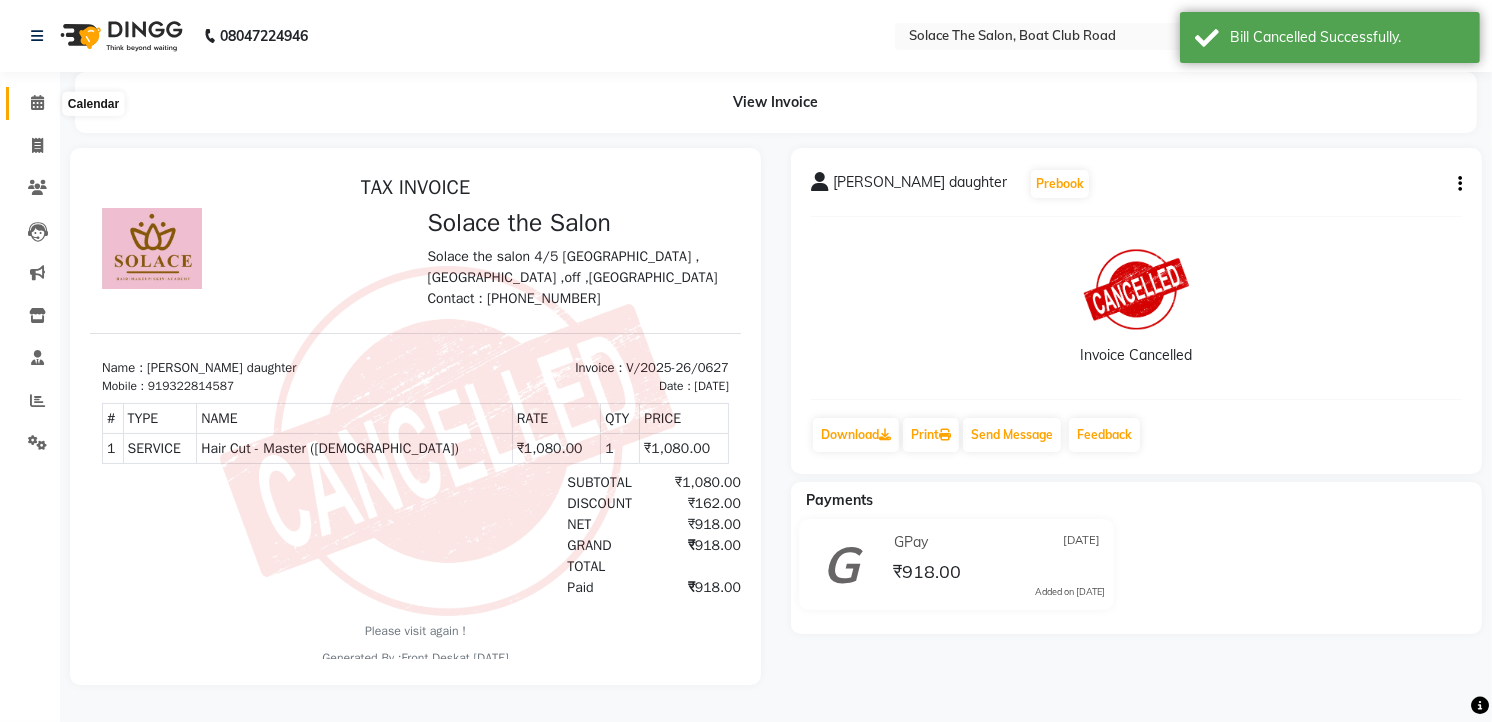 click 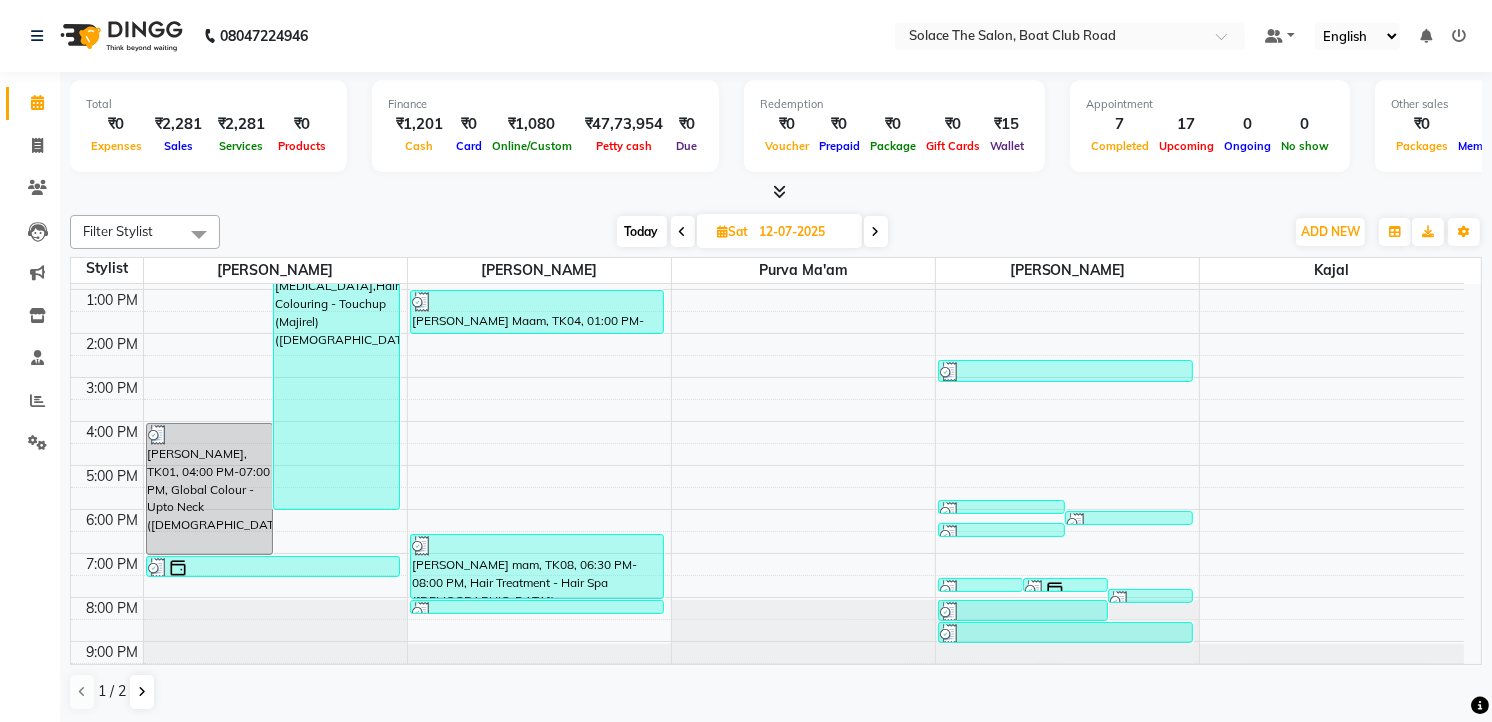 scroll, scrollTop: 237, scrollLeft: 0, axis: vertical 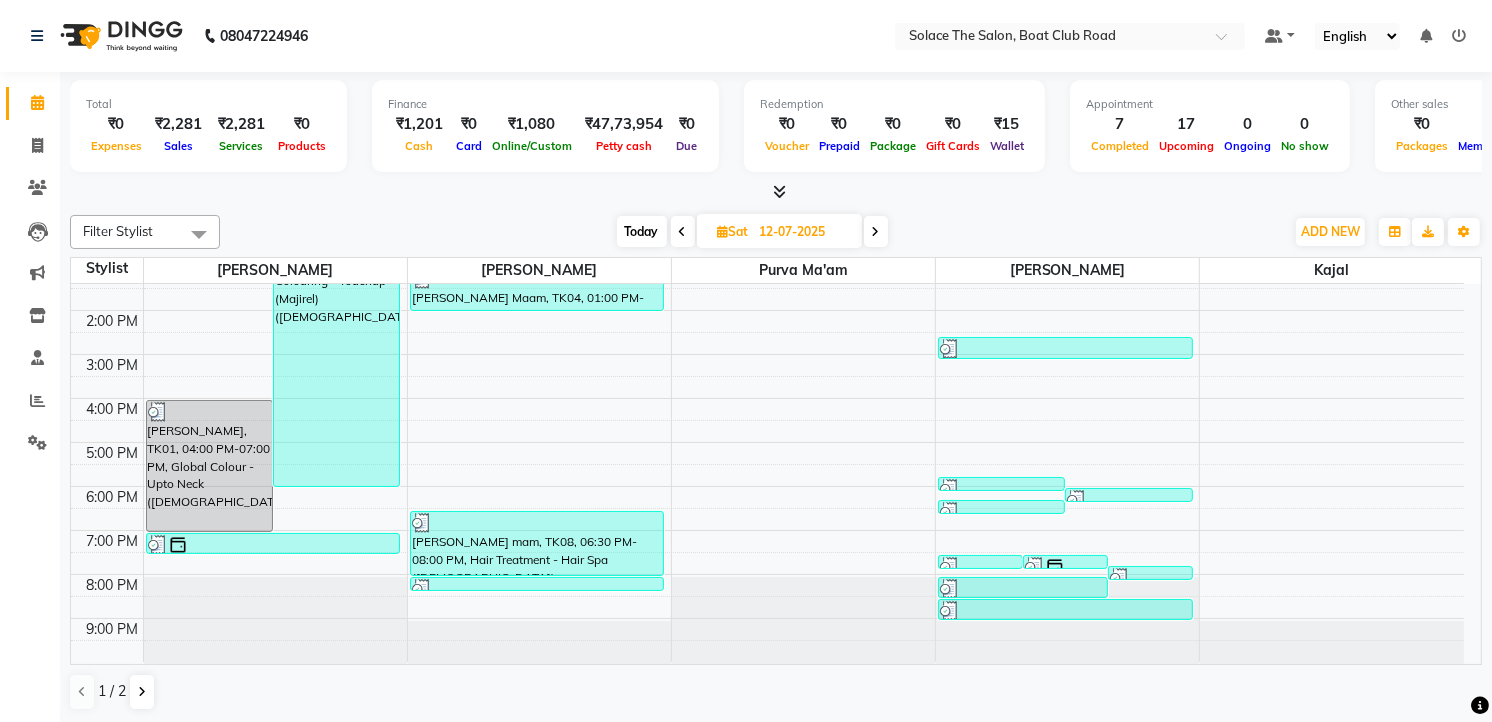 click on "Today" at bounding box center (642, 231) 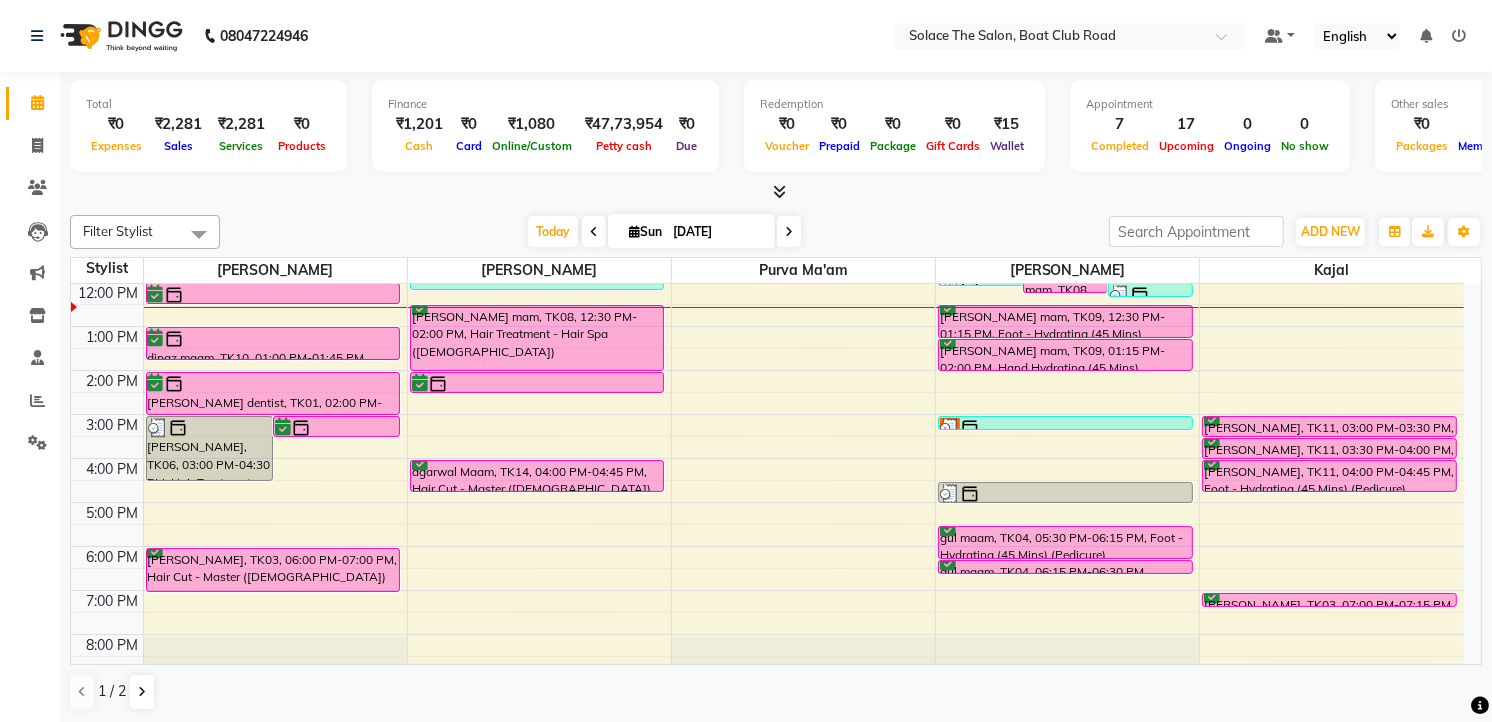 scroll, scrollTop: 0, scrollLeft: 0, axis: both 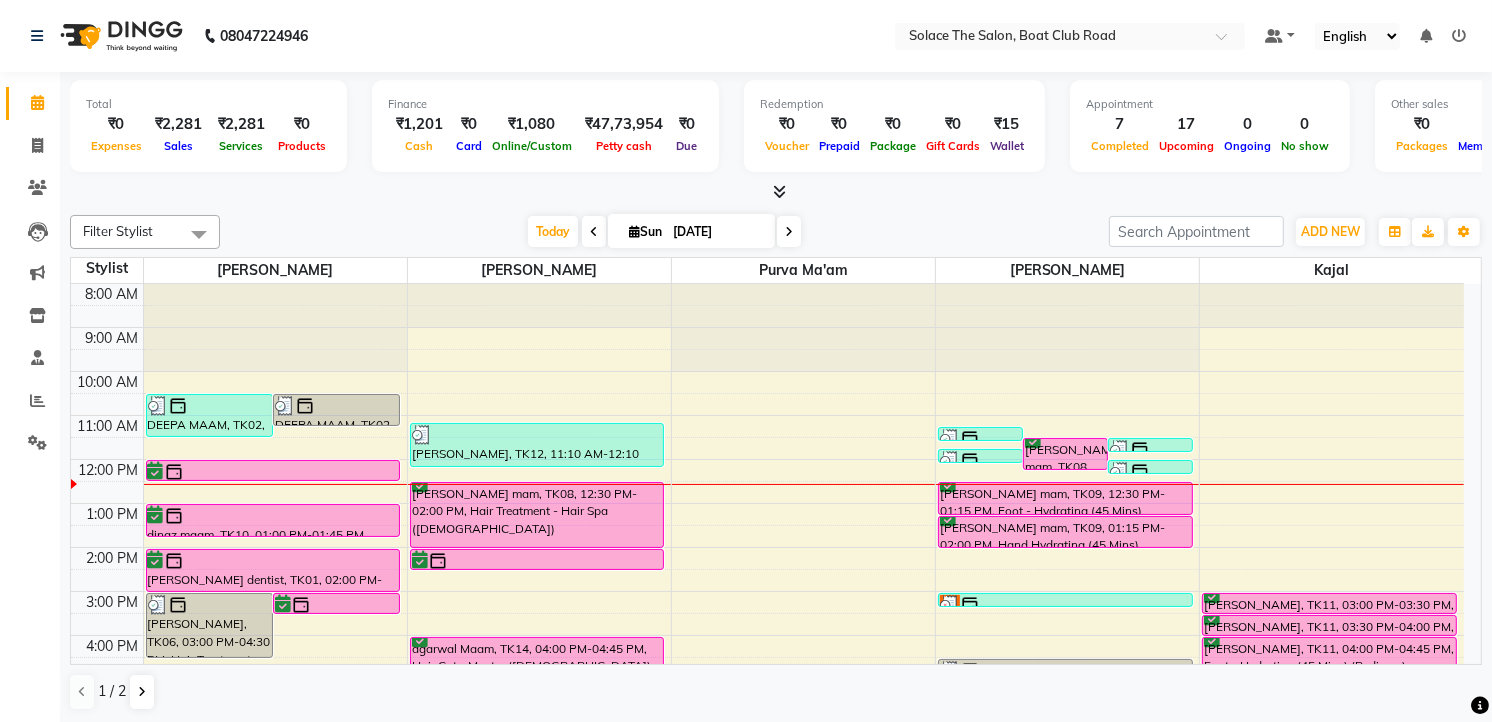 click at bounding box center [594, 231] 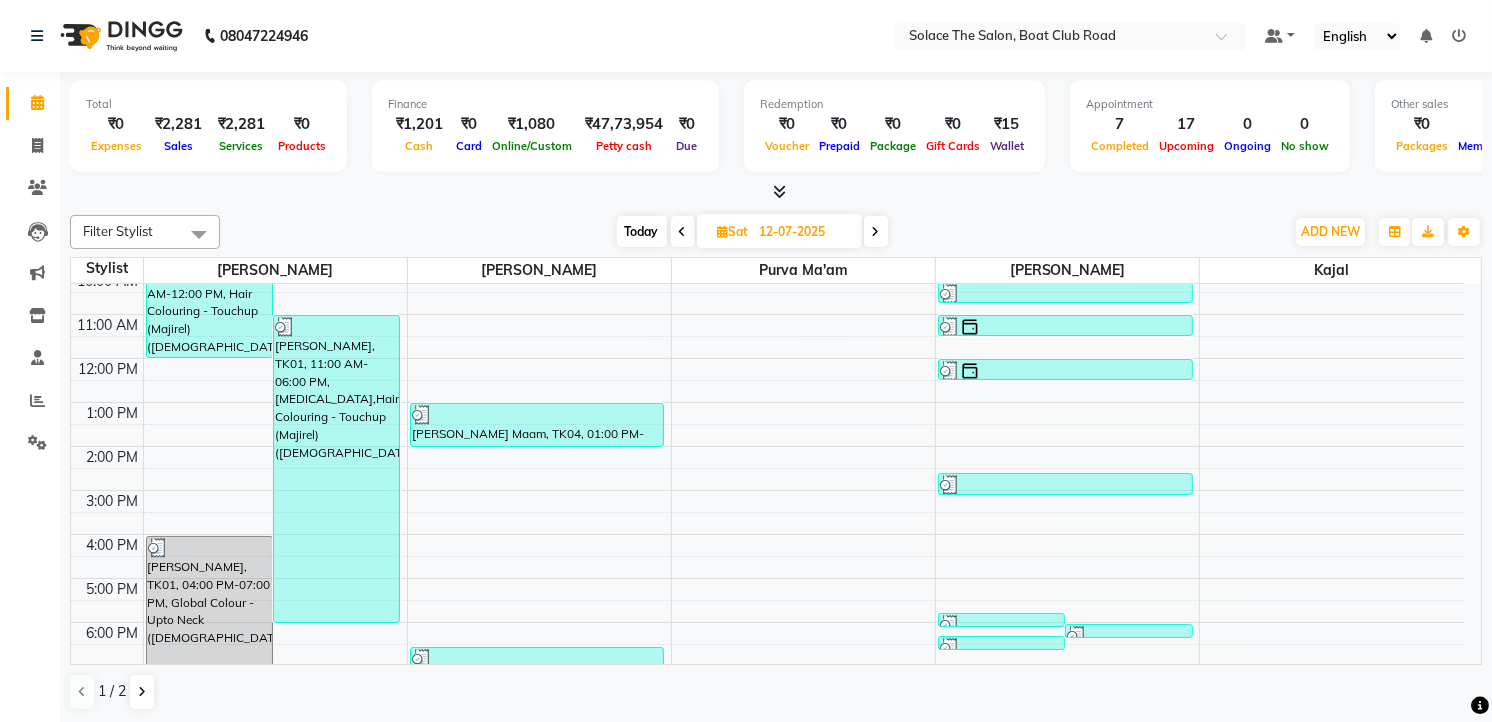scroll, scrollTop: 0, scrollLeft: 0, axis: both 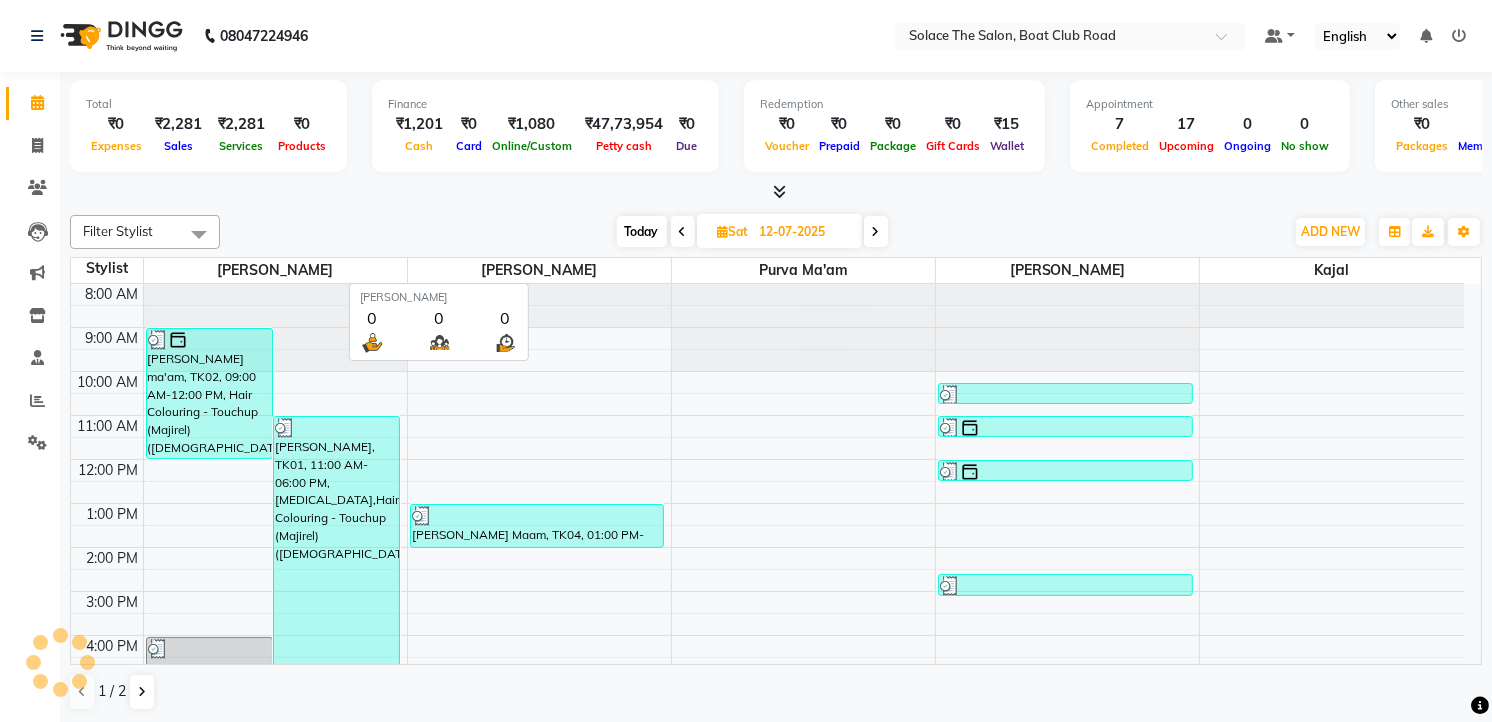 click on "Today" at bounding box center (642, 231) 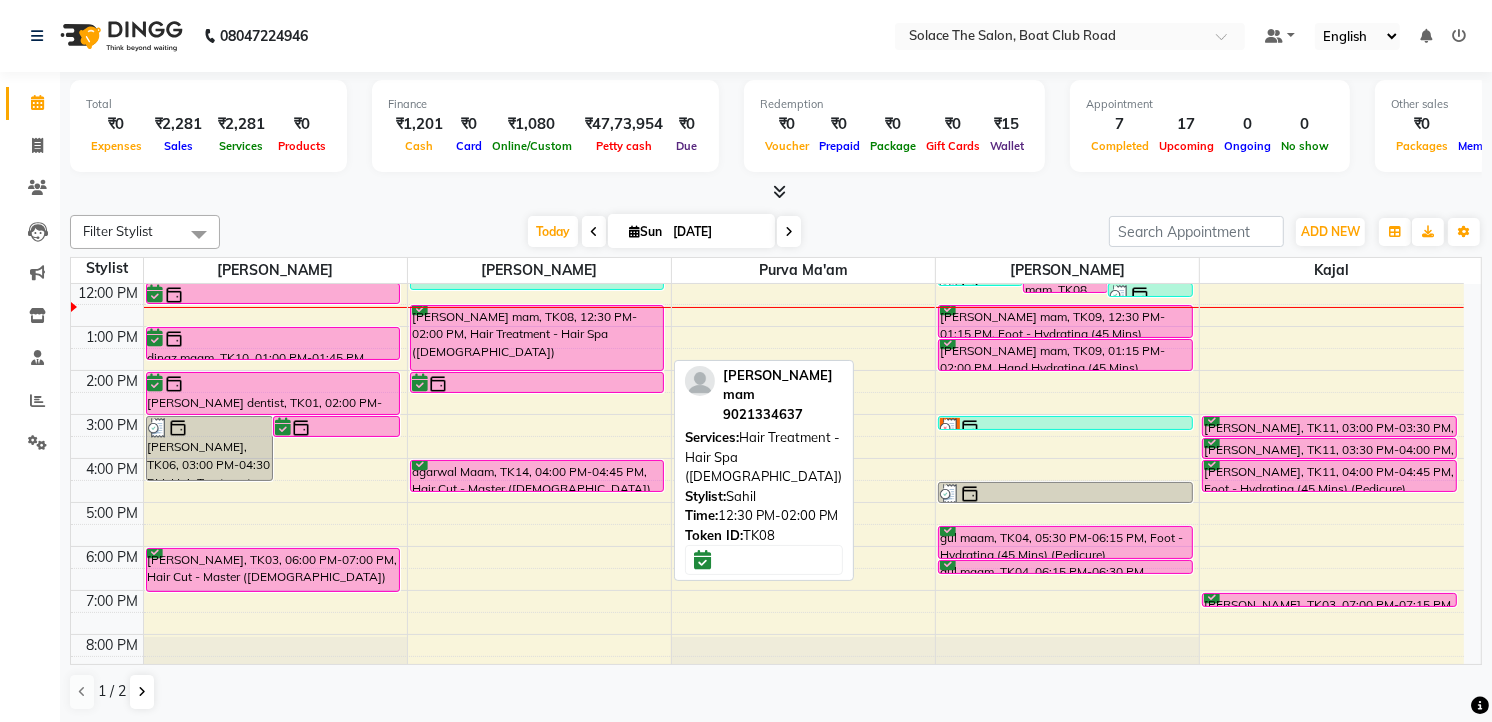 scroll, scrollTop: 0, scrollLeft: 0, axis: both 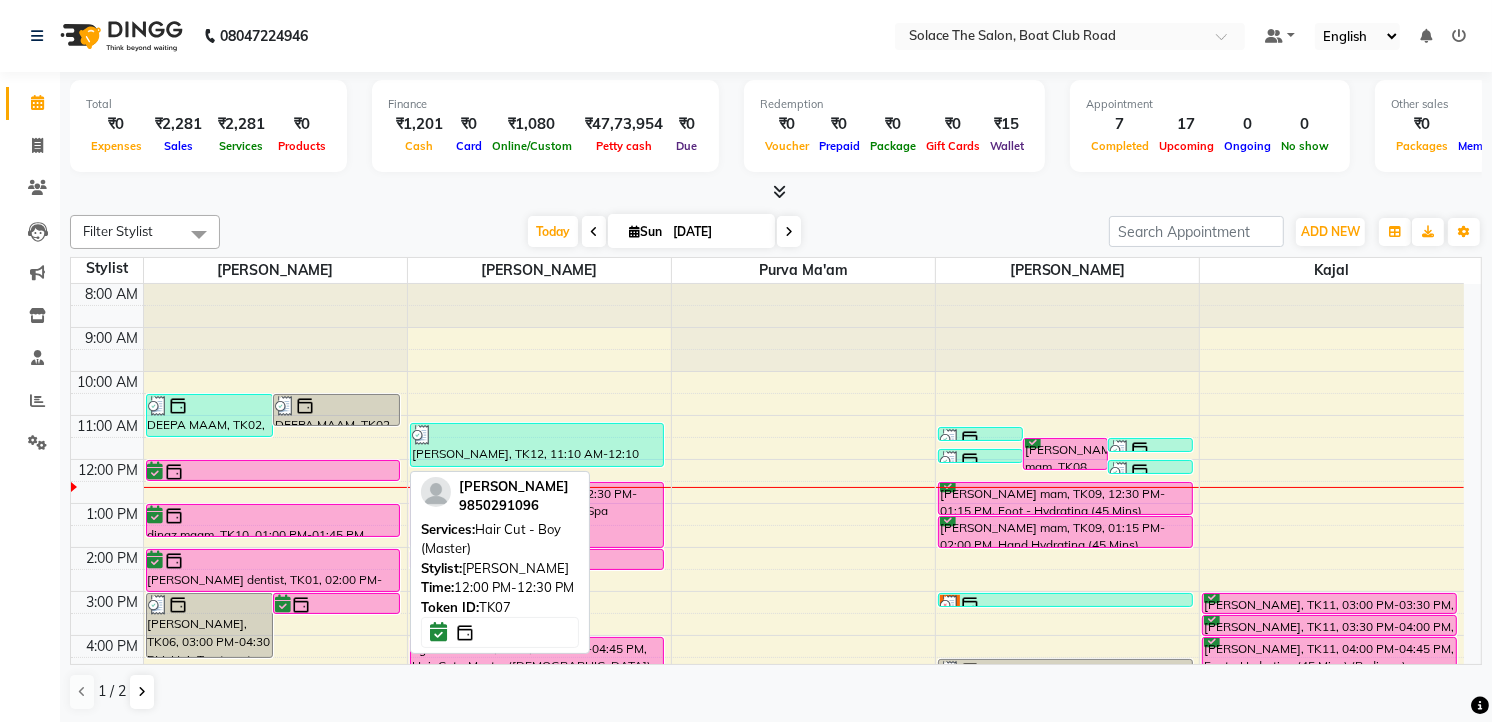 click at bounding box center (273, 472) 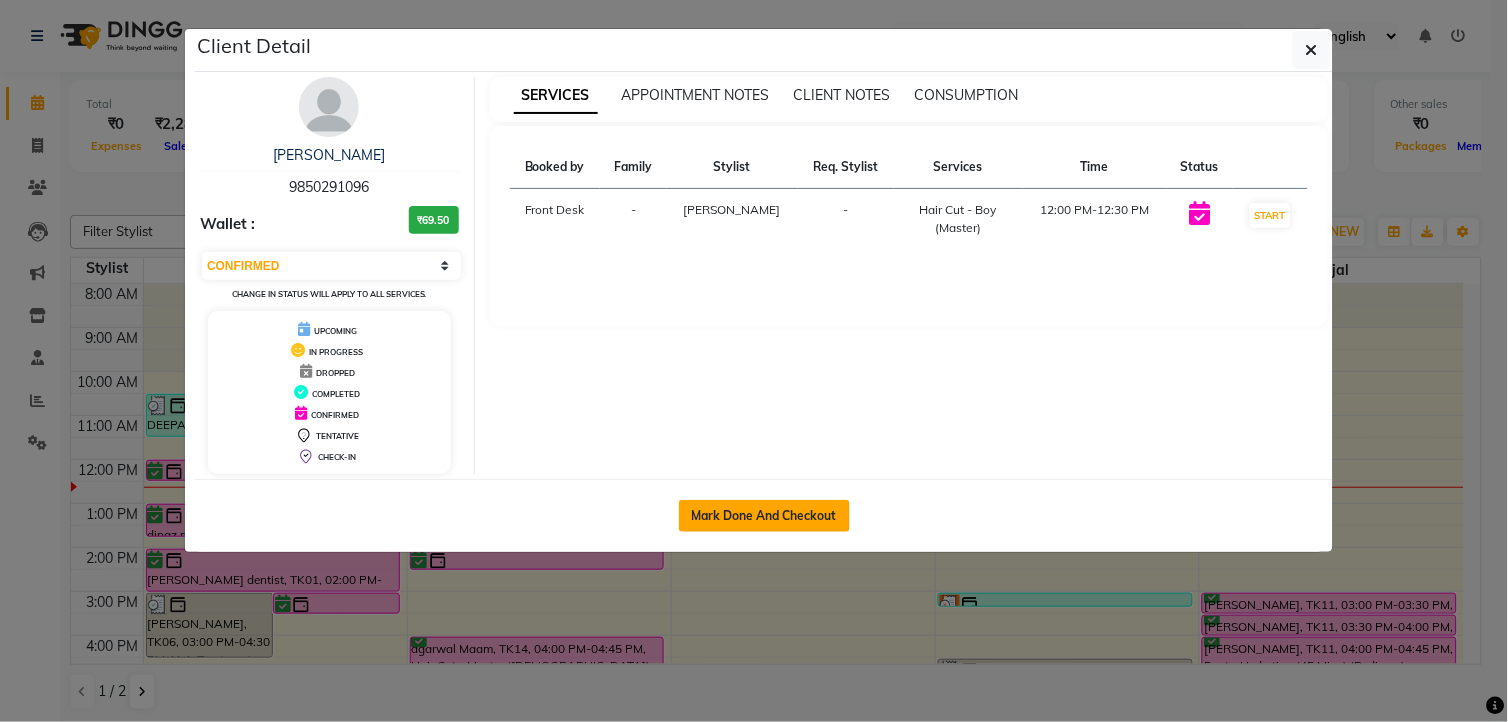 click on "Mark Done And Checkout" 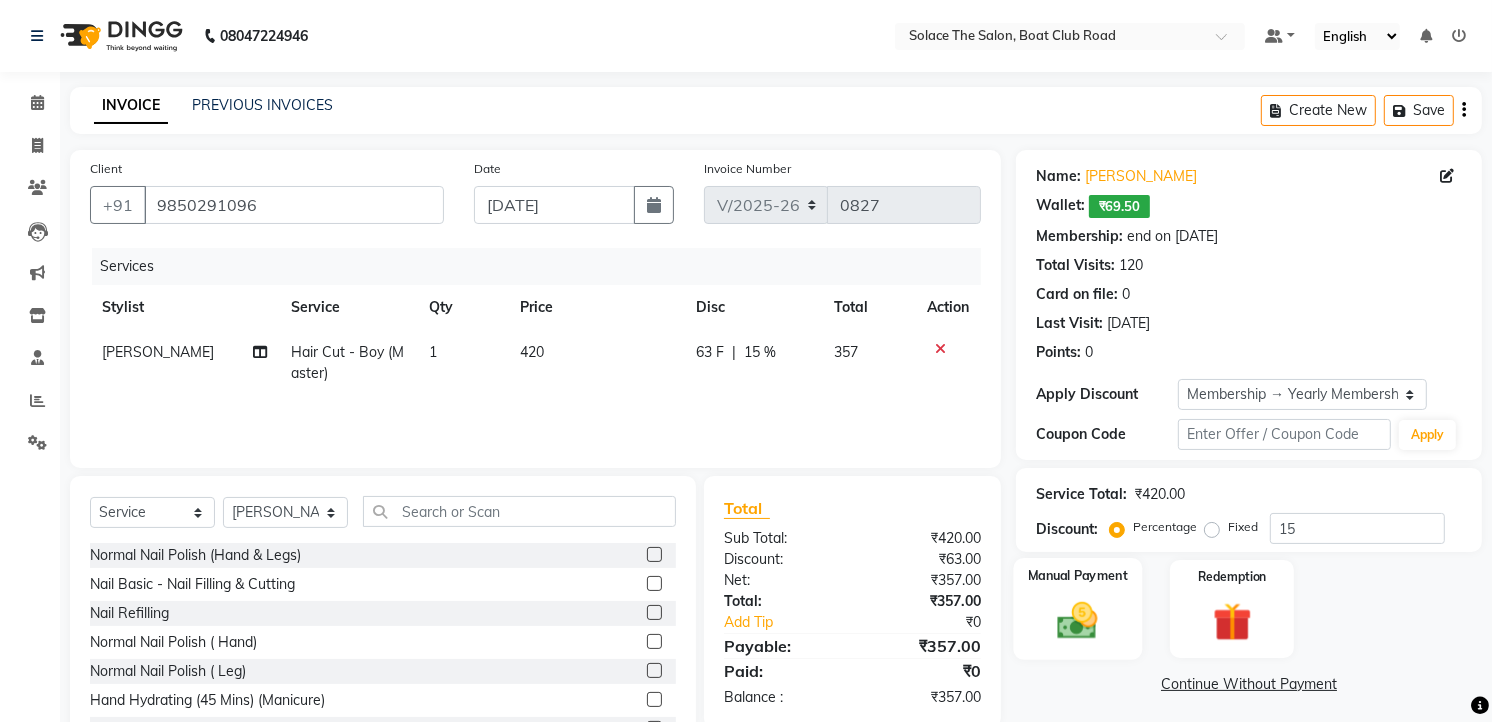 click 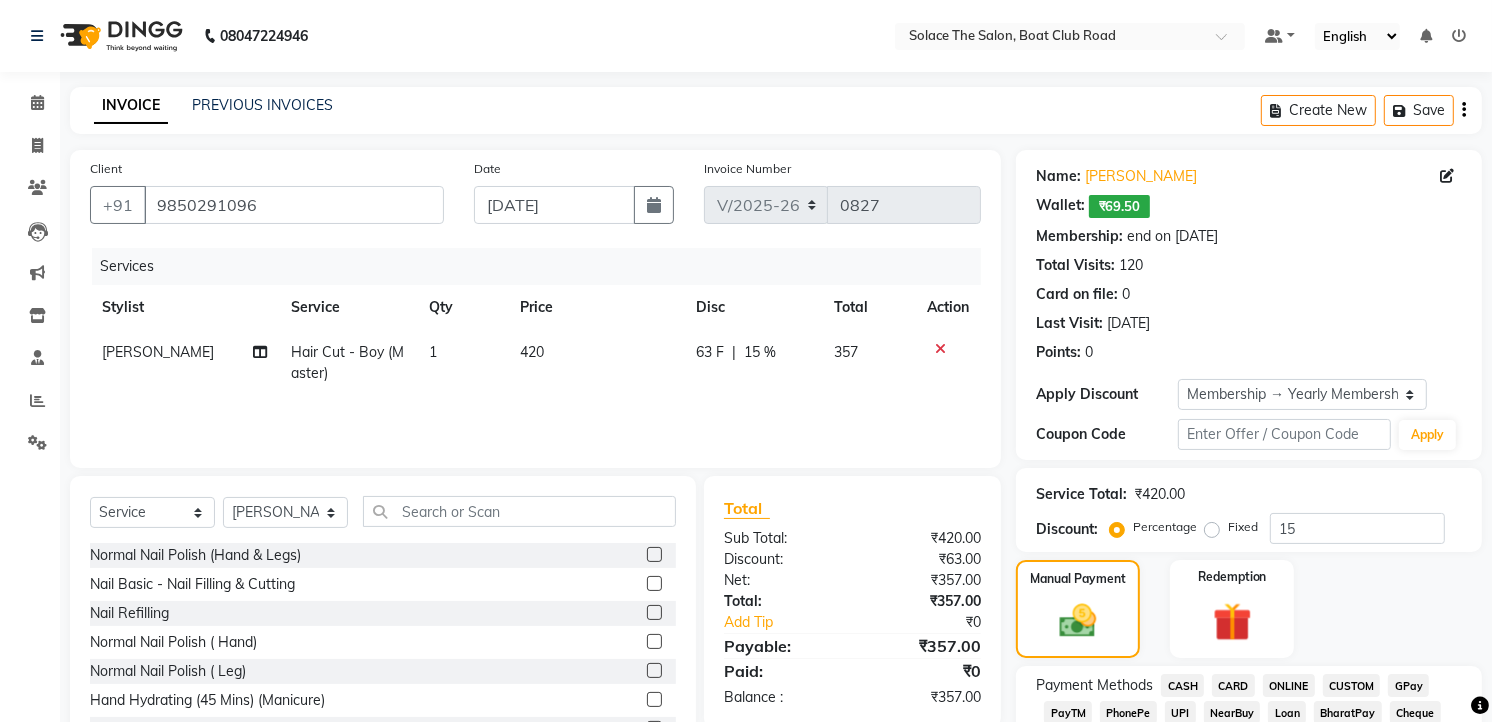 click on "CARD" 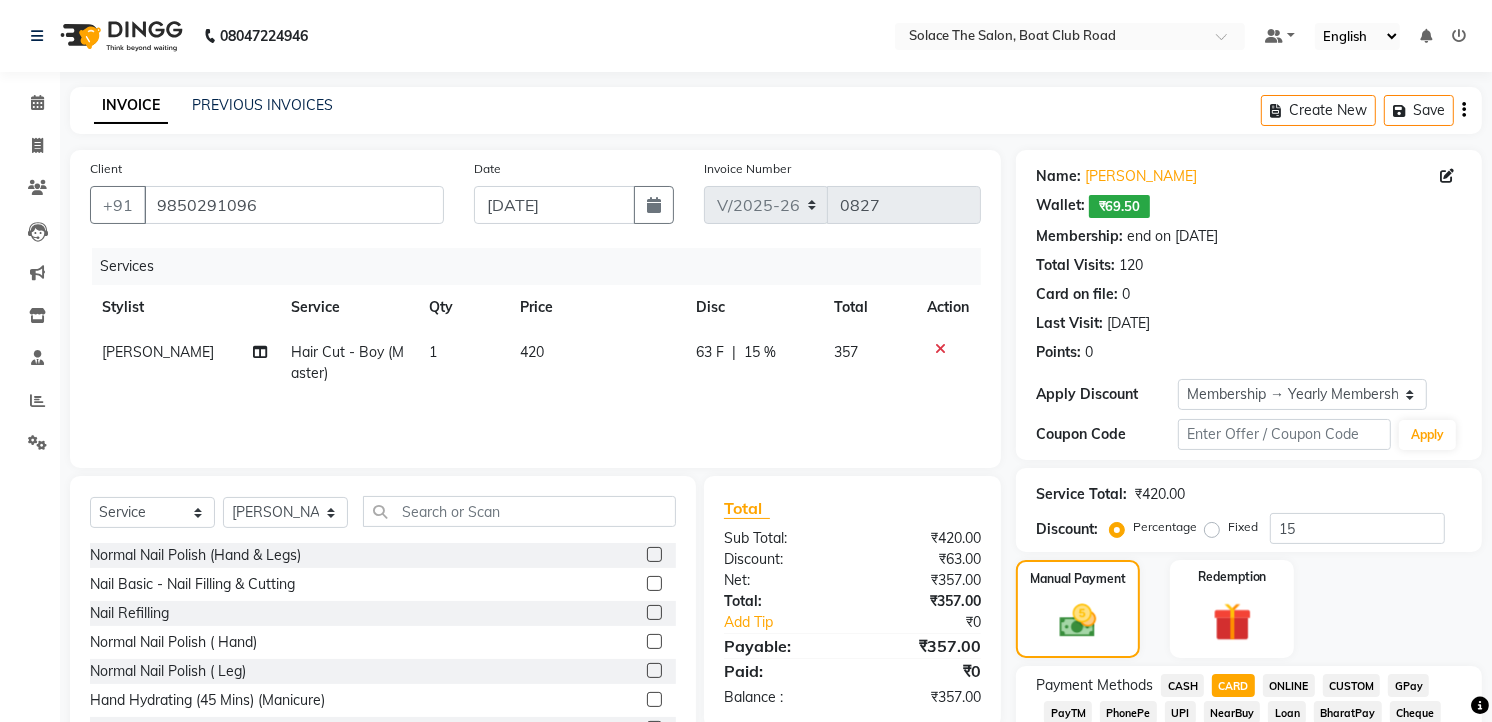 click on "Add Payment" 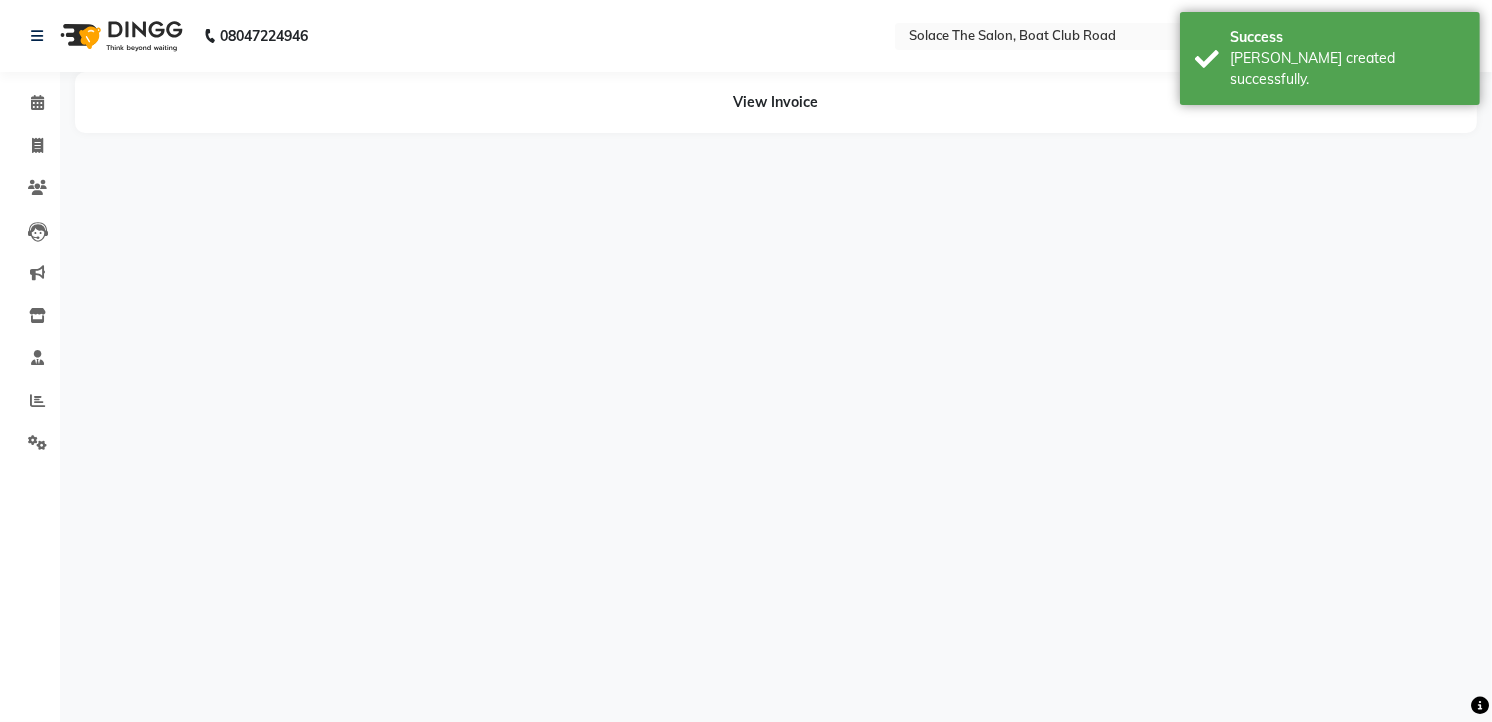 scroll, scrollTop: 0, scrollLeft: 0, axis: both 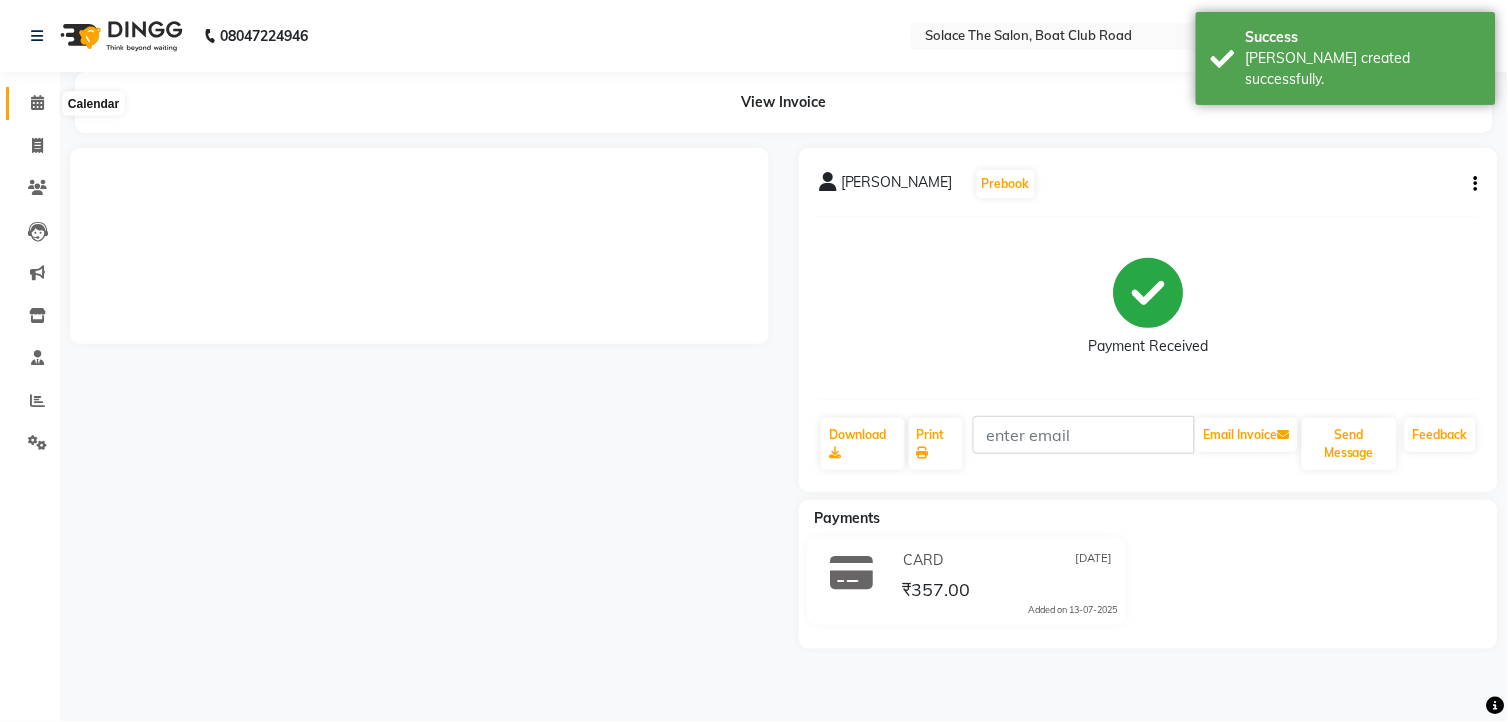 click 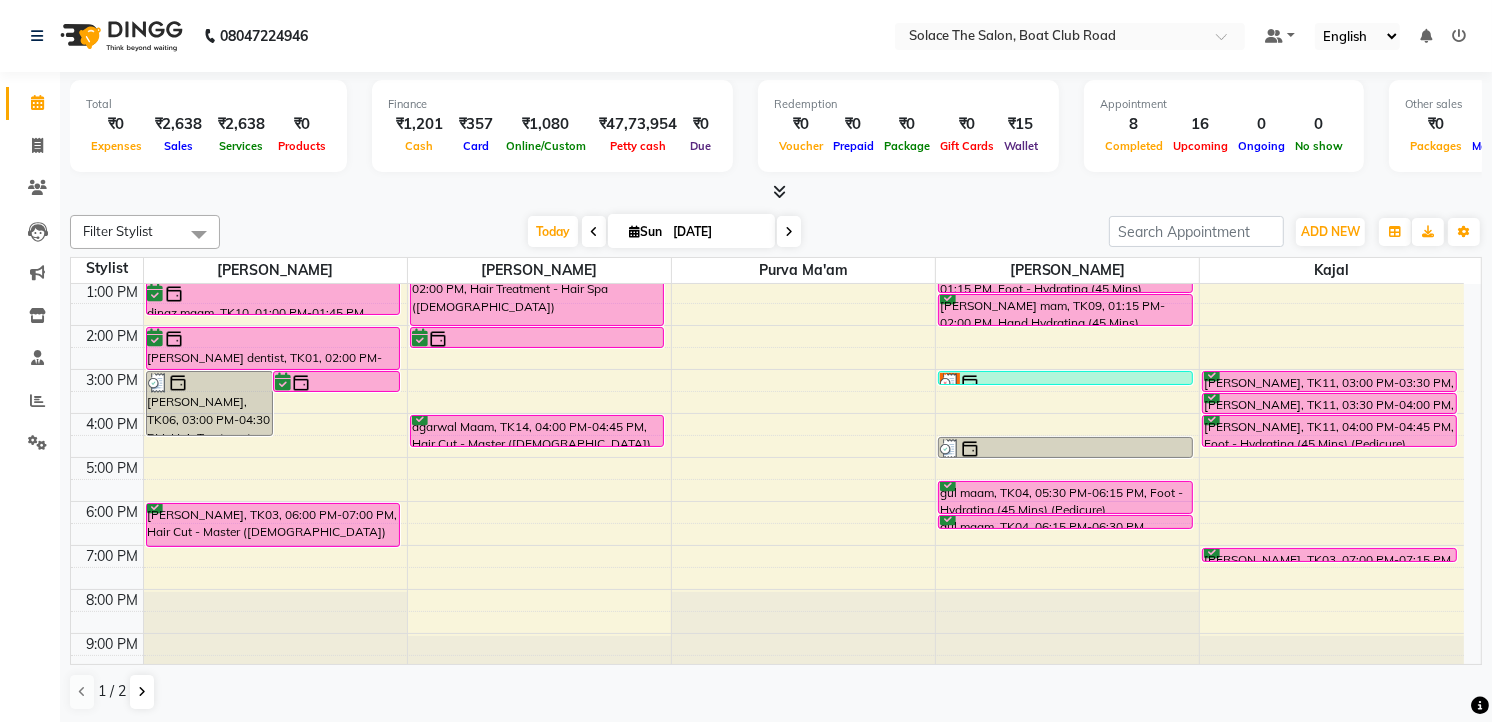 scroll, scrollTop: 0, scrollLeft: 0, axis: both 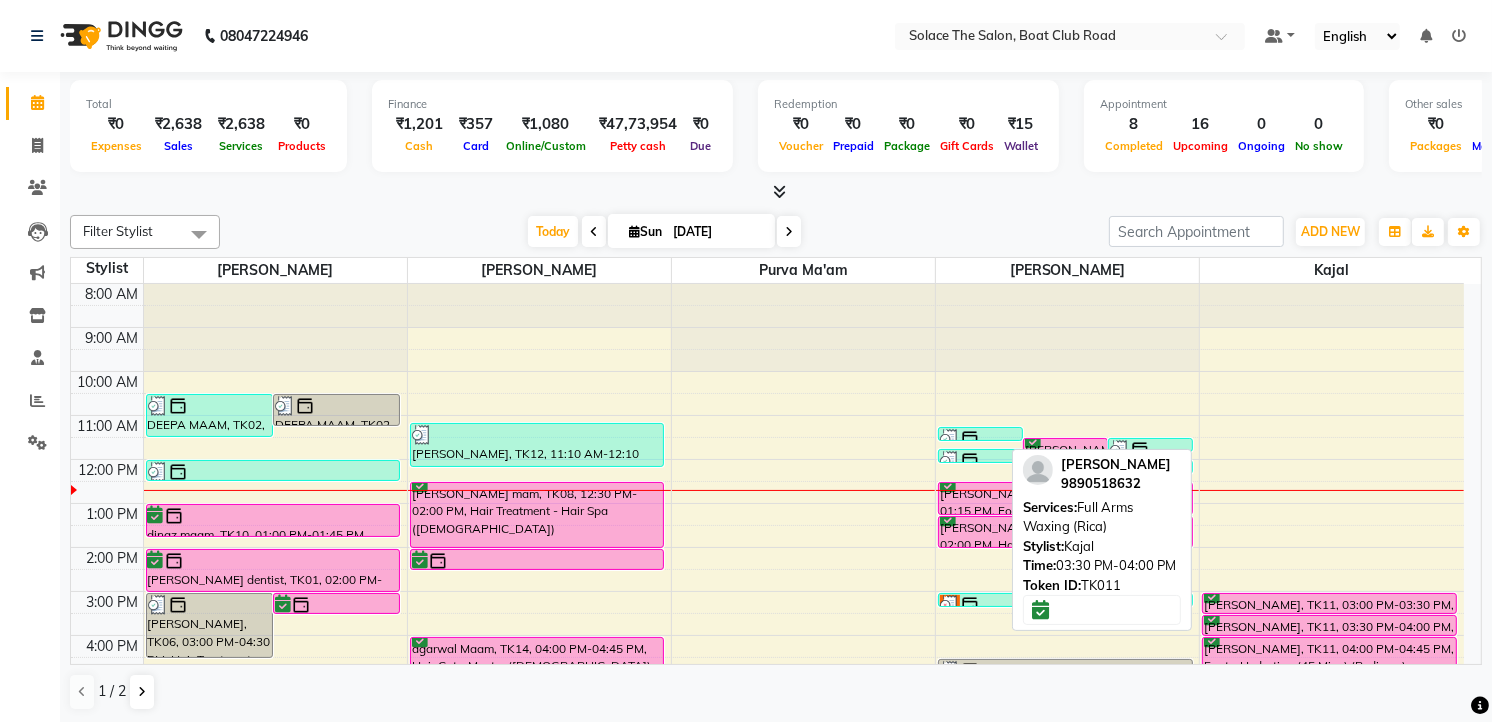 click on "[PERSON_NAME], TK11, 03:30 PM-04:00 PM, Full Arms Waxing ([GEOGRAPHIC_DATA])" at bounding box center (1329, 625) 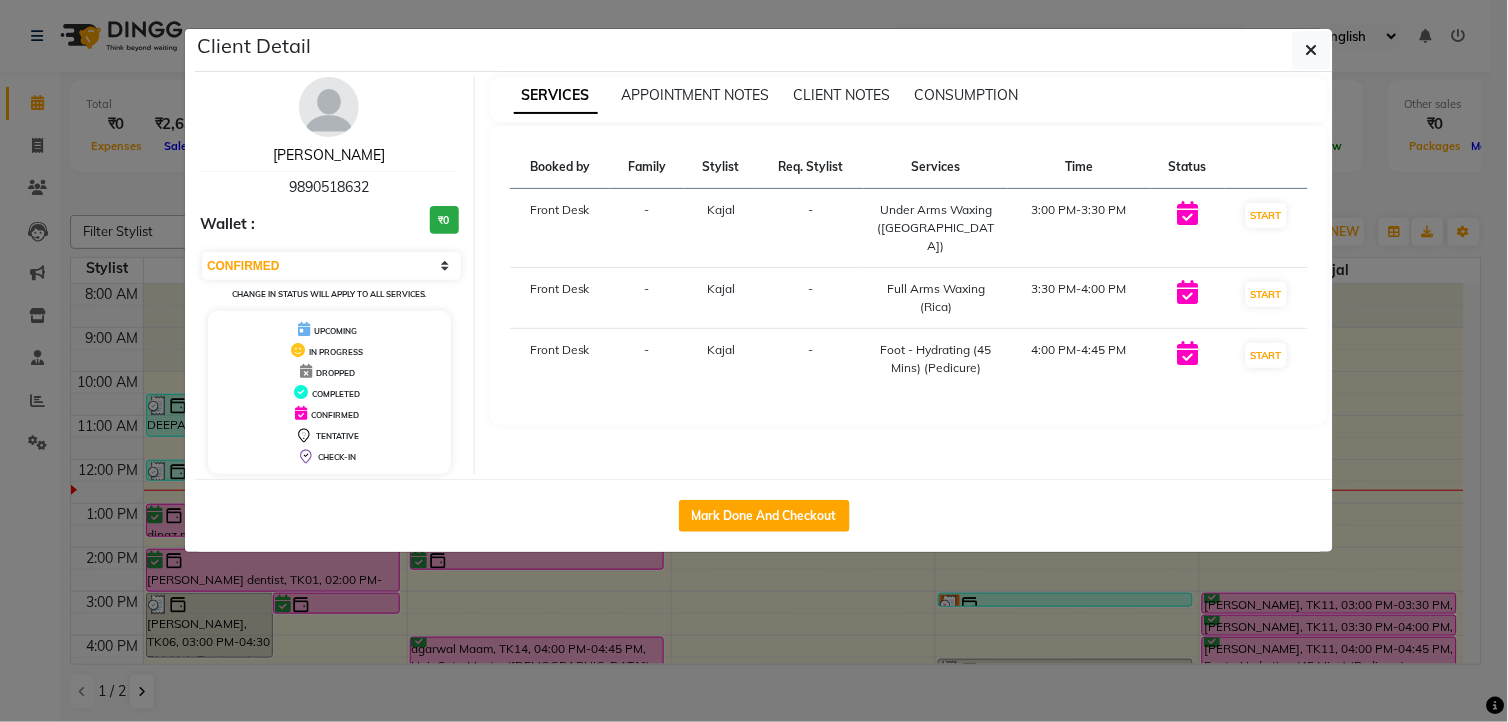 click on "[PERSON_NAME]" at bounding box center (329, 155) 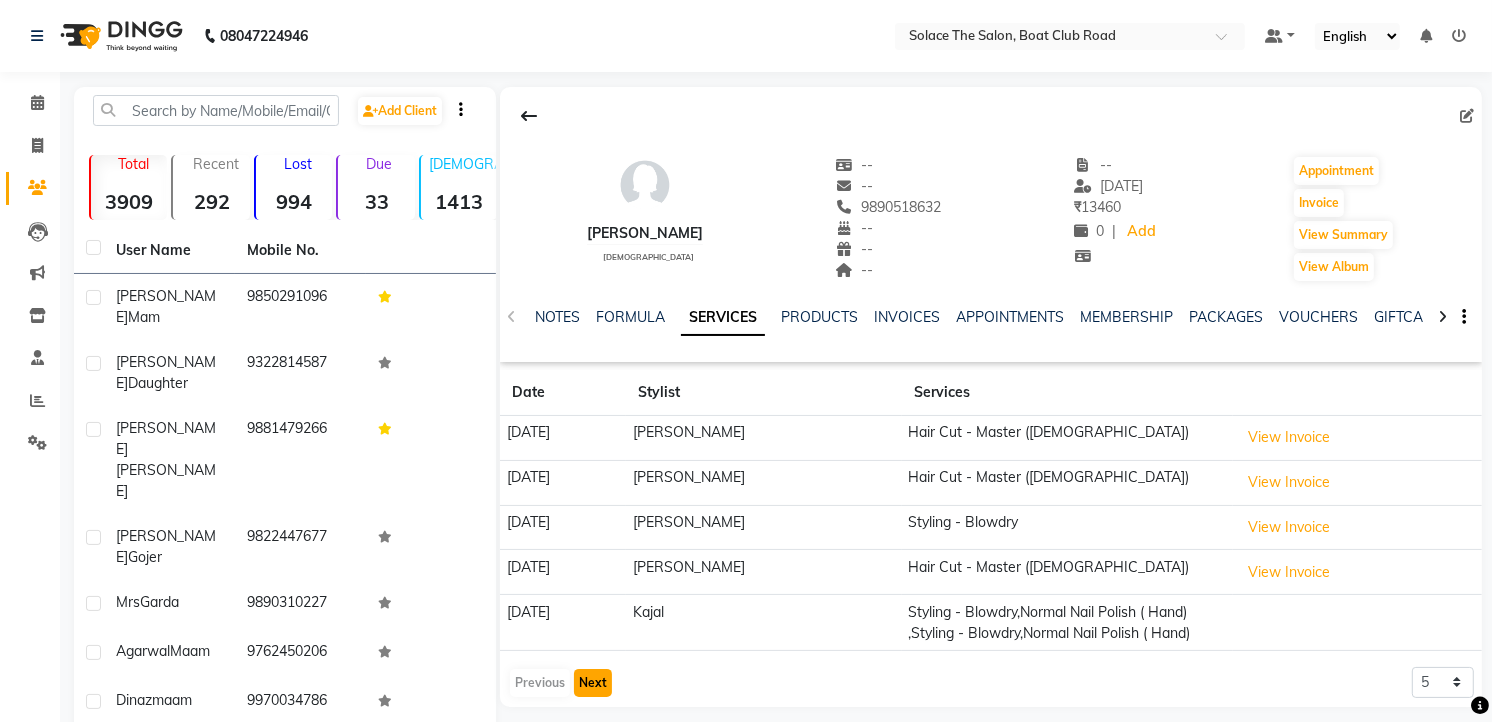 click on "Next" 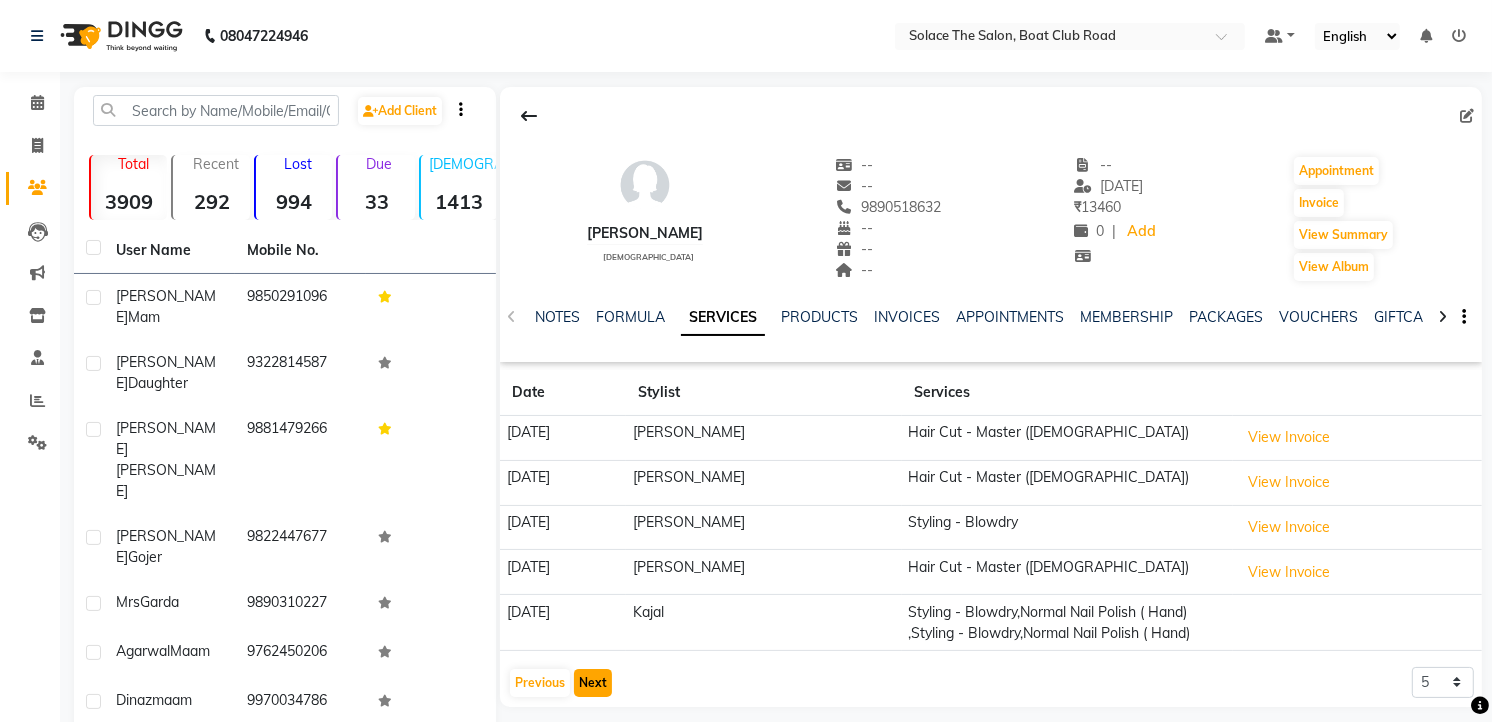 scroll, scrollTop: 178, scrollLeft: 0, axis: vertical 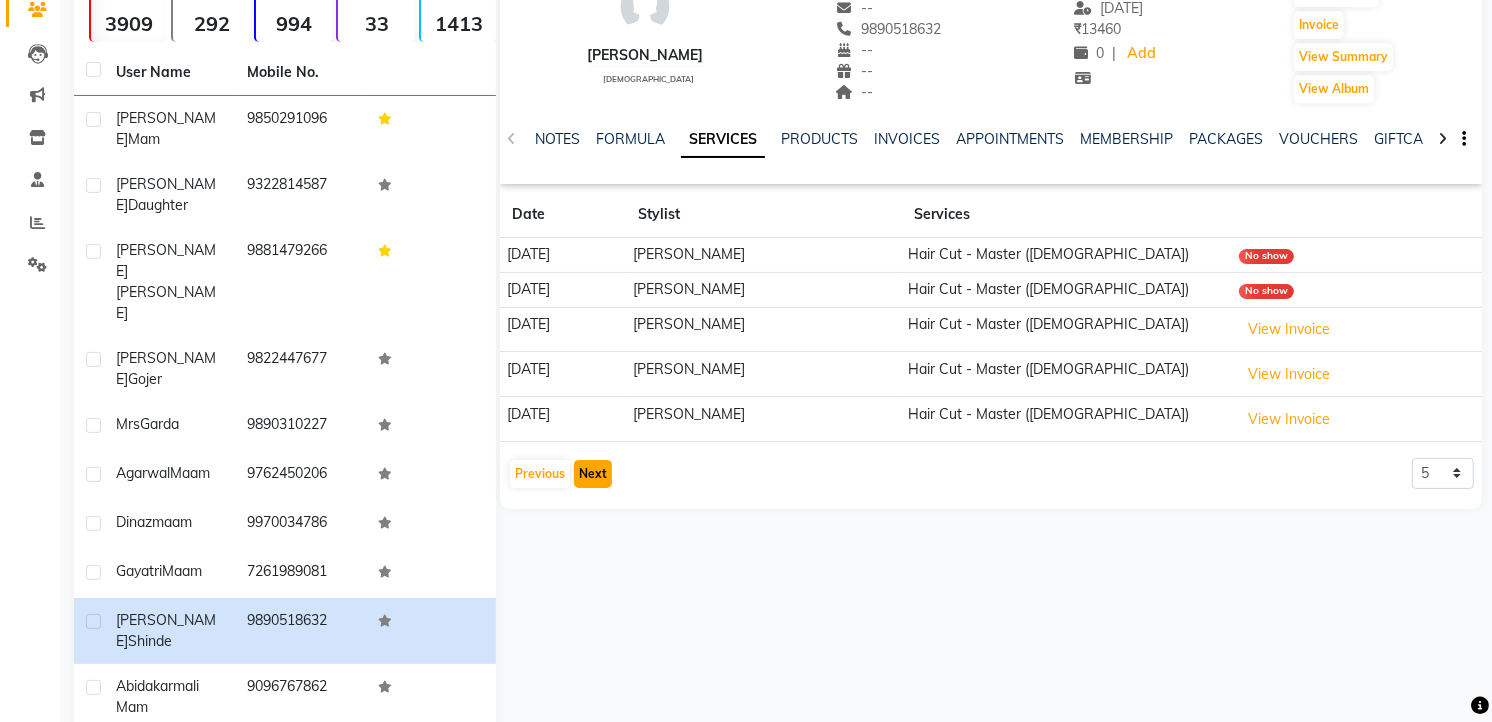click on "Next" 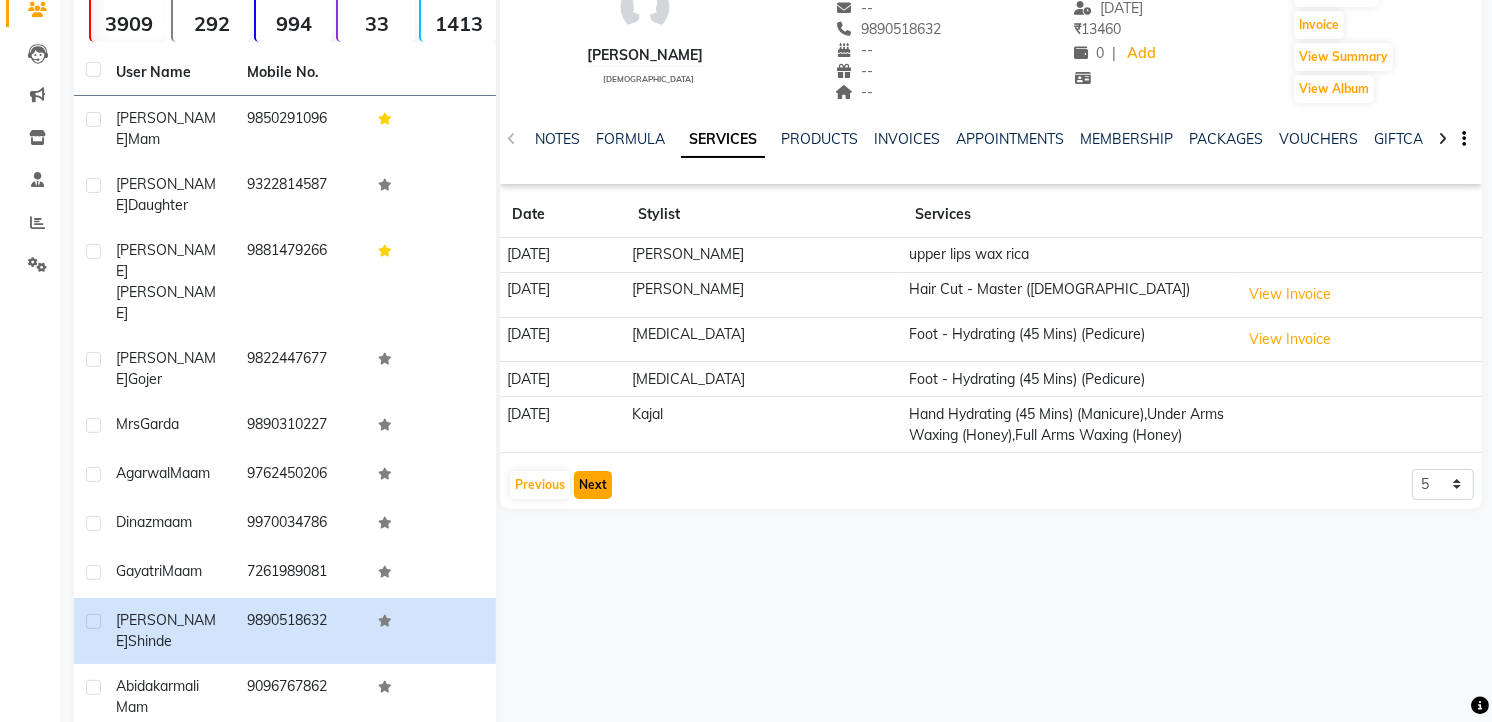 click on "Next" 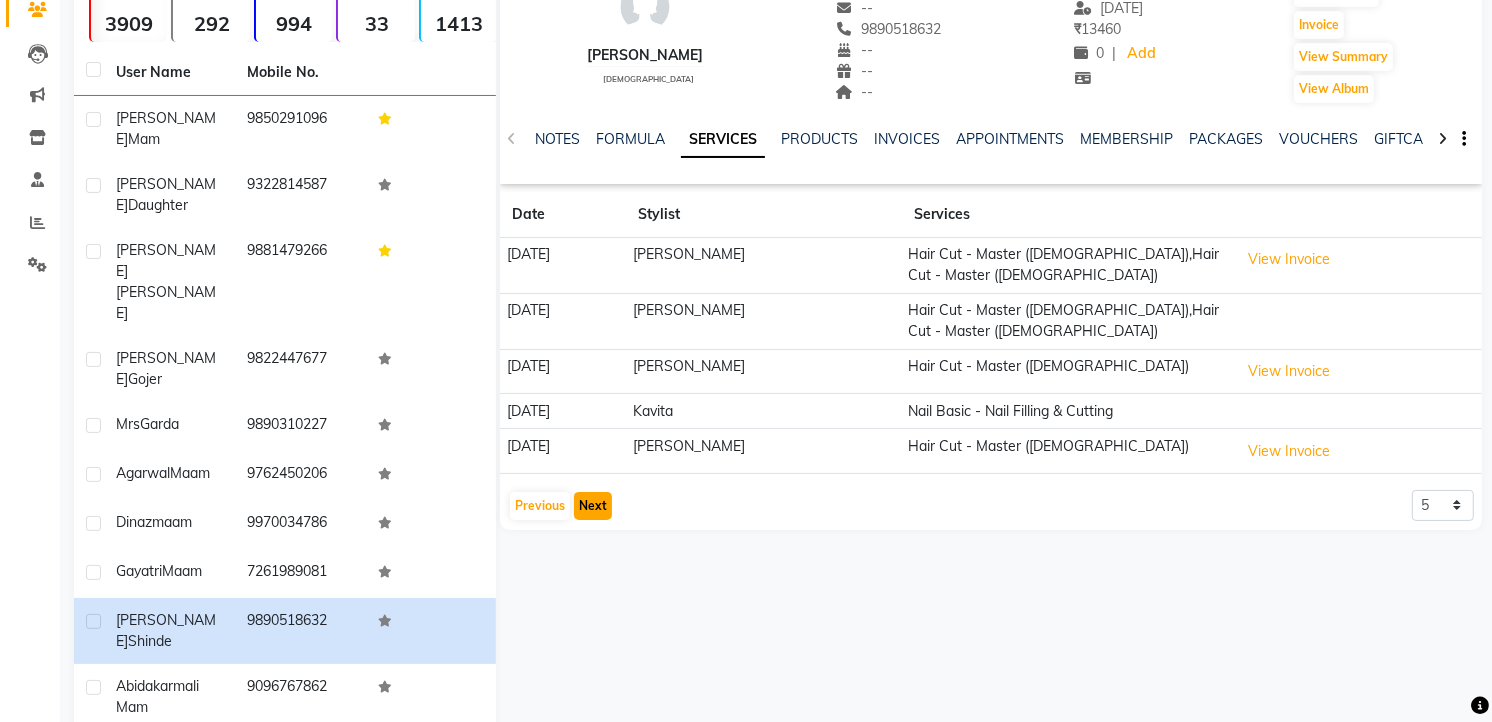 click on "Next" 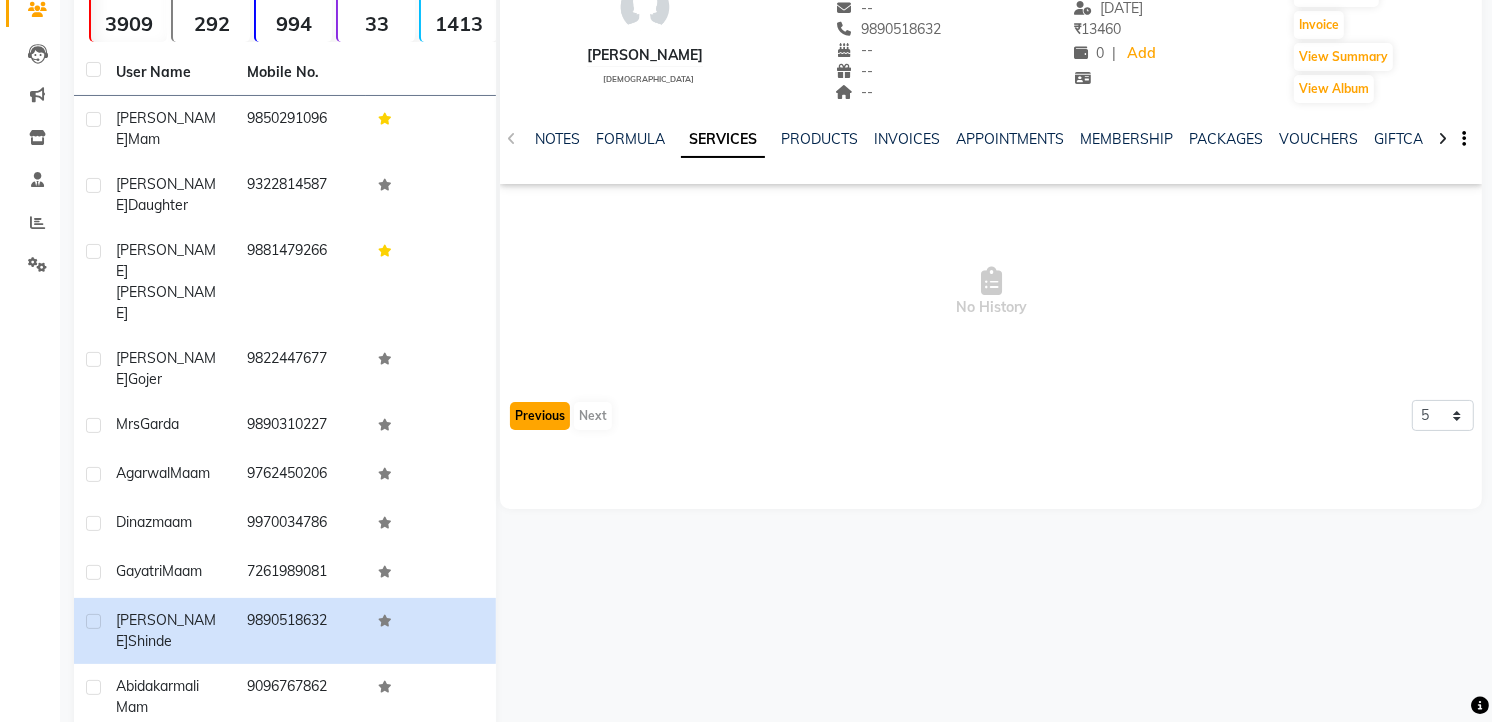 click on "Previous" 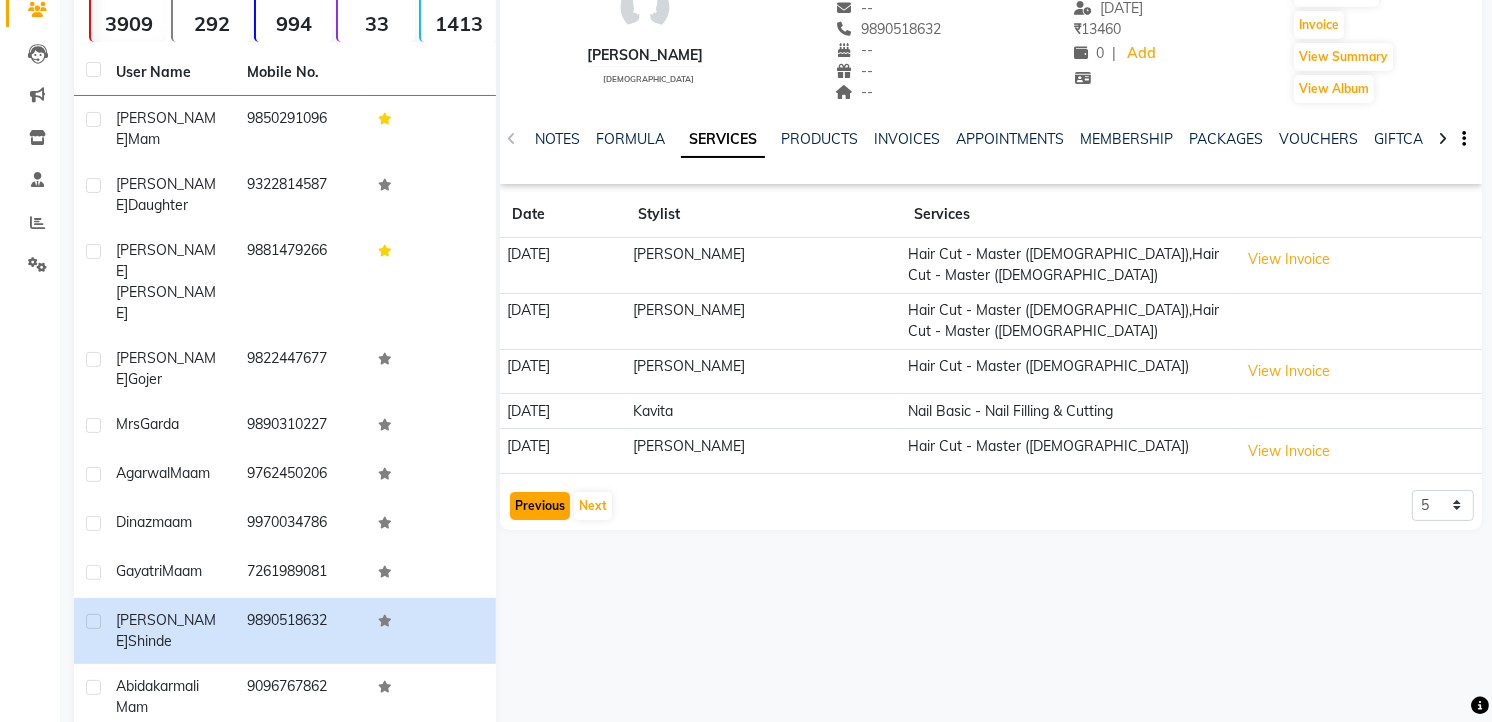click on "Previous" 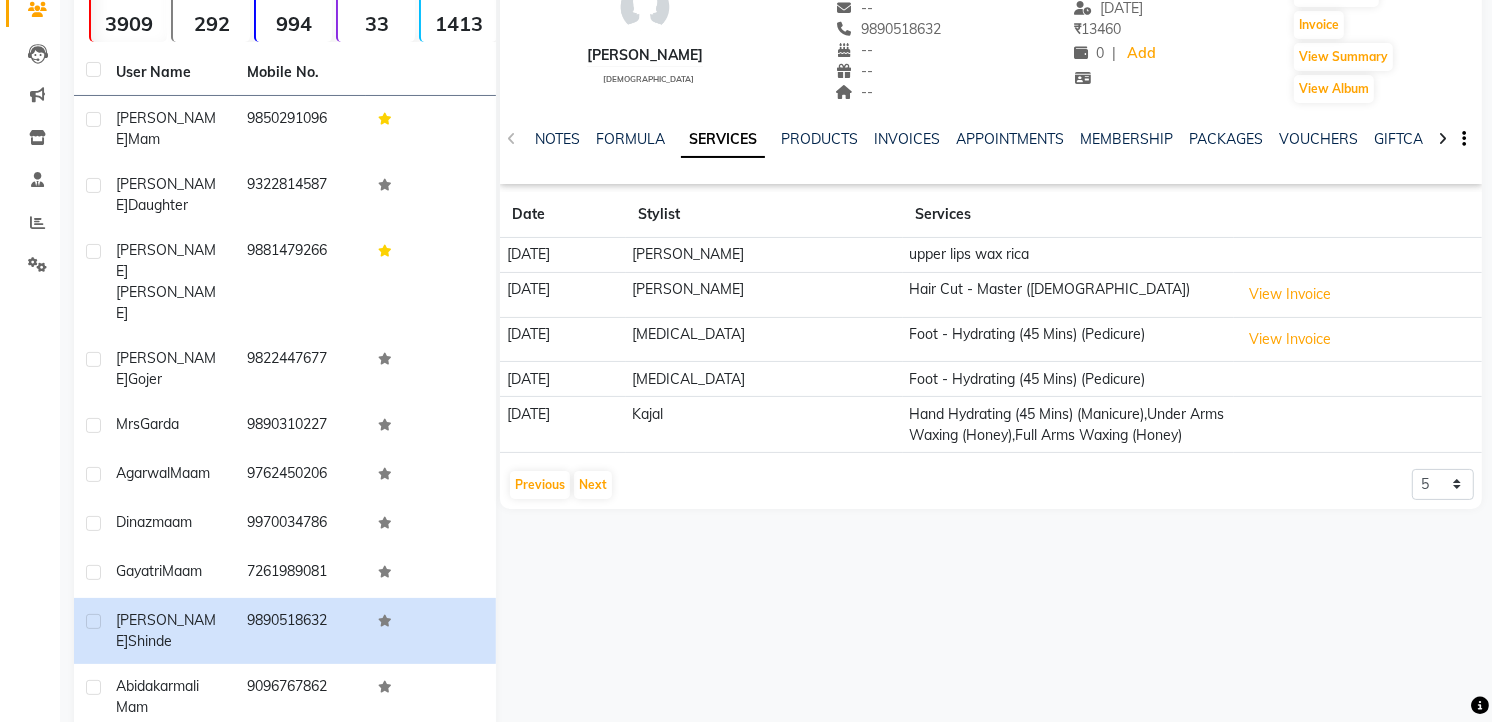 click 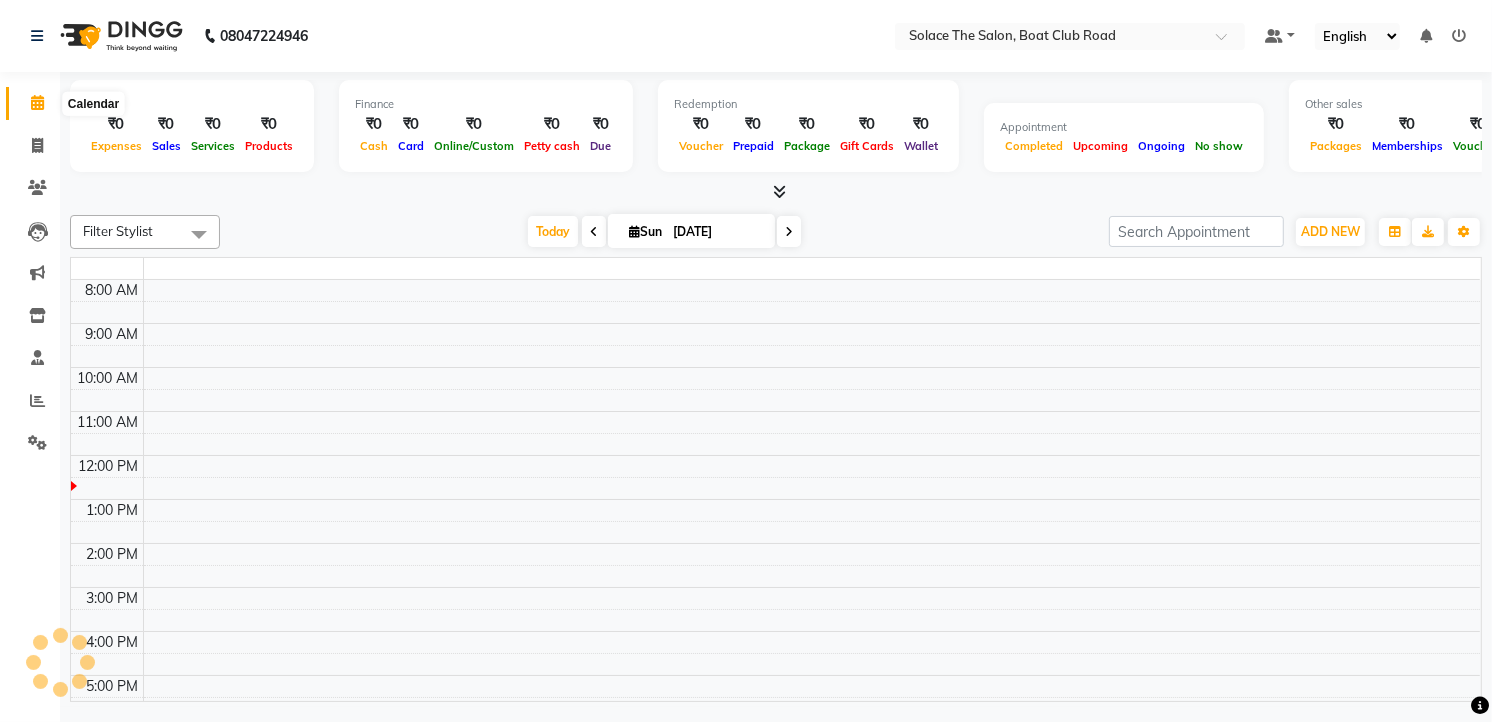 scroll, scrollTop: 0, scrollLeft: 0, axis: both 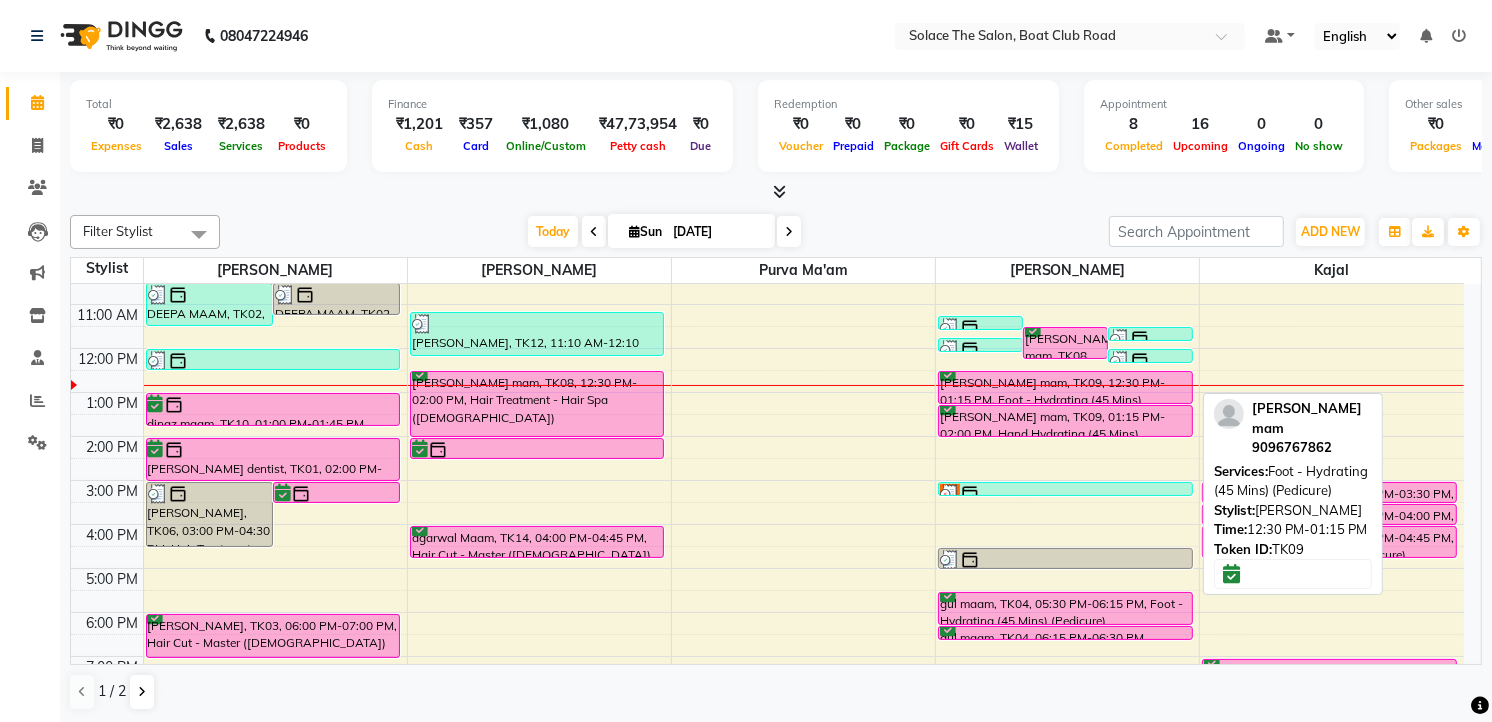 click on "[PERSON_NAME] mam, TK09, 12:30 PM-01:15 PM,  Foot - Hydrating (45 Mins) (Pedicure)" at bounding box center [1065, 387] 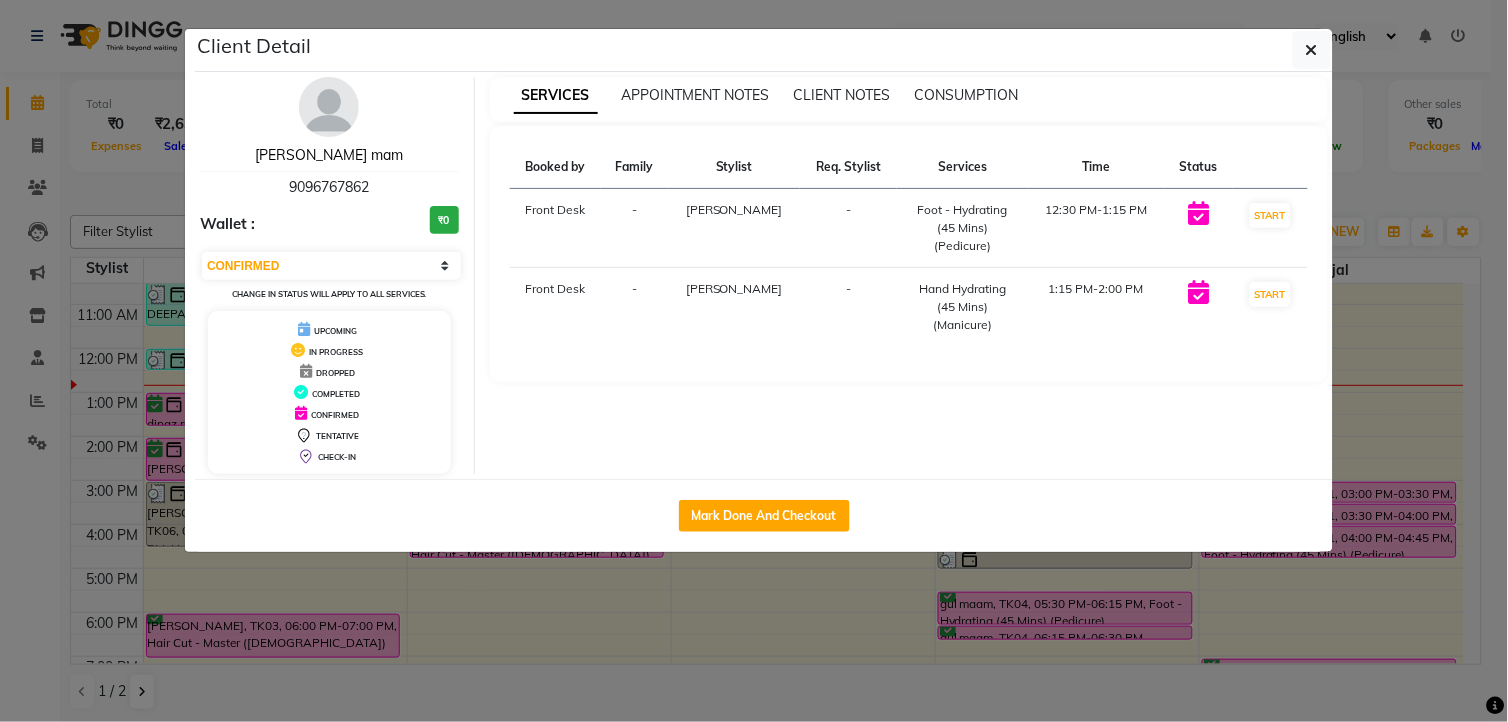 click on "[PERSON_NAME] mam" at bounding box center (329, 155) 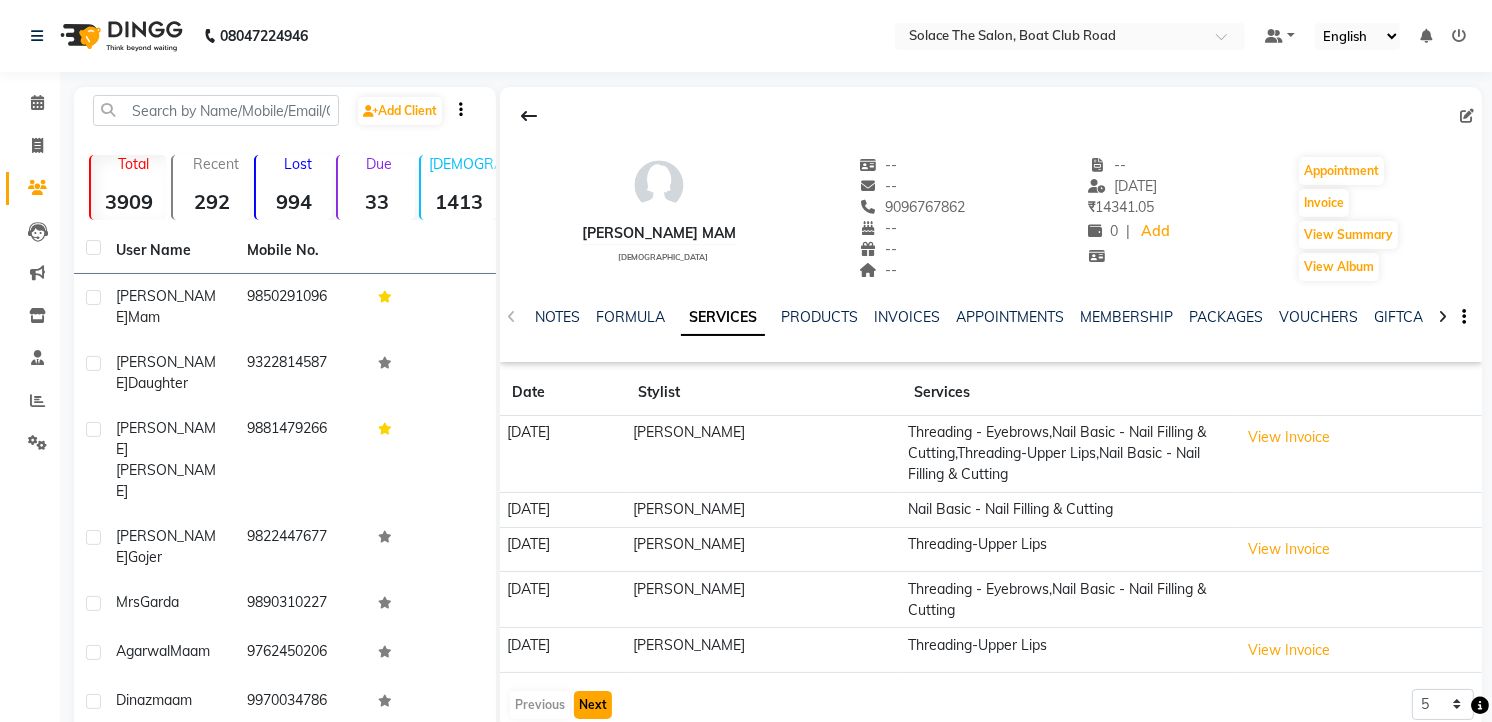 scroll, scrollTop: 178, scrollLeft: 0, axis: vertical 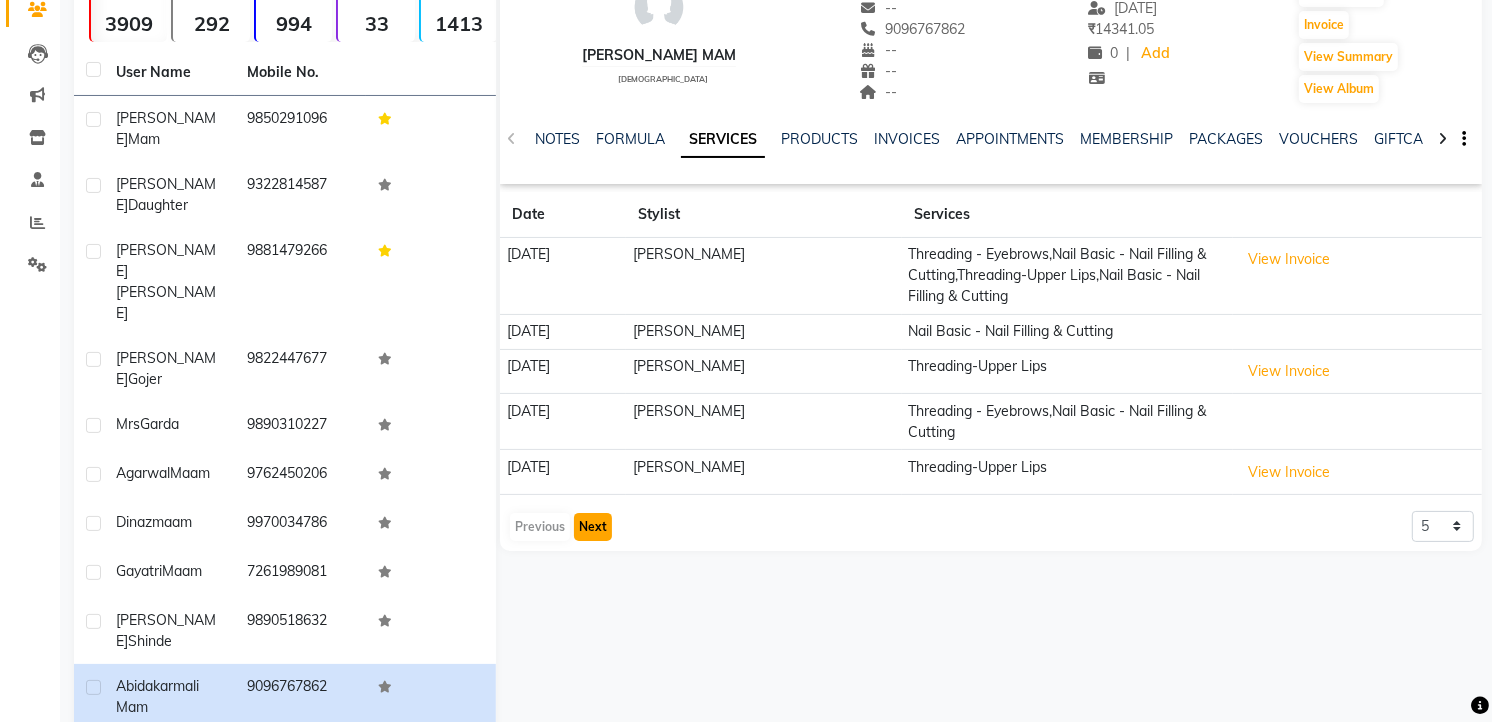 click on "Next" 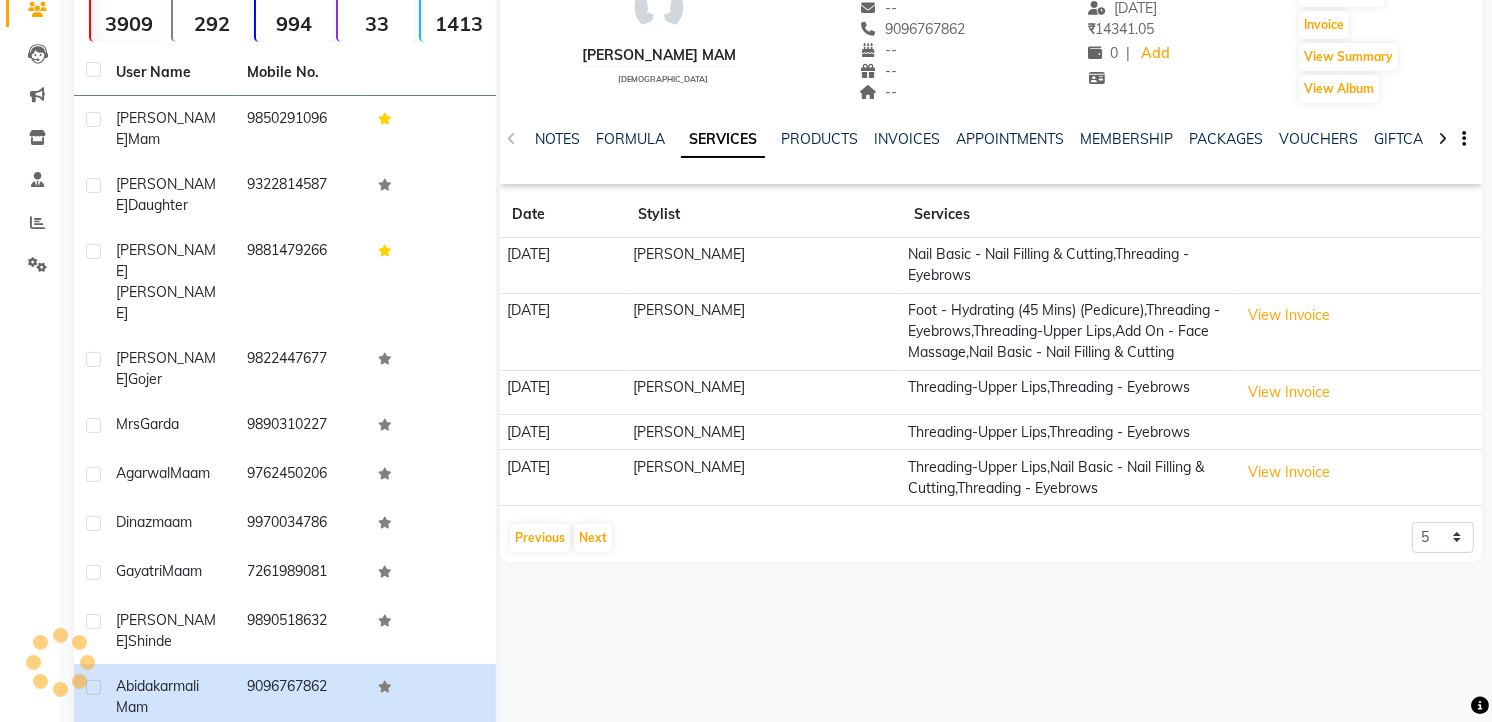 click 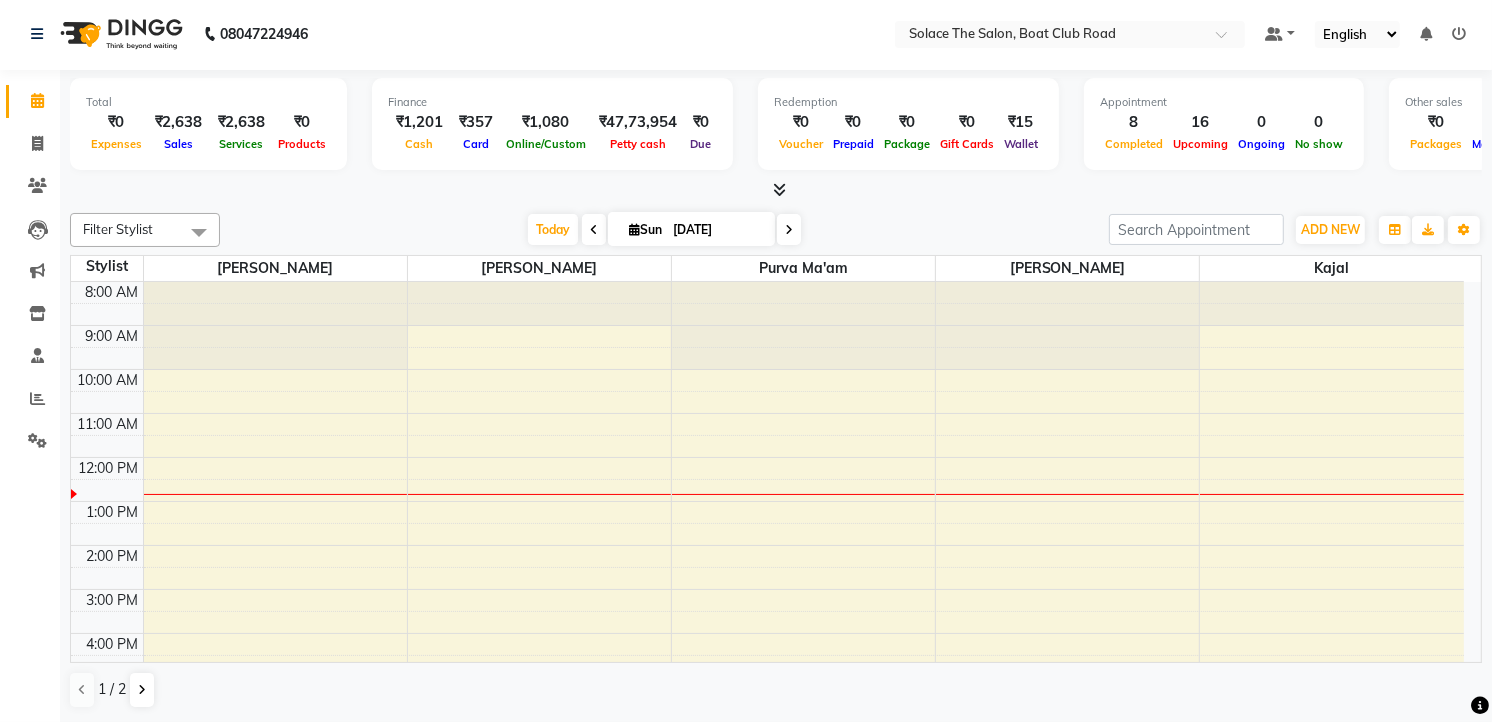 scroll, scrollTop: 0, scrollLeft: 0, axis: both 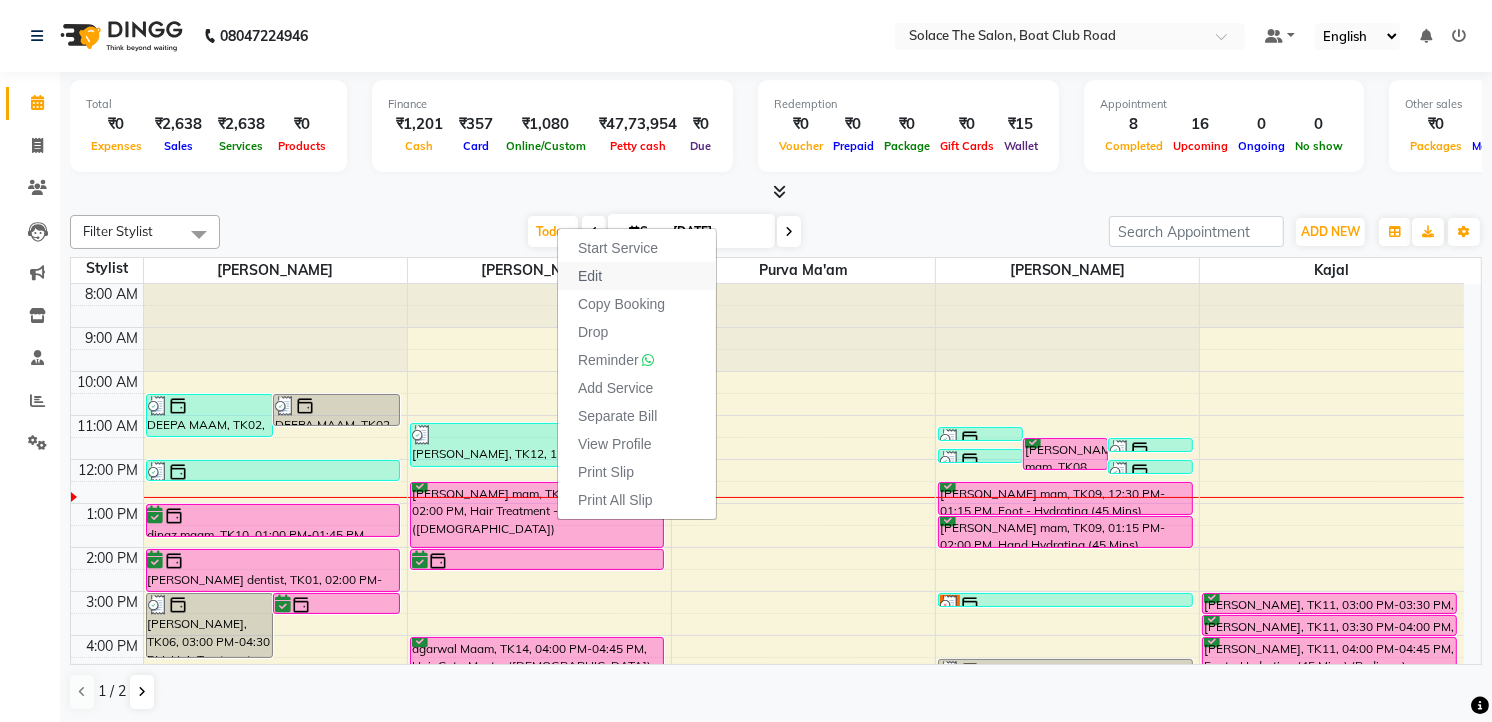 click on "Edit" at bounding box center [590, 276] 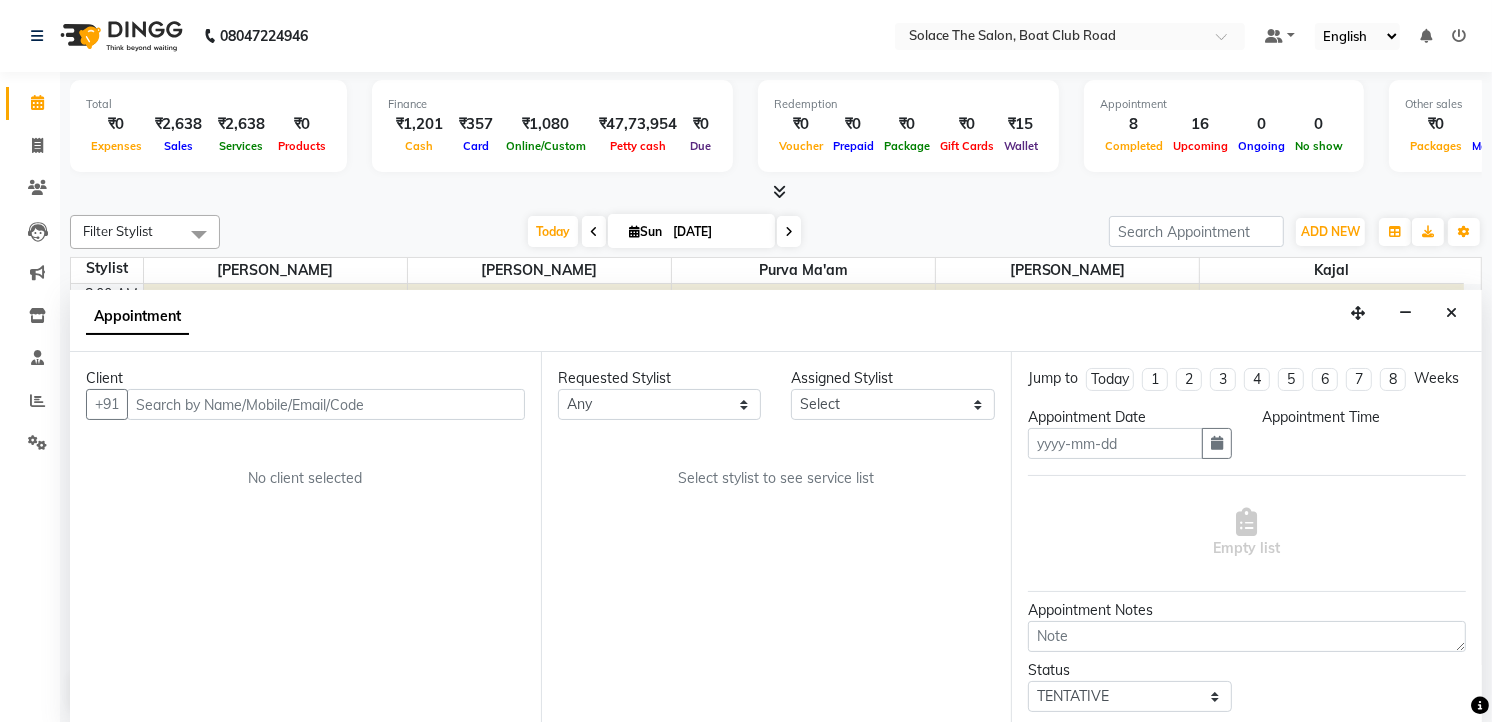 scroll, scrollTop: 1, scrollLeft: 0, axis: vertical 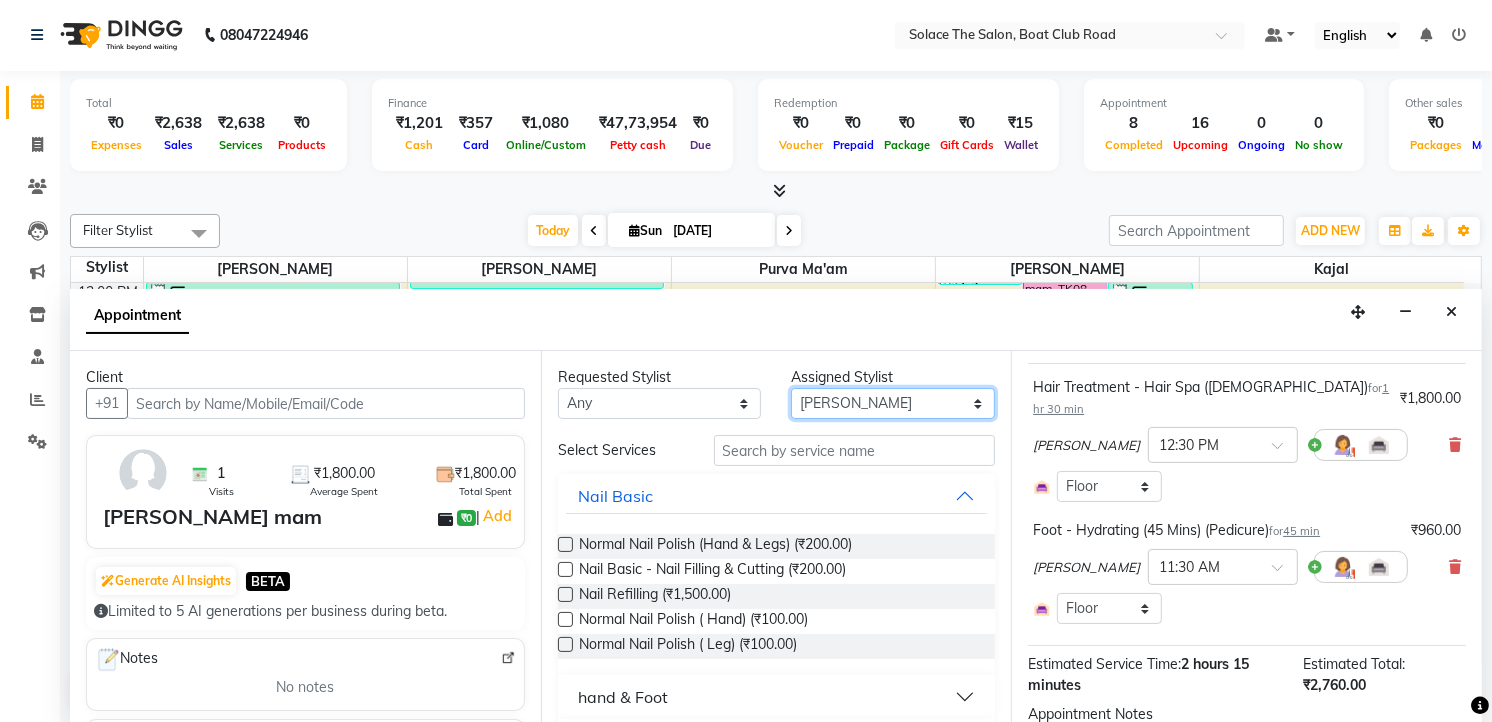 click on "Select Atul [PERSON_NAME] Kajal Purva Ma'am rishi  [PERSON_NAME] suraj" at bounding box center (893, 403) 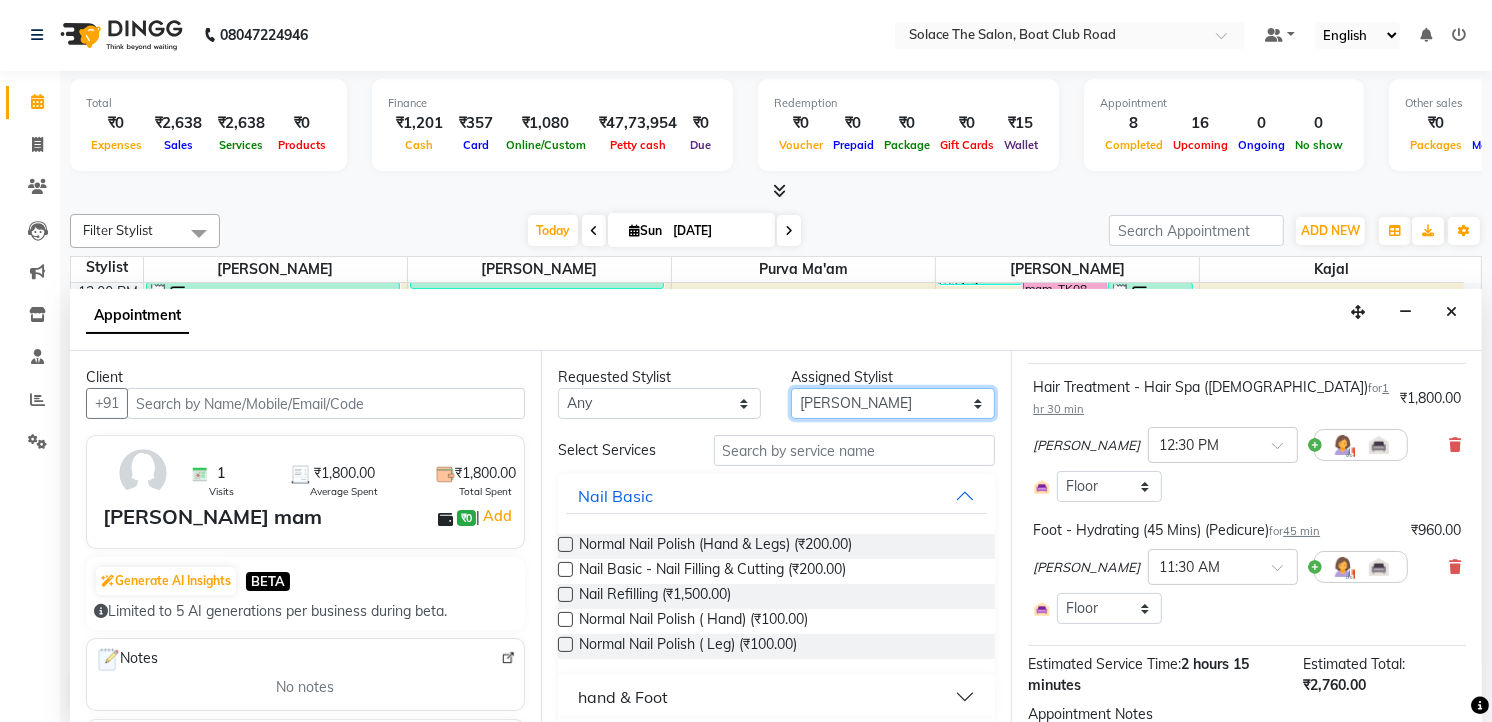 click on "Select Atul [PERSON_NAME] Kajal Purva Ma'am rishi  [PERSON_NAME] suraj" at bounding box center [893, 403] 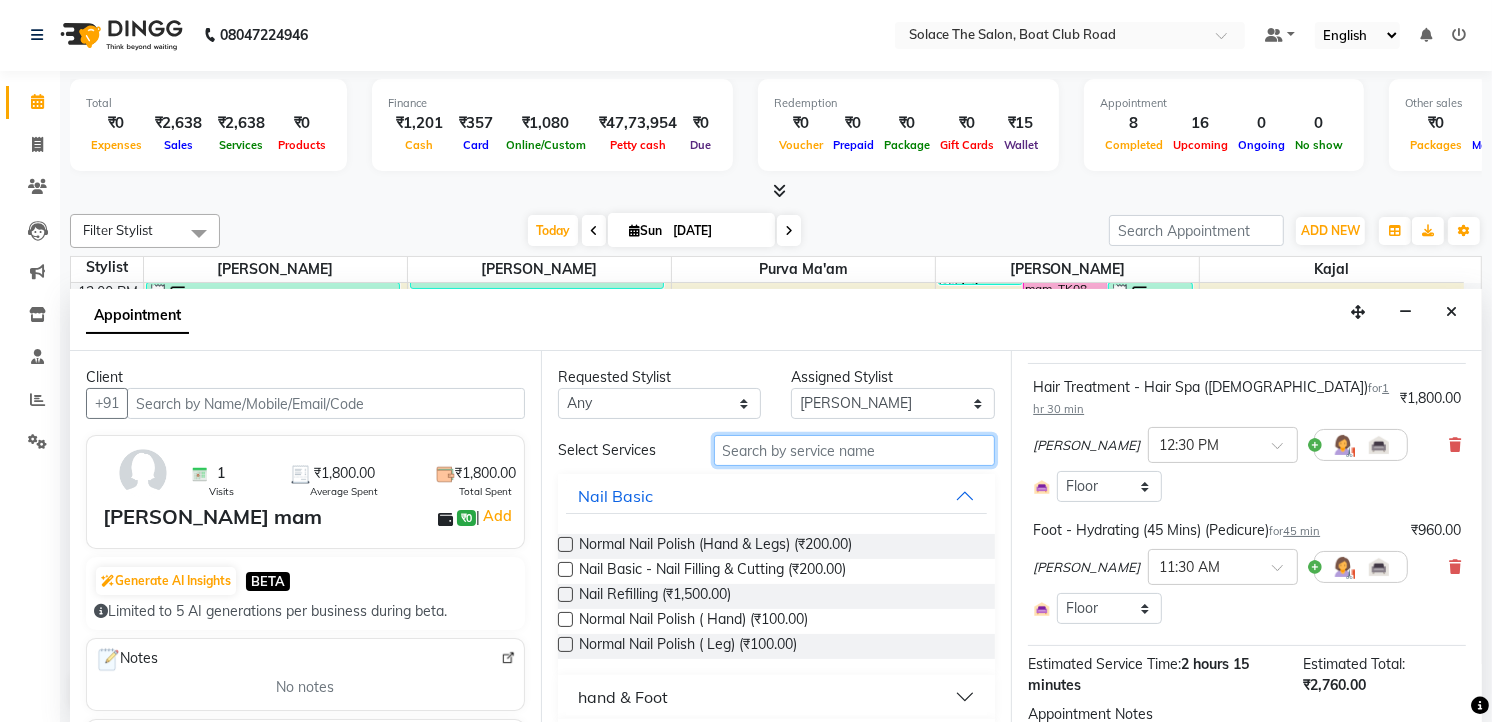 click at bounding box center [855, 450] 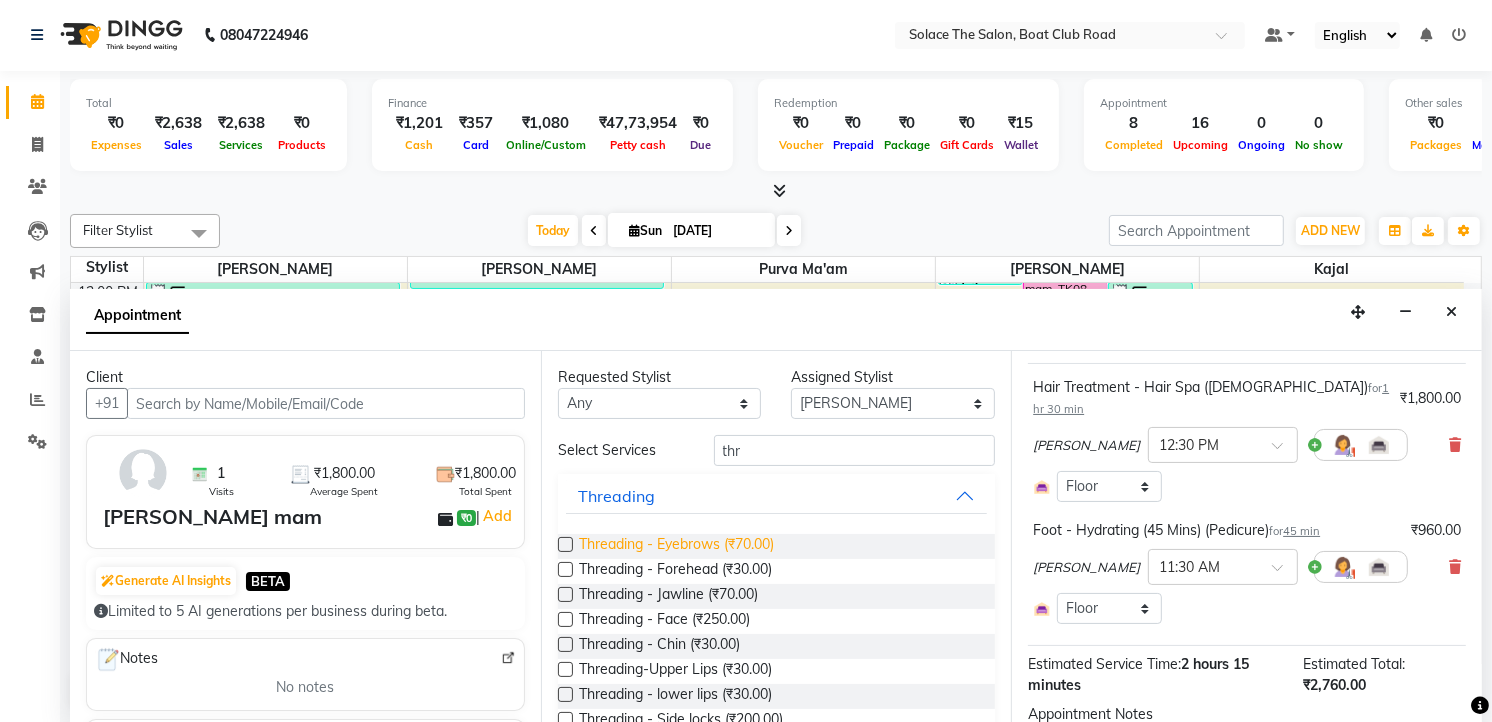 click on "Threading - Eyebrows (₹70.00)" at bounding box center [676, 546] 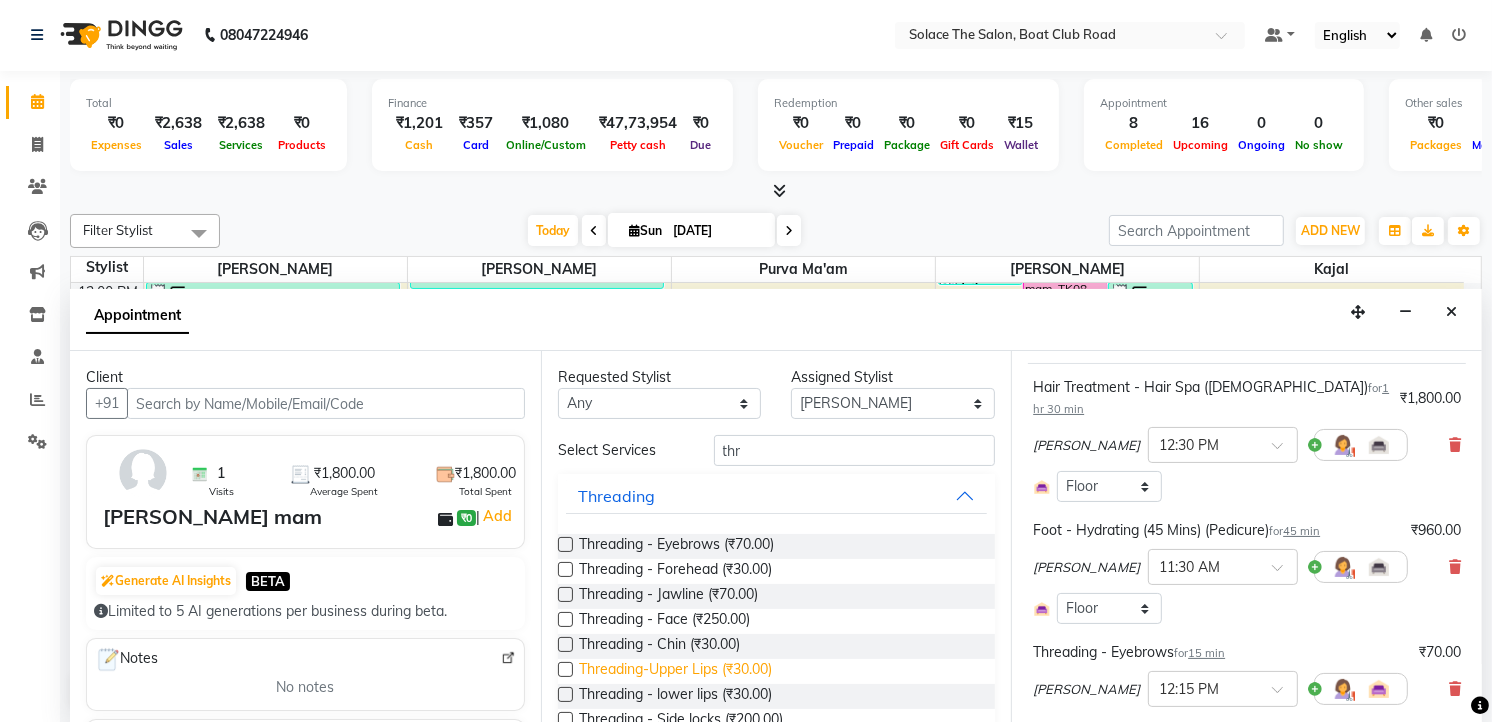 click on "Threading-Upper Lips (₹30.00)" at bounding box center (675, 671) 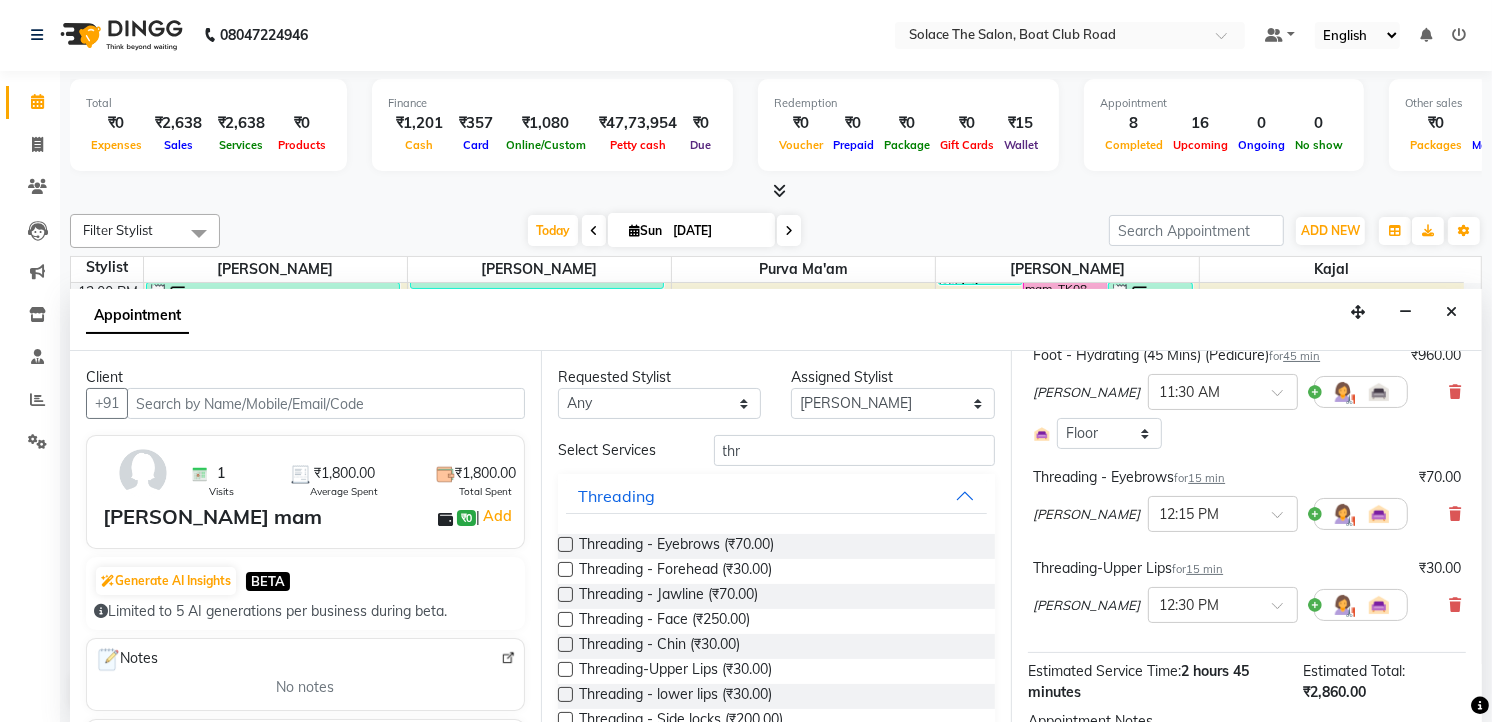 scroll, scrollTop: 473, scrollLeft: 0, axis: vertical 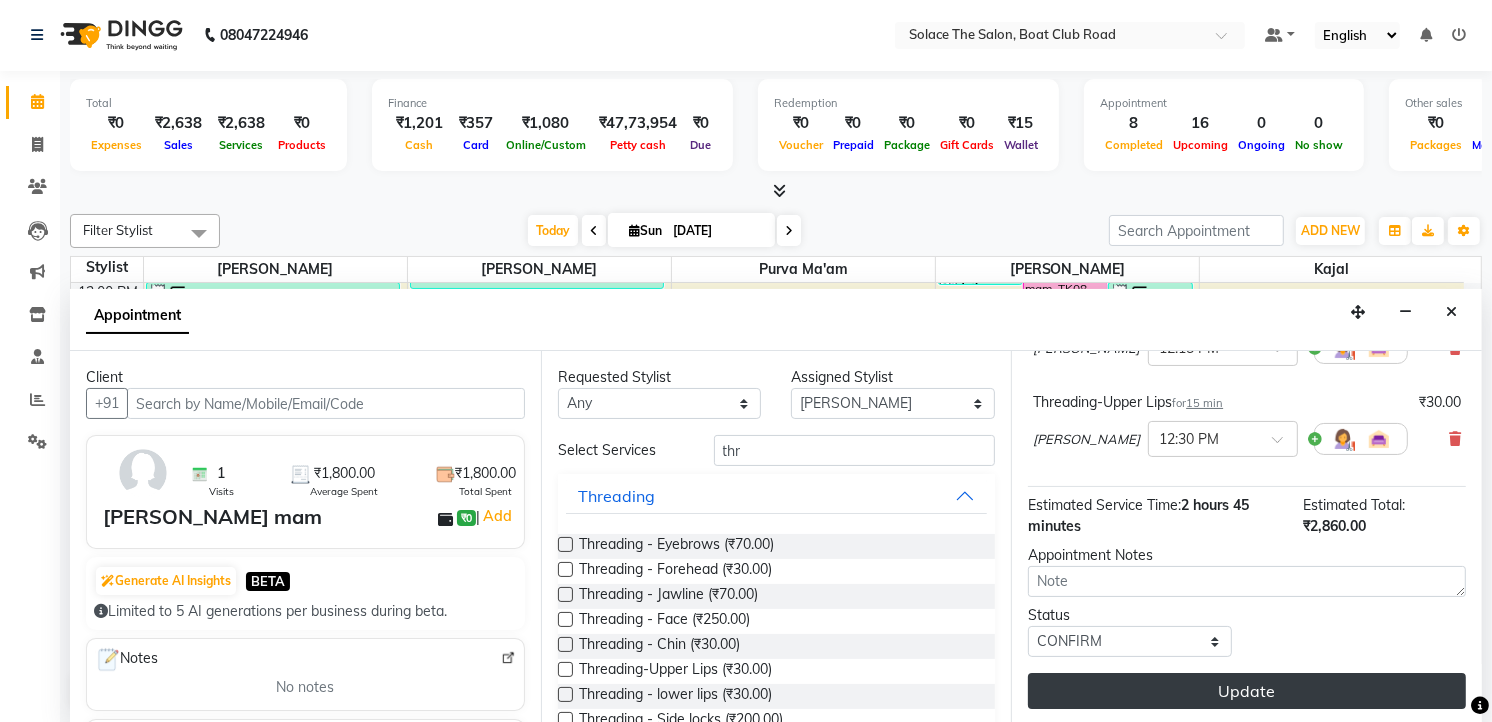 click on "Update" at bounding box center (1247, 691) 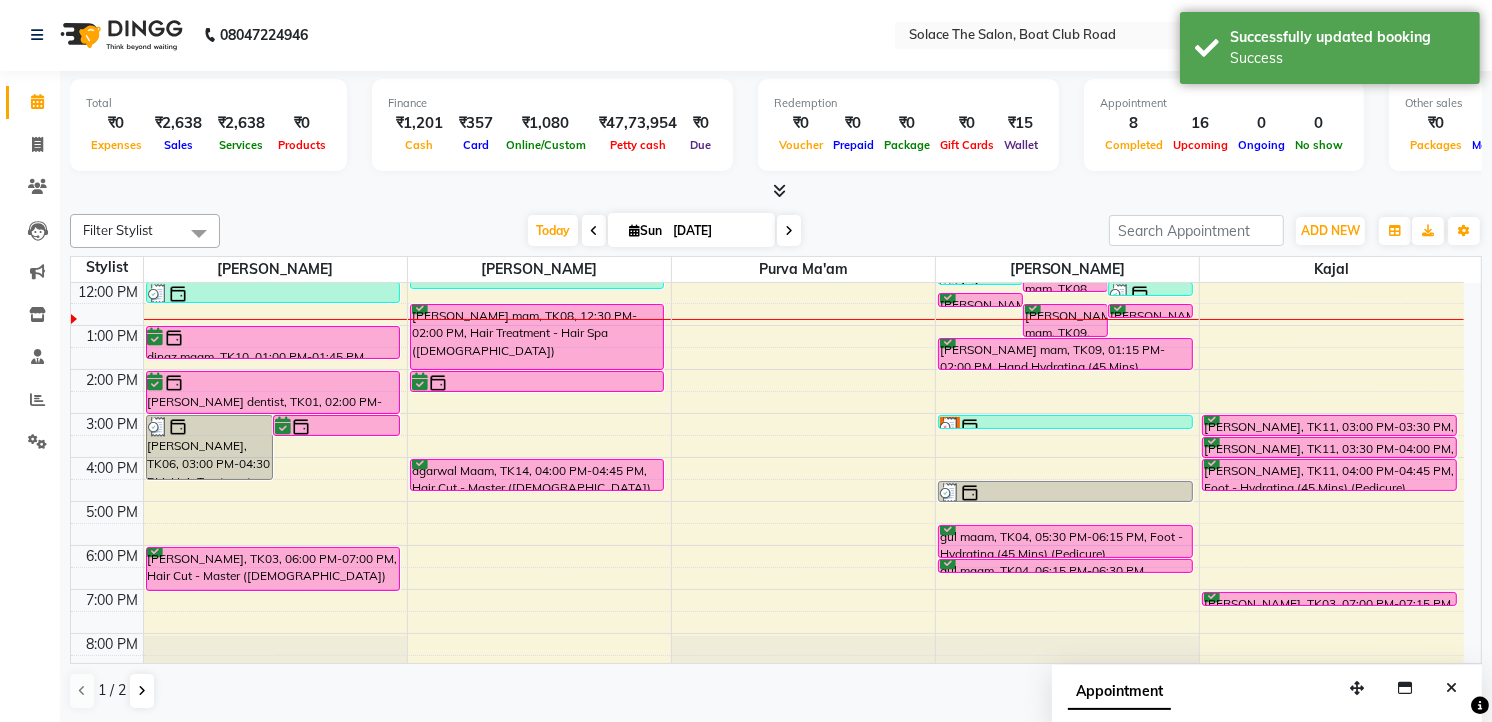scroll, scrollTop: 0, scrollLeft: 0, axis: both 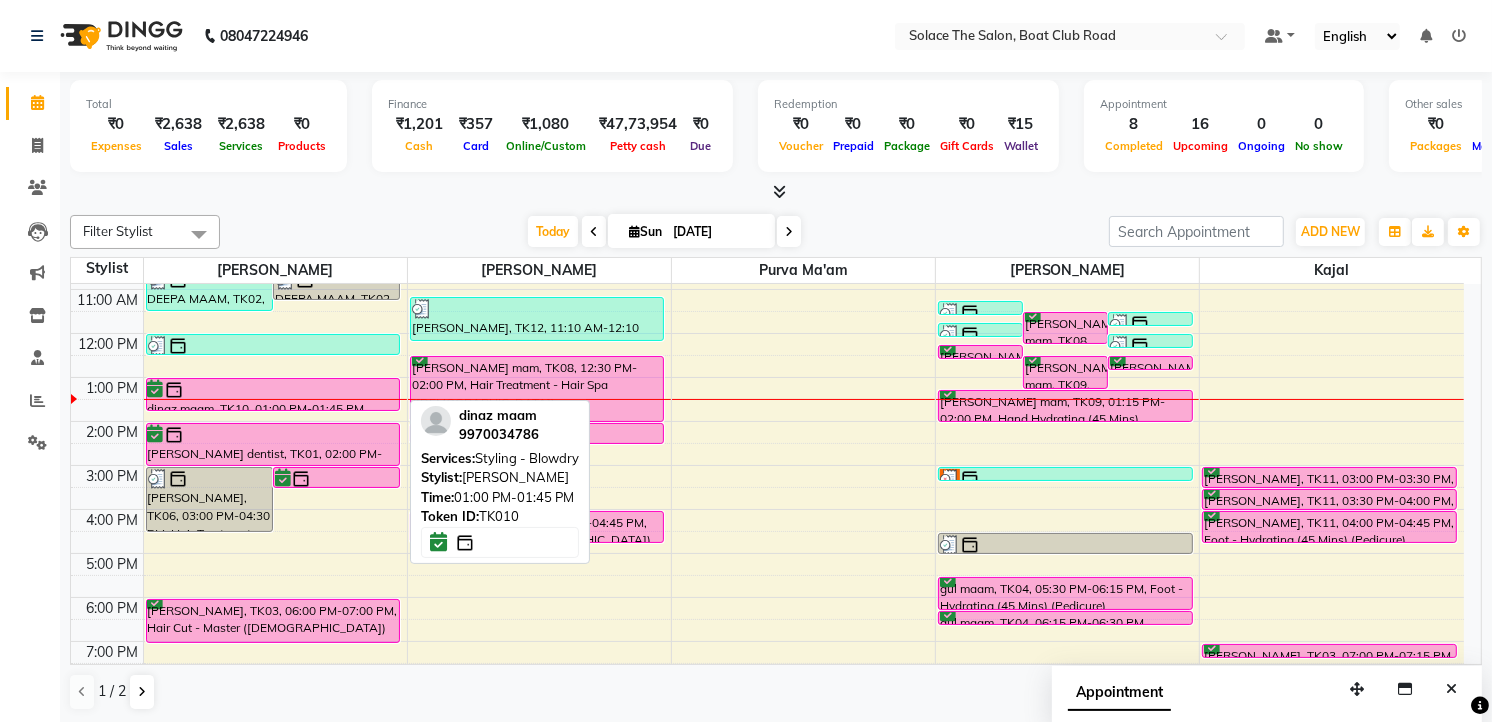click at bounding box center [273, 390] 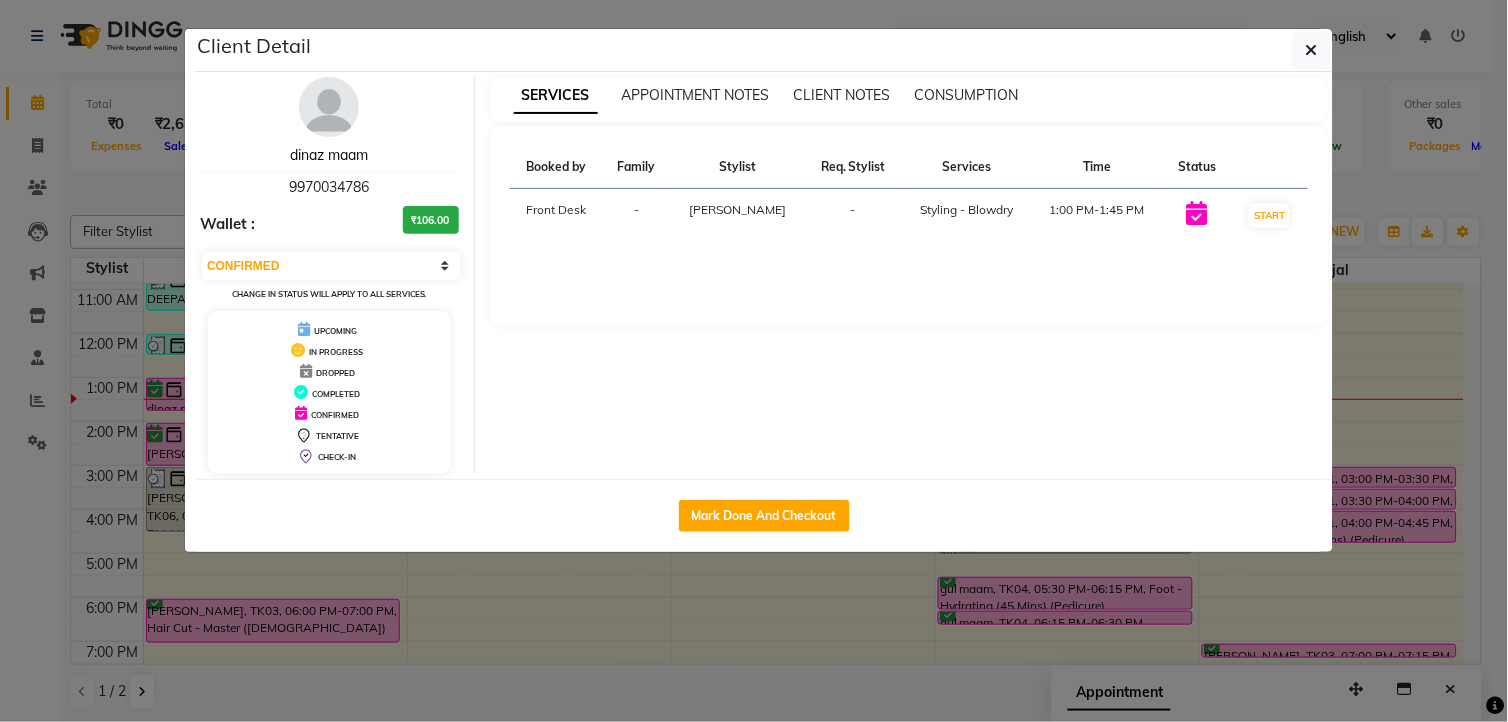 click on "dinaz maam" at bounding box center [329, 155] 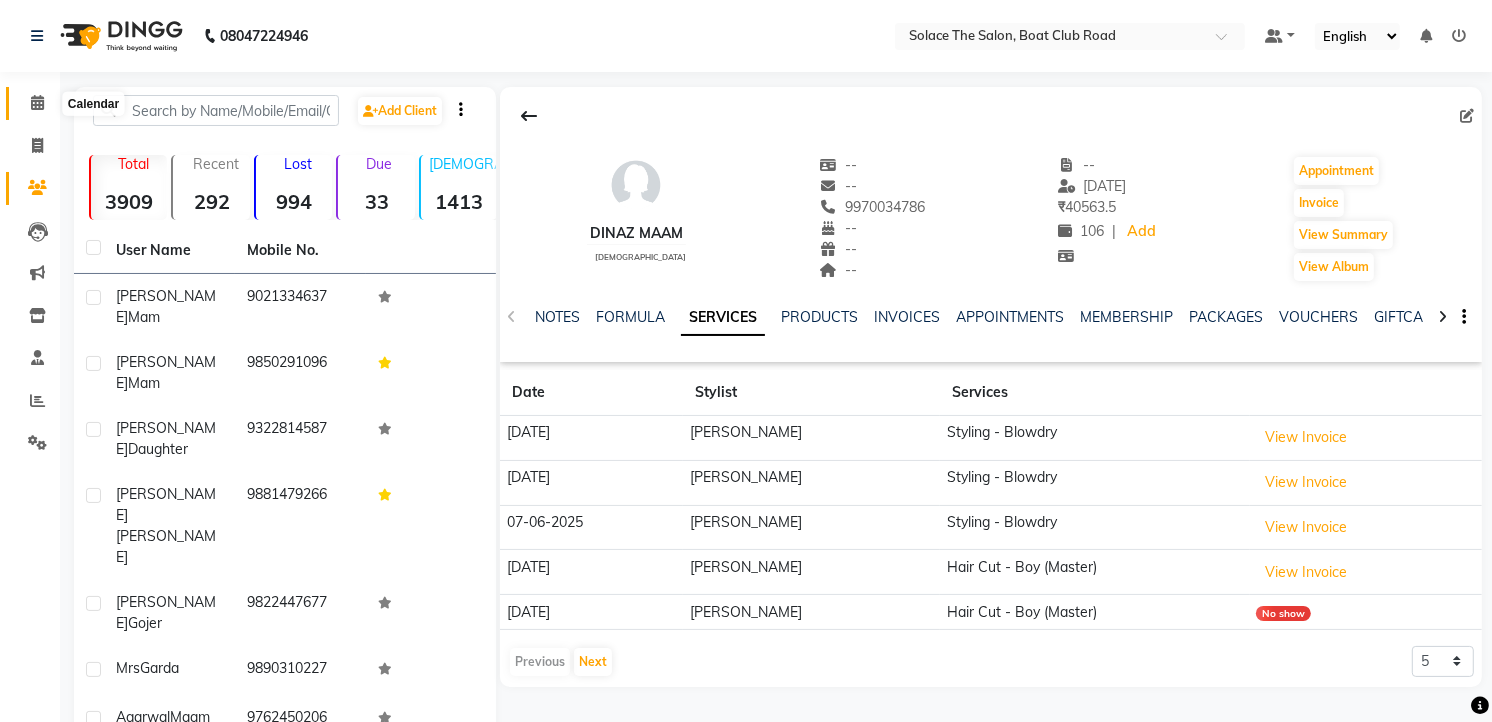 click 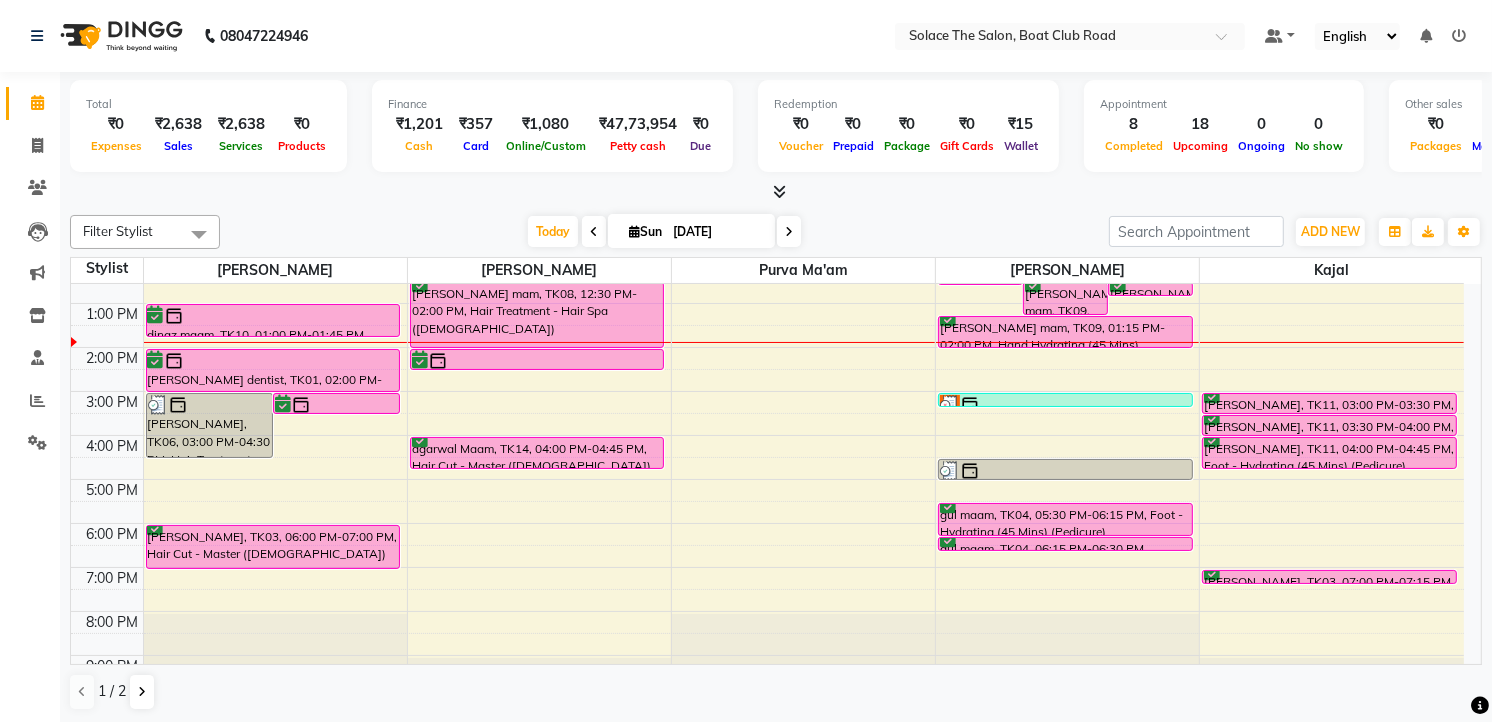 scroll, scrollTop: 0, scrollLeft: 0, axis: both 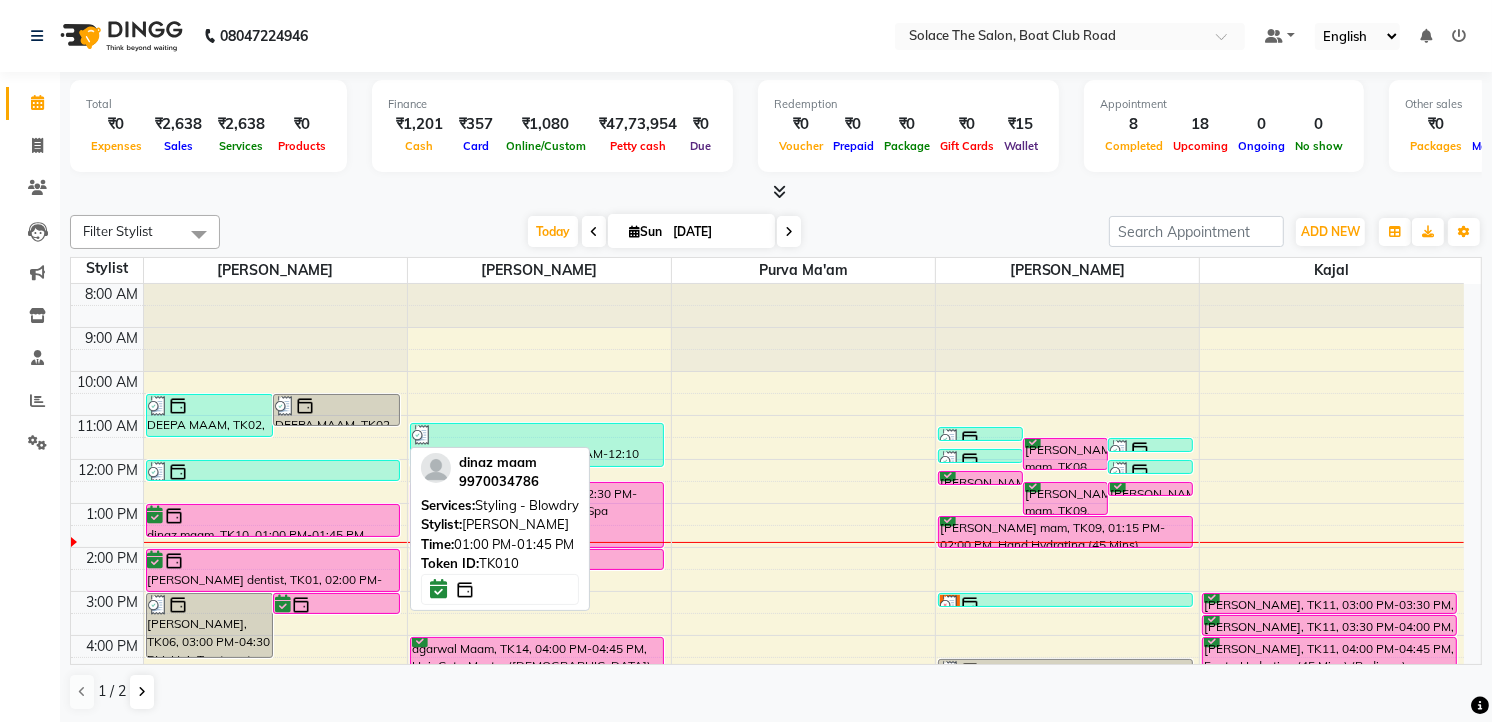 click at bounding box center [273, 516] 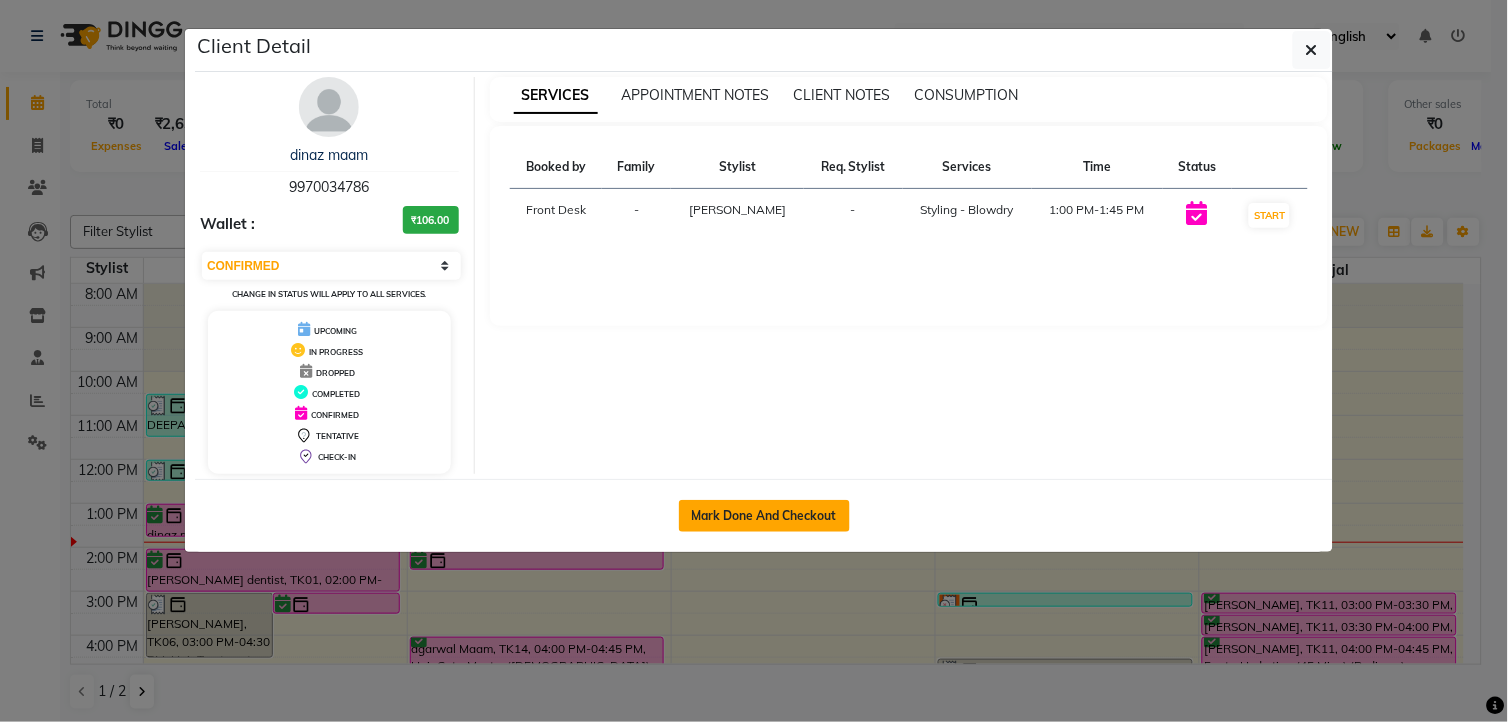 click on "Mark Done And Checkout" 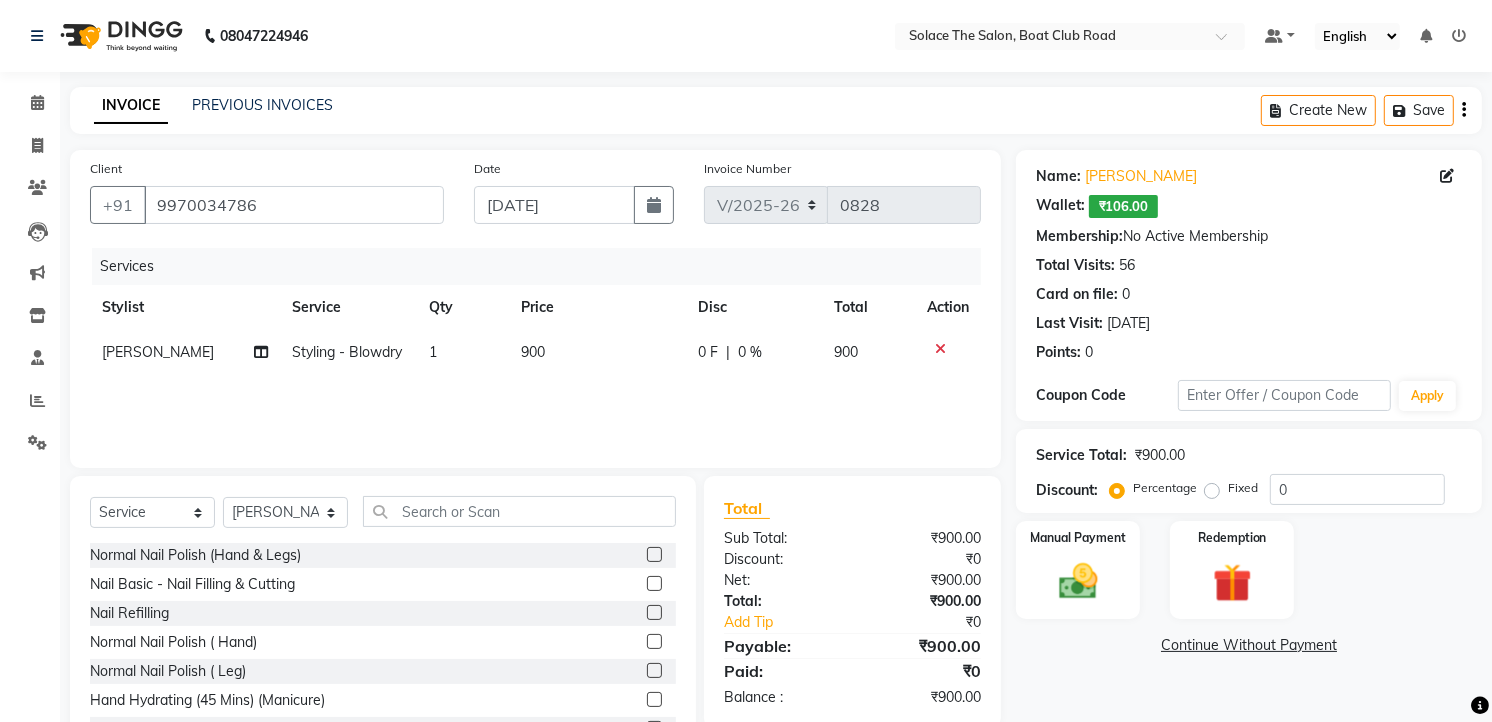 click on "900" 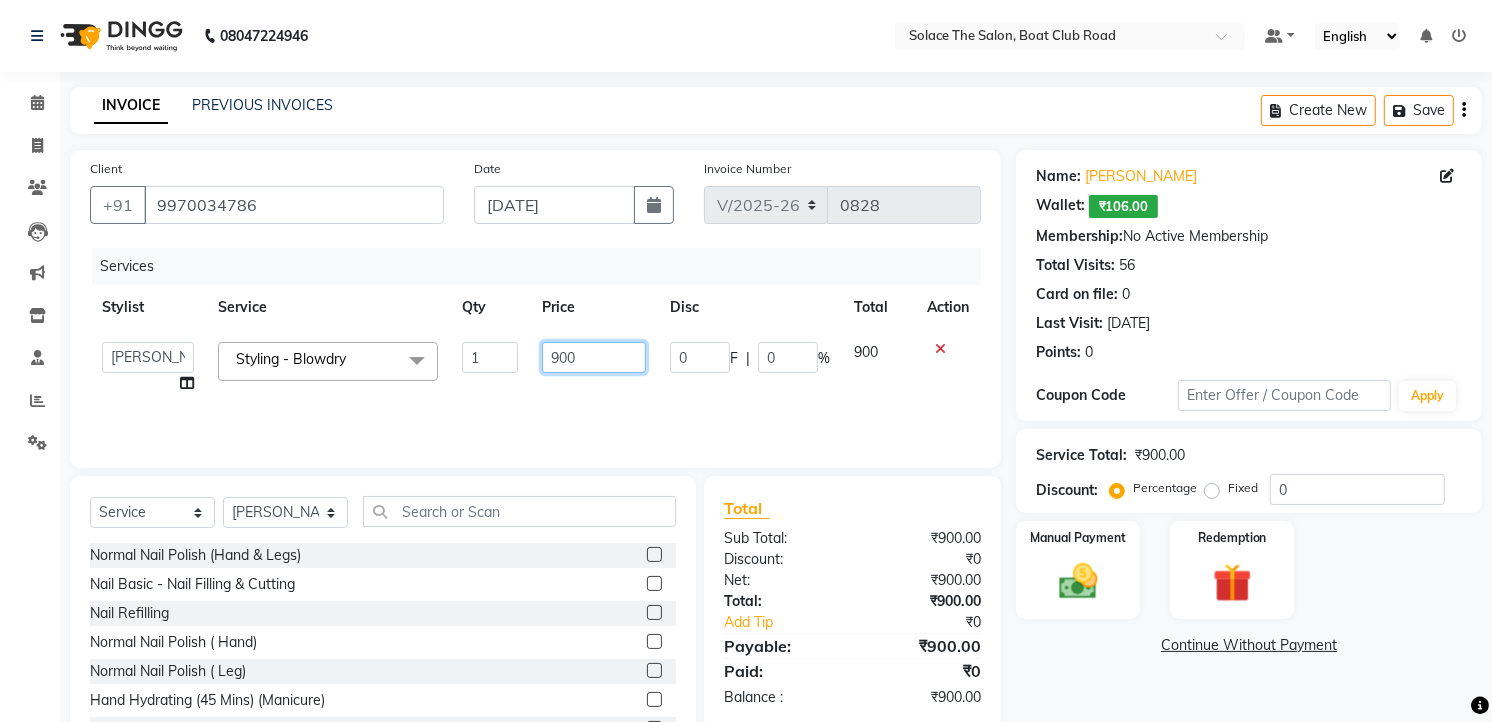click on "900" 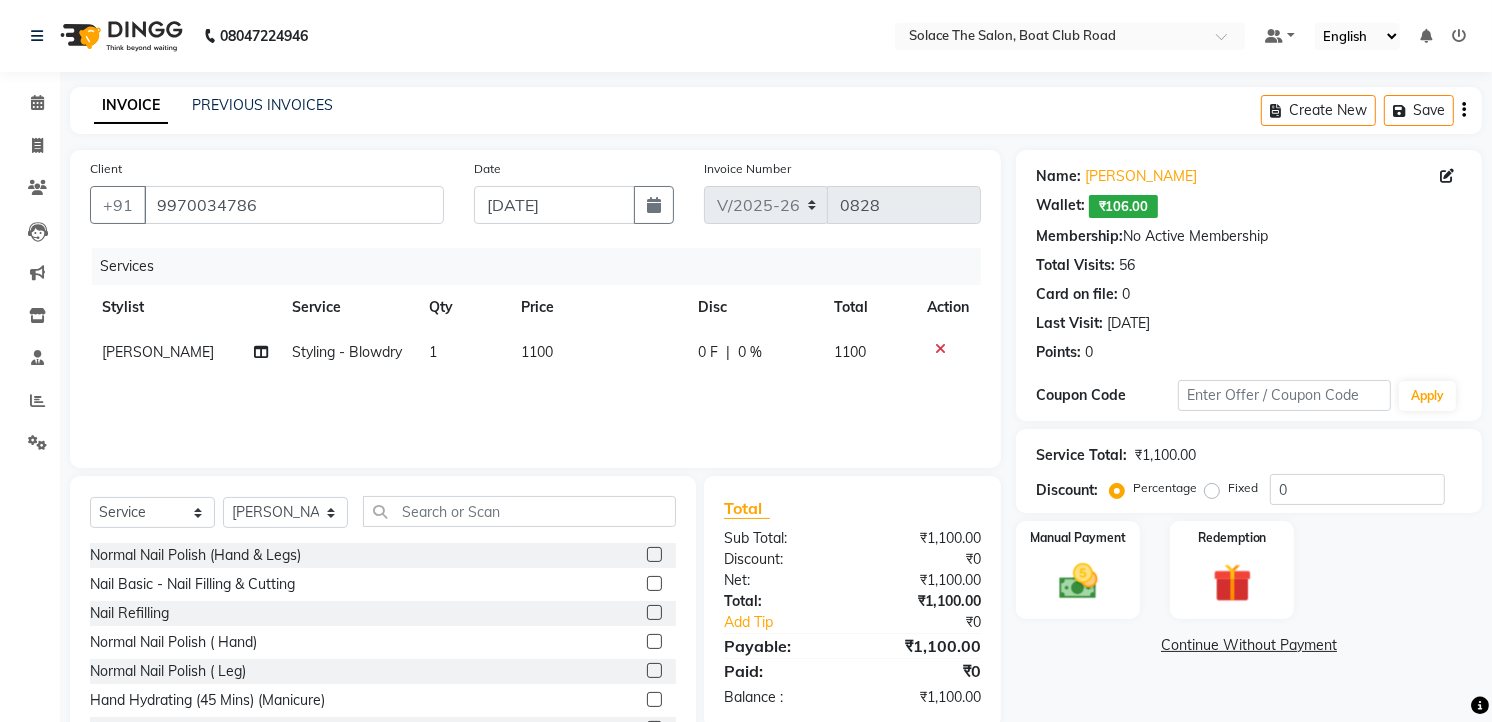 click on "0 F | 0 %" 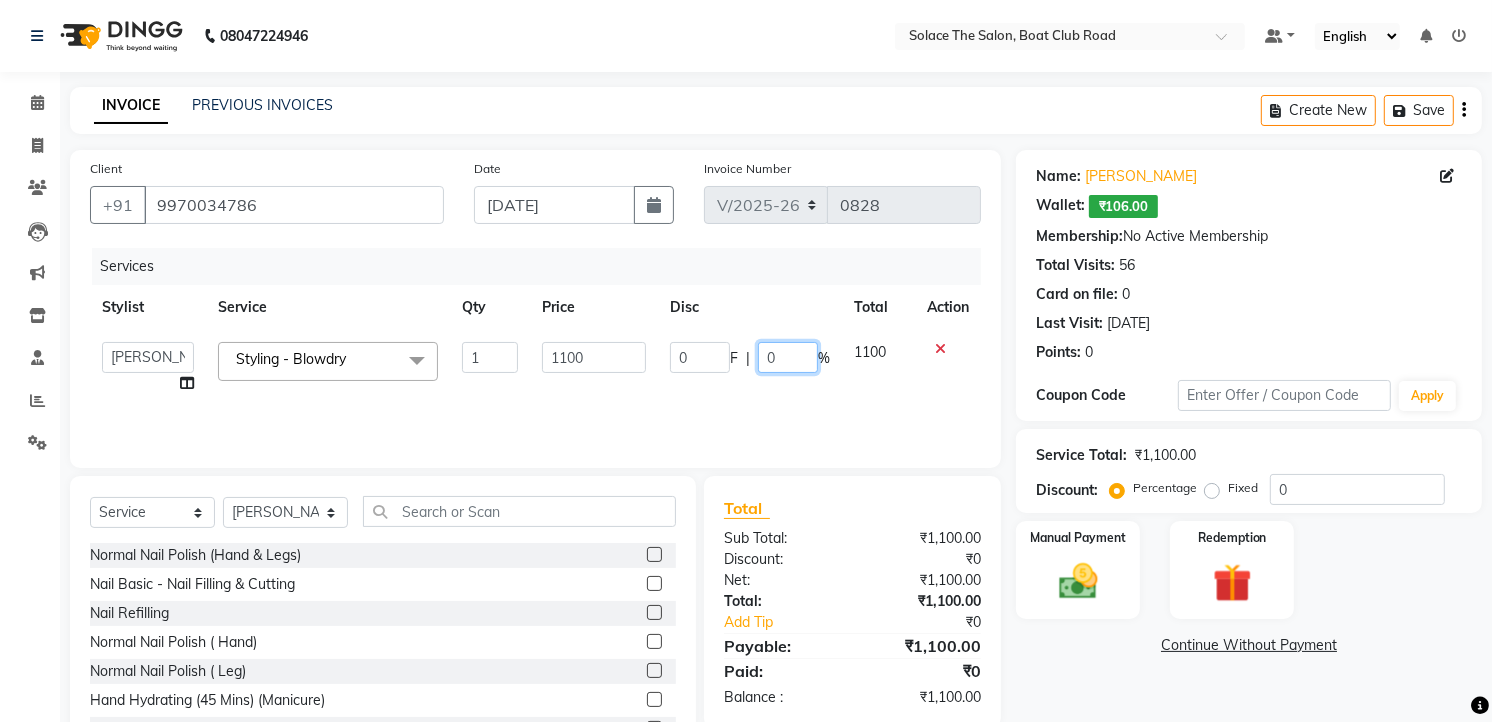 click on "0" 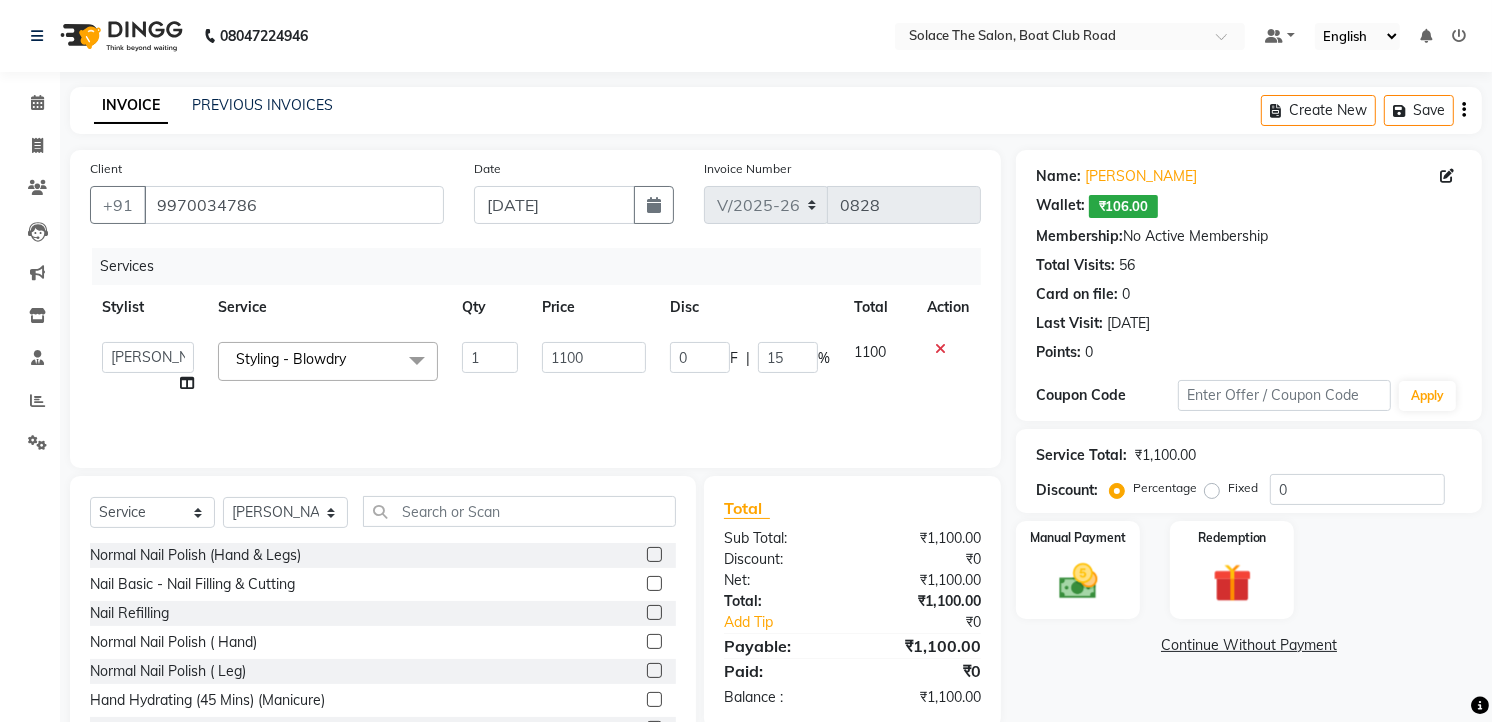 click on "Total:" 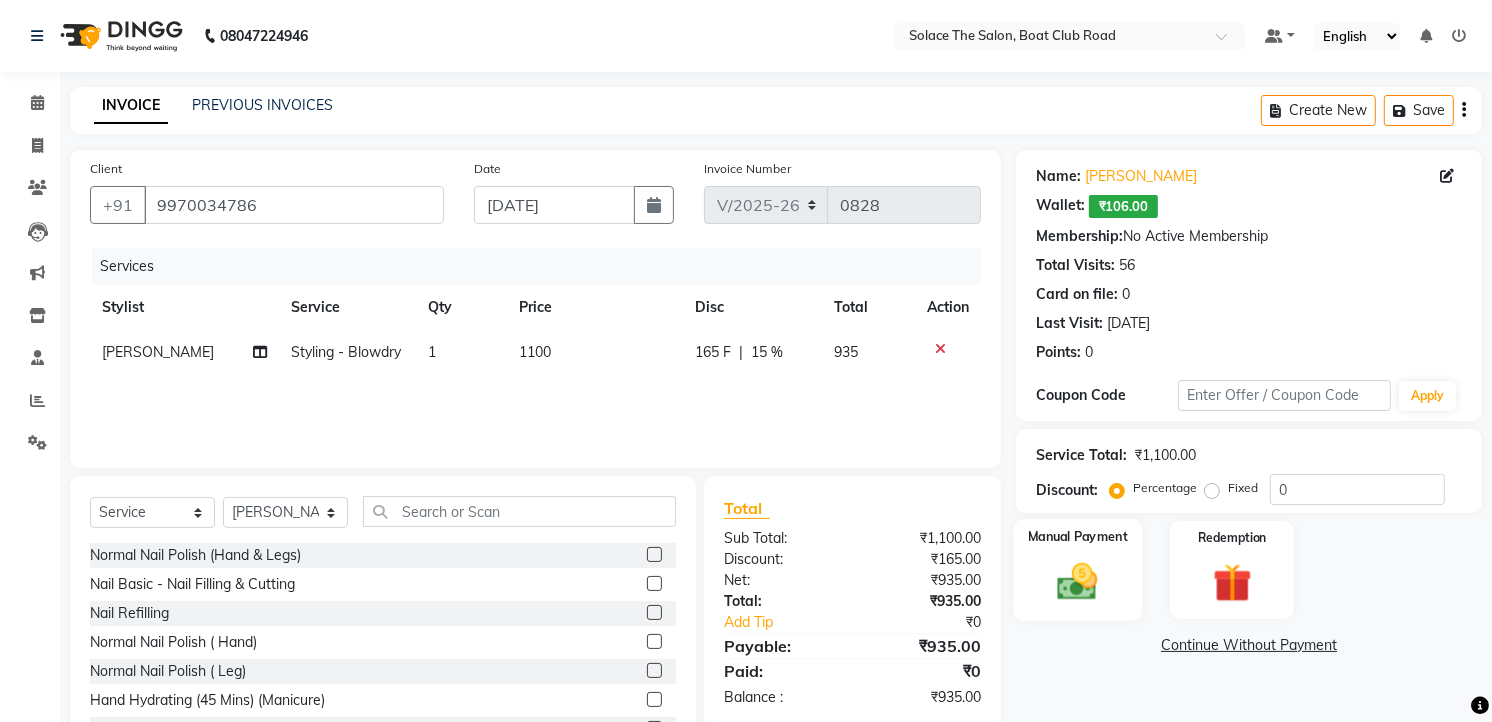 click 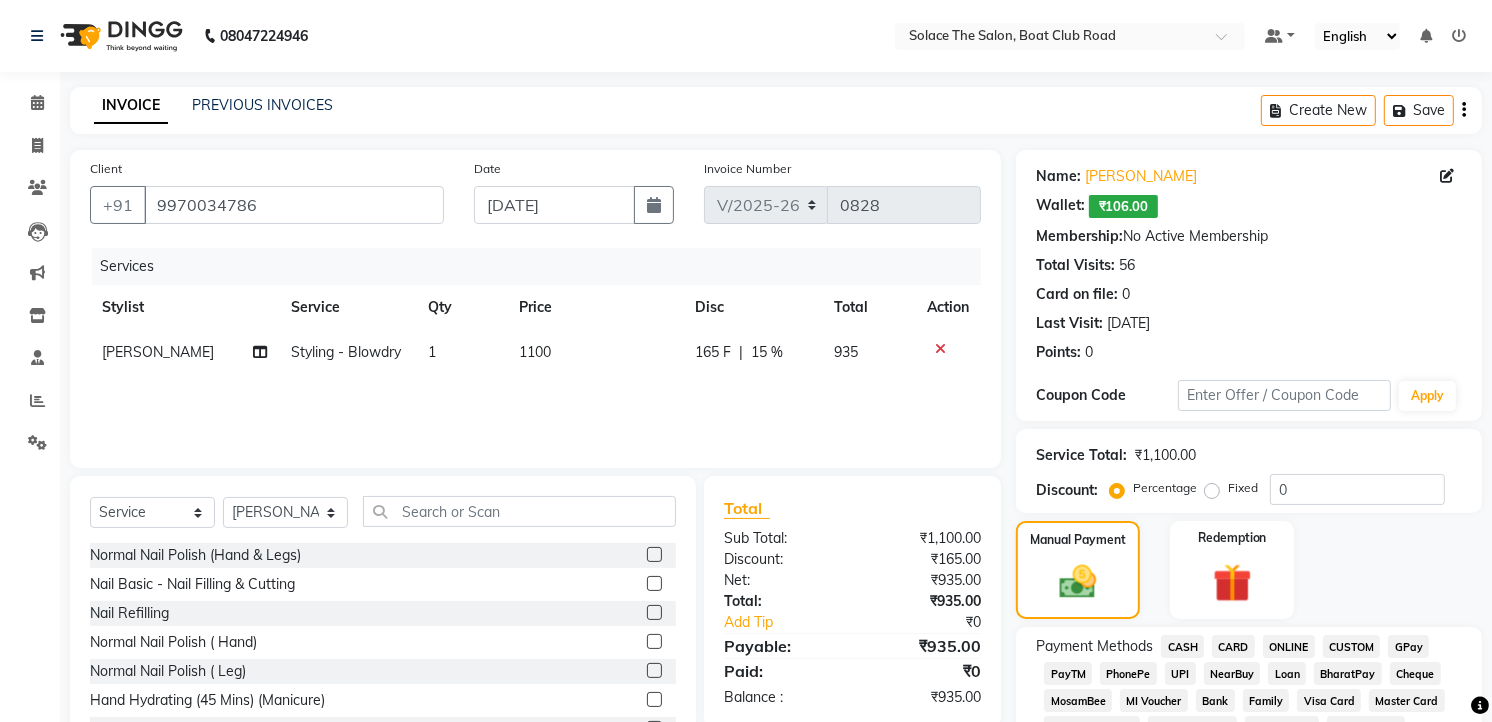 click on "CASH" 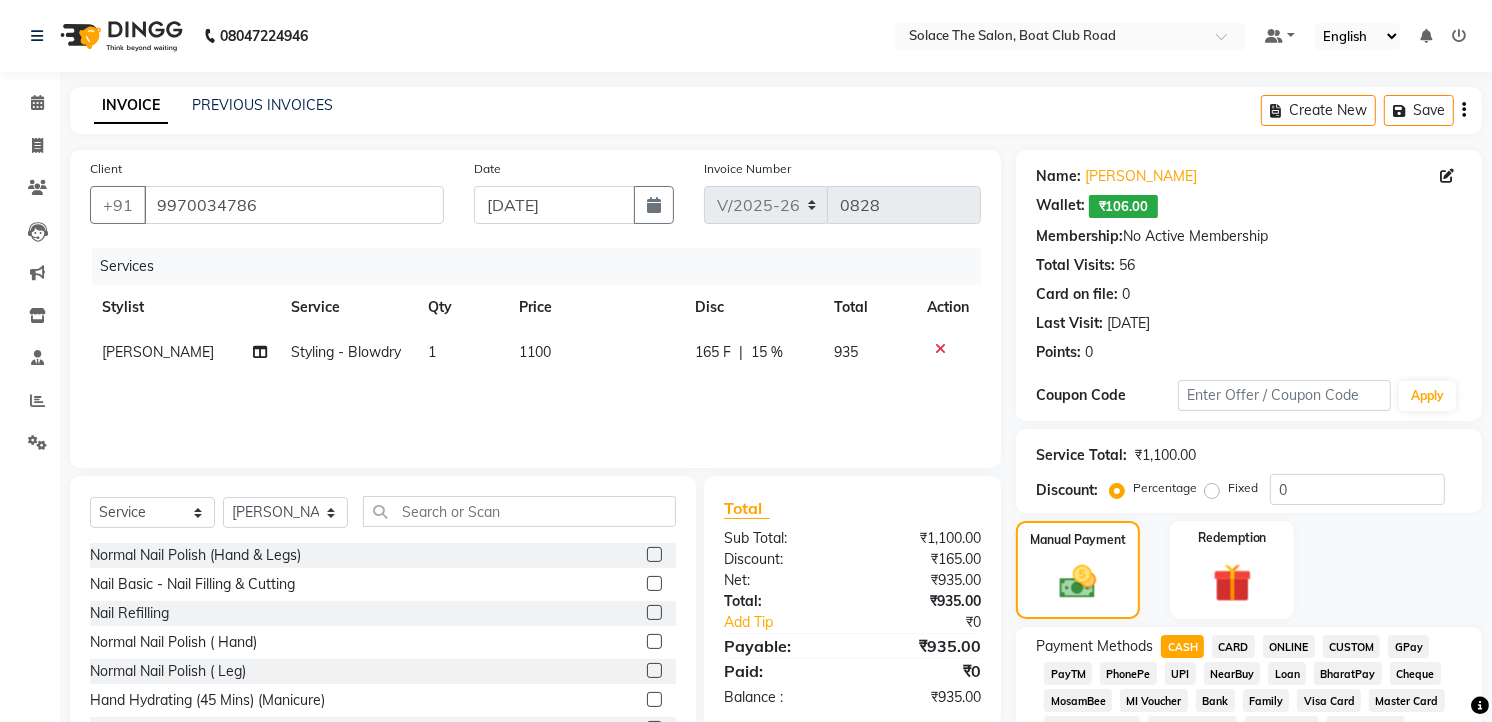 scroll, scrollTop: 746, scrollLeft: 0, axis: vertical 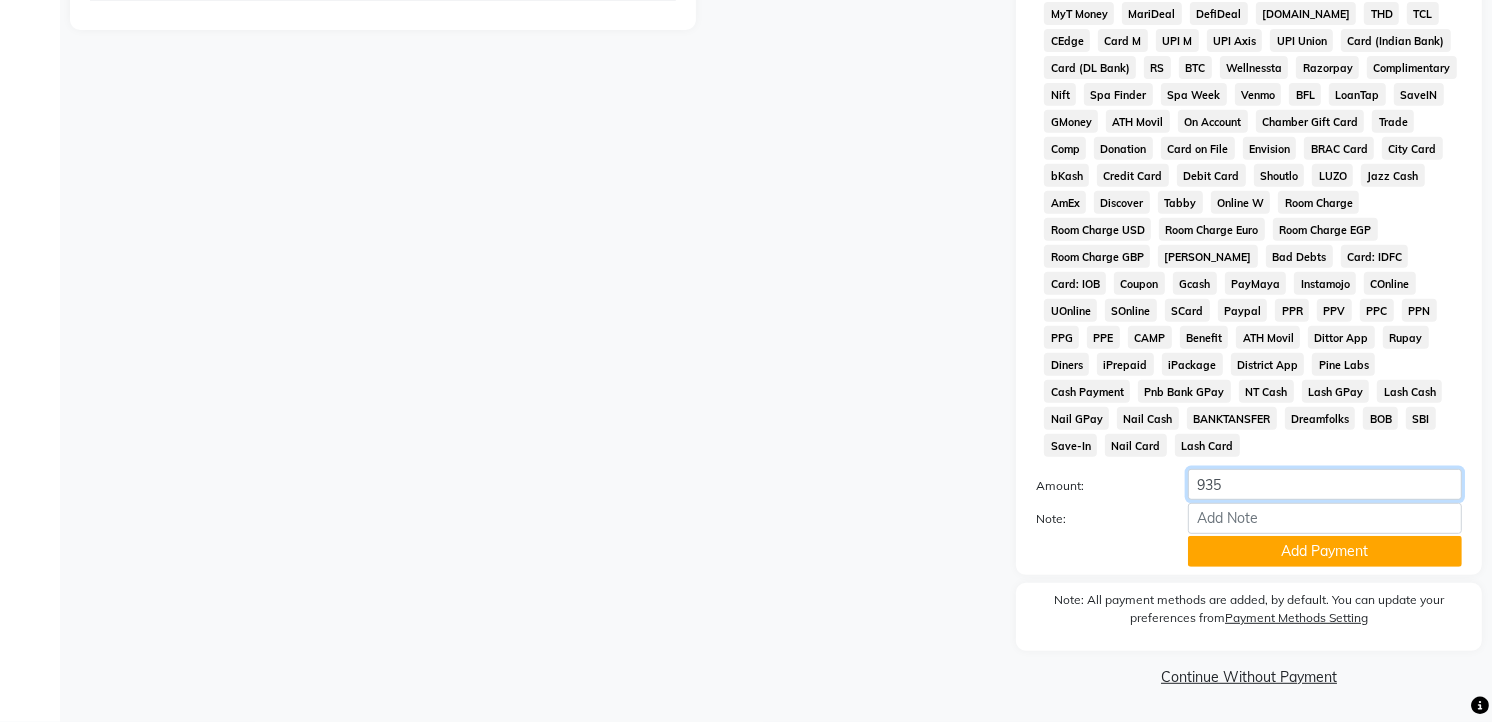 click on "935" 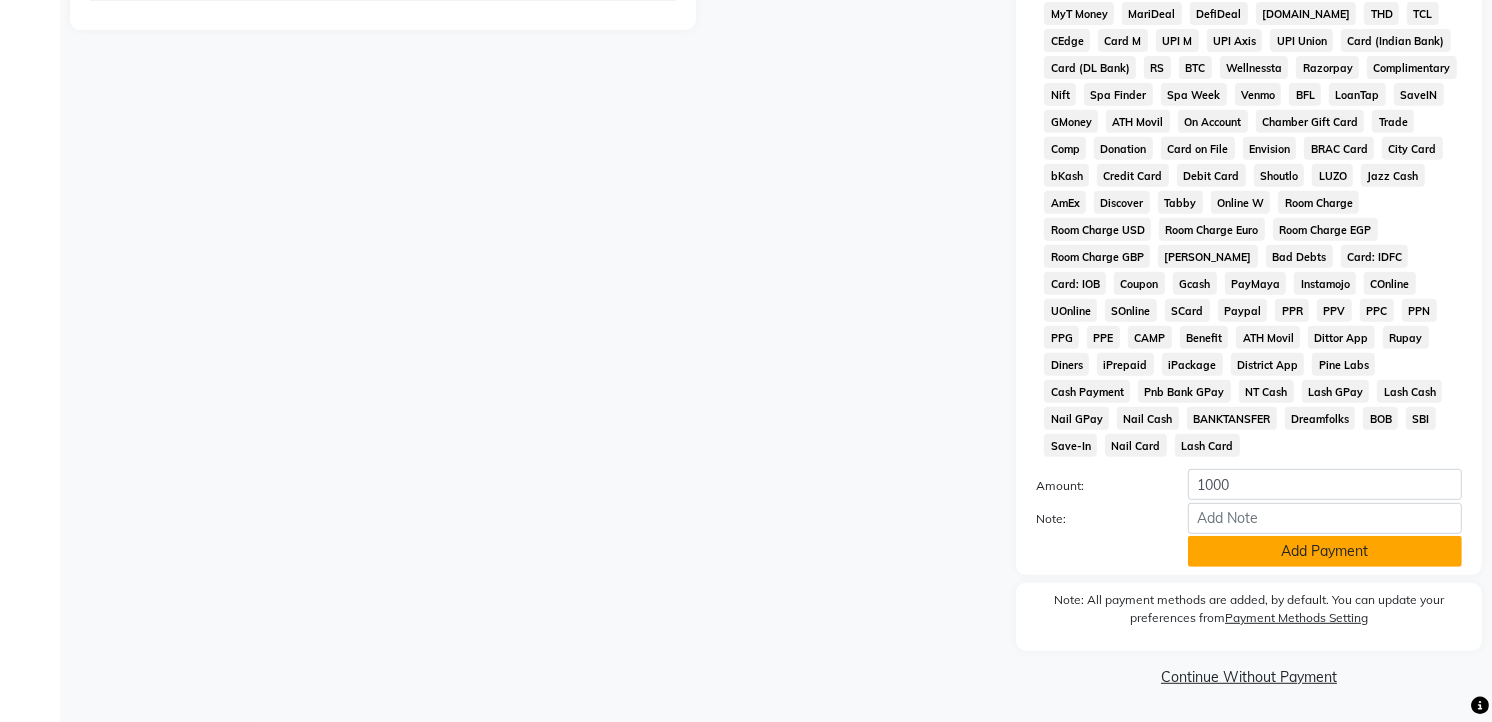 click on "Add Payment" 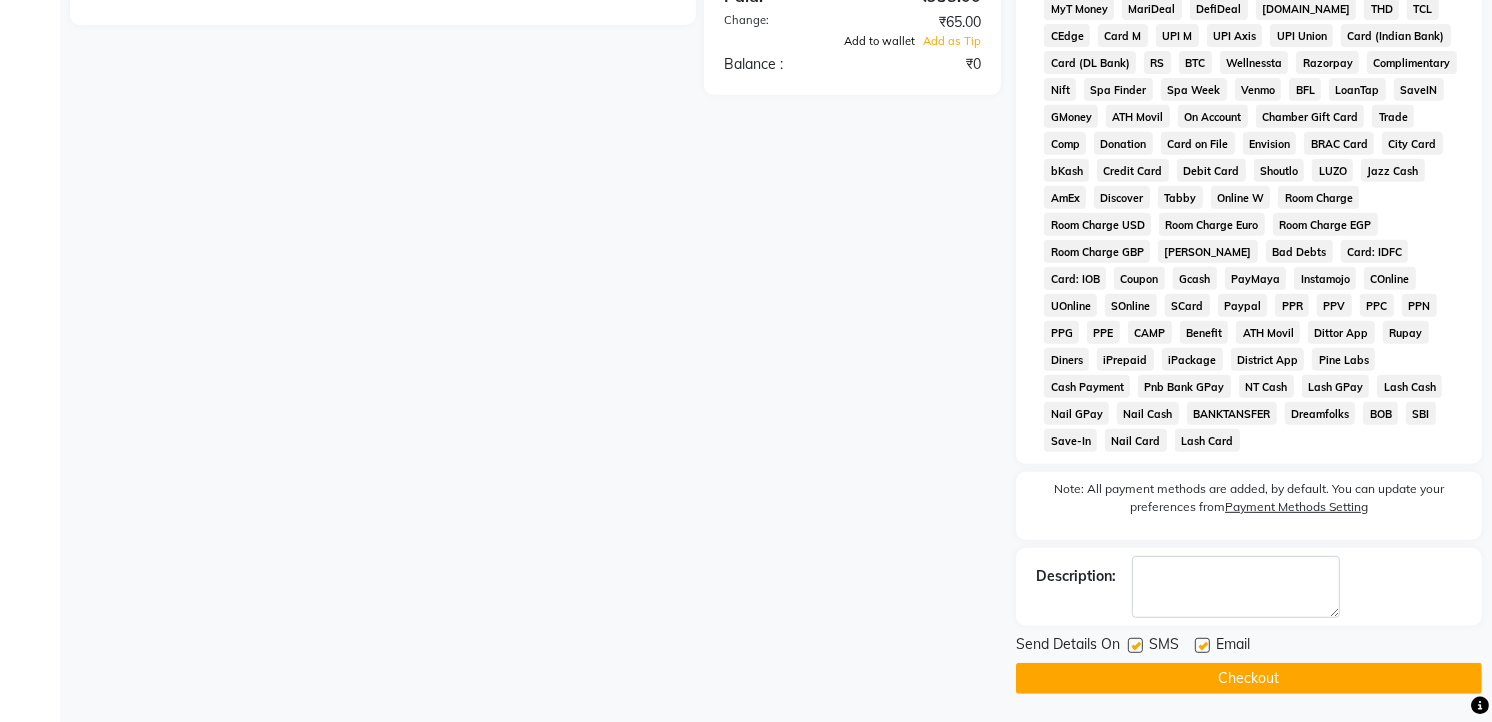 scroll, scrollTop: 302, scrollLeft: 0, axis: vertical 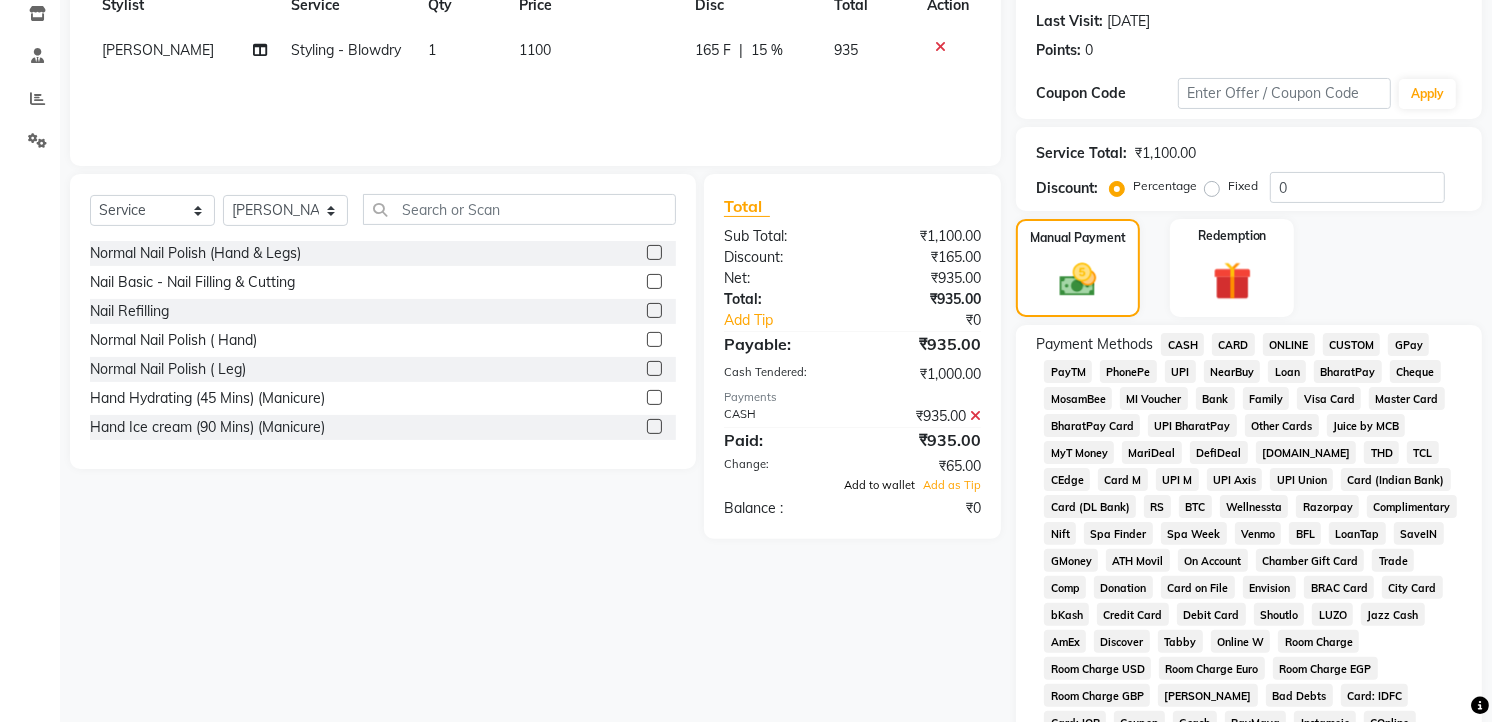 click on "Add to wallet" 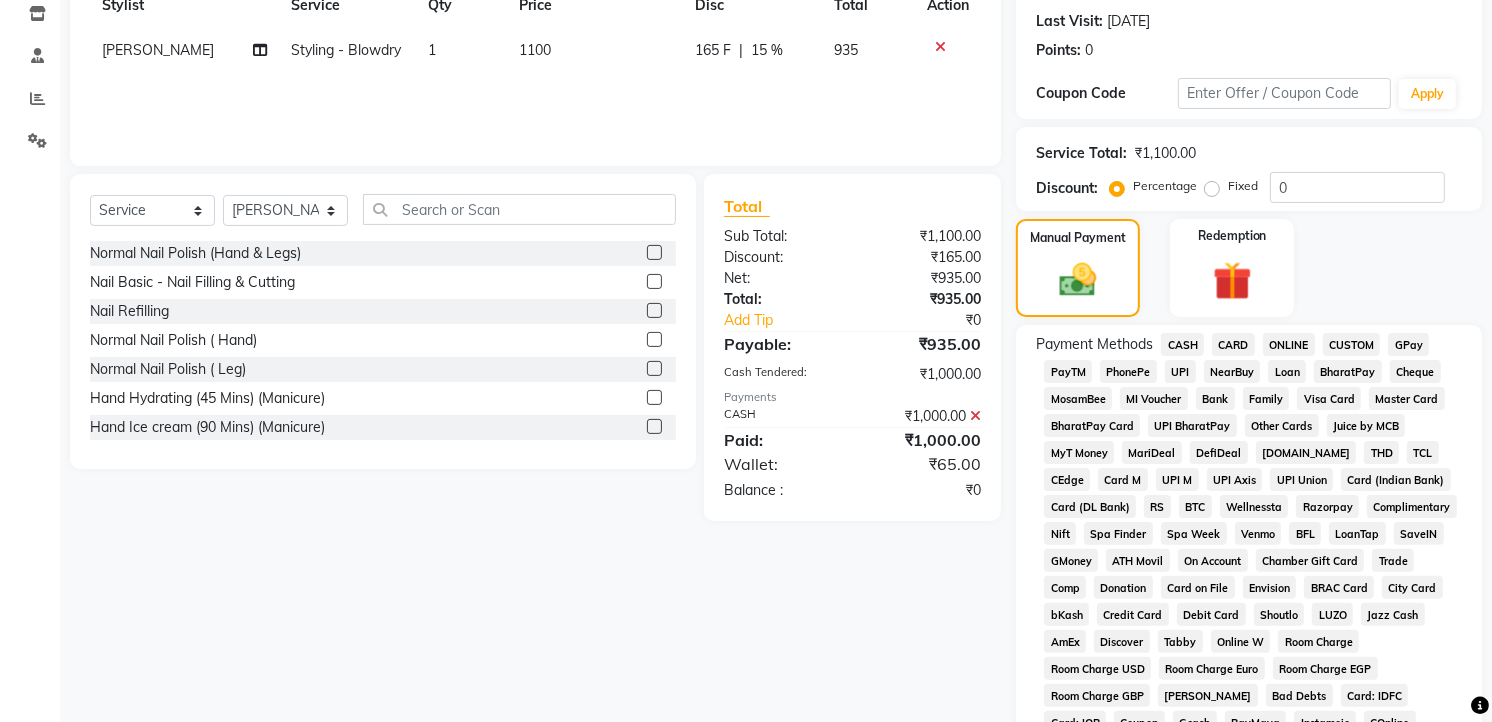 click on "Checkout" 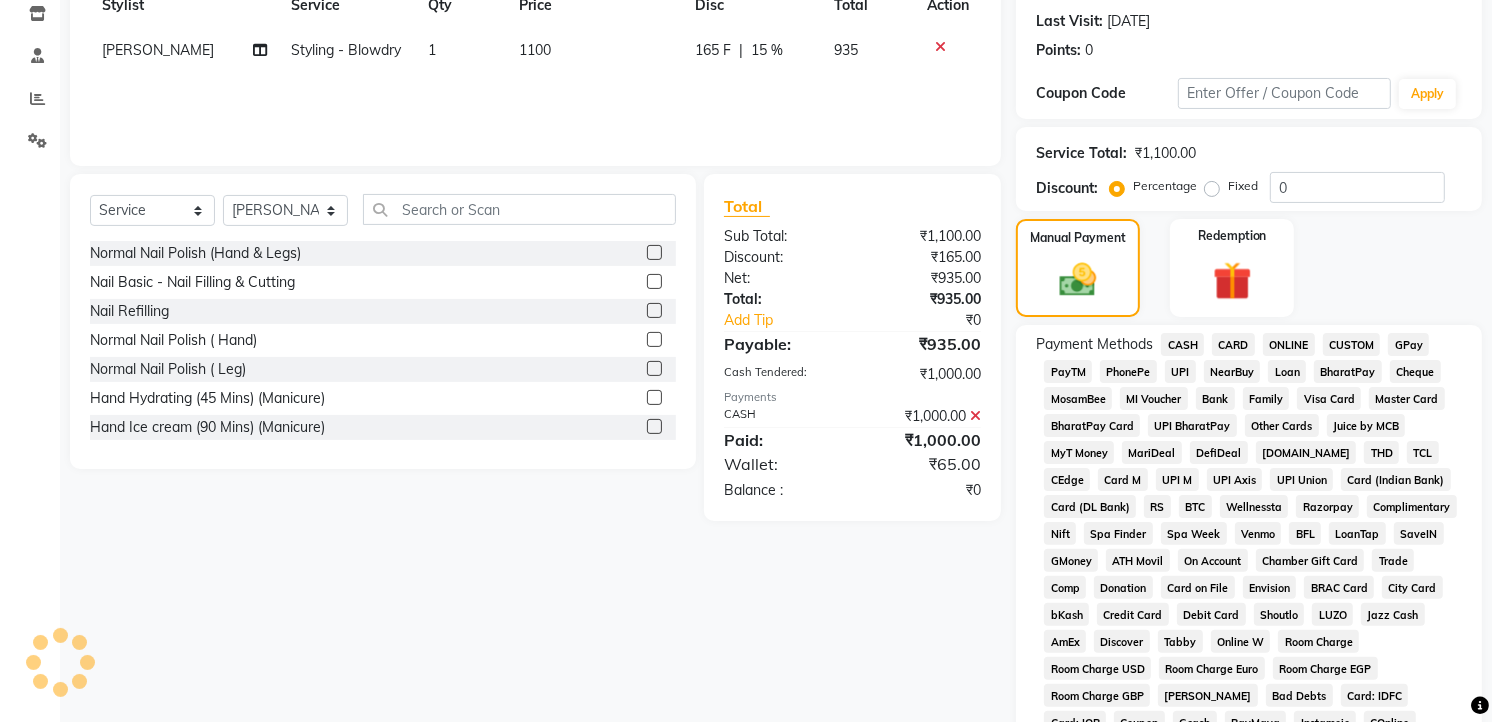 scroll, scrollTop: 753, scrollLeft: 0, axis: vertical 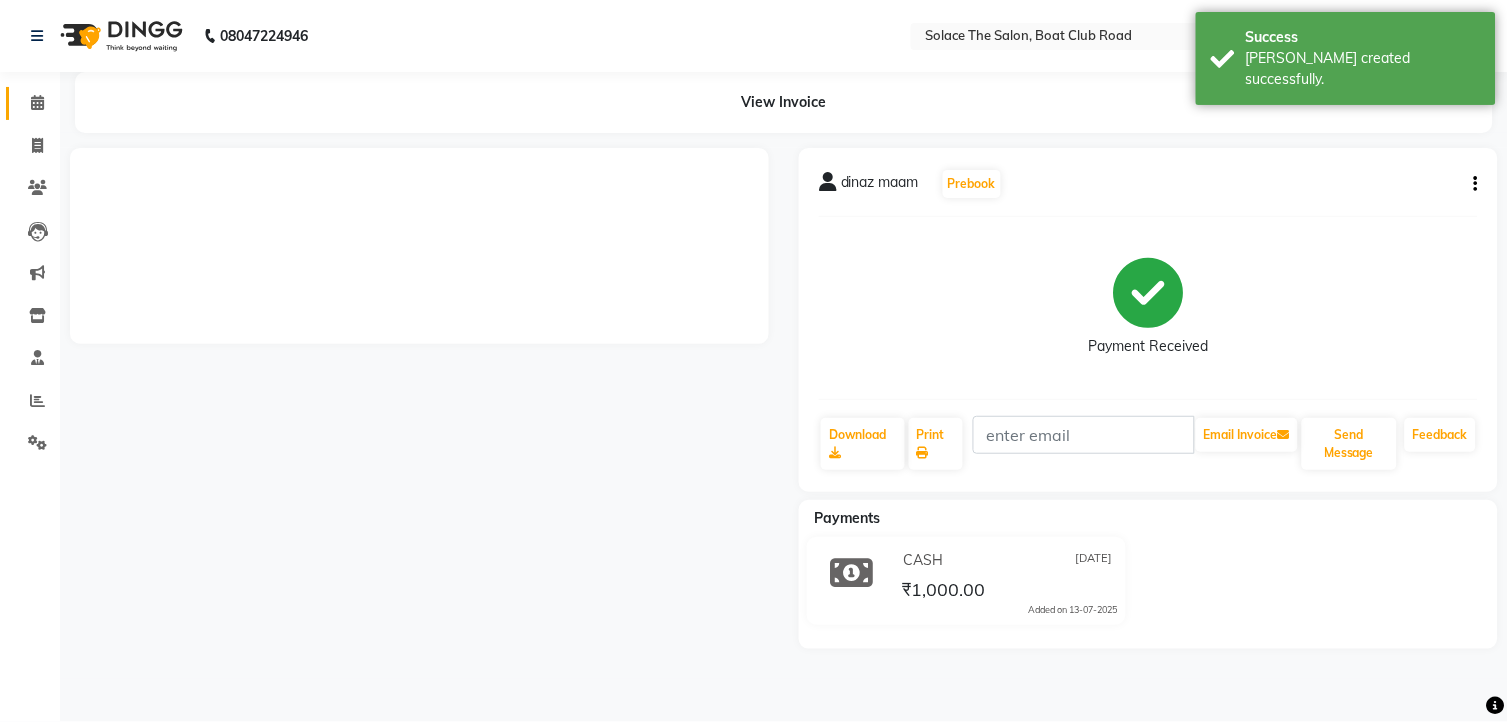 click 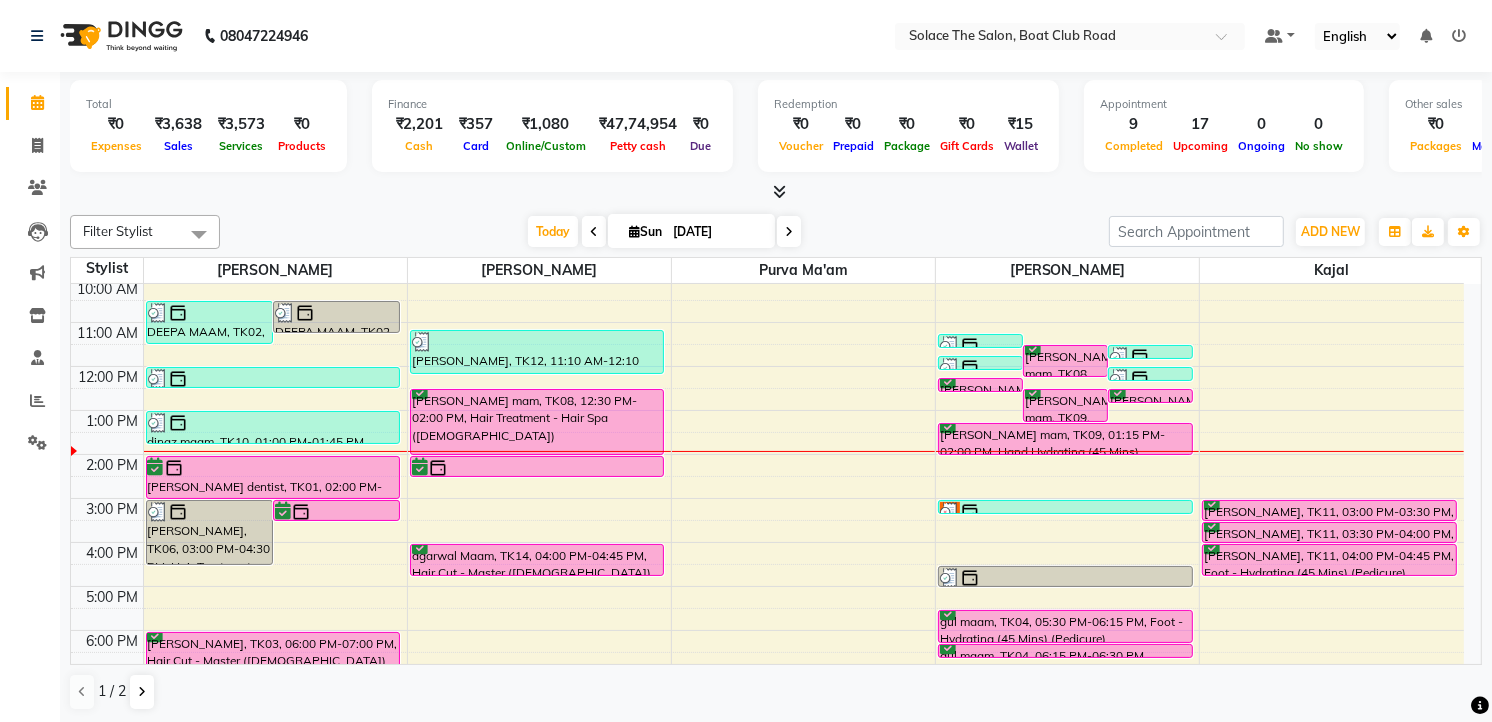scroll, scrollTop: 111, scrollLeft: 0, axis: vertical 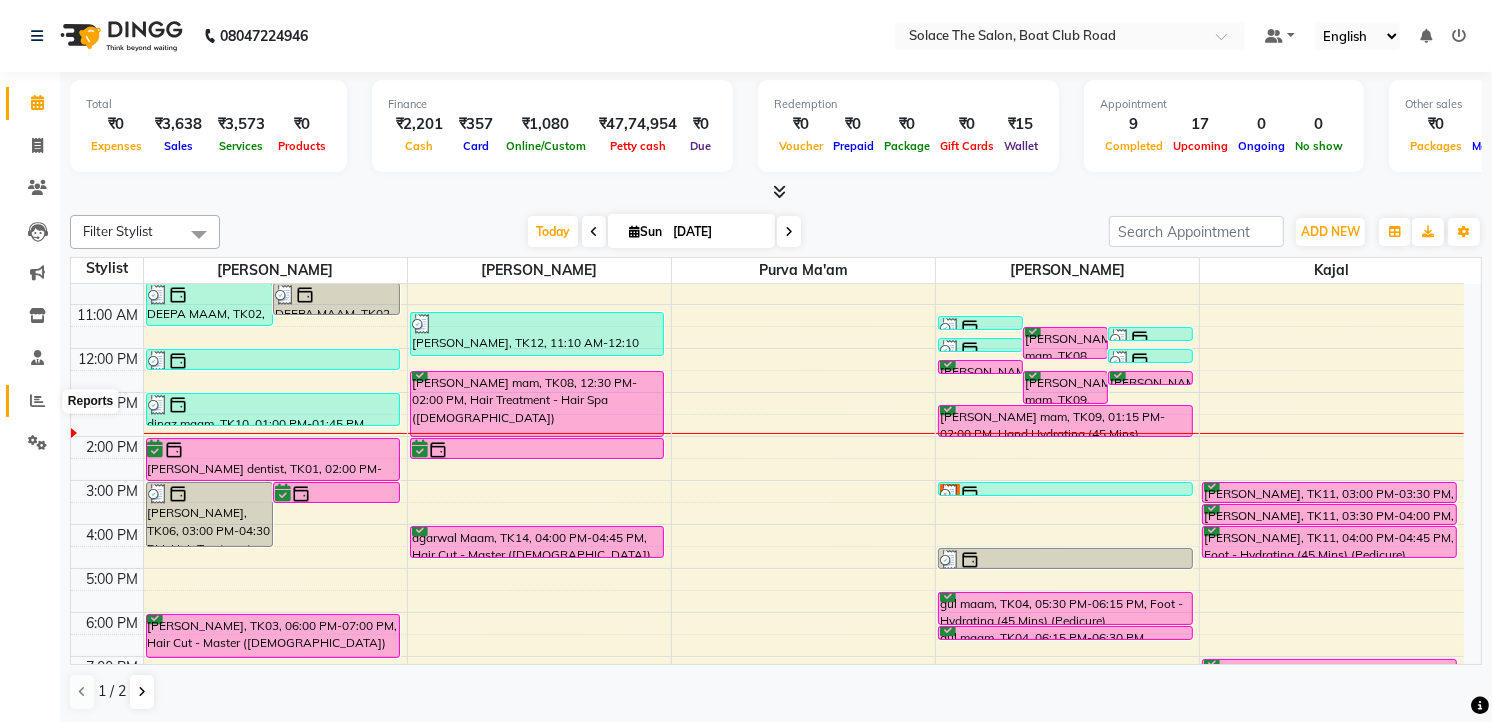 click 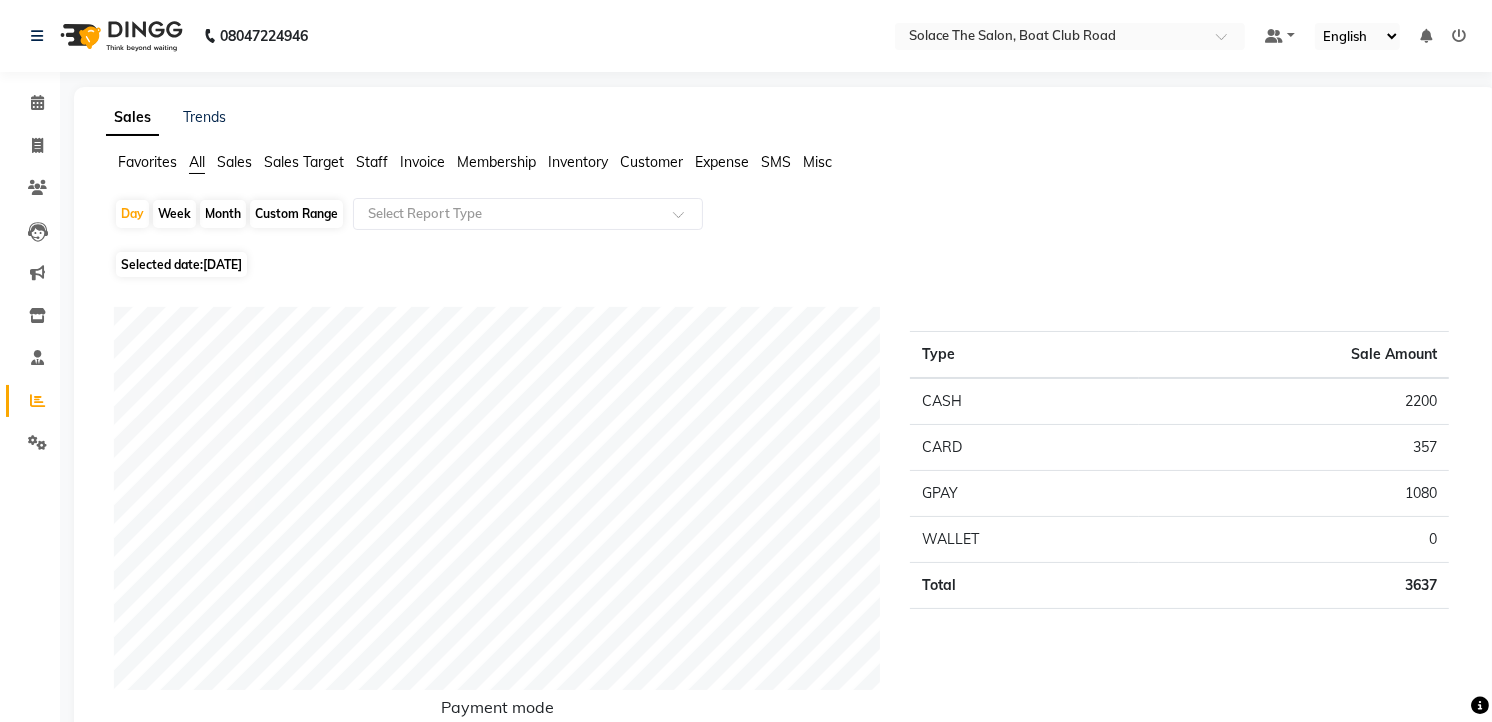 click on "Staff" 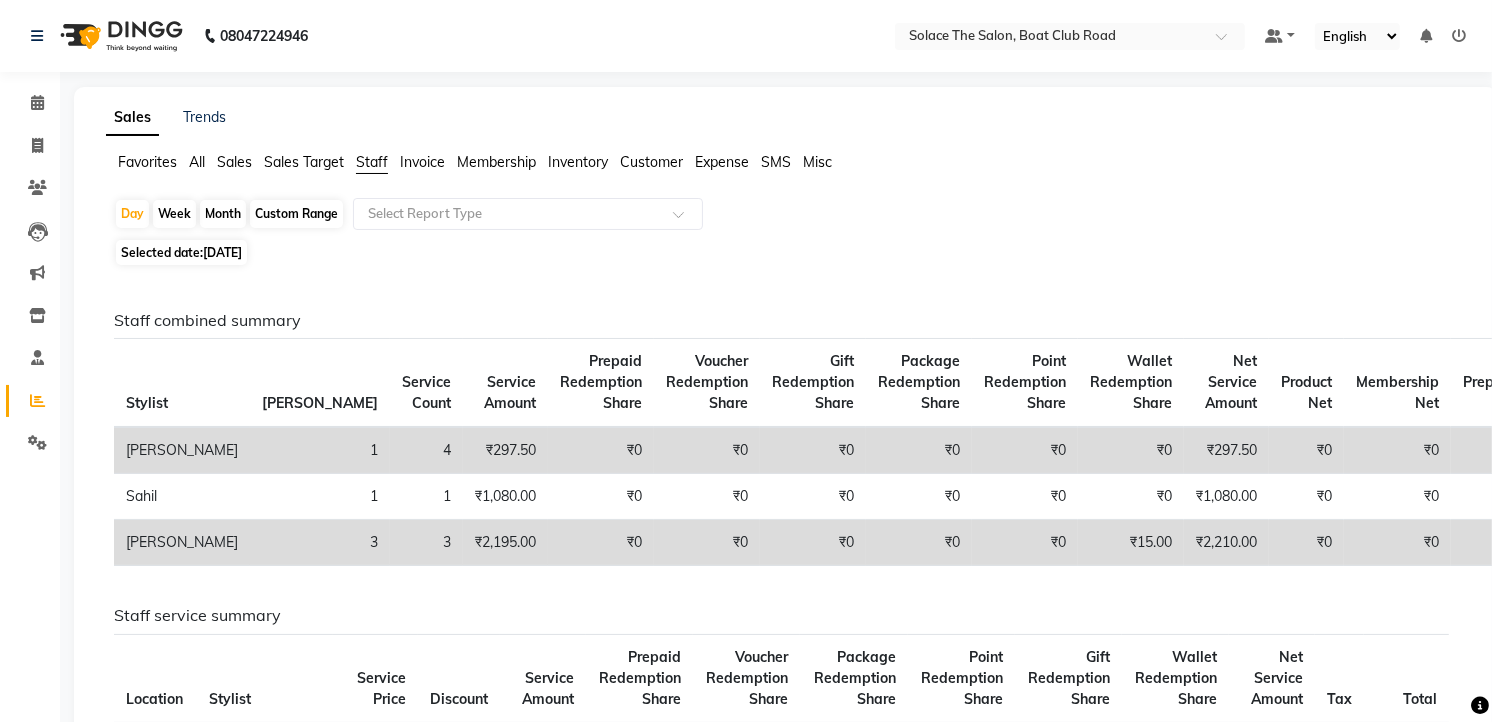 click on "Month" 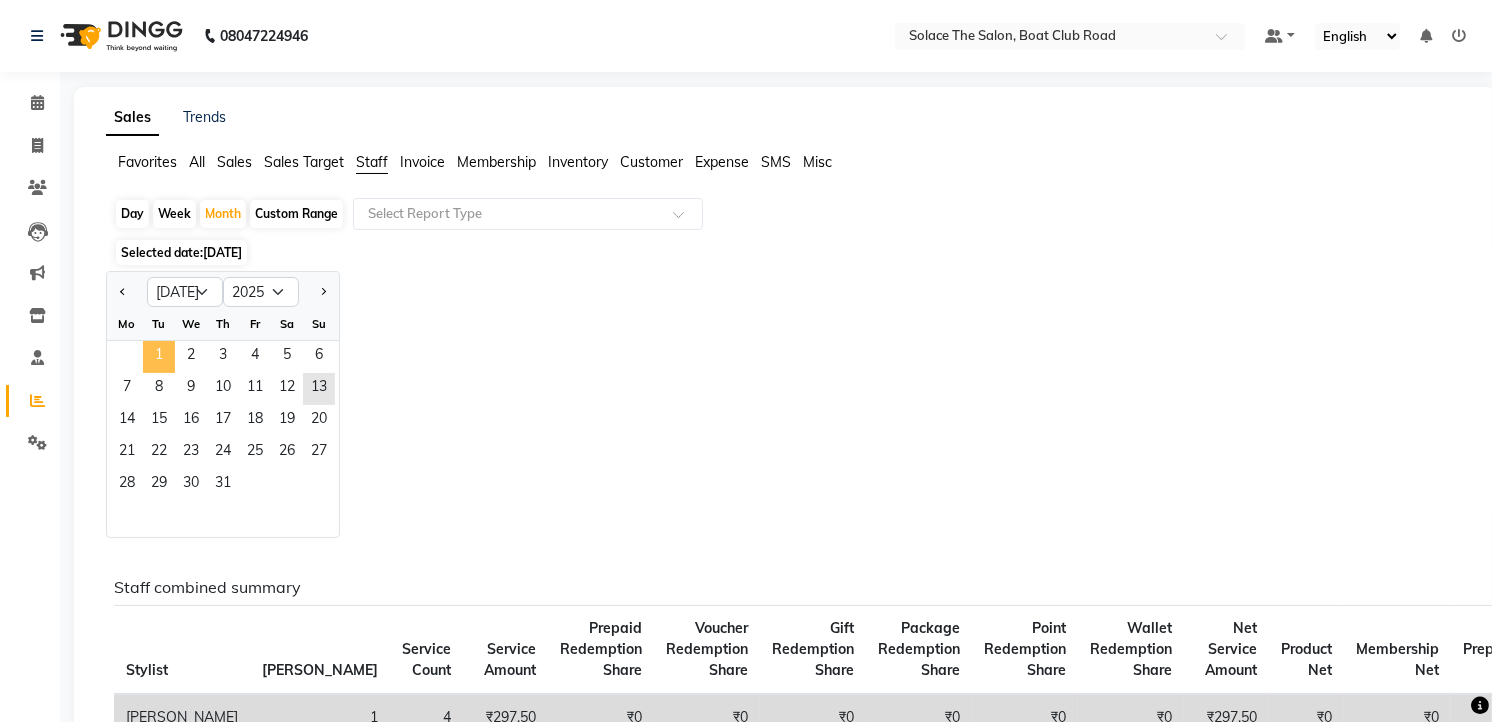 click on "1" 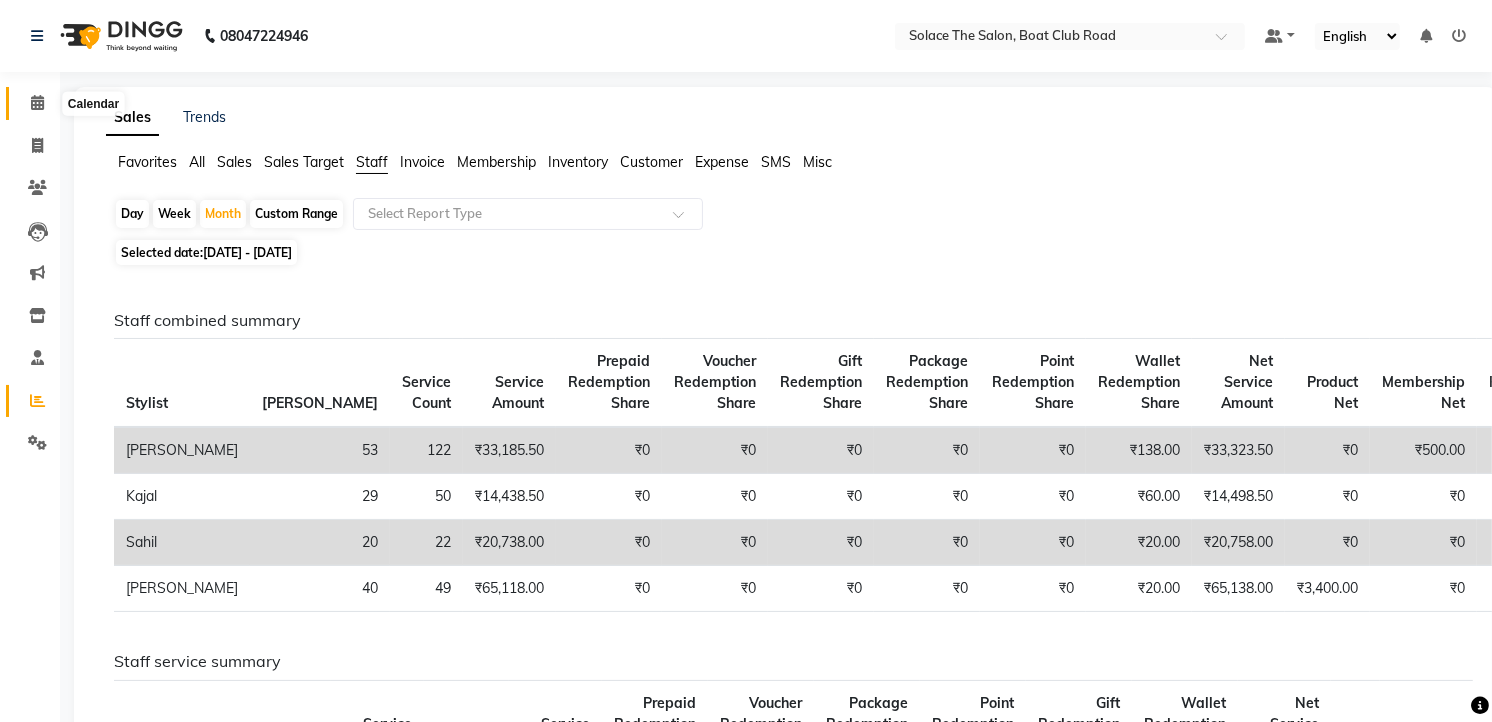 click 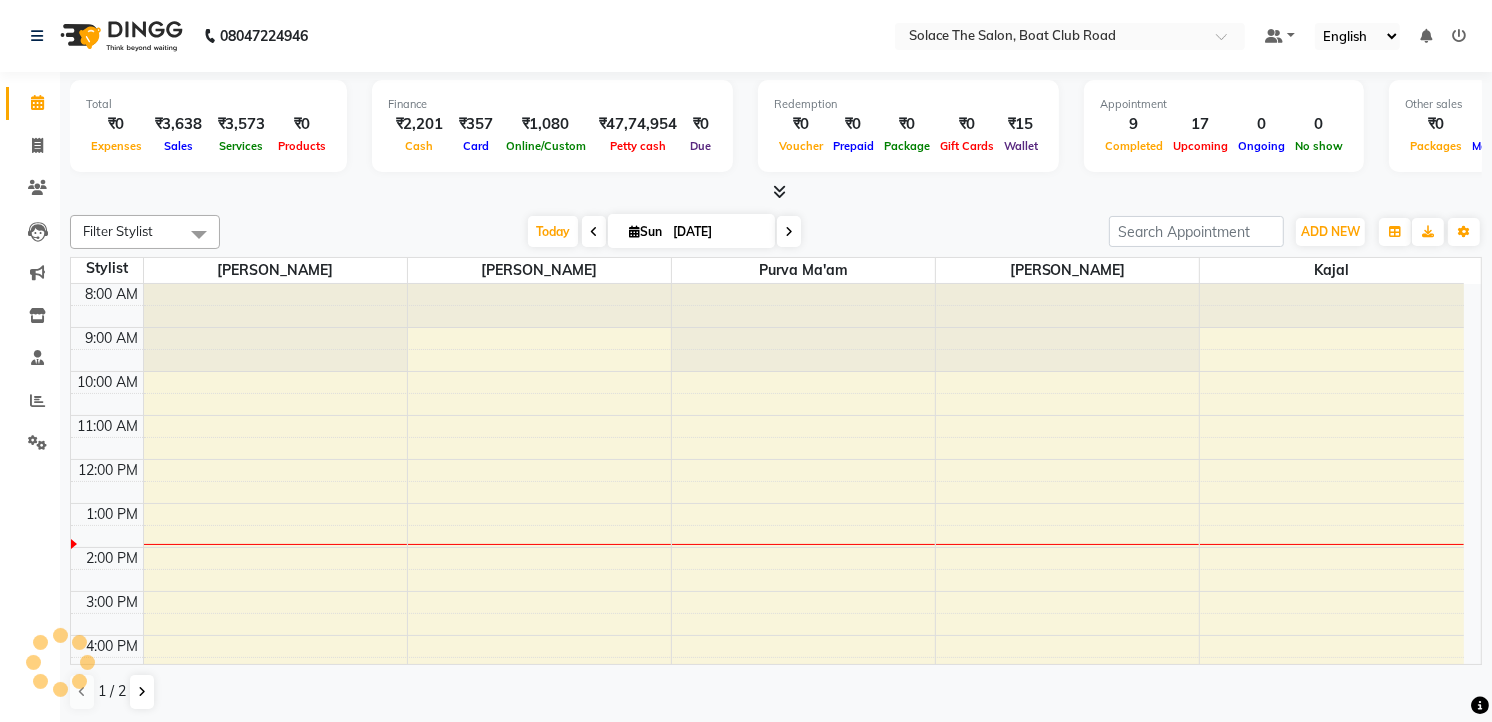 scroll, scrollTop: 0, scrollLeft: 0, axis: both 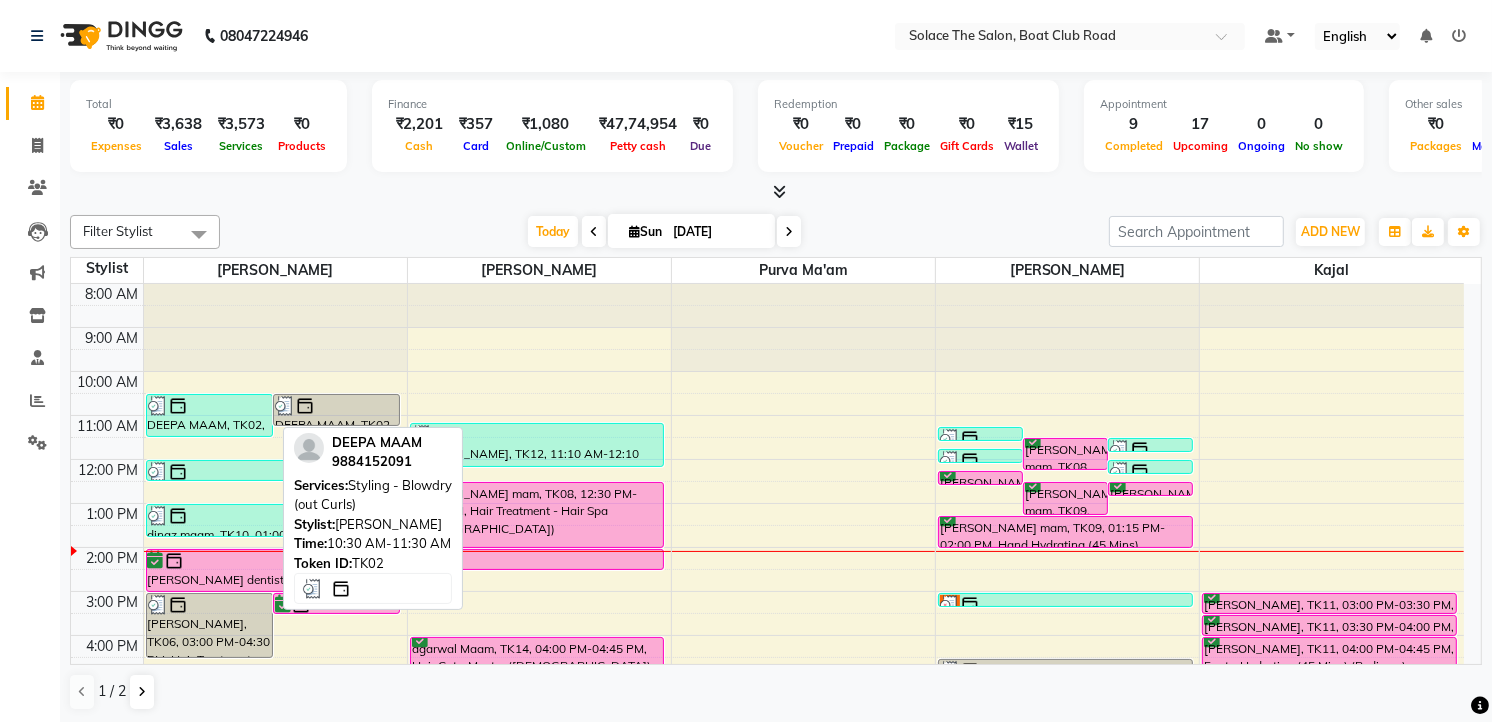 click at bounding box center [209, 406] 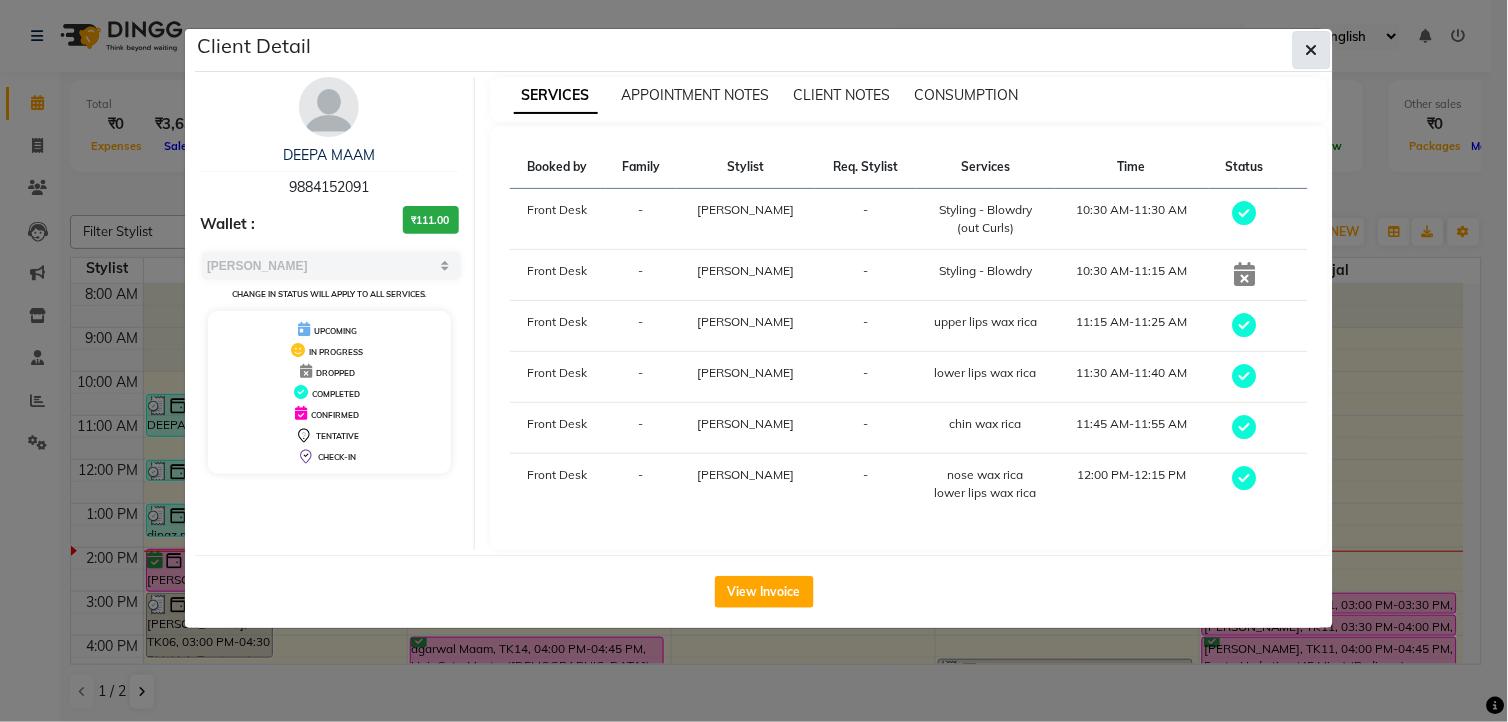 click 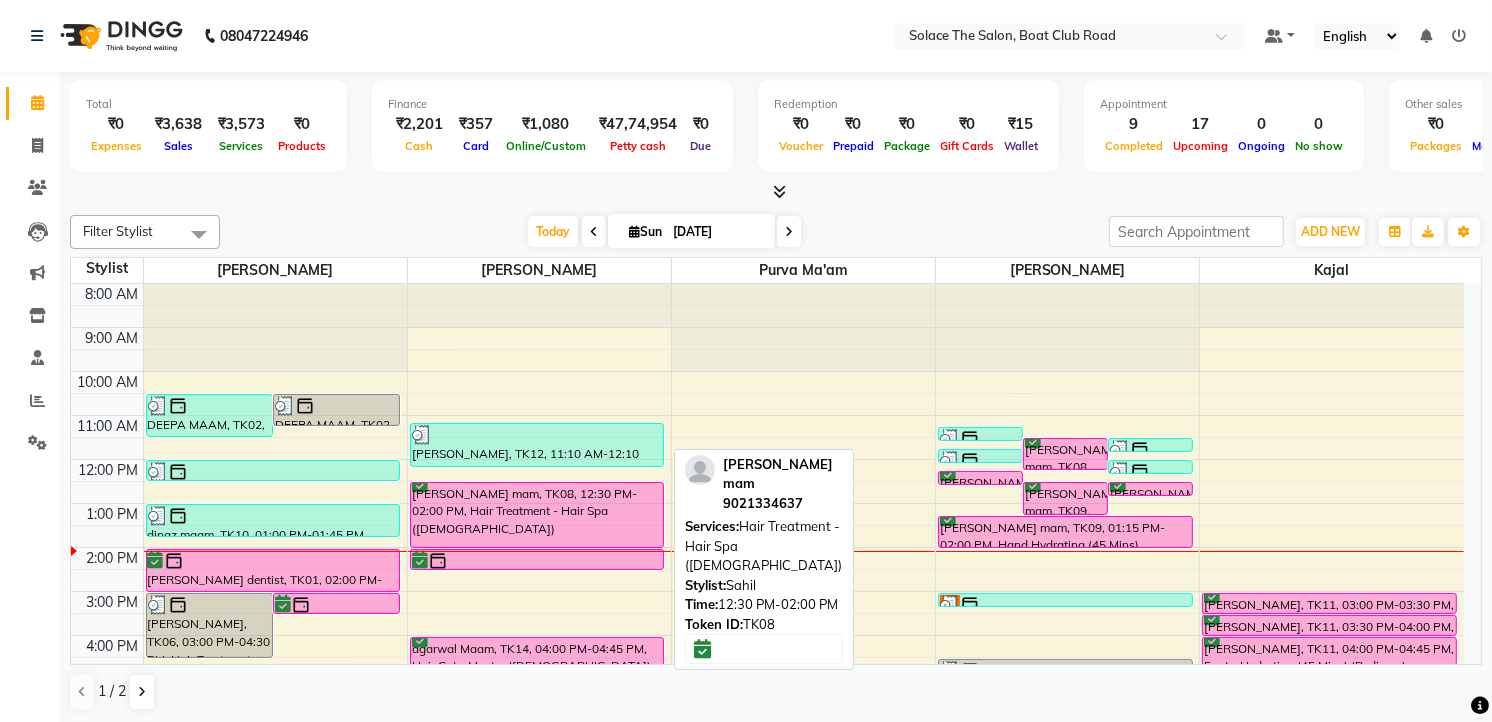 click on "[PERSON_NAME] mam, TK08, 12:30 PM-02:00 PM, Hair Treatment - Hair Spa ([DEMOGRAPHIC_DATA])" at bounding box center (537, 515) 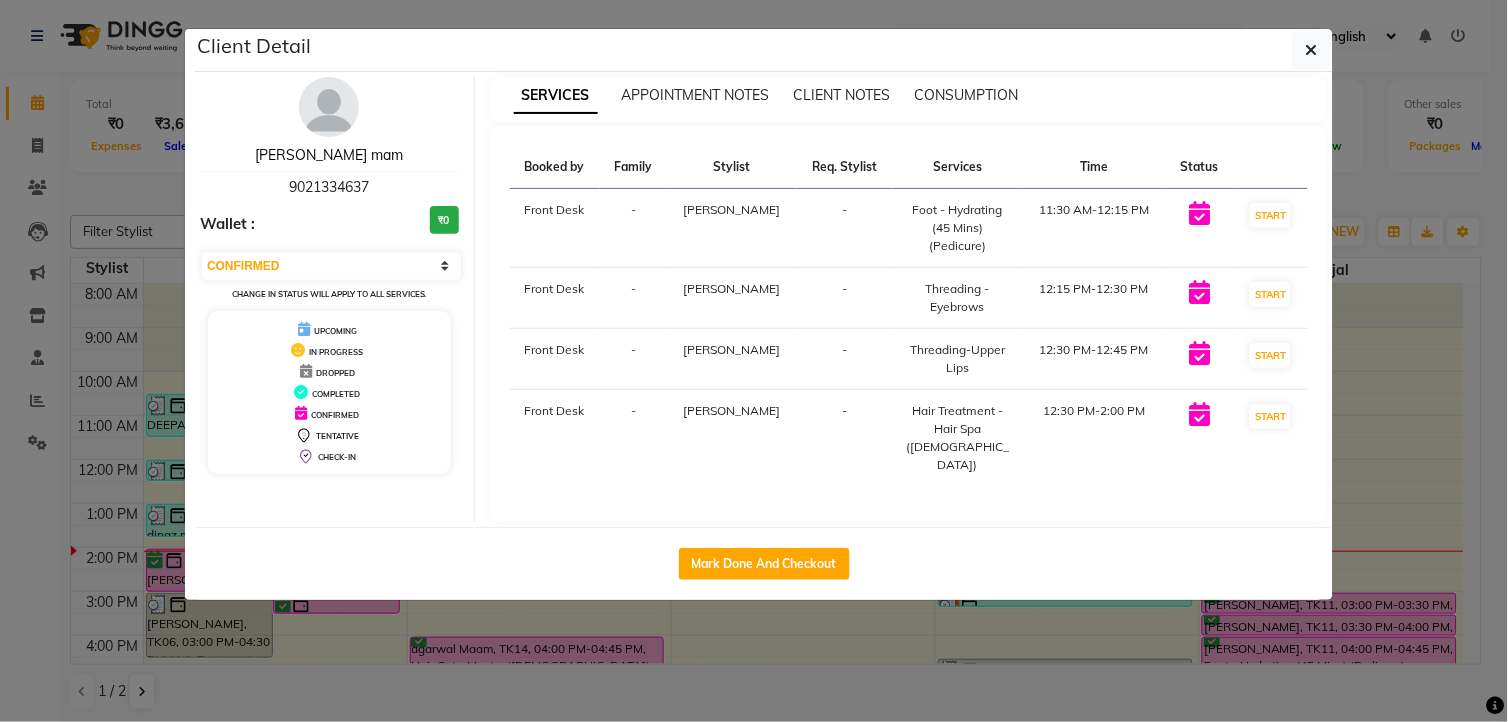 click on "[PERSON_NAME] mam" at bounding box center [329, 155] 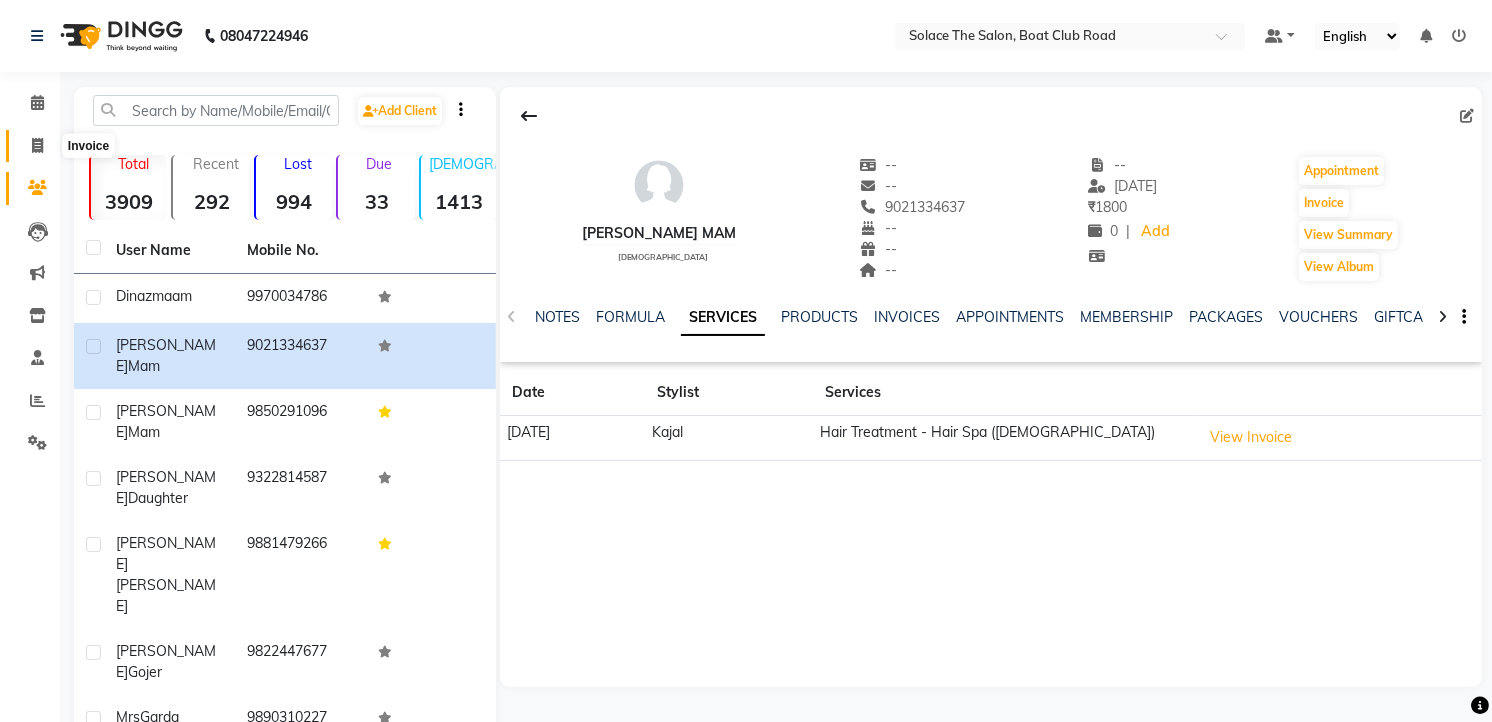 click 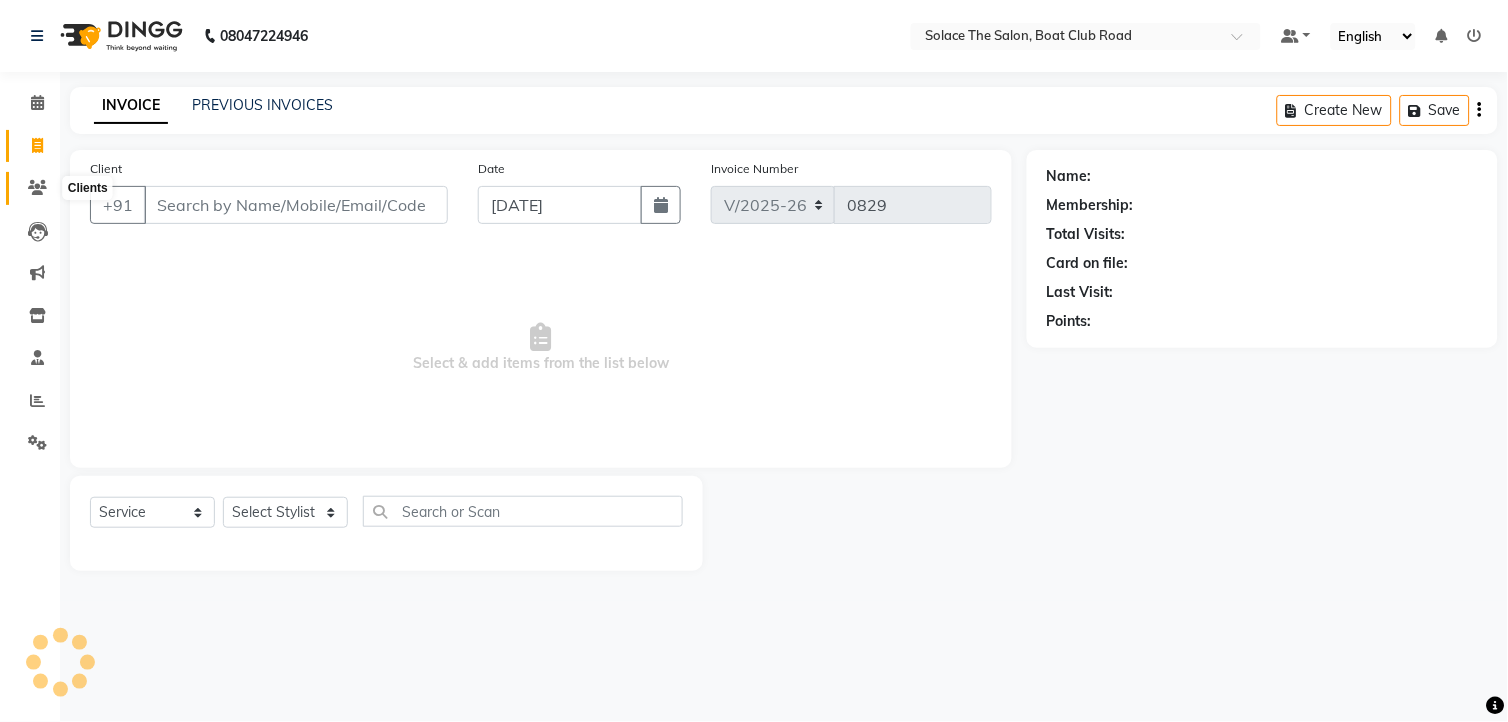 click 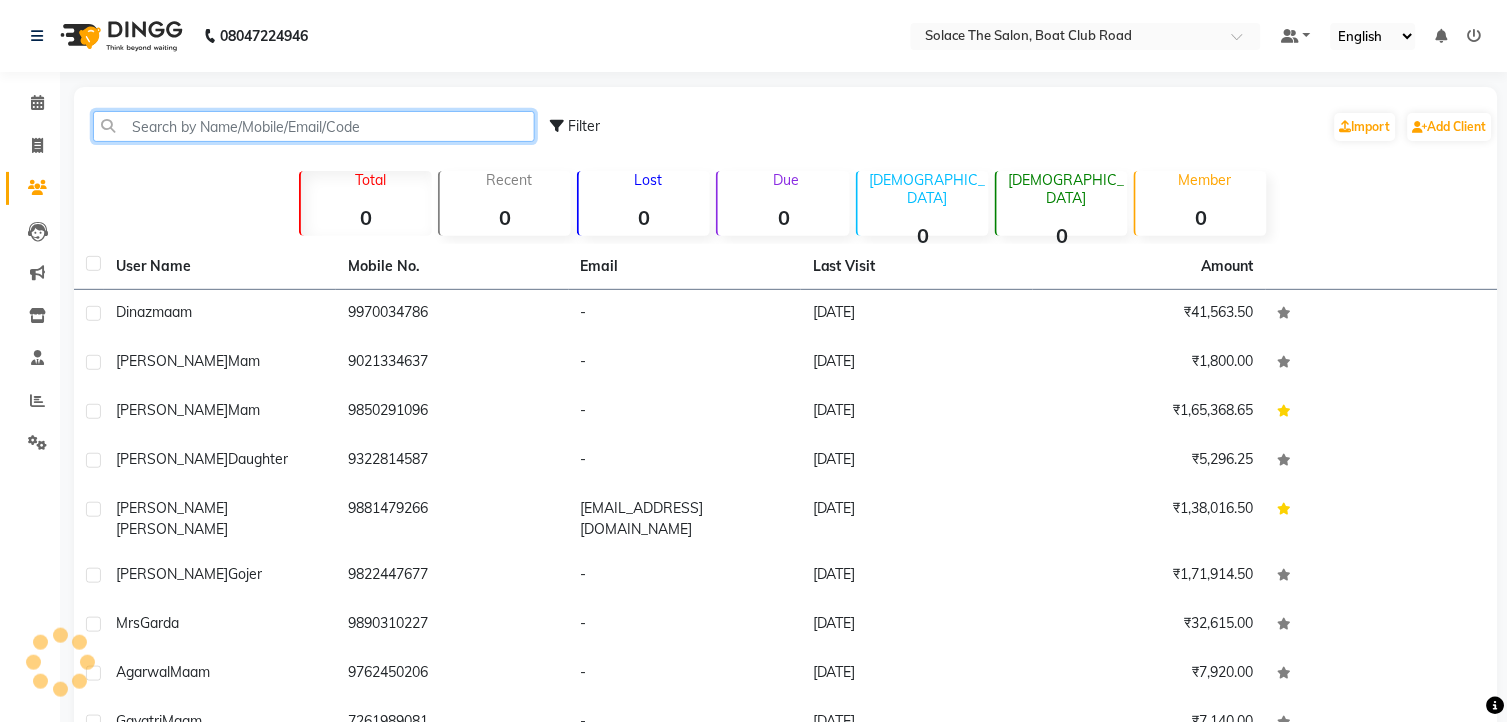 click 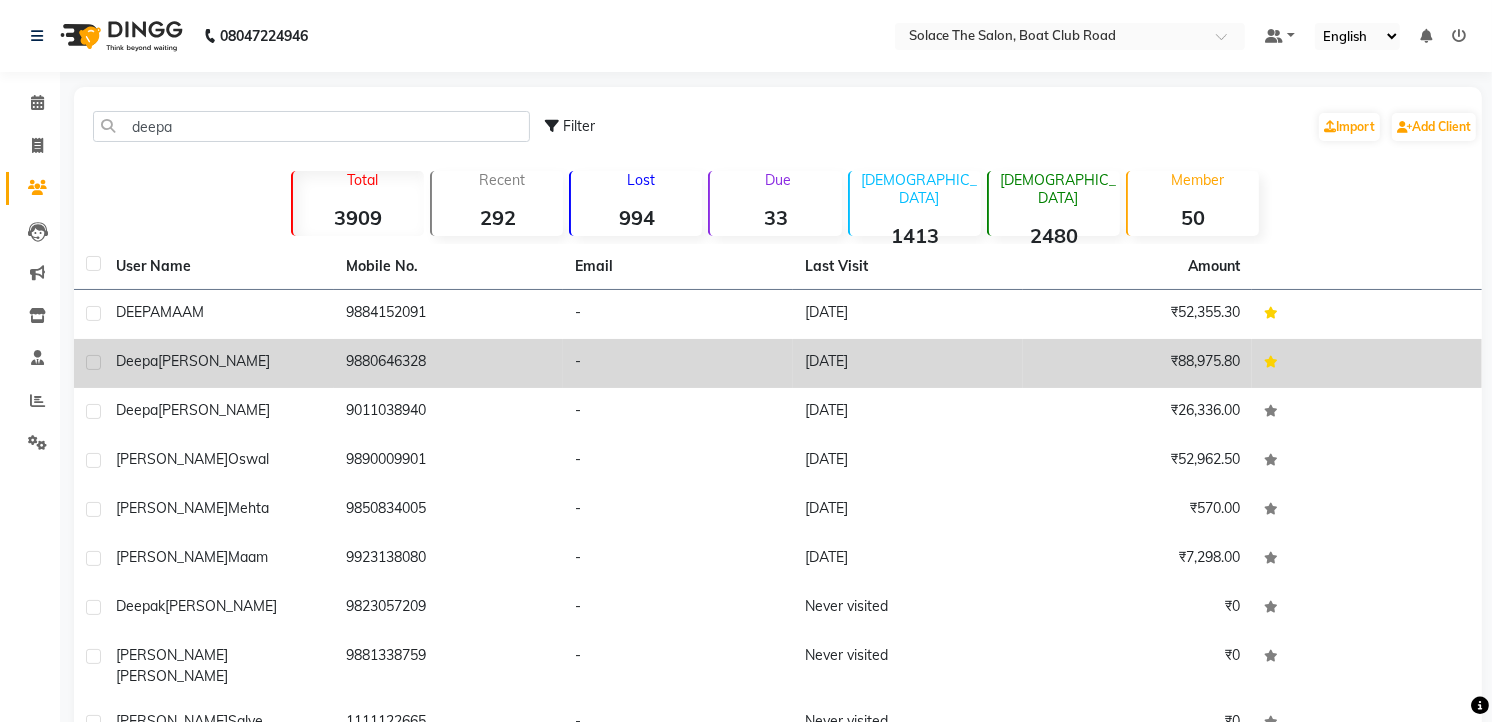 click on "9880646328" 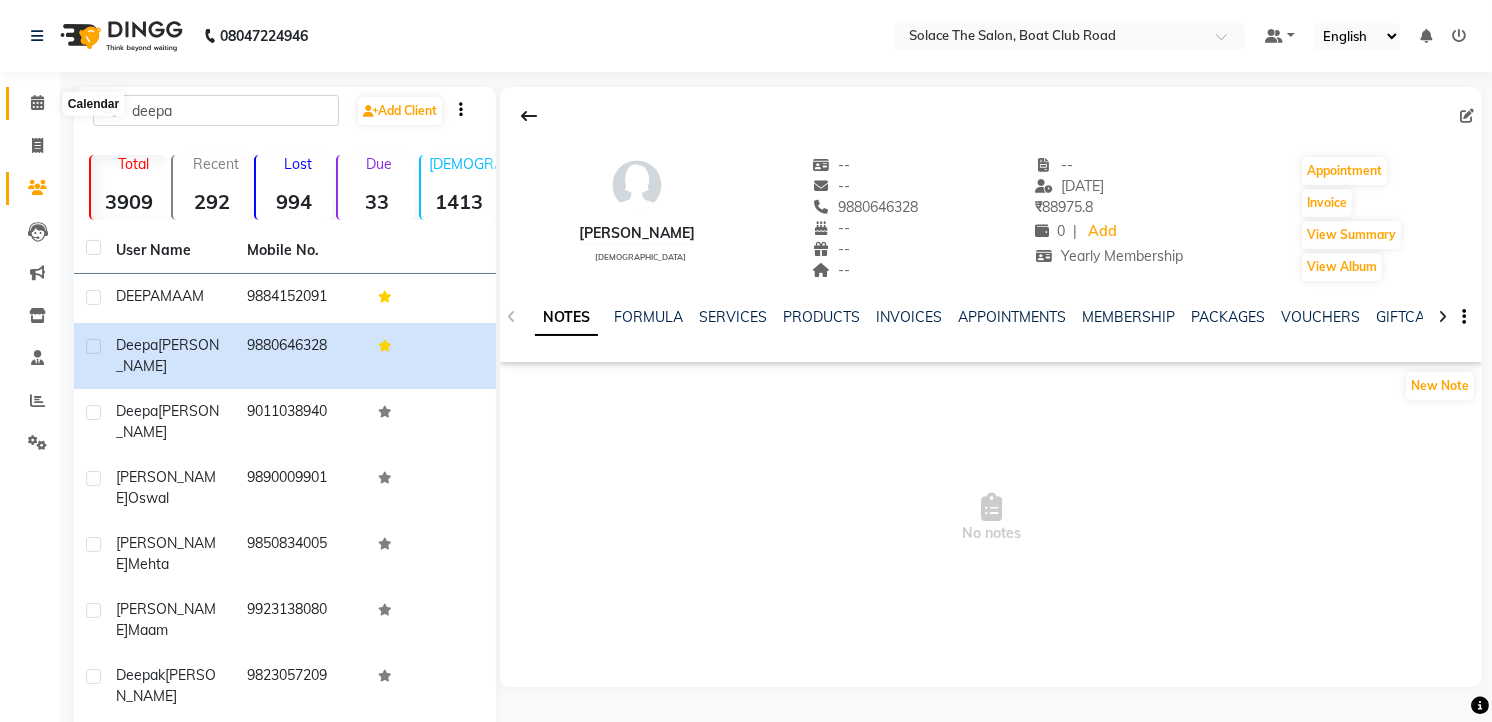 click 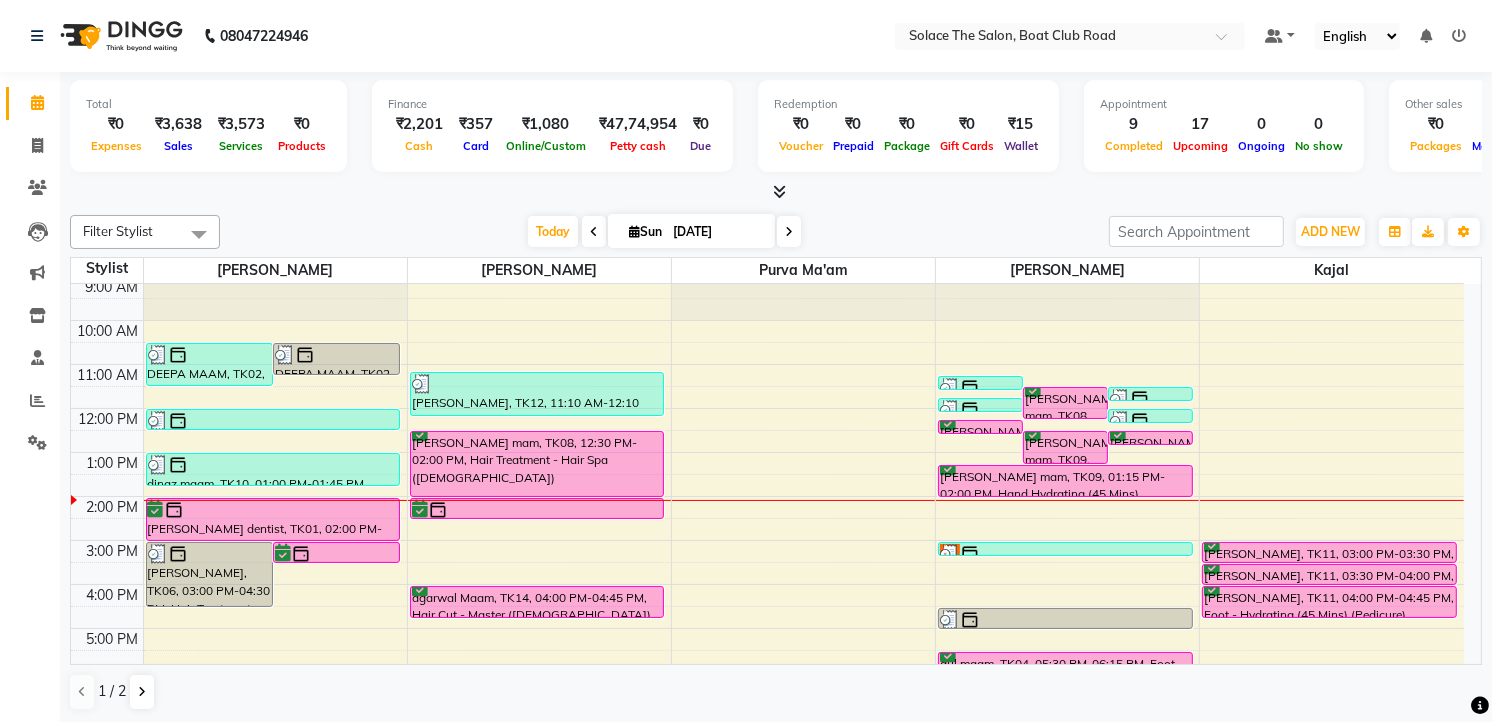 scroll, scrollTop: 0, scrollLeft: 0, axis: both 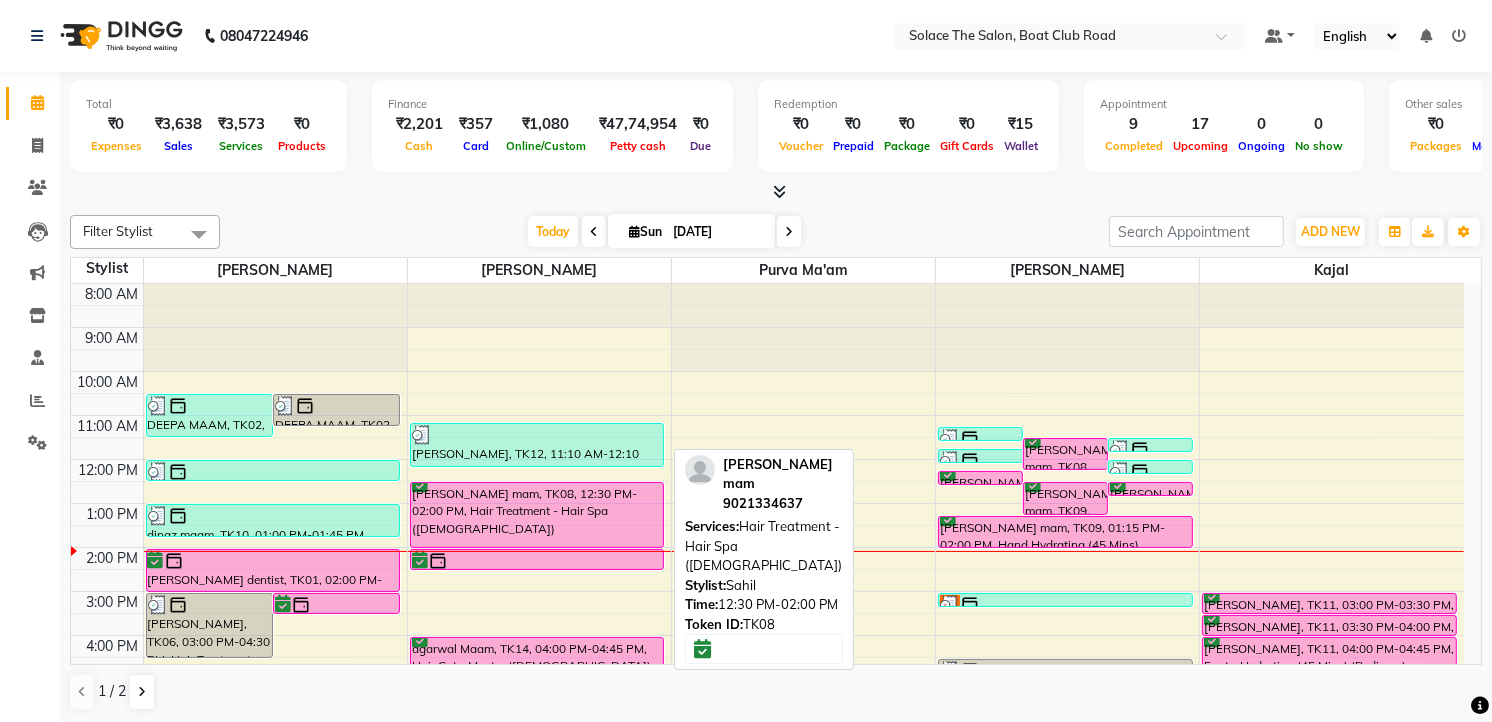 click on "[PERSON_NAME] mam, TK08, 12:30 PM-02:00 PM, Hair Treatment - Hair Spa ([DEMOGRAPHIC_DATA])" at bounding box center (537, 515) 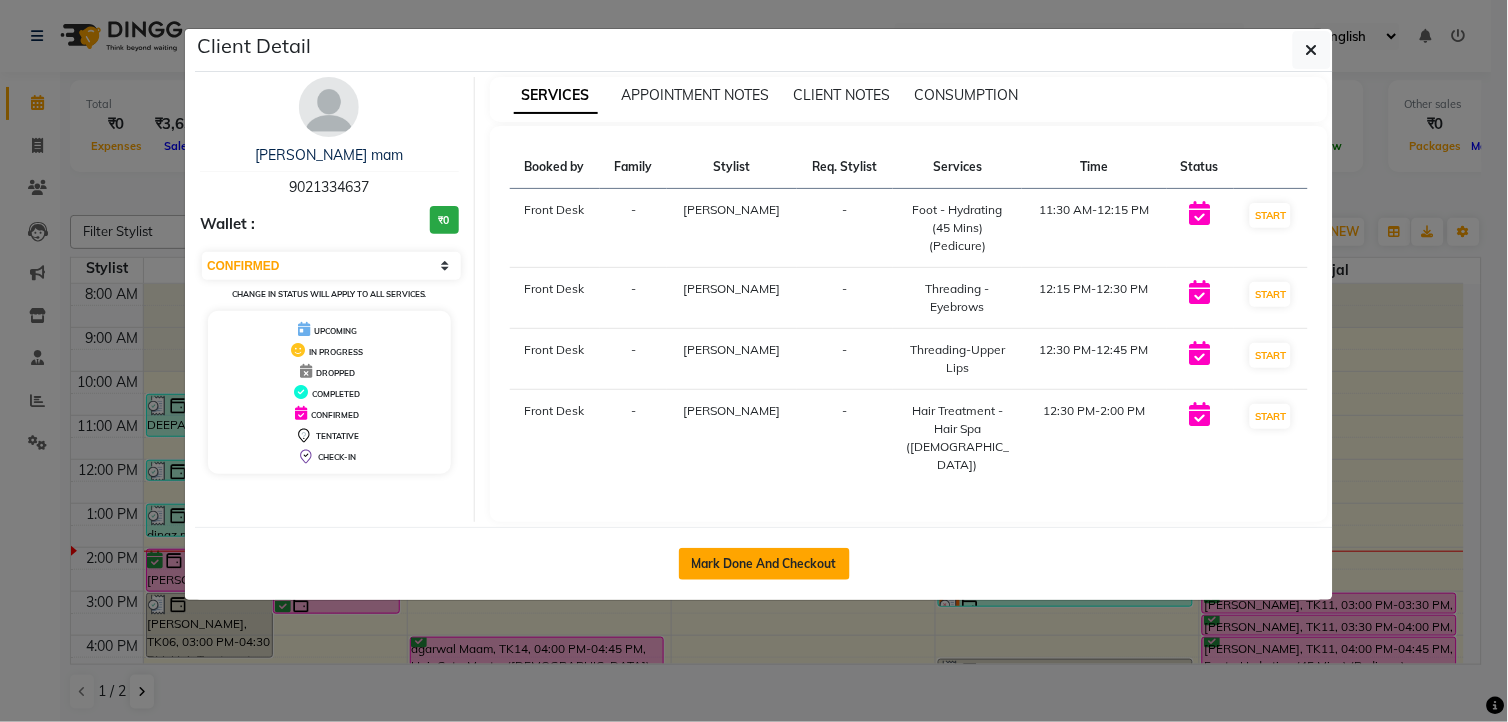 click on "Mark Done And Checkout" 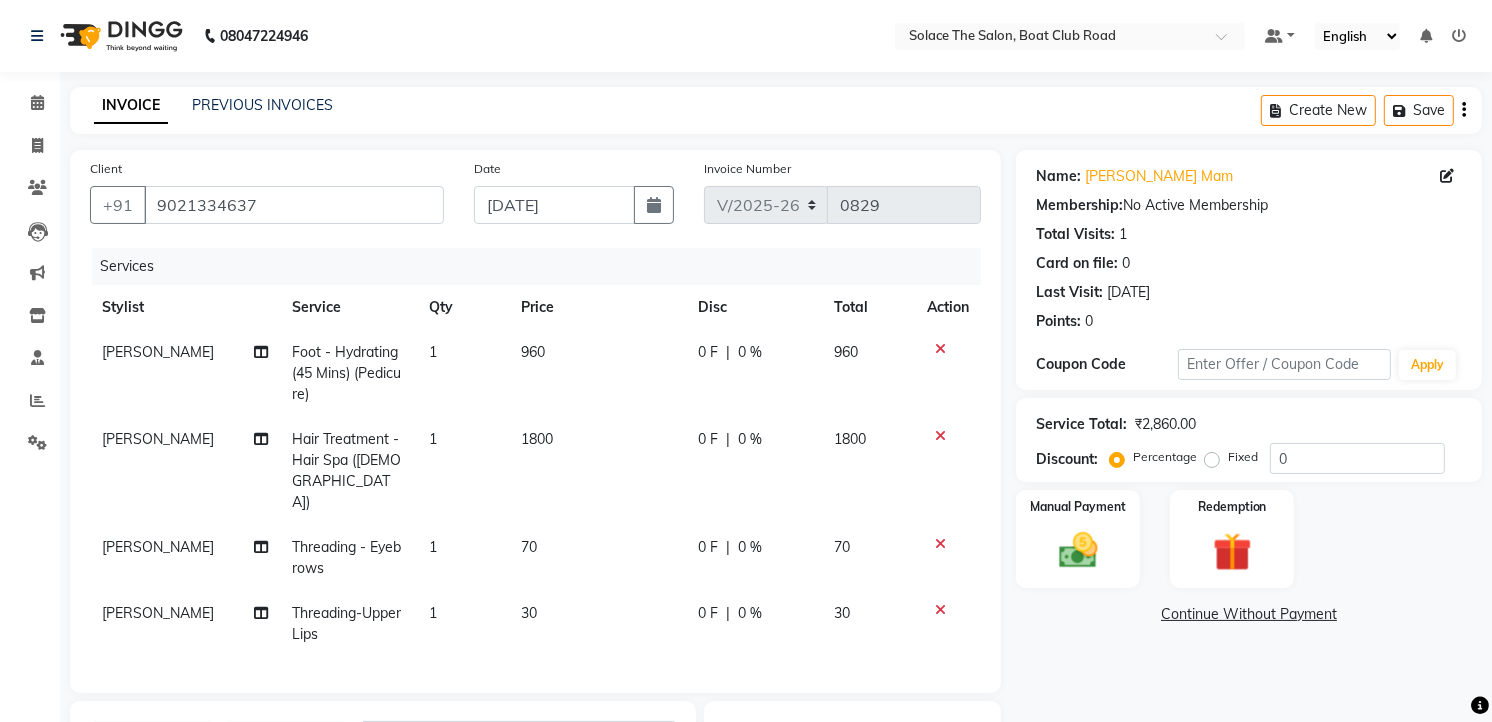 click on "960" 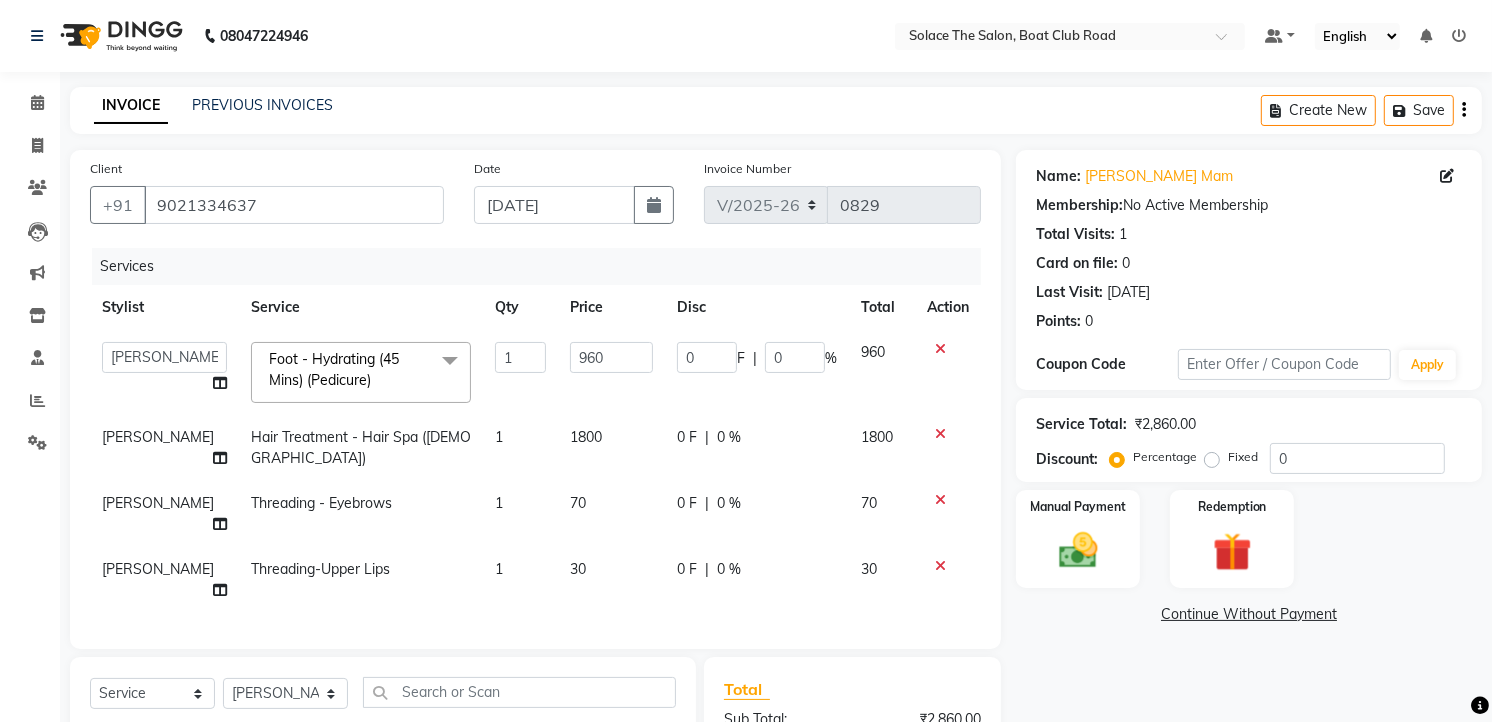 click 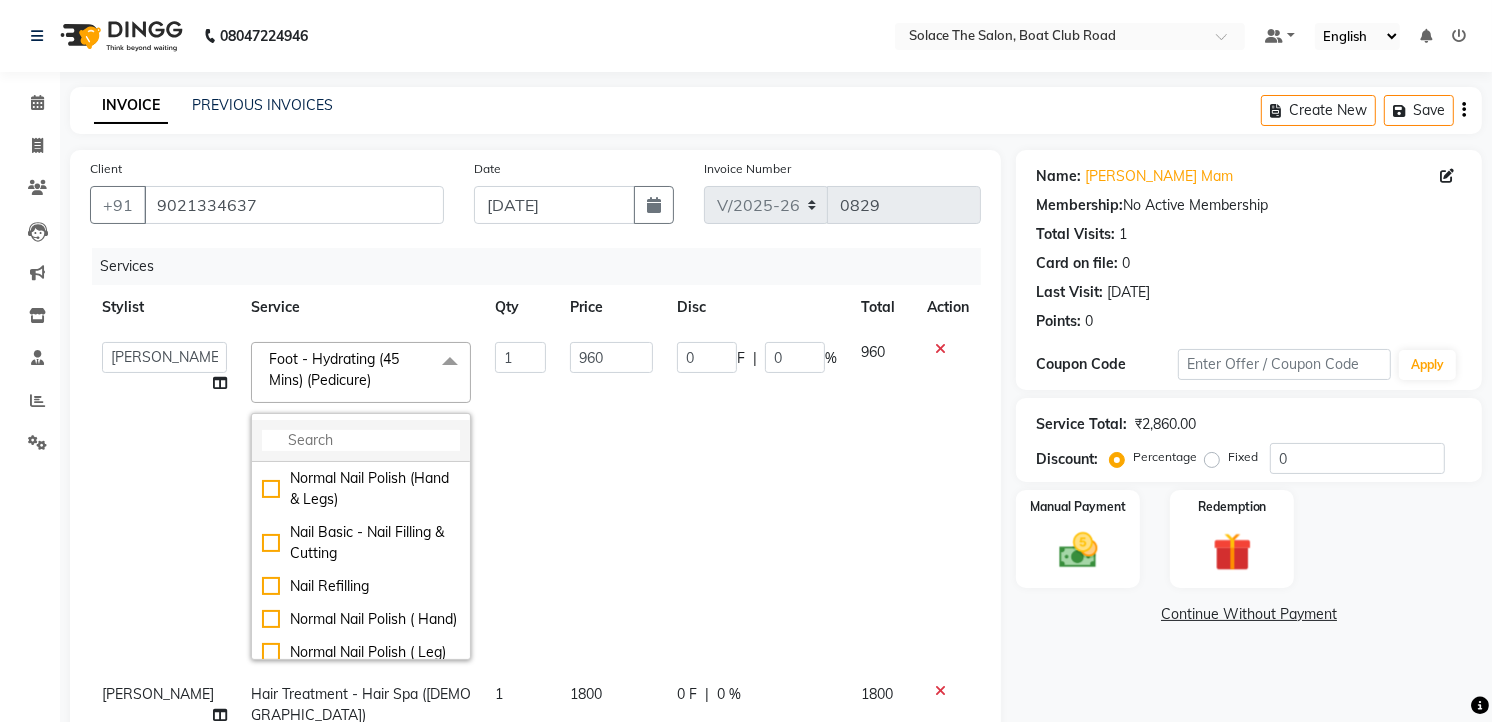 click on "Normal Nail Polish (Hand & Legs) Nail Basic - Nail Filling & Cutting Nail Refilling Normal Nail Polish ( Hand)  Normal Nail Polish ( Leg) Hand  Hydrating (45 Mins) (Manicure) Hand   Ice cream (90 Mins) (Manicure)  Foot - Hydrating (45 Mins) (Pedicure)  Foot - Icecream (90 Mins) (Pedicure)  Foot - Heel Peel ( 60 Min ) (Pedicure) Foot massage AVL Cruise ( Manicure ) AVL Cruise ( Pedicure ) Hand massage Tata Tan Watermelon ( Pedicure )  Tata Tan Watermelon ( Manicure ) Tata Tan Vanilla Macademia ( pedicure ) vedic pedicure  vedic manicure  Face Waxing -(Honey) Under Arms Waxing (Honey) Full Arms Waxing (Honey) Half Arms Waxing (Honey)  Full Legs Waxing (Honey)  Half Legs Waxing (Honey)   Stomach Waxing (Honey)  Full Front Waxing (Honey)  Full Back Waxing (Honey)  Half Back Waxing (Honey)  Feet / Palm Waxing (Honey)  Full Body Waxing (Honey)  Bikini Line Waxing (Honey)  Full Bikini Waxing (Honey) Butts Waxing (Honey)   Face Waxing (Rica)  Under Arms Waxing (Rica) Full Arms Waxing (Rica)  Half Arms Waxing (Rica)" 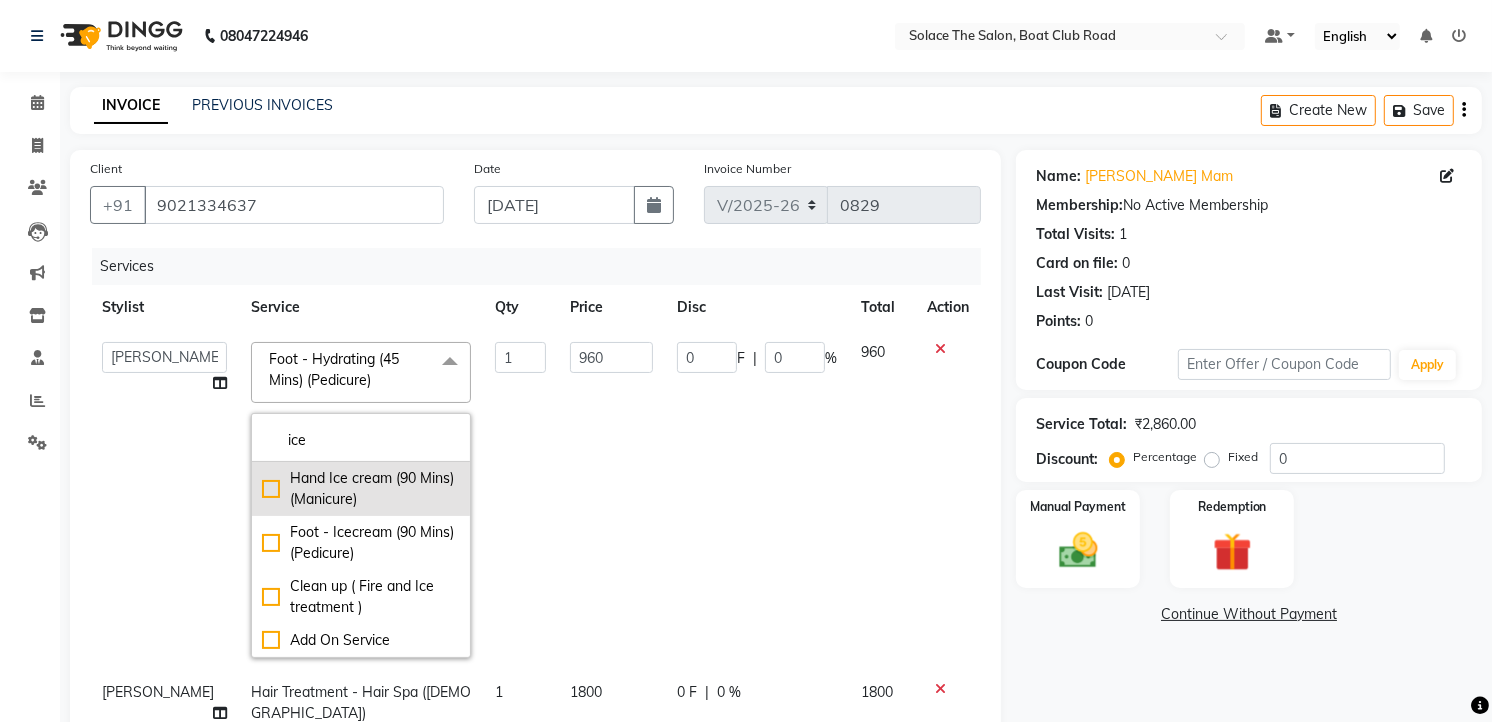 click on "Hand   Ice cream (90 Mins) (Manicure)" 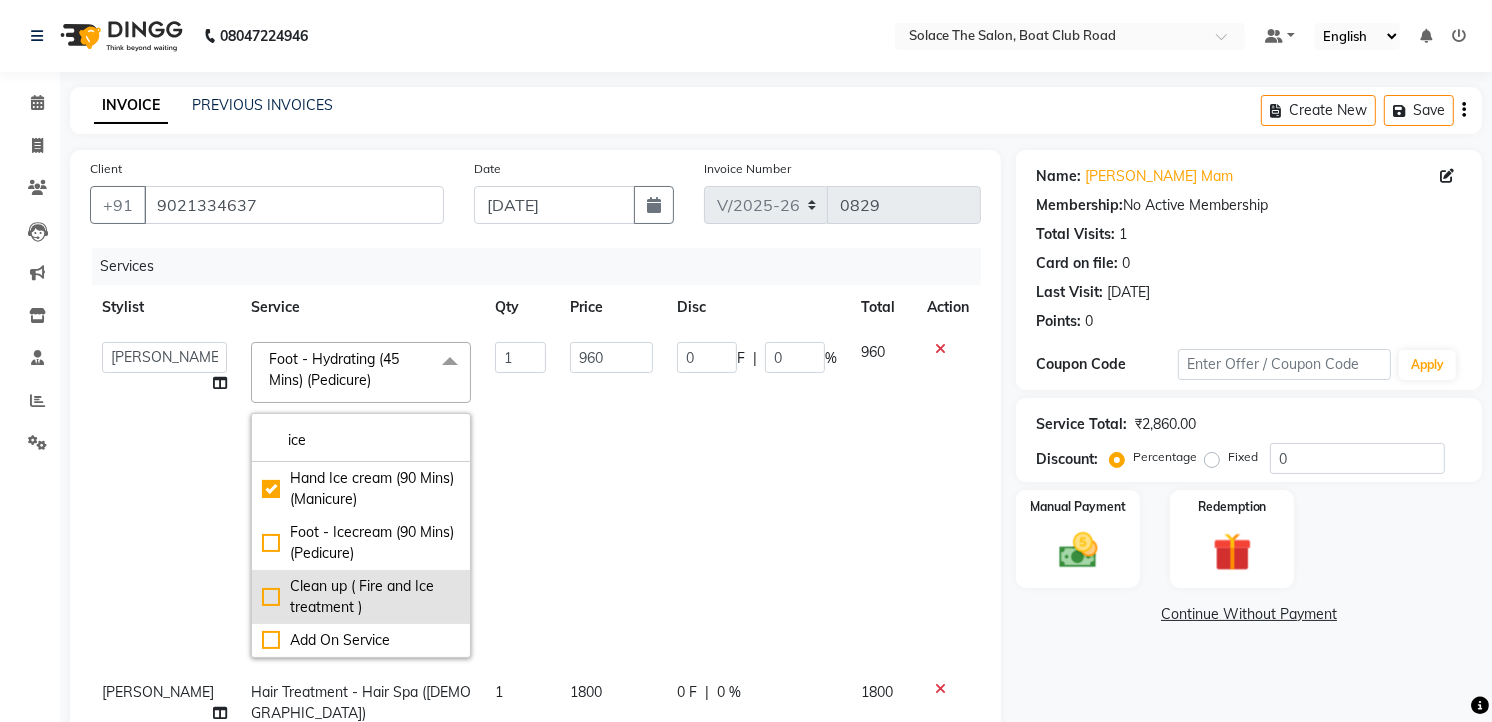 click on "Hand   Ice cream (90 Mins) (Manicure)" 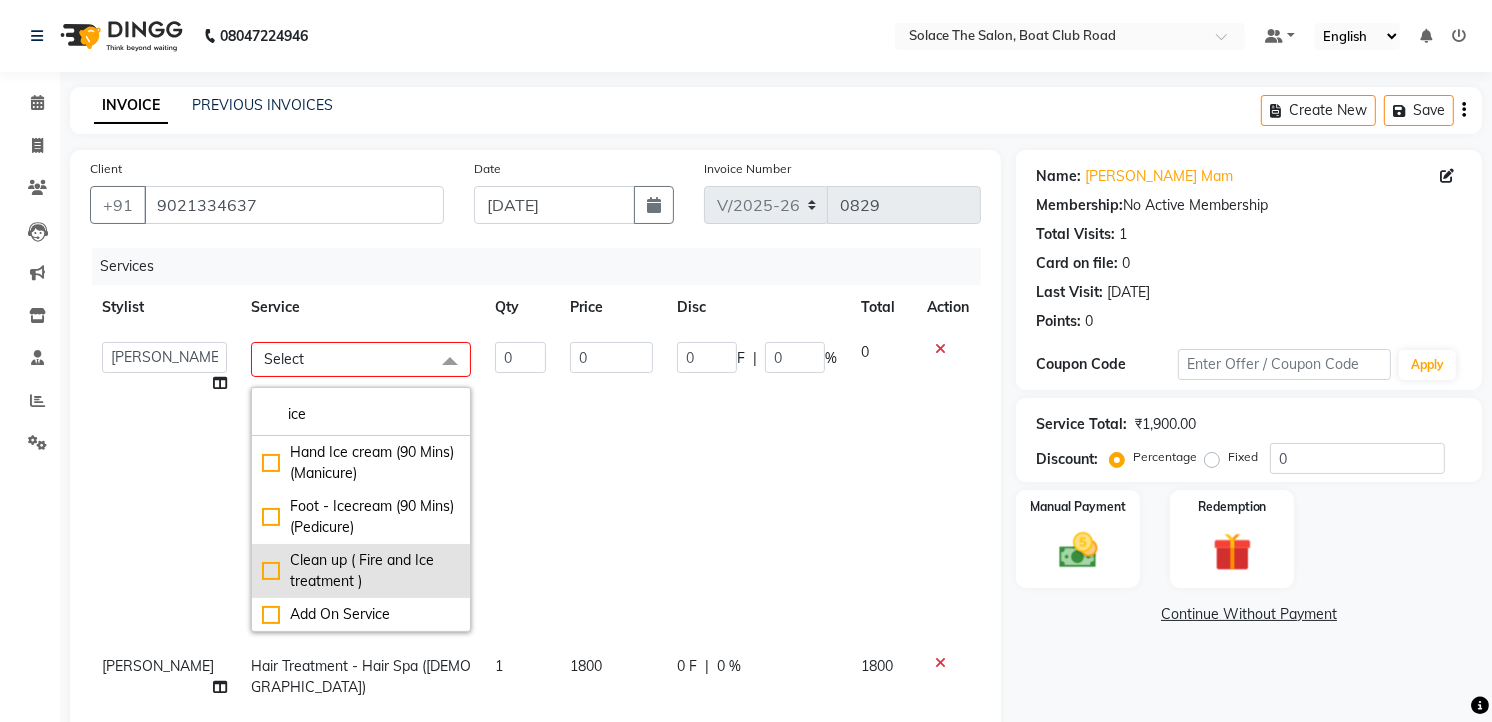 click on "Clean up ( Fire and Ice treatment )" 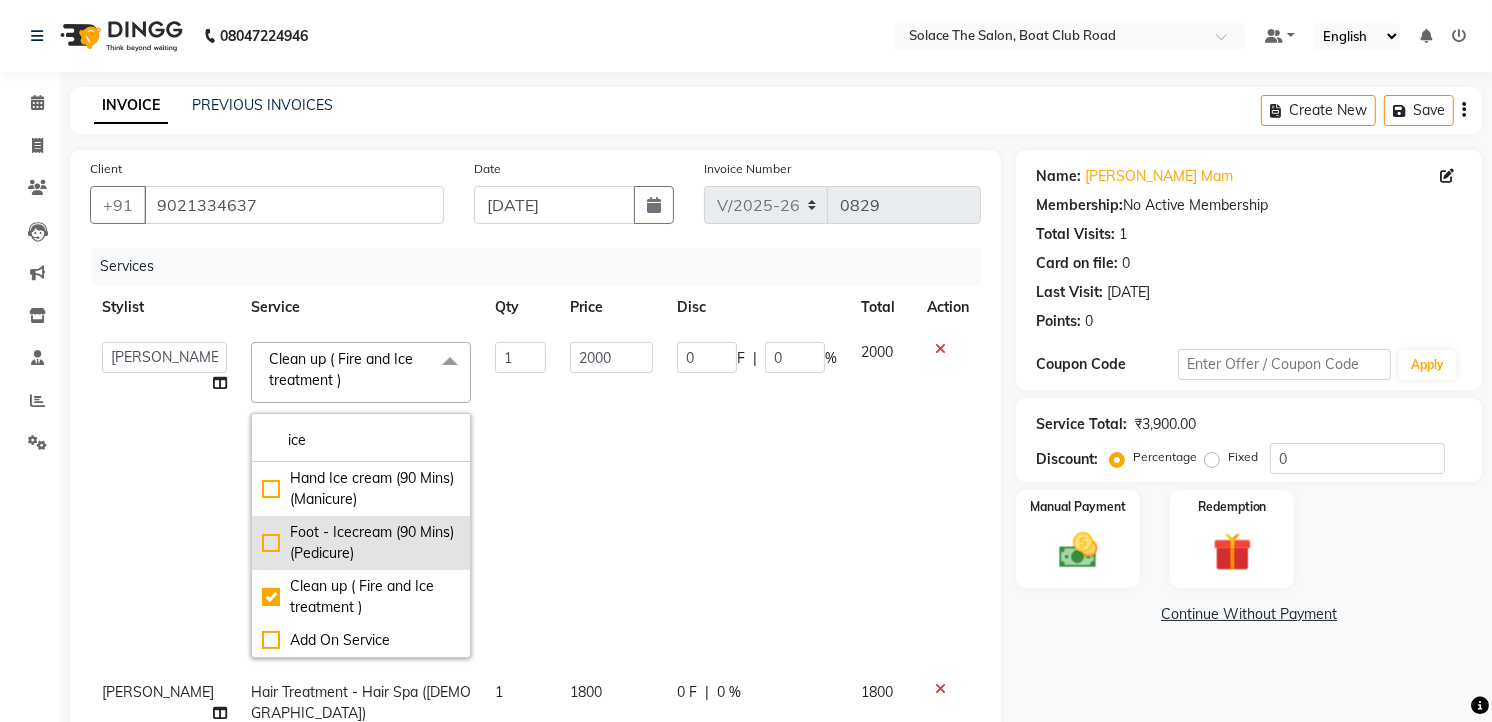 click on "Foot - Icecream (90 Mins) (Pedicure)" 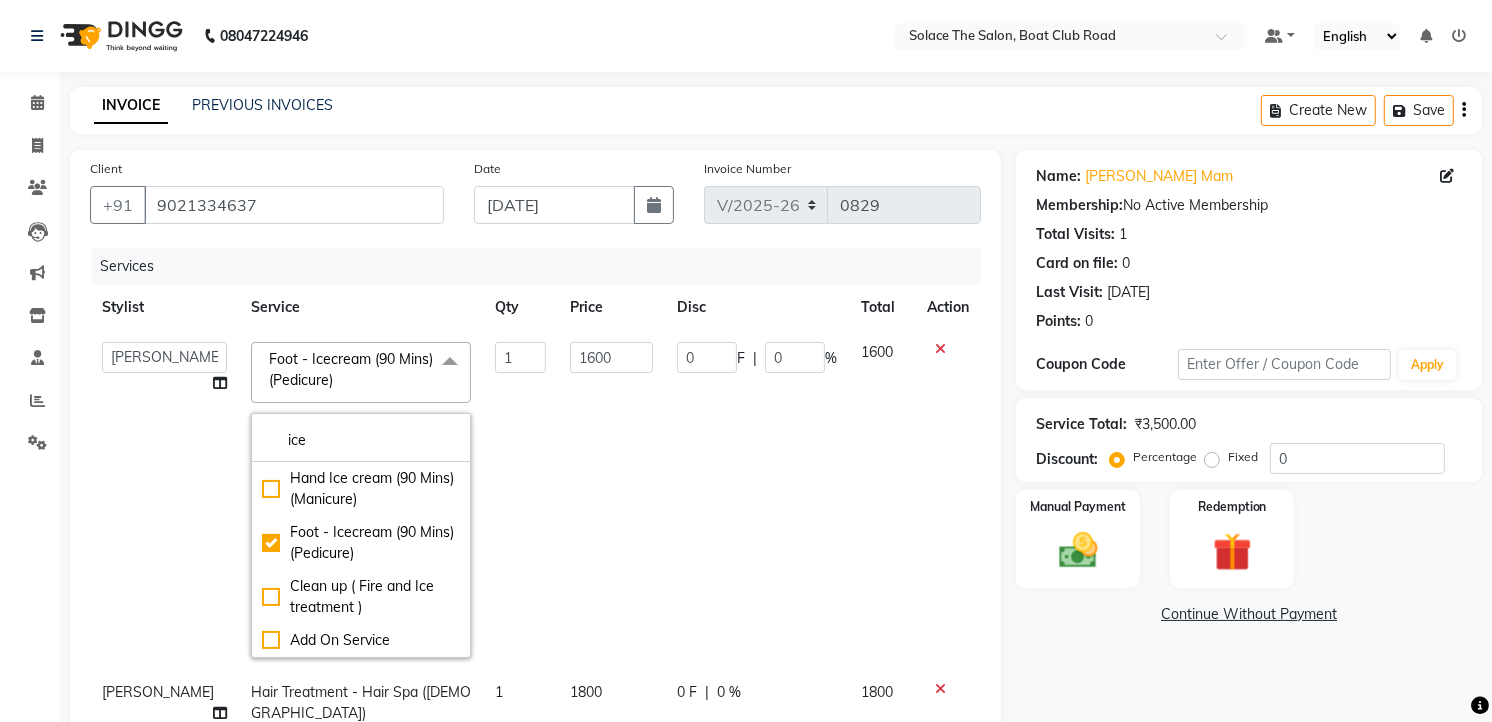 click on "1600" 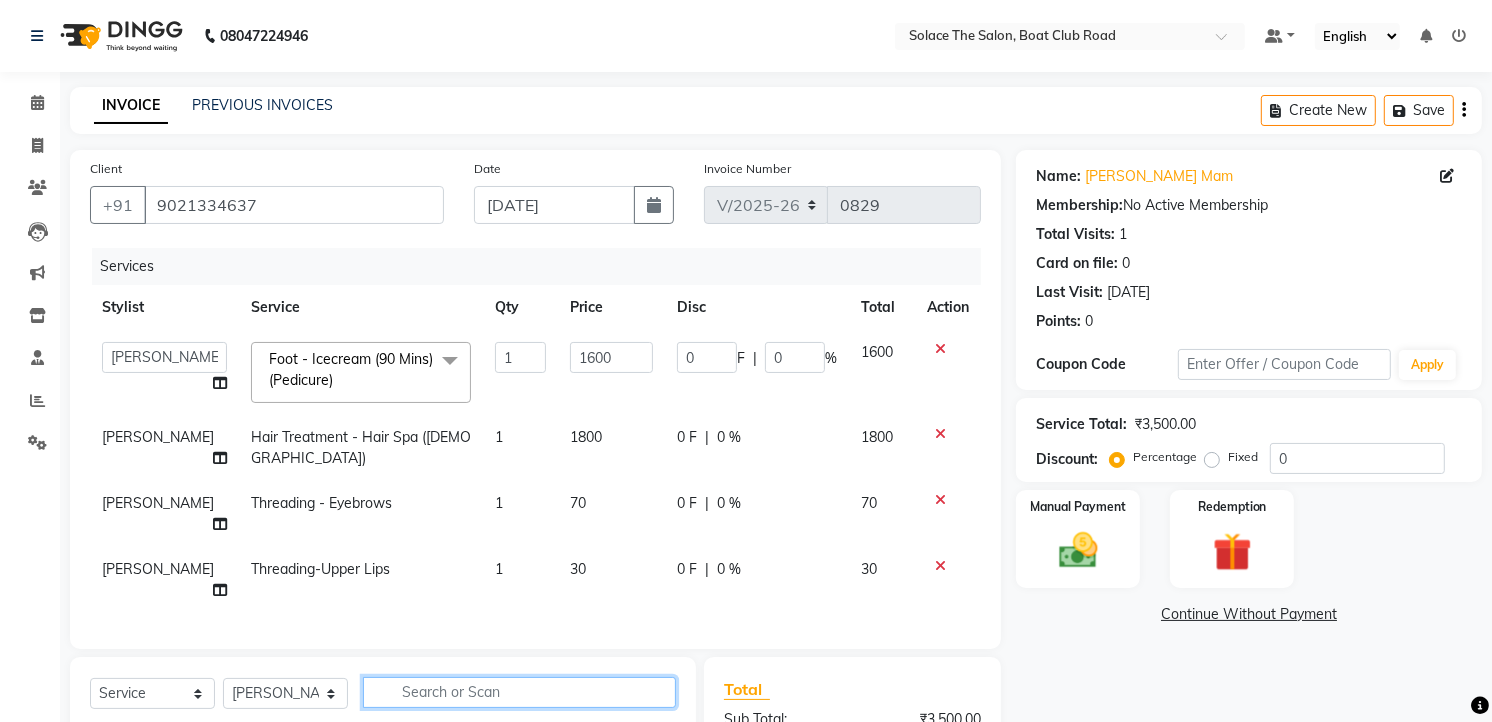 click 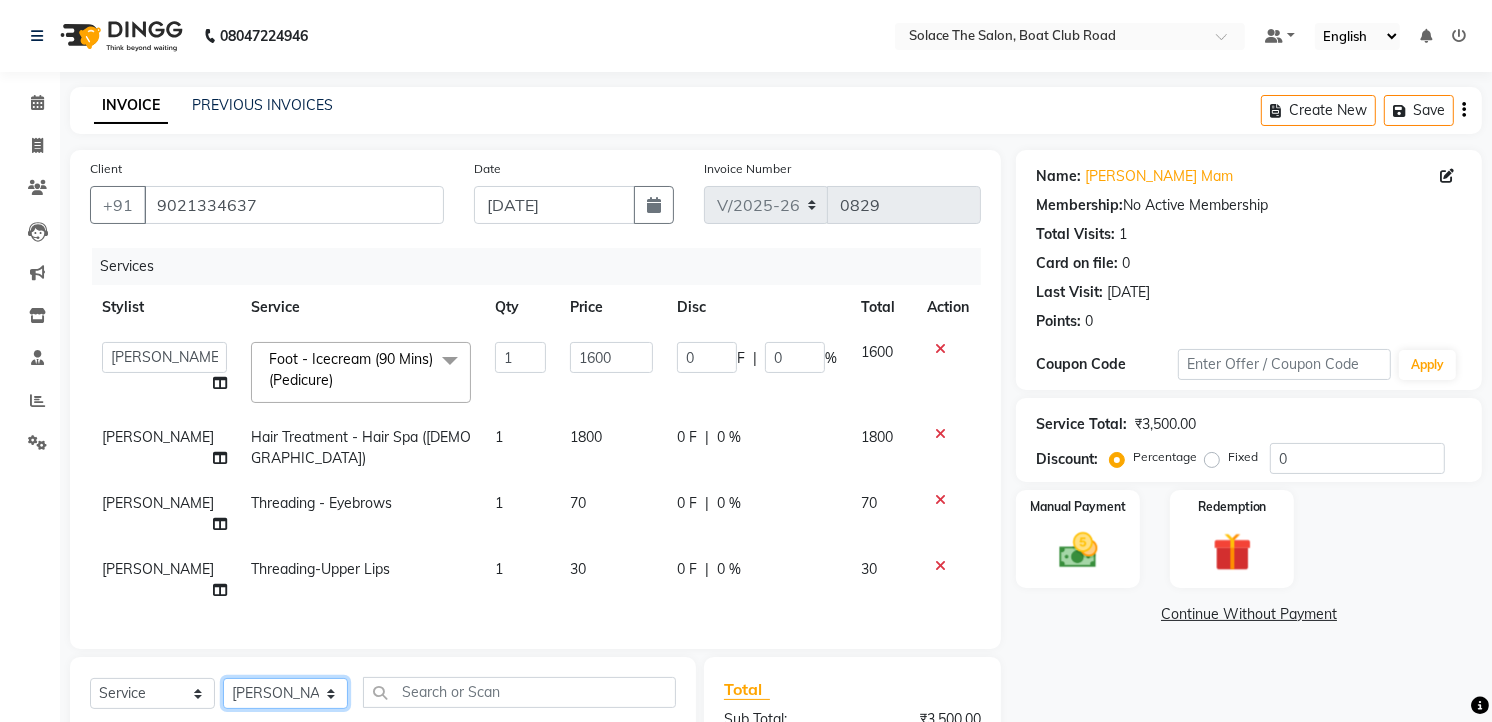 click on "Select Stylist [PERSON_NAME] [PERSON_NAME] [PERSON_NAME] Front Desk Kajal [PERSON_NAME] [PERSON_NAME] [MEDICAL_DATA][PERSON_NAME] rishi  [PERSON_NAME] suraj" 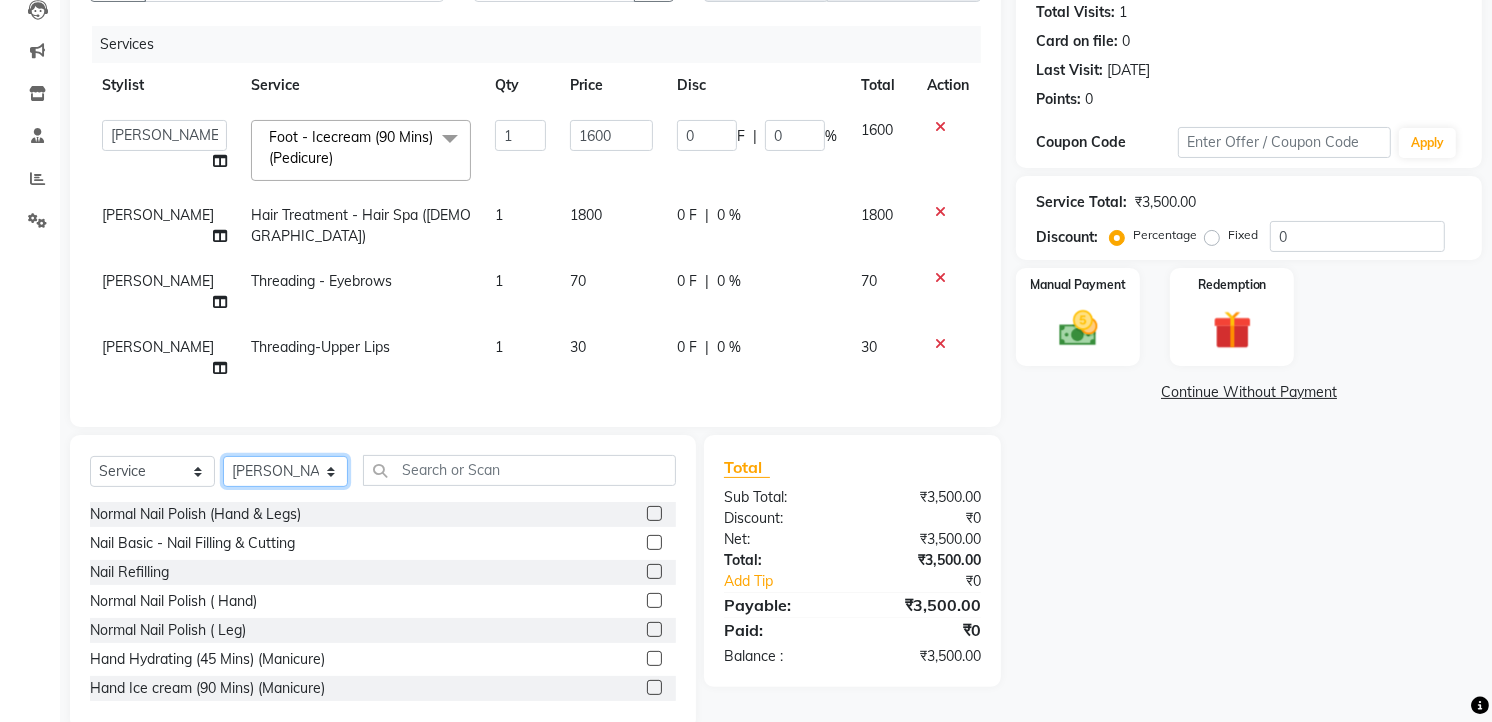 click on "Select Stylist [PERSON_NAME] [PERSON_NAME] [PERSON_NAME] Front Desk Kajal [PERSON_NAME] [PERSON_NAME] [MEDICAL_DATA][PERSON_NAME] rishi  [PERSON_NAME] suraj" 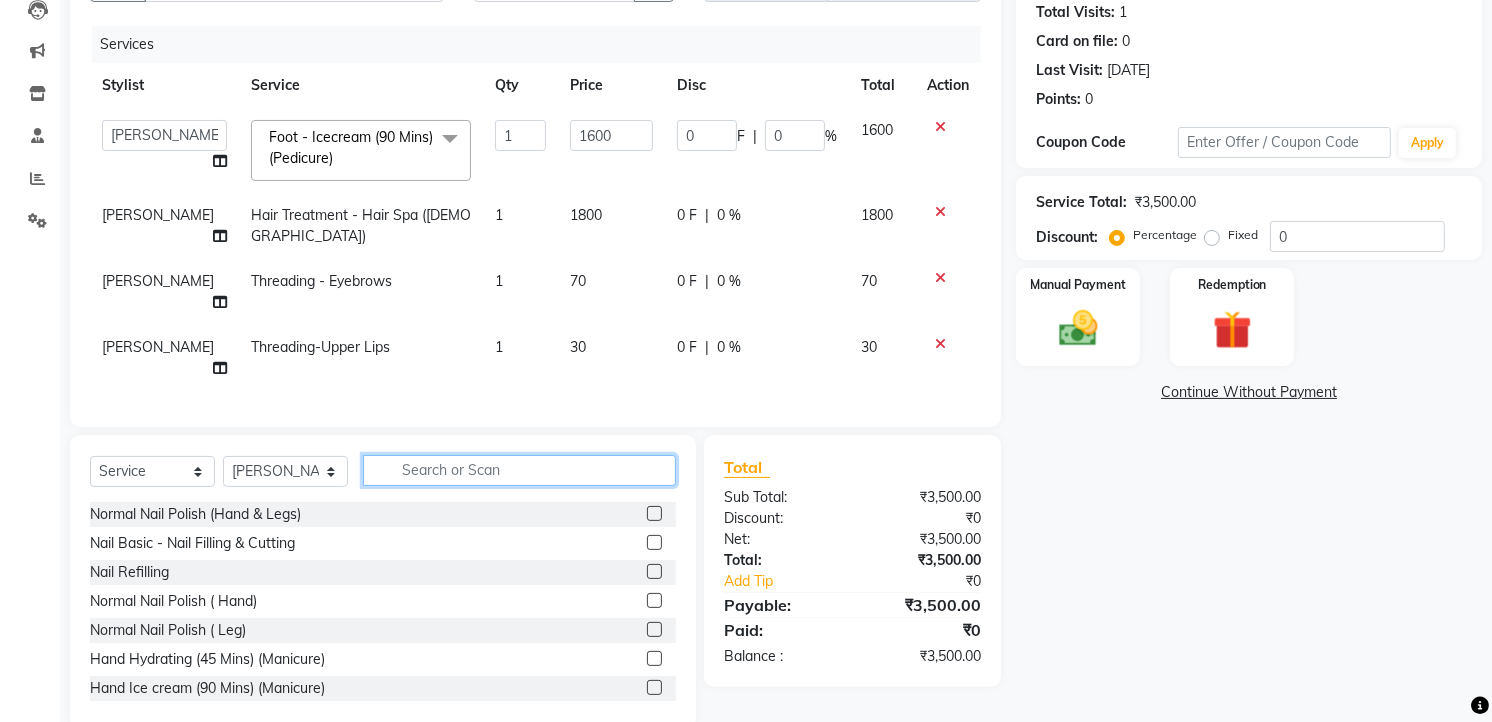 click 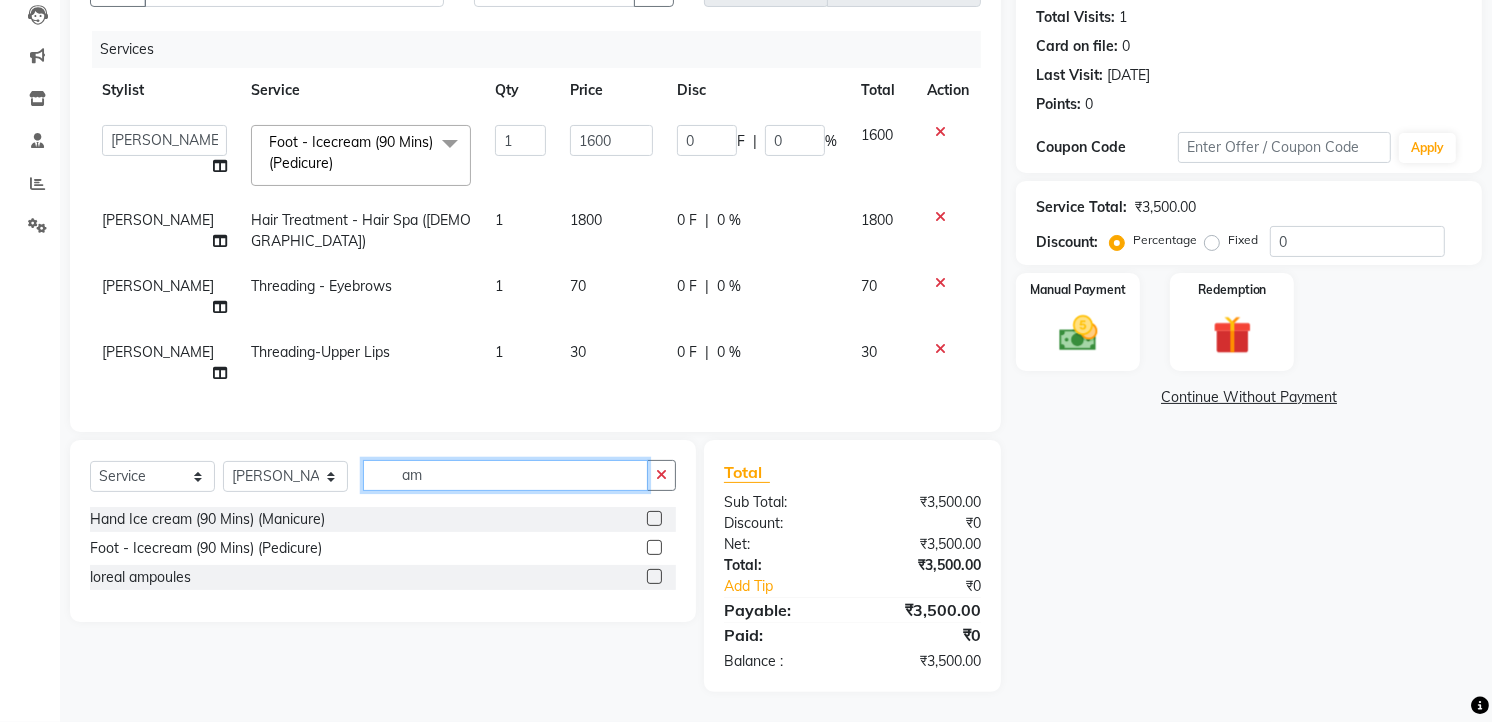 scroll, scrollTop: 192, scrollLeft: 0, axis: vertical 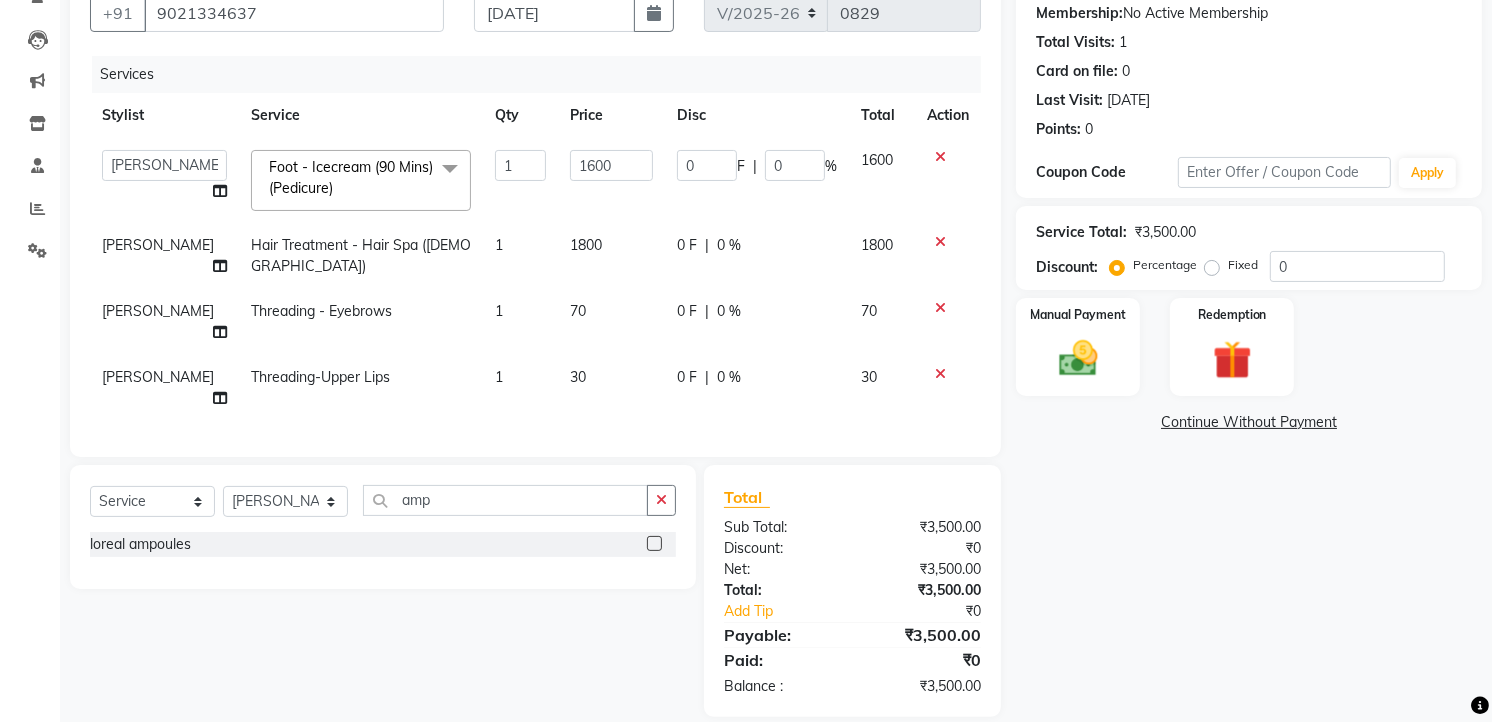 click 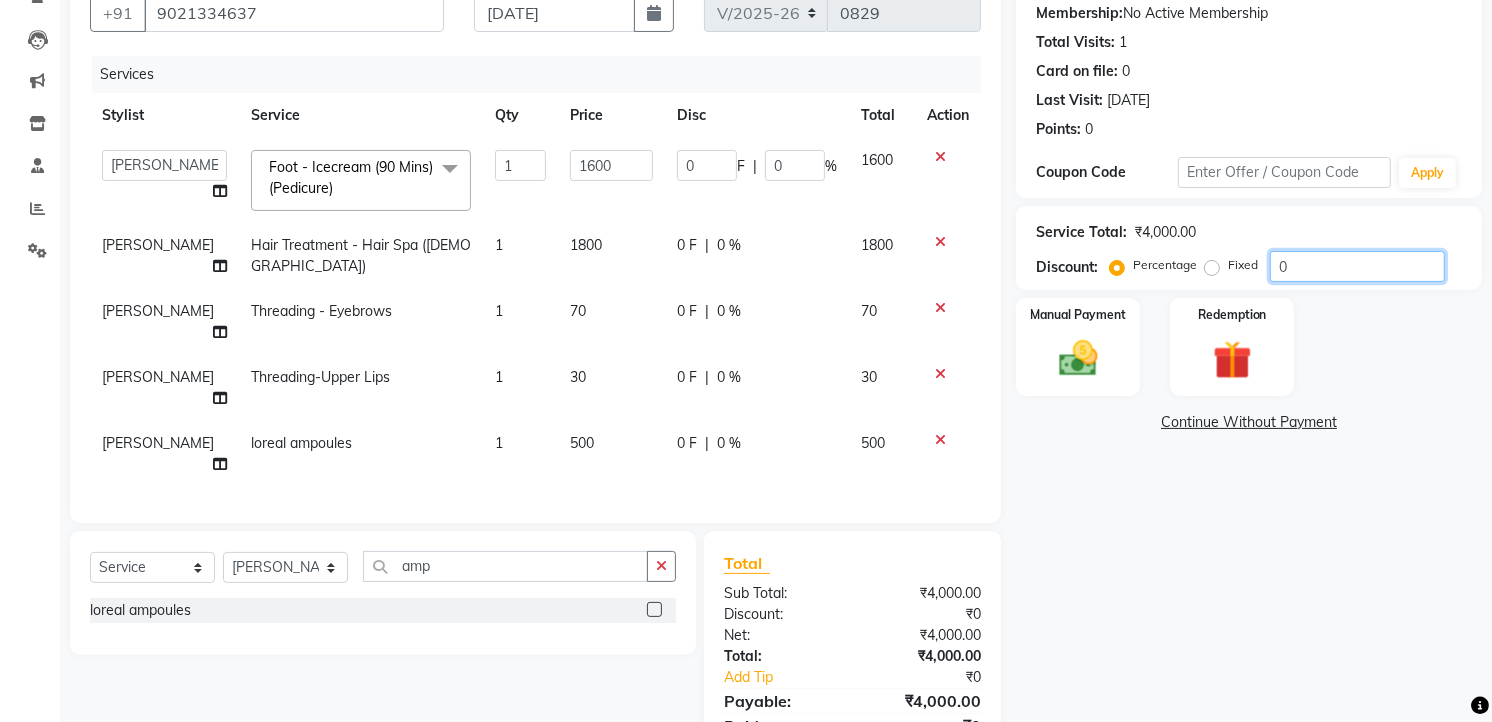 click on "0" 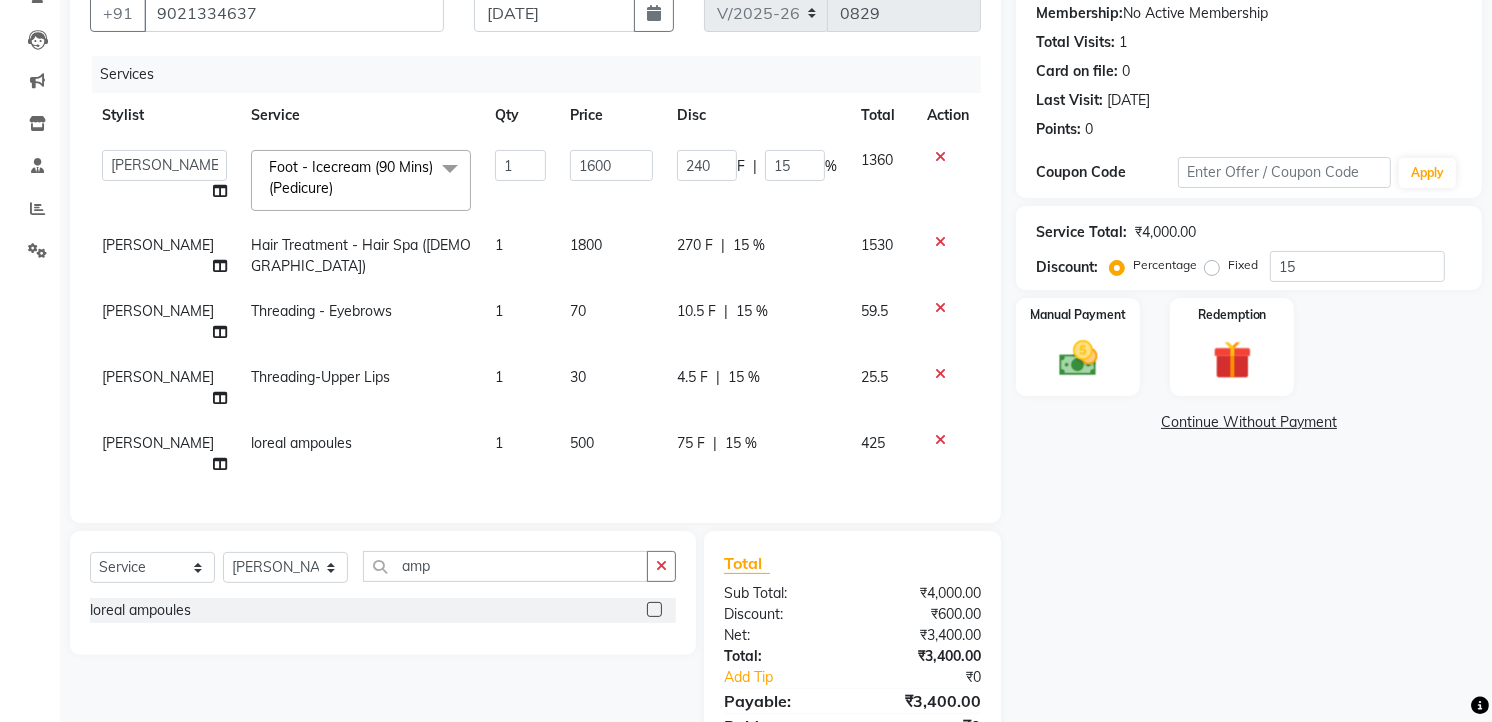 click on "Name: [PERSON_NAME] Membership:  No Active Membership  Total Visits:  1 Card on file:  0 Last Visit:   [DATE] Points:   0  Coupon Code Apply Service Total:  ₹4,000.00  Discount:  Percentage   Fixed  15 Manual Payment Redemption  Continue Without Payment" 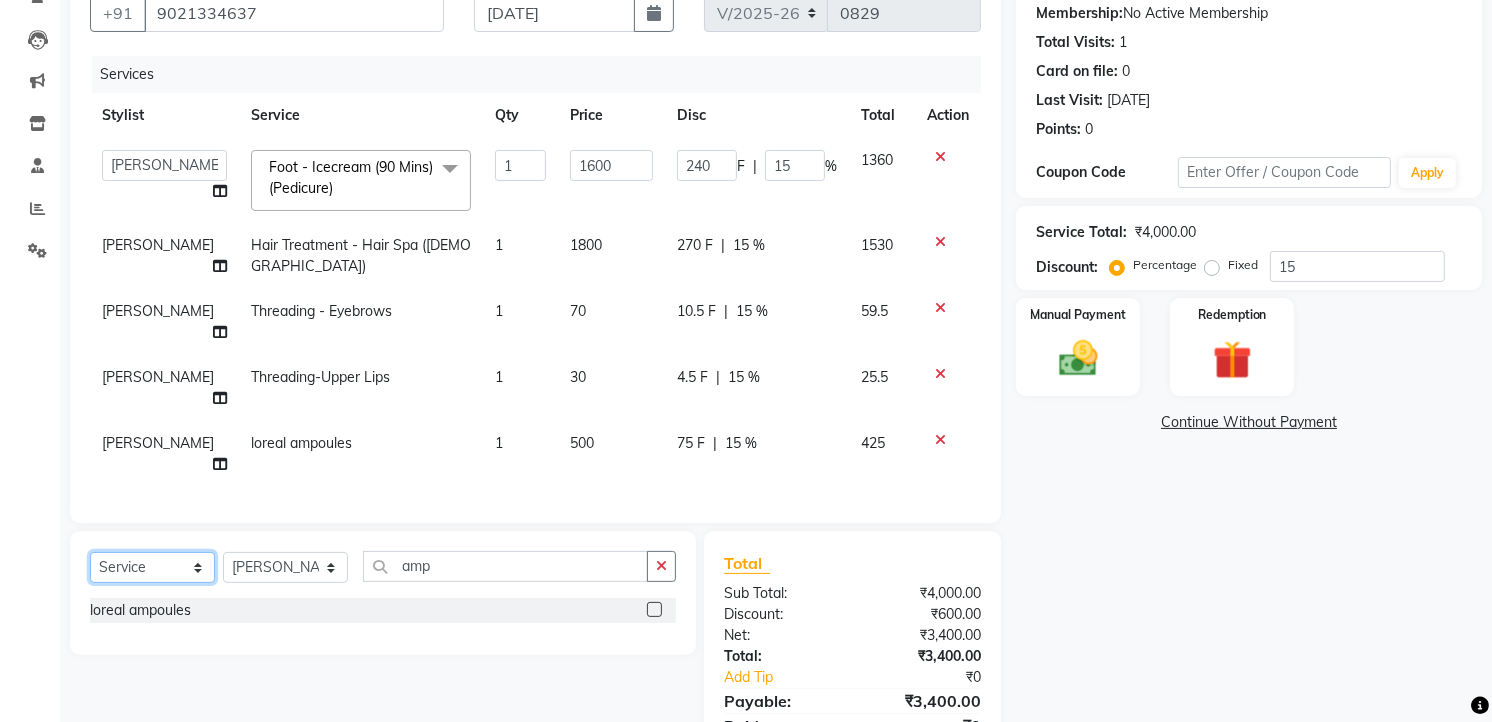 click on "Select  Service  Product  Membership  Package Voucher Prepaid Gift Card" 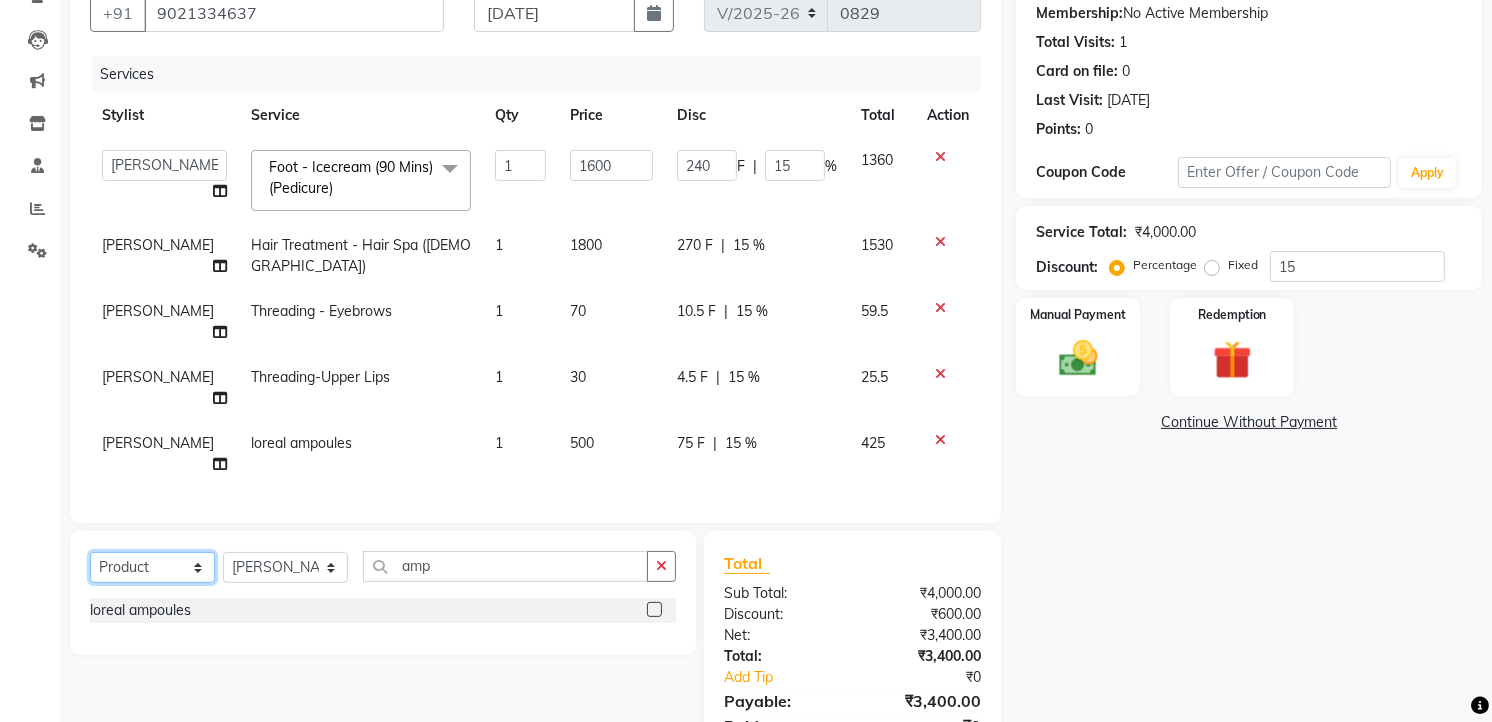 click on "Select  Service  Product  Membership  Package Voucher Prepaid Gift Card" 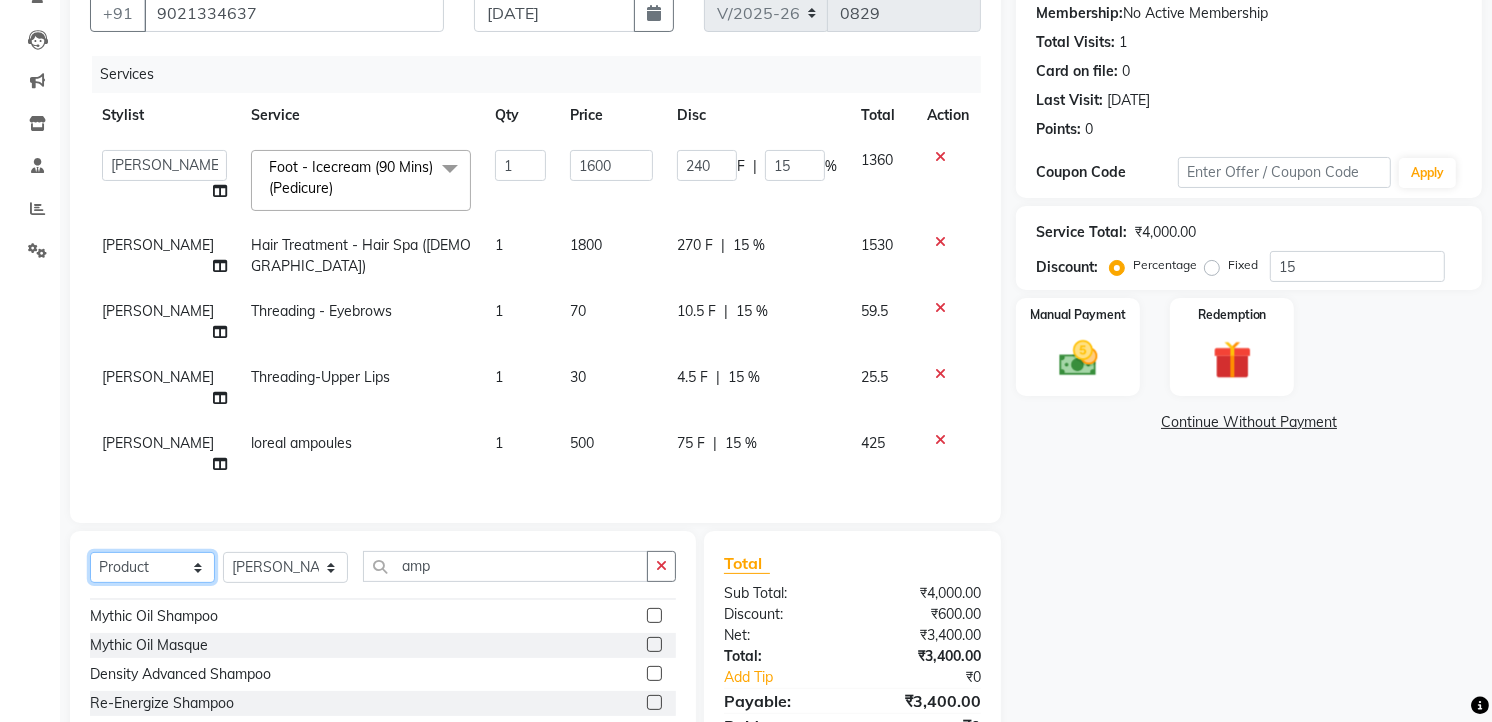 scroll, scrollTop: 1247, scrollLeft: 0, axis: vertical 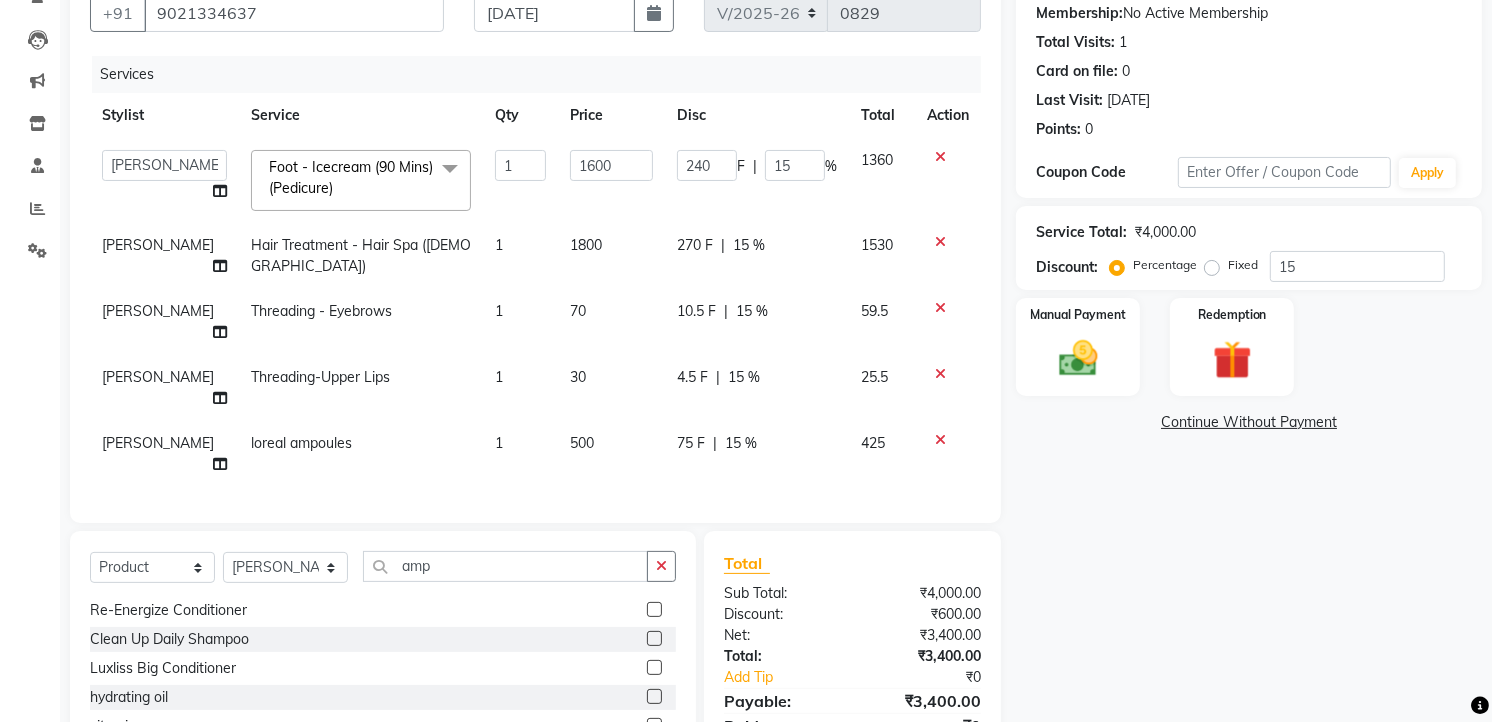 click 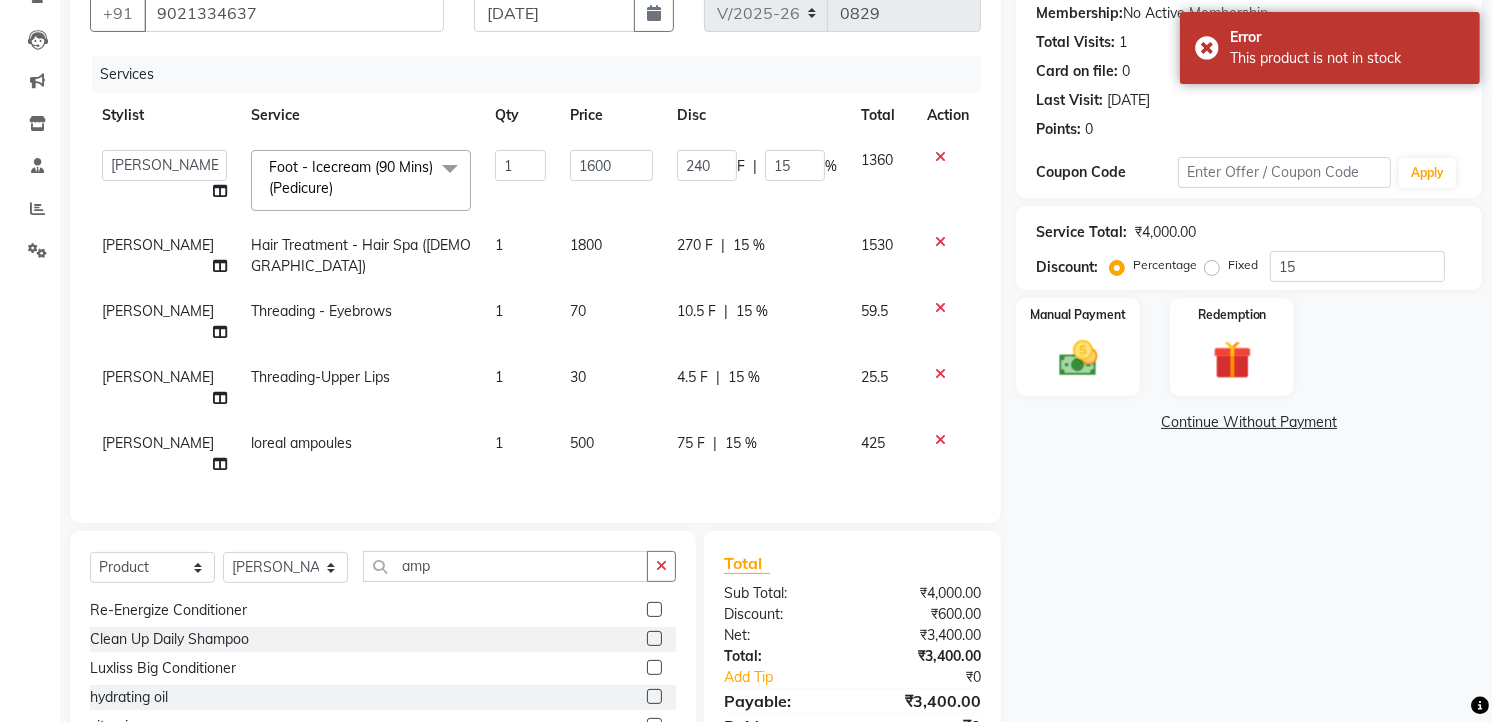 scroll, scrollTop: 280, scrollLeft: 0, axis: vertical 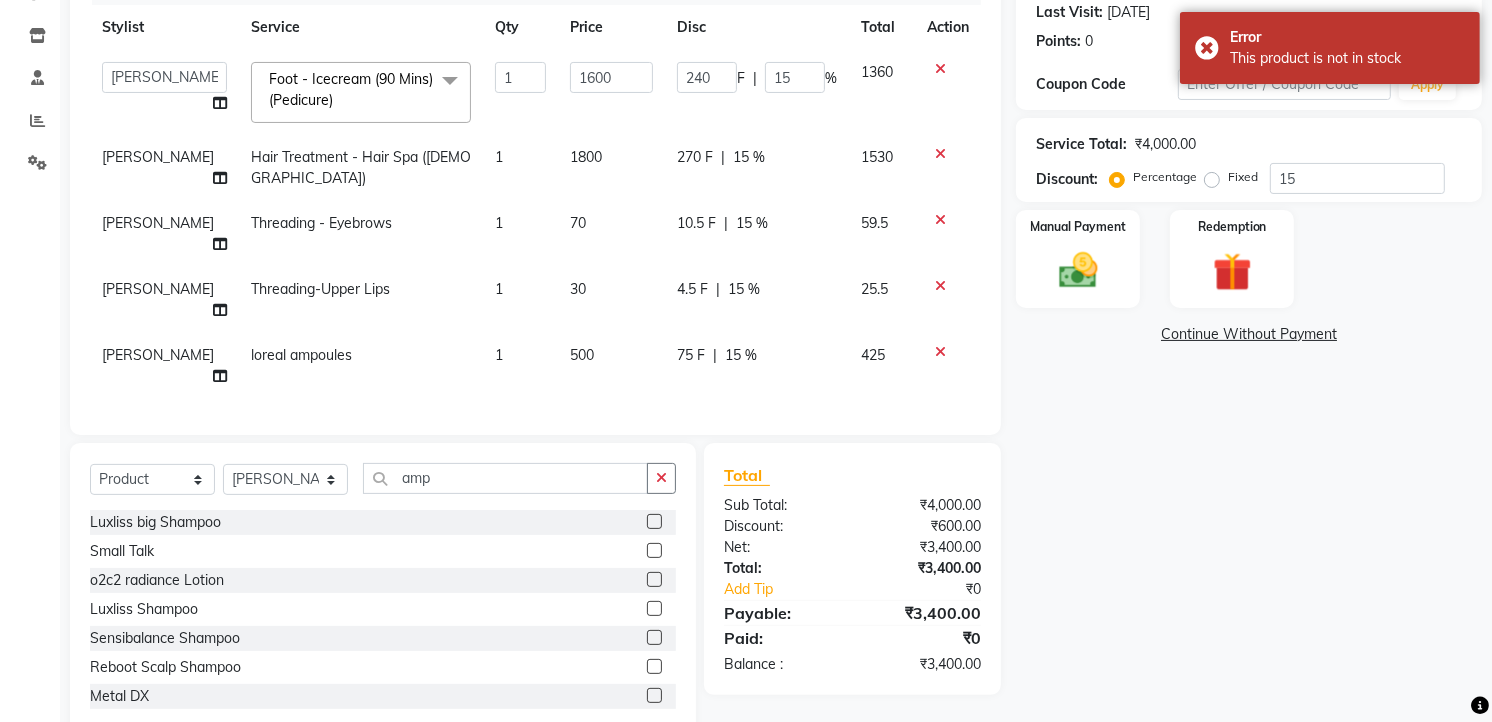 click 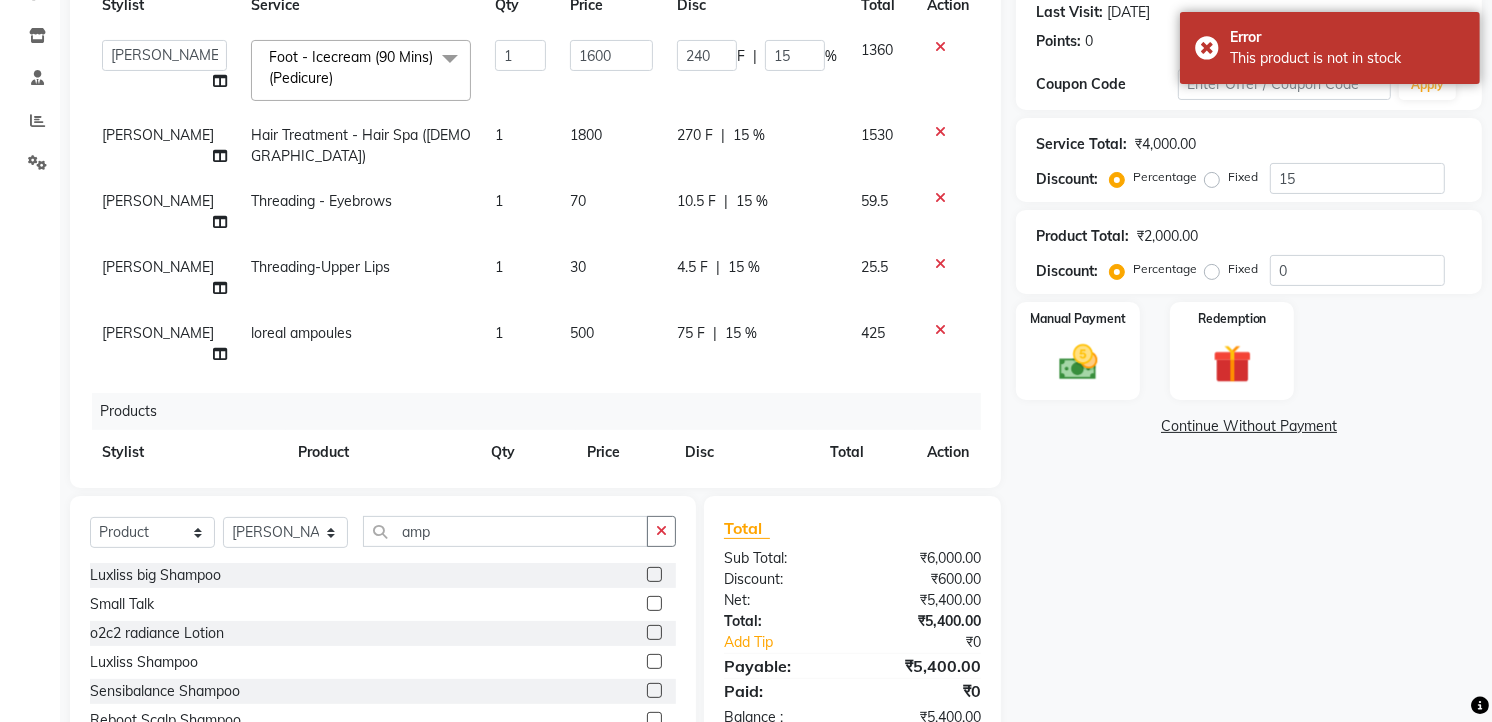 scroll, scrollTop: 43, scrollLeft: 0, axis: vertical 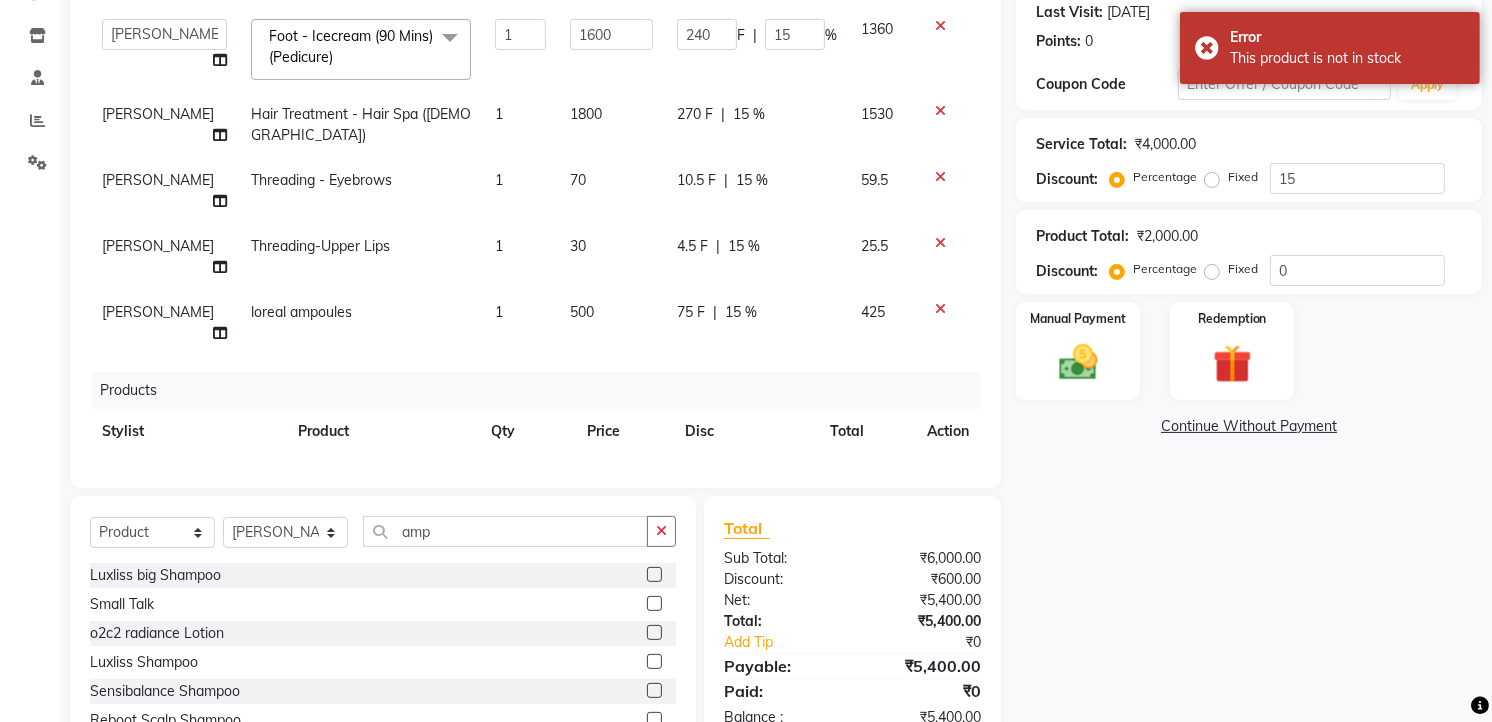 click on "2000" 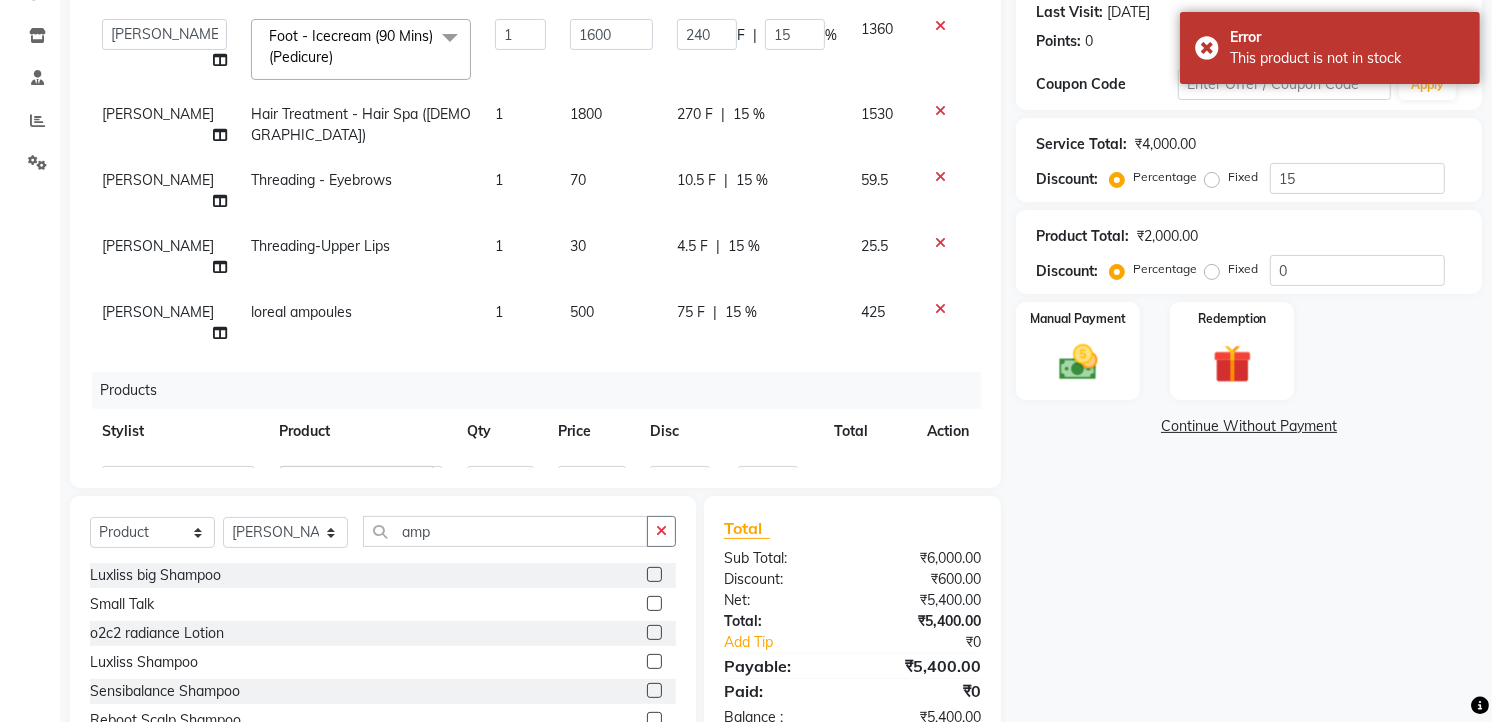 drag, startPoint x: 633, startPoint y: 403, endPoint x: 605, endPoint y: 425, distance: 35.608986 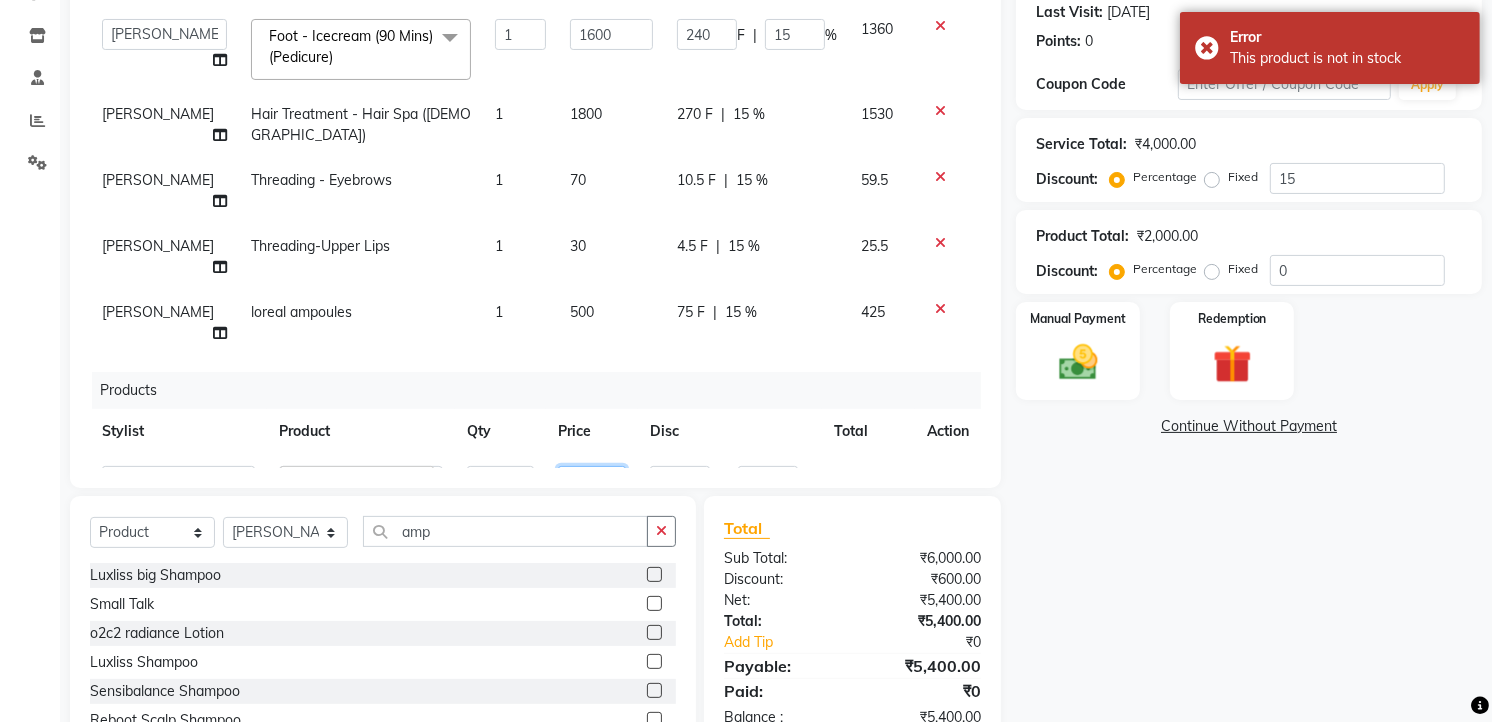 click on "2000" 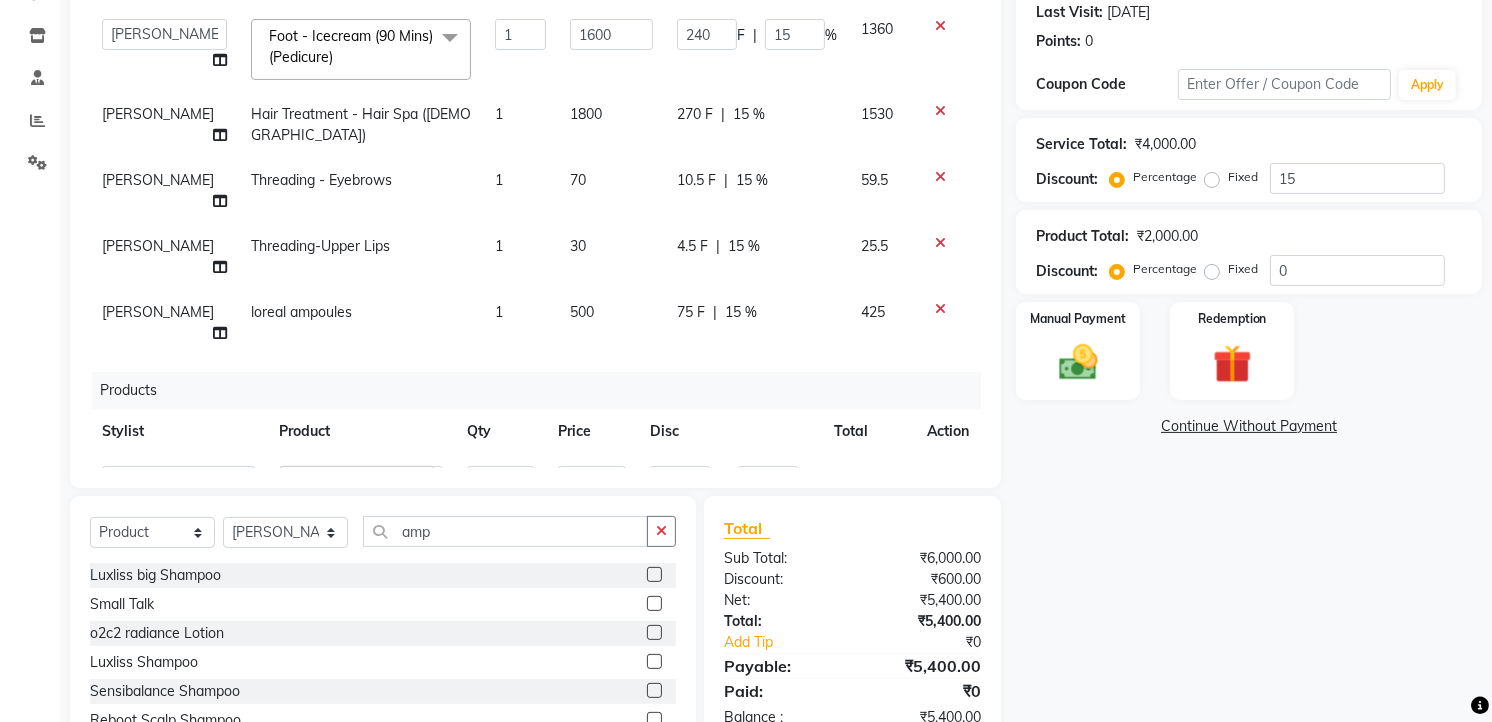 click on "Client [PHONE_NUMBER] Date [DATE] Invoice Number V/2025 V/[PHONE_NUMBER] Services Stylist Service Qty Price Disc Total Action  [PERSON_NAME]   [PERSON_NAME]   [PERSON_NAME]   Front Desk   Kajal   Kavita   [PERSON_NAME]   [PERSON_NAME]   [MEDICAL_DATA][PERSON_NAME] Ma'am   rishi    [PERSON_NAME]   suraj   Foot - Icecream (90 Mins) (Pedicure)  x Normal Nail Polish (Hand & Legs) Nail Basic - Nail Filling & Cutting Nail Refilling Normal Nail Polish ( Hand)  Normal Nail Polish ( Leg) Hand  Hydrating (45 Mins) (Manicure) Hand   Ice cream (90 Mins) (Manicure)  Foot - Hydrating (45 Mins) (Pedicure)  Foot - Icecream (90 Mins) (Pedicure)  Foot - Heel Peel ( 60 Min ) (Pedicure) Foot massage AVL Cruise ( Manicure ) AVL Cruise ( Pedicure ) Hand massage Tata Tan Watermelon ( Pedicure )  Tata Tan Watermelon ( Manicure ) Tata Tan Vanilla Macademia ( pedicure ) vedic pedicure  vedic manicure  Face Waxing -(Honey) Under Arms Waxing (Honey) Full Arms Waxing (Honey) Half Arms Waxing (Honey)  Full Legs Waxing (Honey)  Half Legs Waxing (Honey)   Stomach Waxing (Honey) [MEDICAL_DATA]" 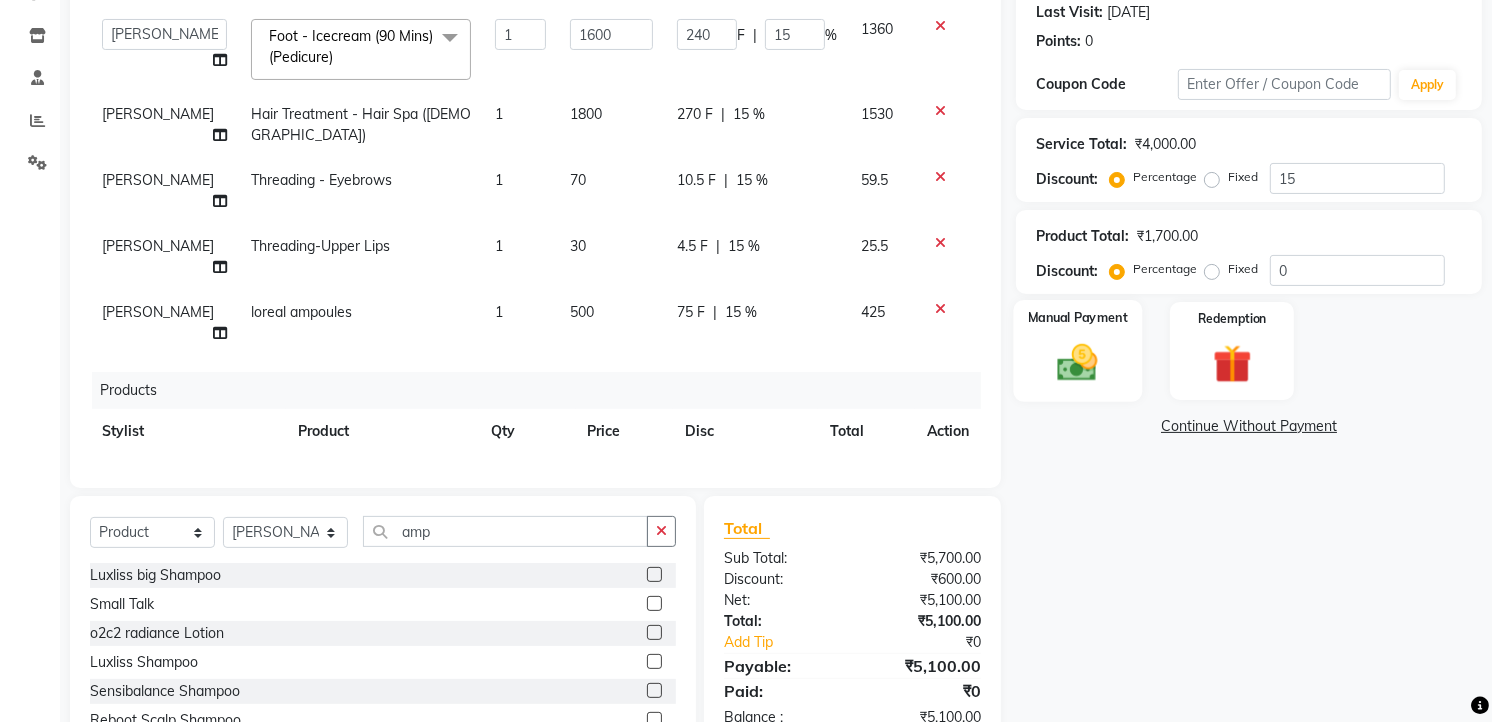 click 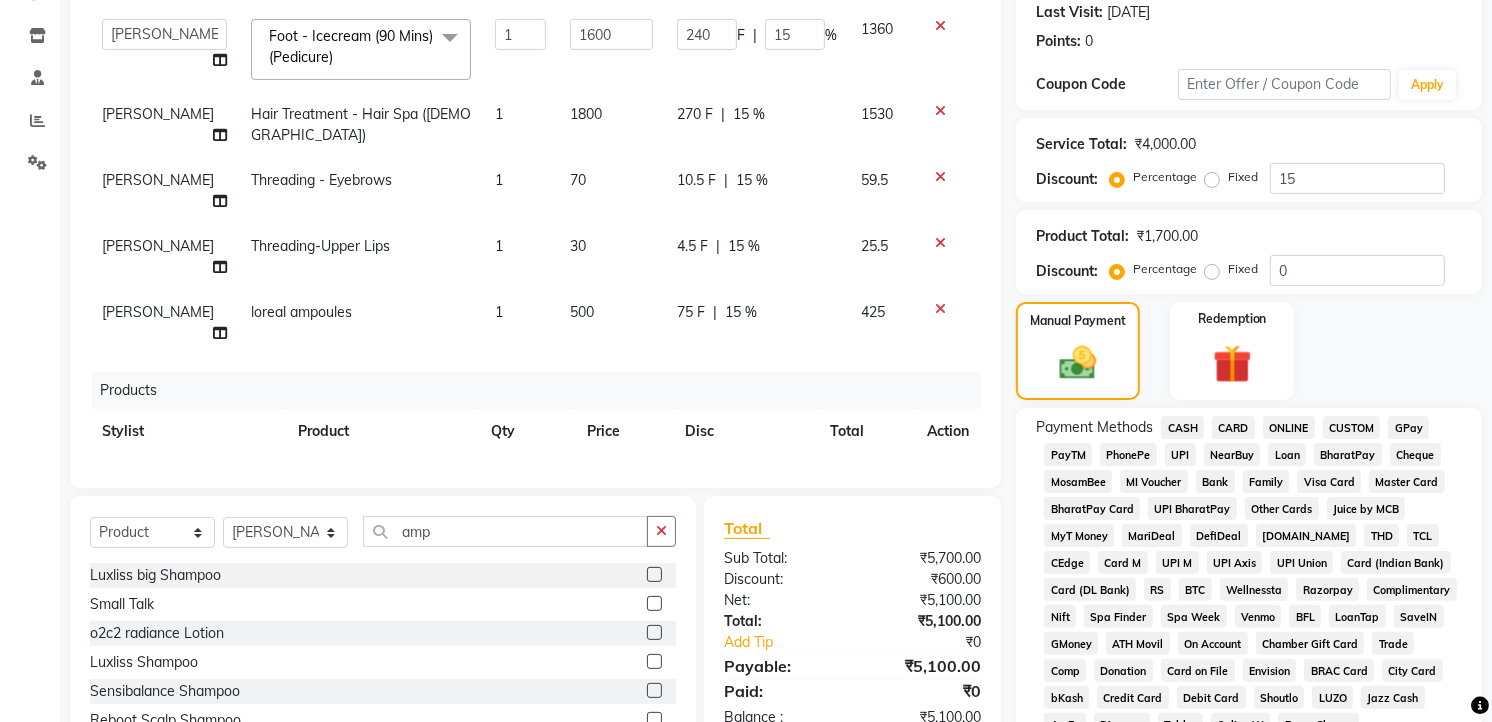 click on "CARD" 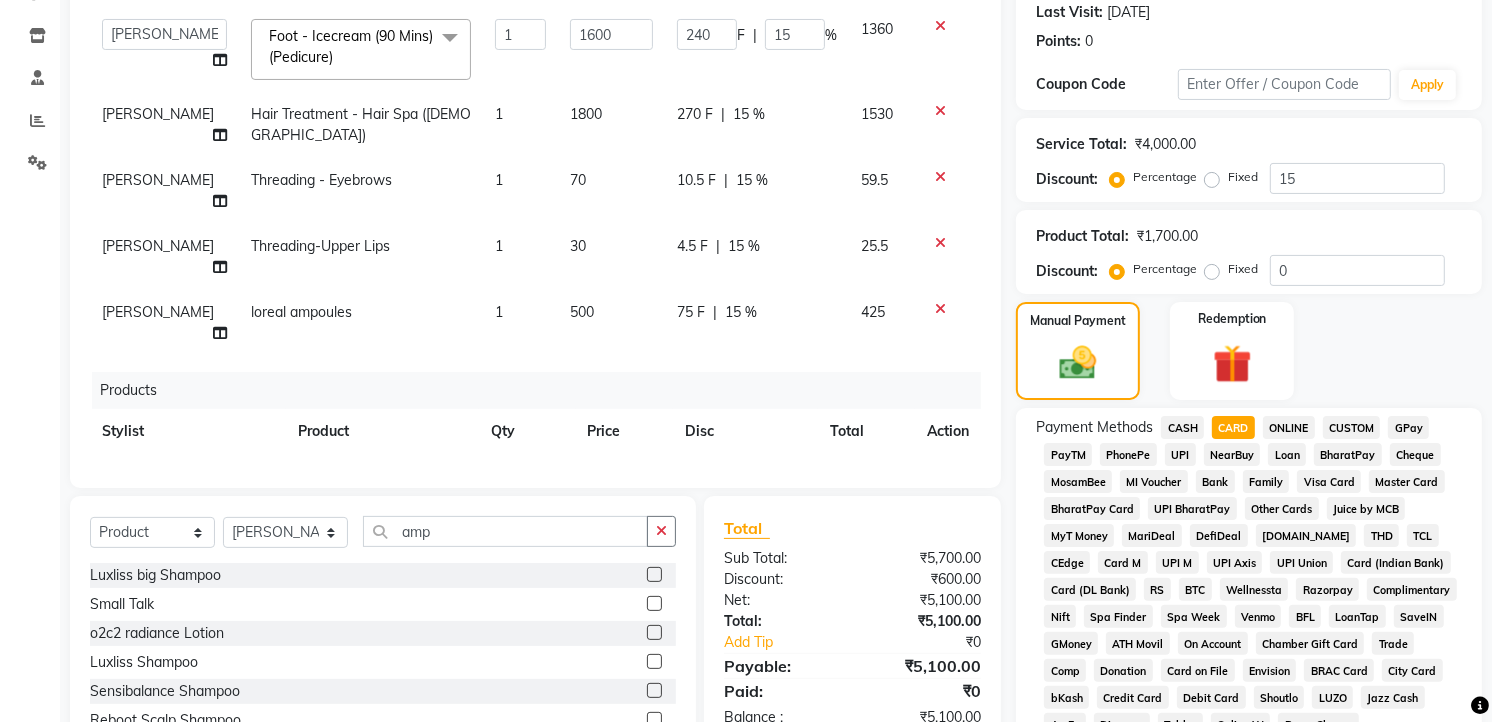 click on "Add Payment" 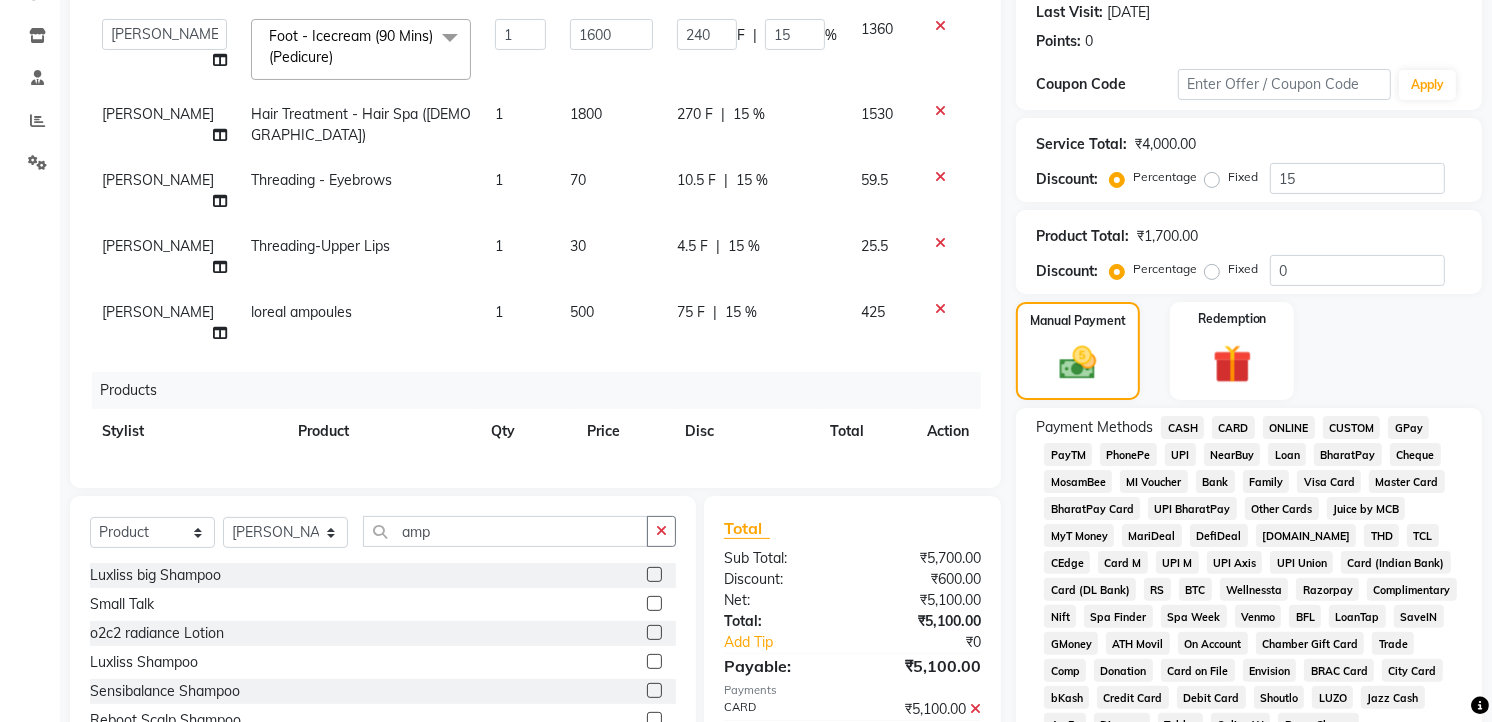 scroll, scrollTop: 807, scrollLeft: 0, axis: vertical 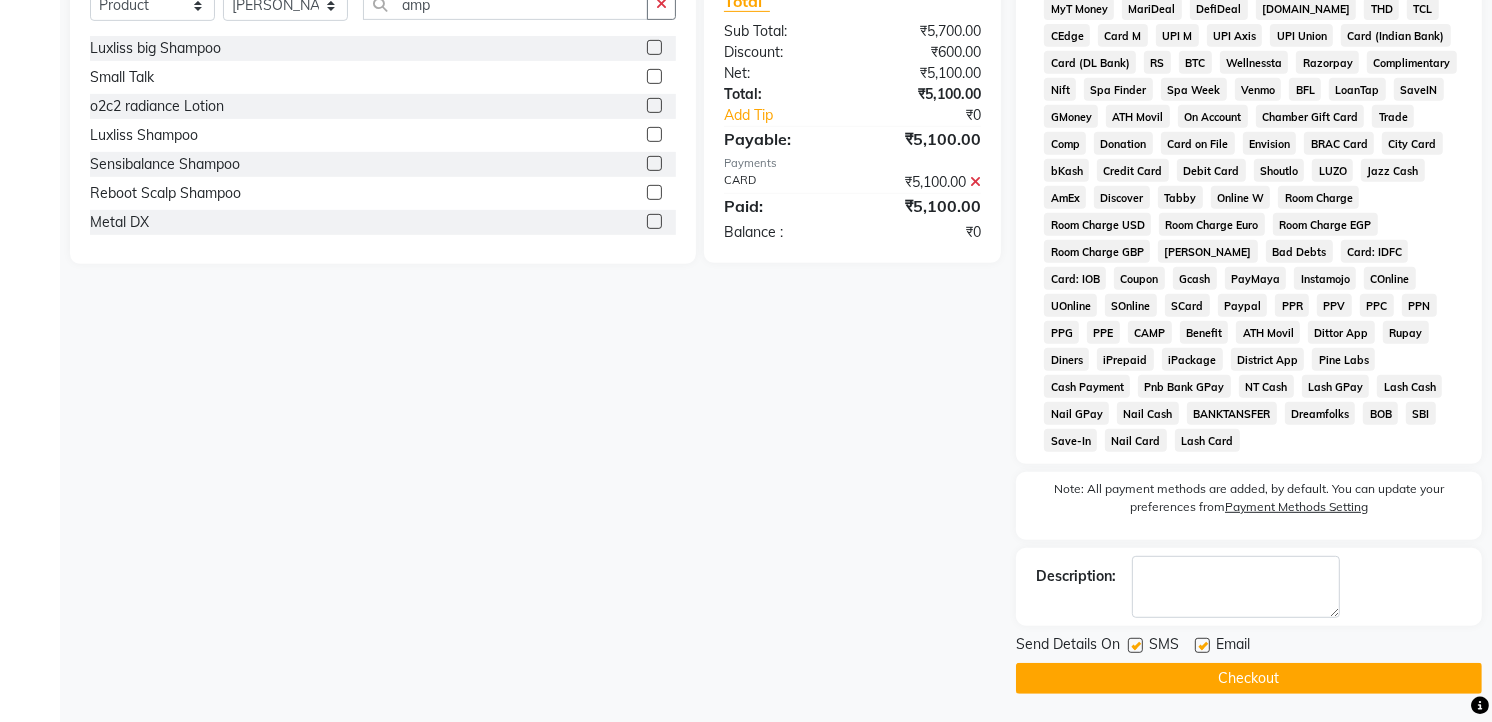 click on "Checkout" 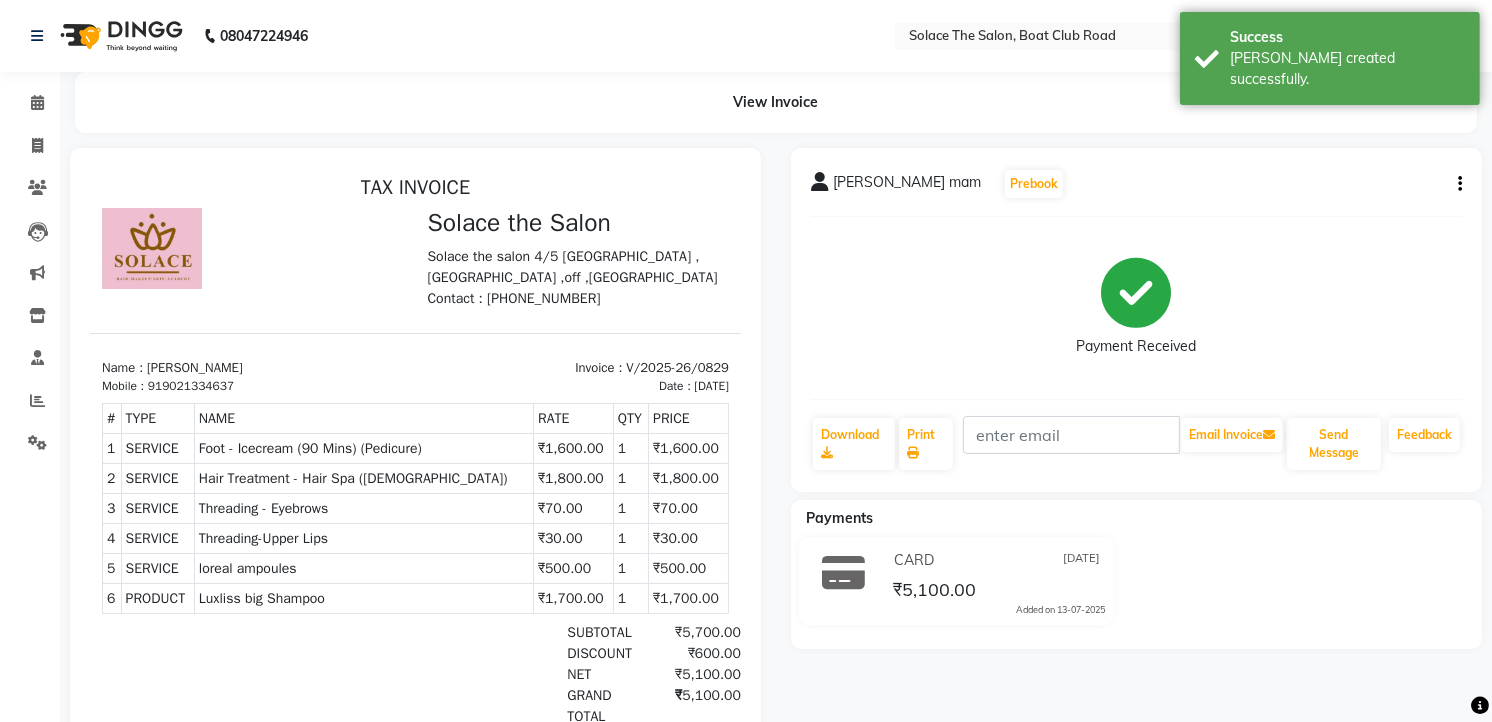 scroll, scrollTop: 0, scrollLeft: 0, axis: both 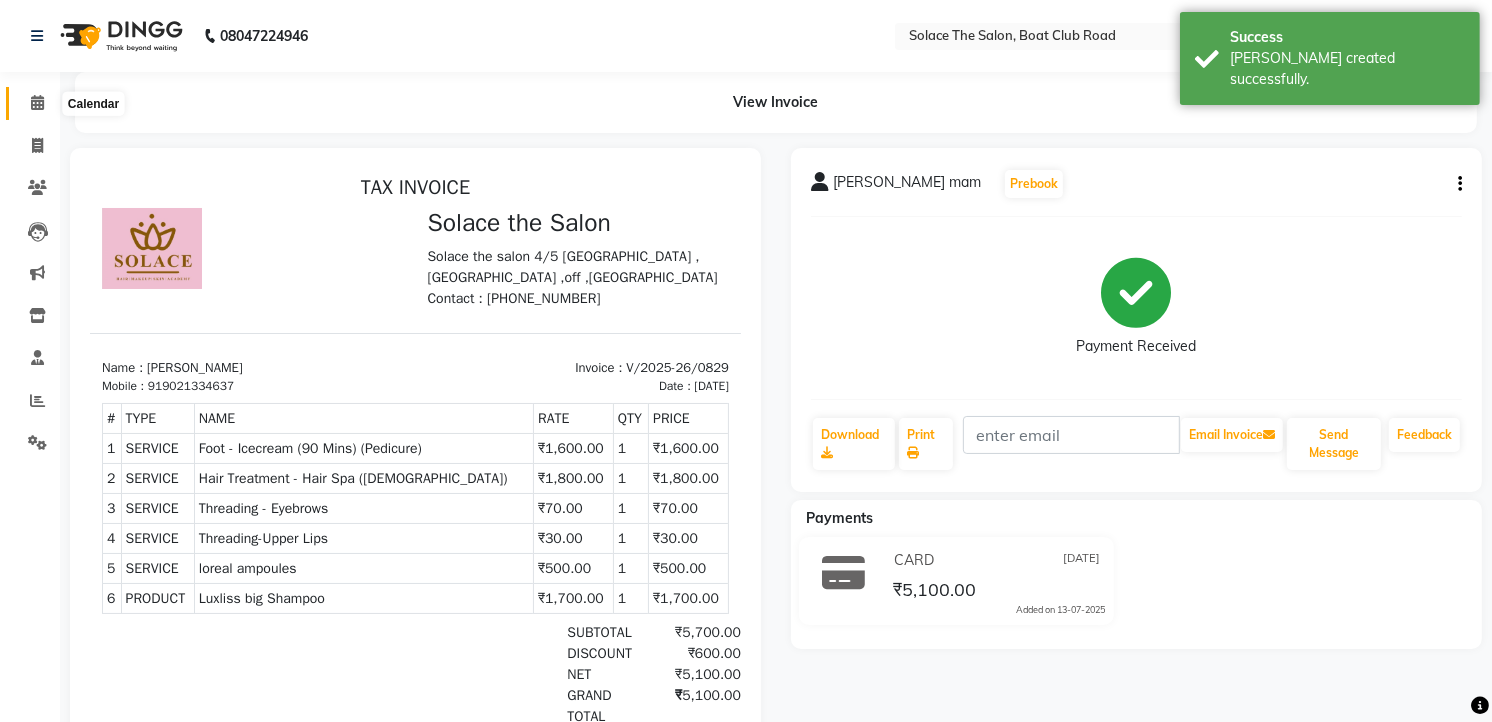 click 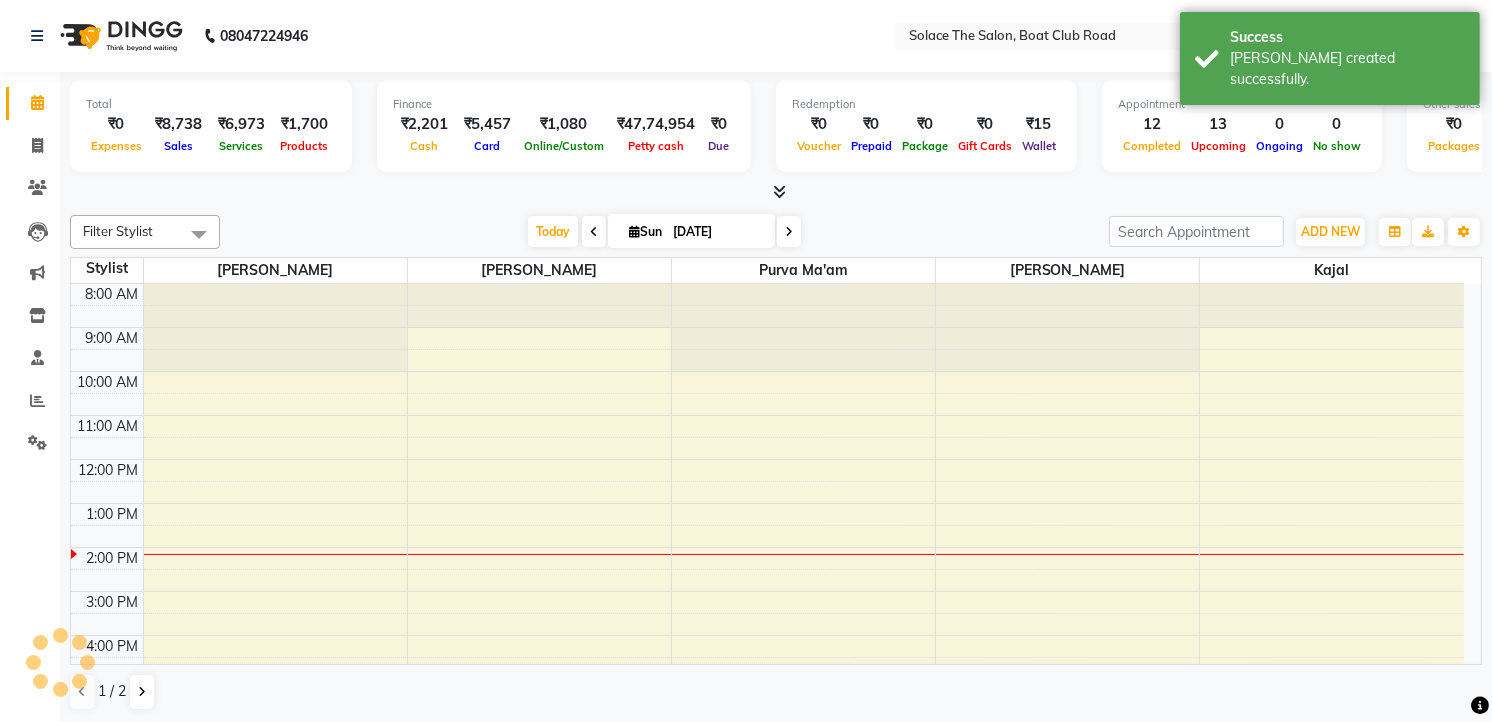 scroll, scrollTop: 0, scrollLeft: 0, axis: both 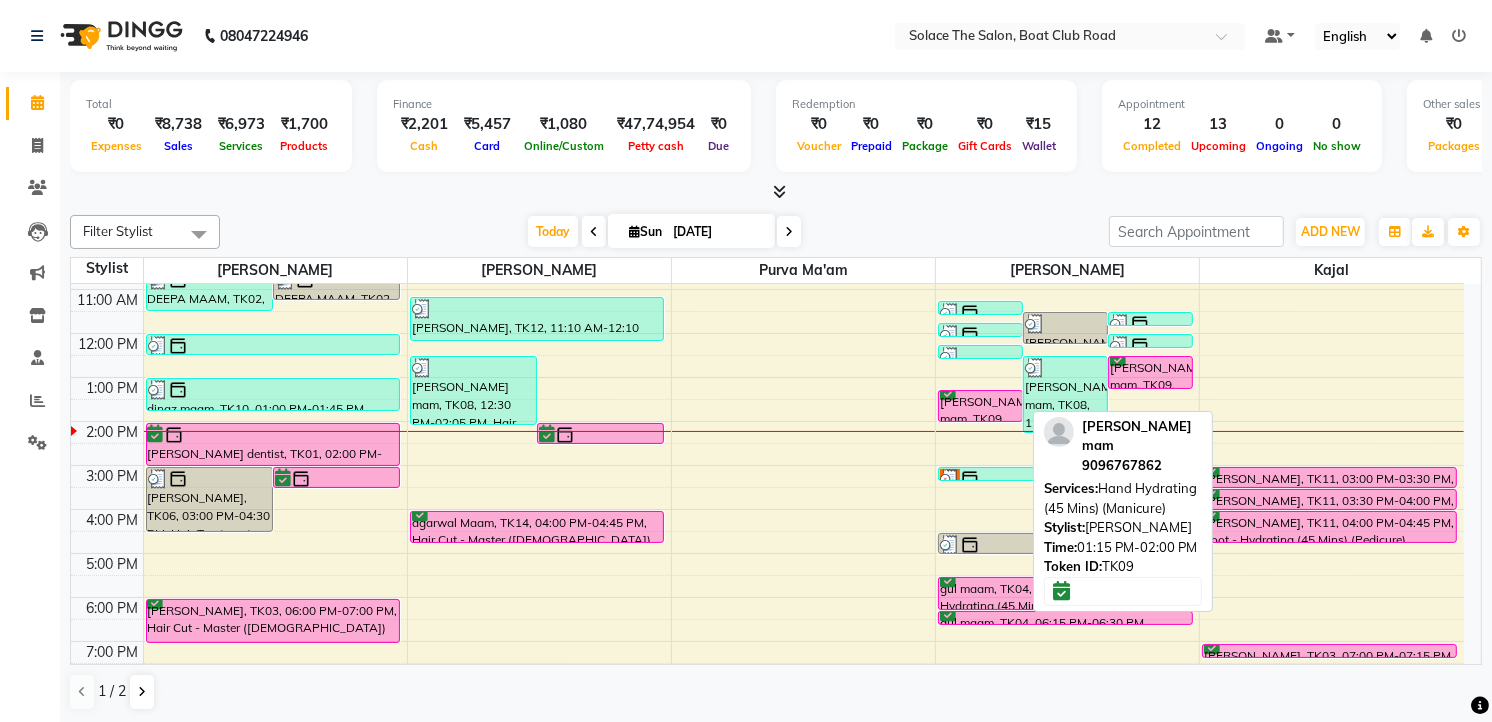 click on "[PERSON_NAME] mam, TK09, 01:15 PM-02:00 PM, Hand  Hydrating (45 Mins) (Manicure)" at bounding box center (980, 406) 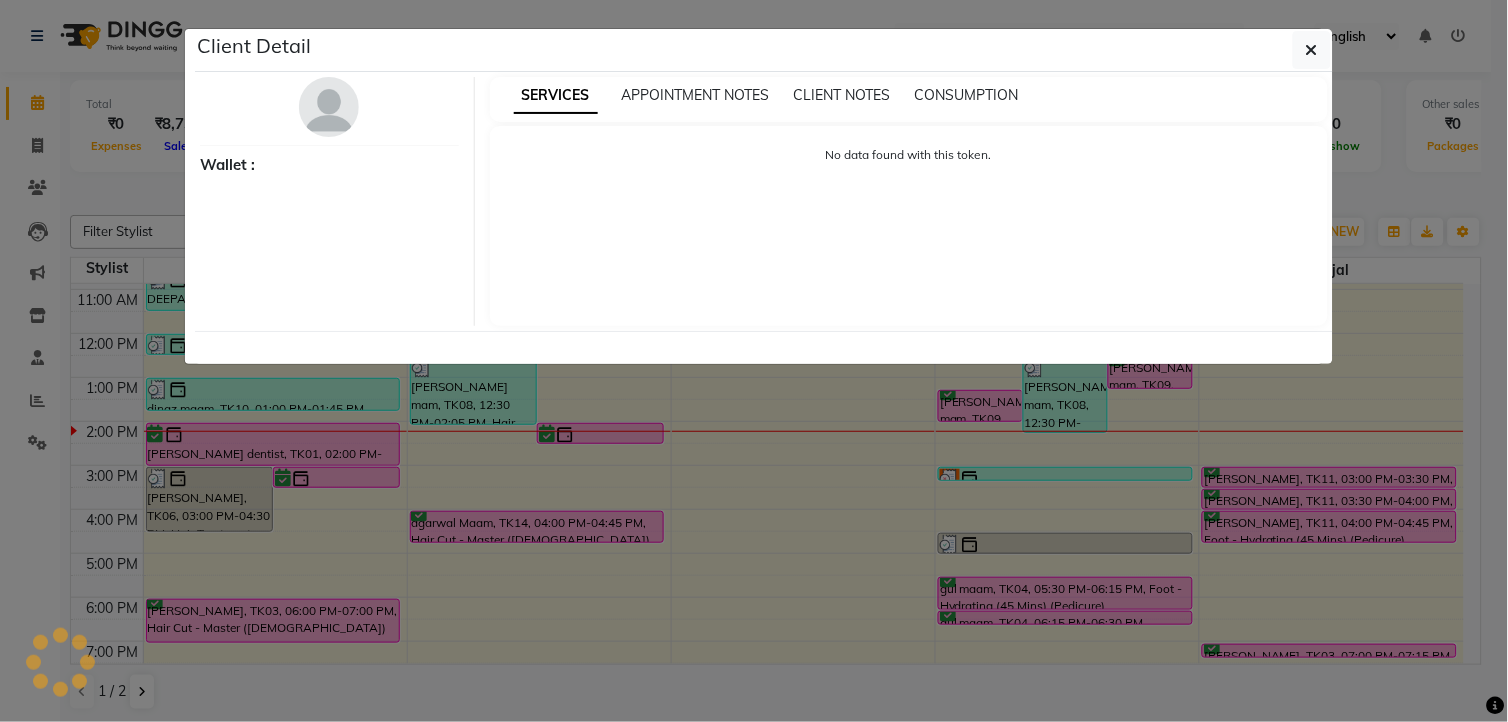 select on "6" 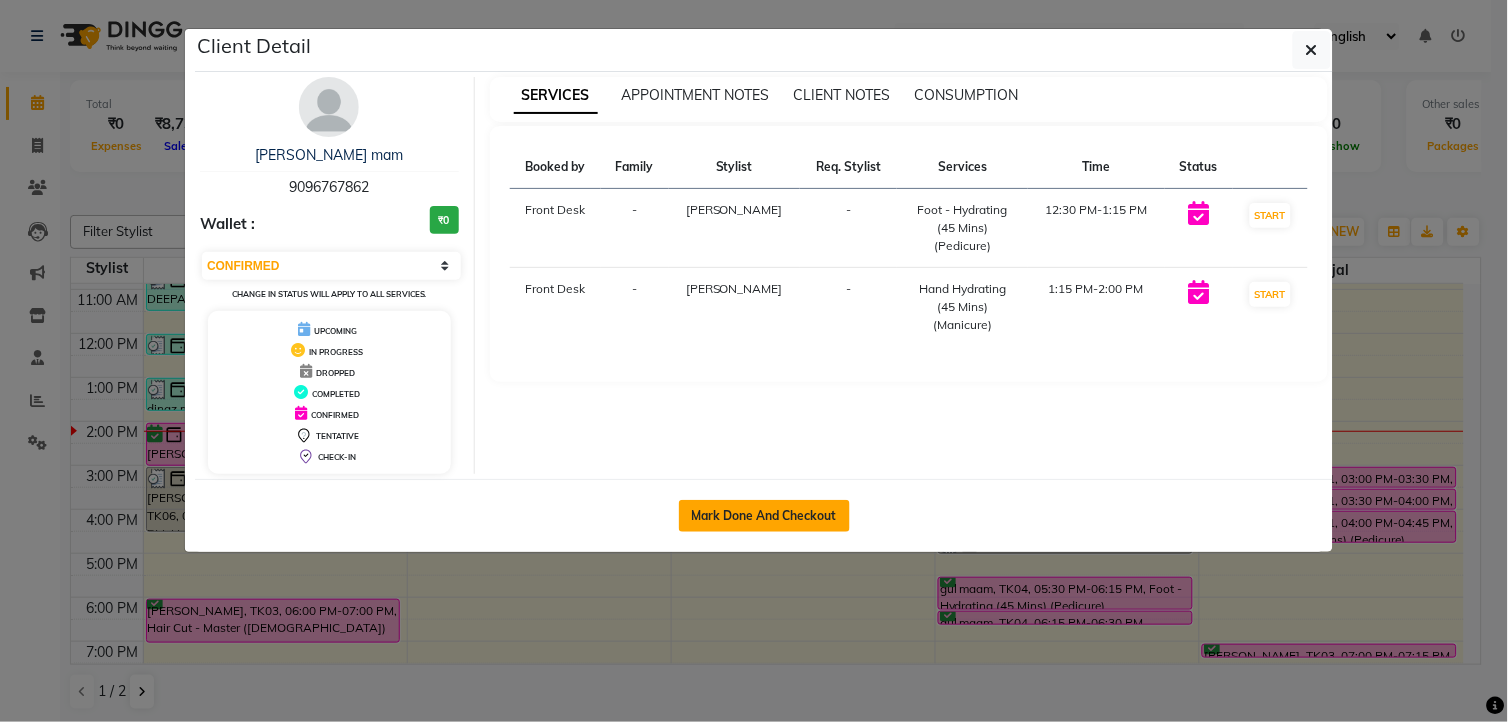 click on "Mark Done And Checkout" 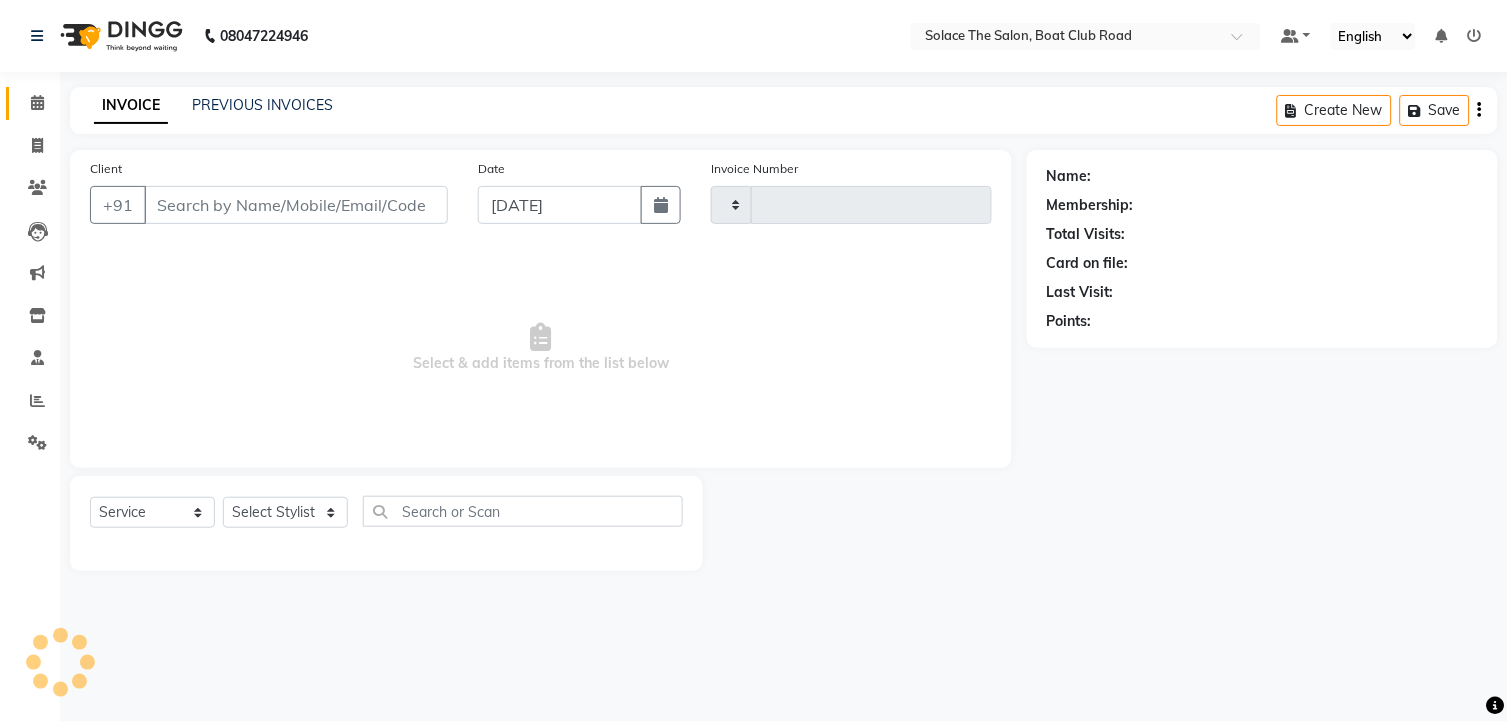type on "0830" 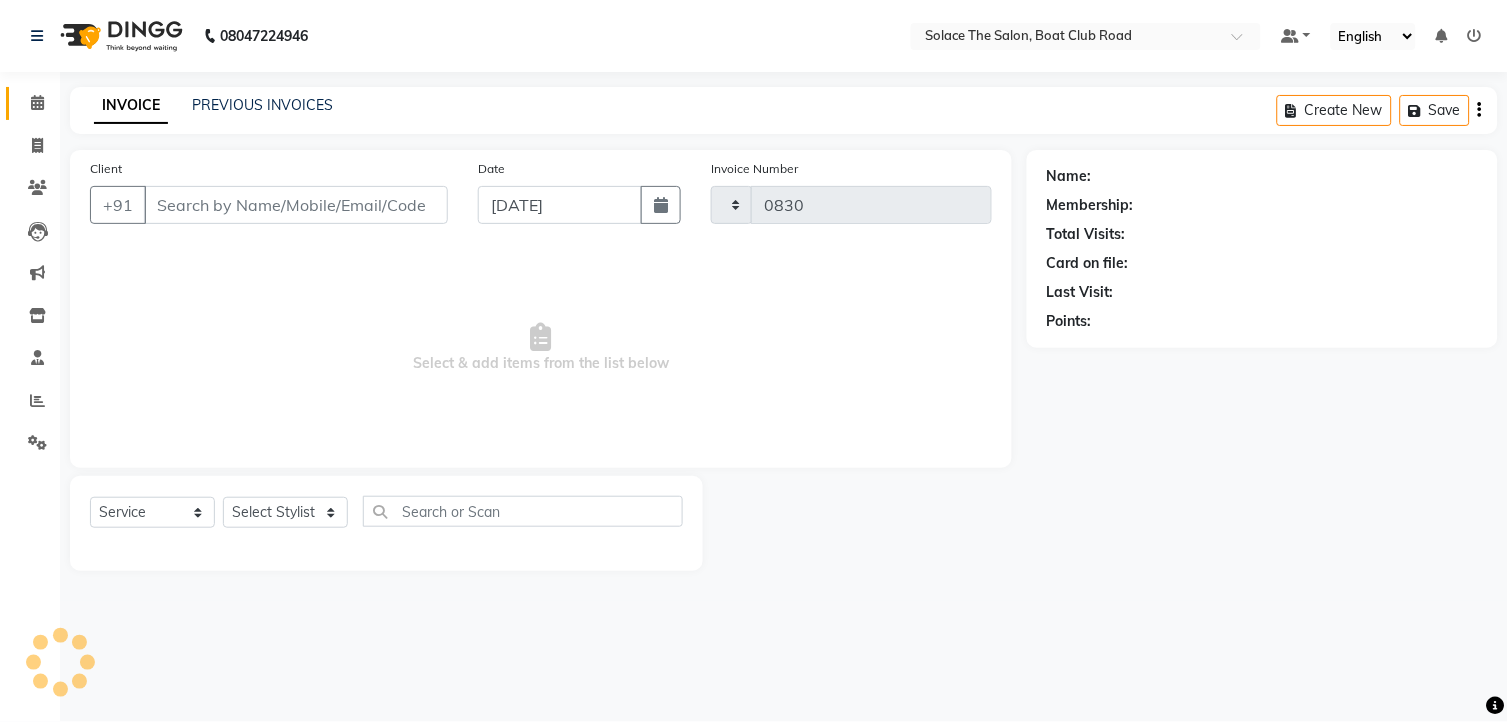 select on "585" 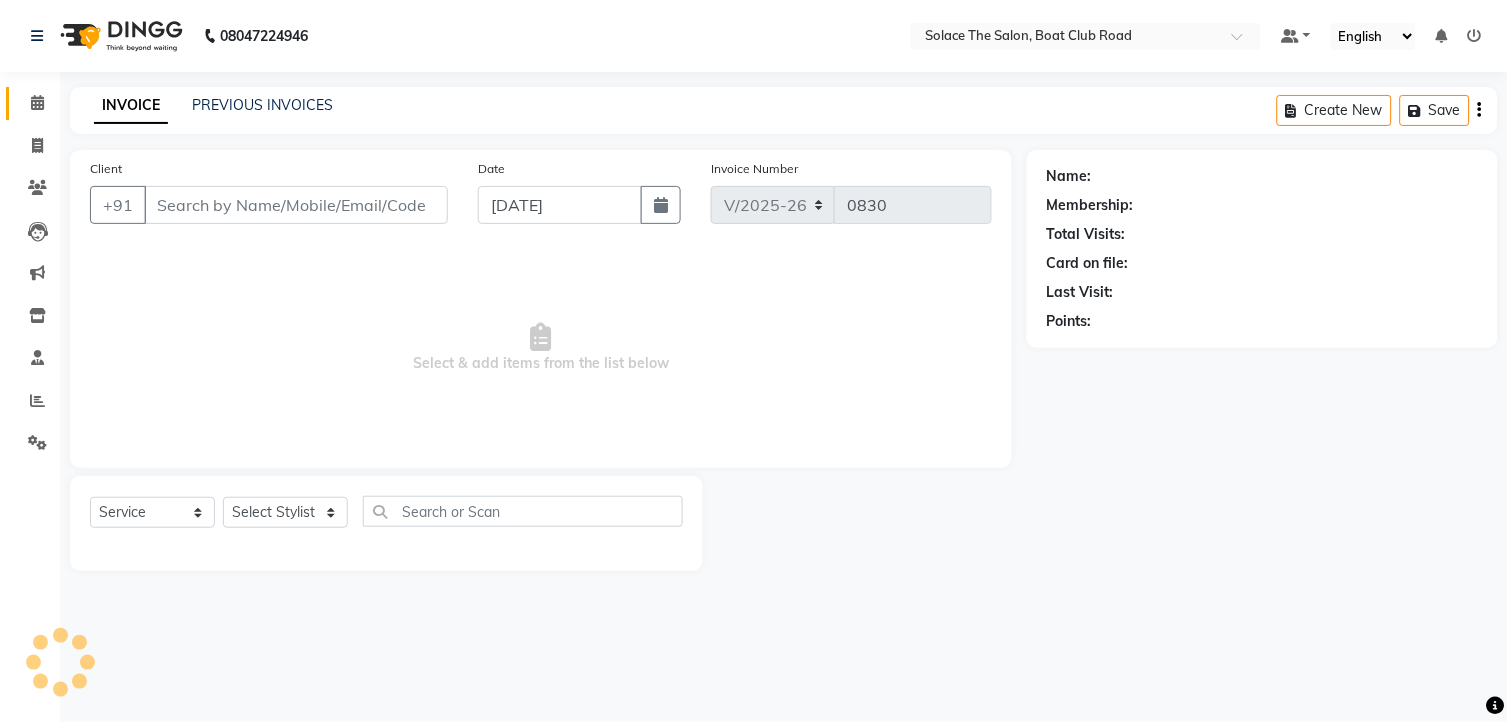 type on "9096767862" 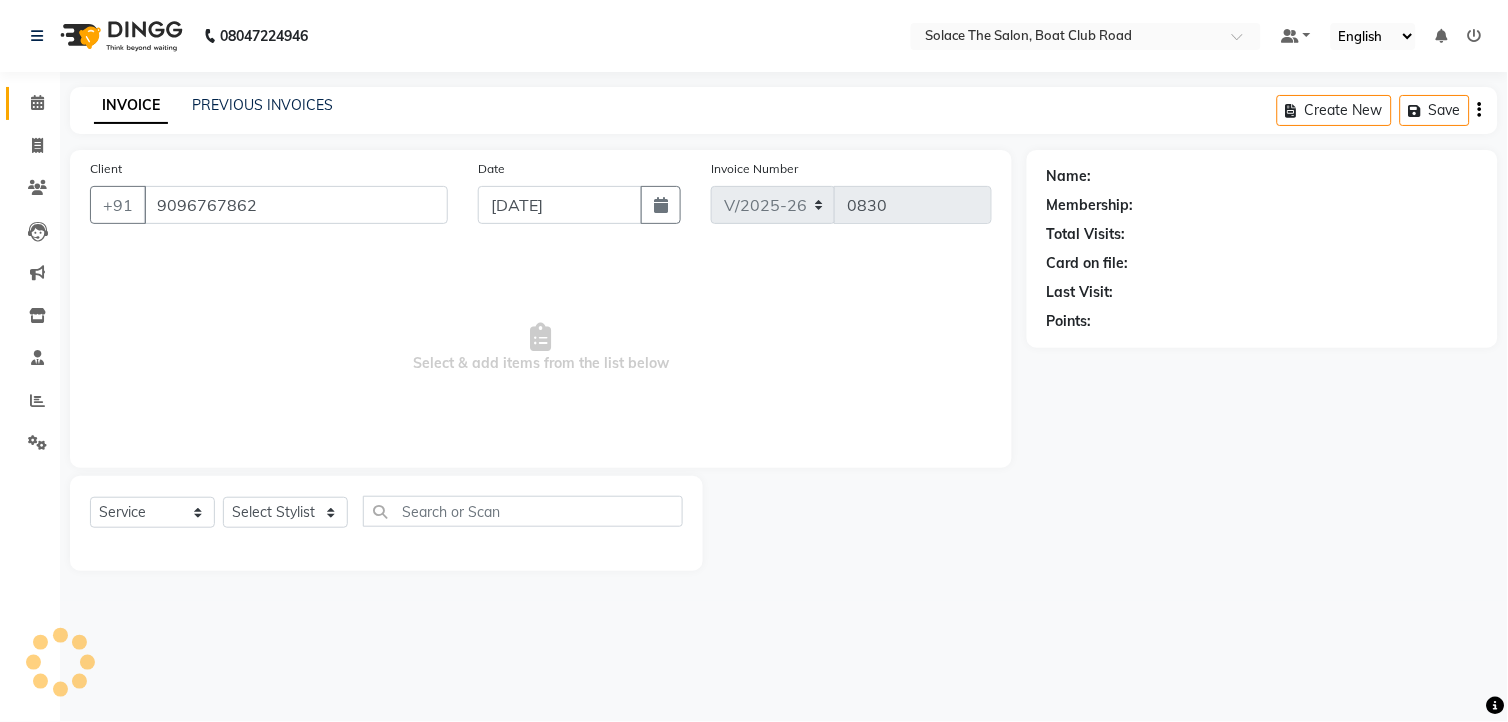 select on "9749" 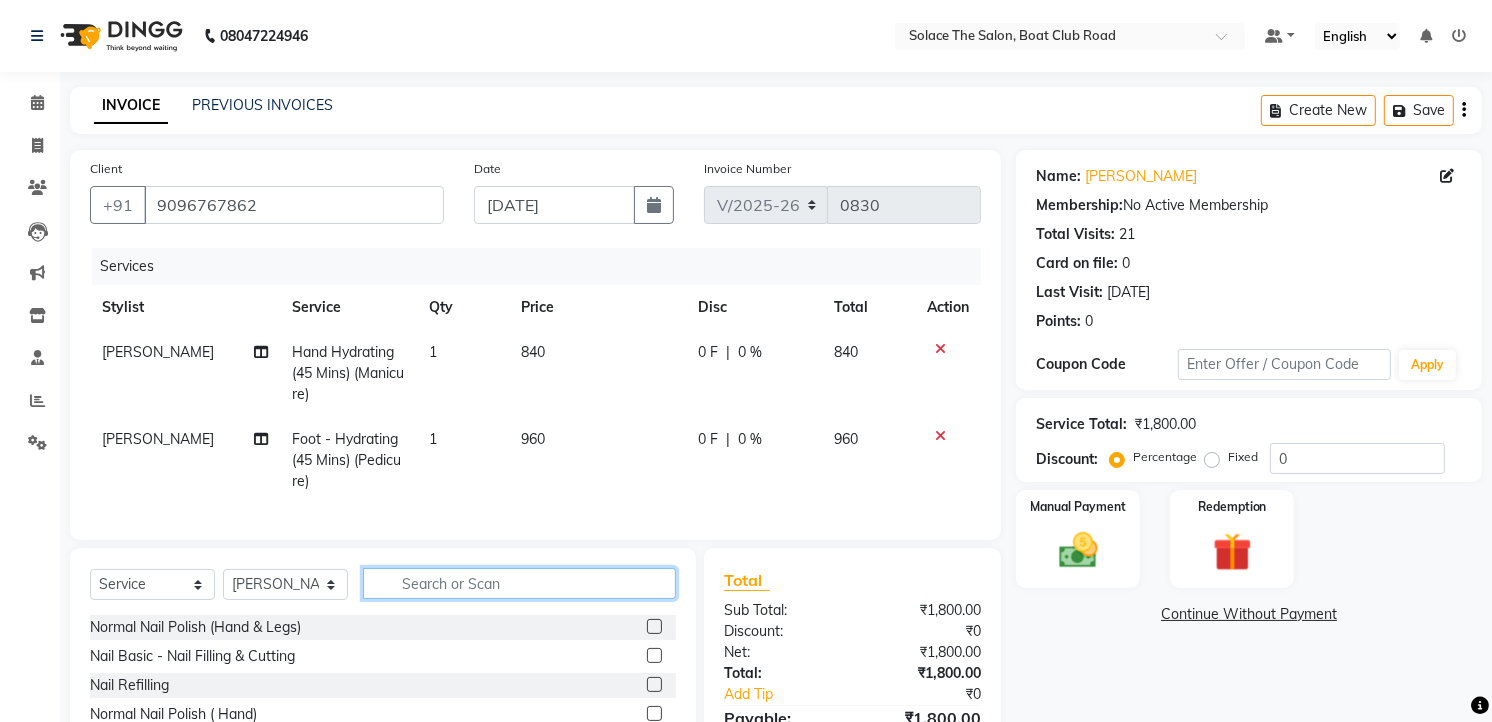 click 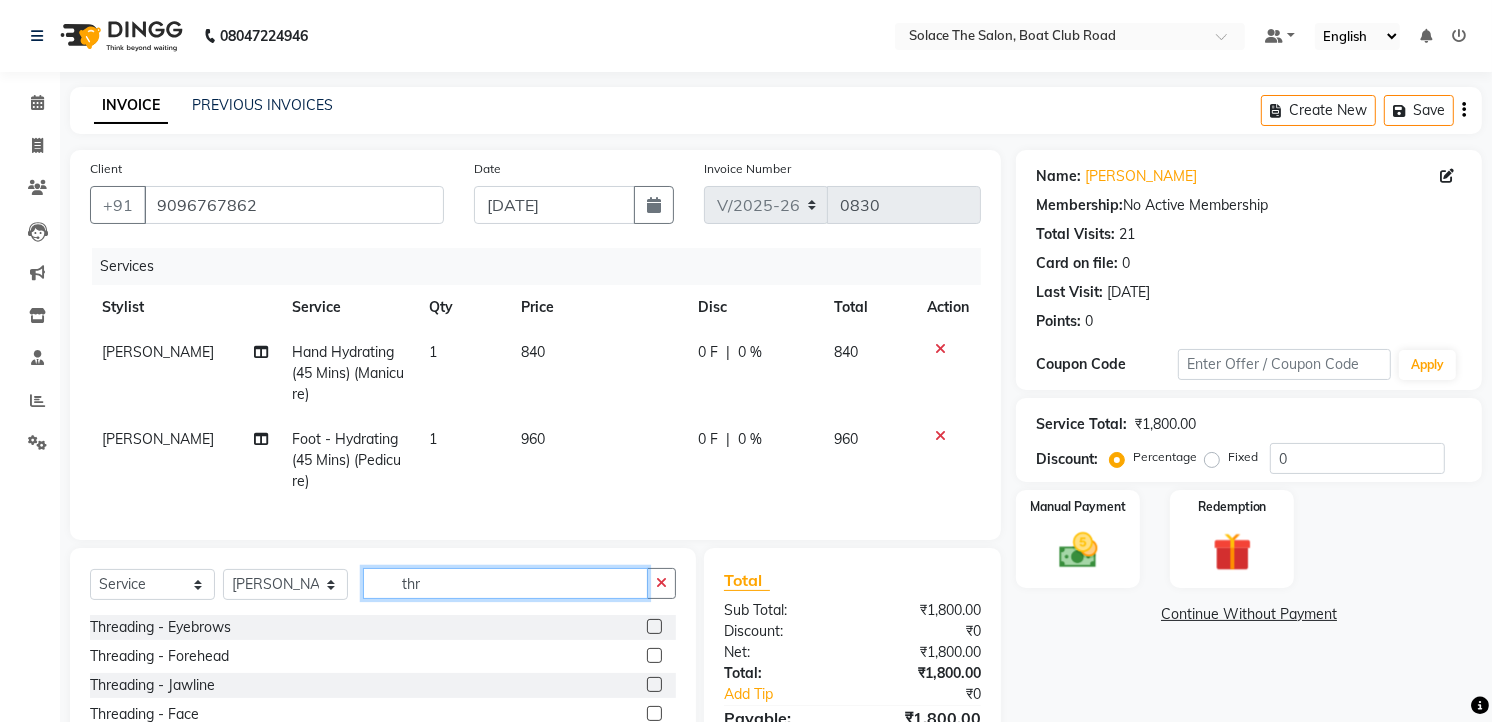 type on "thr" 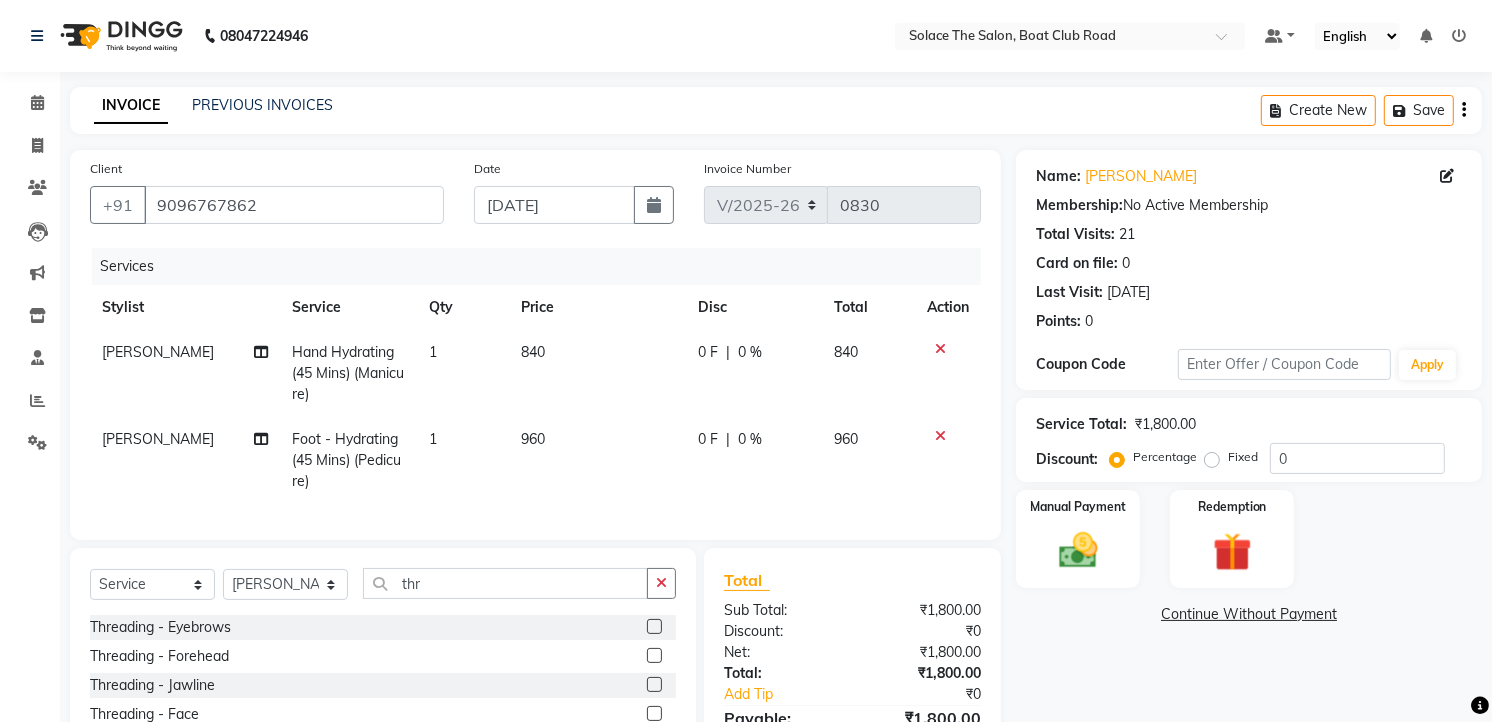 click 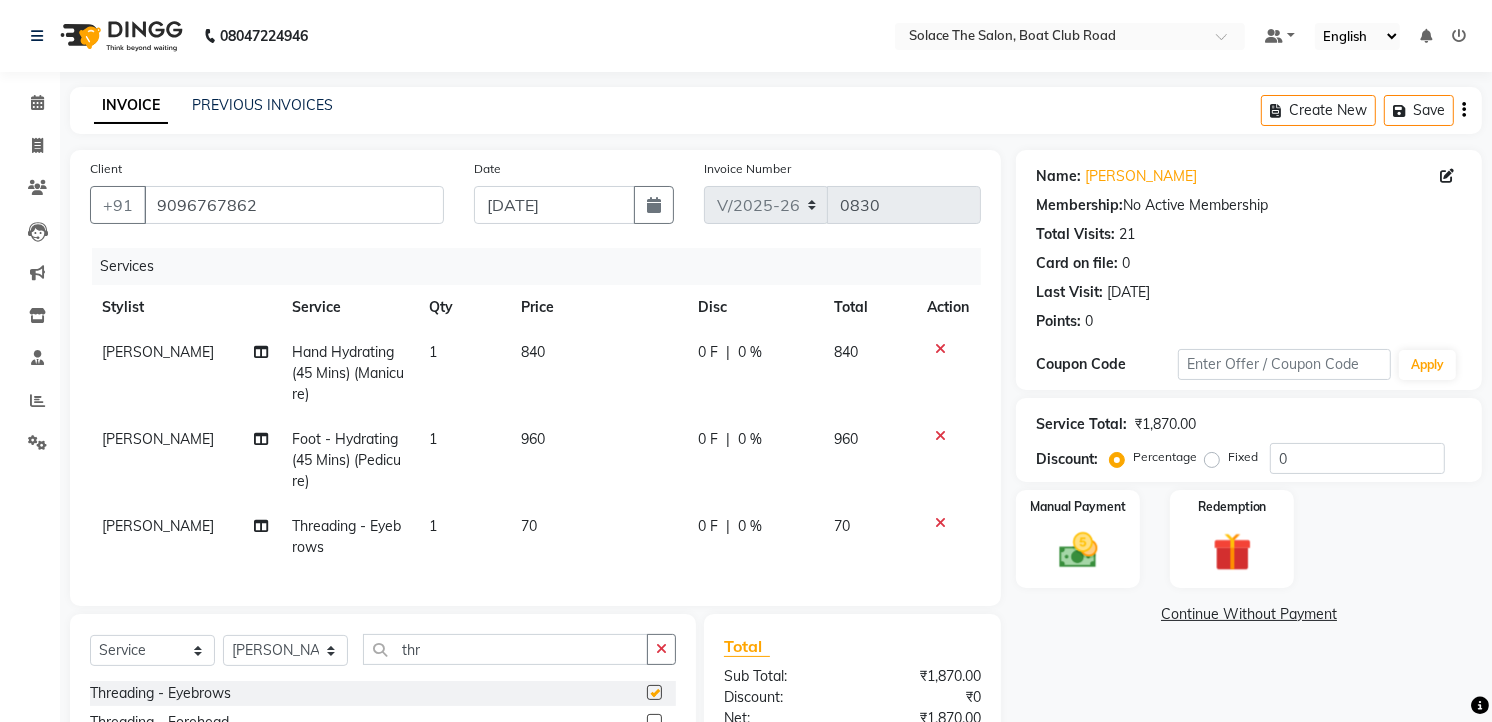 checkbox on "false" 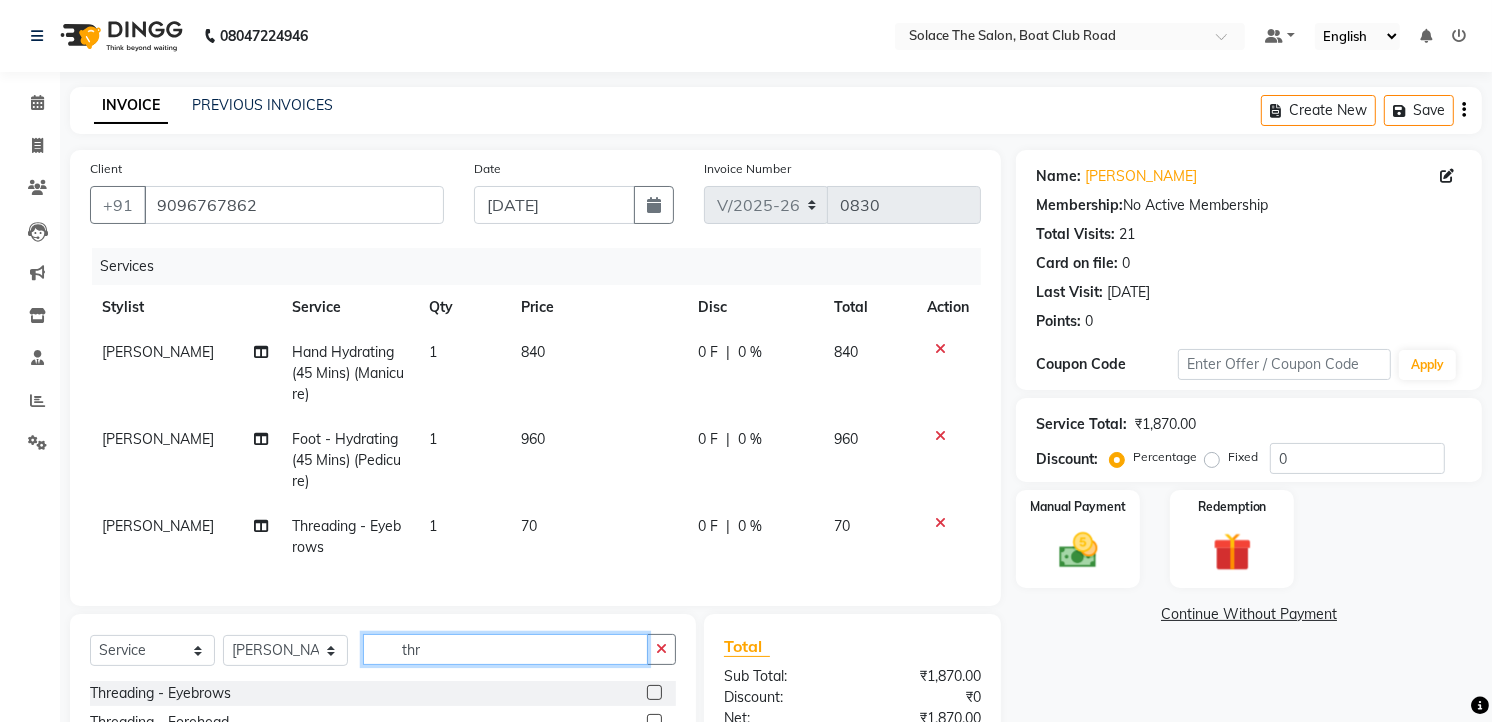 click on "thr" 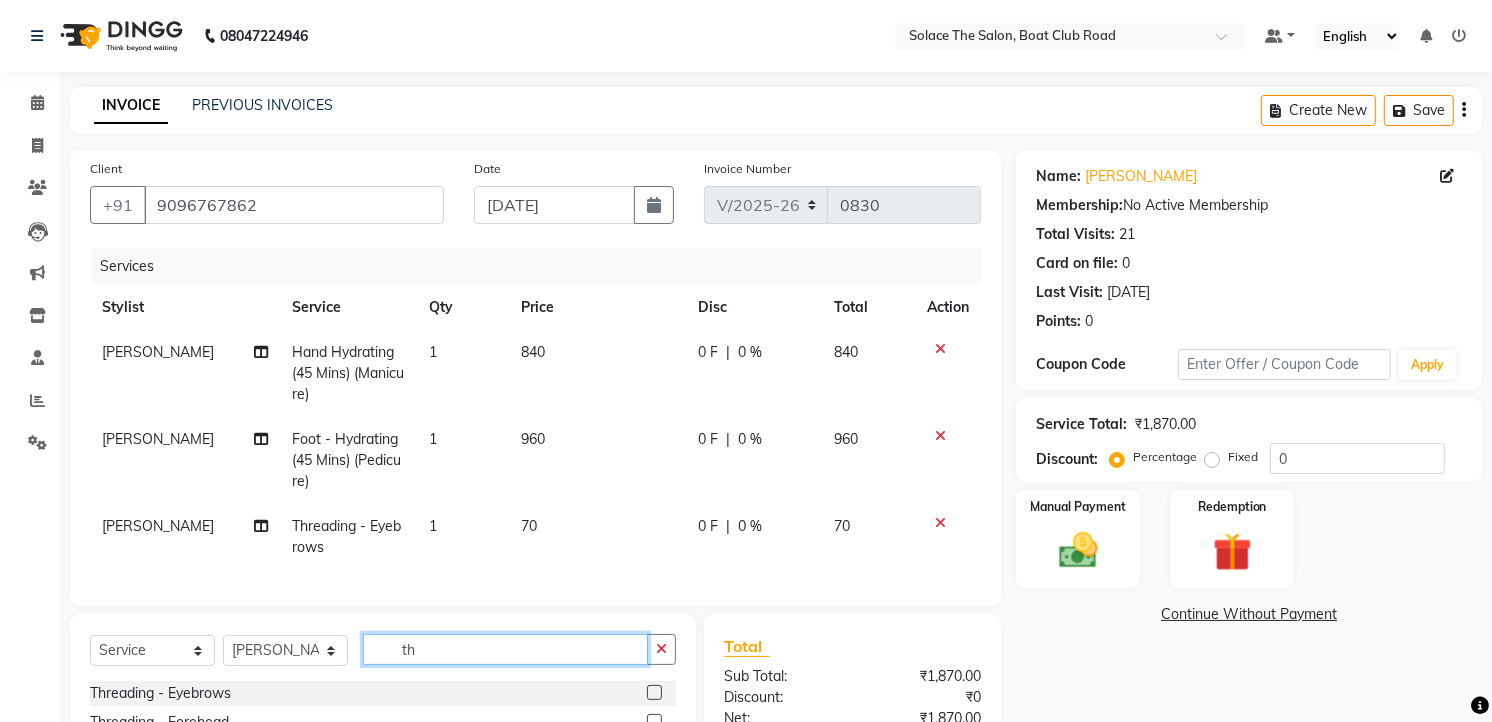 type on "t" 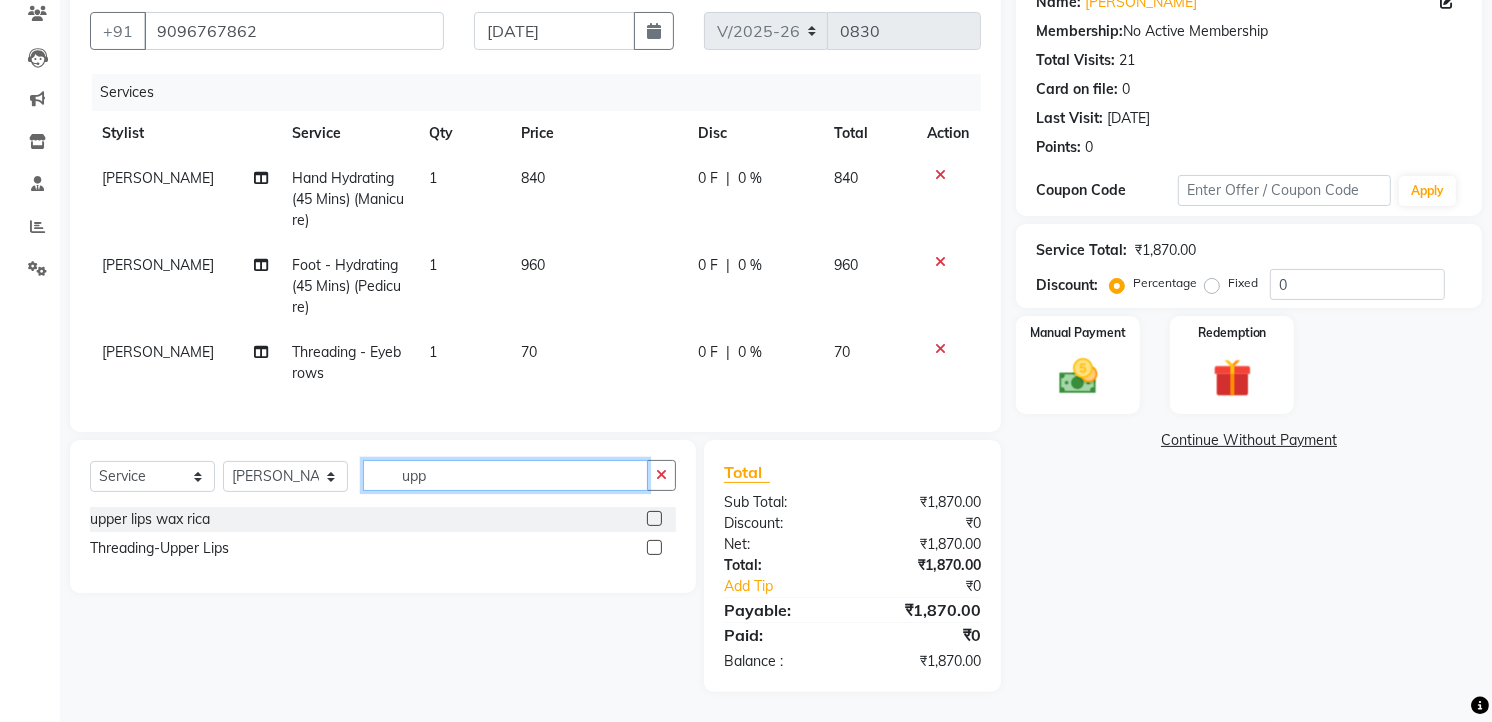 scroll, scrollTop: 191, scrollLeft: 0, axis: vertical 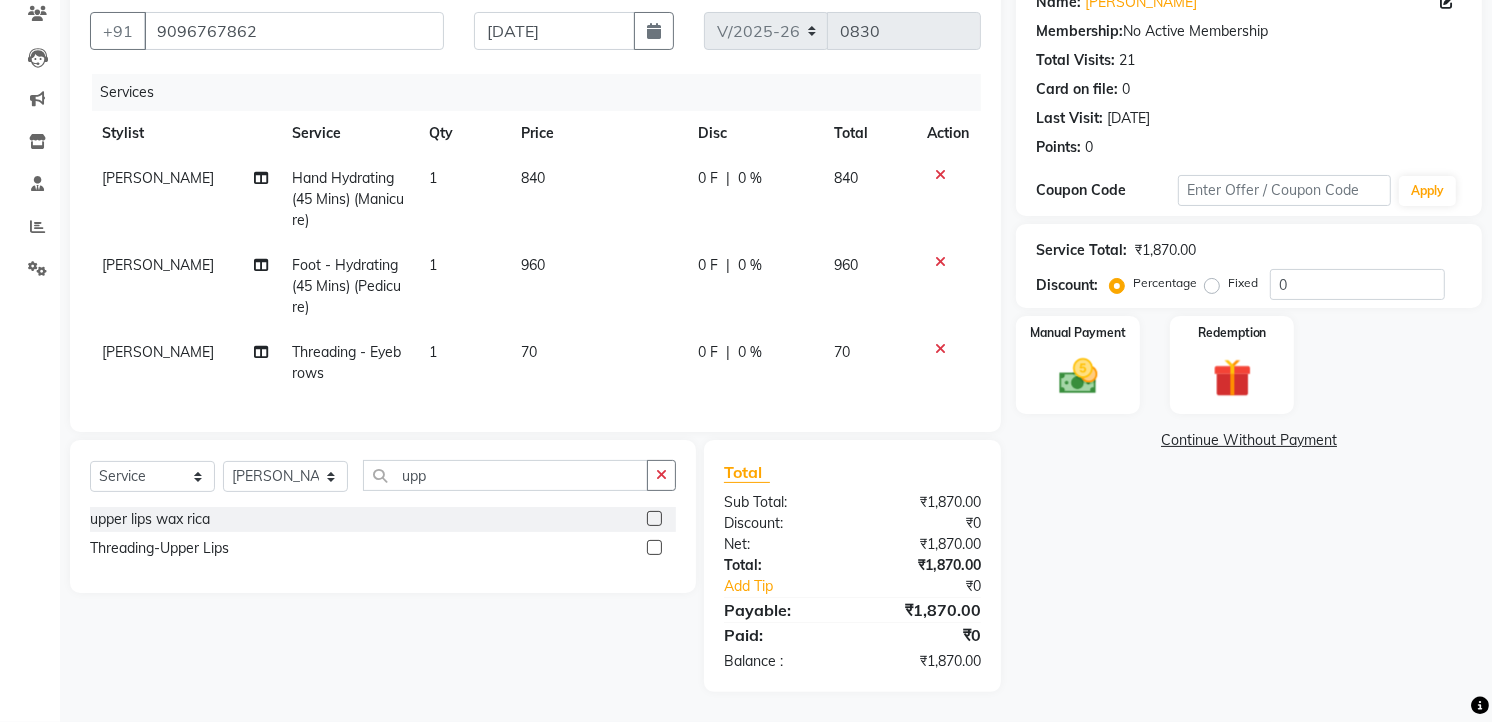 click 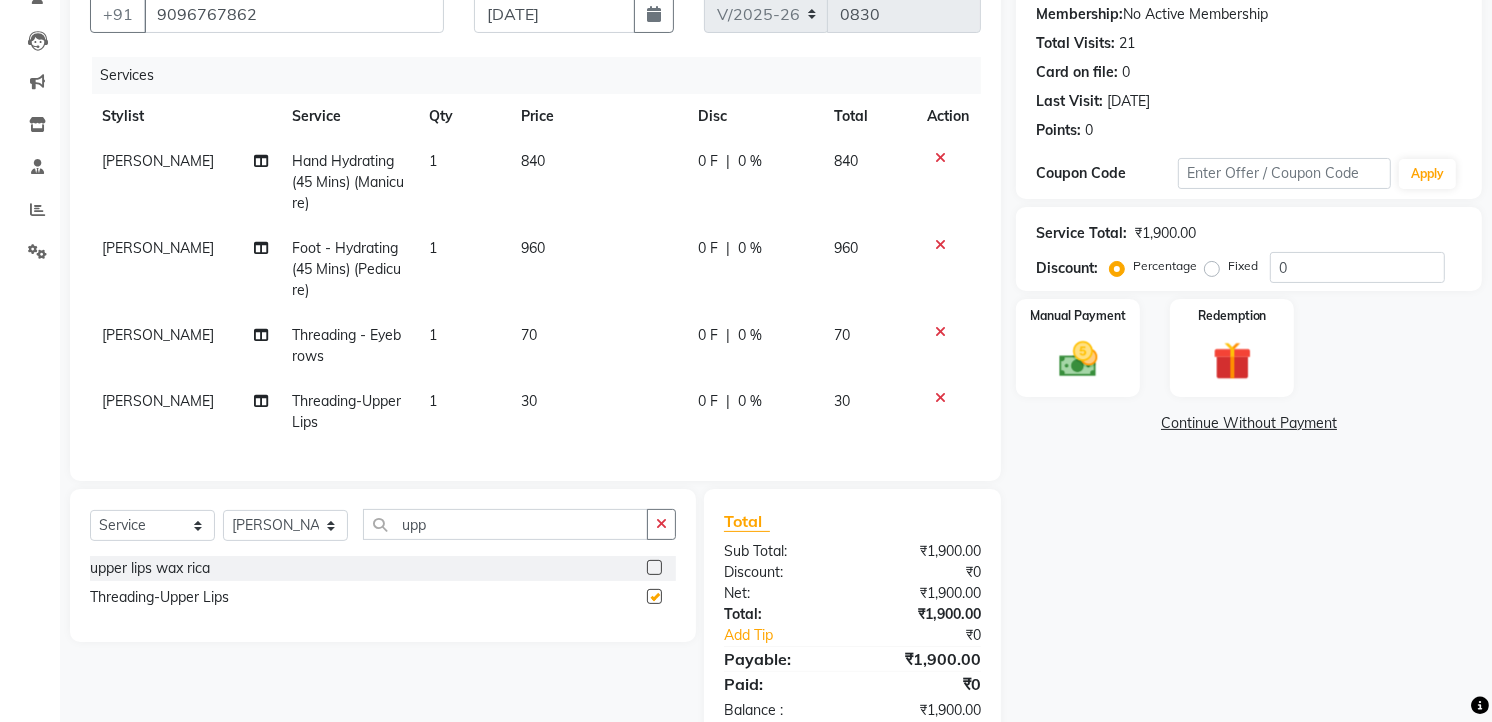 checkbox on "false" 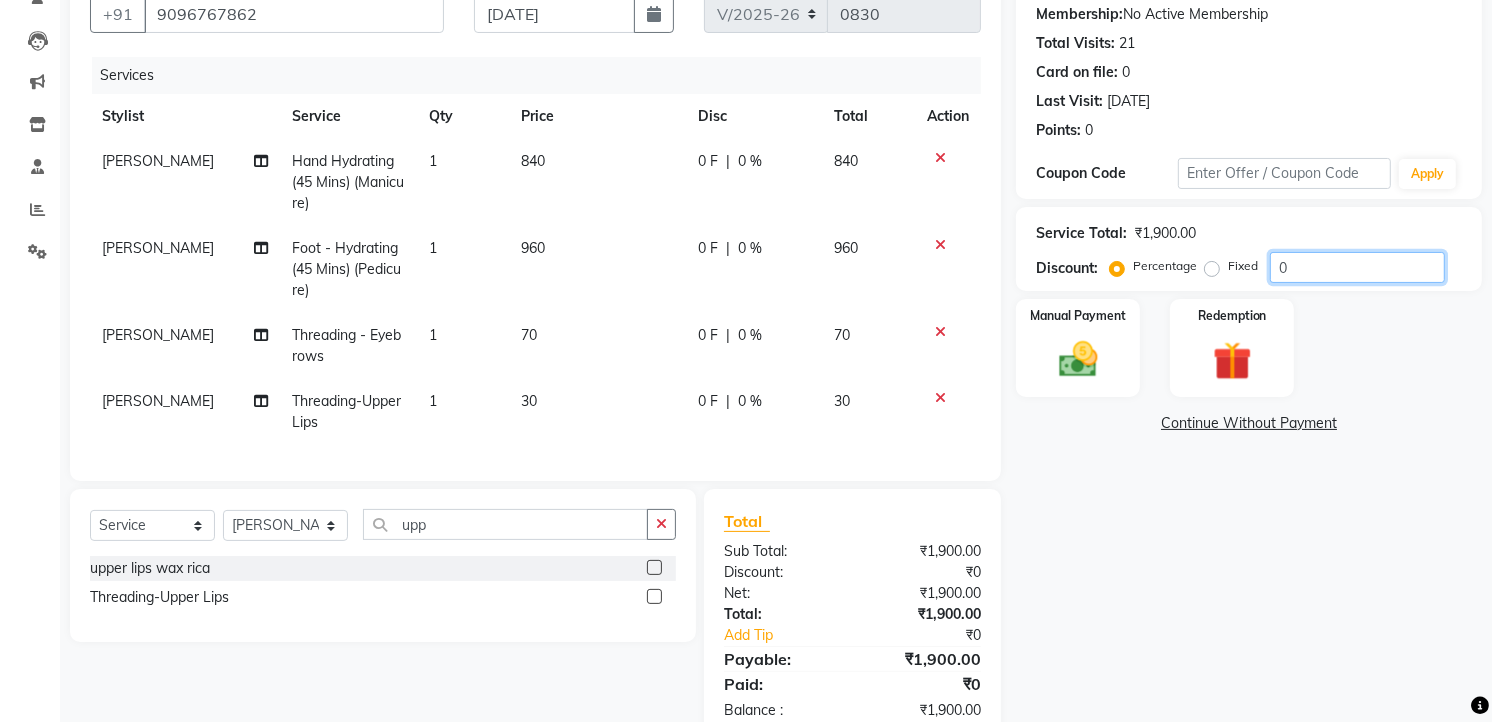 click on "0" 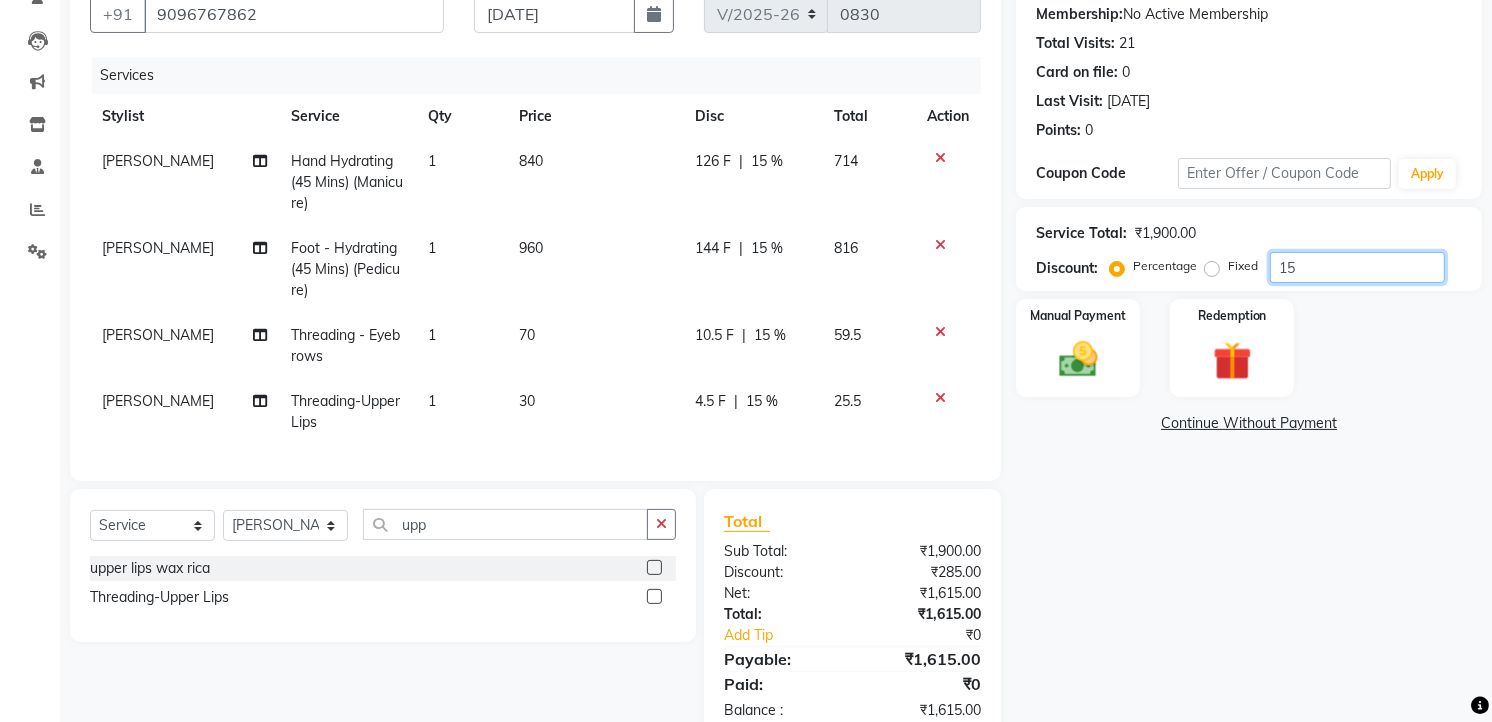type on "15" 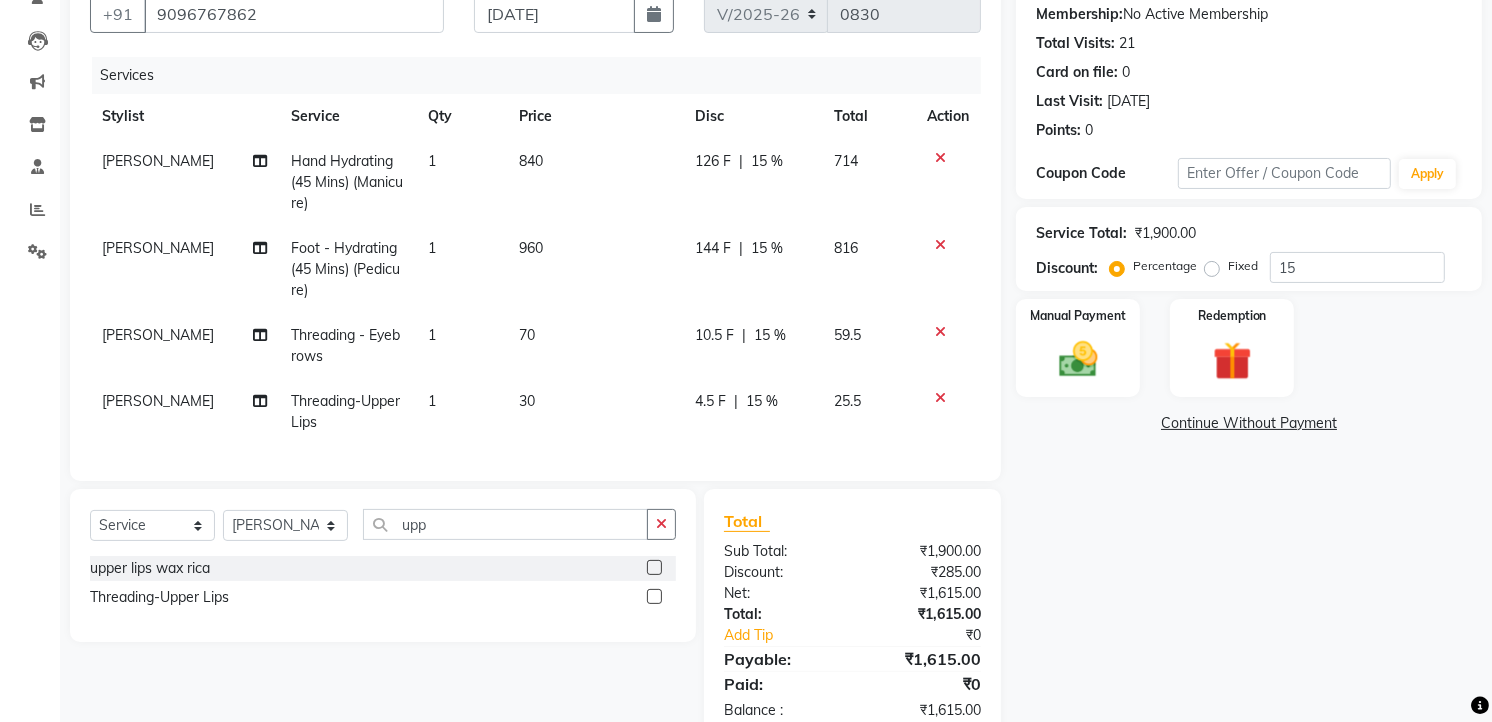 click on "Name: Abida Karmali Mam Membership:  No Active Membership  Total Visits:  21 Card on file:  0 Last Visit:   18-06-2025 Points:   0  Coupon Code Apply Service Total:  ₹1,900.00  Discount:  Percentage   Fixed  15 Manual Payment Redemption  Continue Without Payment" 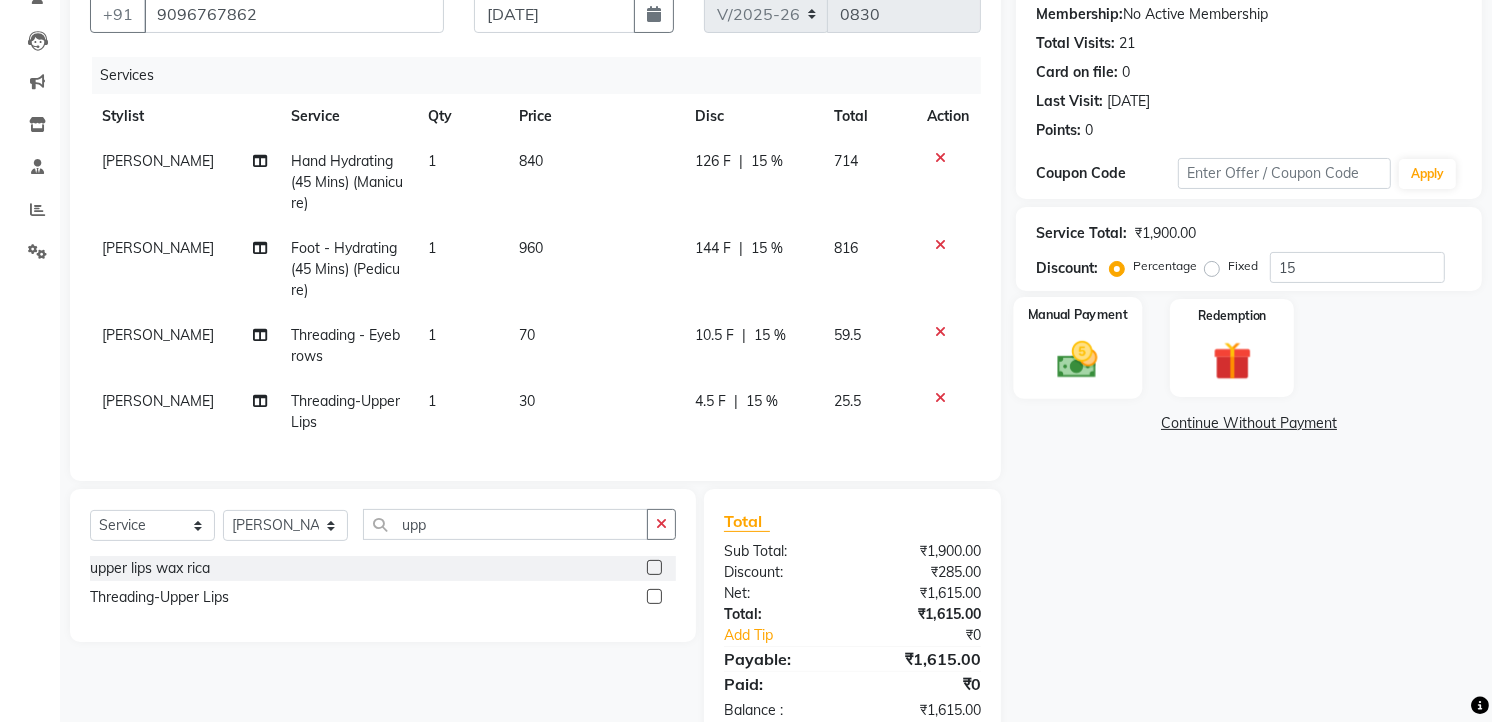 click 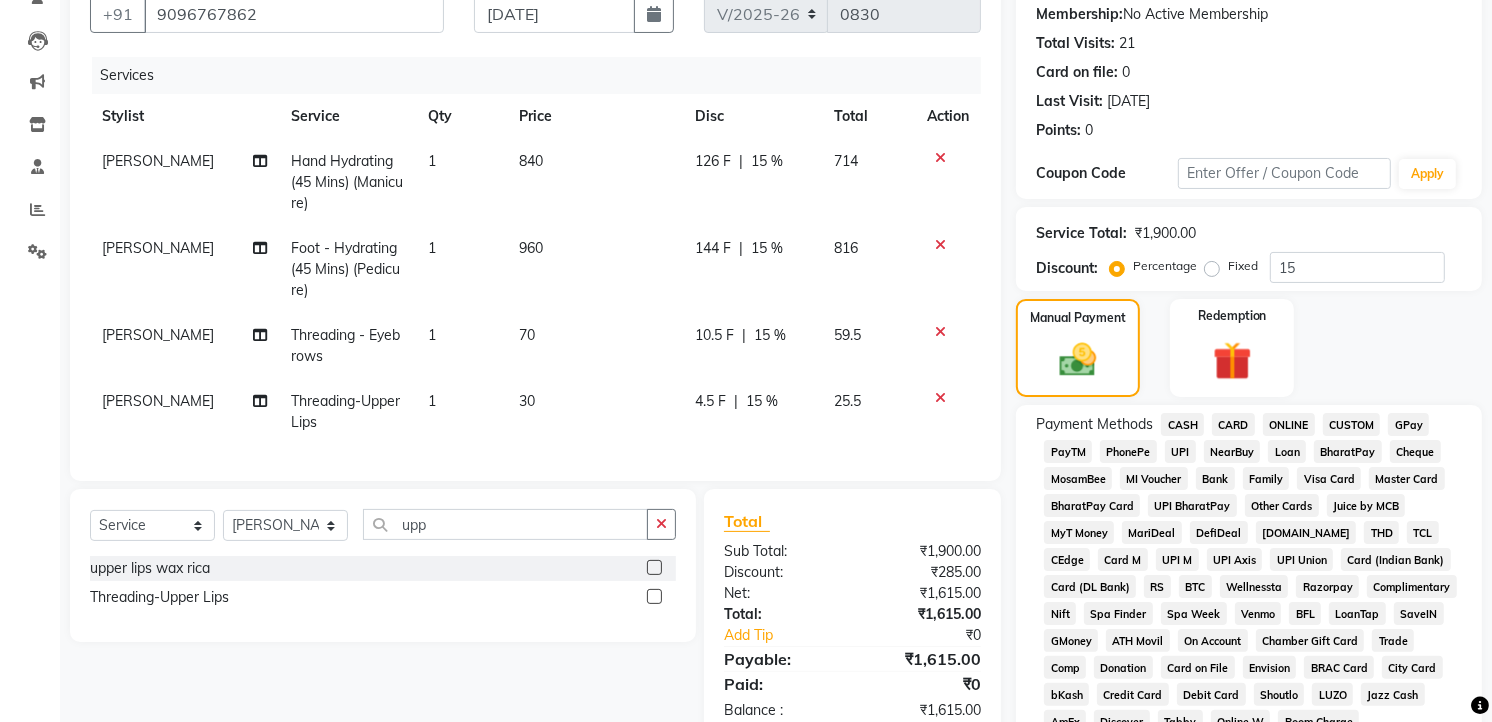 click on "CASH" 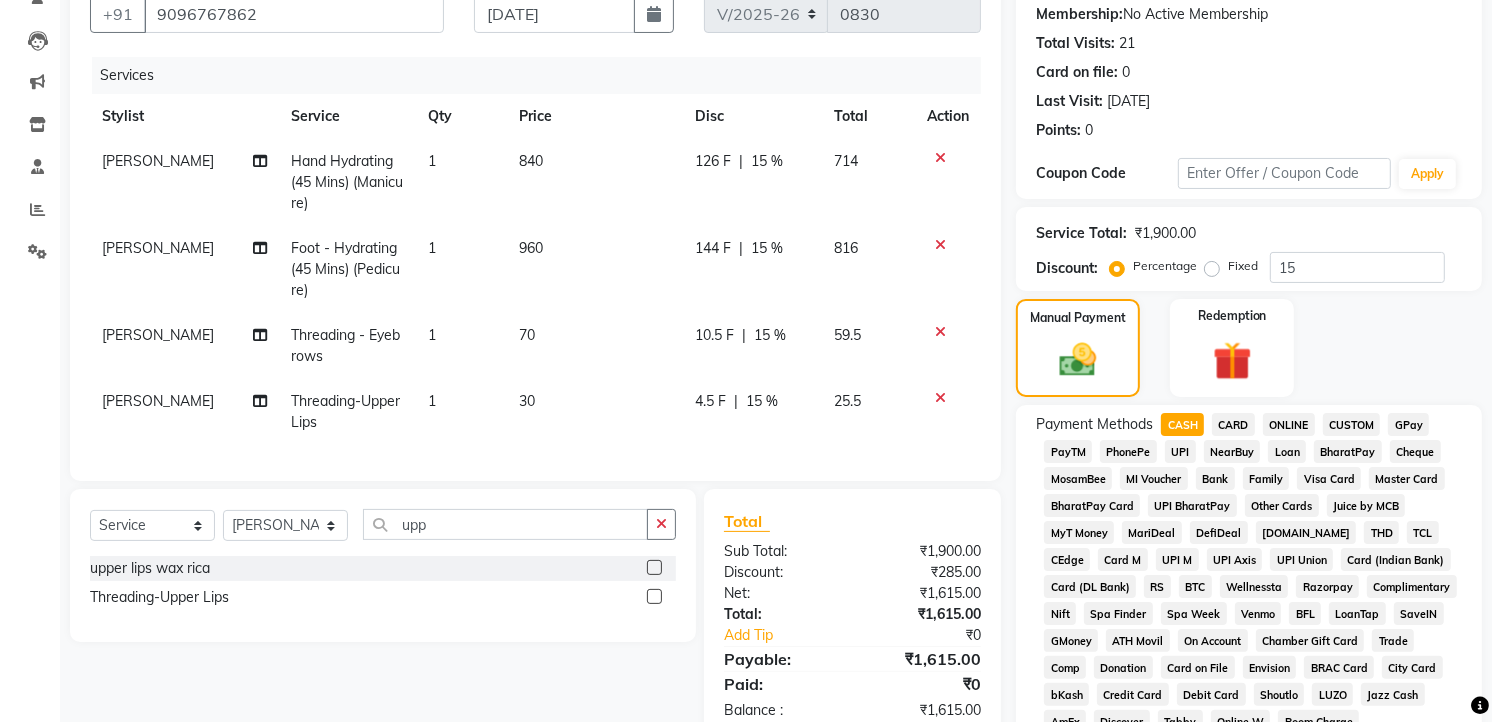 click on "Add Payment" 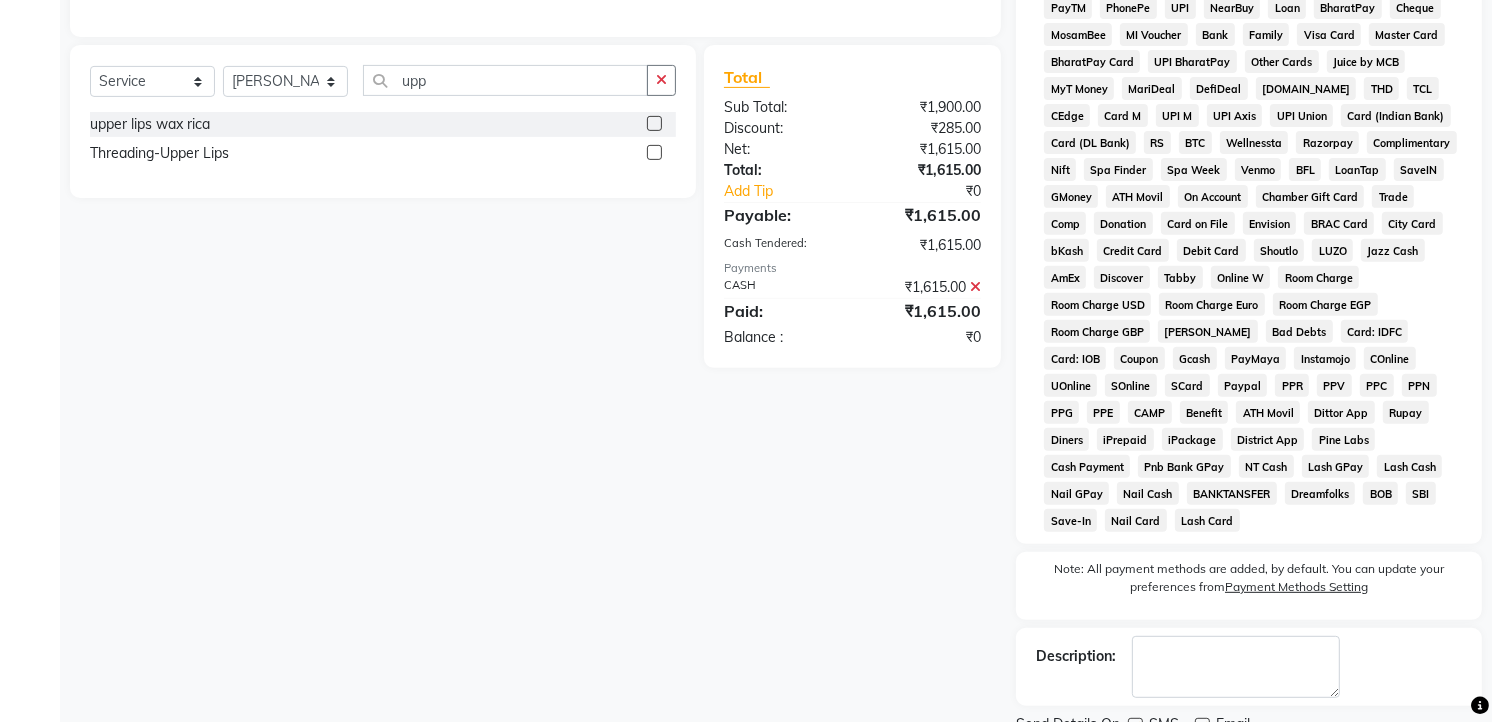 click on "Checkout" 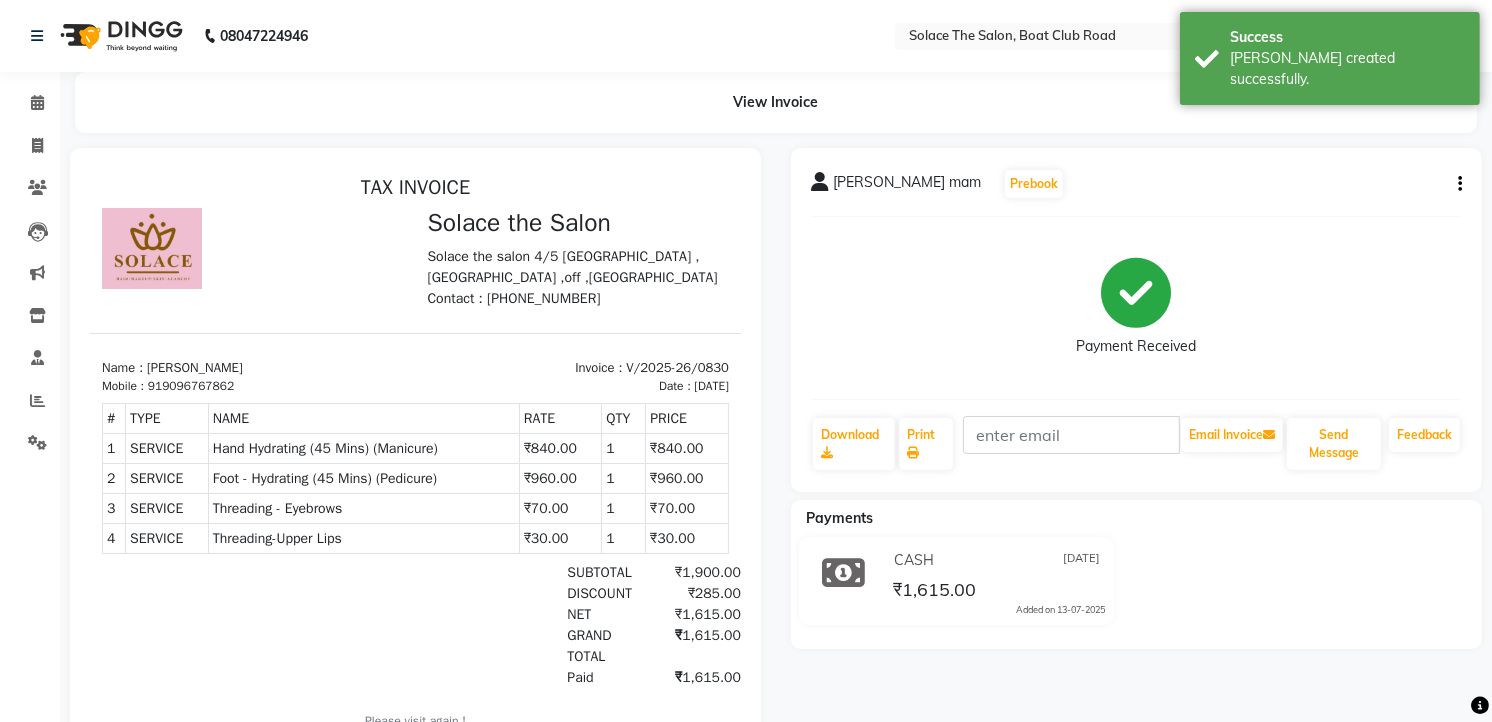 scroll, scrollTop: 0, scrollLeft: 0, axis: both 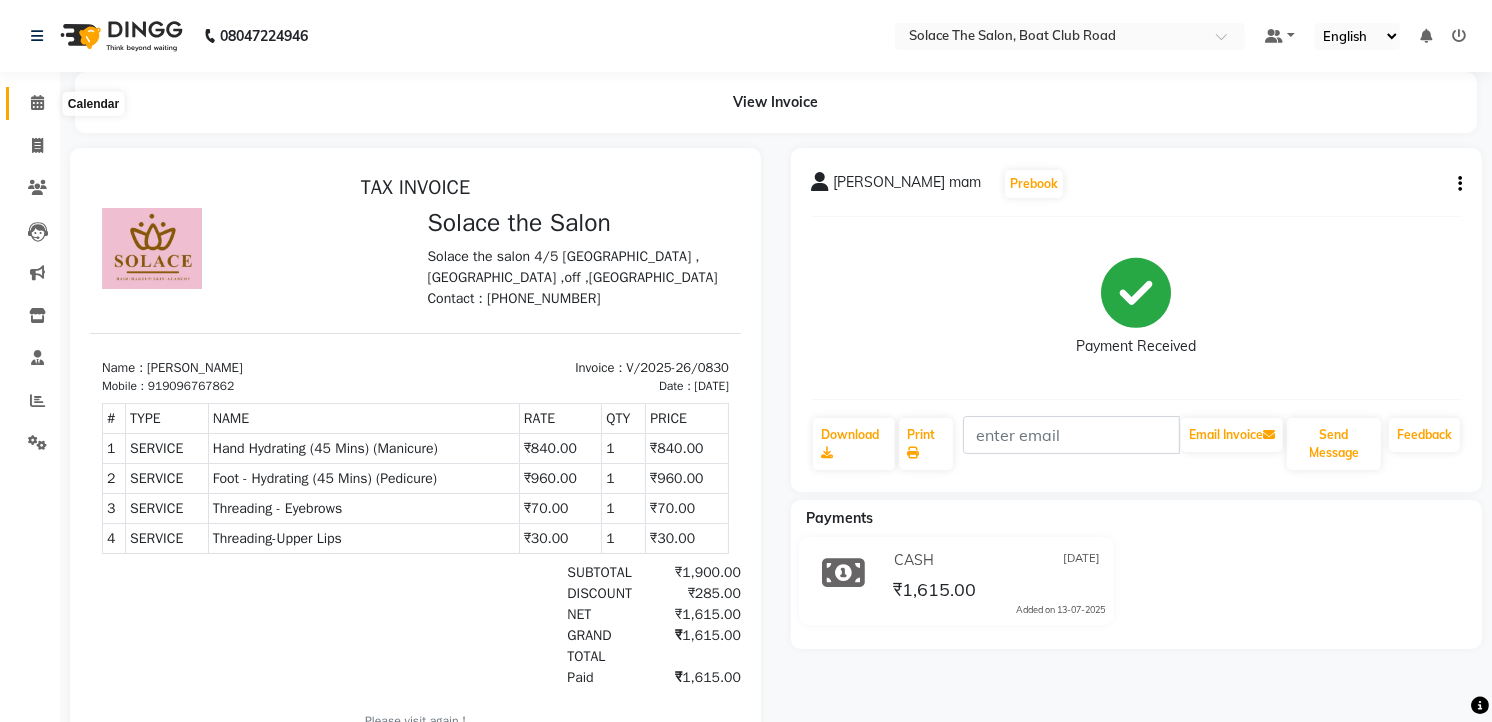 click 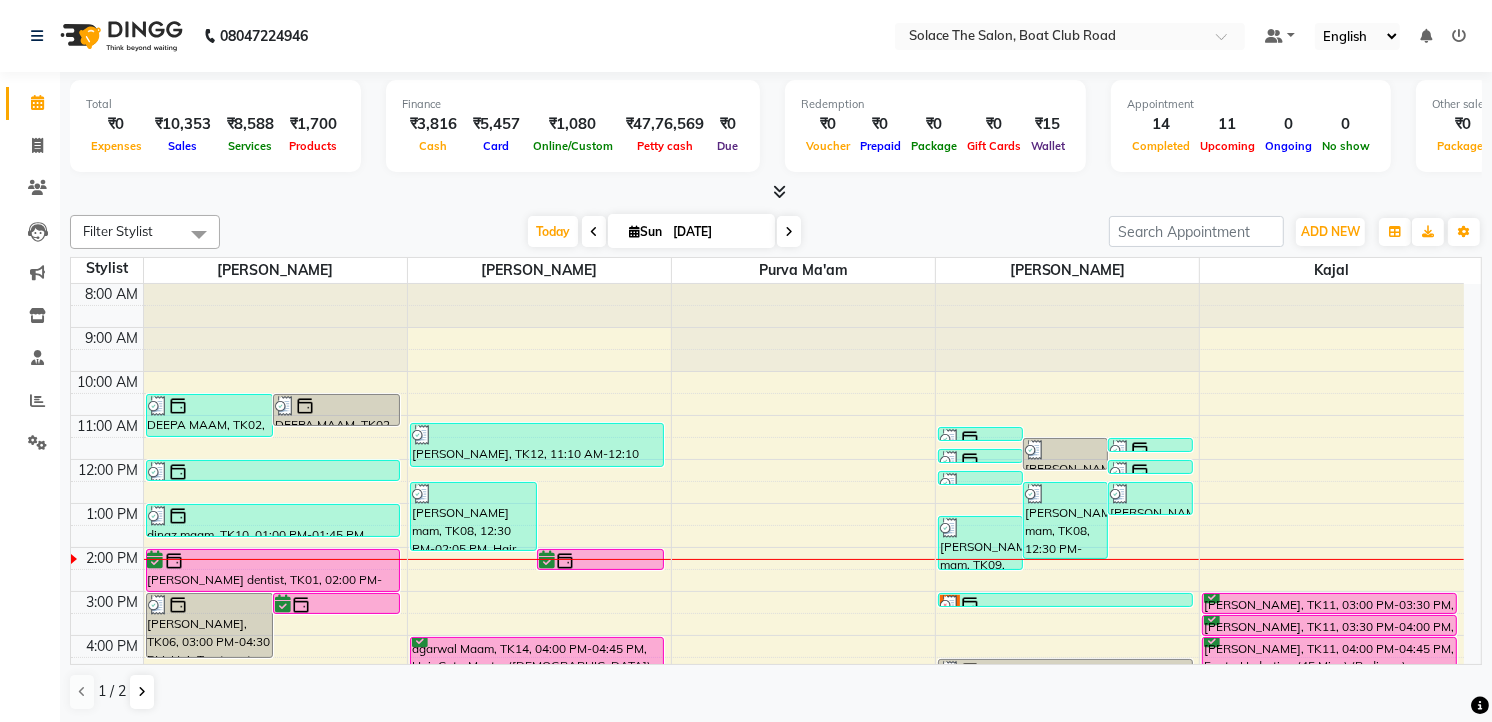 scroll, scrollTop: 111, scrollLeft: 0, axis: vertical 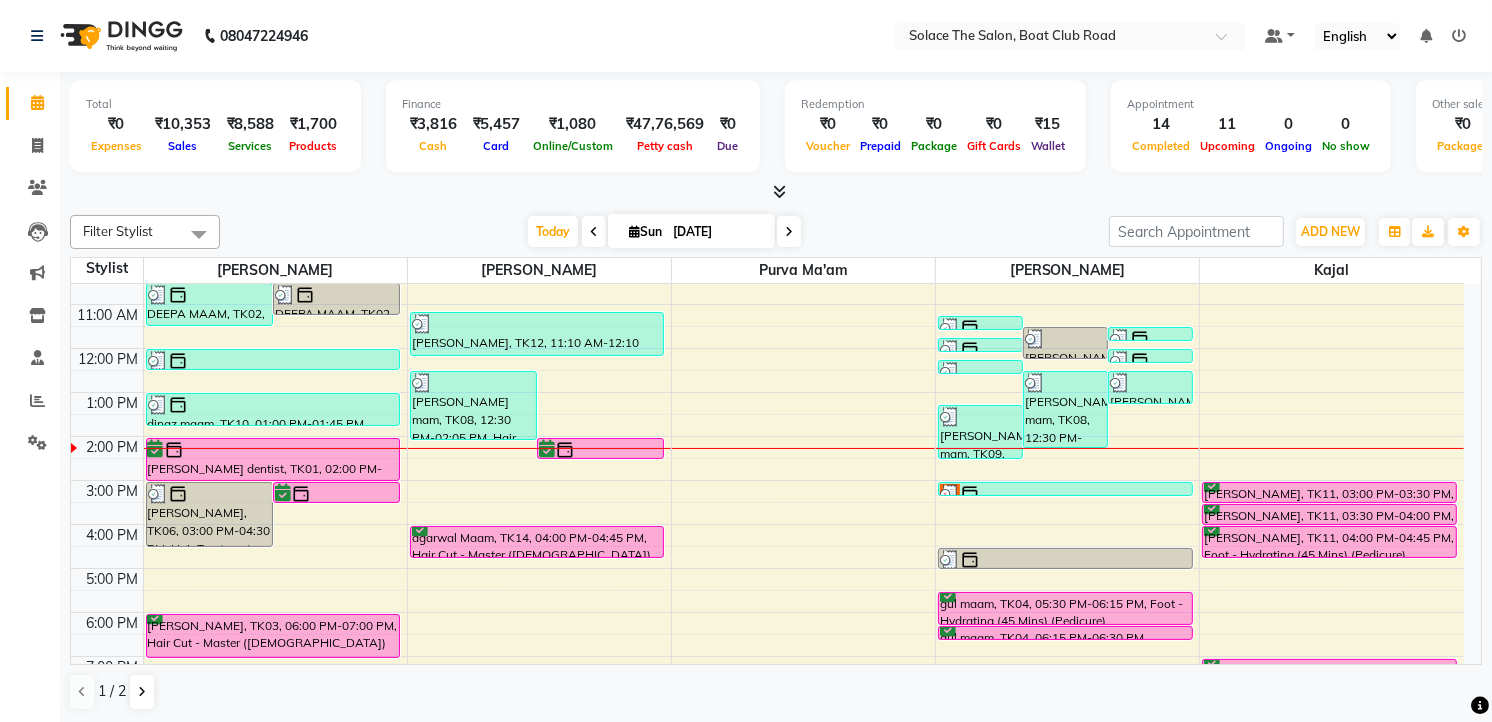 click at bounding box center [1067, 448] 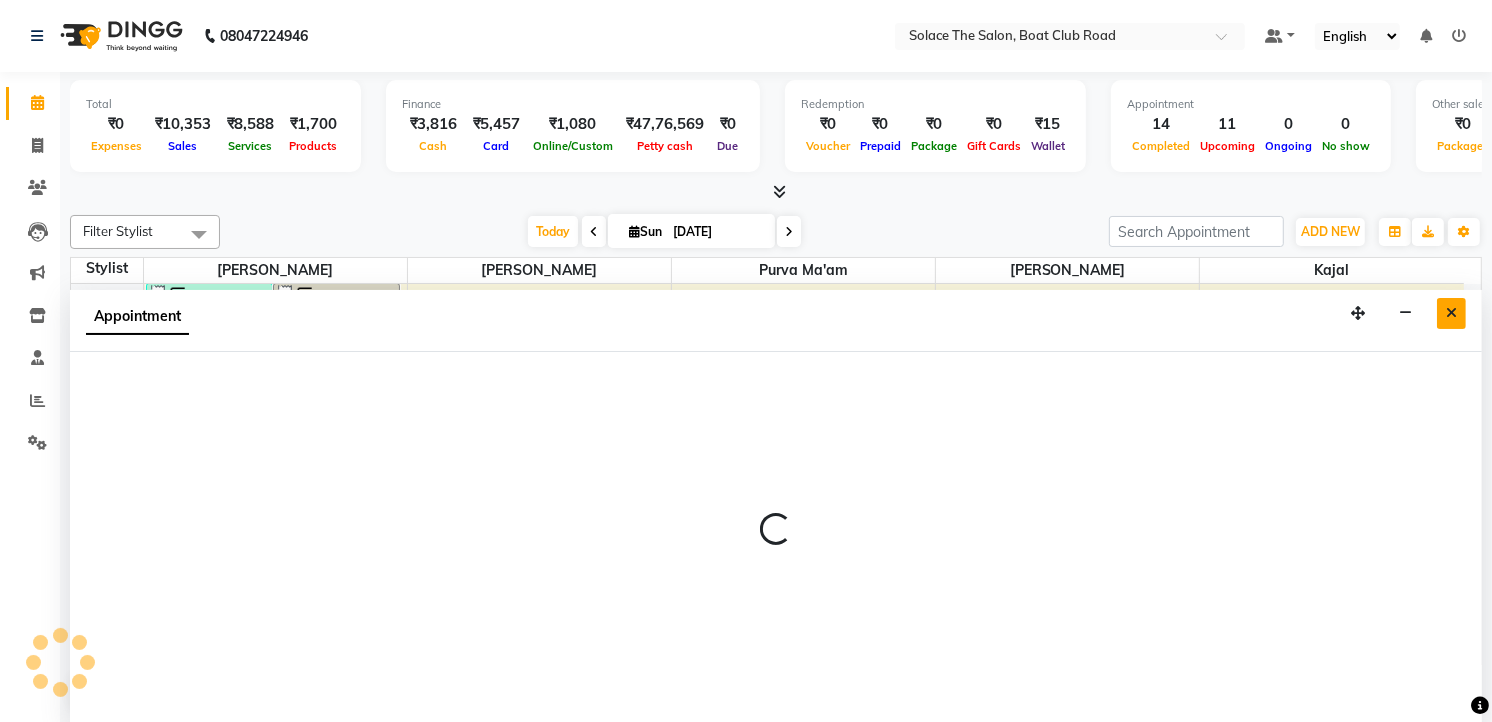 select on "9749" 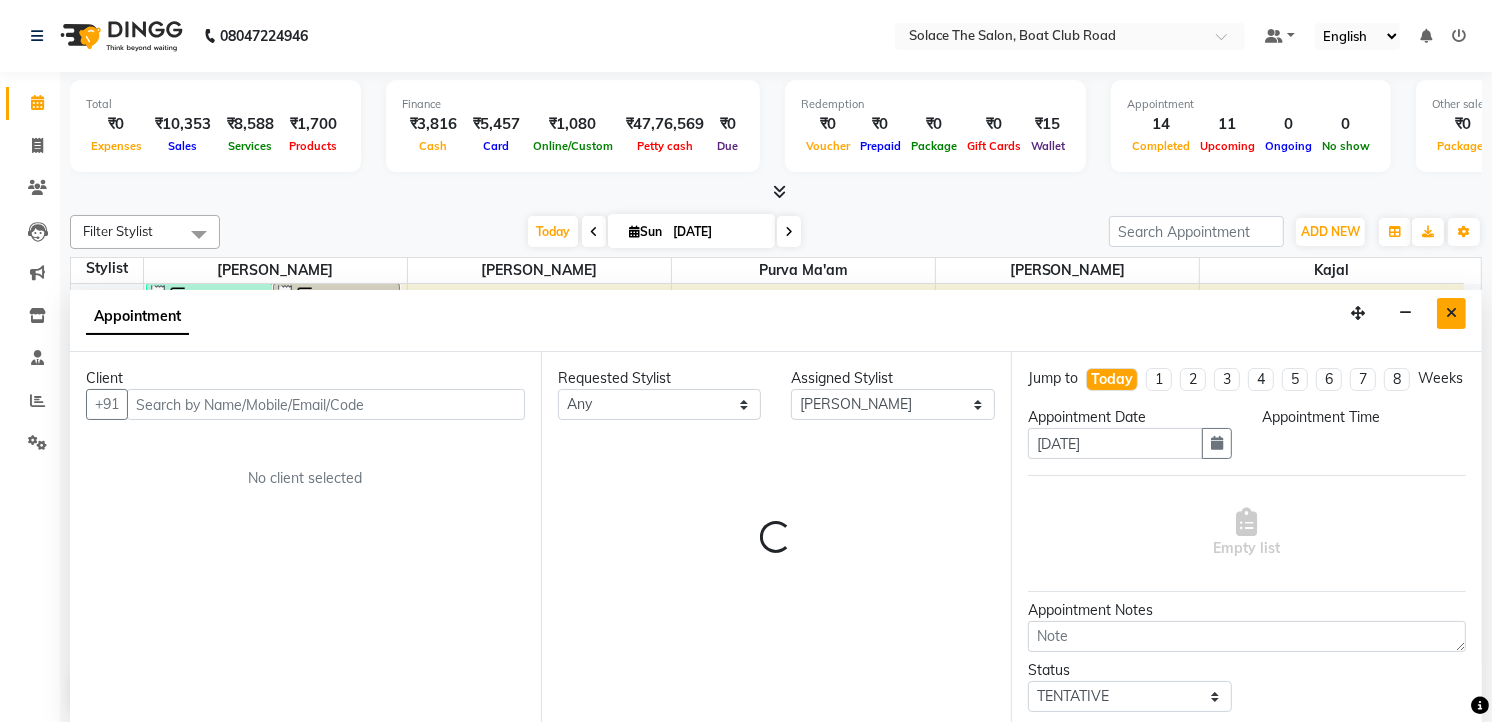 click at bounding box center [1451, 313] 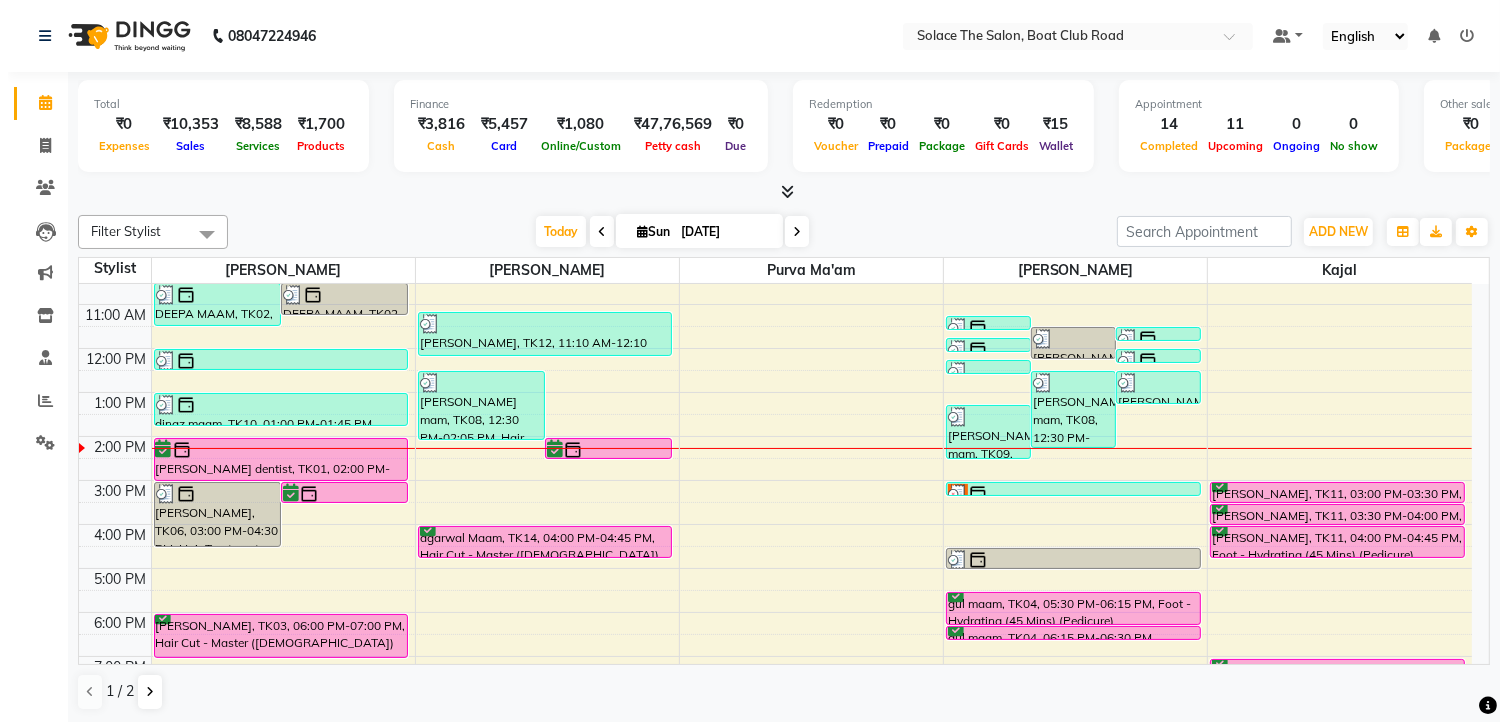 scroll, scrollTop: 1, scrollLeft: 0, axis: vertical 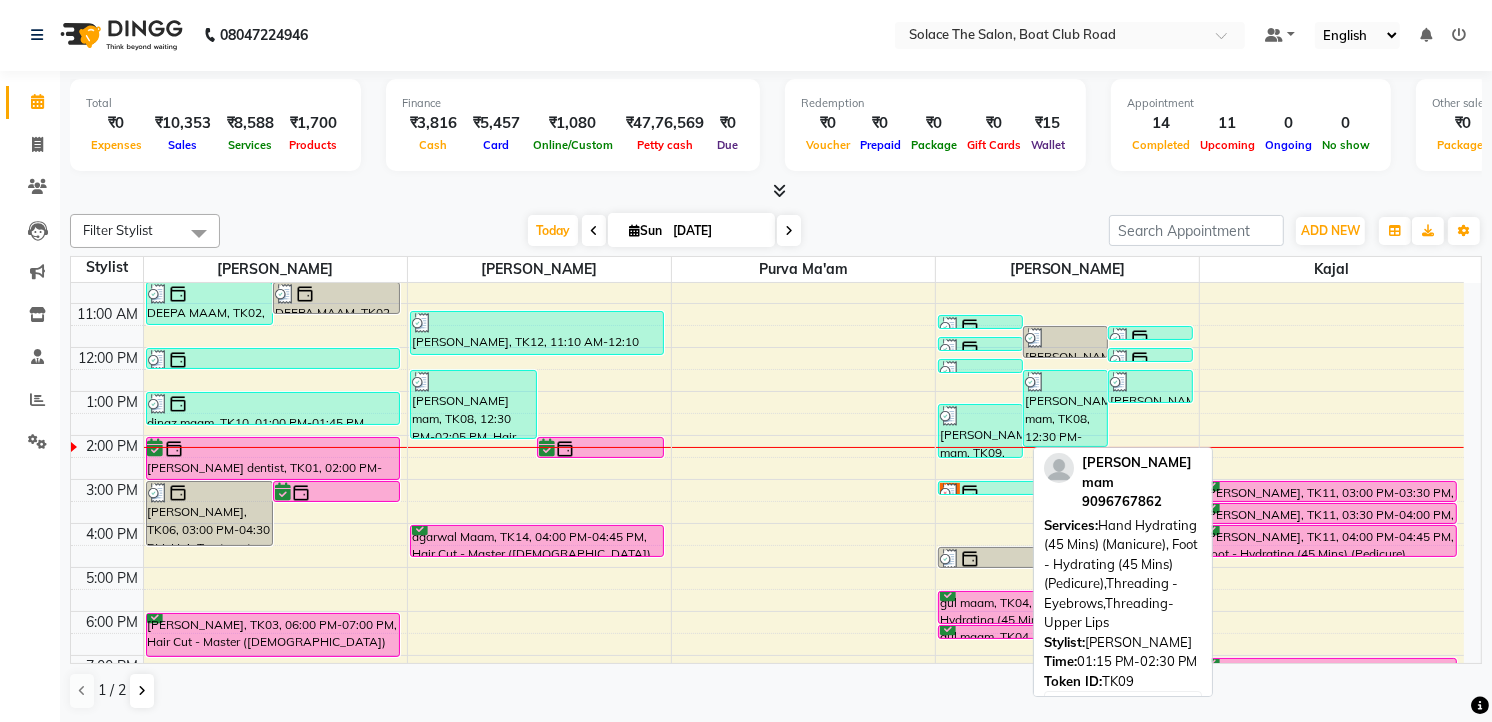 click at bounding box center [980, 416] 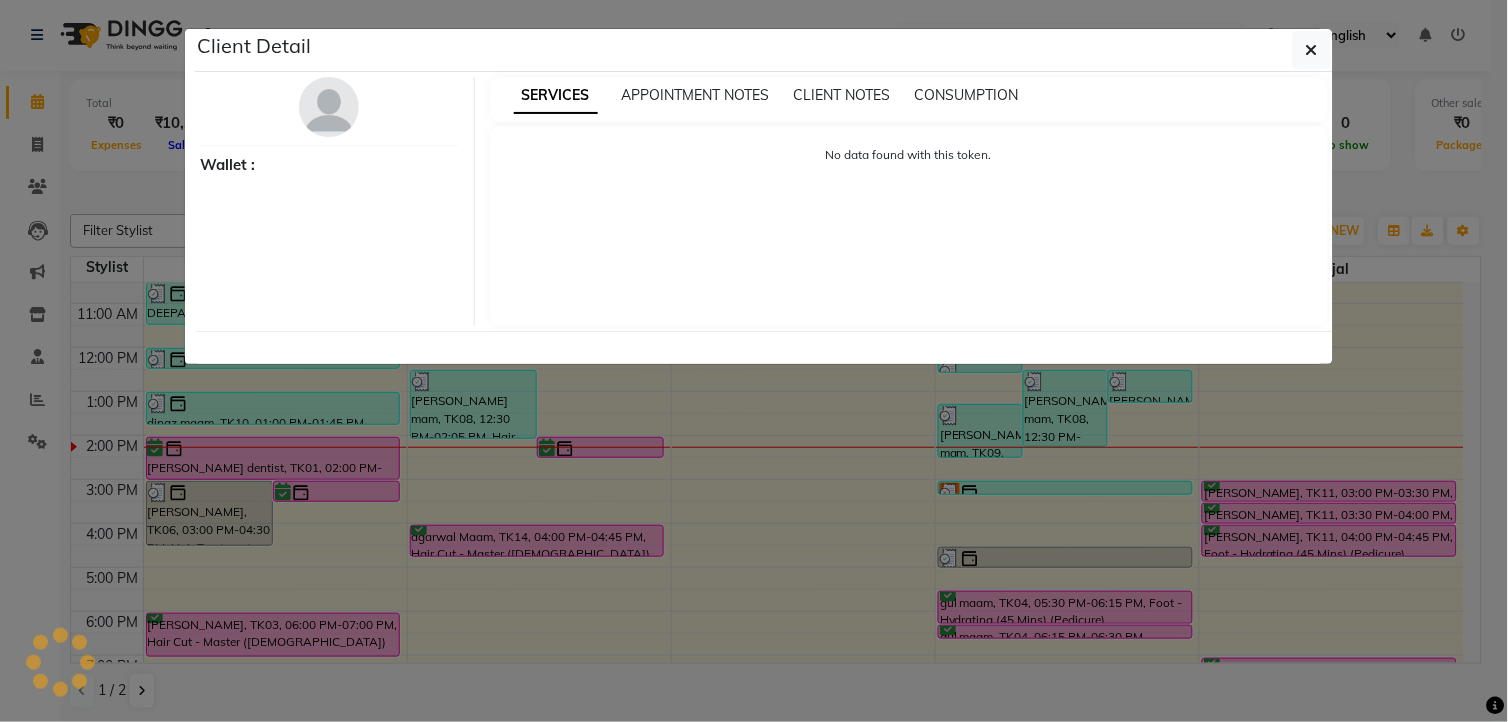 select on "3" 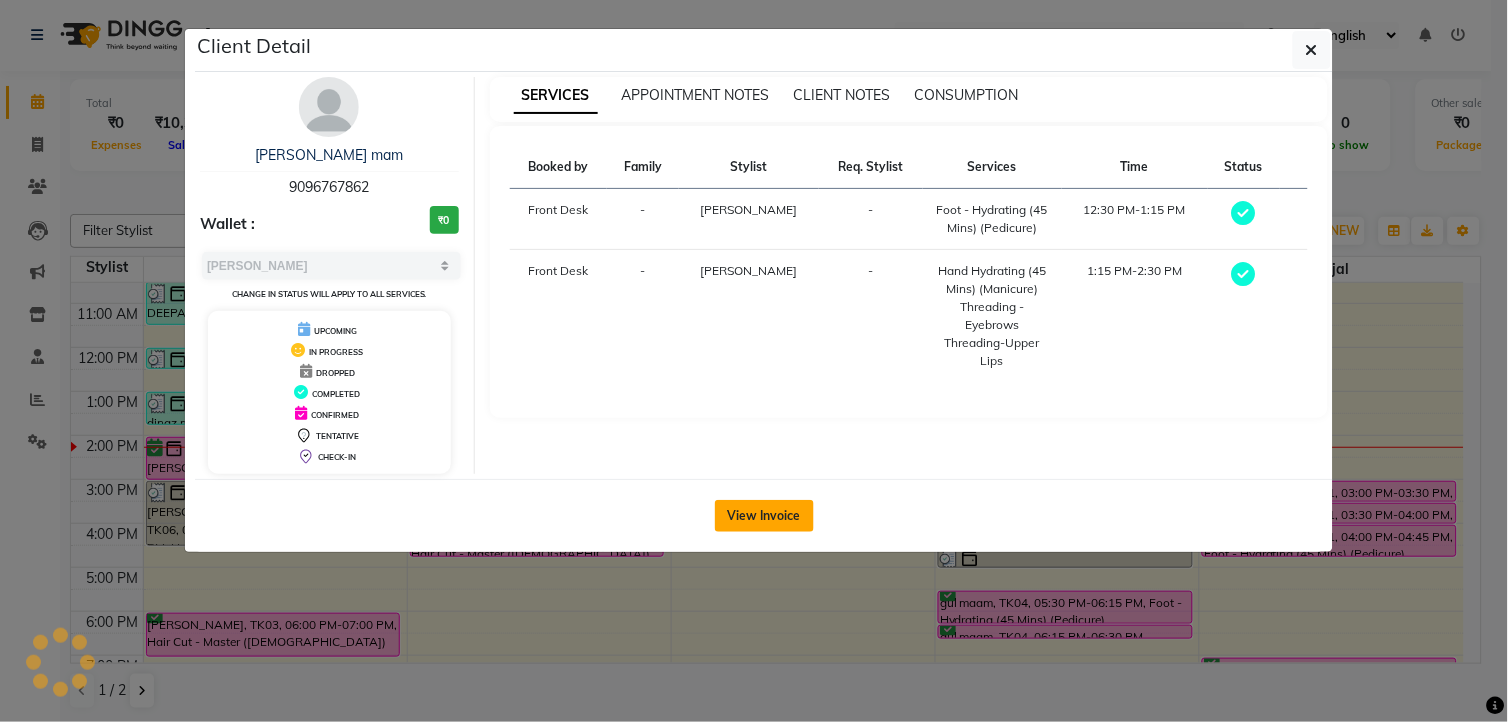 click on "View Invoice" 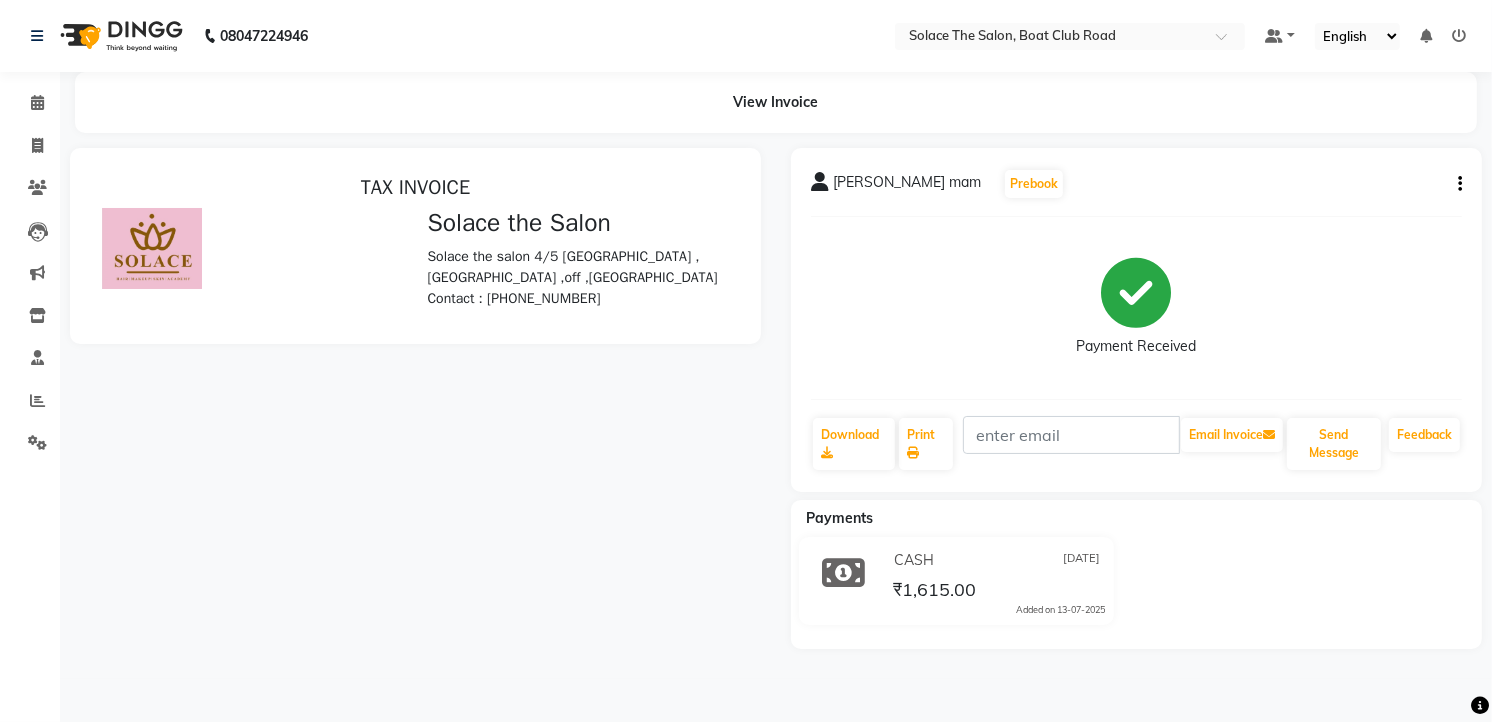 scroll, scrollTop: 0, scrollLeft: 0, axis: both 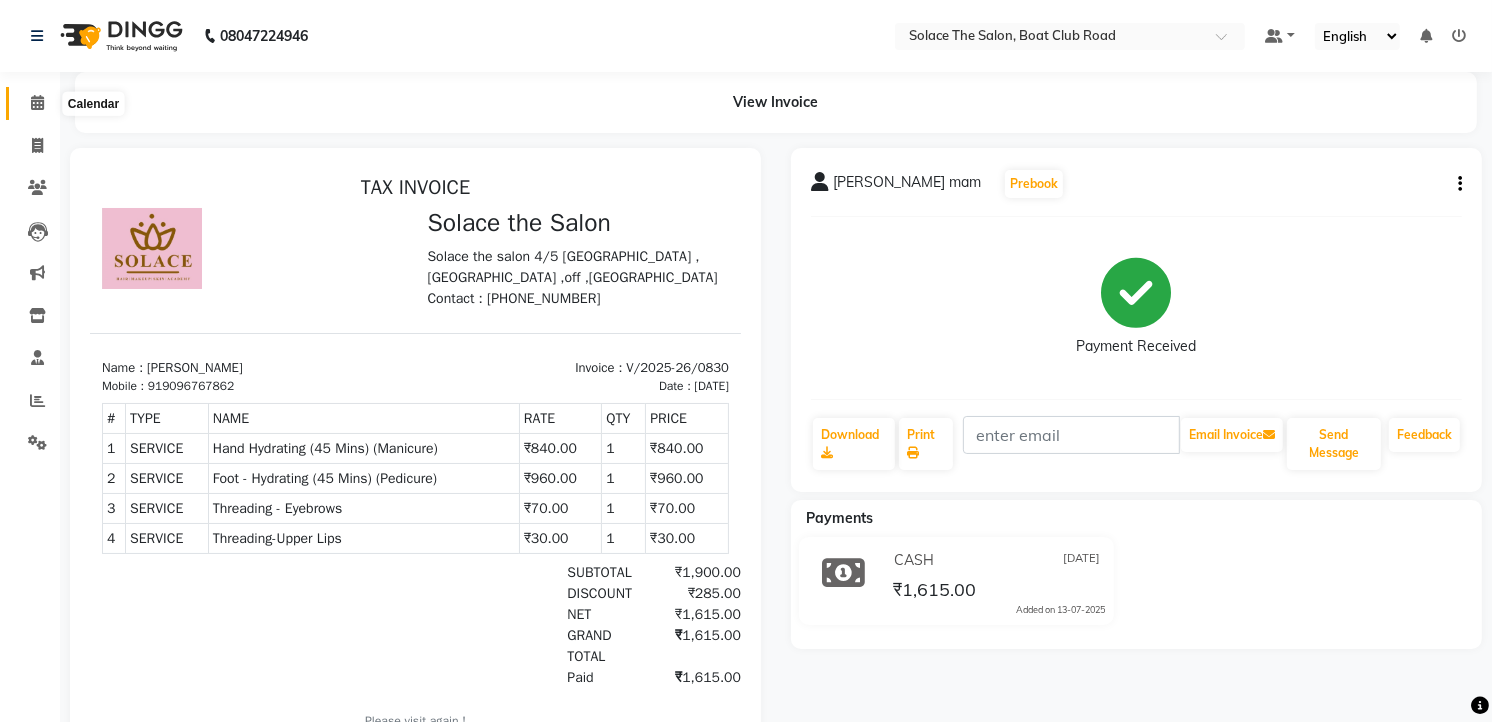 click 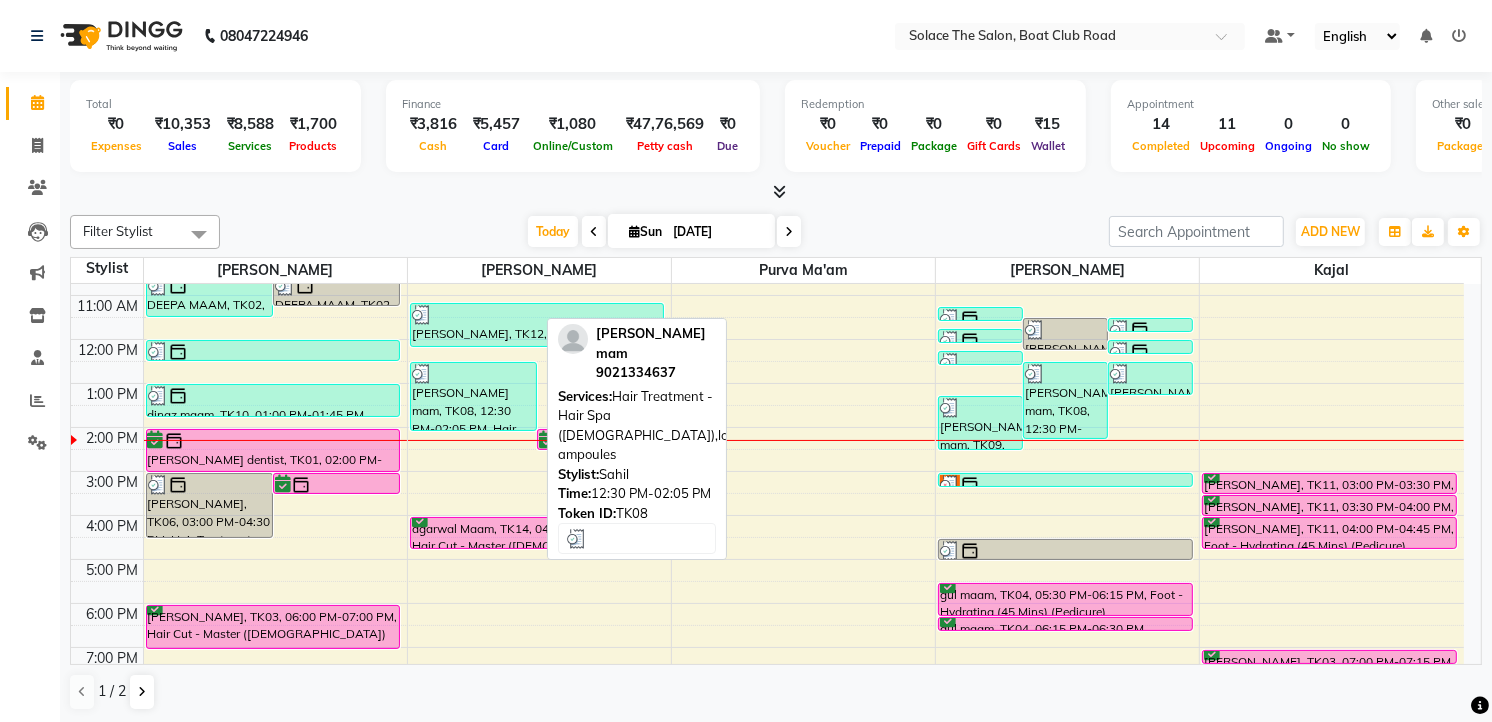 scroll, scrollTop: 111, scrollLeft: 0, axis: vertical 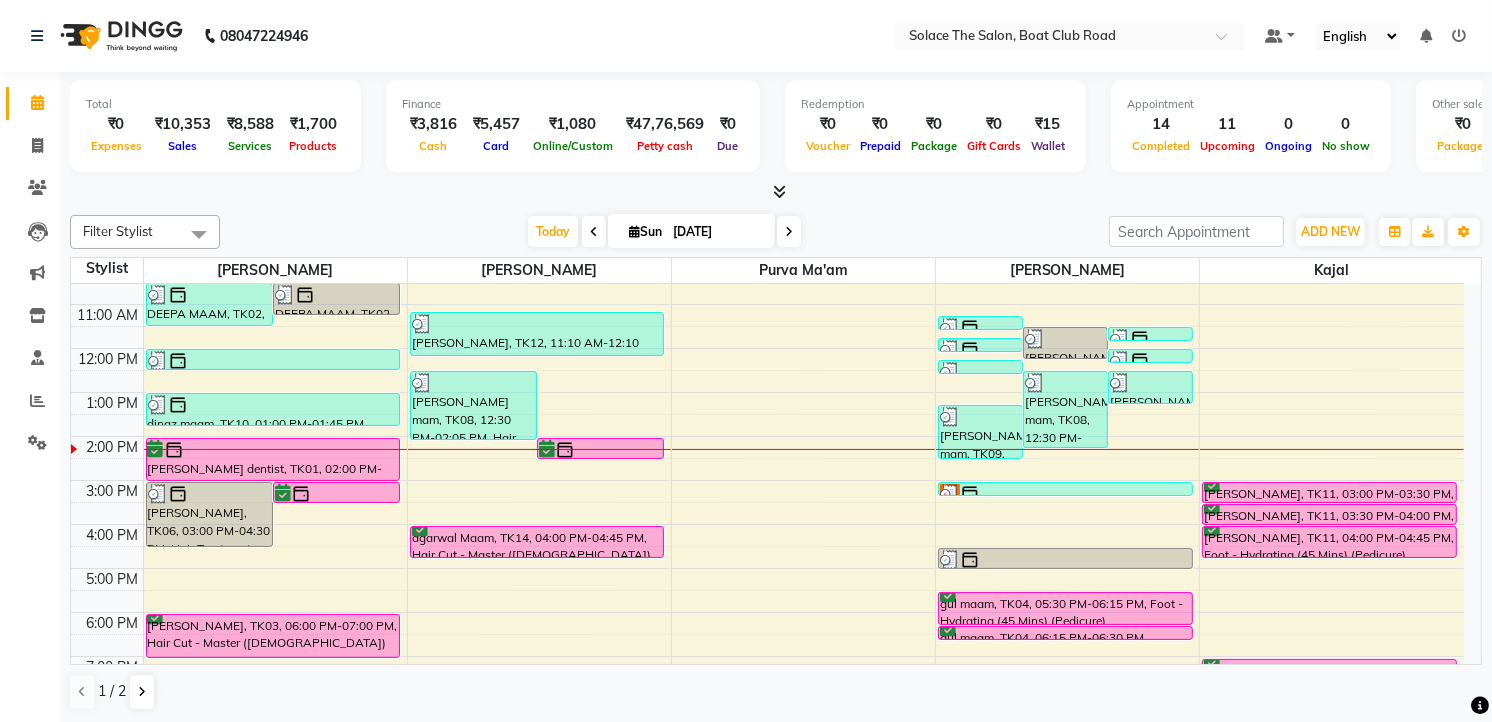 click at bounding box center [594, 231] 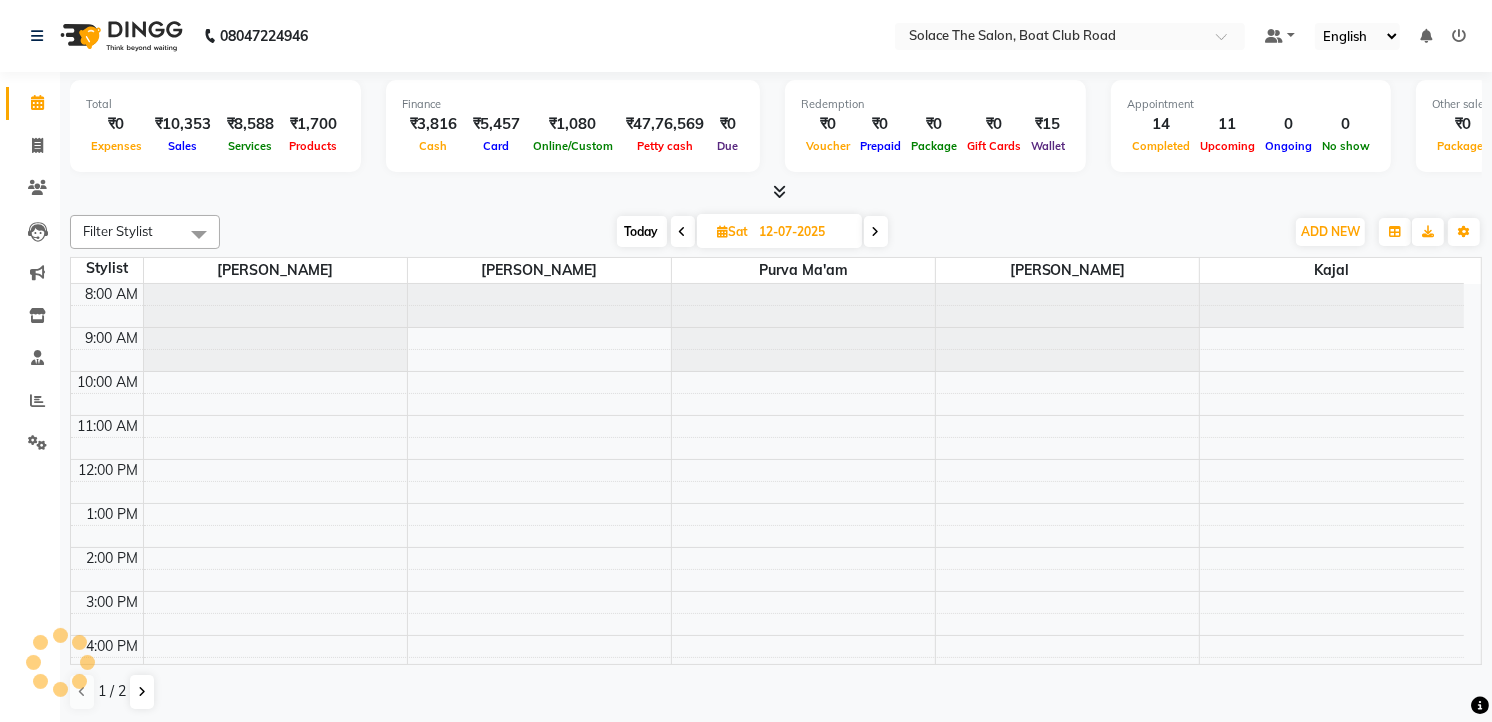 scroll, scrollTop: 238, scrollLeft: 0, axis: vertical 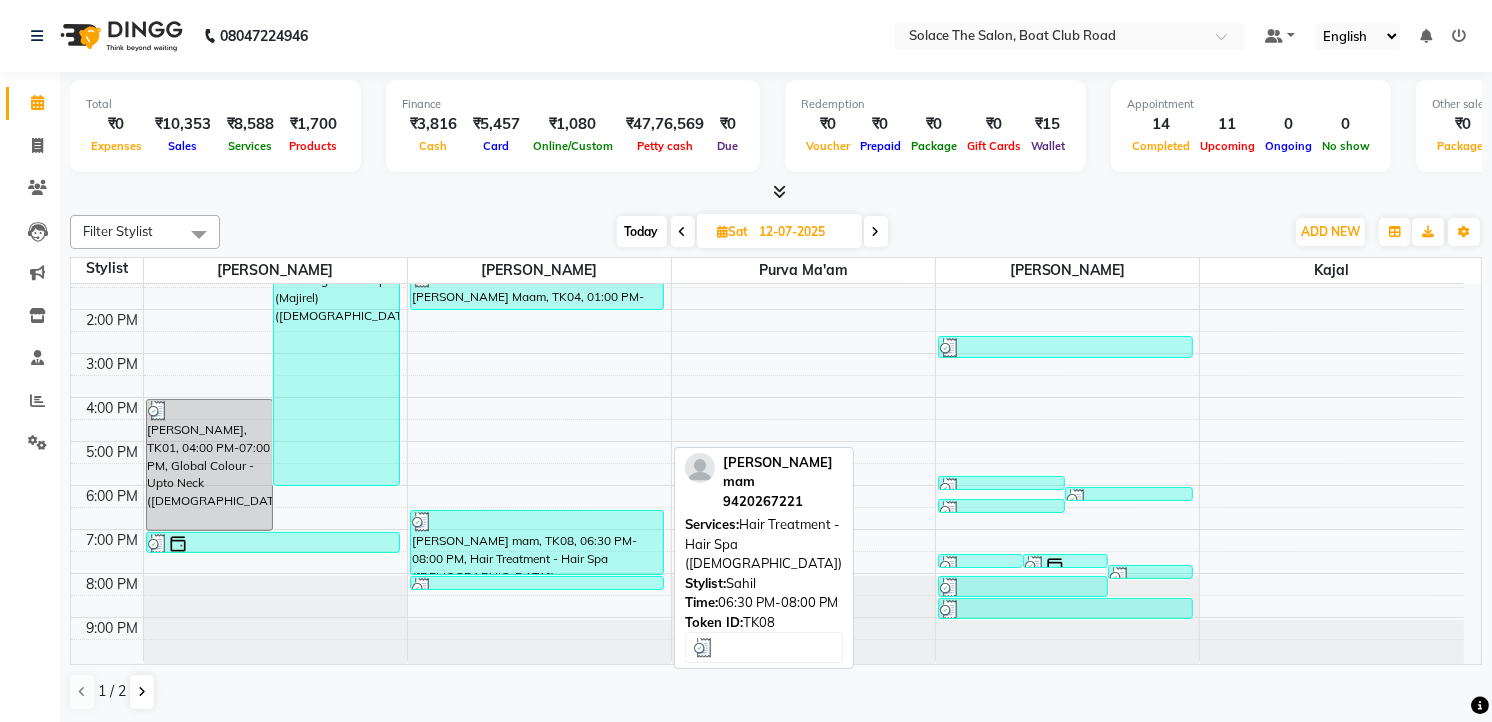 click at bounding box center [537, 522] 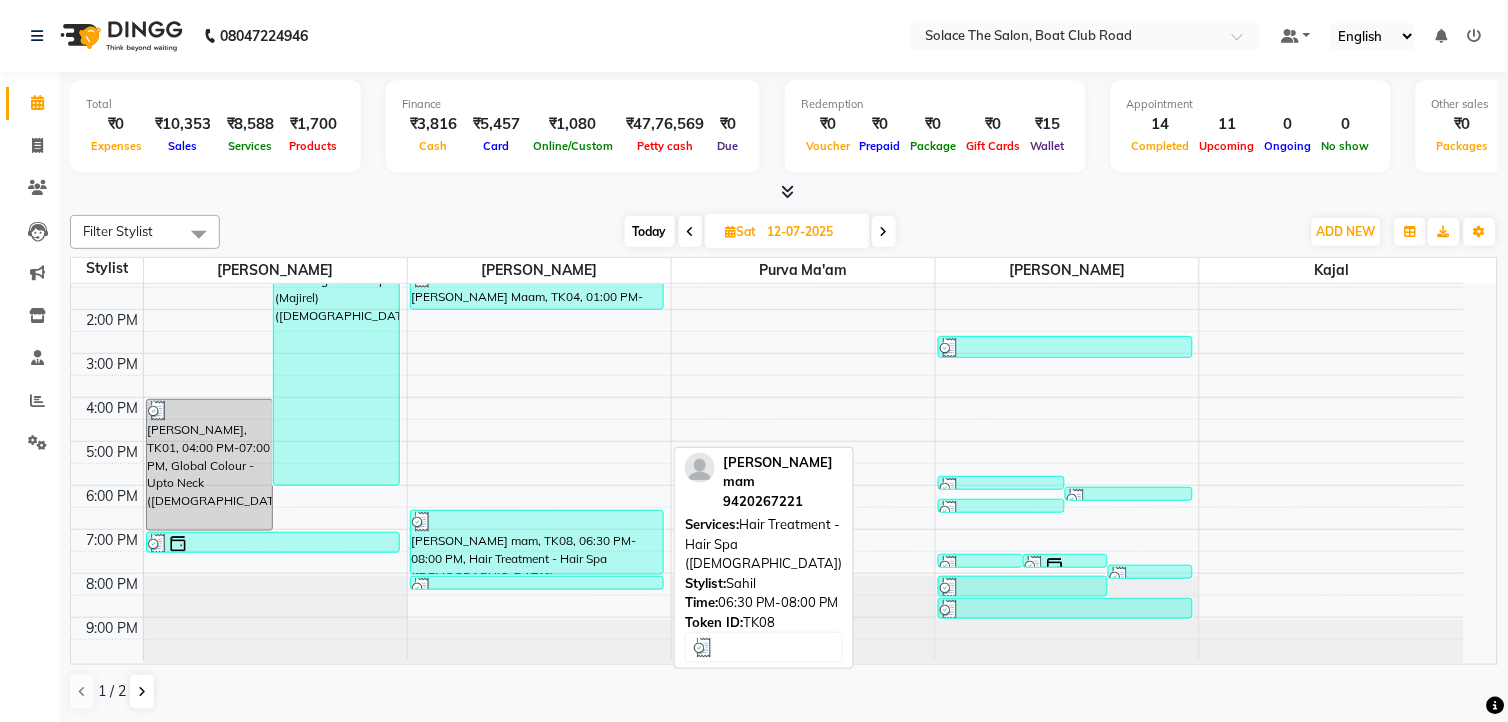 select on "3" 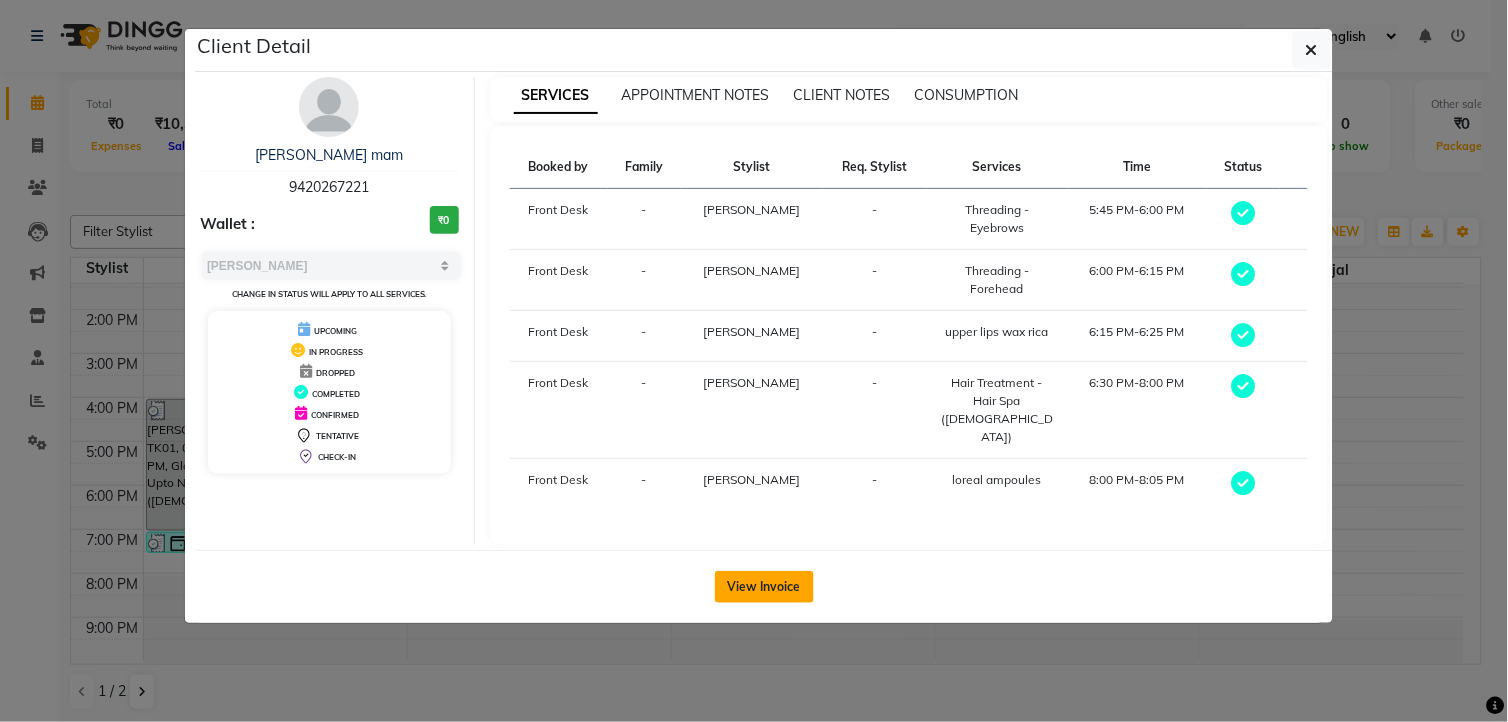 click on "View Invoice" 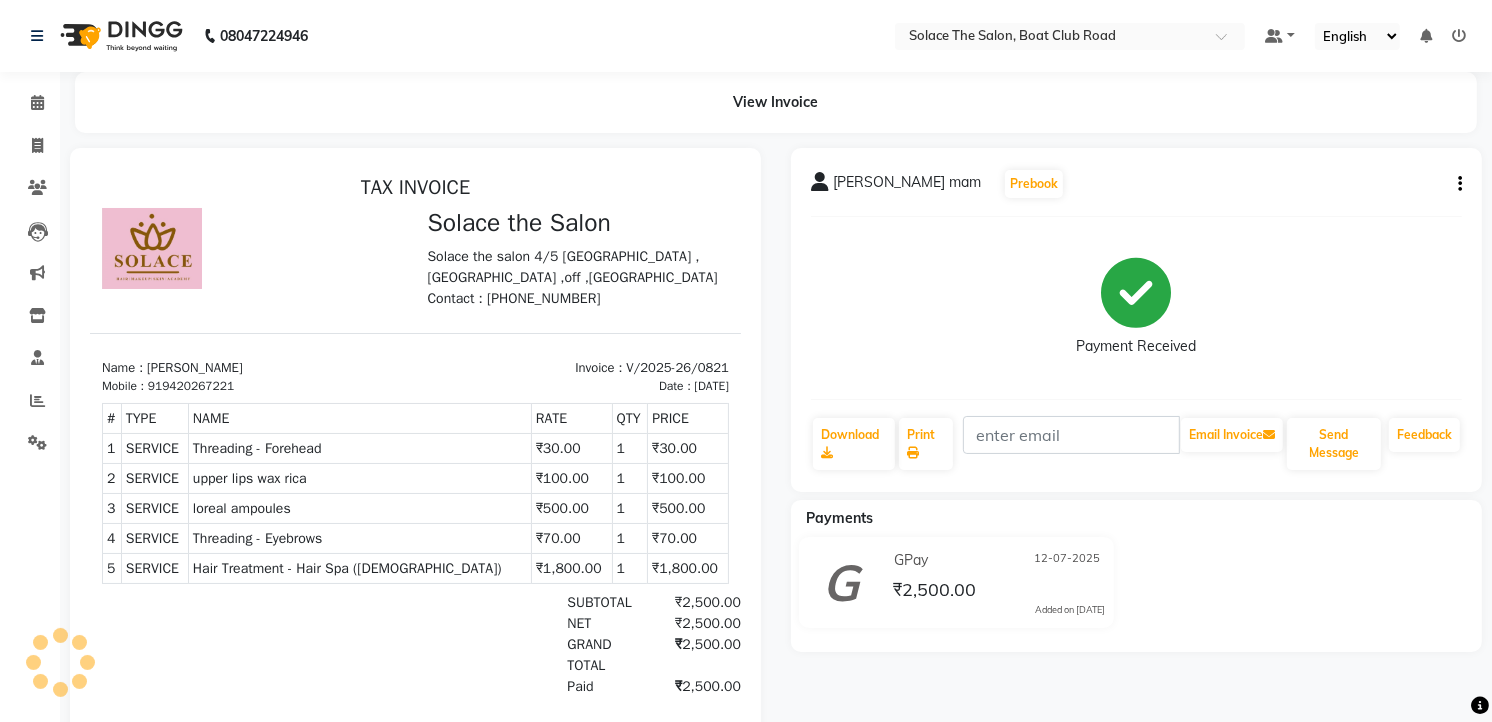 scroll, scrollTop: 0, scrollLeft: 0, axis: both 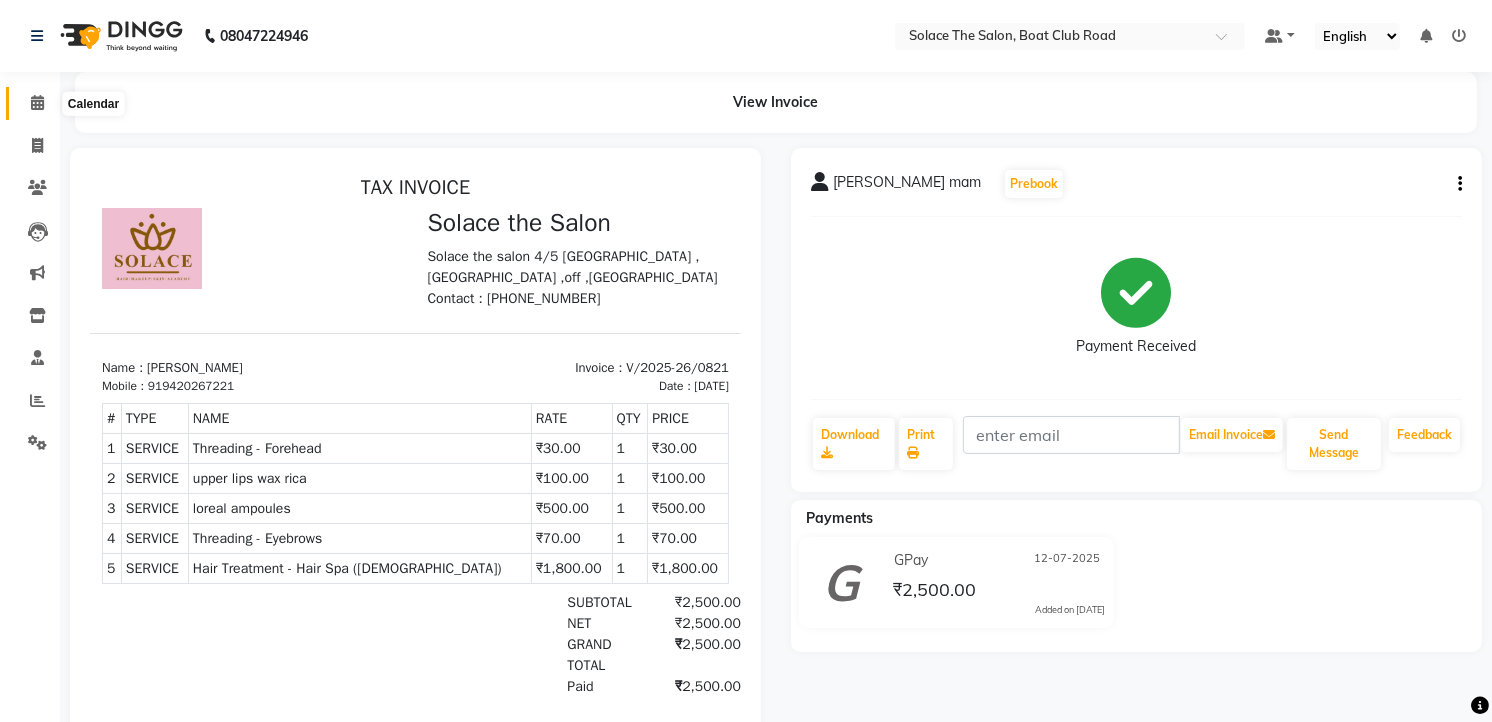 click 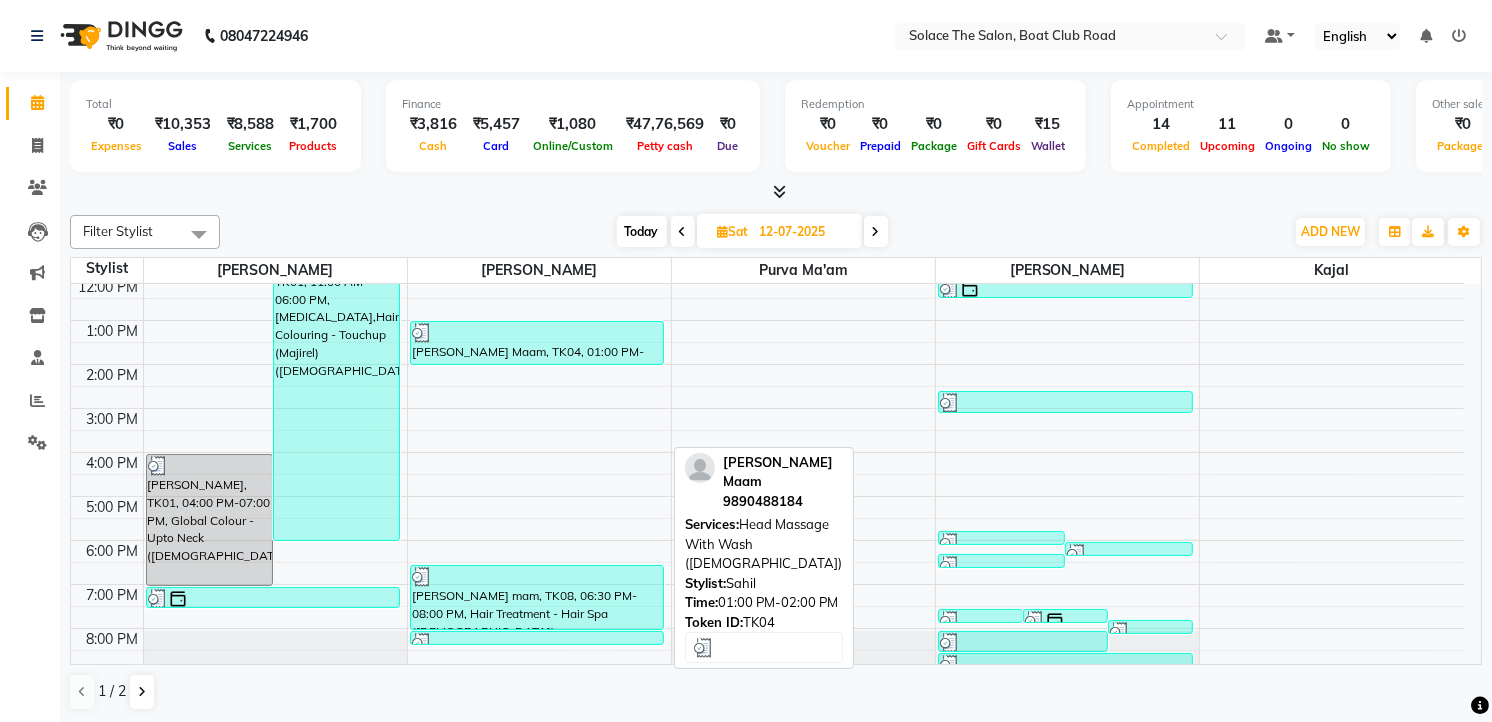 scroll, scrollTop: 0, scrollLeft: 0, axis: both 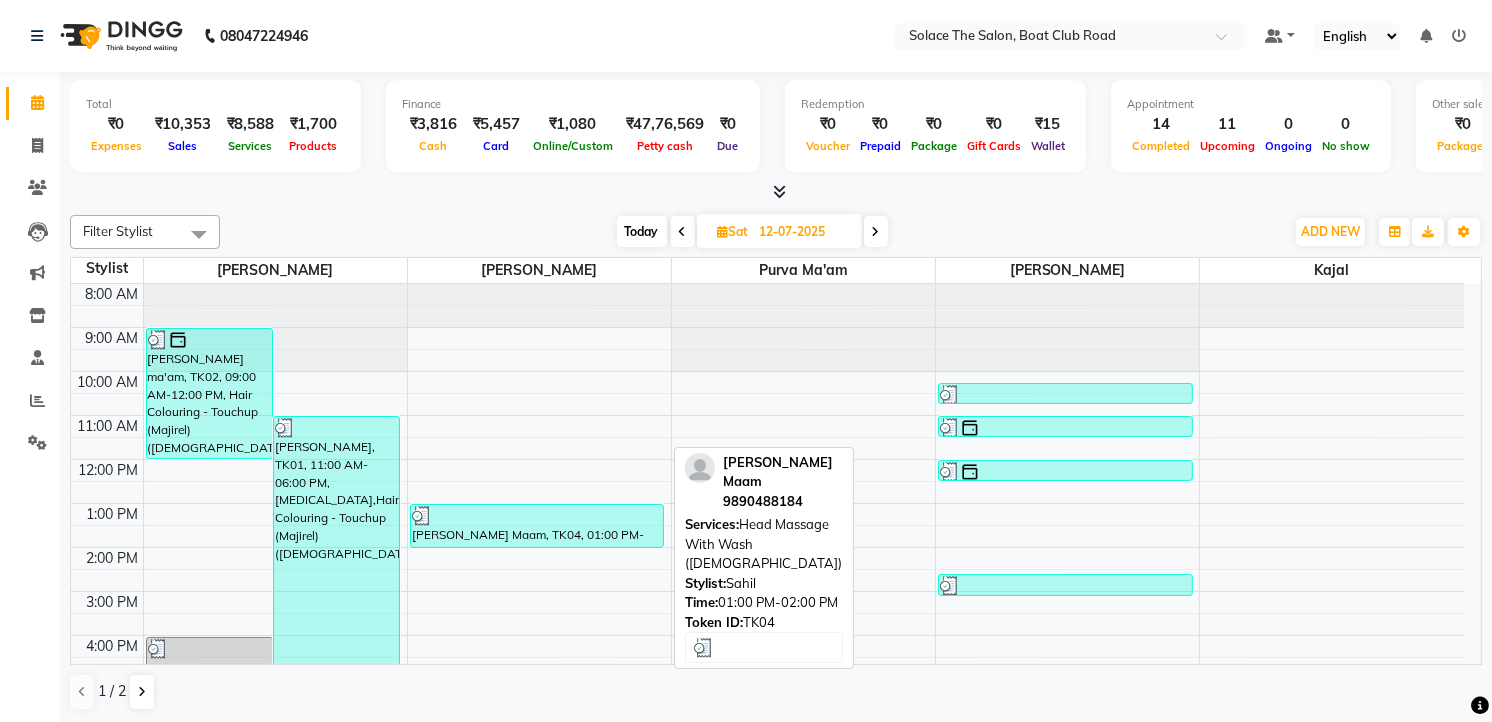 click on "[PERSON_NAME] Maam, TK04, 01:00 PM-02:00 PM,  Head Massage With Wash ([DEMOGRAPHIC_DATA])" at bounding box center (537, 526) 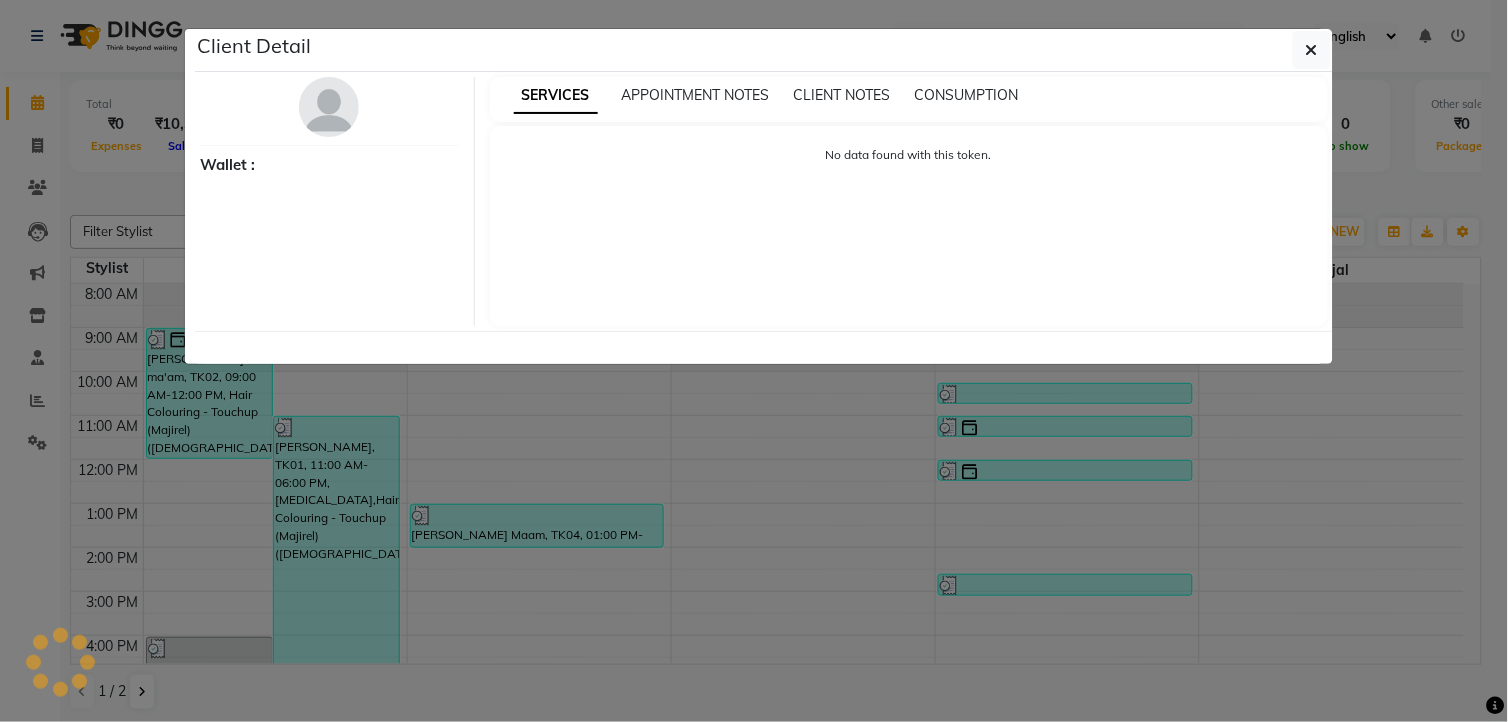 select on "3" 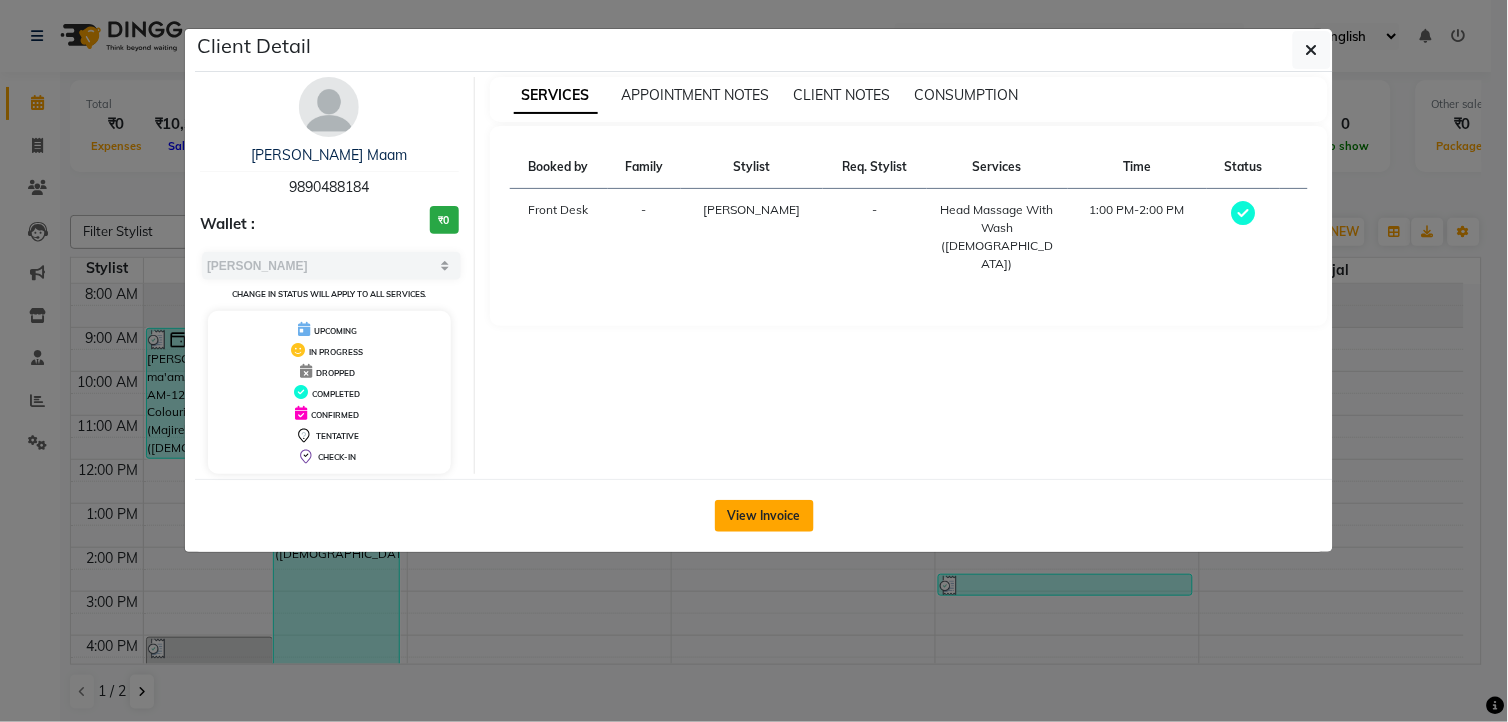 click on "View Invoice" 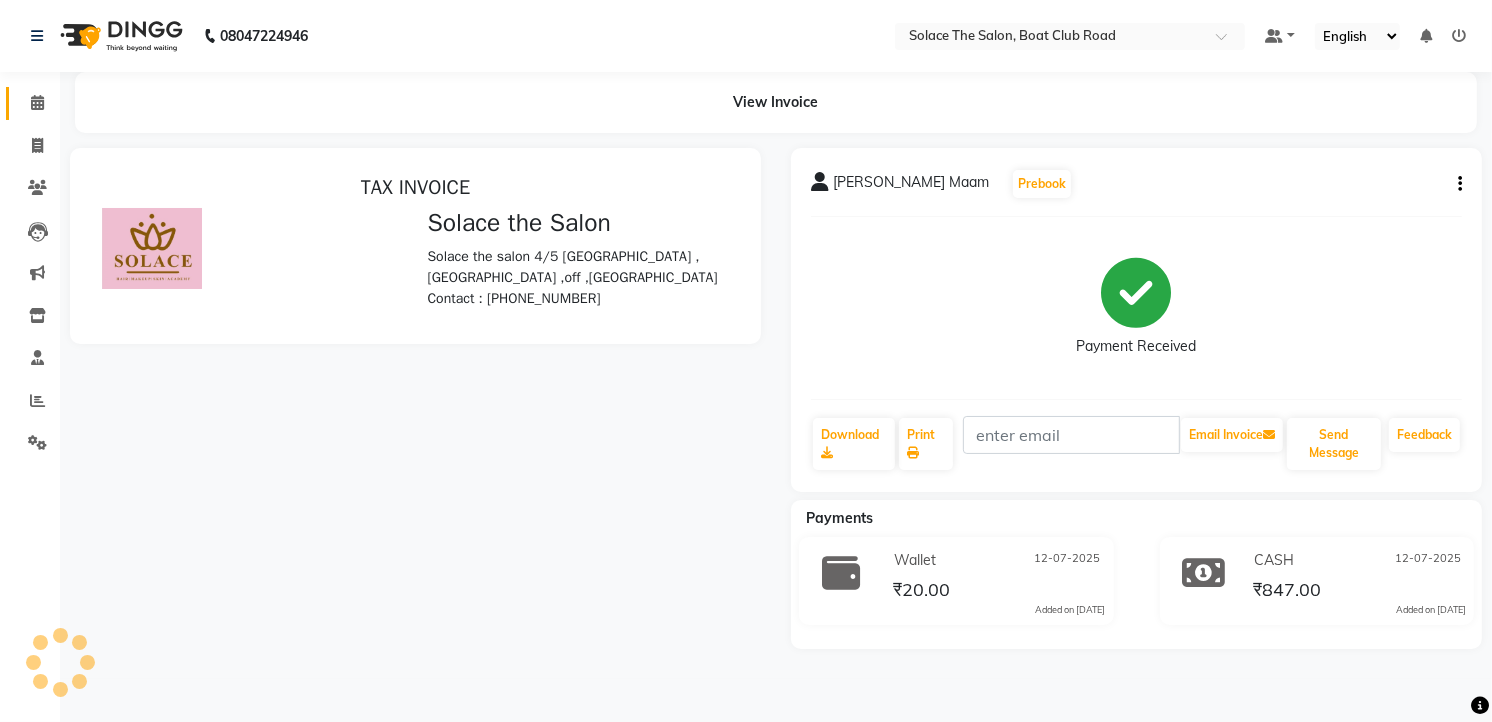 scroll, scrollTop: 0, scrollLeft: 0, axis: both 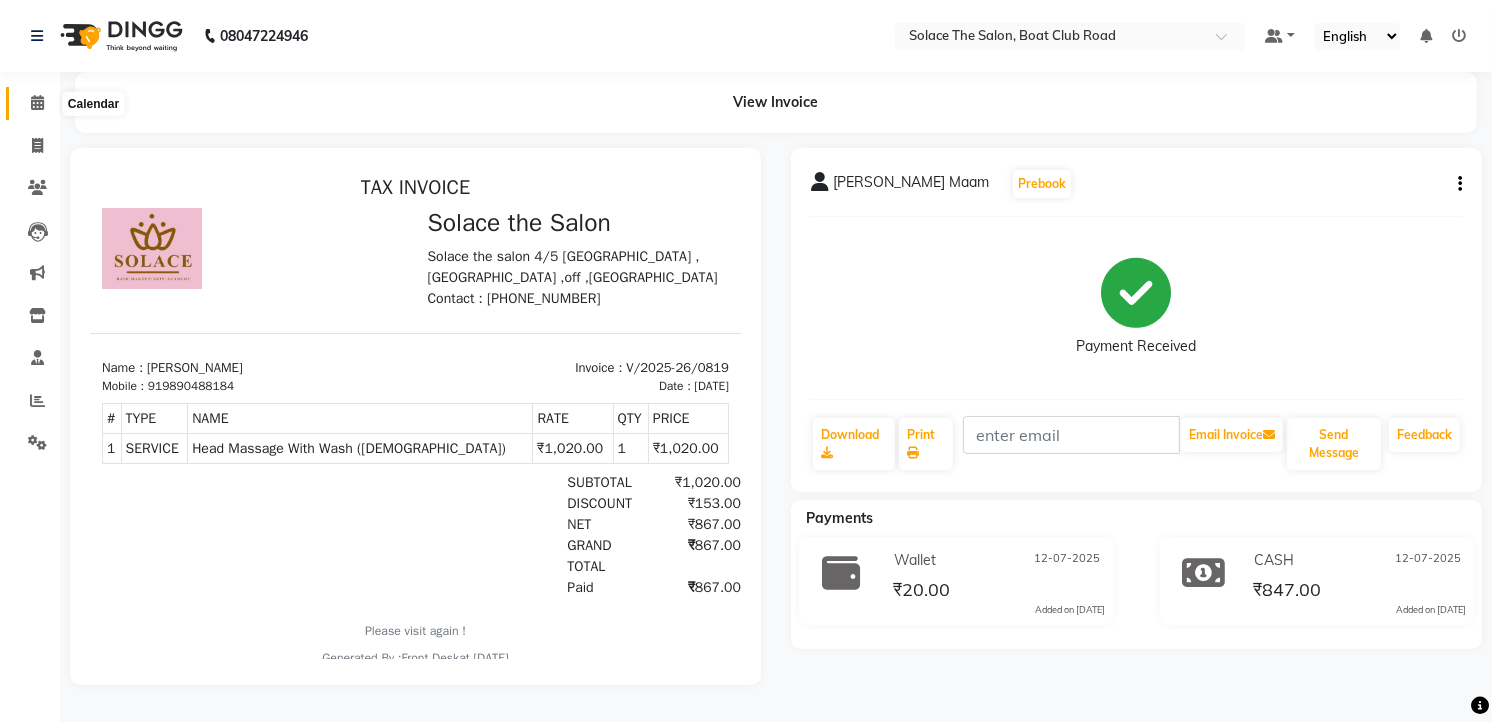 drag, startPoint x: 38, startPoint y: 106, endPoint x: 78, endPoint y: 65, distance: 57.280014 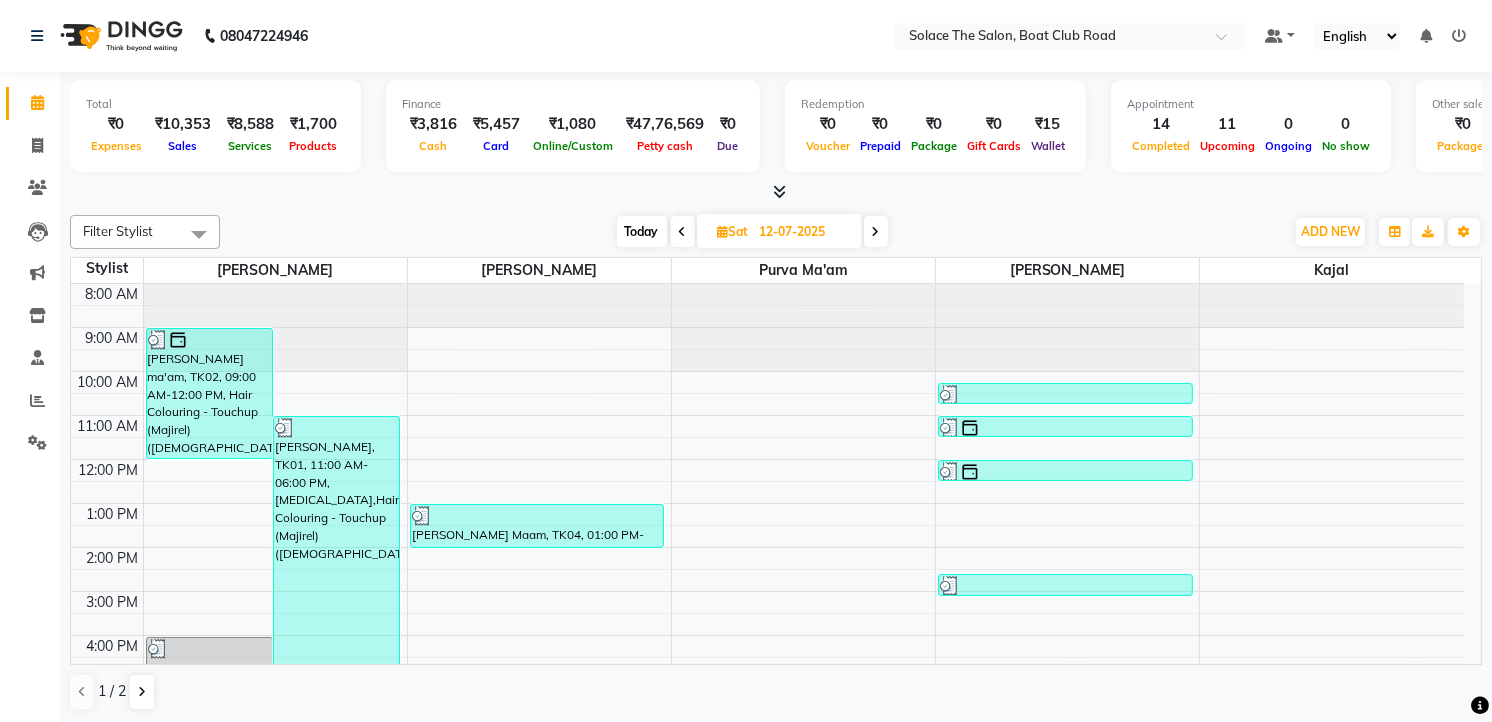 scroll, scrollTop: 237, scrollLeft: 0, axis: vertical 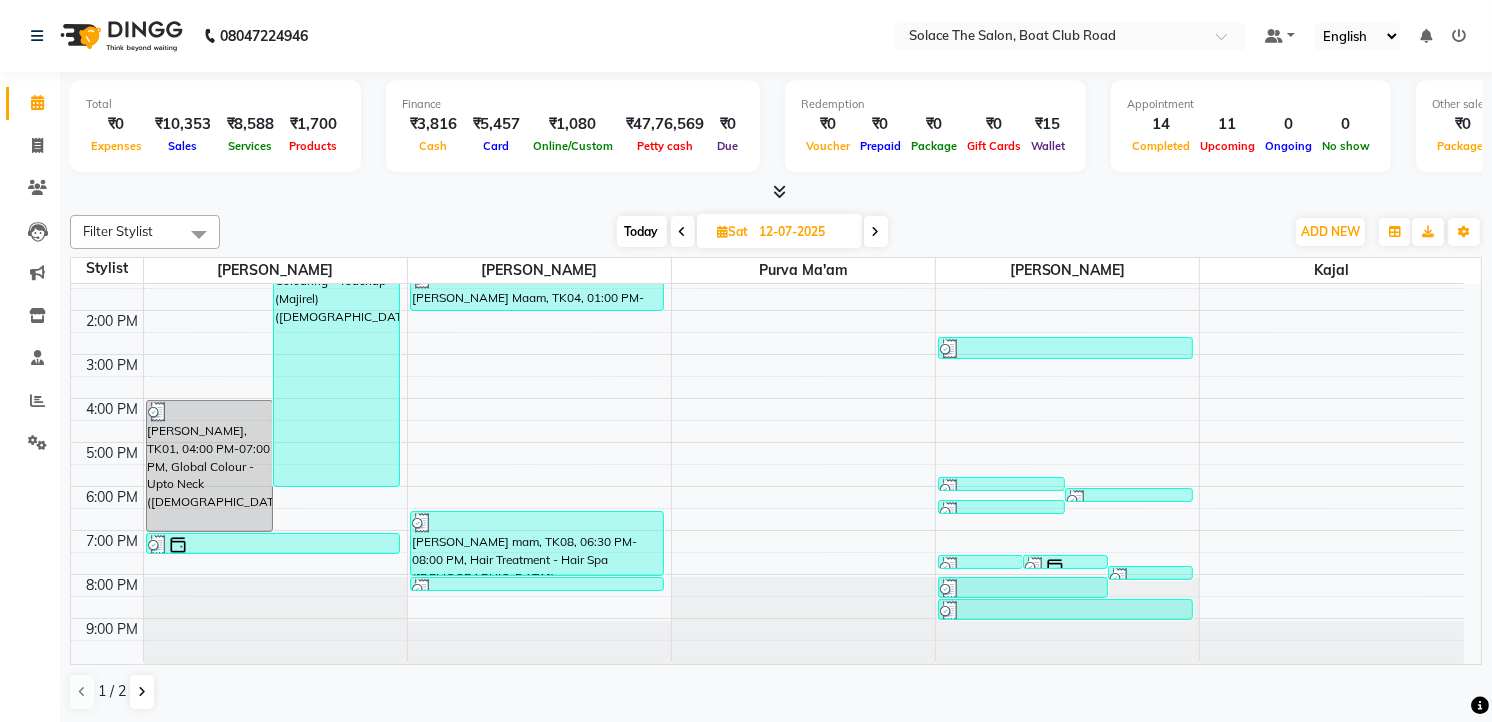 click on "Today" at bounding box center (642, 231) 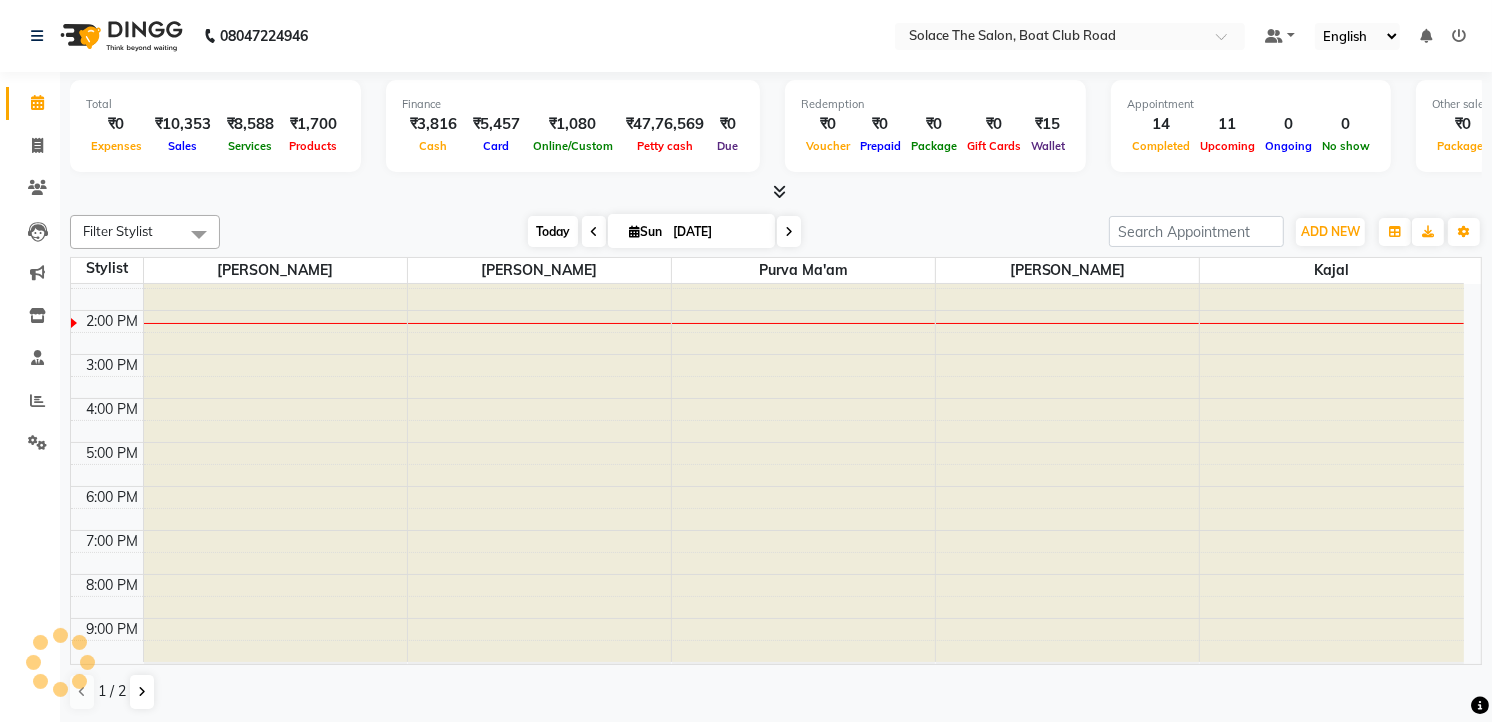 scroll, scrollTop: 238, scrollLeft: 0, axis: vertical 